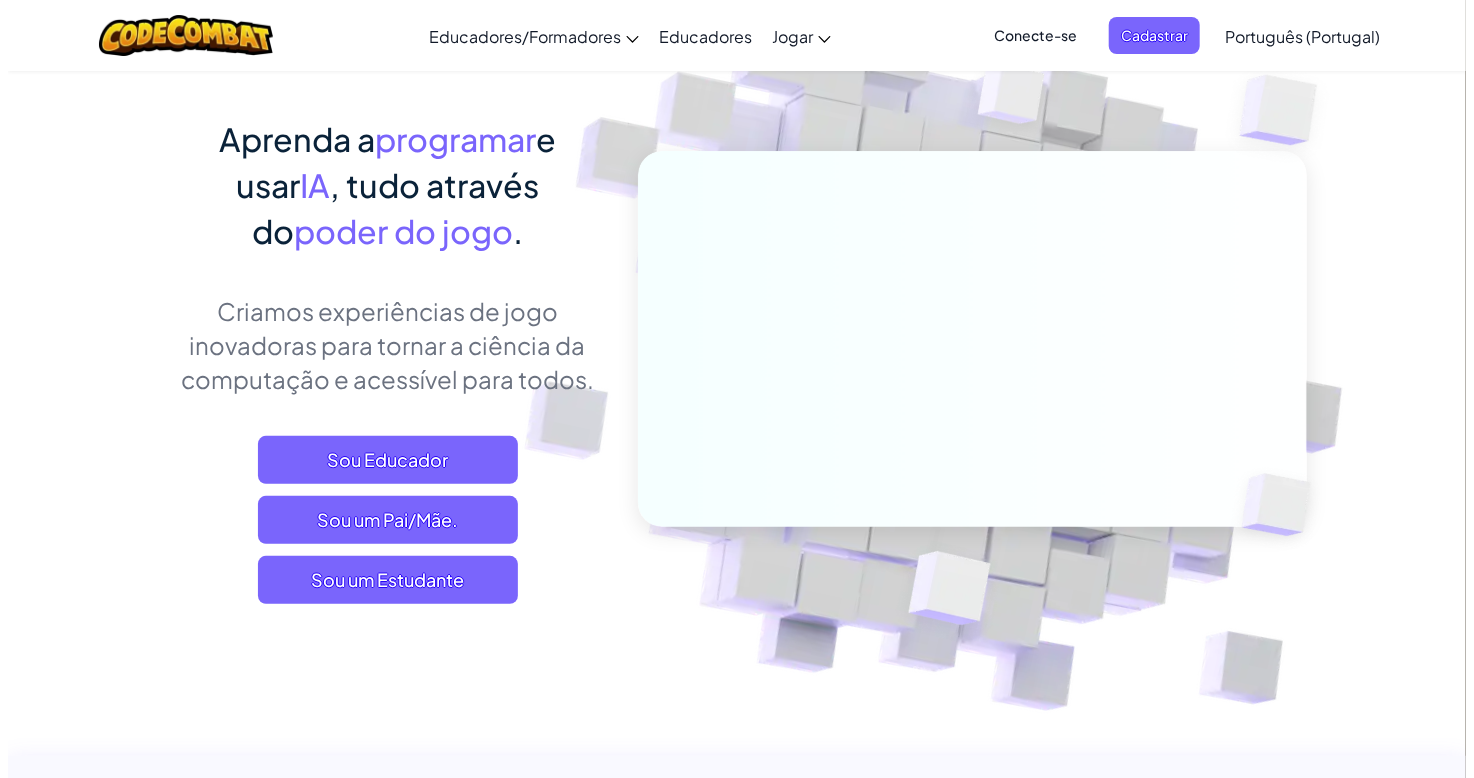 scroll, scrollTop: 200, scrollLeft: 0, axis: vertical 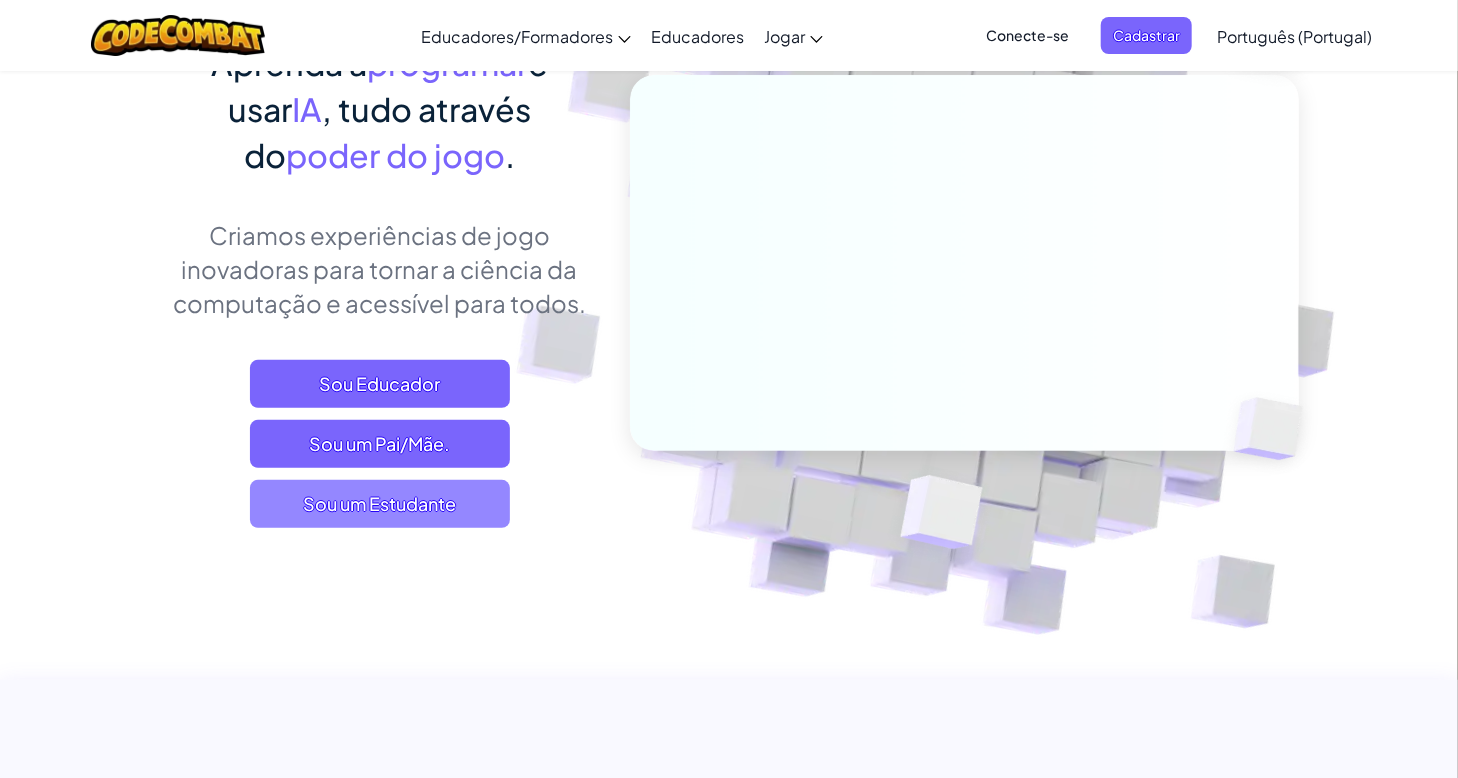 click on "Sou um Estudante" at bounding box center (379, 503) 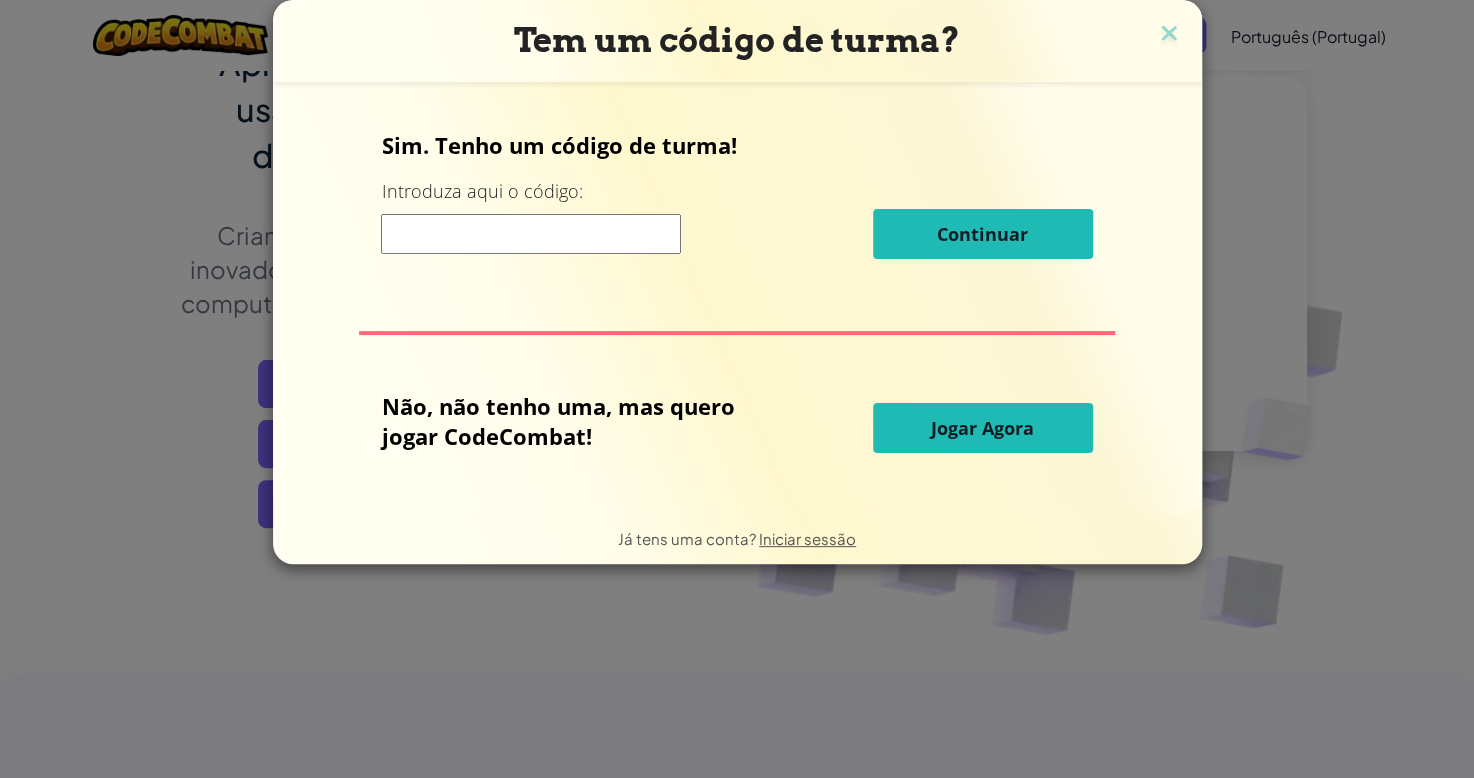 click on "Jogar Agora" at bounding box center (983, 428) 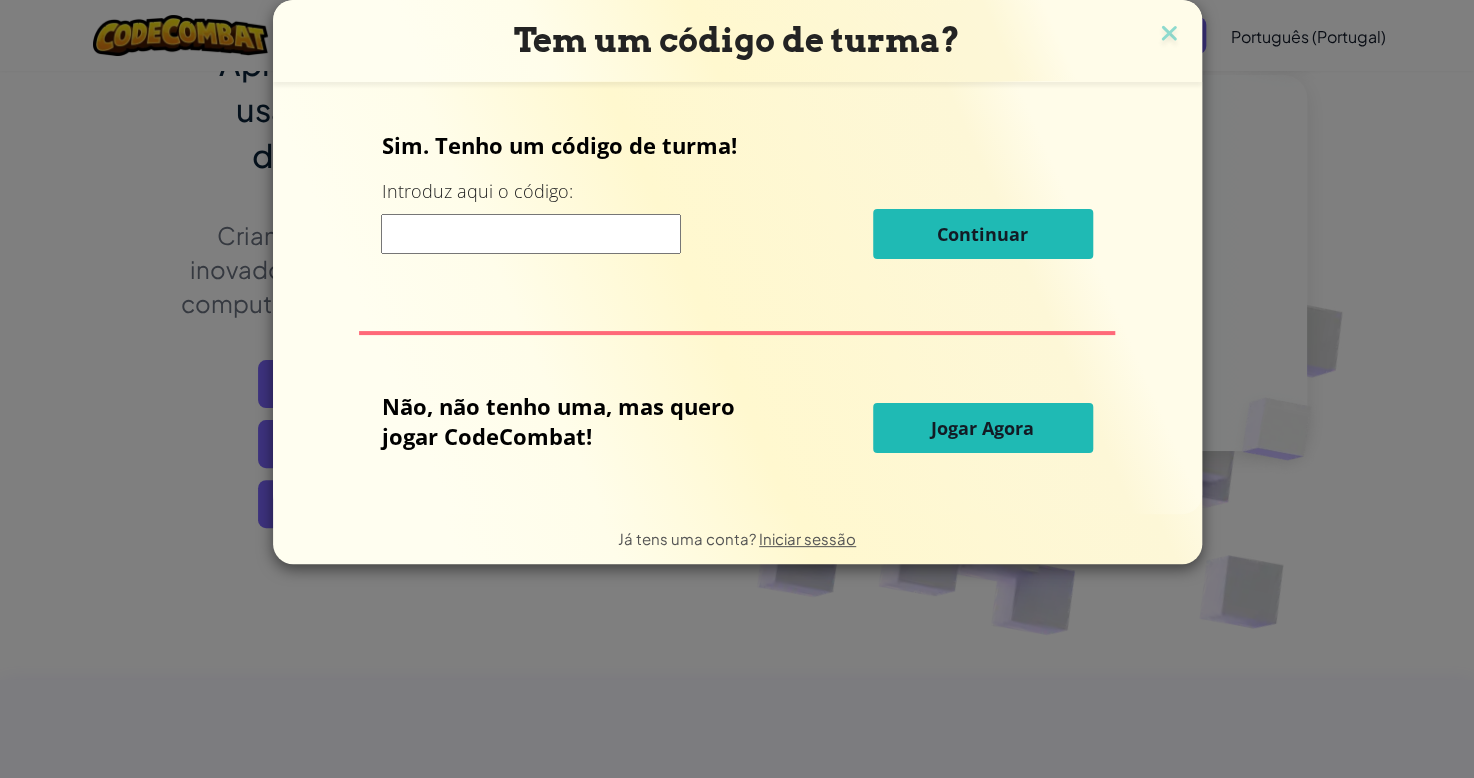 scroll, scrollTop: 0, scrollLeft: 0, axis: both 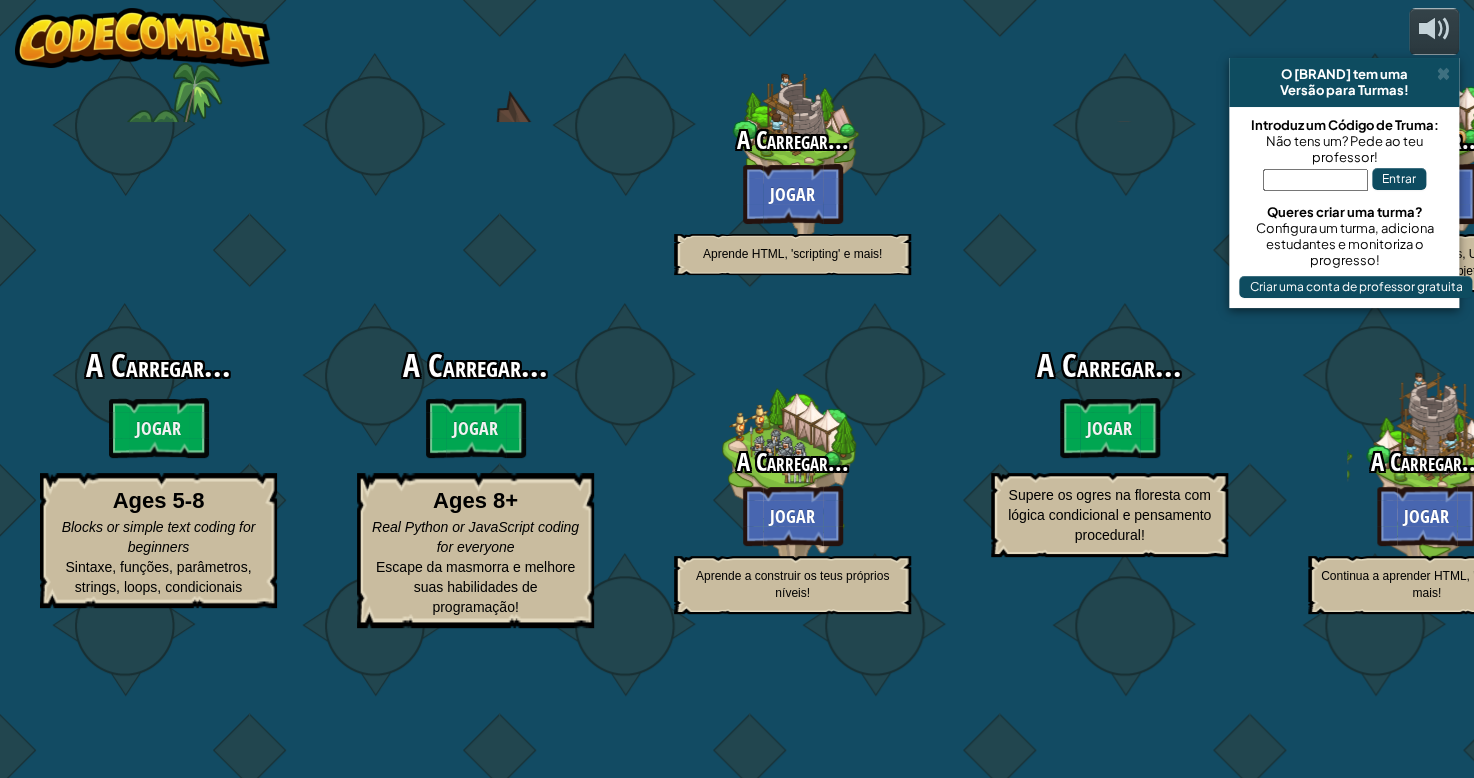 select on "pt-PT" 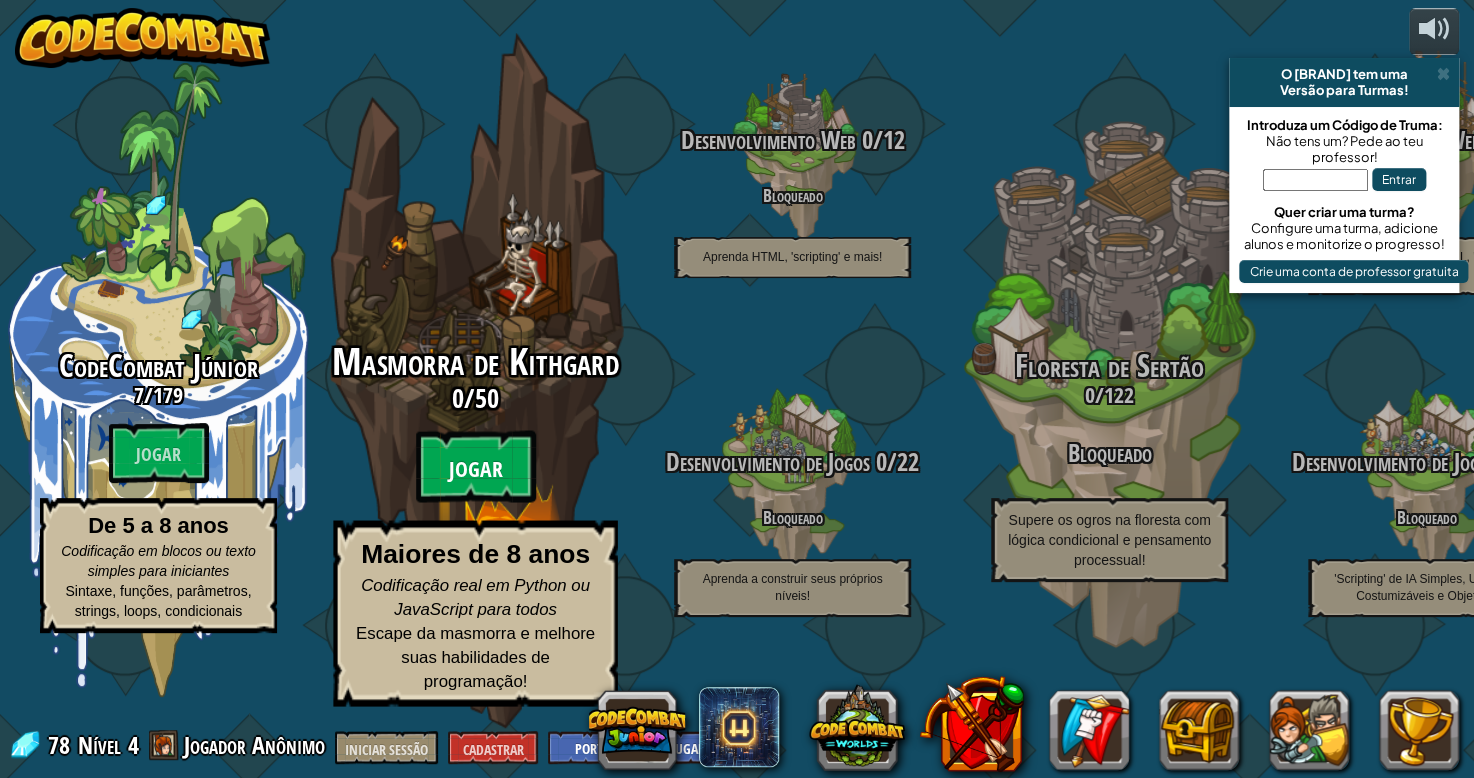 click on "Jogar" at bounding box center [476, 470] 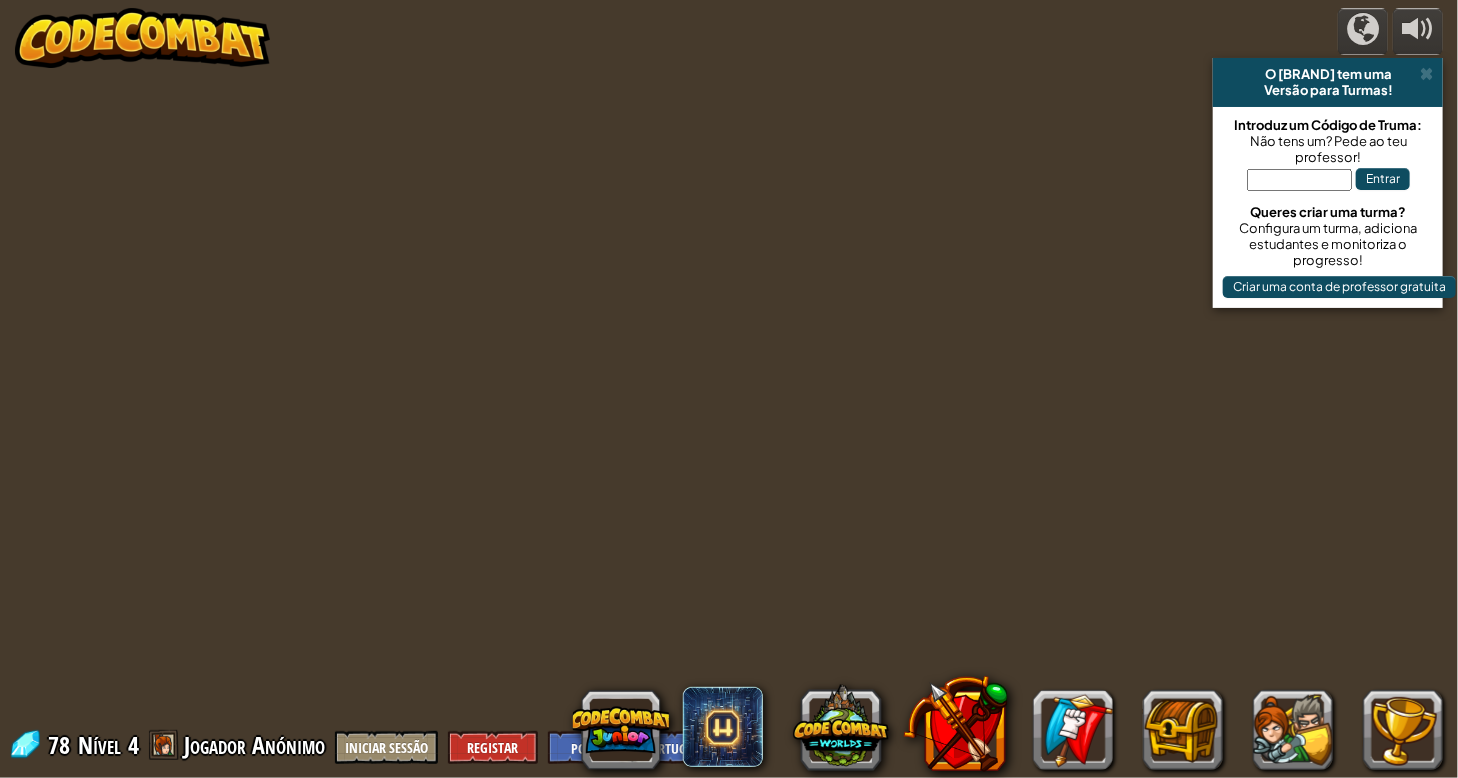 select on "pt-PT" 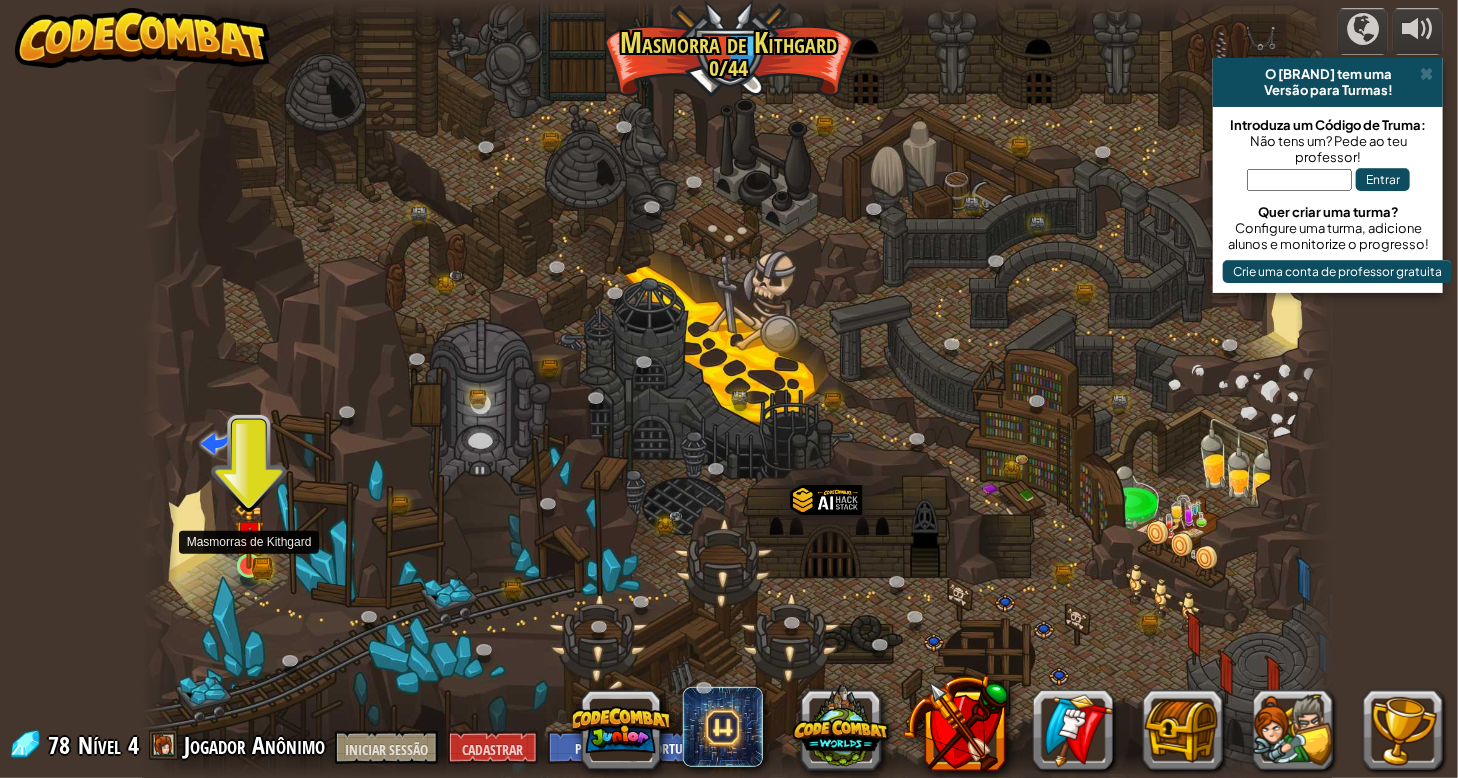 click at bounding box center [249, 535] 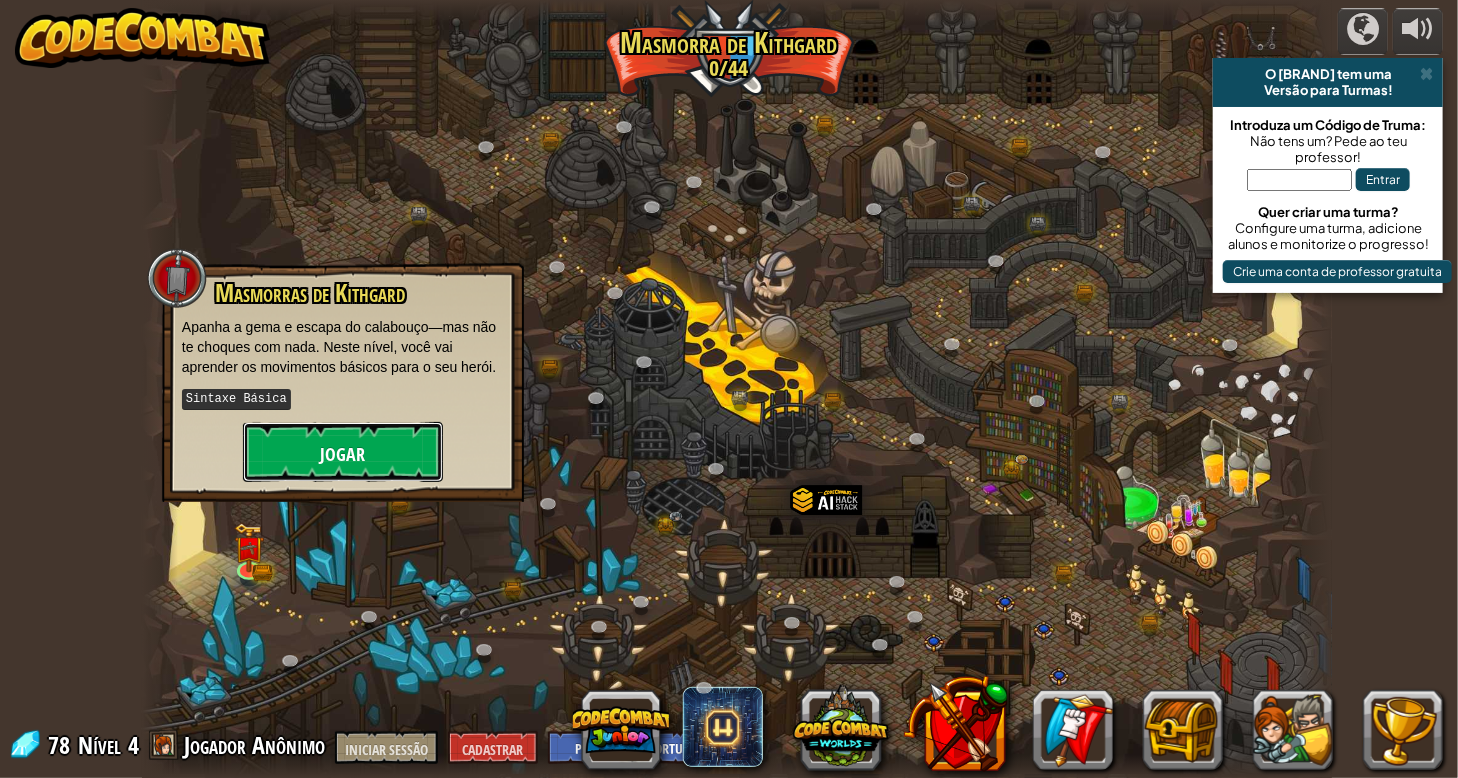 click on "Jogar" at bounding box center [343, 452] 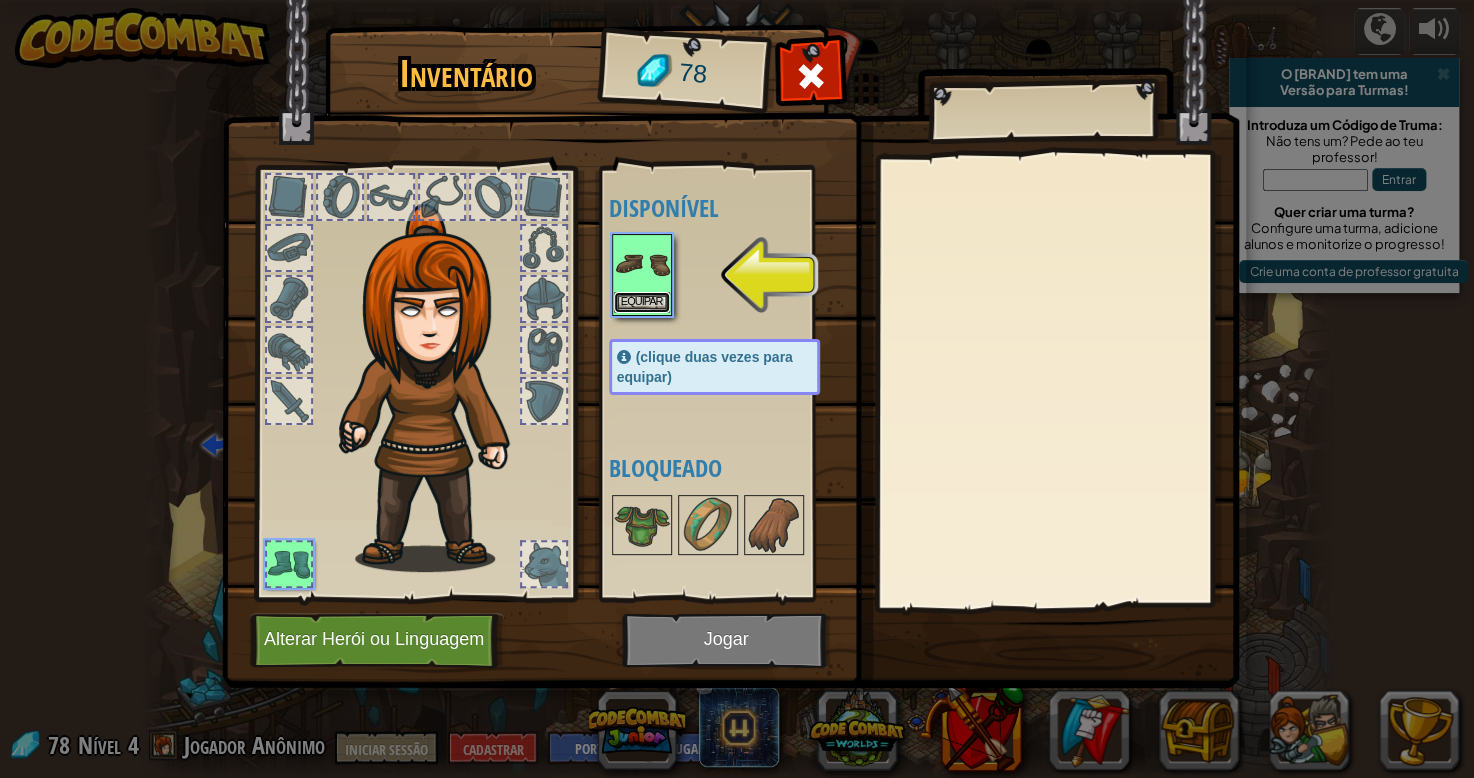 click on "Equipar" at bounding box center [642, 302] 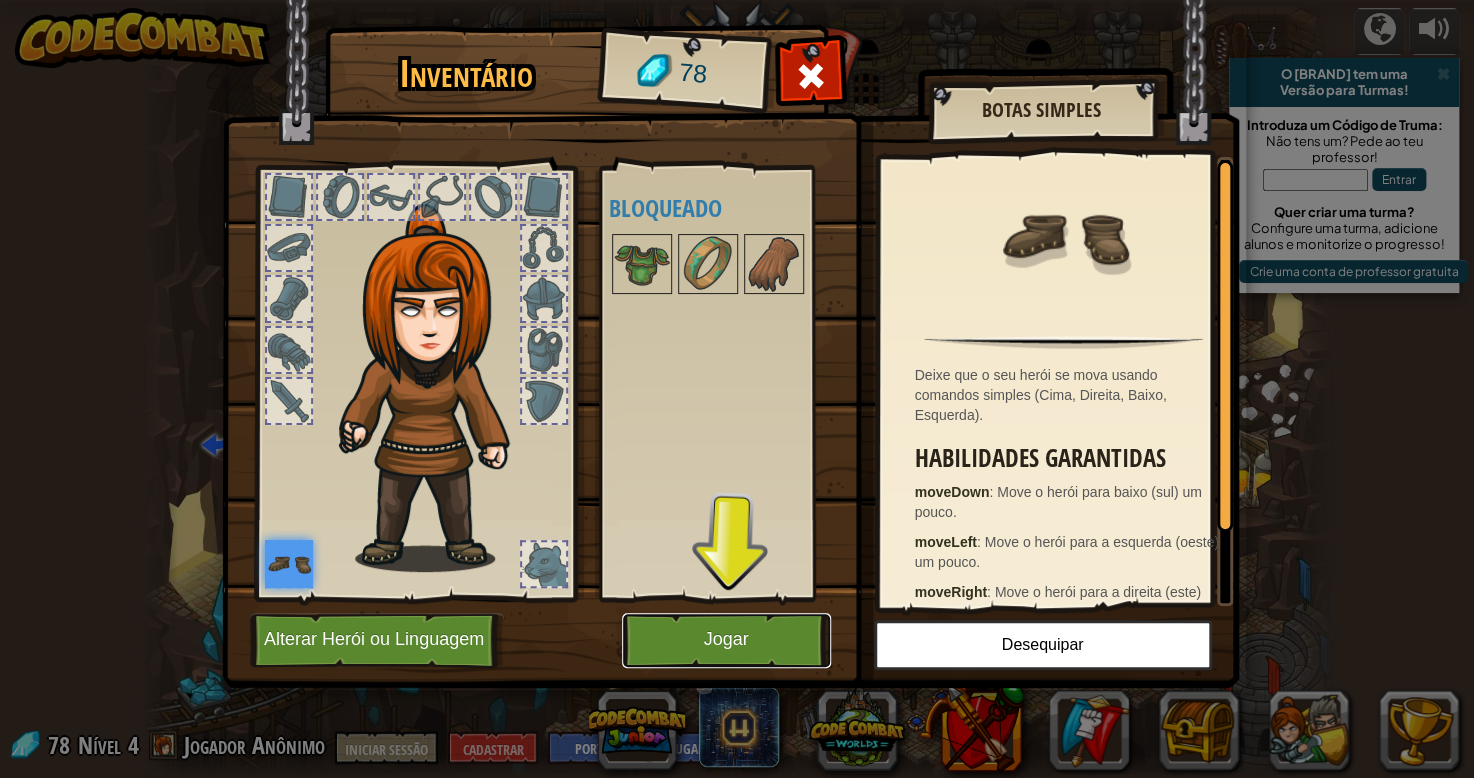 click on "Jogar" at bounding box center (726, 640) 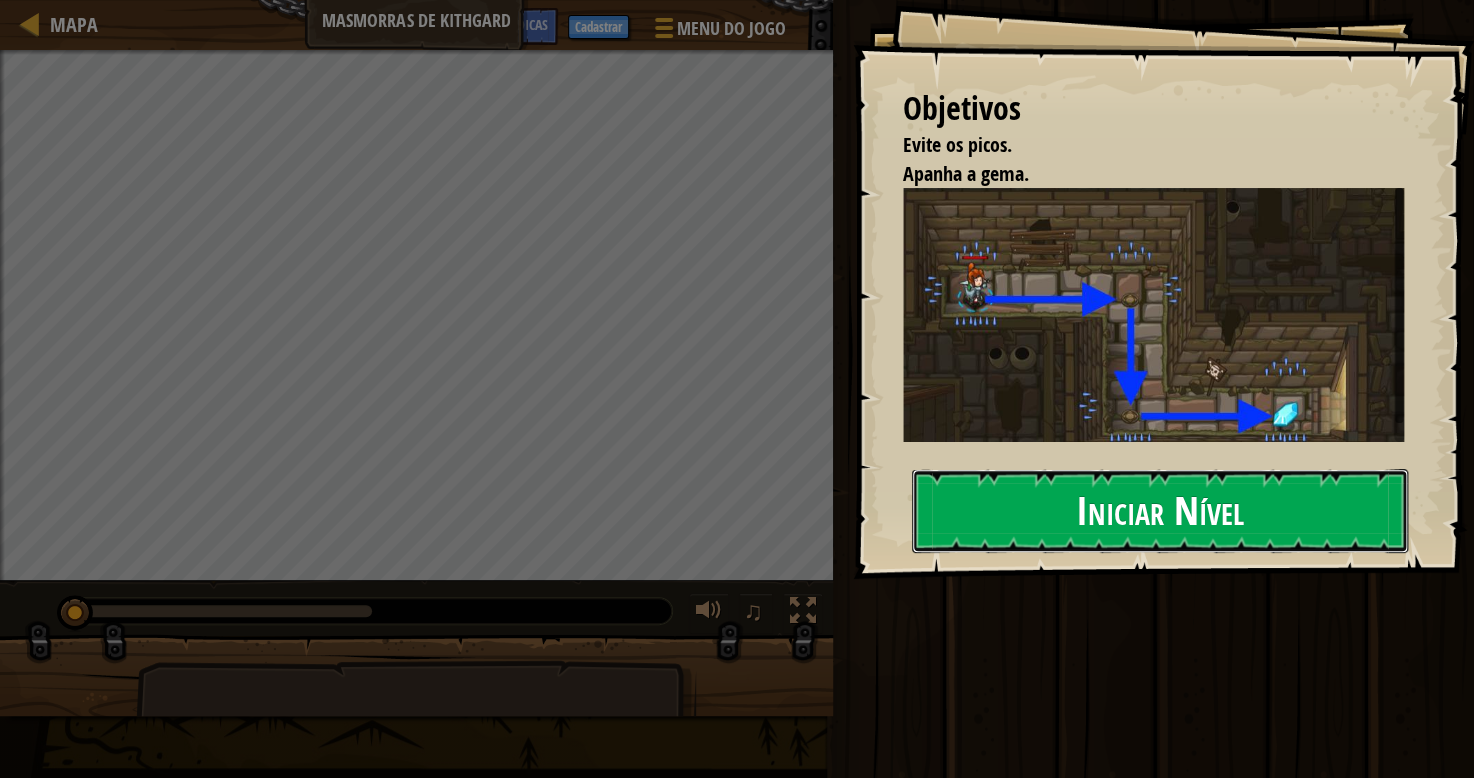 click on "Iniciar Nível" at bounding box center [1160, 511] 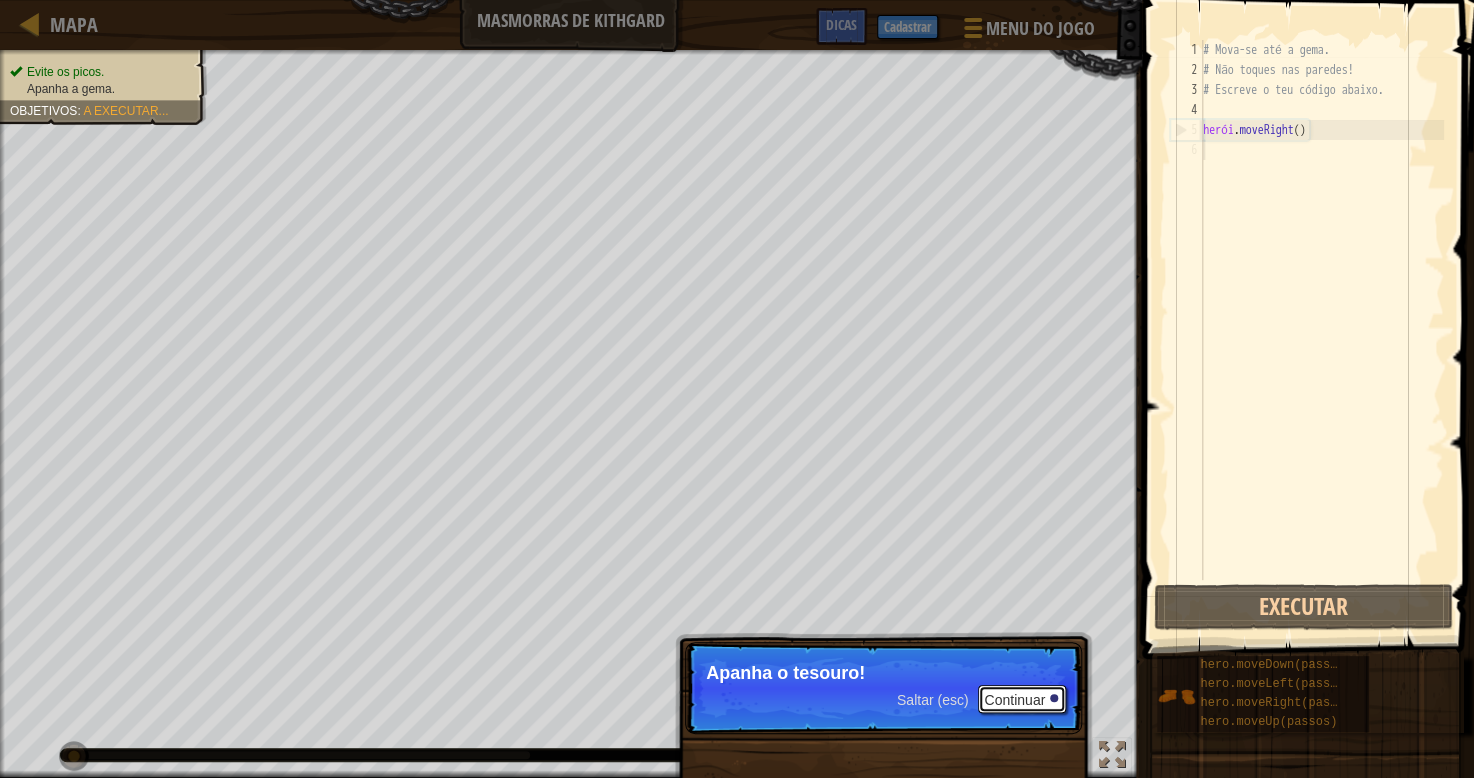 click on "Continuar" at bounding box center [1014, 700] 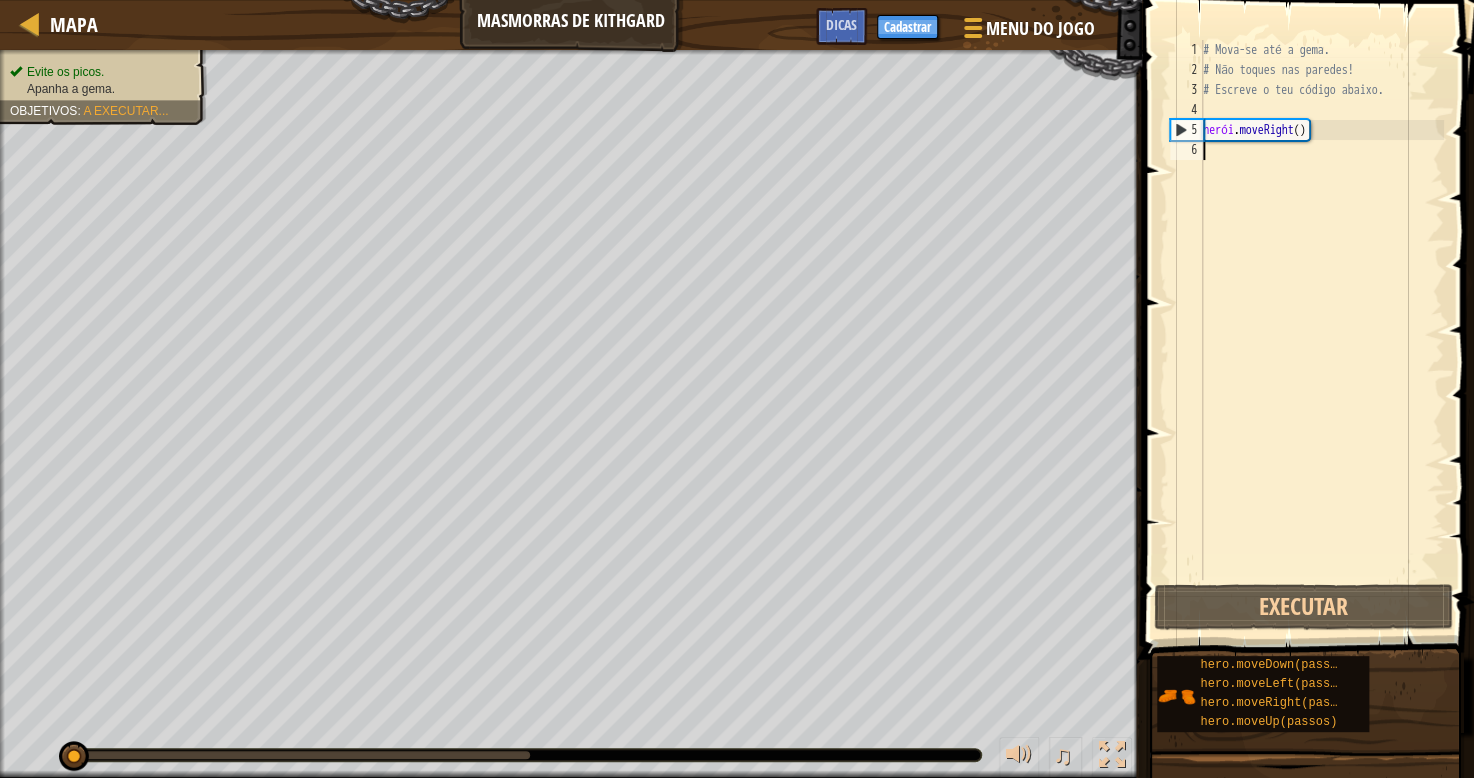 scroll, scrollTop: 8, scrollLeft: 0, axis: vertical 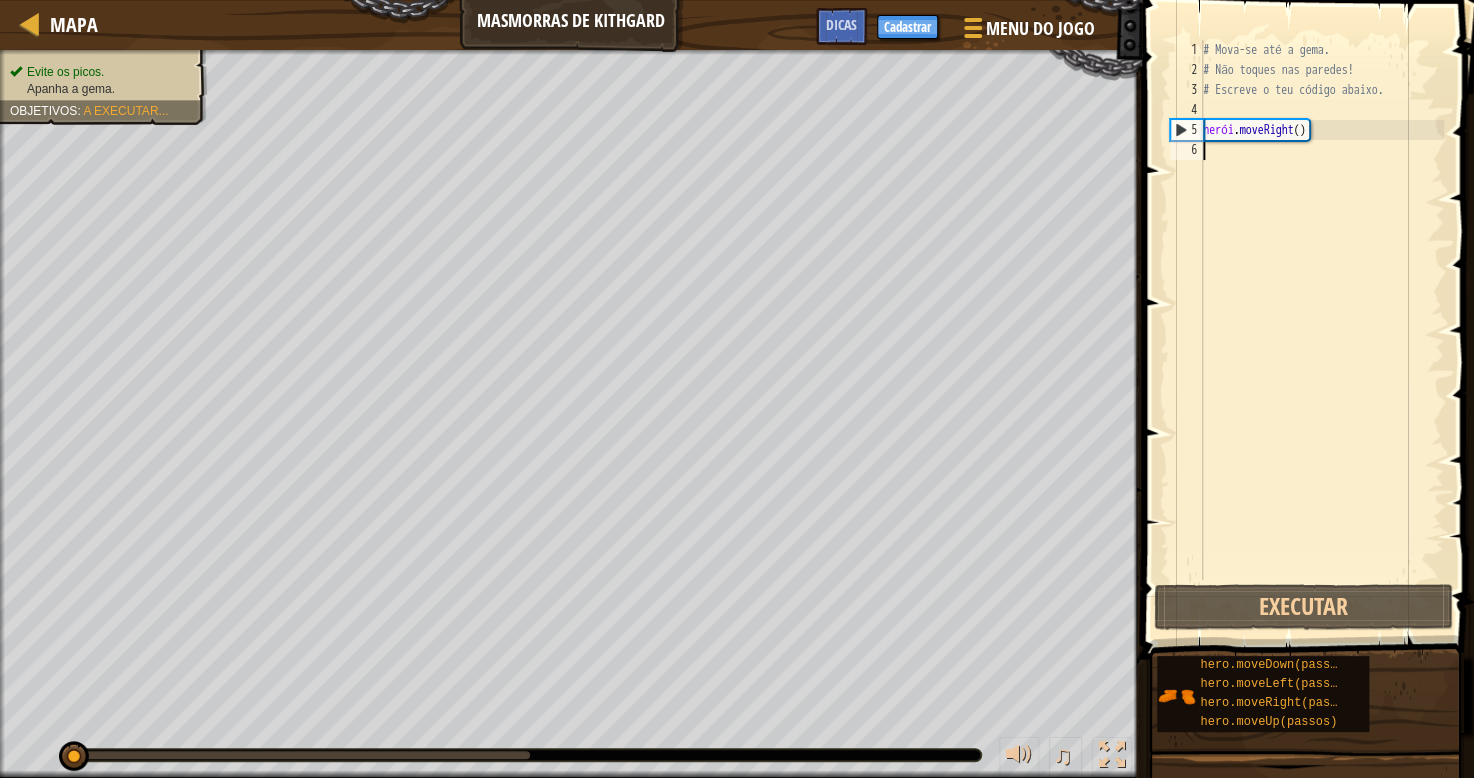 click on "# Mova-se até a gema. # Não toques nas paredes! # Escreve o teu código abaixo. herói  .  moveRight  (  )" at bounding box center [1321, 330] 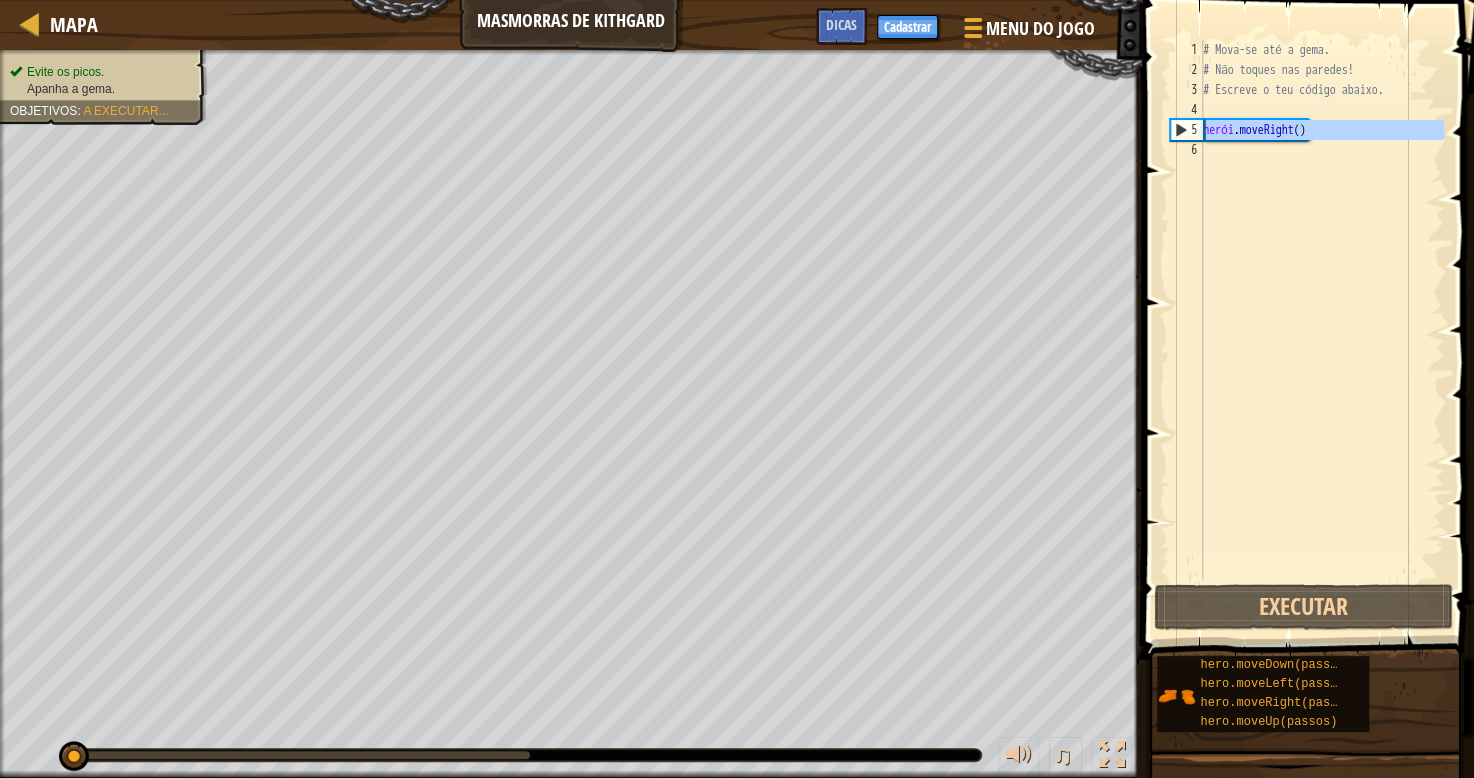 click on "5" at bounding box center (1187, 130) 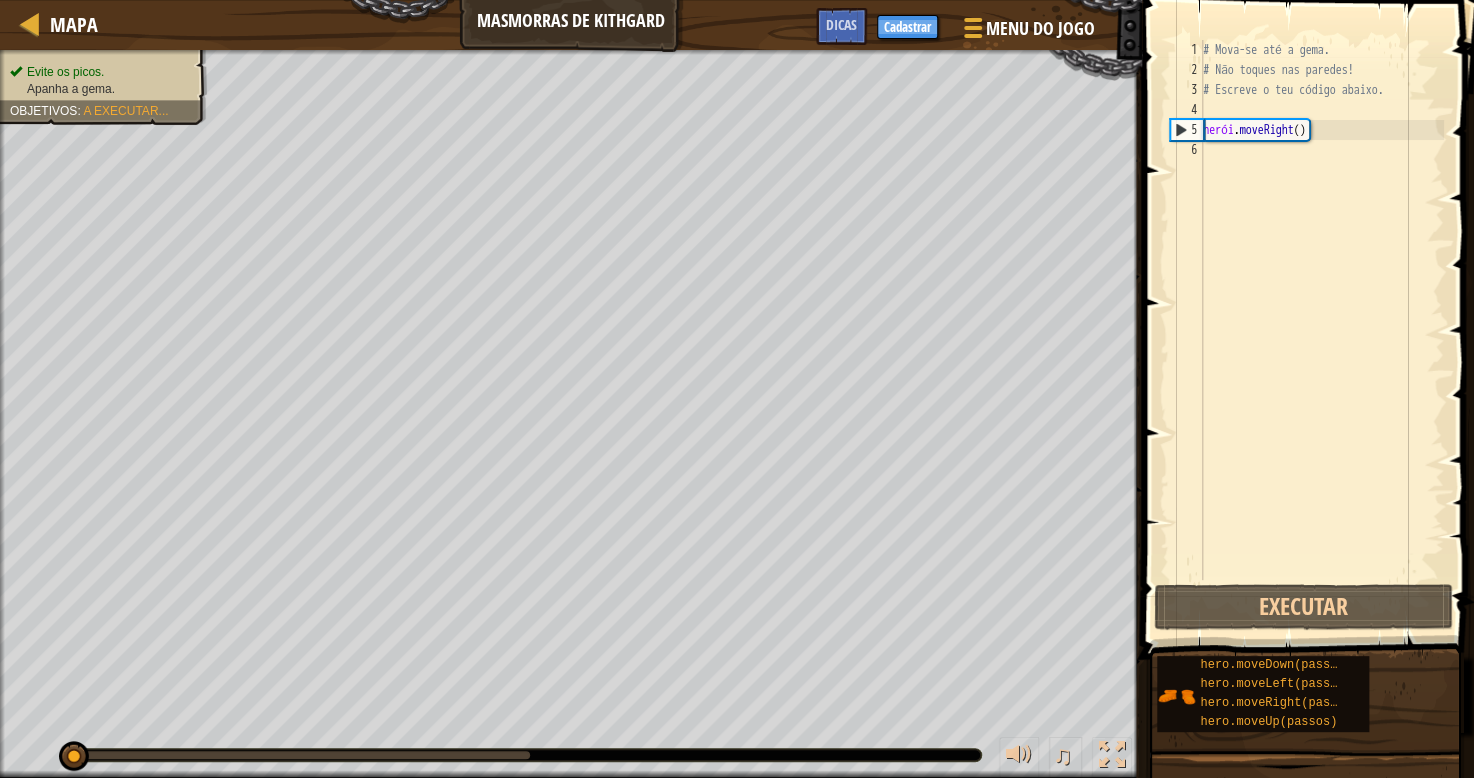 click on "5" at bounding box center [1187, 130] 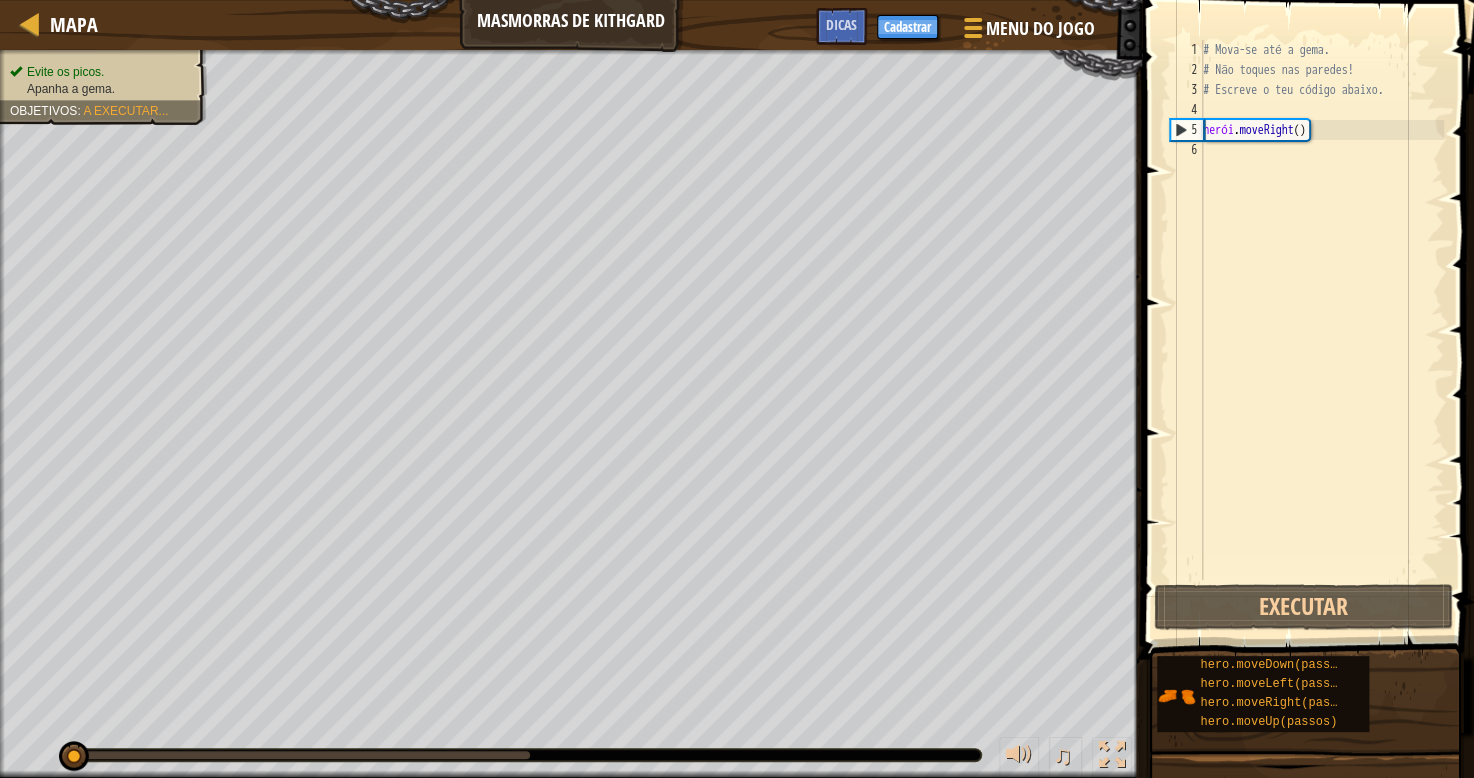 click on "5" at bounding box center [1187, 130] 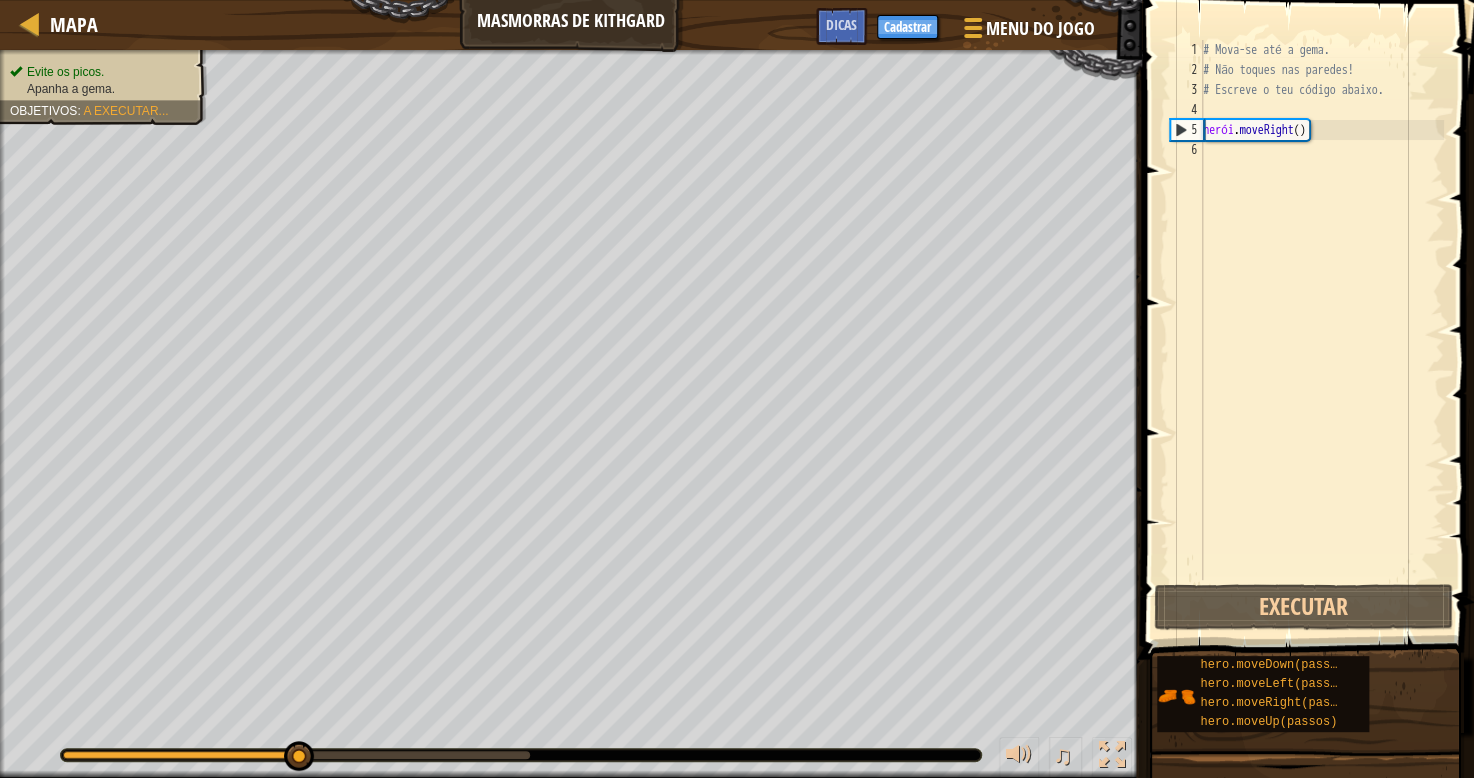 drag, startPoint x: 75, startPoint y: 752, endPoint x: 296, endPoint y: 776, distance: 222.29935 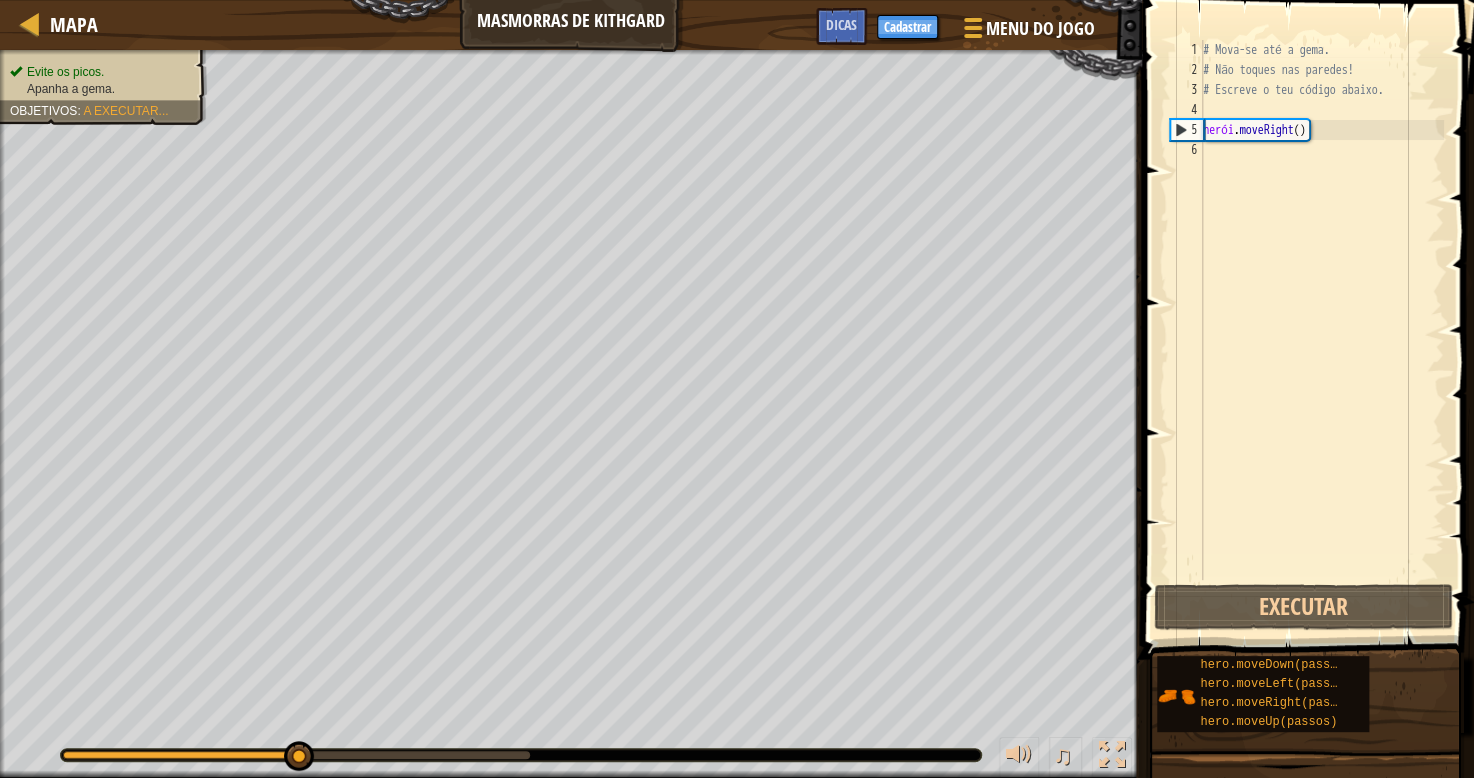 click on "♫" at bounding box center (571, 750) 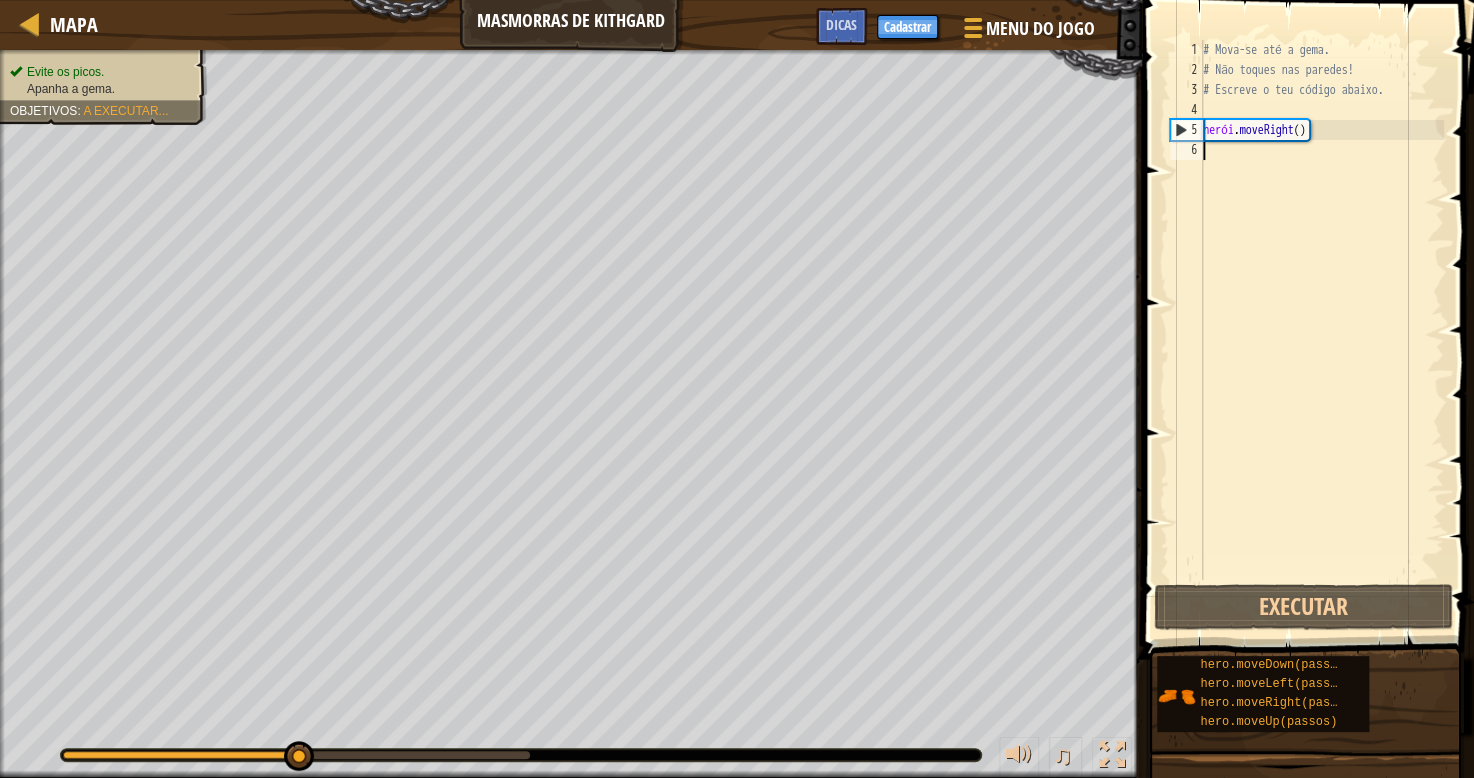 click on "6" at bounding box center (1186, 150) 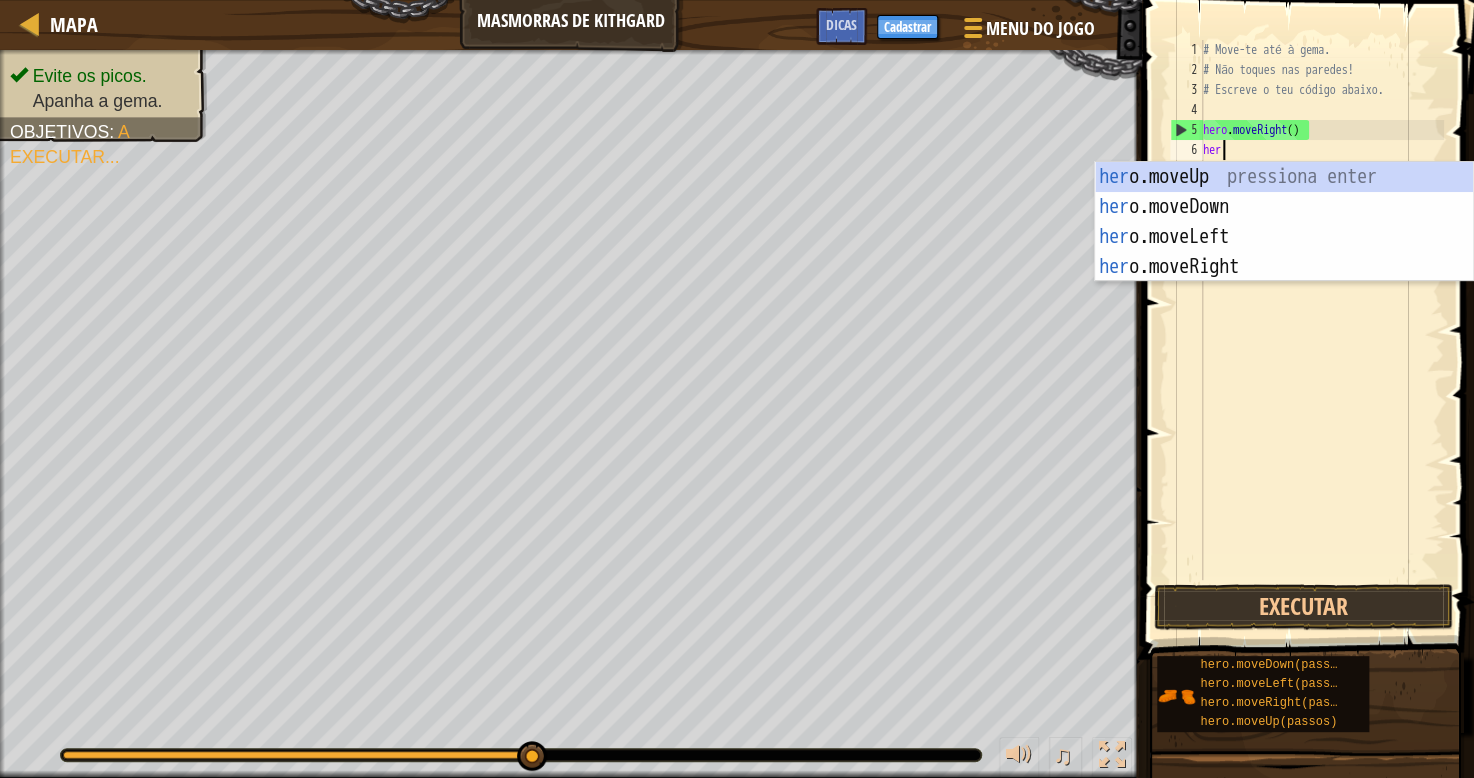 scroll, scrollTop: 8, scrollLeft: 10, axis: both 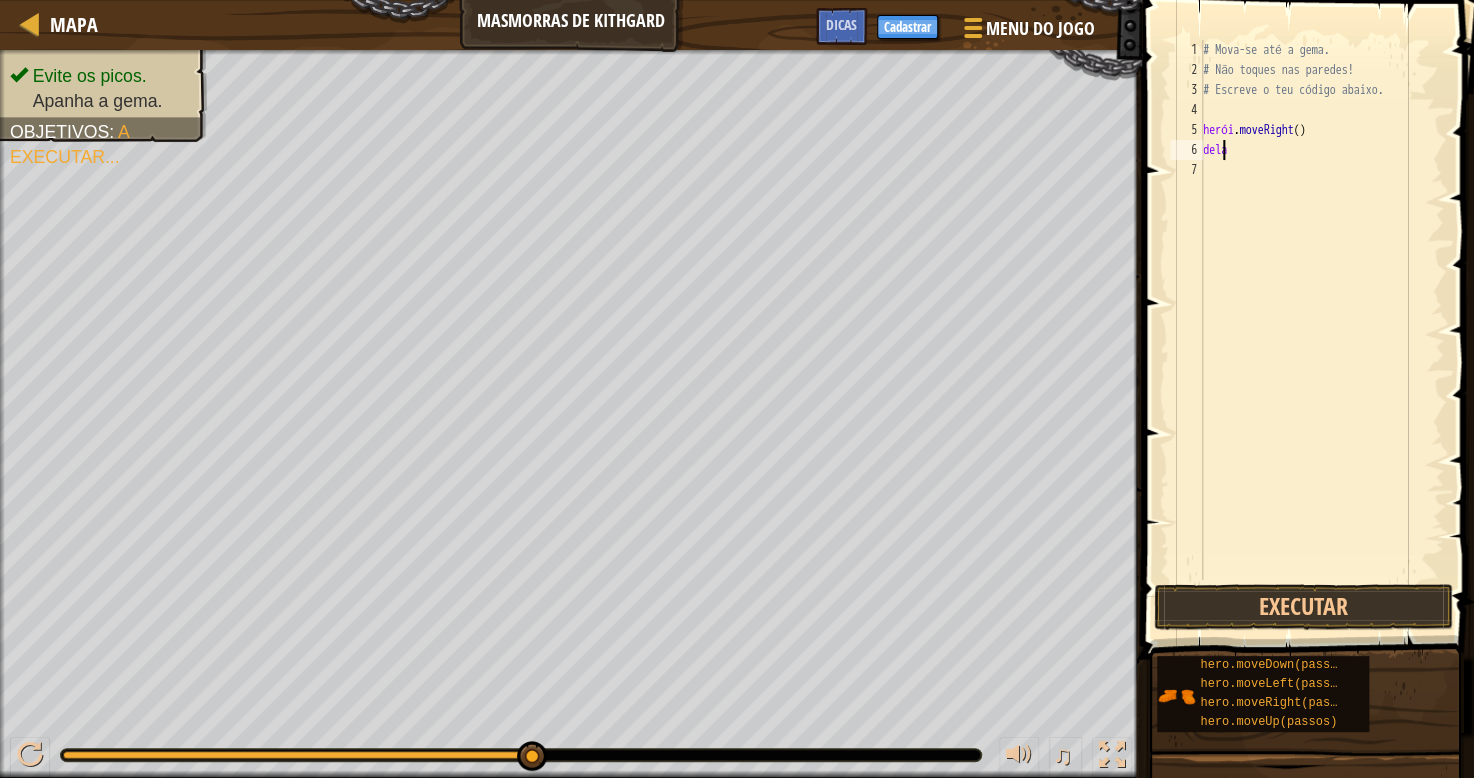 click on "dela" at bounding box center [1321, 330] 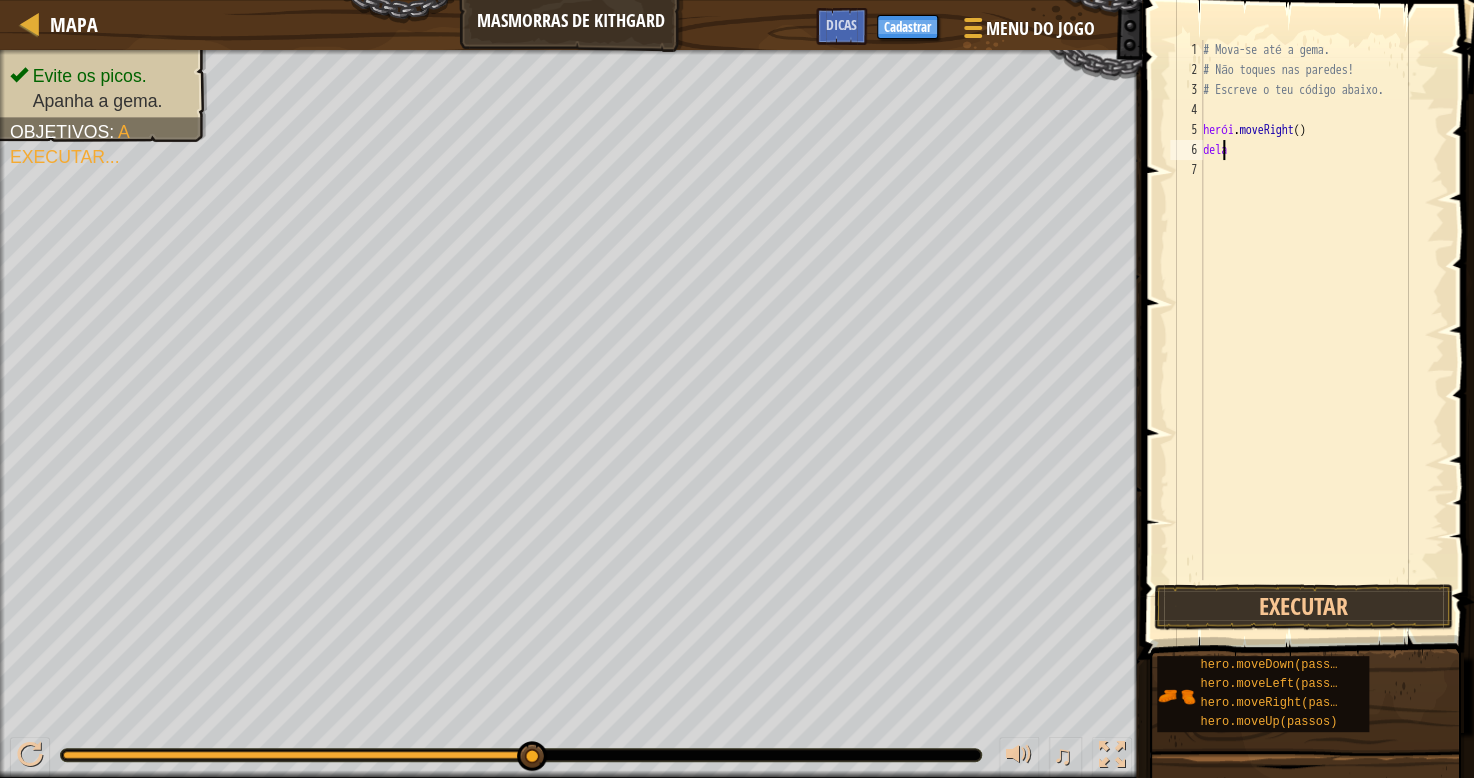 click on "dela" at bounding box center [1321, 330] 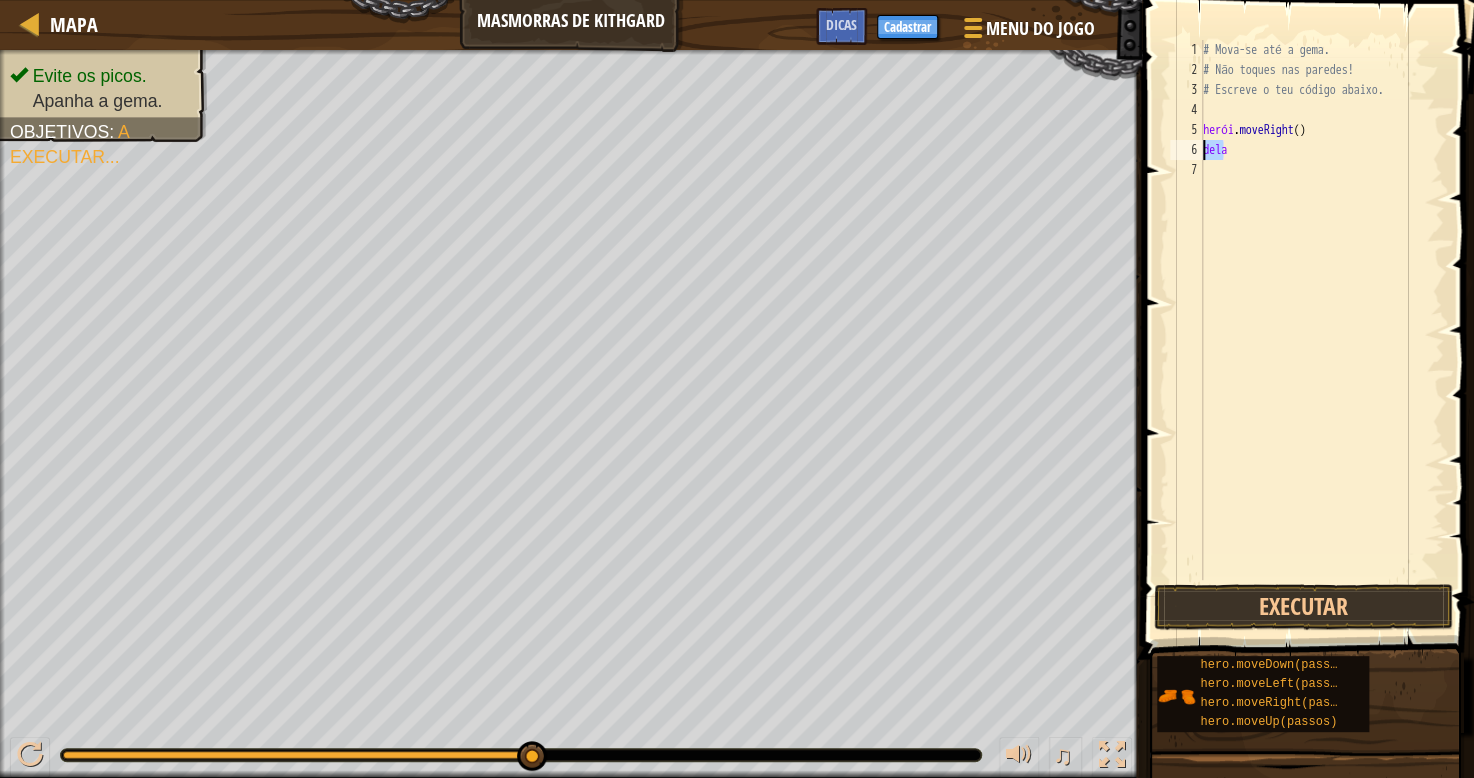 drag, startPoint x: 1235, startPoint y: 152, endPoint x: 1200, endPoint y: 149, distance: 35.128338 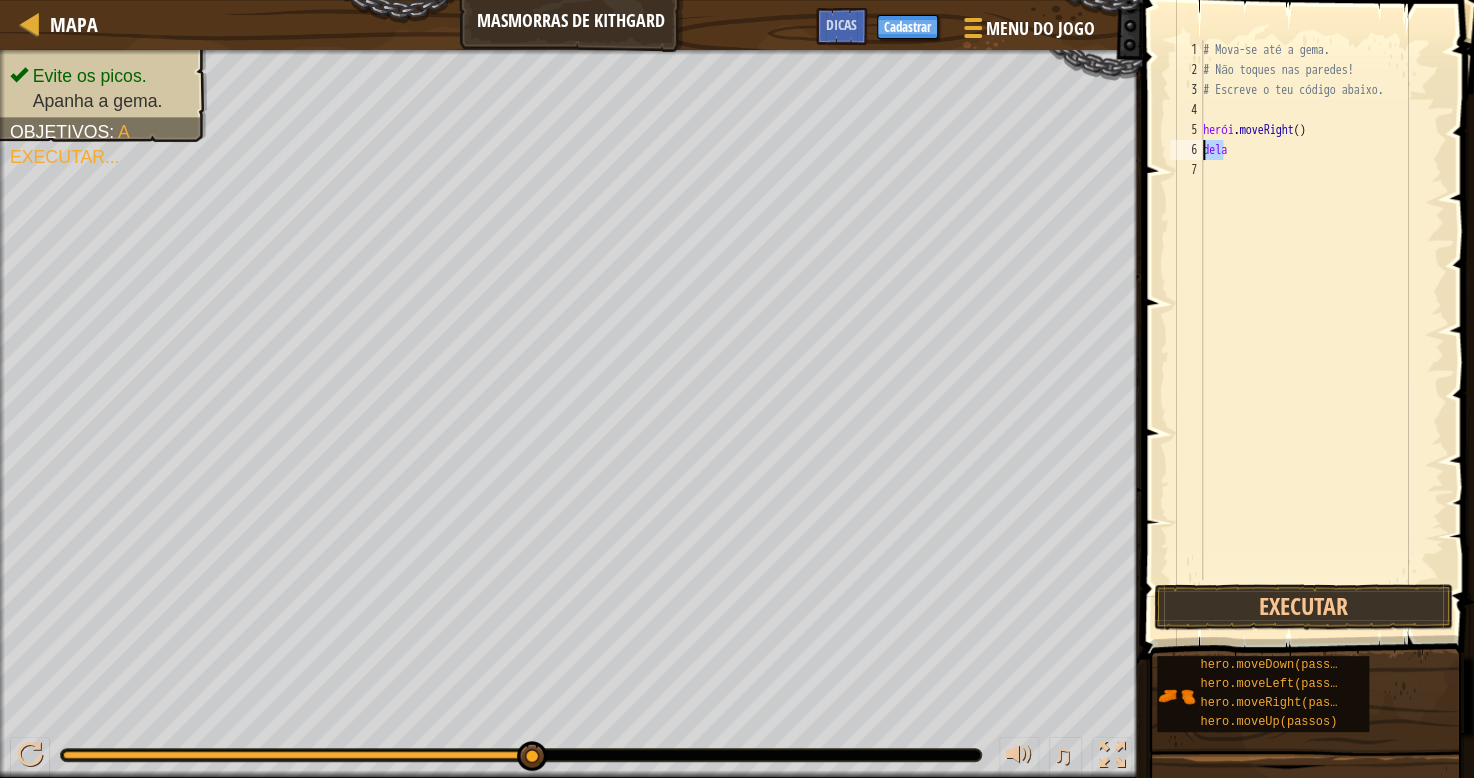 click on "her 1 2 3 4 5 6 7 # Mova-se até a gema. # Não toques nas paredes! # Escreve o teu código abaixo. herói  .  moveRight  (  ) dela     ???????????? ???????????? ???????????? ???????????? ???????????? ???????????? ???????????? ???????????? XXXXXXXXXXXXXXXXXXXXXXXXXXXXXXXXXXXXXXXXXXXXXXXXXXXXXXXXXXXXXXXXXXXXXXXXXXXXXXXXXXXXXXXXXXXXXXXXXXXXXXXXXXXXXXXXXXXXXXXXXXXXXXXXXXXXXXXXXXXXXXXXXXXXXXXXXXXXXXXXXXXXXXXXXXXXXXXXXXXXXXXXXXXXXXXXXXXXXXXXXXXXXXXXXXXXXXXXXXXXXXXXXXXXXXXXXXXXXXXXXXXXXXXXXXXXXXXX" at bounding box center (1305, 310) 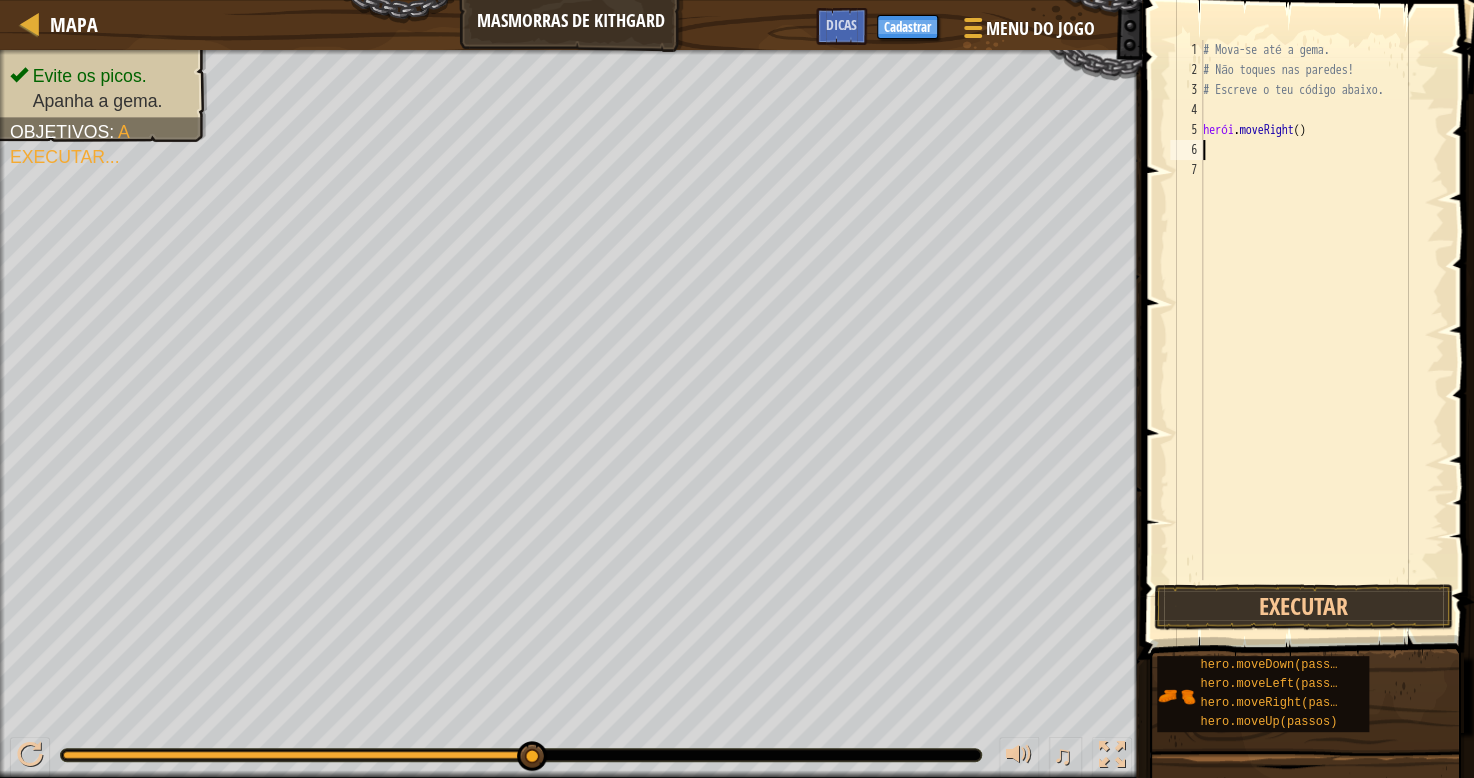 scroll, scrollTop: 8, scrollLeft: 0, axis: vertical 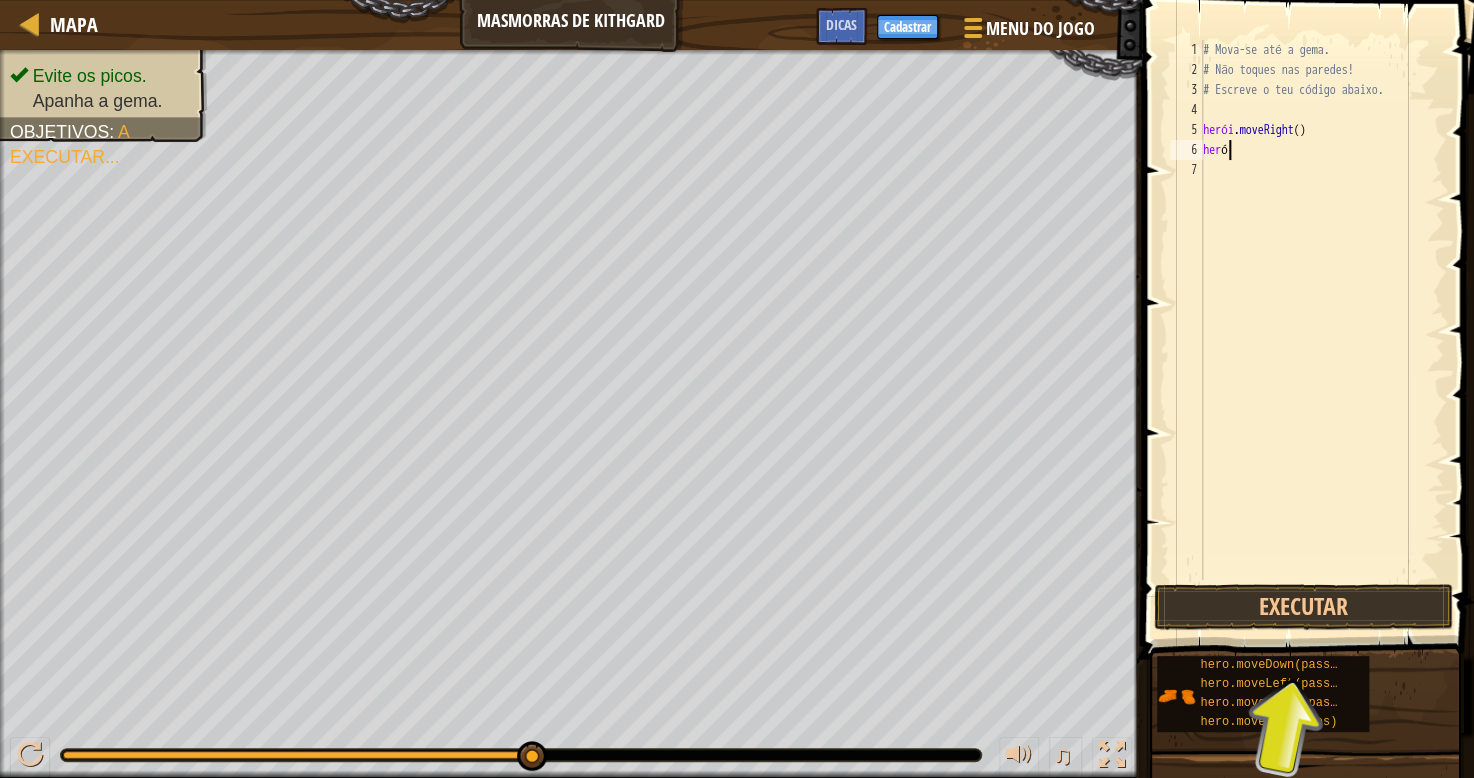 type on "herói" 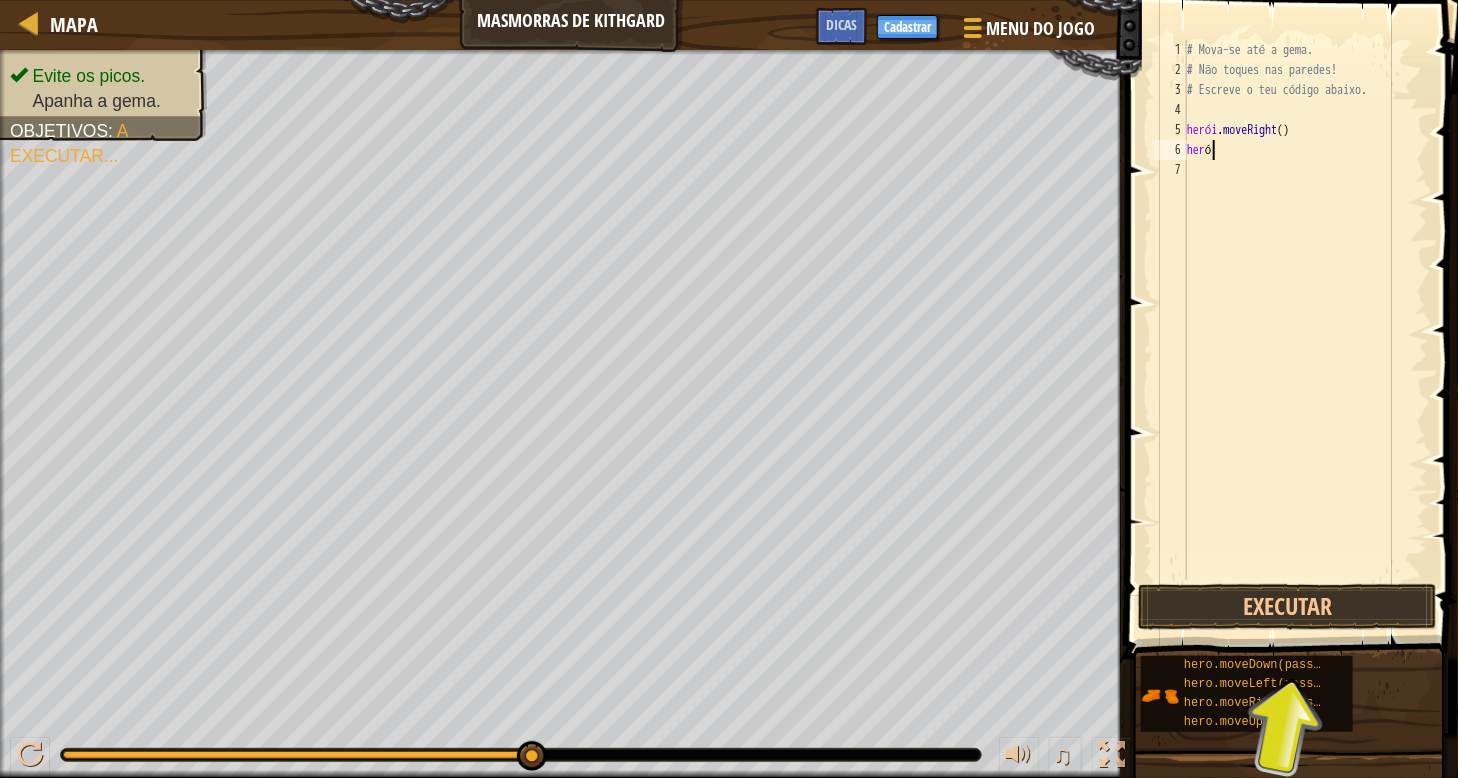 scroll, scrollTop: 8, scrollLeft: 17, axis: both 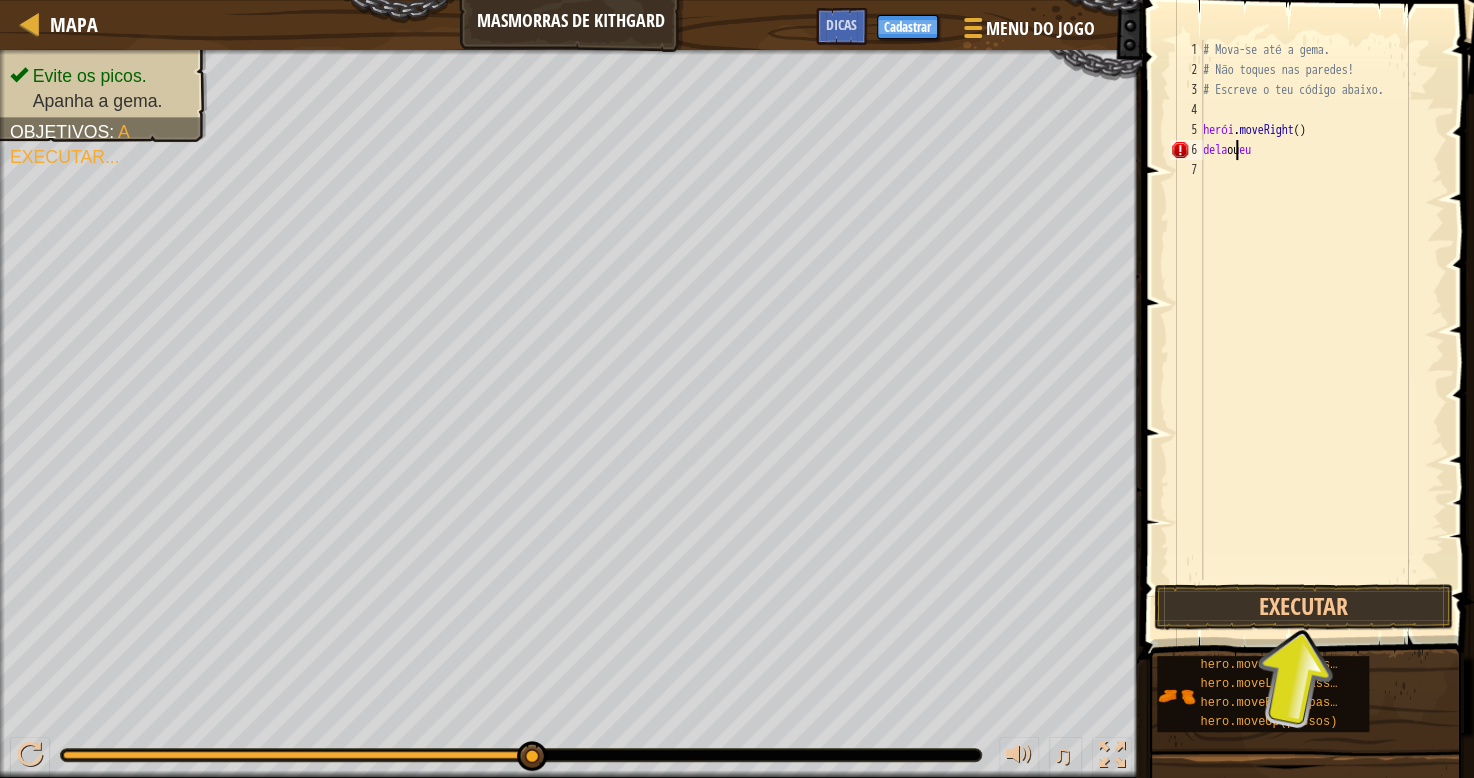 click on "# Mova-se até a gema. # Não toques nas paredes! # Escreve o teu código abaixo. herói  .  moveRight  (  ) dela  ou  eu" at bounding box center (1321, 330) 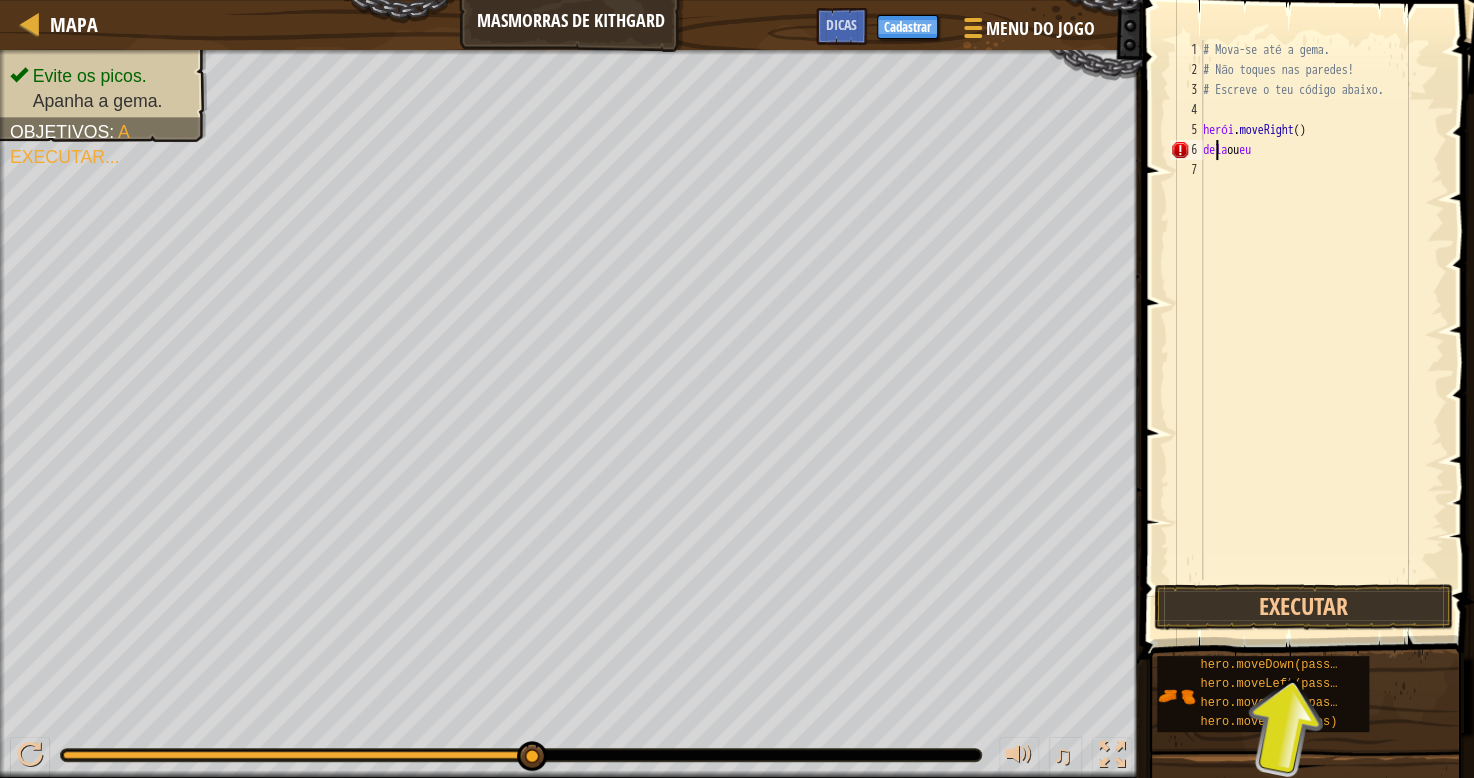 click on "# Mova-se até a gema. # Não toques nas paredes! # Escreve o teu código abaixo. herói  .  moveRight  (  ) dela  ou  eu" at bounding box center [1321, 330] 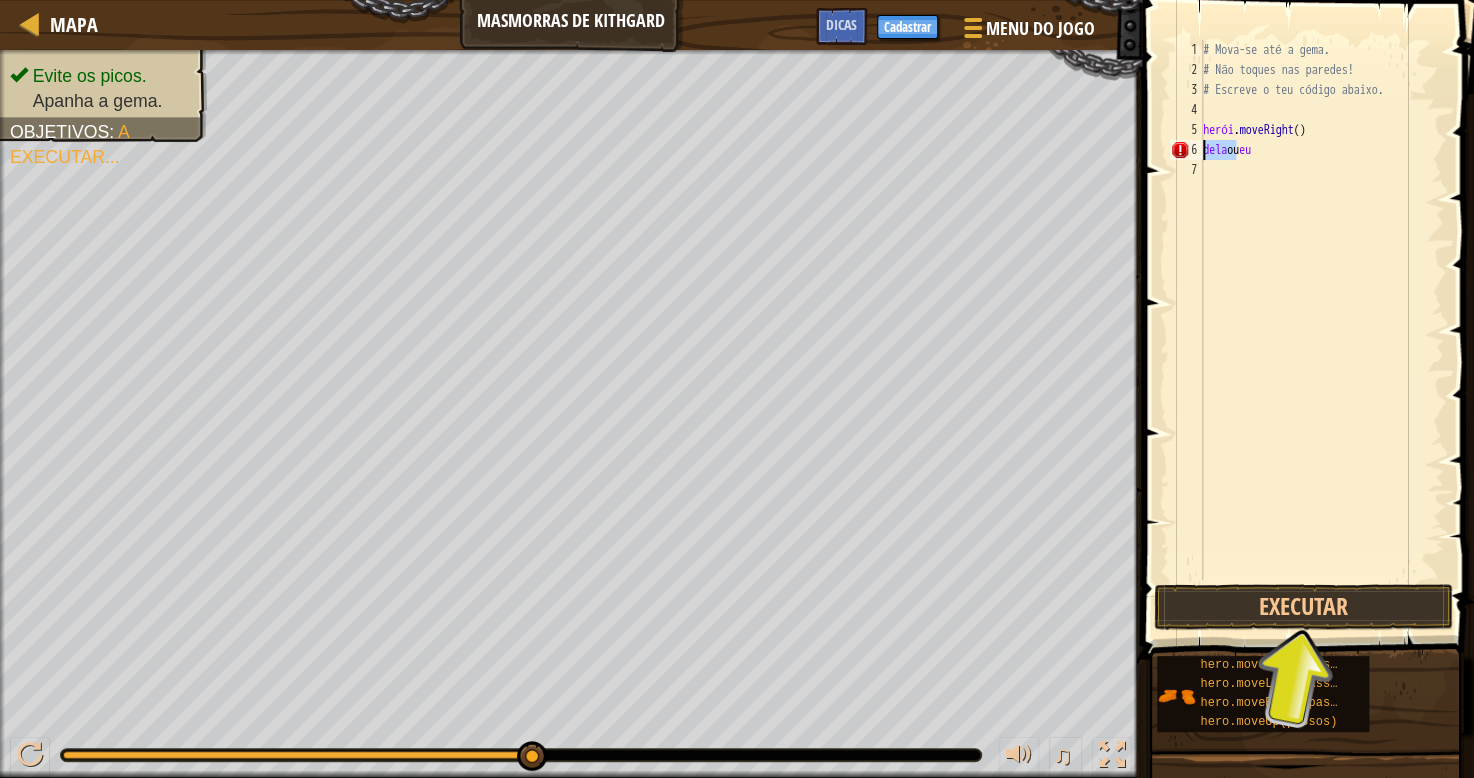 drag, startPoint x: 1221, startPoint y: 149, endPoint x: 1167, endPoint y: 148, distance: 54.00926 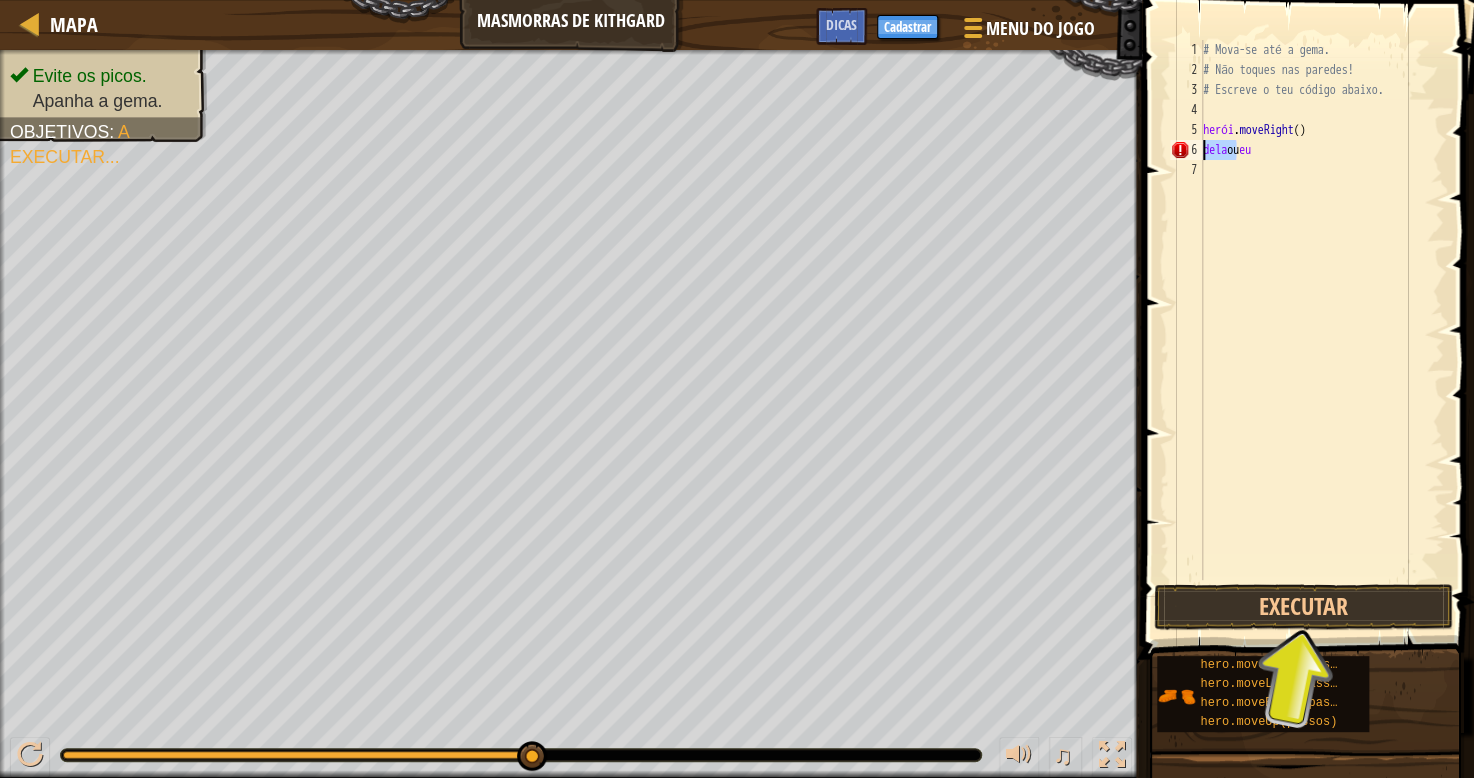 click on "herói 1 2 3 4 5 6 7 # Mova-se até a gema. # Não toques nas paredes! # Escreve o teu código abaixo. herói  .  moveRight  (  ) dela  ou  eu     ???????????? ???????????? ???????????? ???????????? ???????????? ???????????? ???????????? ???????????? XXXXXXXXXXXXXXXXXXXXXXXXXXXXXXXXXXXXXXXXXXXXXXXXXXXXXXXXXXXXXXXXXXXXXXXXXXXXXXXXXXXXXXXXXXXXXXXXXXXXXXXXXXXXXXXXXXXXXXXXXXXXXXXXXXXXXXXXXXXXXXXXXXXXXXXXXXXXXXXXXXXXXXXXXXXXXXXXXXXXXXXXXXXXXXXXXXXXXXXXXXXXXXXXXXXXXXXXXXXXXXXXXXXXXXXXXXXXXXXXXXXXXXXXXXXXXXXX" at bounding box center (1305, 310) 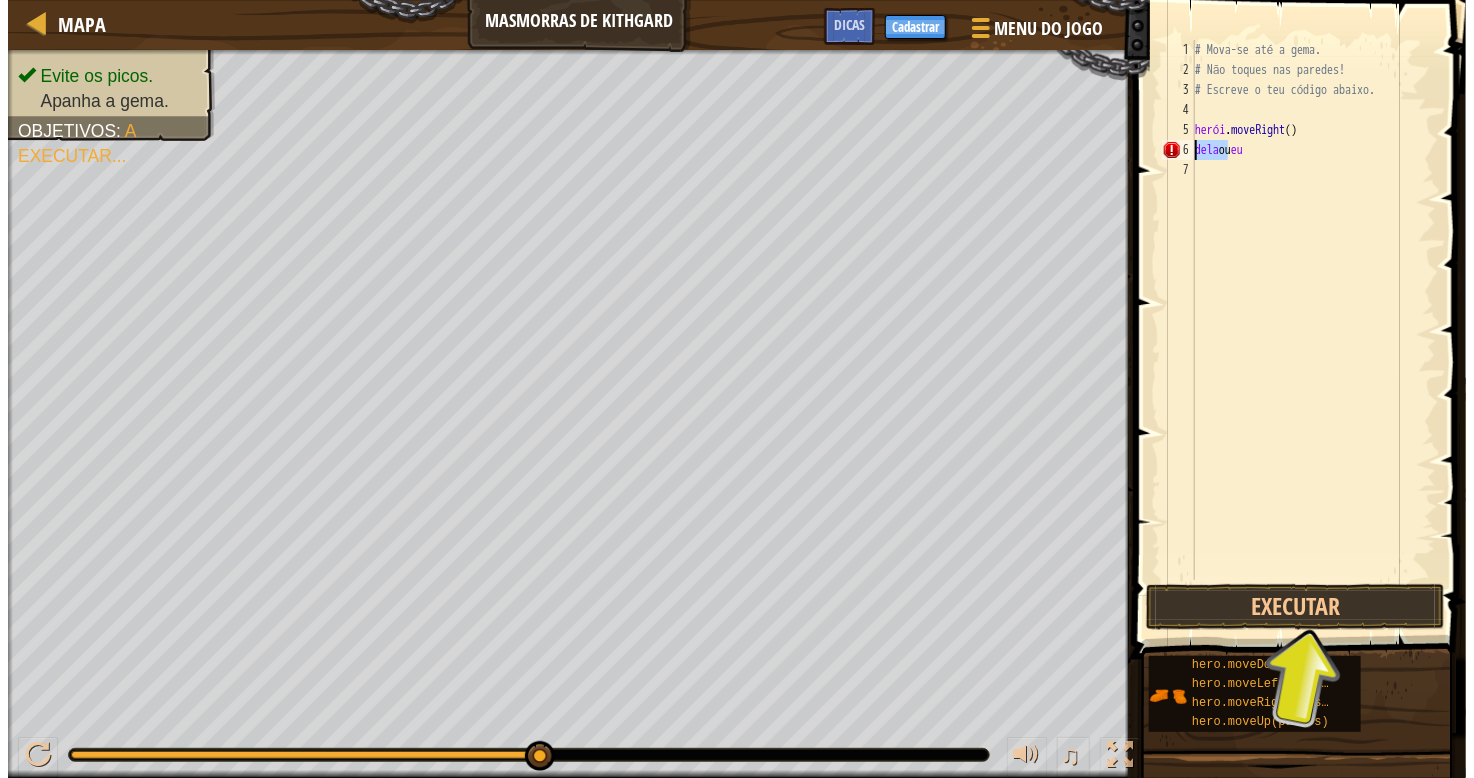 scroll, scrollTop: 8, scrollLeft: 0, axis: vertical 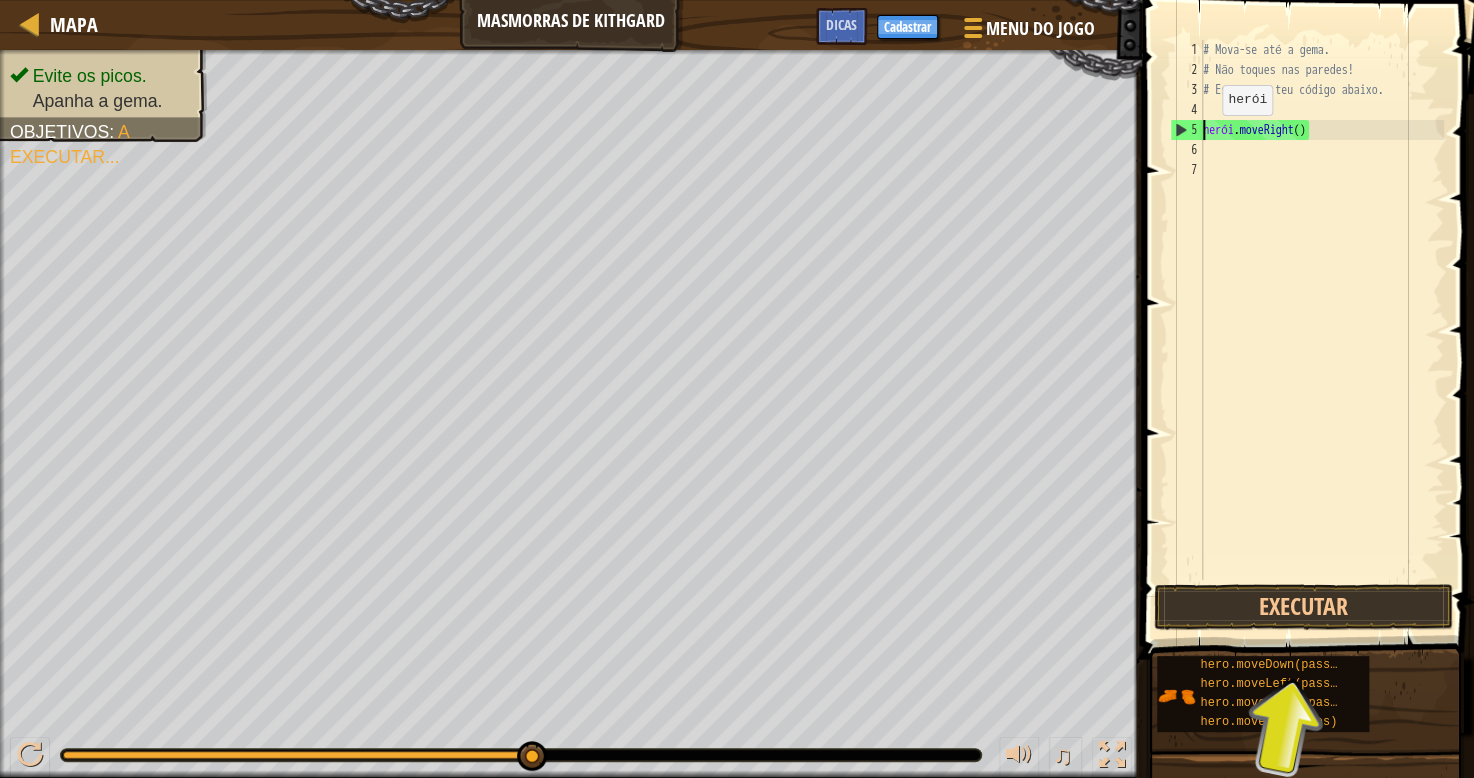 click on "# Mova-se até a gema. # Não toques nas paredes! # Escreve o teu código abaixo. herói  .  moveRight  (  )" at bounding box center [1321, 330] 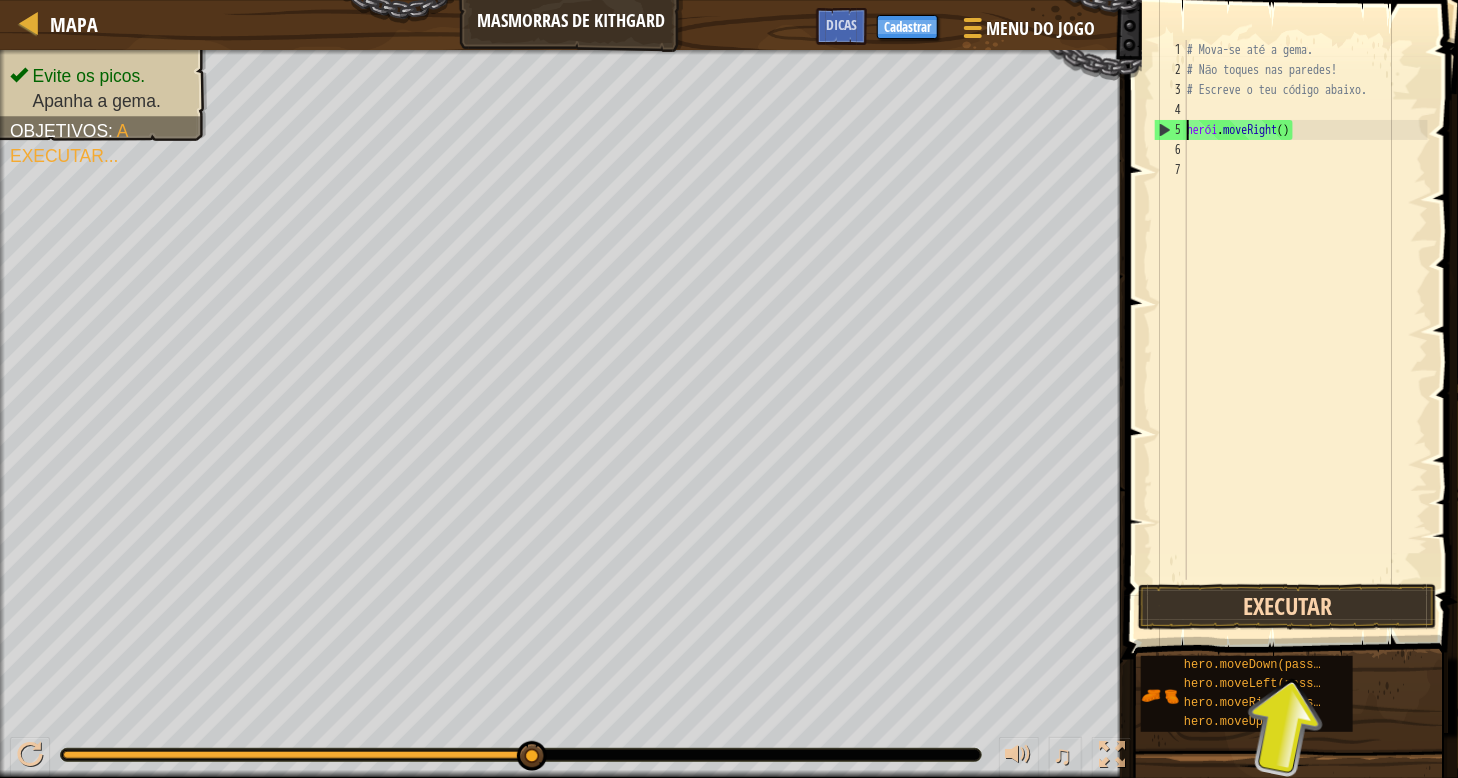 type on "hero.moveRight()" 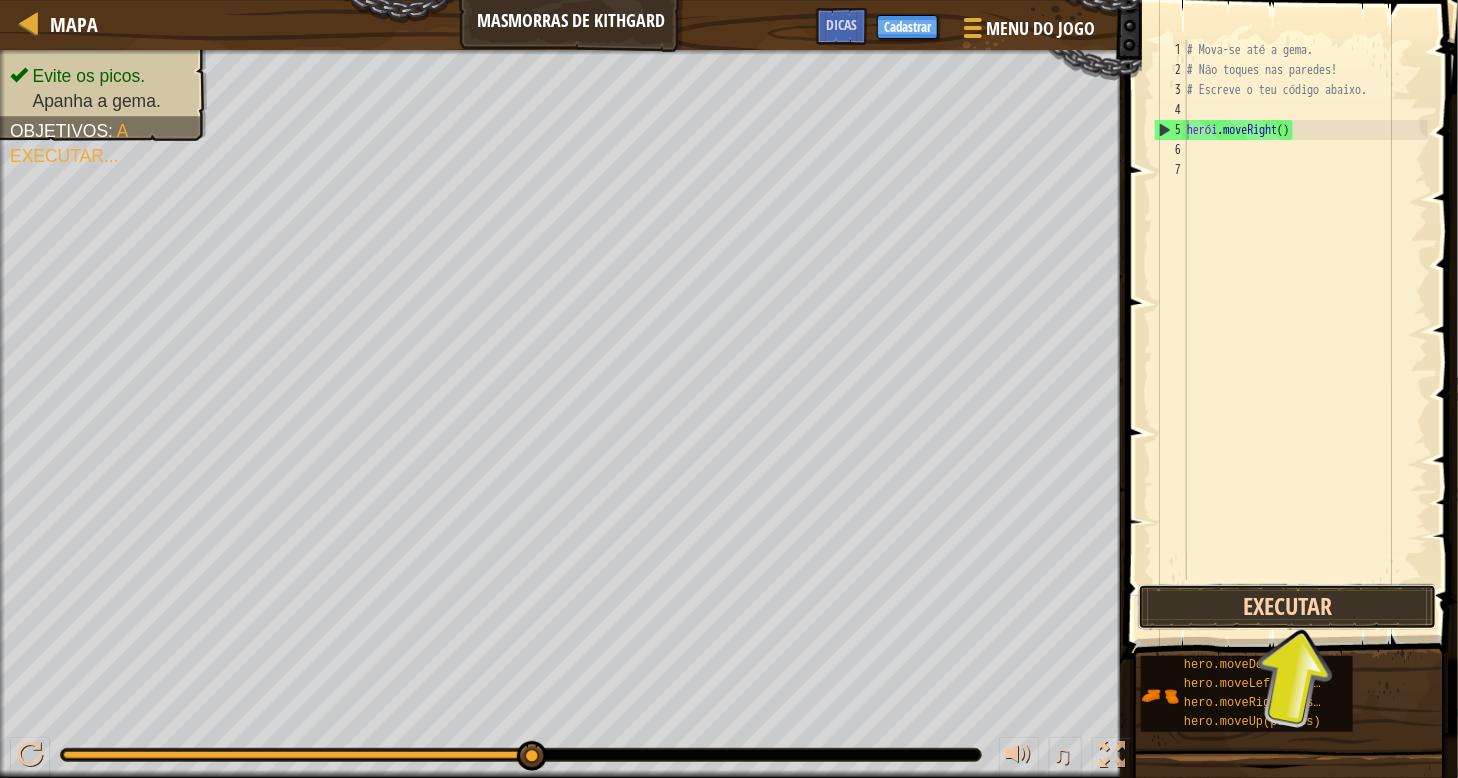 click on "Executar" at bounding box center [1287, 607] 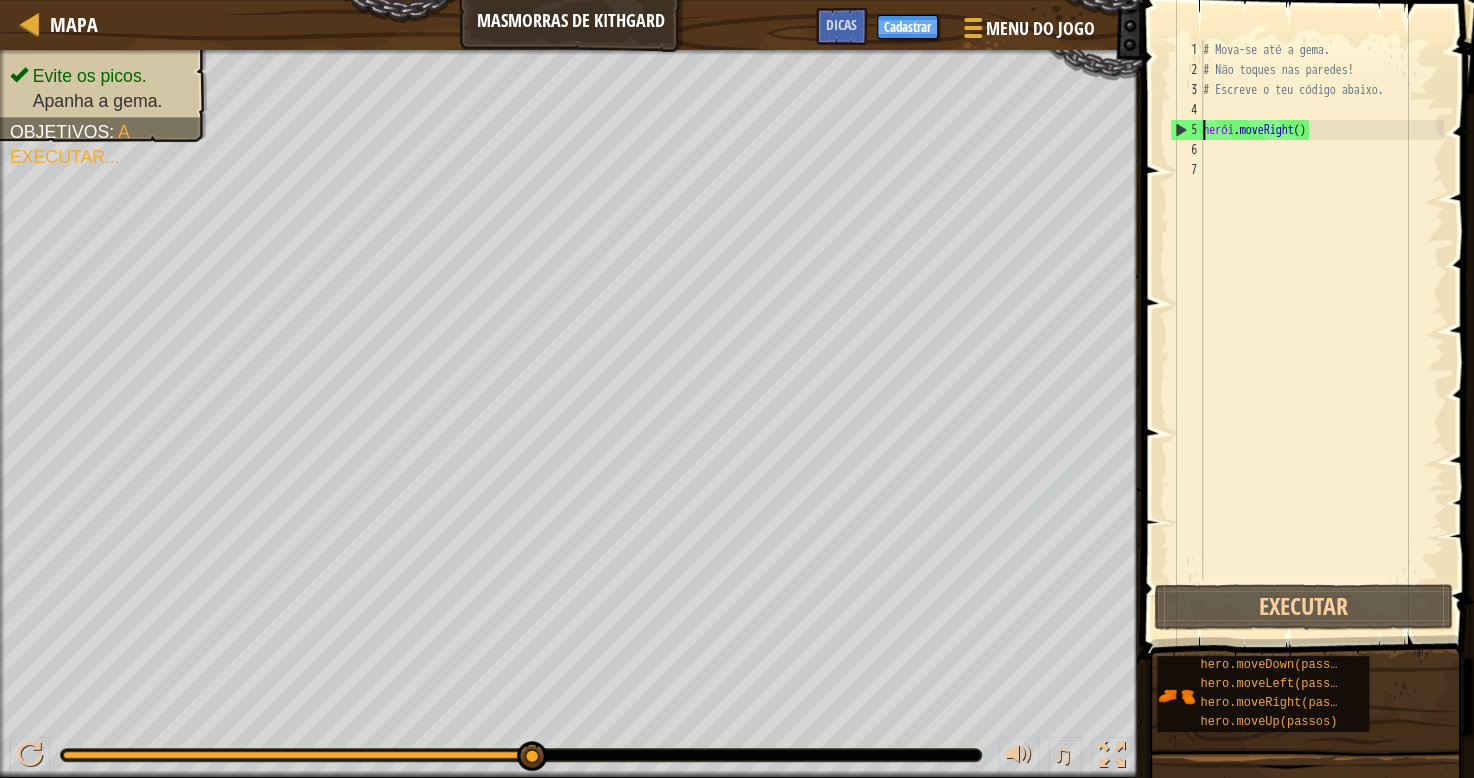 click on "# Mova-se até a gema. # Não toques nas paredes! # Escreve o teu código abaixo. herói  .  moveRight  (  )" at bounding box center (1321, 330) 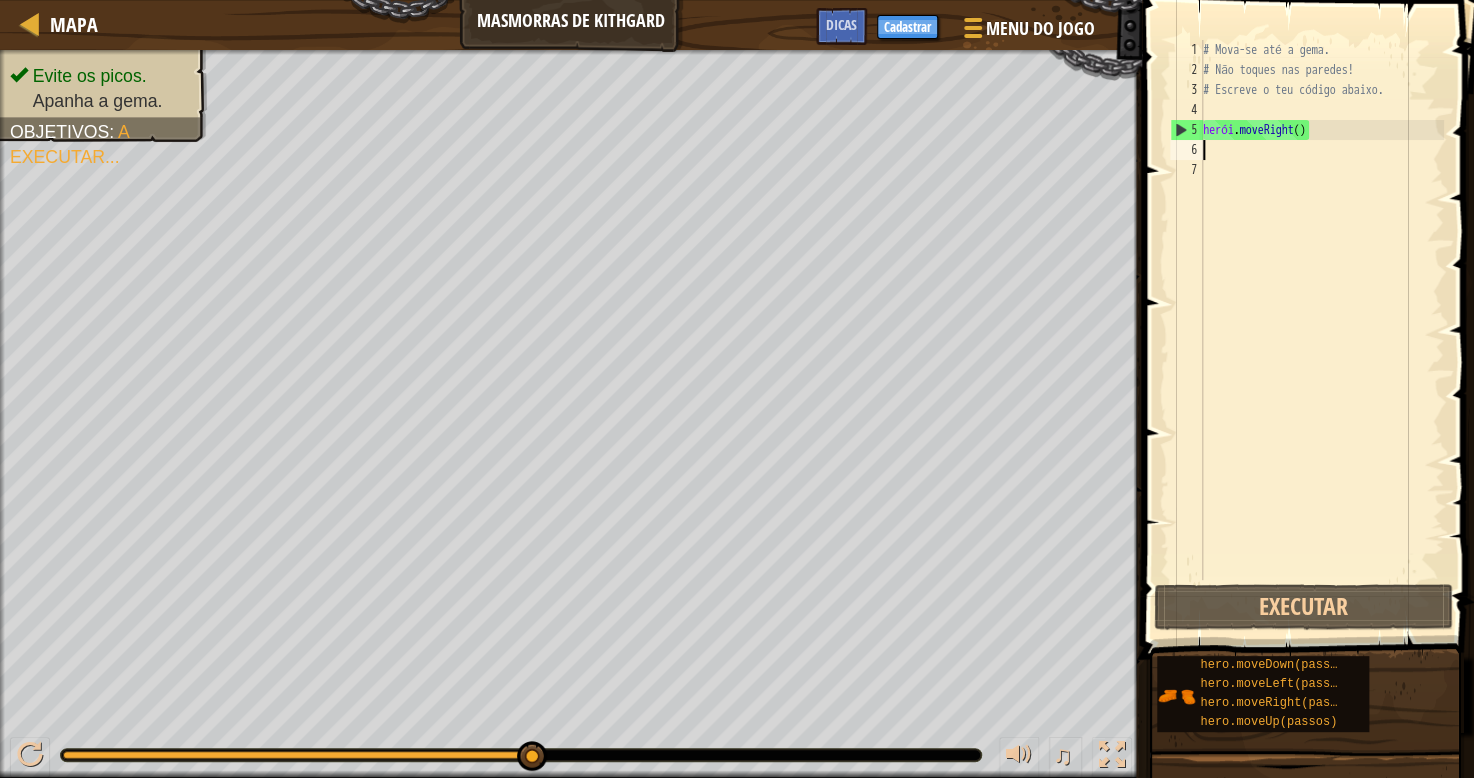 type on "h" 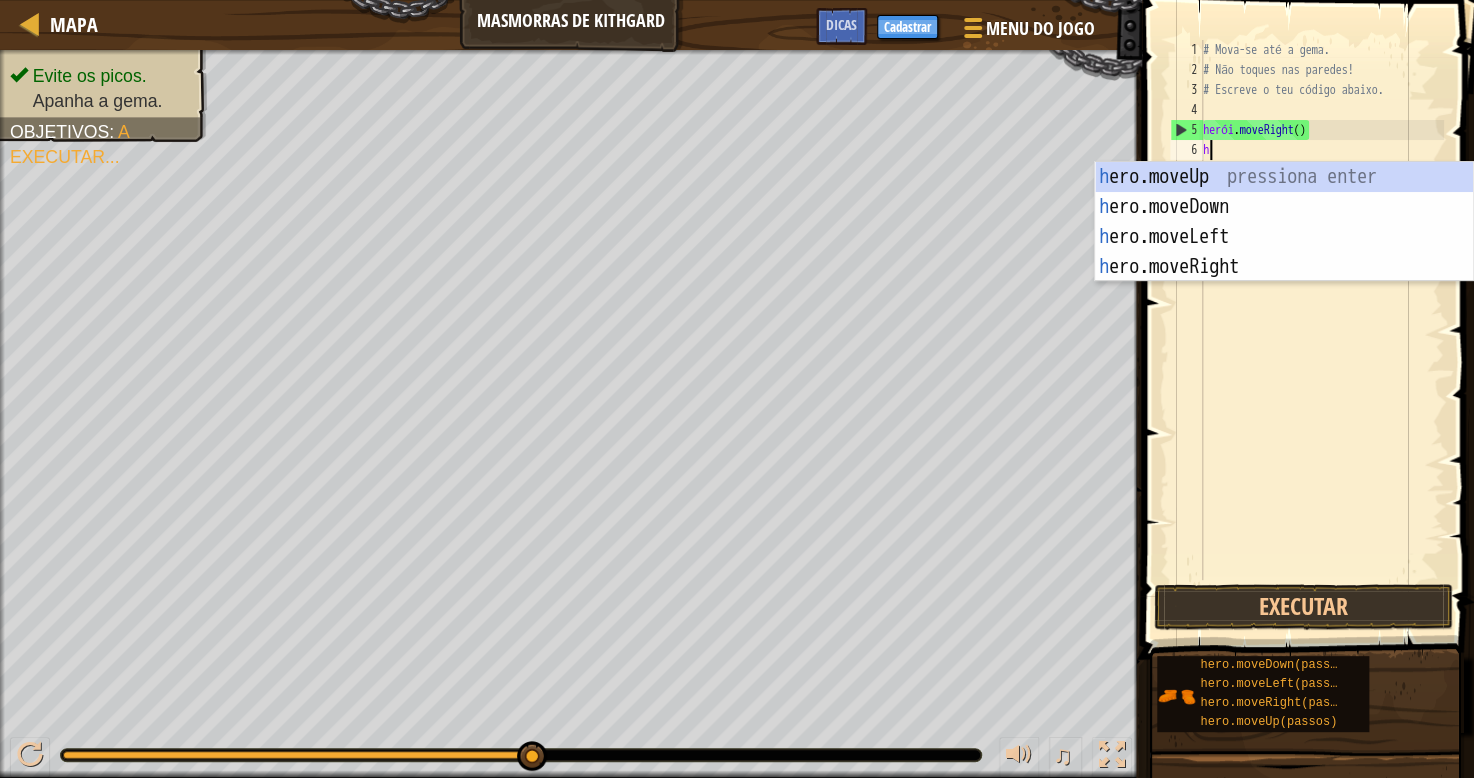 scroll, scrollTop: 8, scrollLeft: 2, axis: both 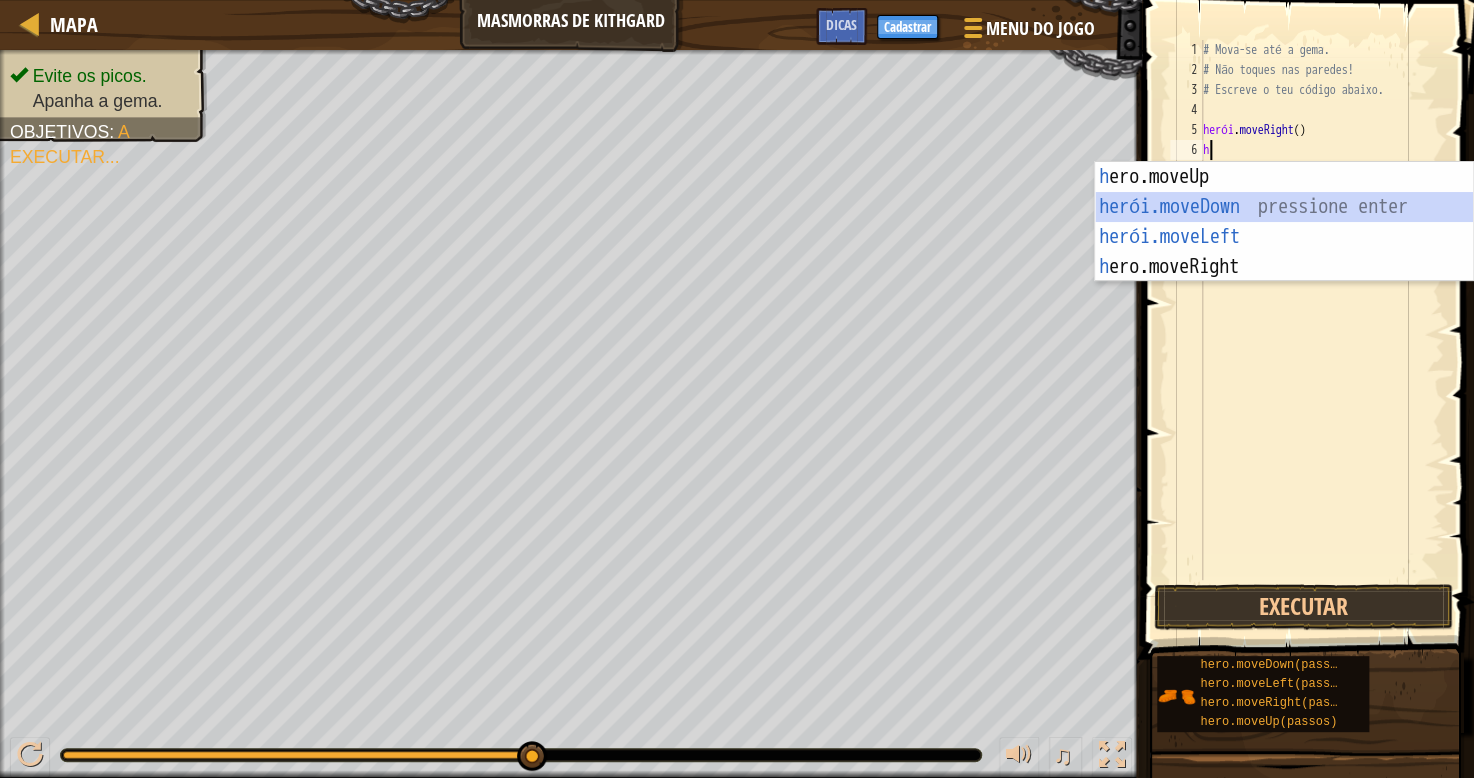 click on "h  ero.moveUp  pressionando enter herói.moveDown ​ pressione enter herói.moveLeft ​ pressione enter h  ero.moveRight pressione enter" at bounding box center [1284, 252] 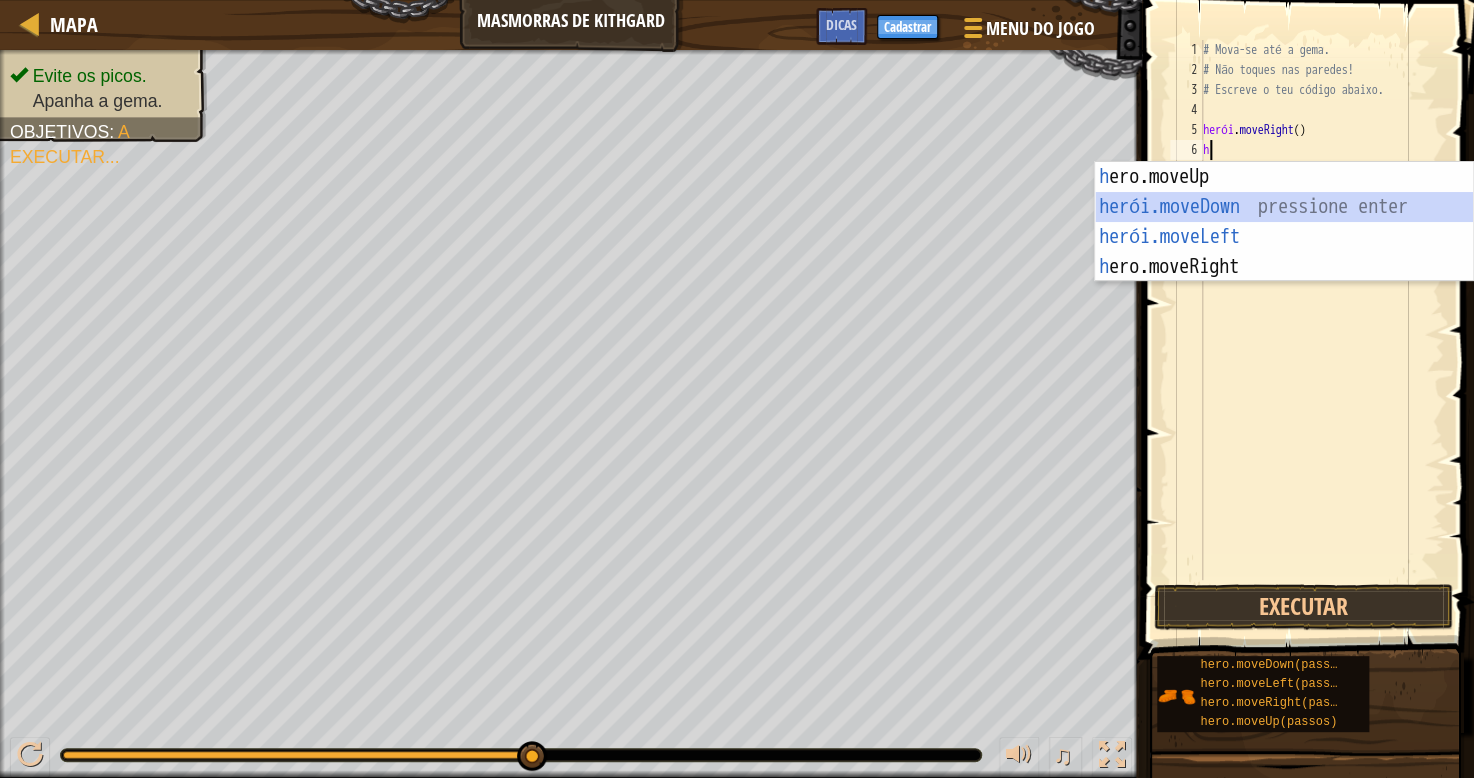 scroll, scrollTop: 8, scrollLeft: 0, axis: vertical 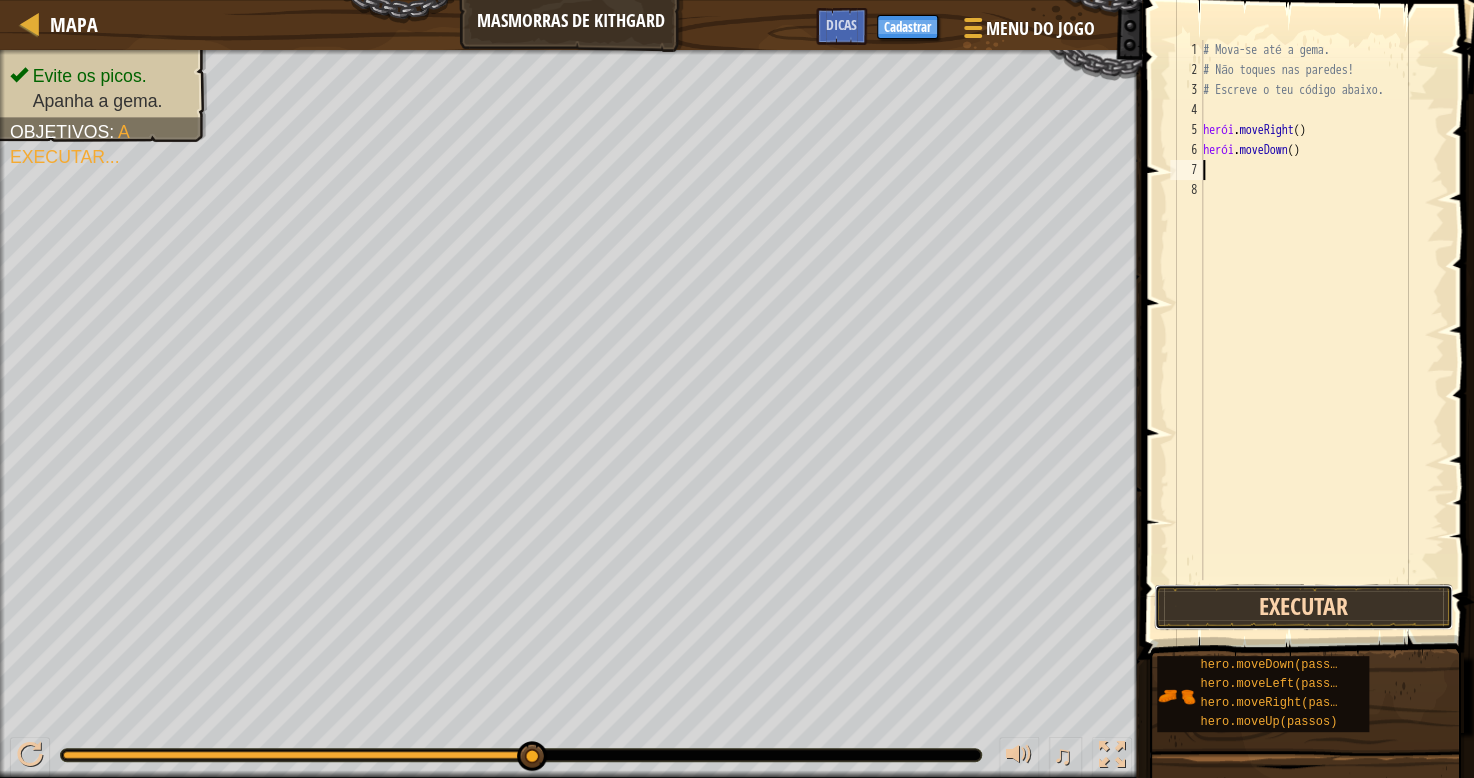 click on "Executar" at bounding box center [1303, 607] 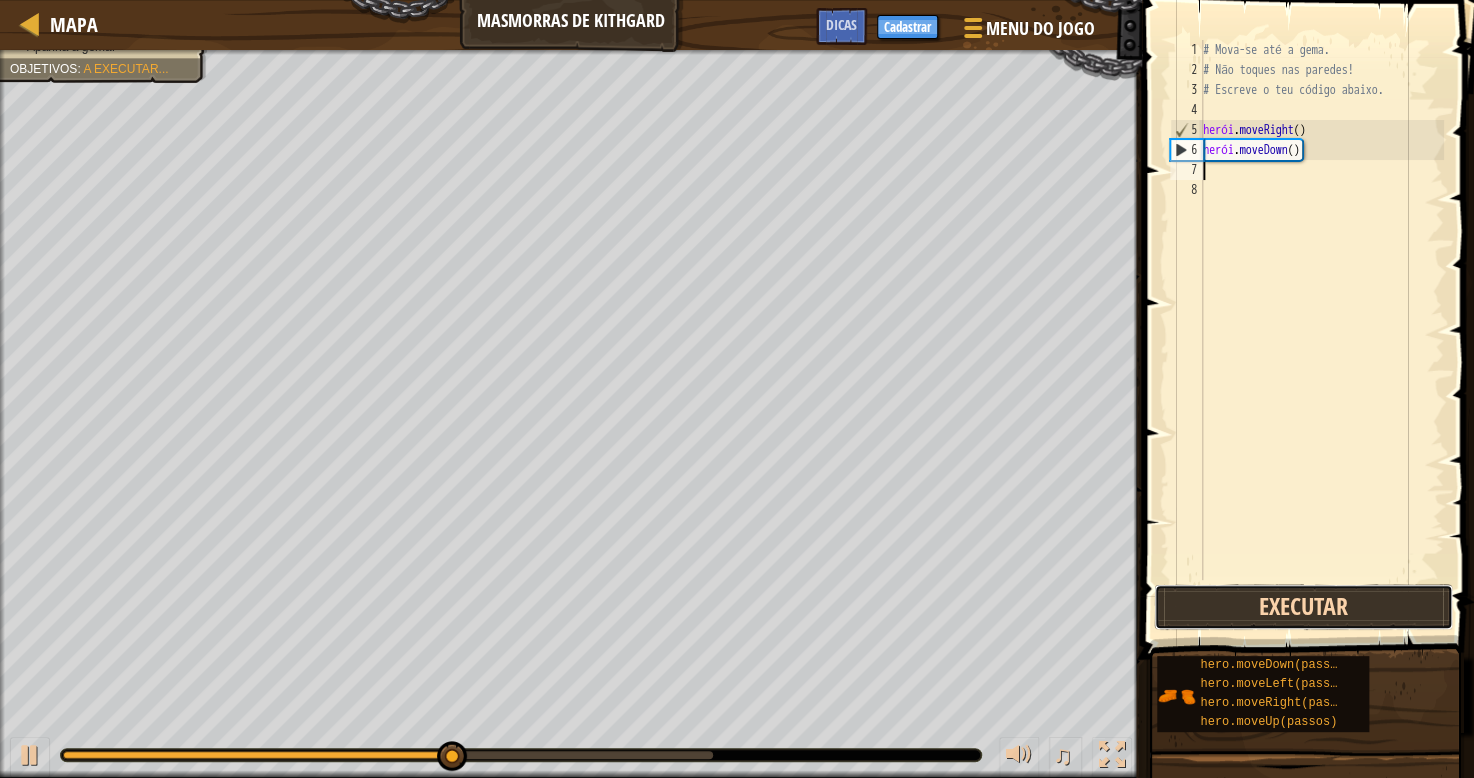 click on "Executar" at bounding box center [1303, 607] 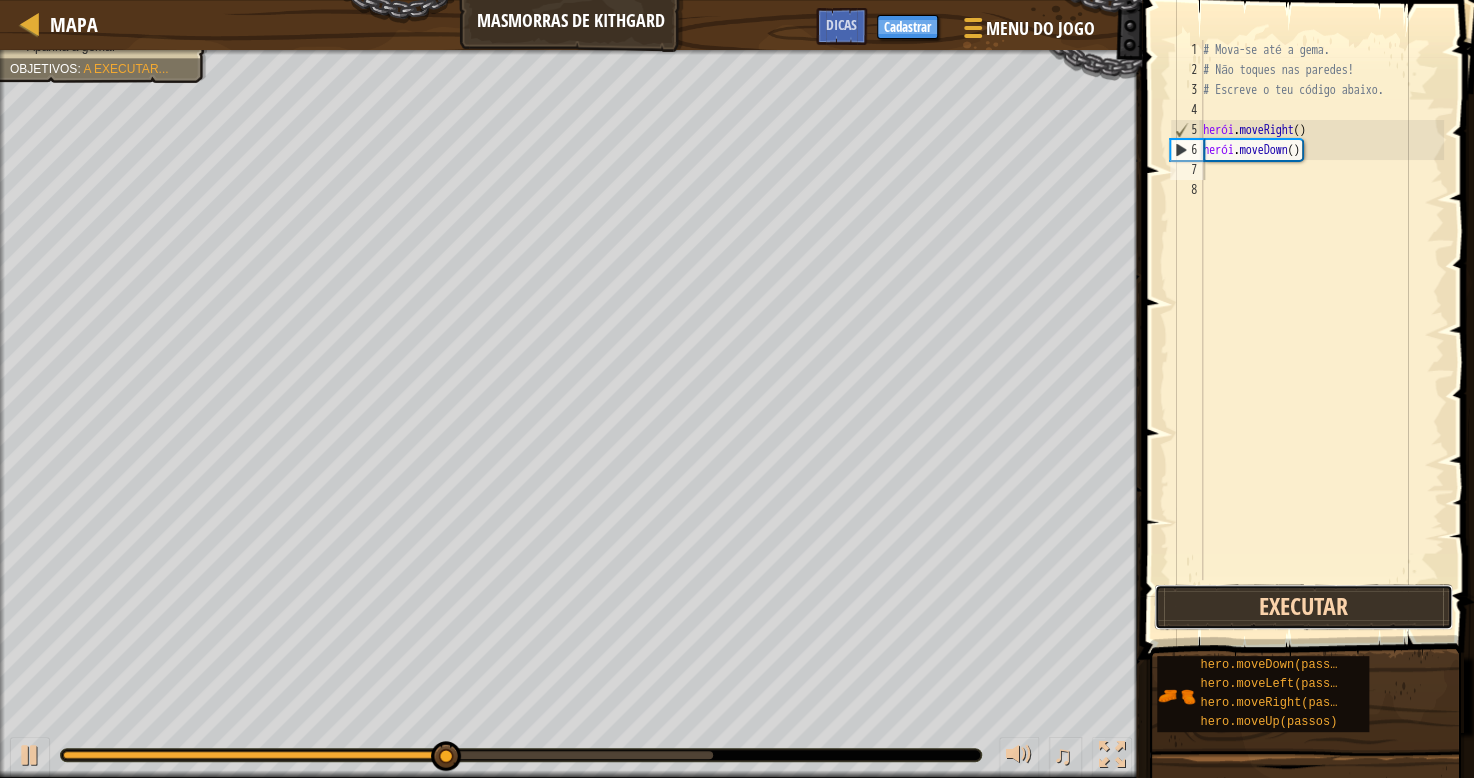 click on "Executar" at bounding box center (1303, 607) 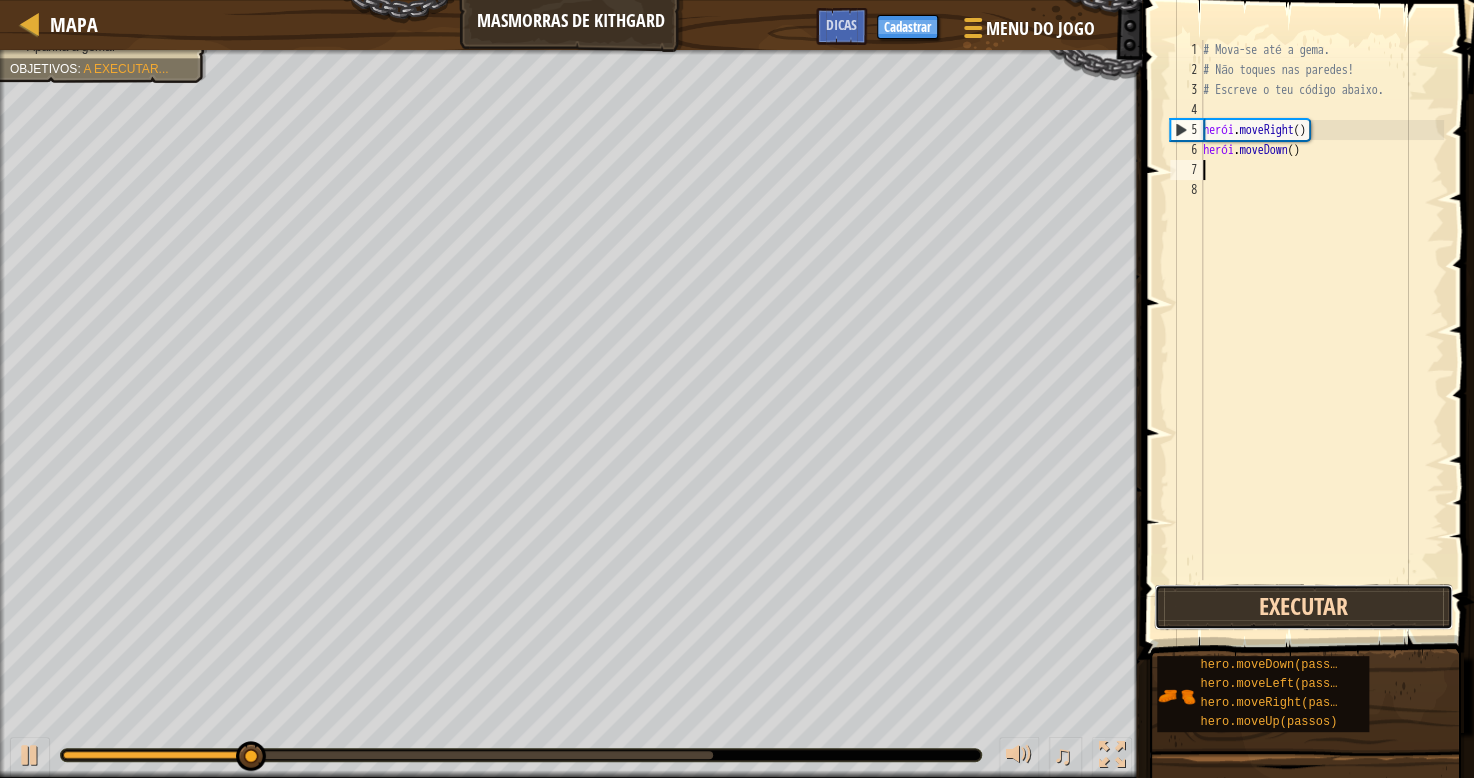 click on "Executar" at bounding box center (1303, 607) 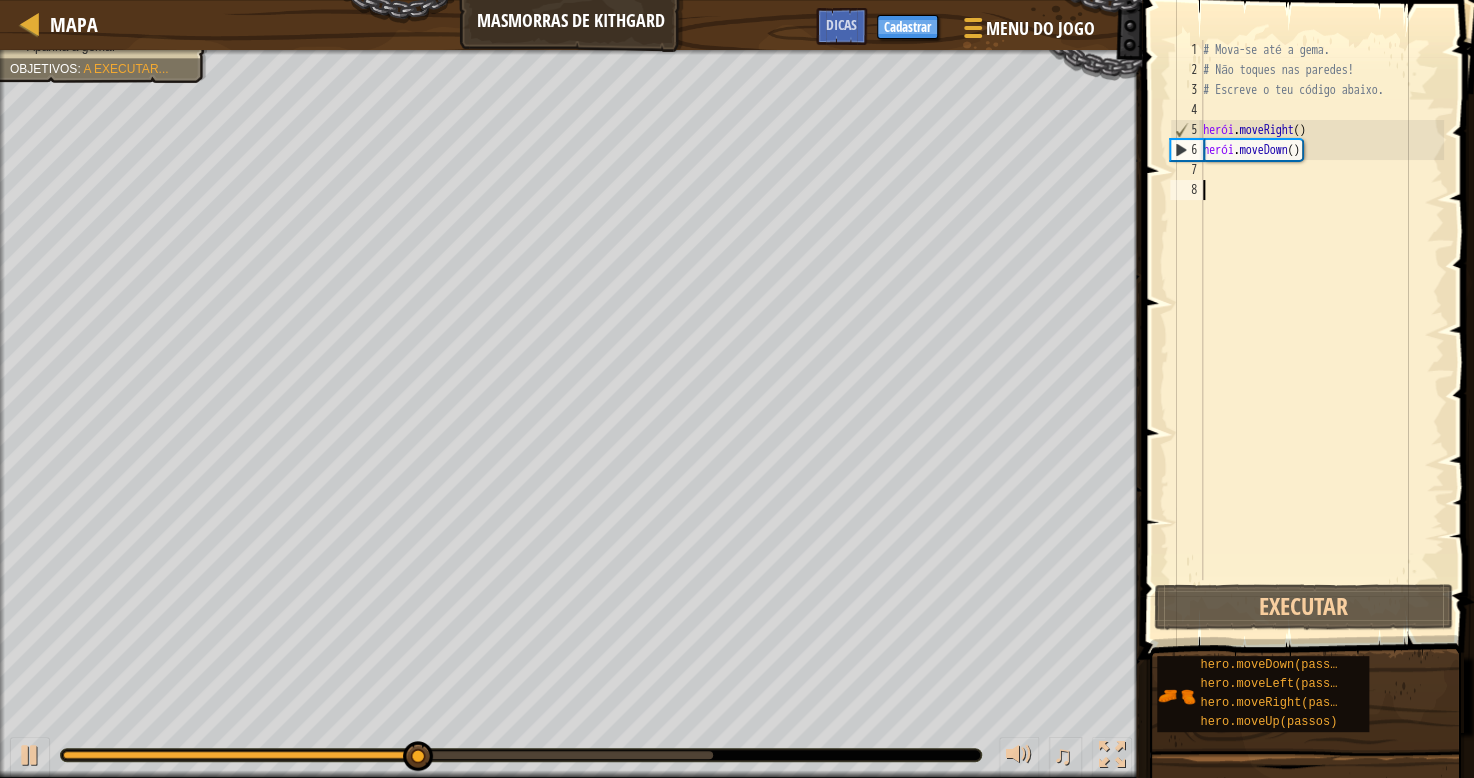 click on "# Mova-se até a gema. # Não toques nas paredes! # Escreve o teu código abaixo. herói . moveRight ( ) herói . moveDown ( )" at bounding box center [1321, 330] 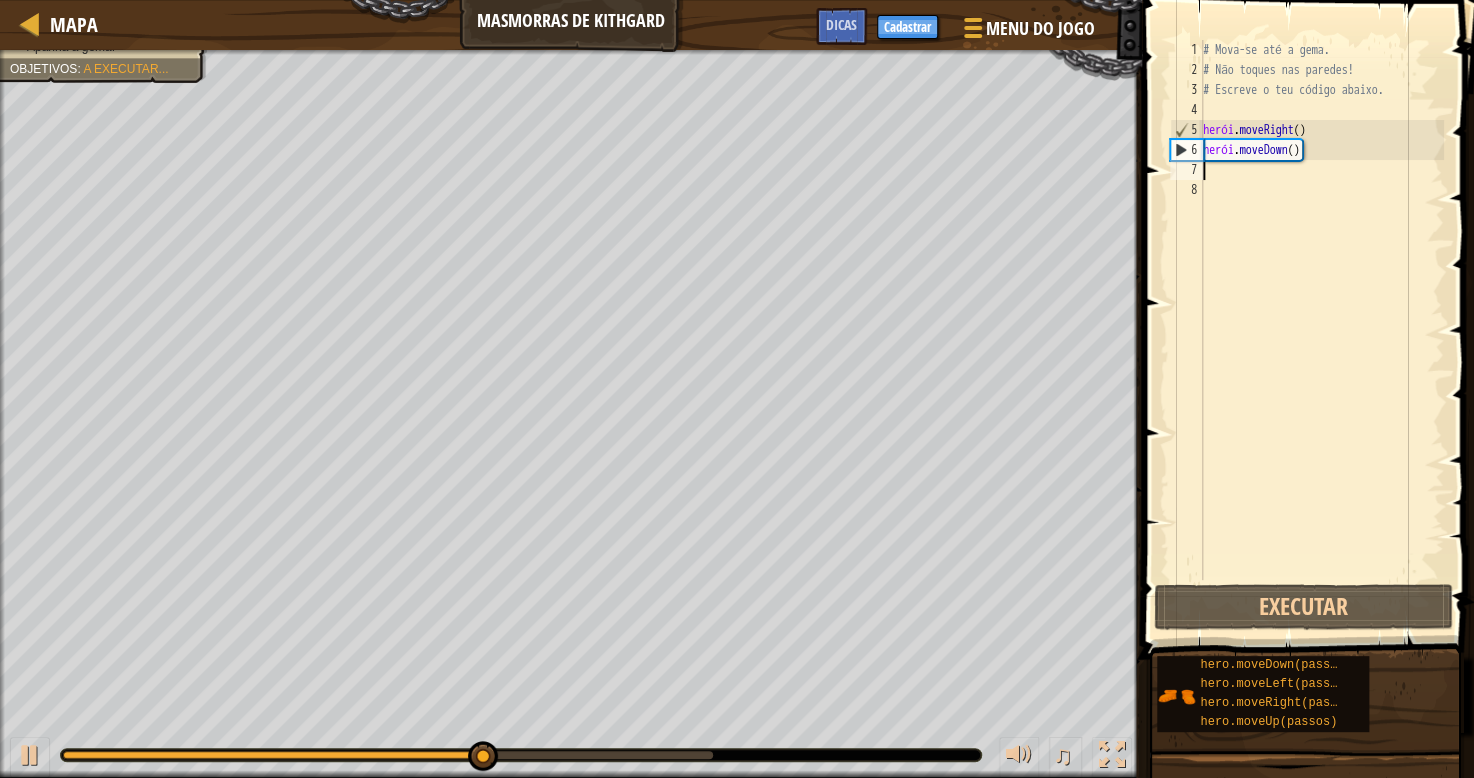 click on "# Mova-se até a gema. # Não toques nas paredes! # Escreve o teu código abaixo. herói . moveRight ( ) herói . moveDown ( )" at bounding box center (1321, 330) 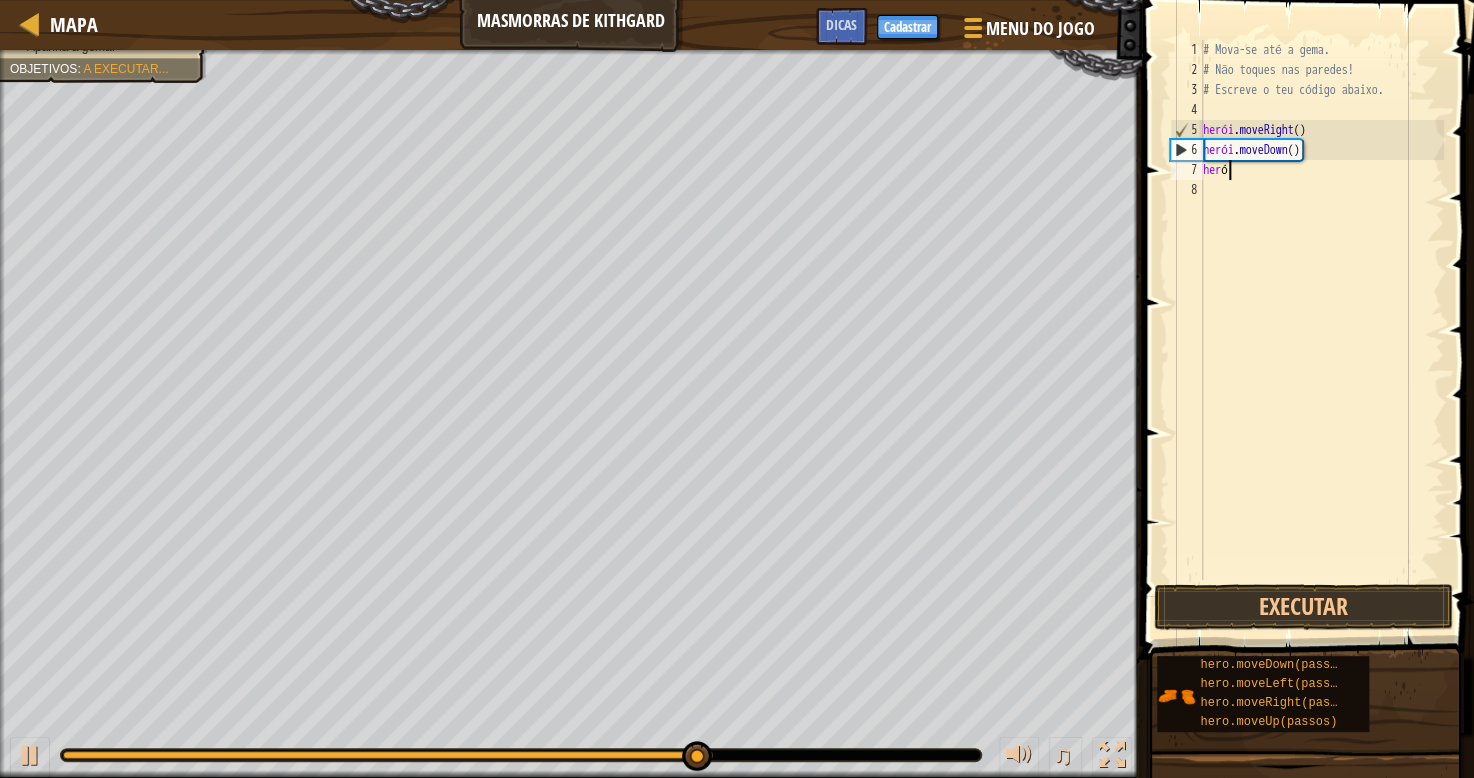 scroll, scrollTop: 8, scrollLeft: 17, axis: both 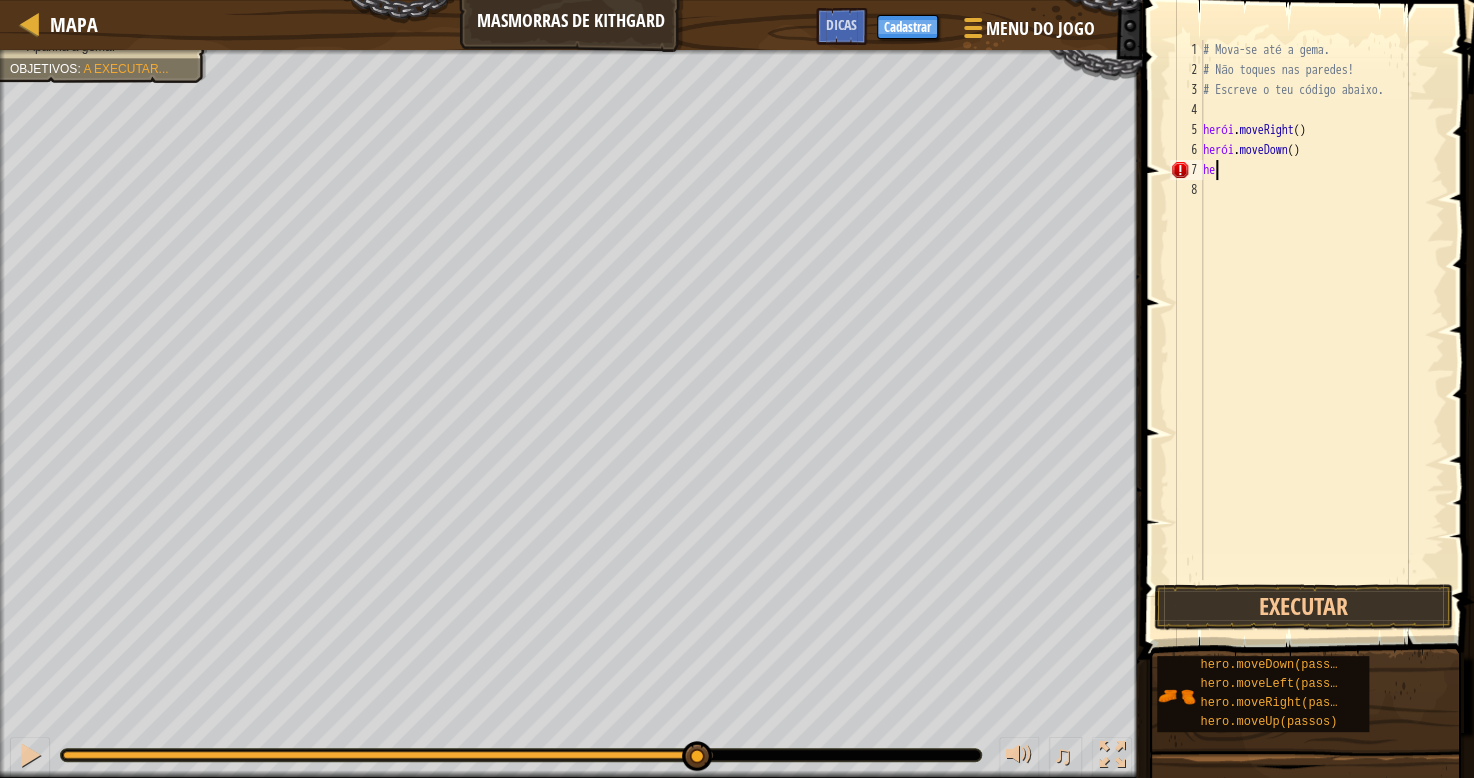 type on "h" 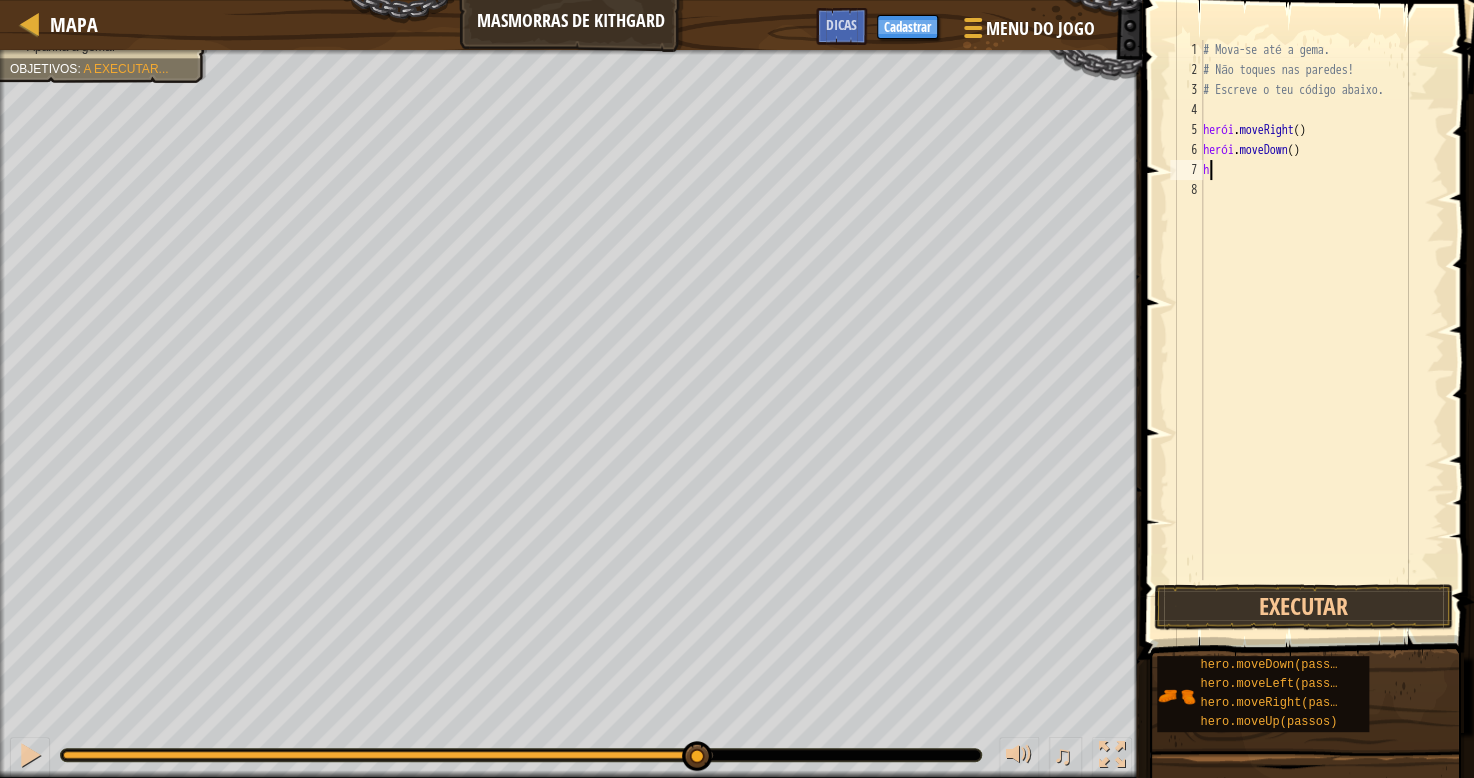 scroll, scrollTop: 8, scrollLeft: 0, axis: vertical 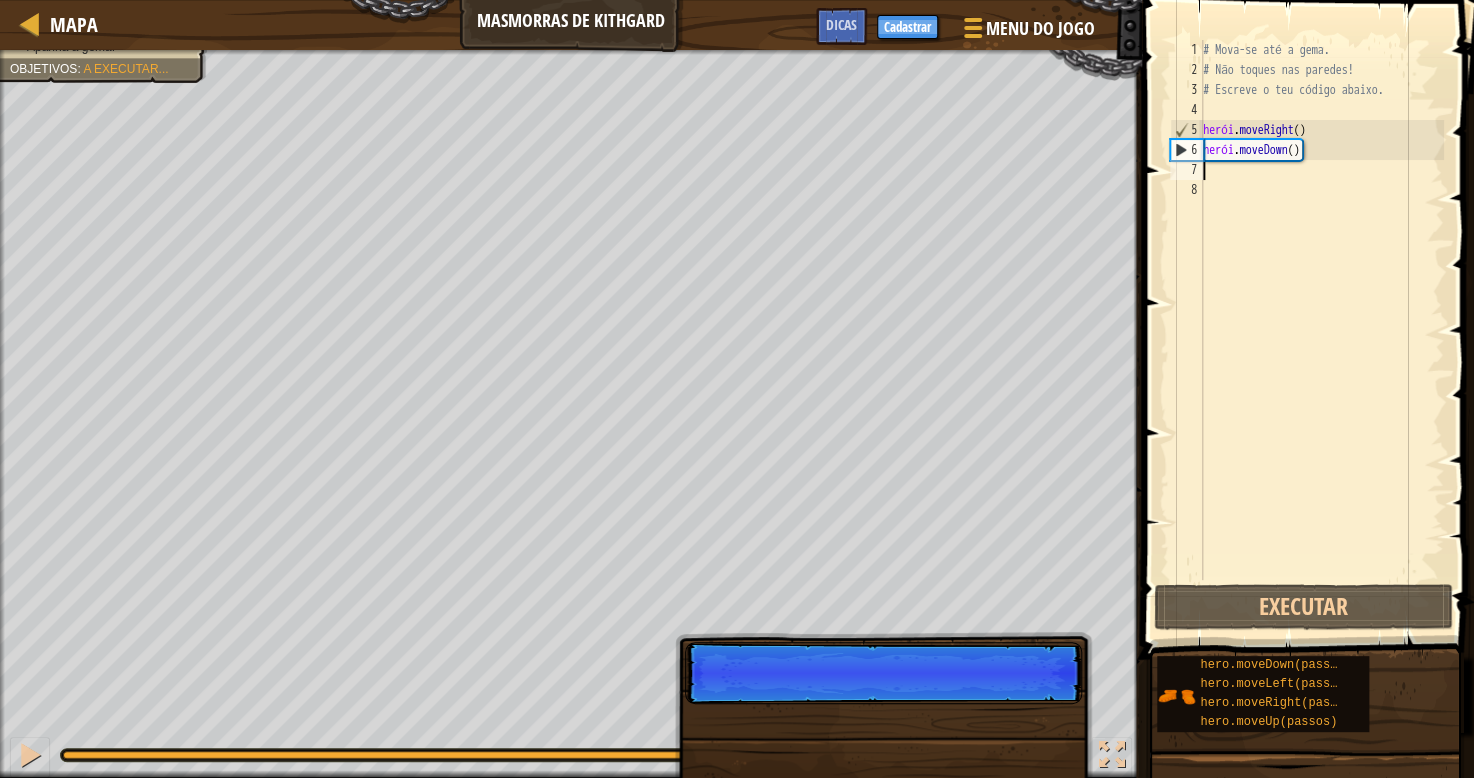 click on "6" at bounding box center (1187, 150) 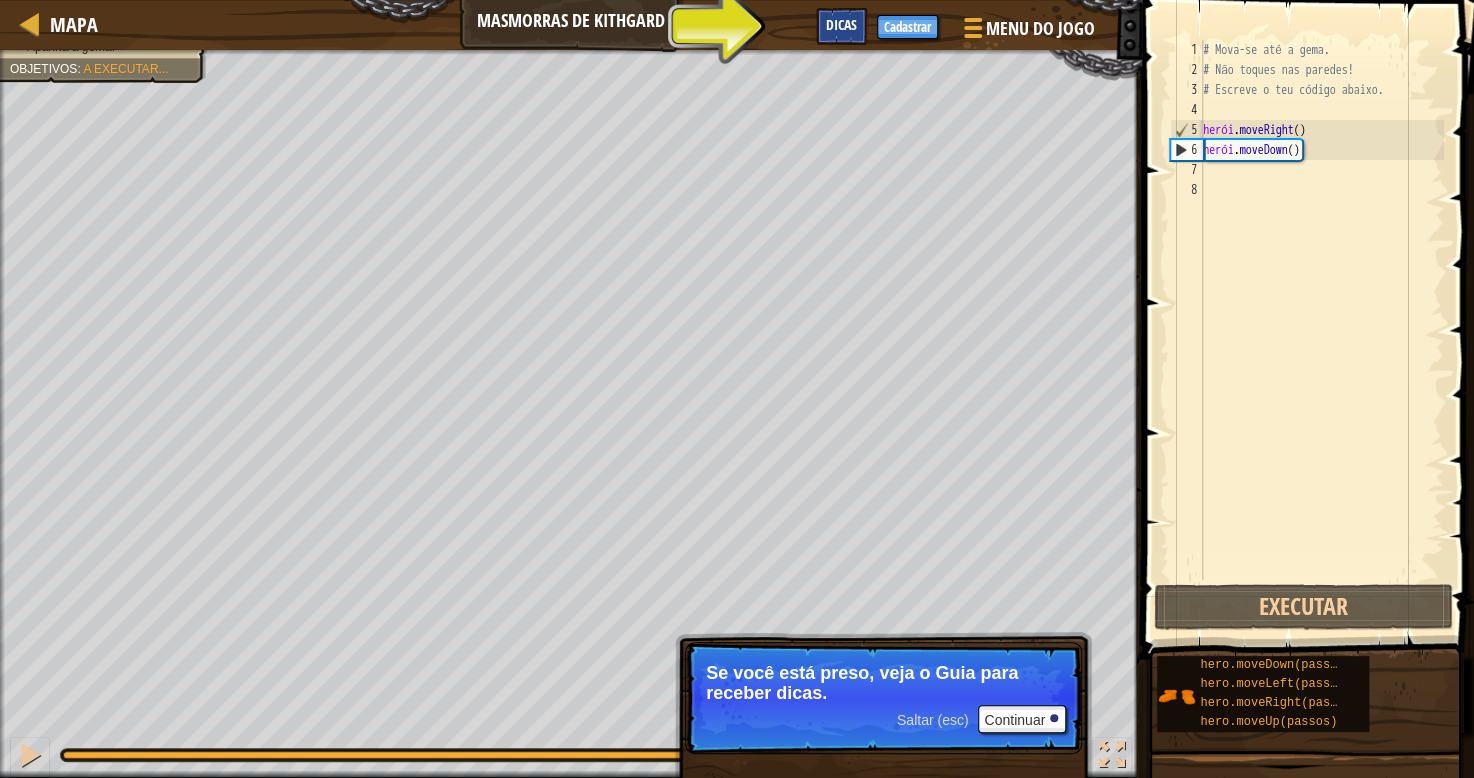 type on "hero.moveDown()" 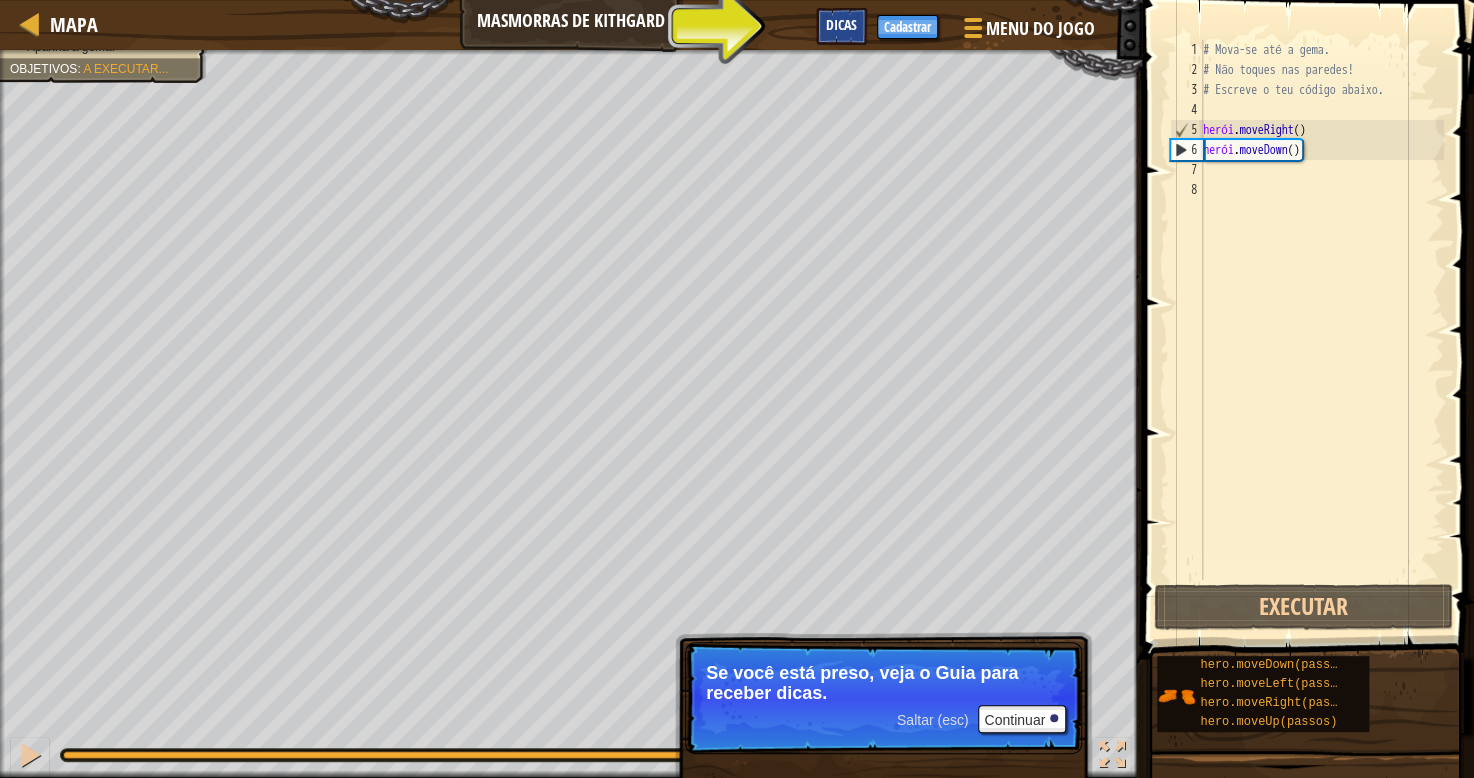 click on "Dicas" at bounding box center [841, 24] 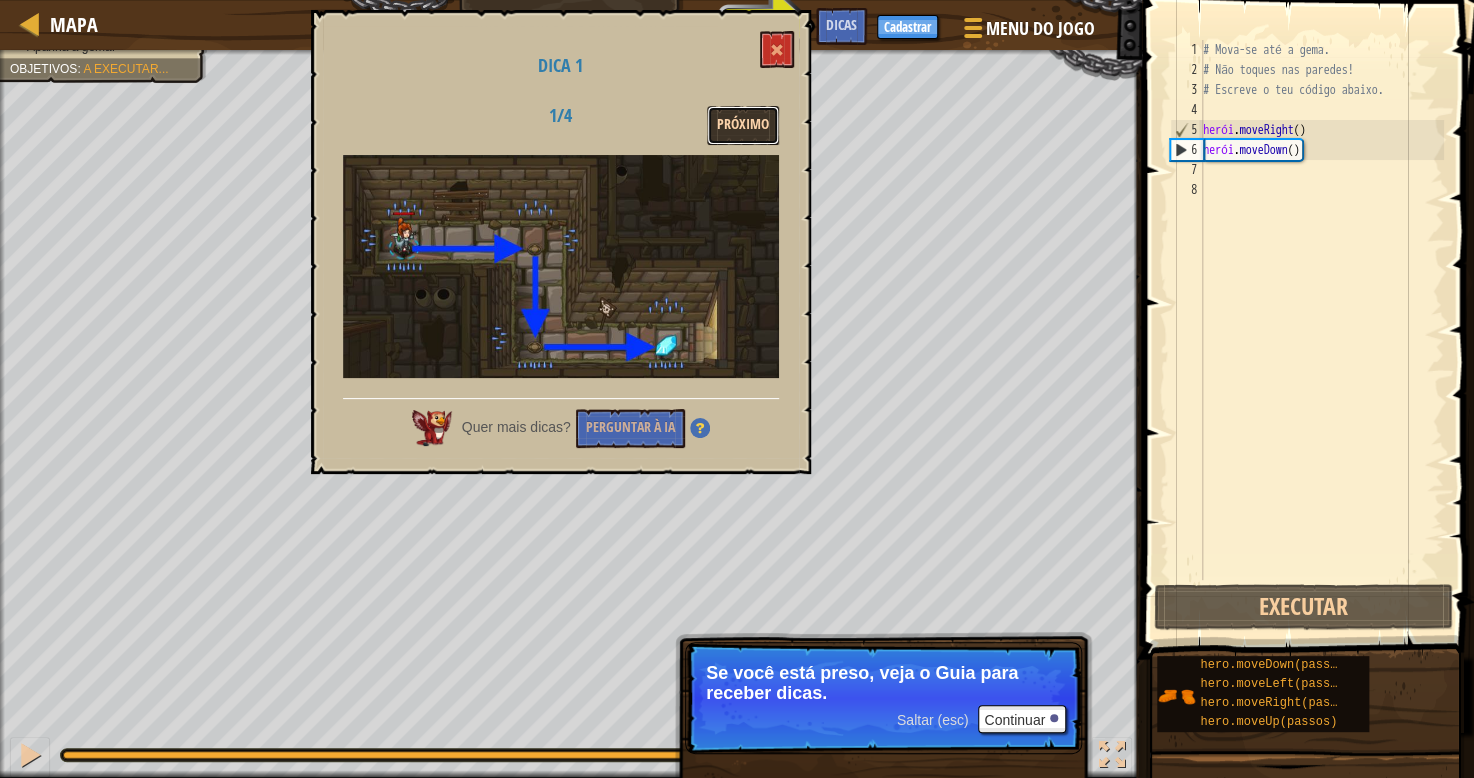 click on "Próximo" at bounding box center (743, 124) 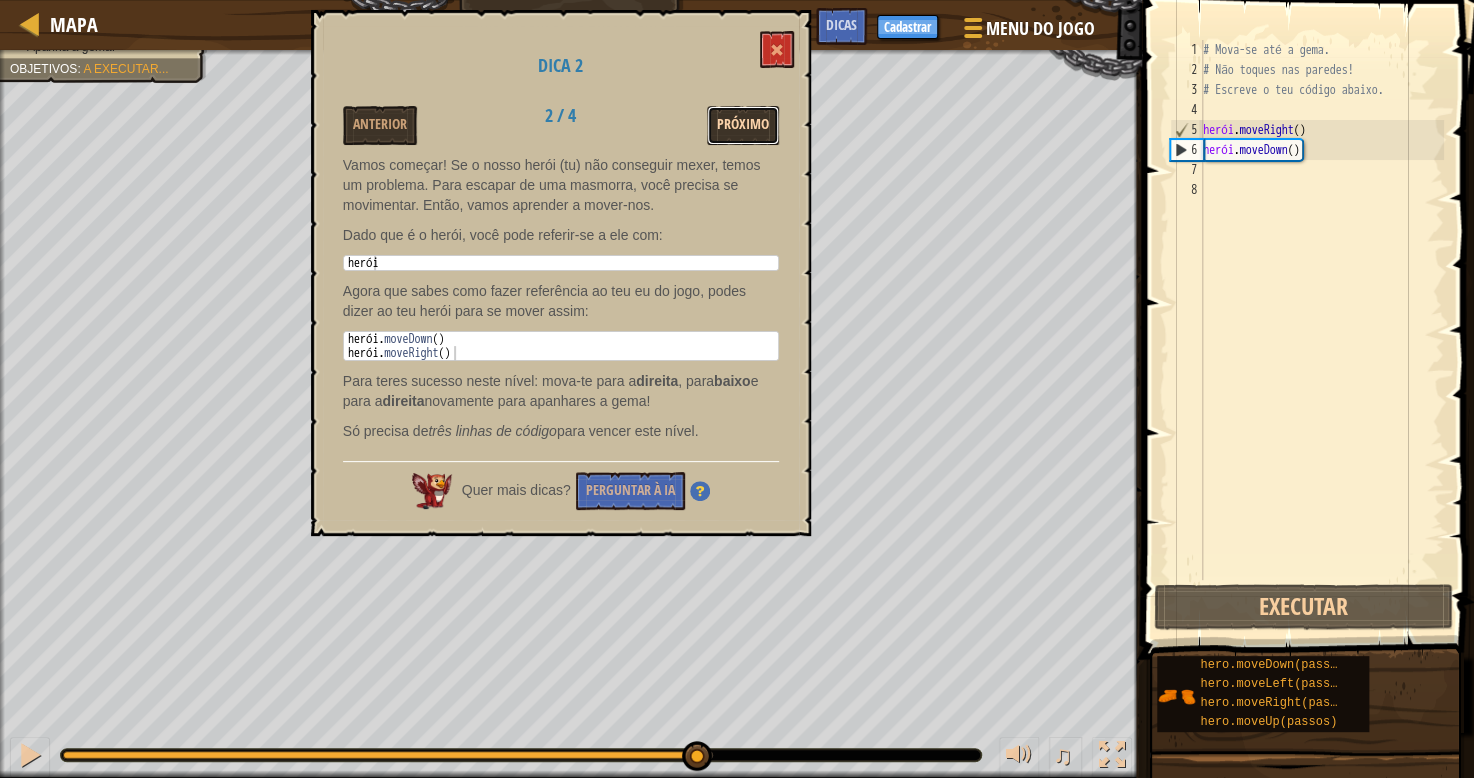 click on "Próximo" at bounding box center (743, 124) 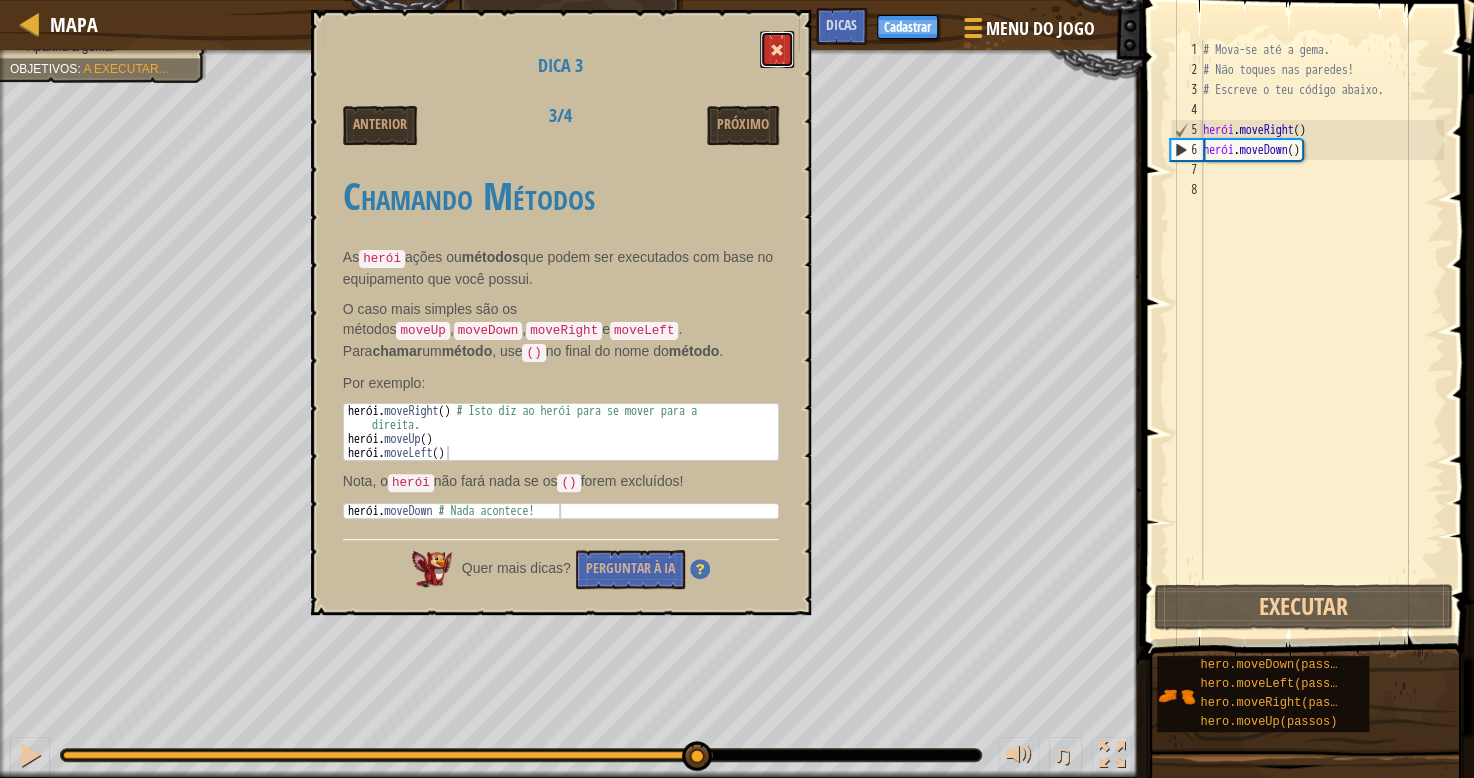 click at bounding box center (777, 49) 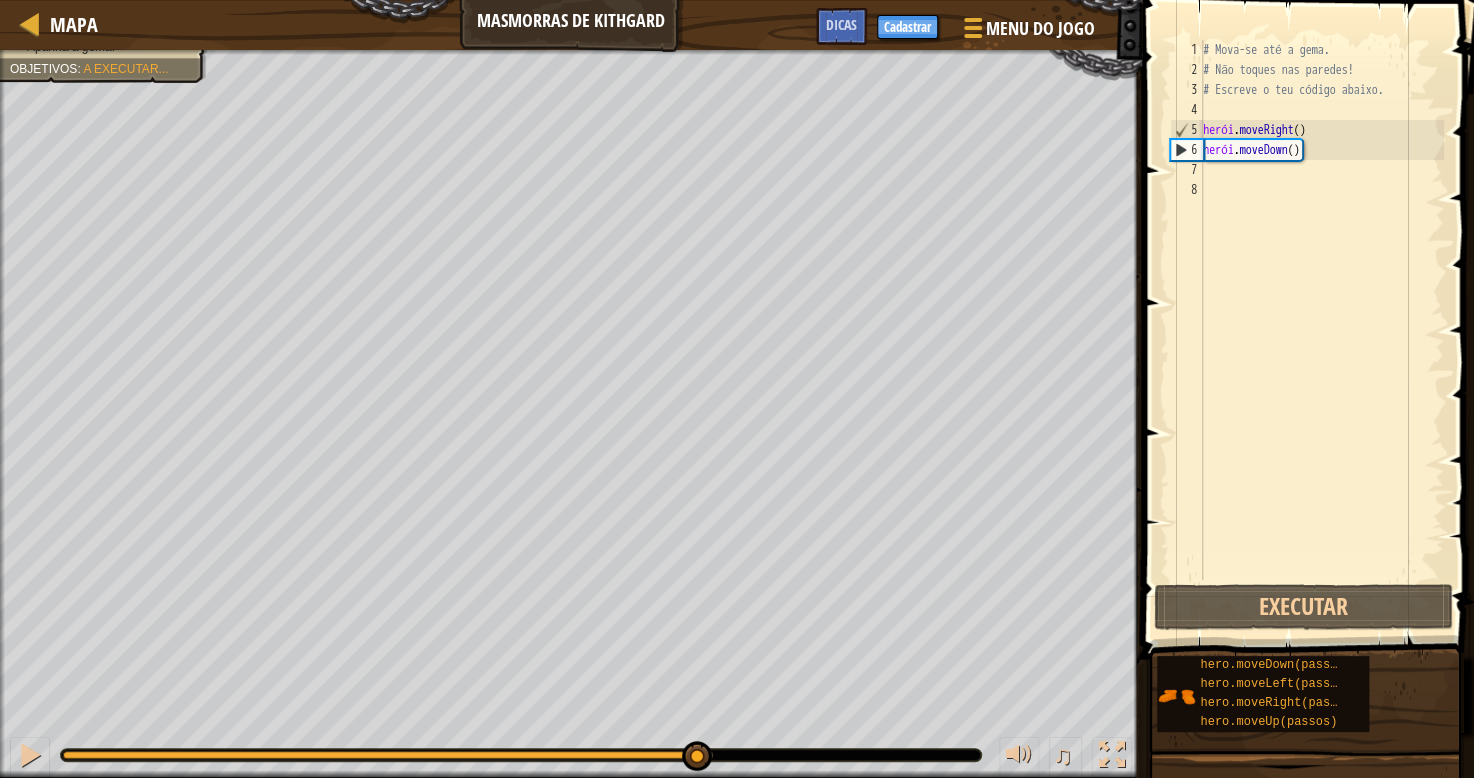 click on "# Mova-se até a gema. # Não toques nas paredes! # Escreve o teu código abaixo. herói . moveRight ( ) herói . moveDown ( )" at bounding box center [1321, 330] 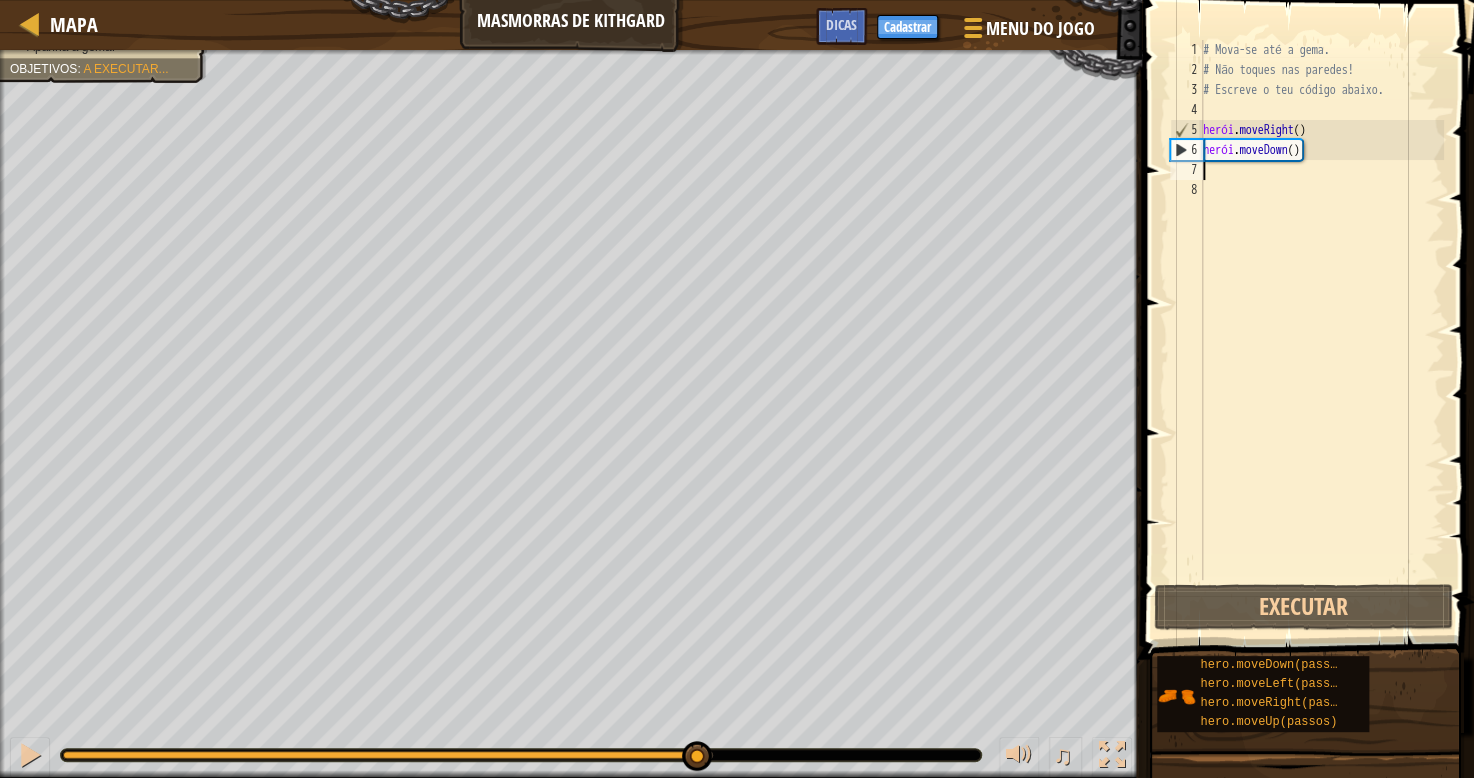 click on "# Mova-se até a gema. # Não toques nas paredes! # Escreve o teu código abaixo. herói . moveRight ( ) herói . moveDown ( )" at bounding box center (1321, 330) 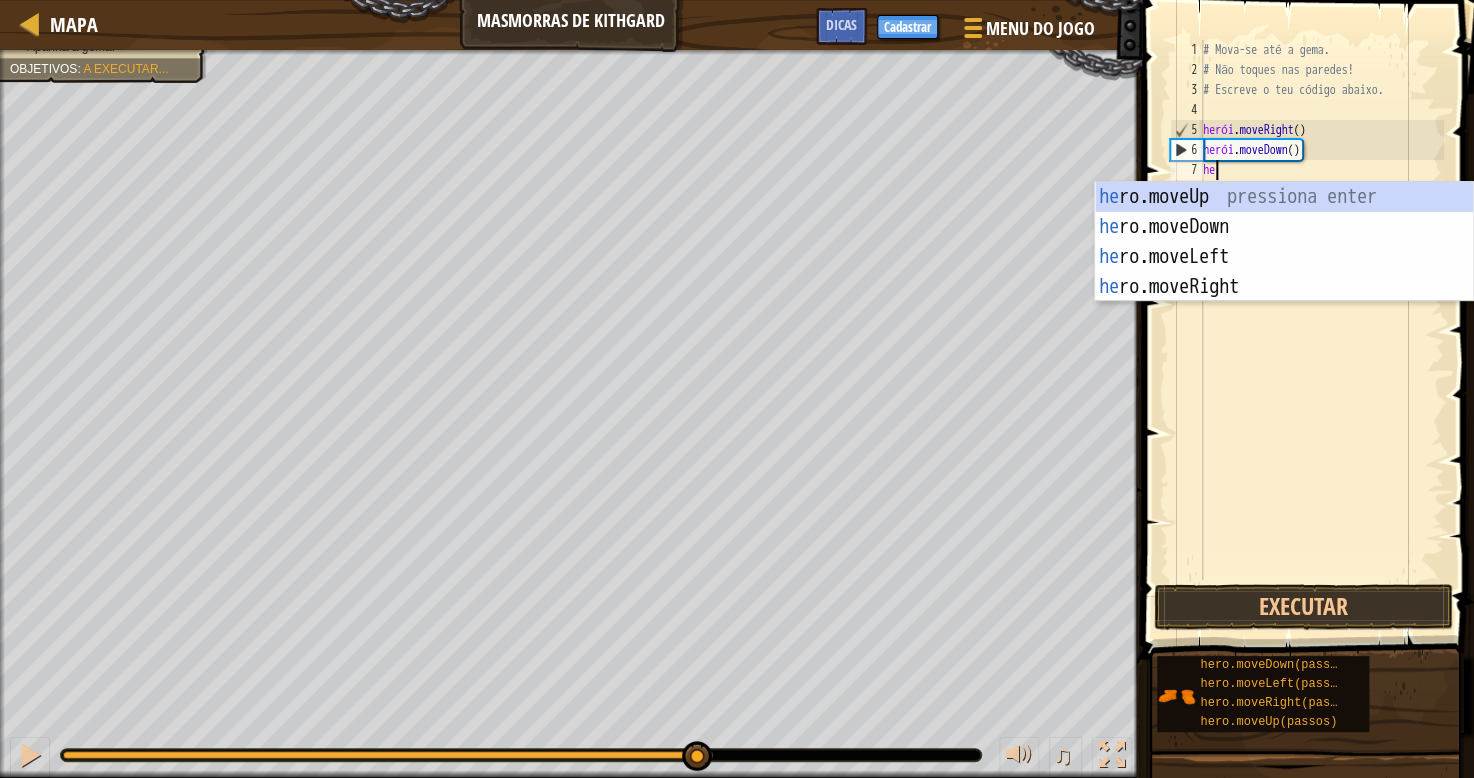 type on "he" 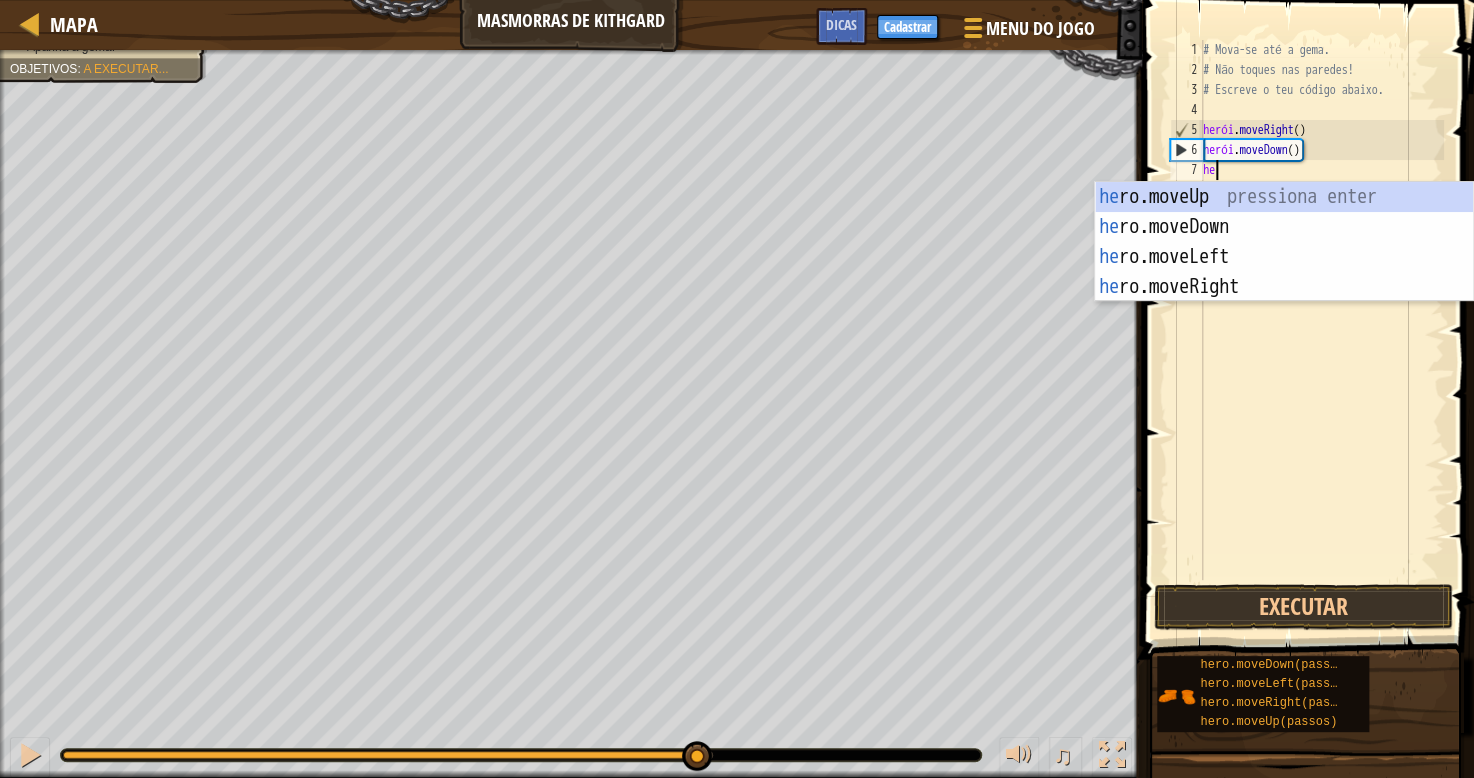 scroll, scrollTop: 8, scrollLeft: 6, axis: both 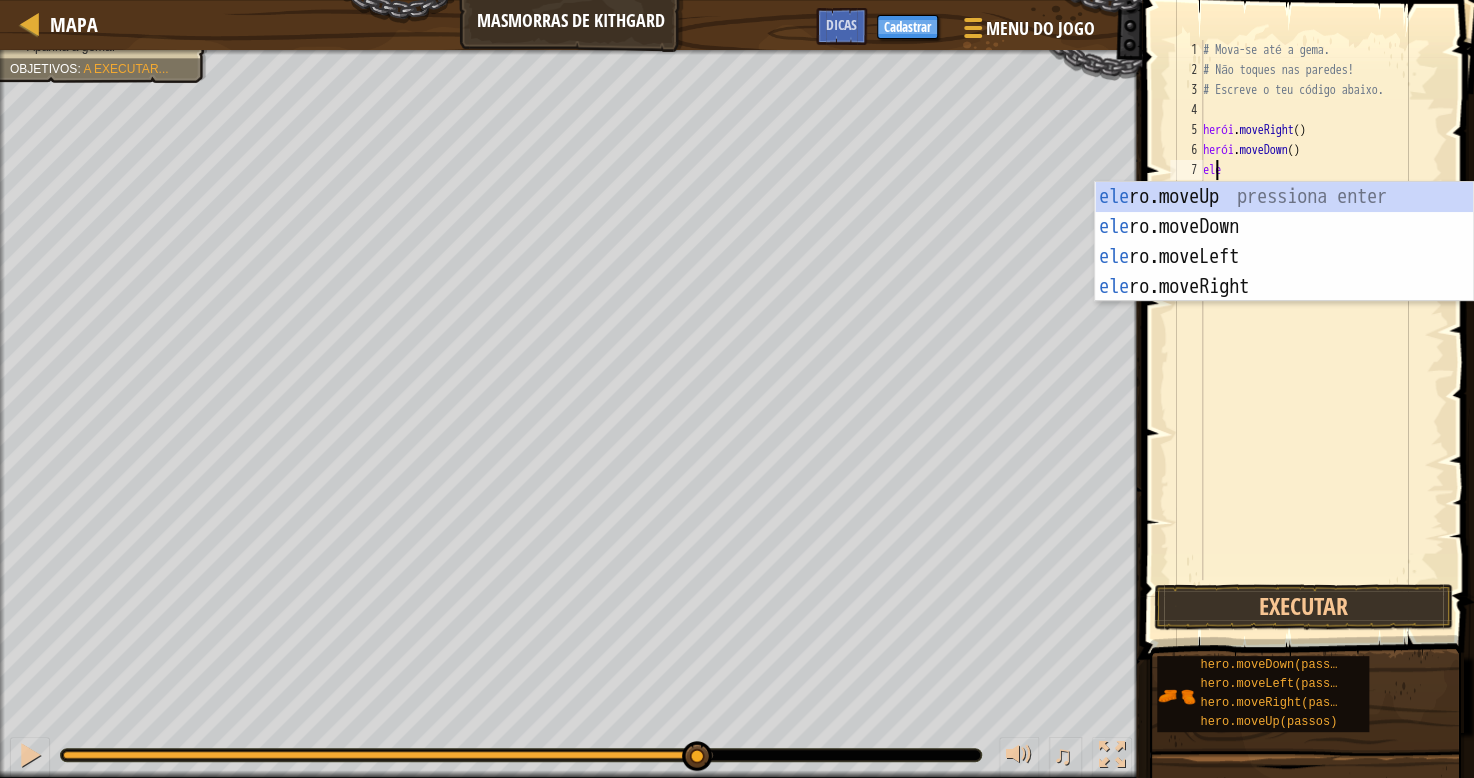 click on "# Mova-se até a gema. # Não toques nas paredes! # Escreve o teu código abaixo. herói  .  moveRight  (  ) herói  .  moveDown  (  ) ele" at bounding box center [1321, 330] 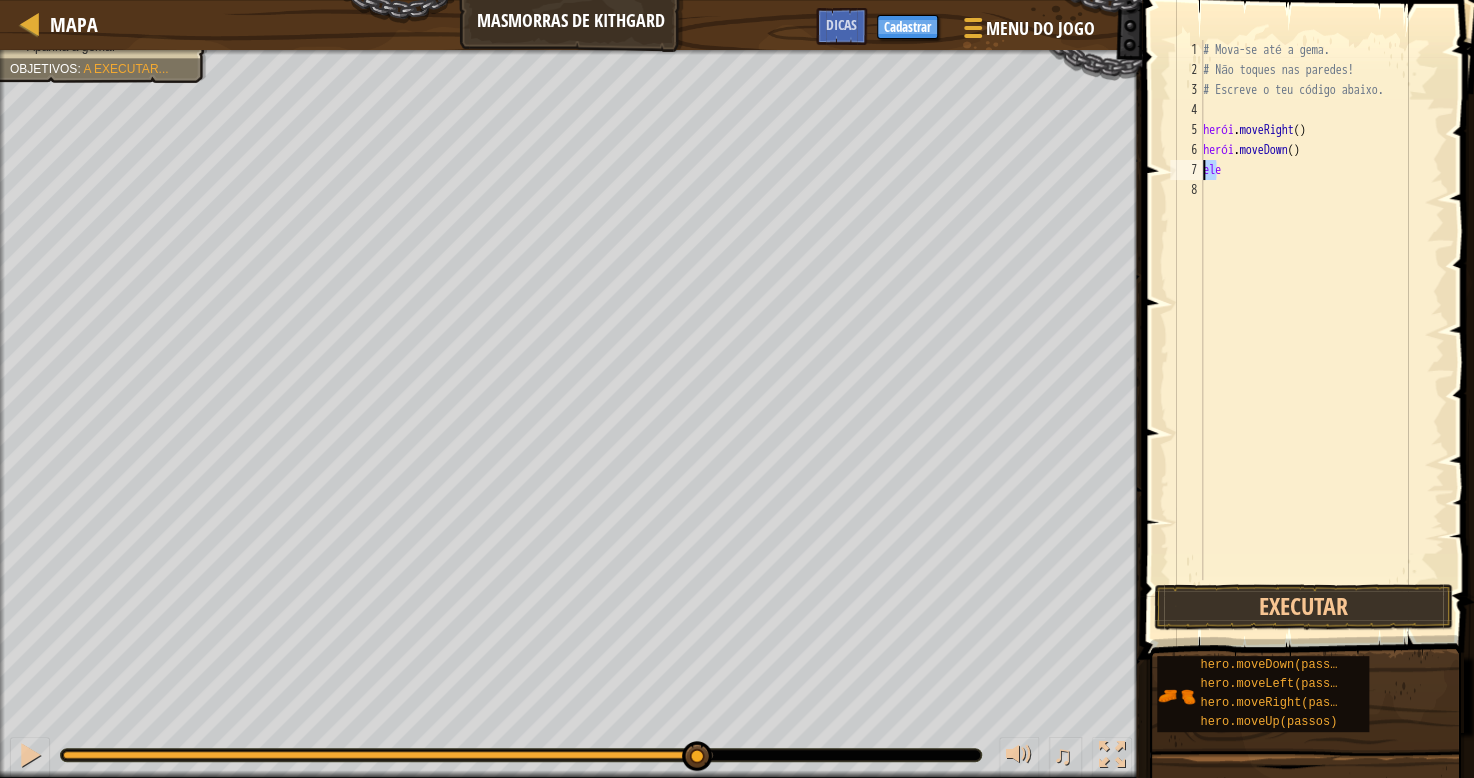 drag, startPoint x: 1225, startPoint y: 170, endPoint x: 1203, endPoint y: 165, distance: 22.561028 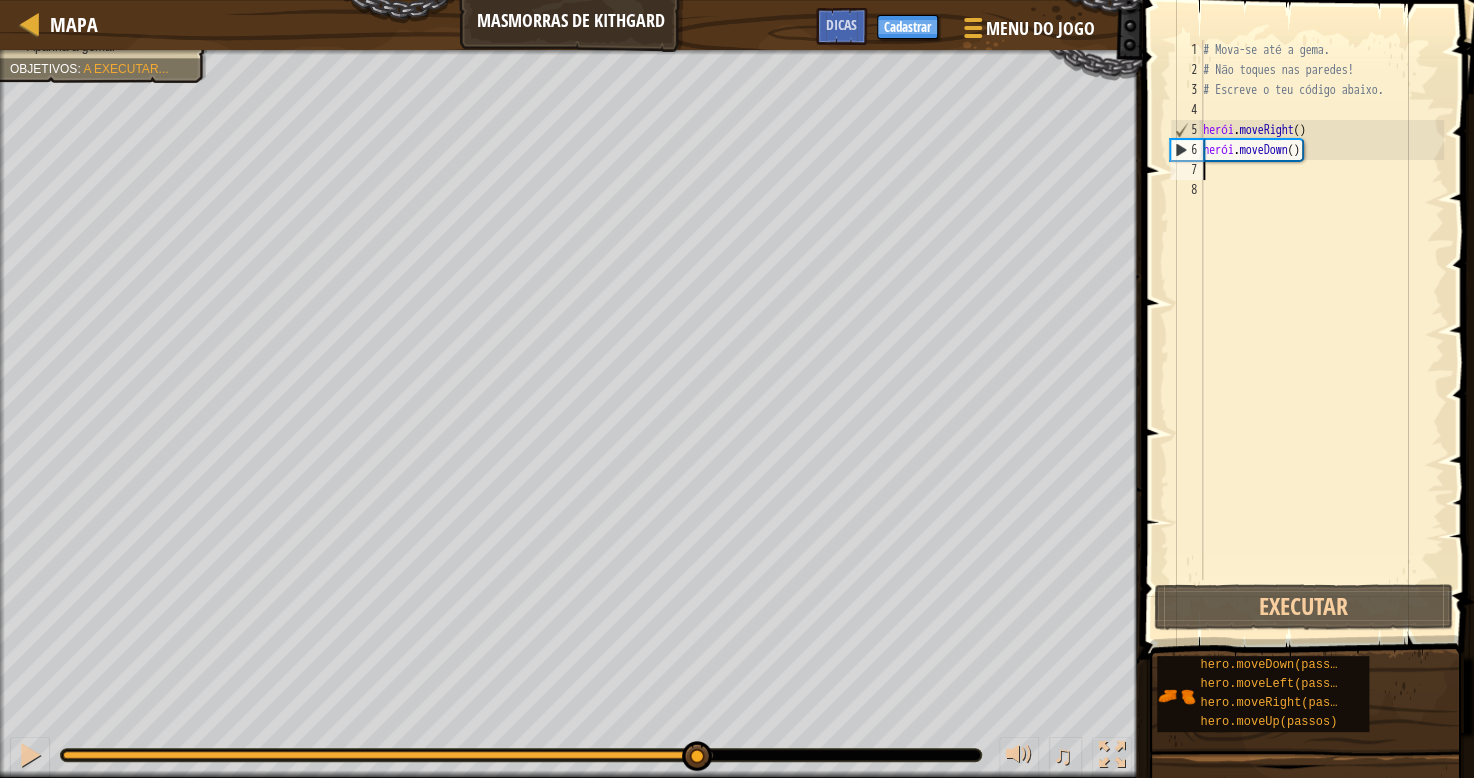 click on "# Mova-se até a gema. # Não toques nas paredes! # Escreve o teu código abaixo. herói . moveRight ( ) herói . moveDown ( )" at bounding box center (1321, 330) 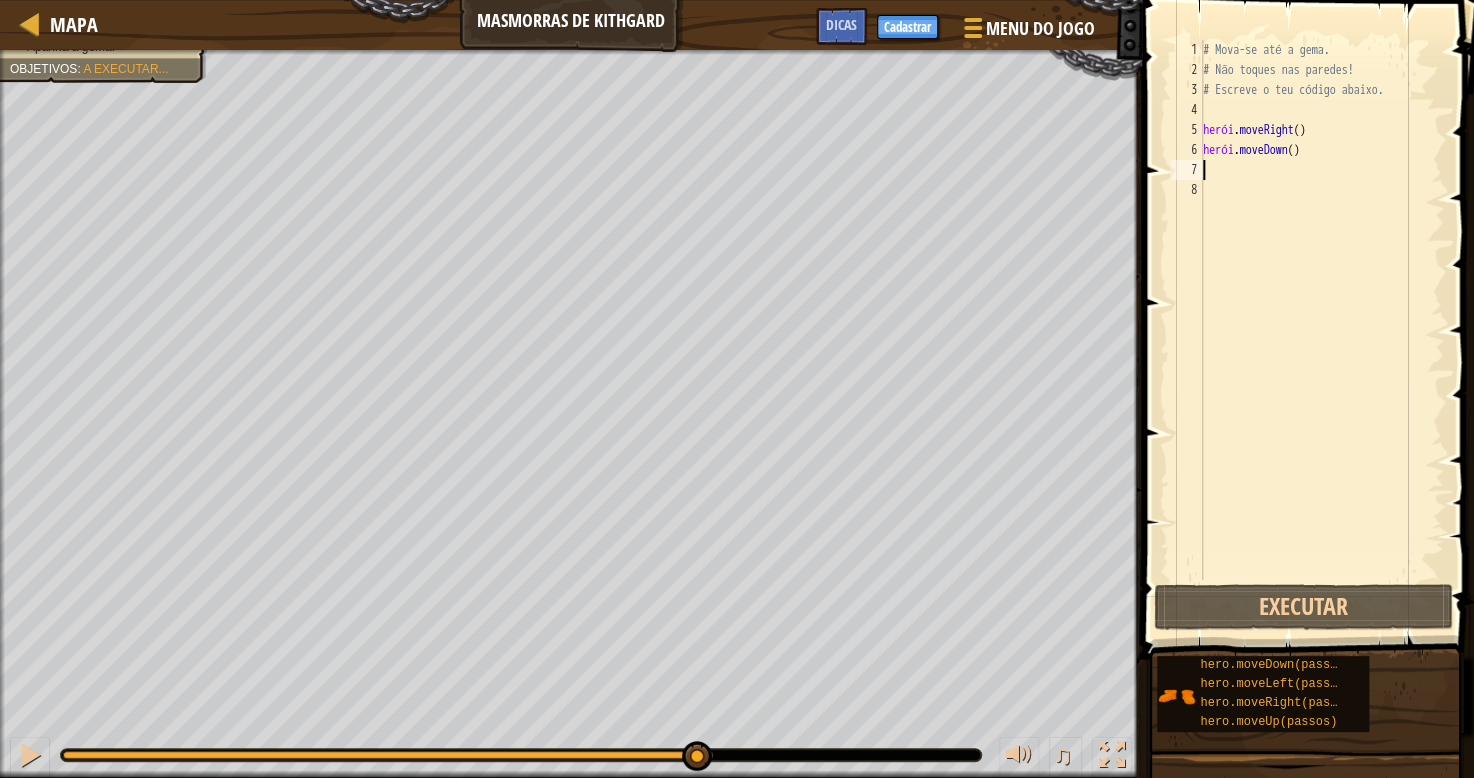 scroll, scrollTop: 8, scrollLeft: 0, axis: vertical 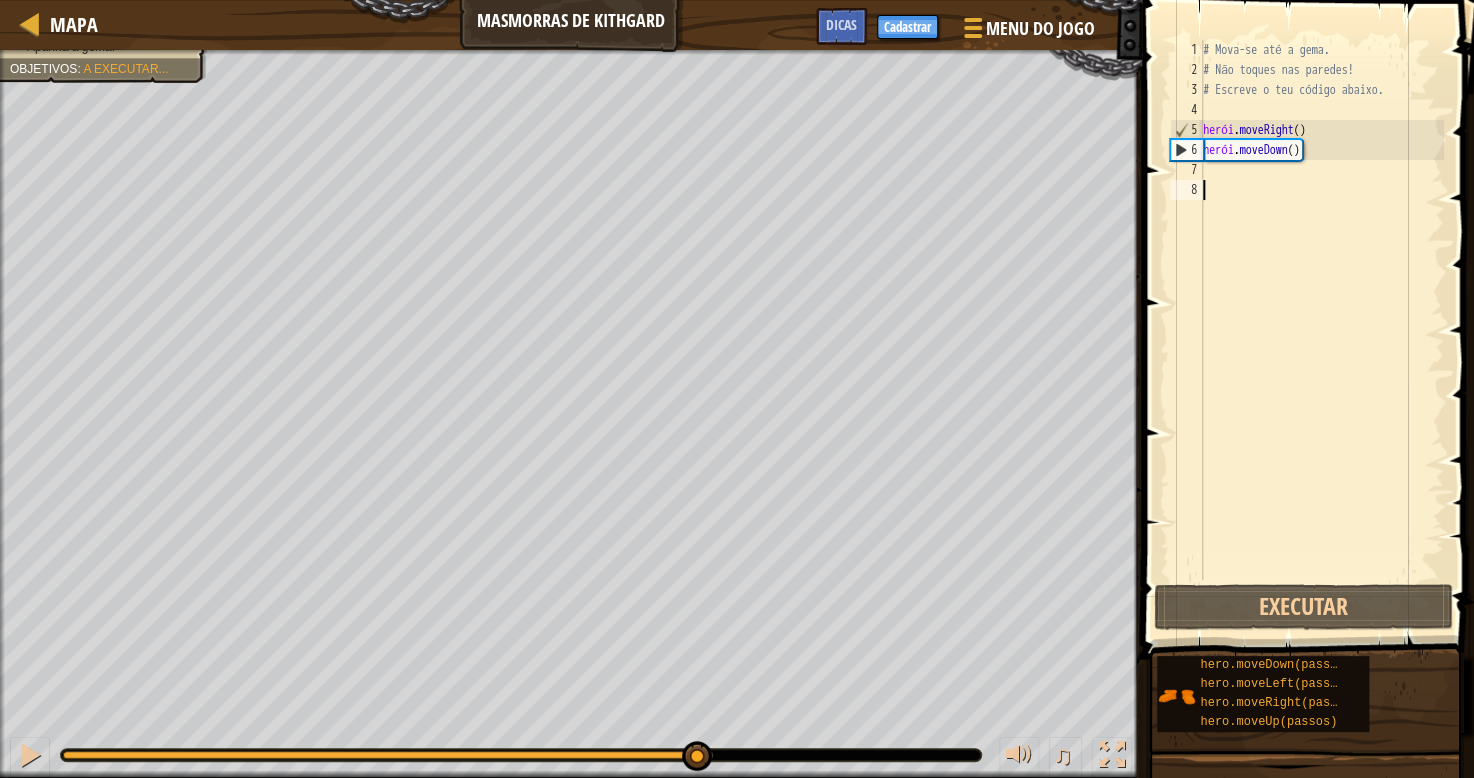 click on "# Mova-se até a gema. # Não toques nas paredes! # Escreve o teu código abaixo. herói . moveRight ( ) herói . moveDown ( )" at bounding box center (1321, 330) 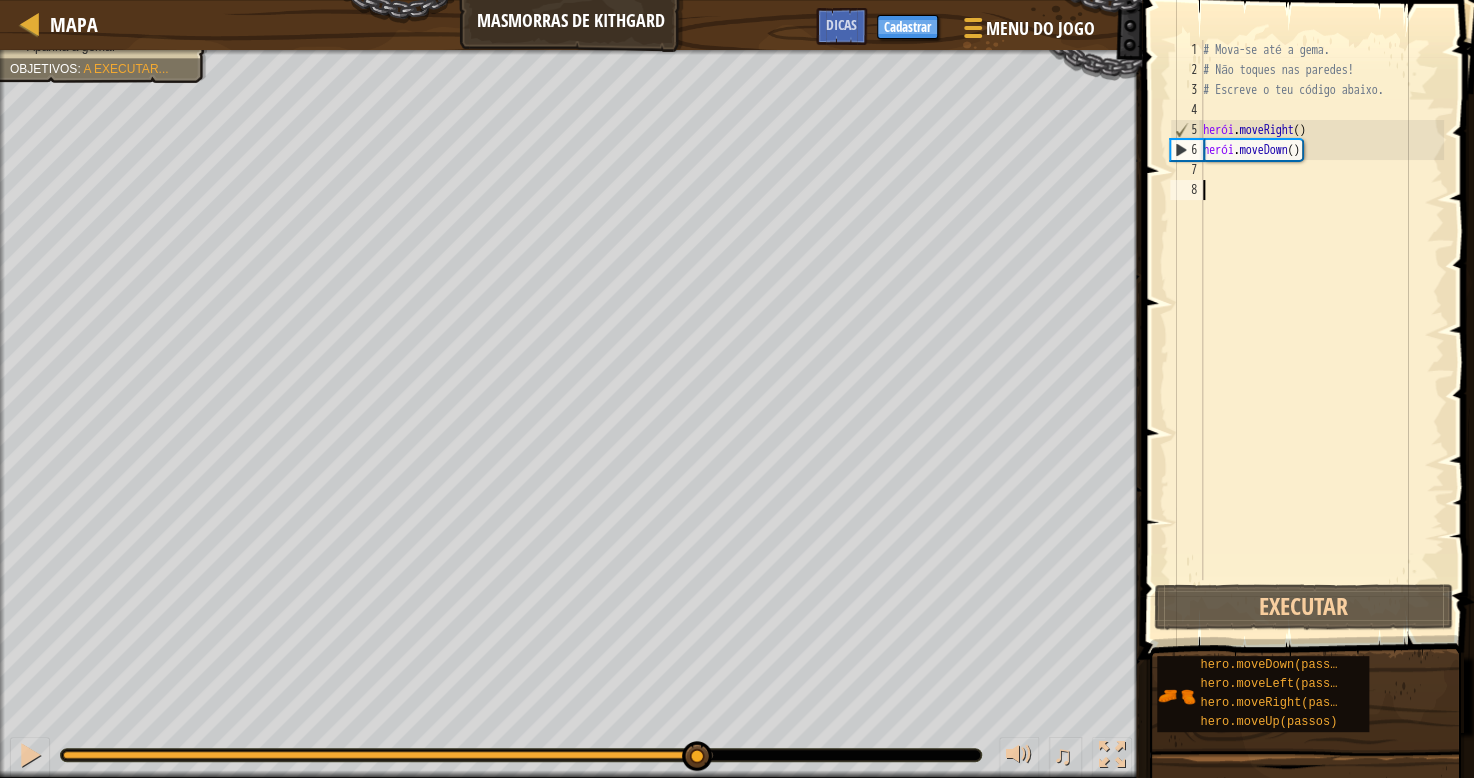 click on "# Mova-se até a gema. # Não toques nas paredes! # Escreve o teu código abaixo. herói . moveRight ( ) herói . moveDown ( )" at bounding box center [1321, 330] 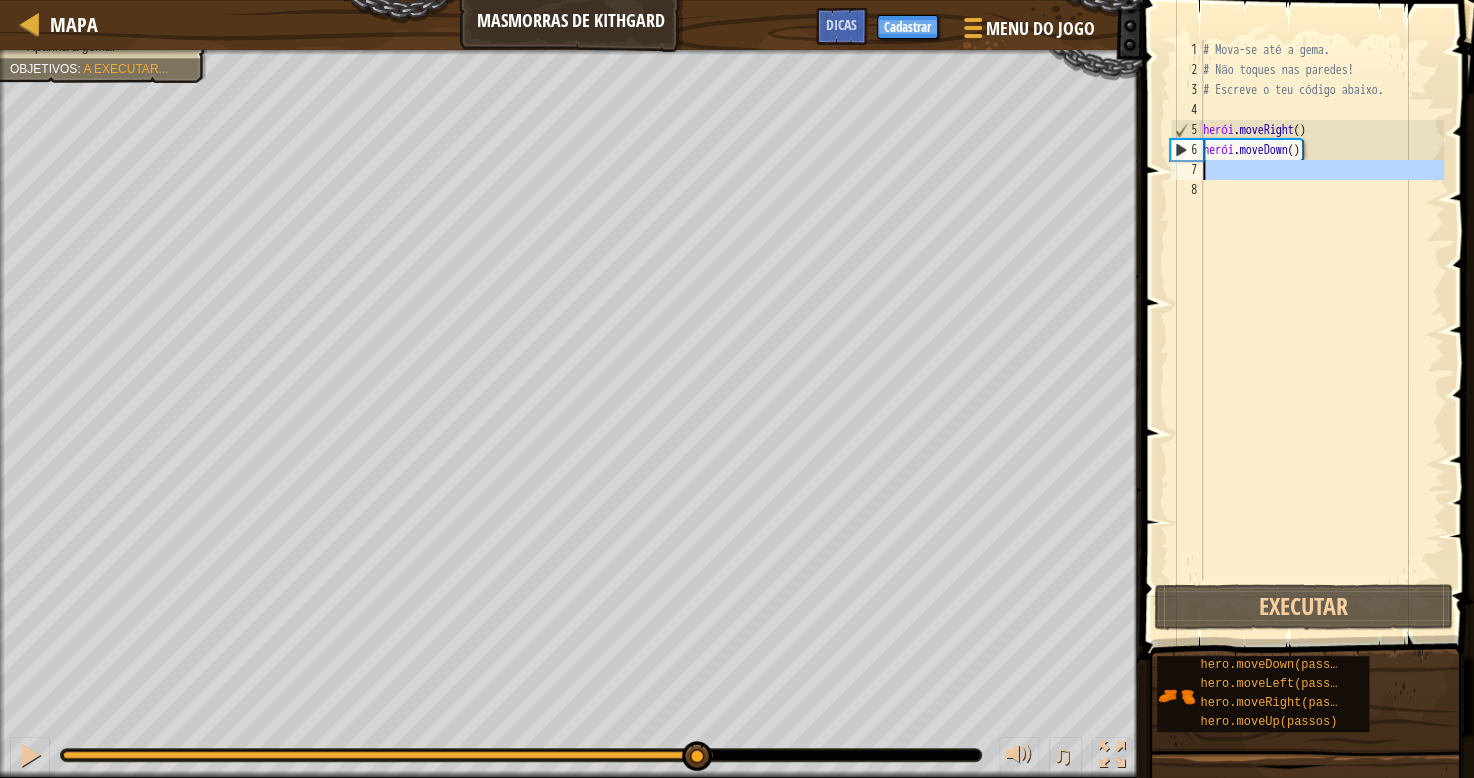 click on "7" at bounding box center (1186, 170) 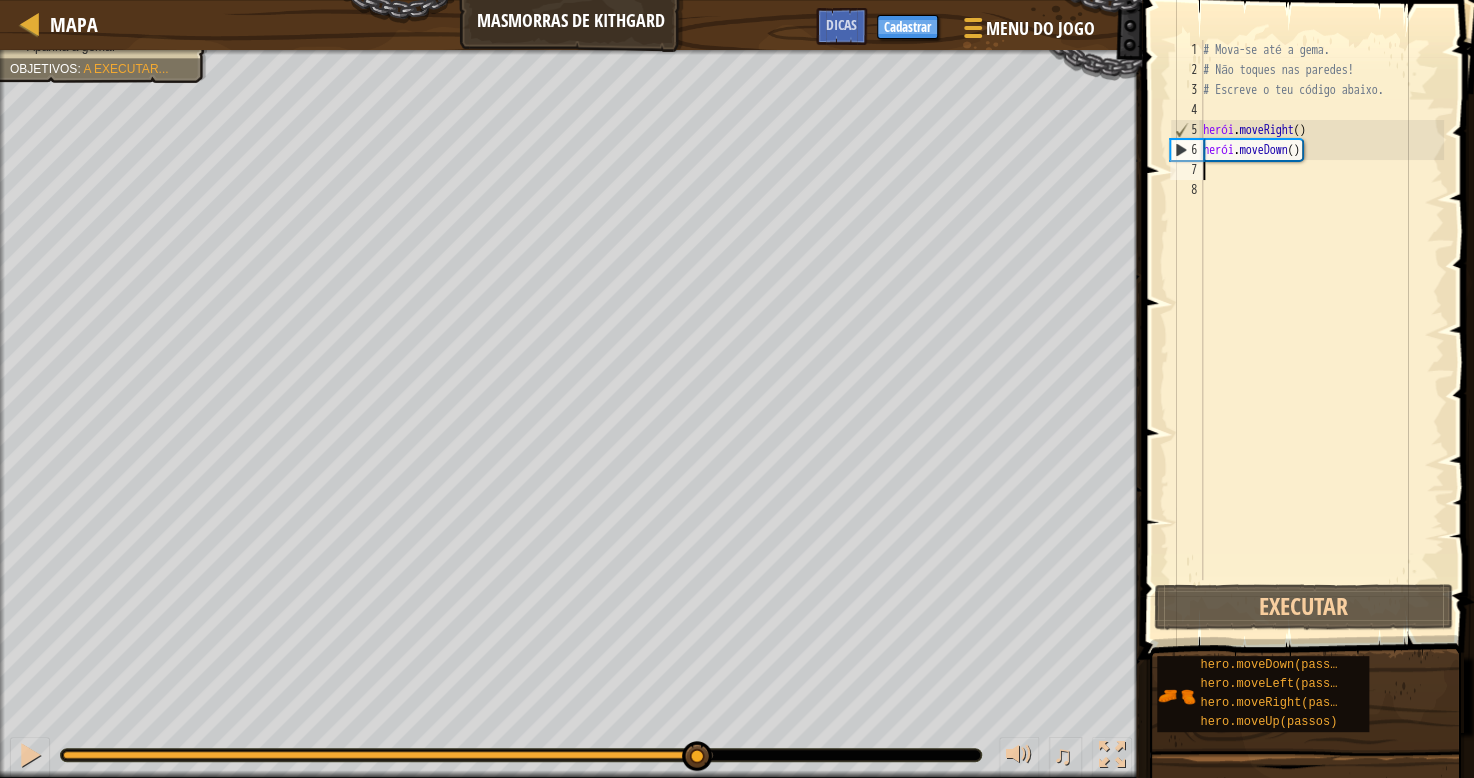 click on "7" at bounding box center (1194, 170) 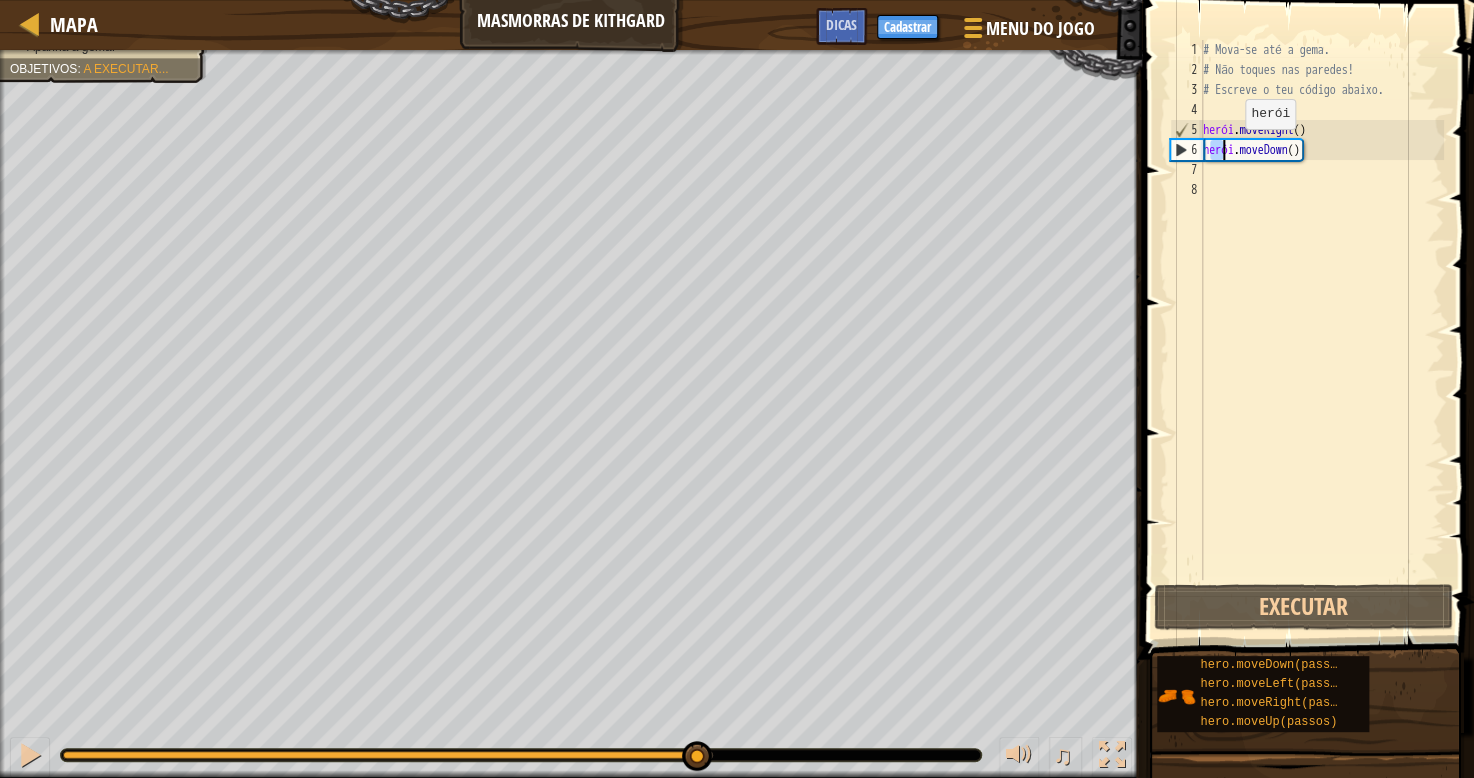 drag, startPoint x: 1208, startPoint y: 147, endPoint x: 1228, endPoint y: 149, distance: 20.09975 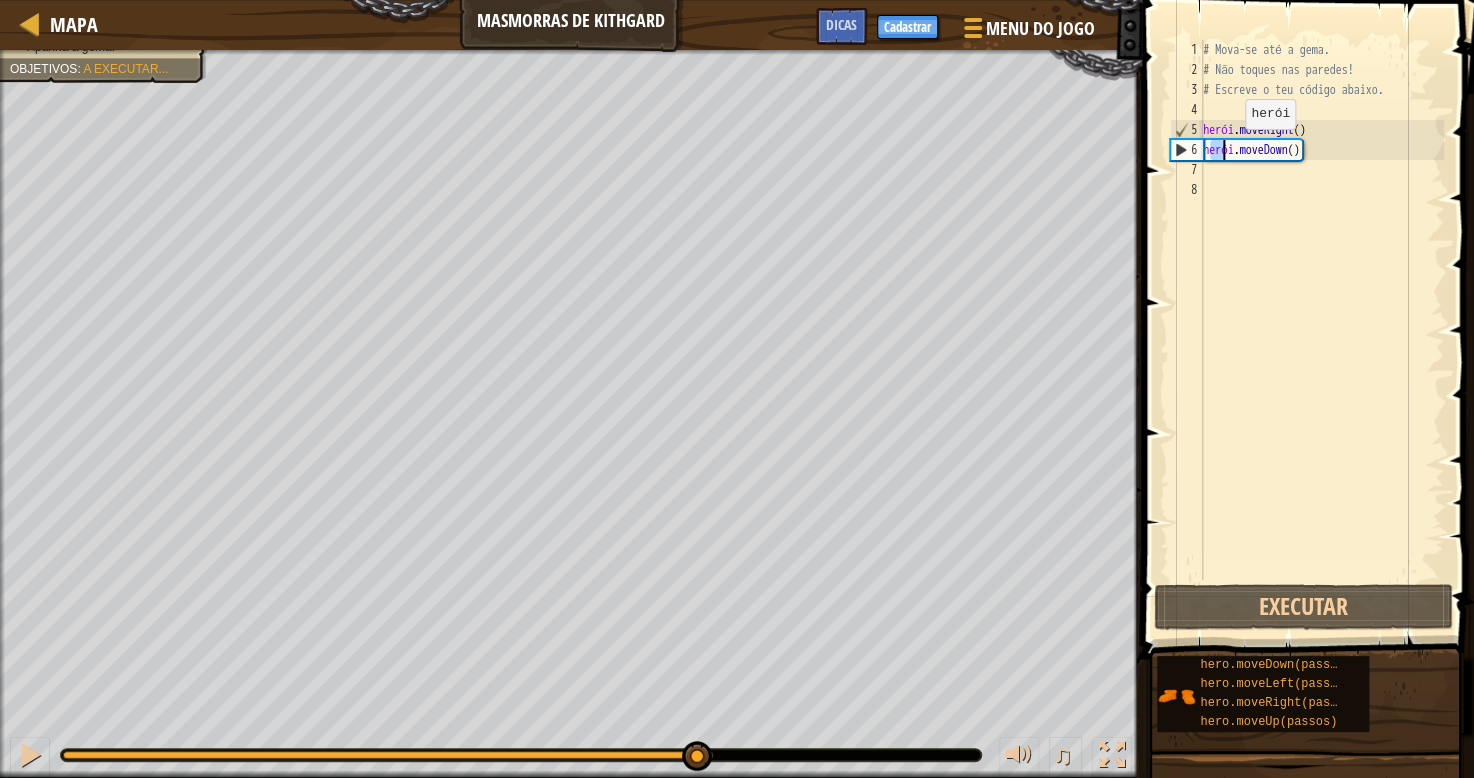 click on "# Mova-se até a gema. # Não toques nas paredes! # Escreve o teu código abaixo. herói . moveRight ( ) herói . moveDown ( )" at bounding box center [1321, 330] 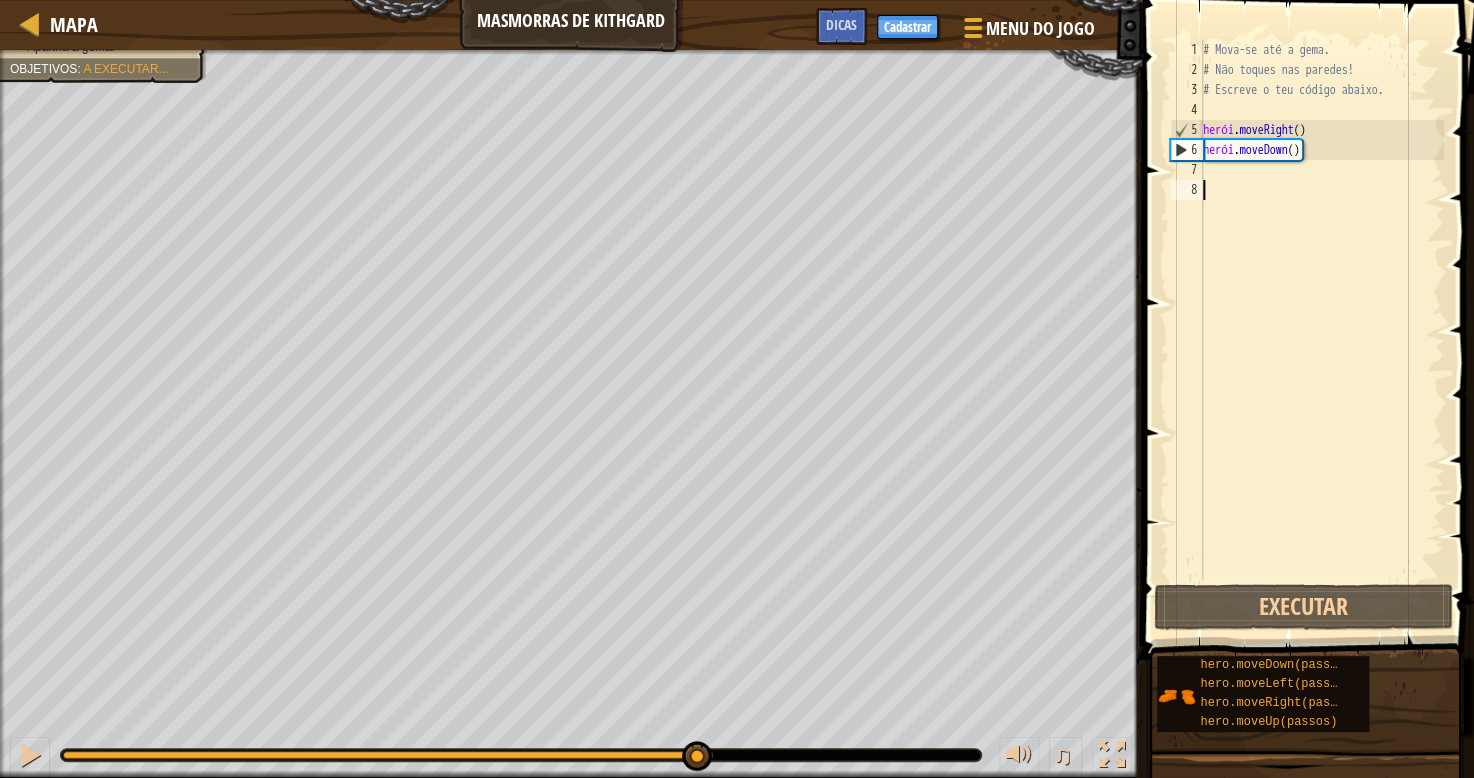 click on "# Mova-se até a gema. # Não toques nas paredes! # Escreve o teu código abaixo. herói . moveRight ( ) herói . moveDown ( )" at bounding box center [1321, 330] 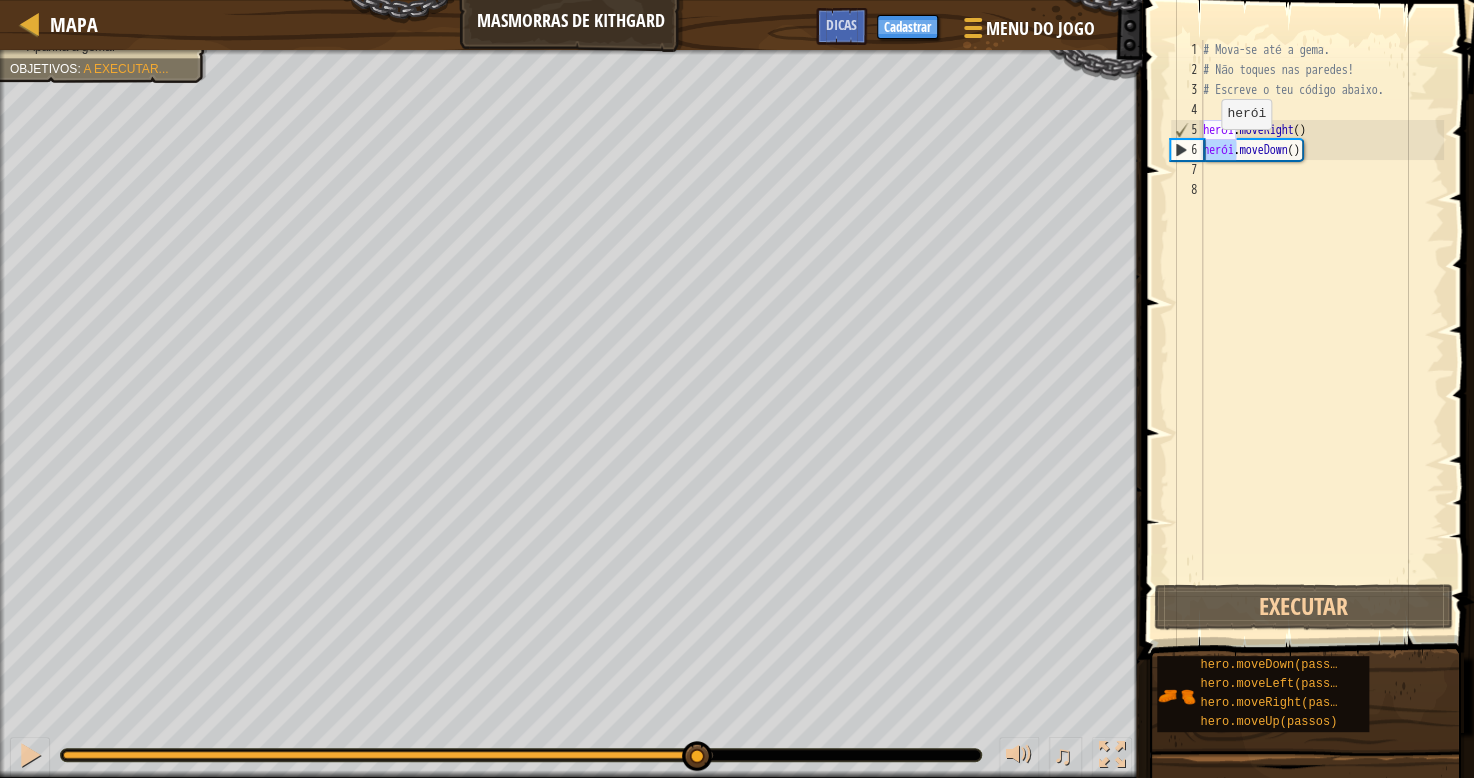 drag, startPoint x: 1236, startPoint y: 149, endPoint x: 1203, endPoint y: 149, distance: 33 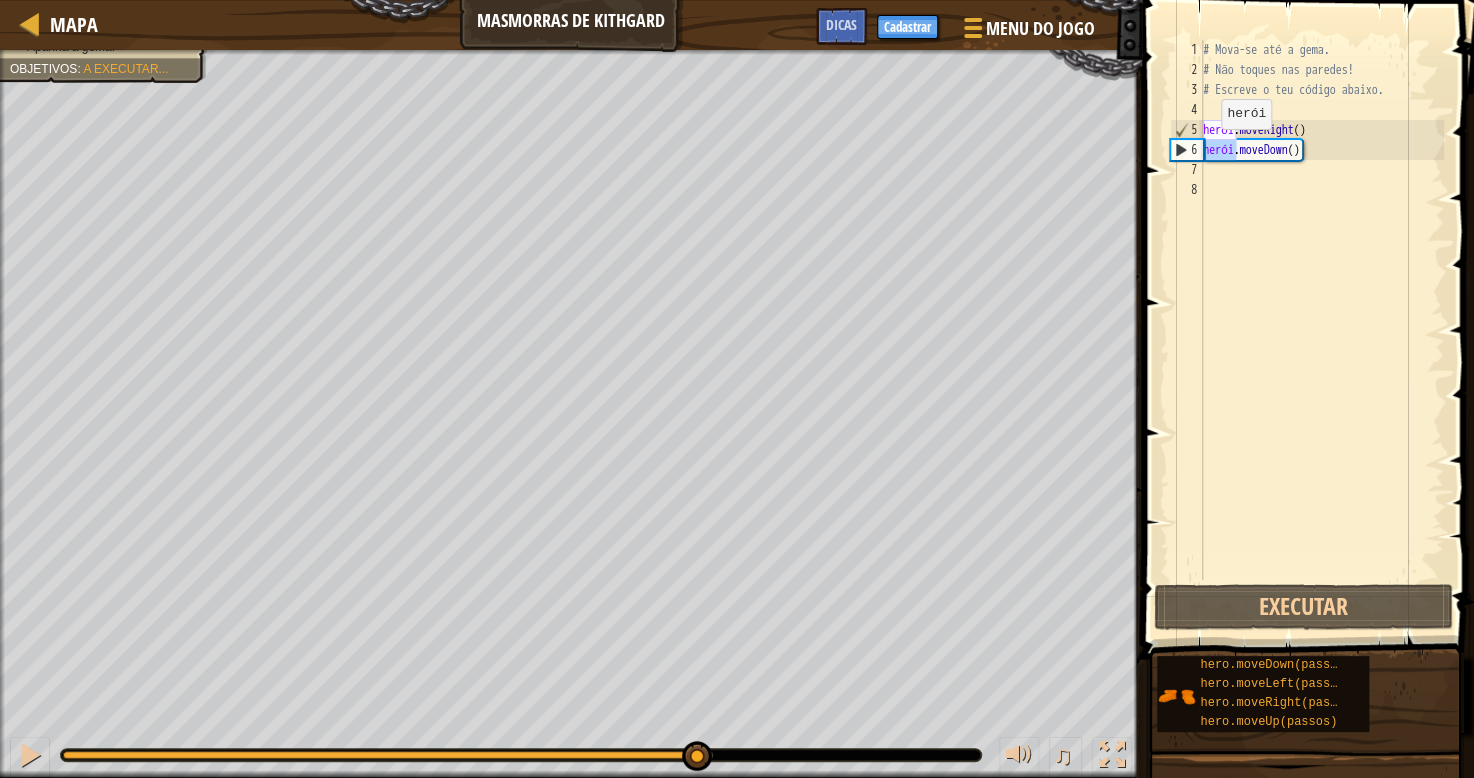 click on "# Mova-se até a gema. # Não toques nas paredes! # Escreve o teu código abaixo. herói . moveRight ( ) herói . moveDown ( )" at bounding box center [1321, 330] 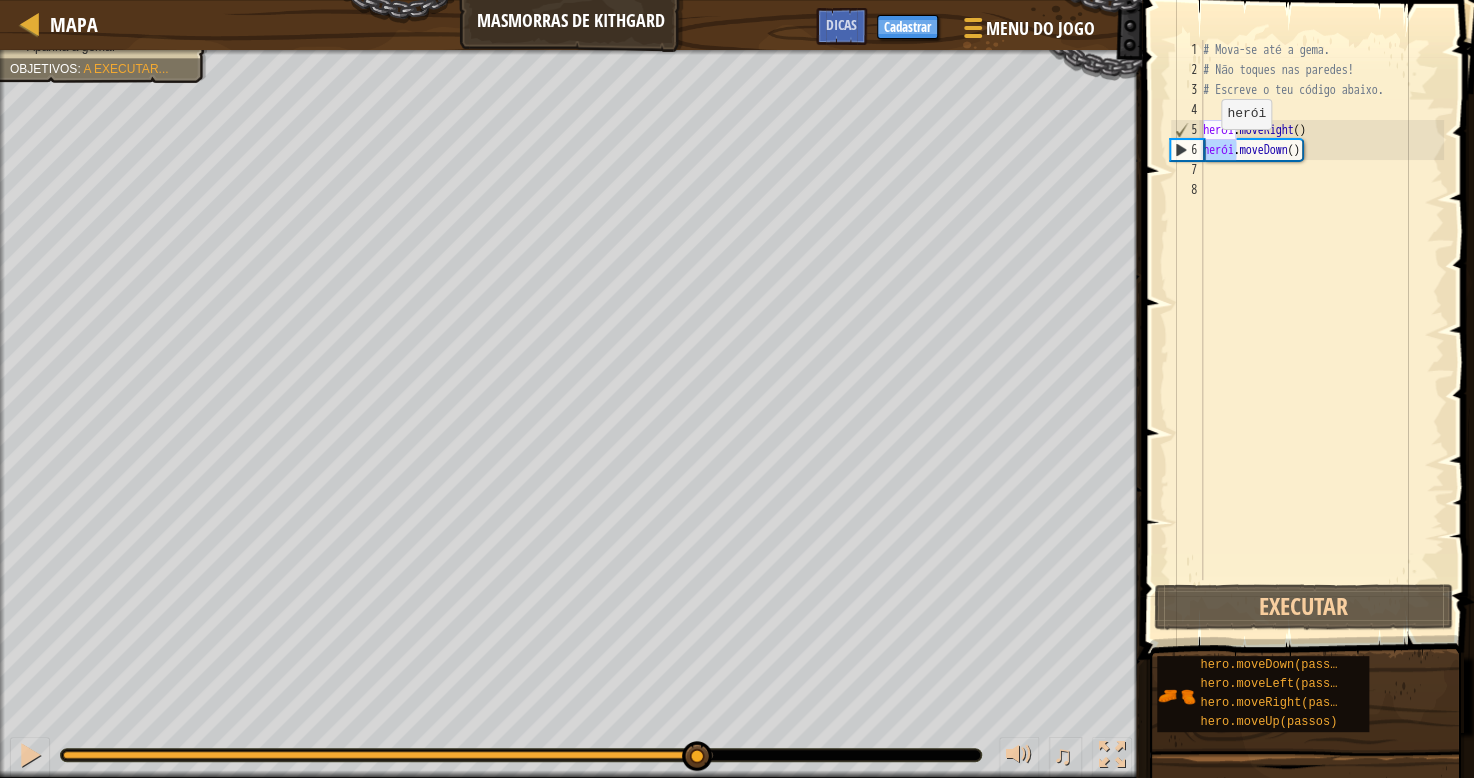 type on "hero.moveDown()" 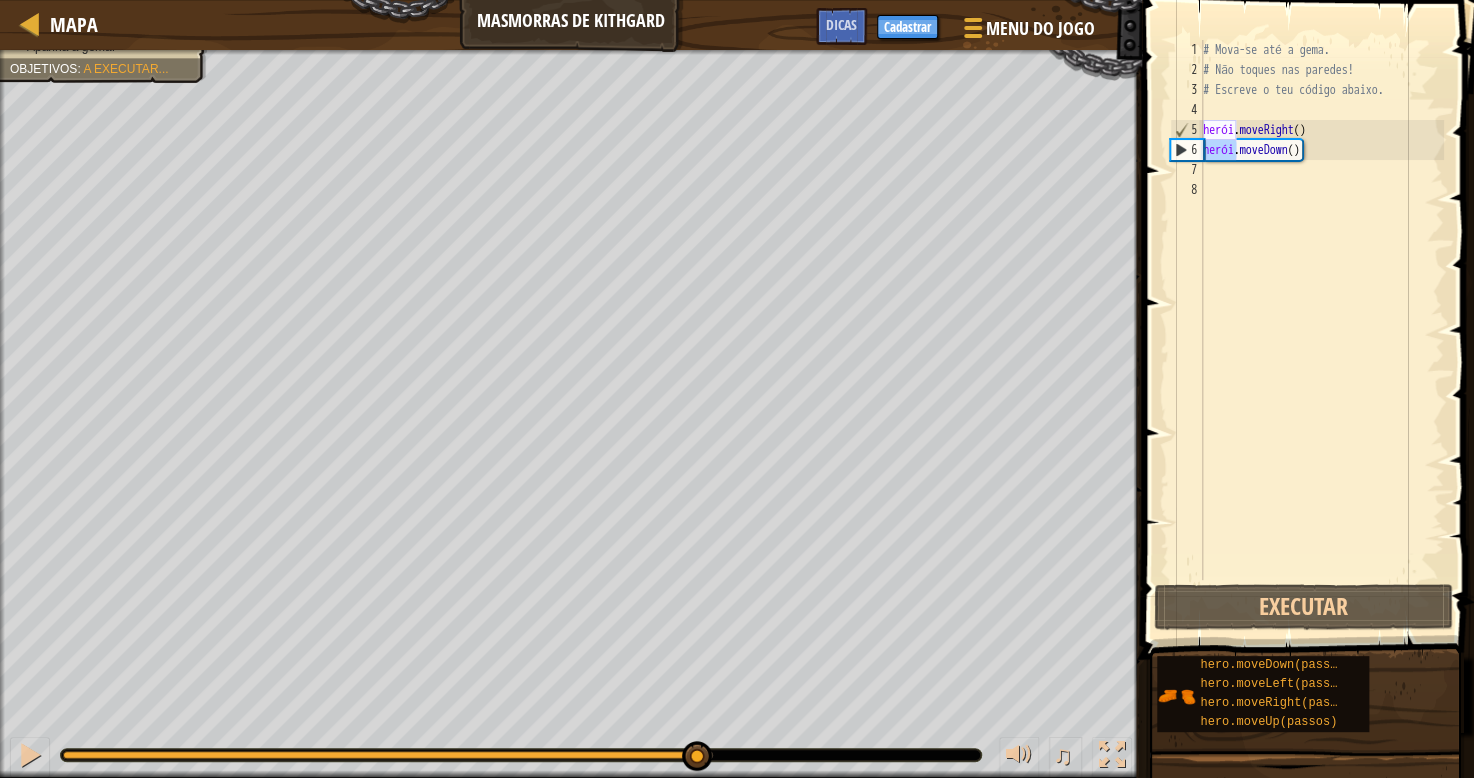 click on "# Mova-se até a gema. # Não toques nas paredes! # Escreve o teu código abaixo. herói . moveRight ( ) herói . moveDown ( )" at bounding box center [1321, 330] 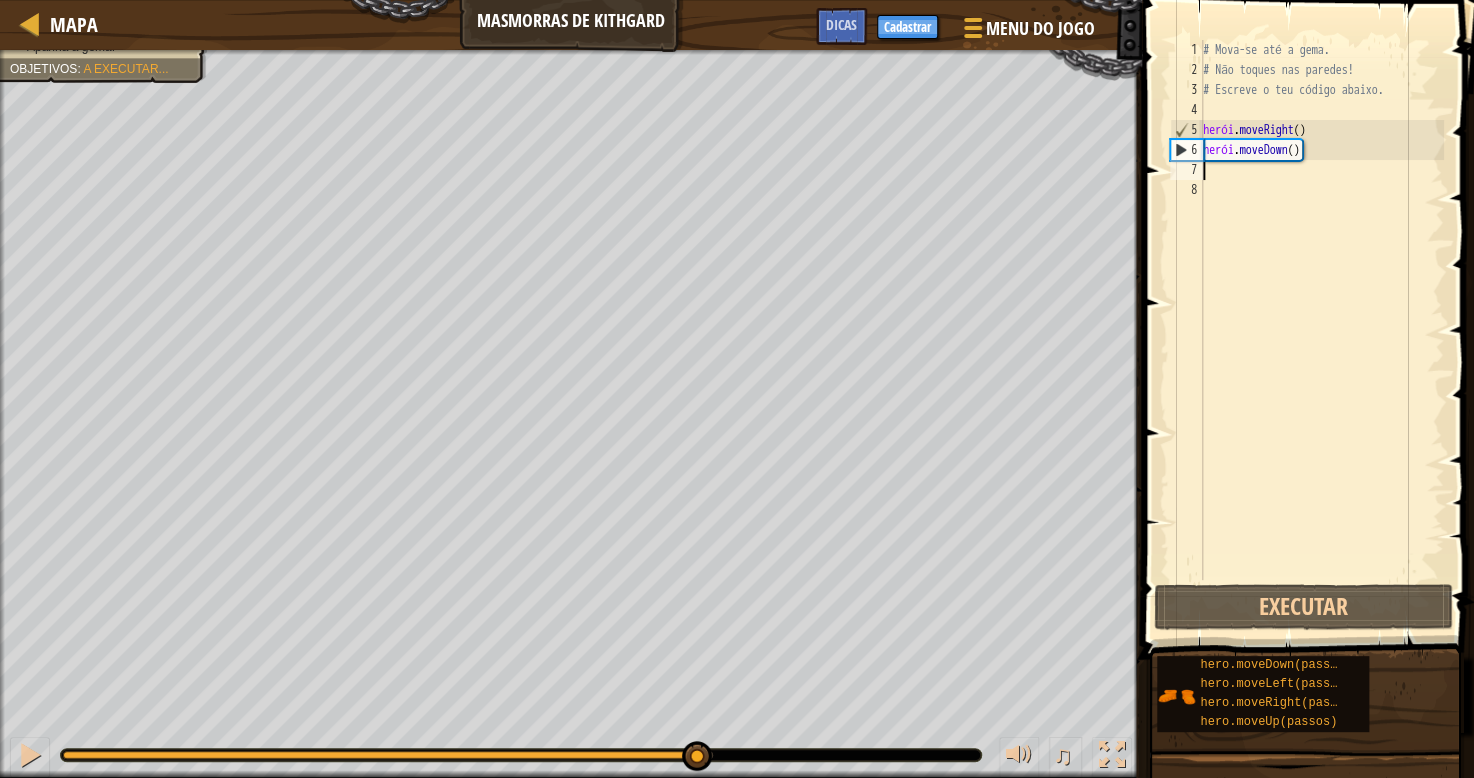 paste on "hero." 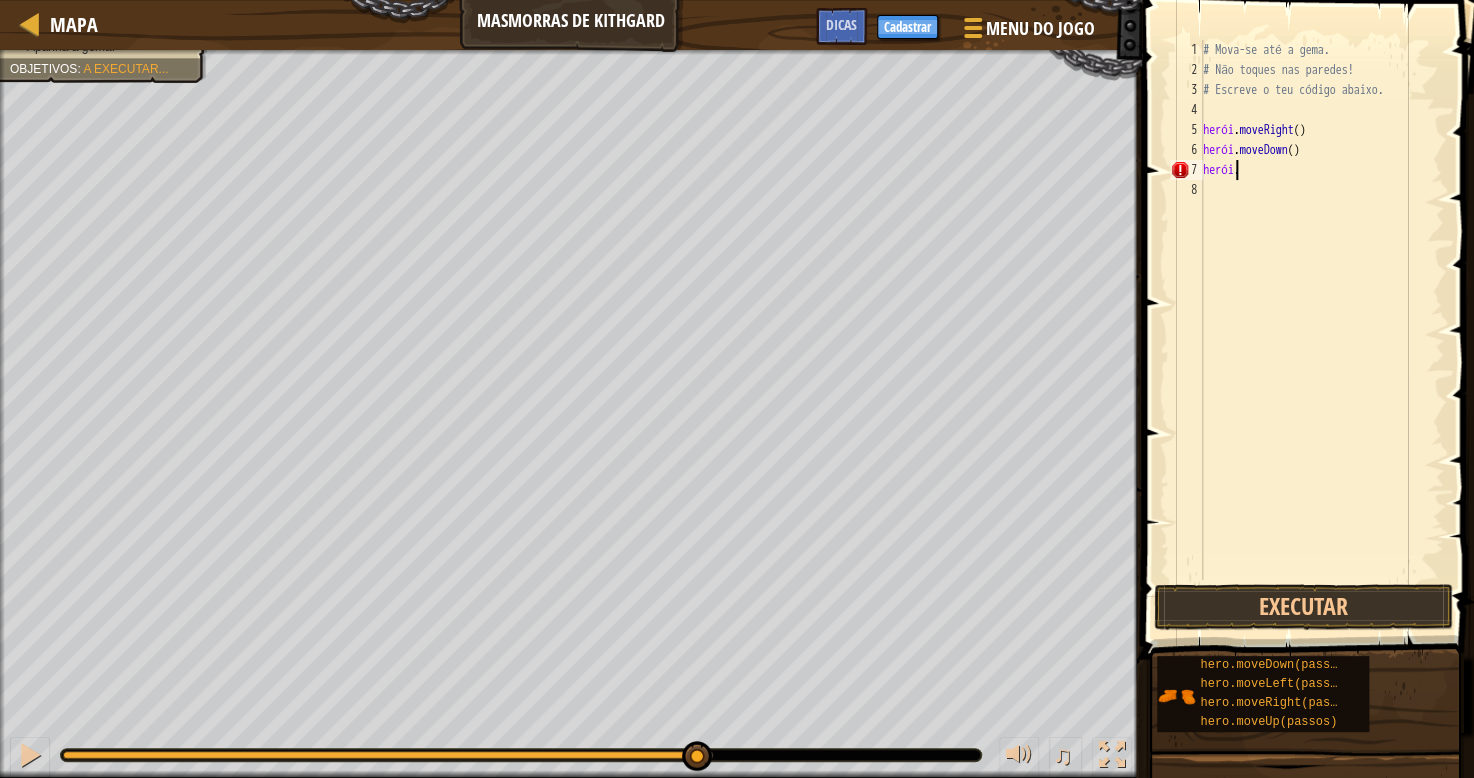 click on "# Mova-se até a gema. # Não toques nas paredes! # Escreve o teu código abaixo. herói  .  moveRight  (  ) herói  .  moveDown  (  ) herói  ." at bounding box center (1321, 330) 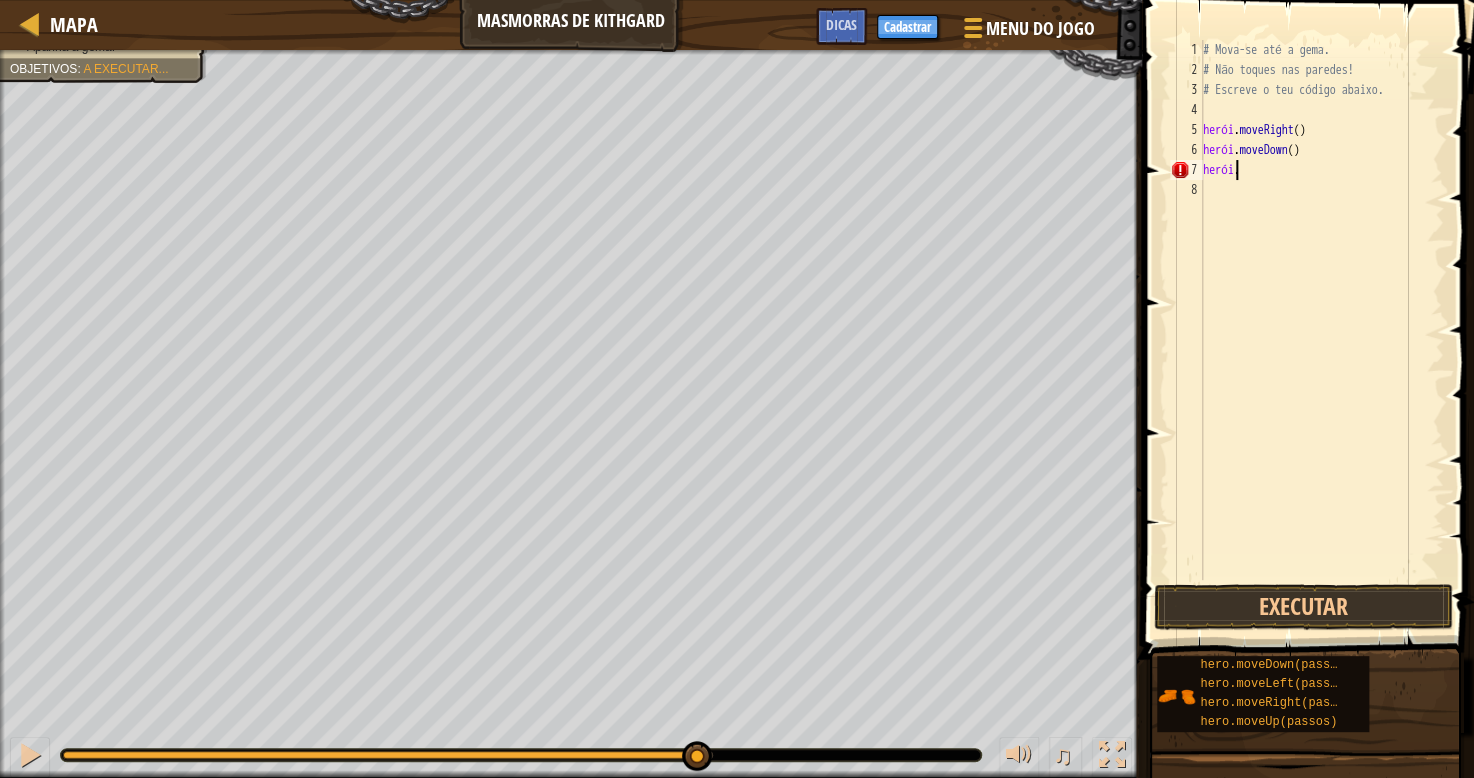 click on "# Mova-se até a gema. # Não toques nas paredes! # Escreve o teu código abaixo. herói  .  moveRight  (  ) herói  .  moveDown  (  ) herói  ." at bounding box center (1321, 330) 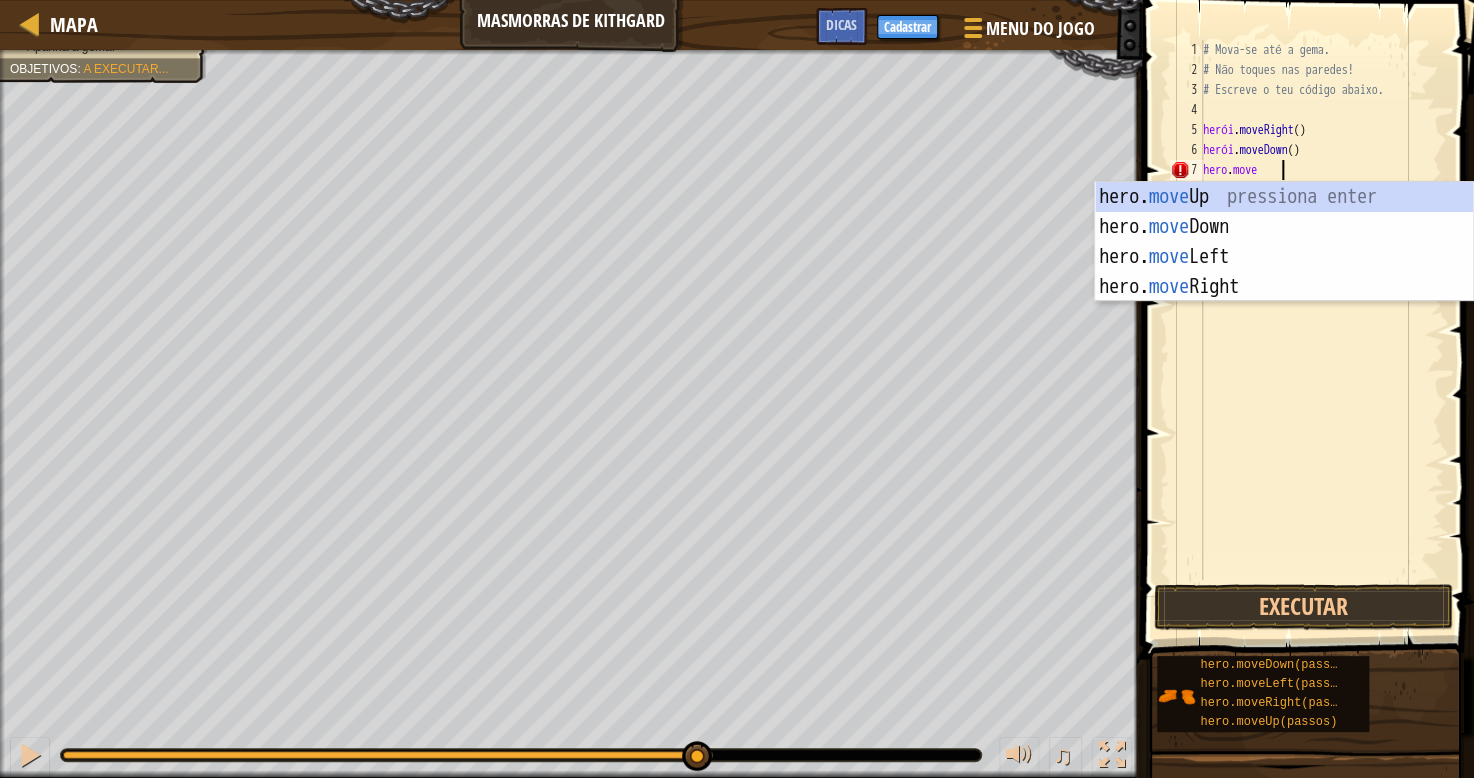 type on "hero.   move" 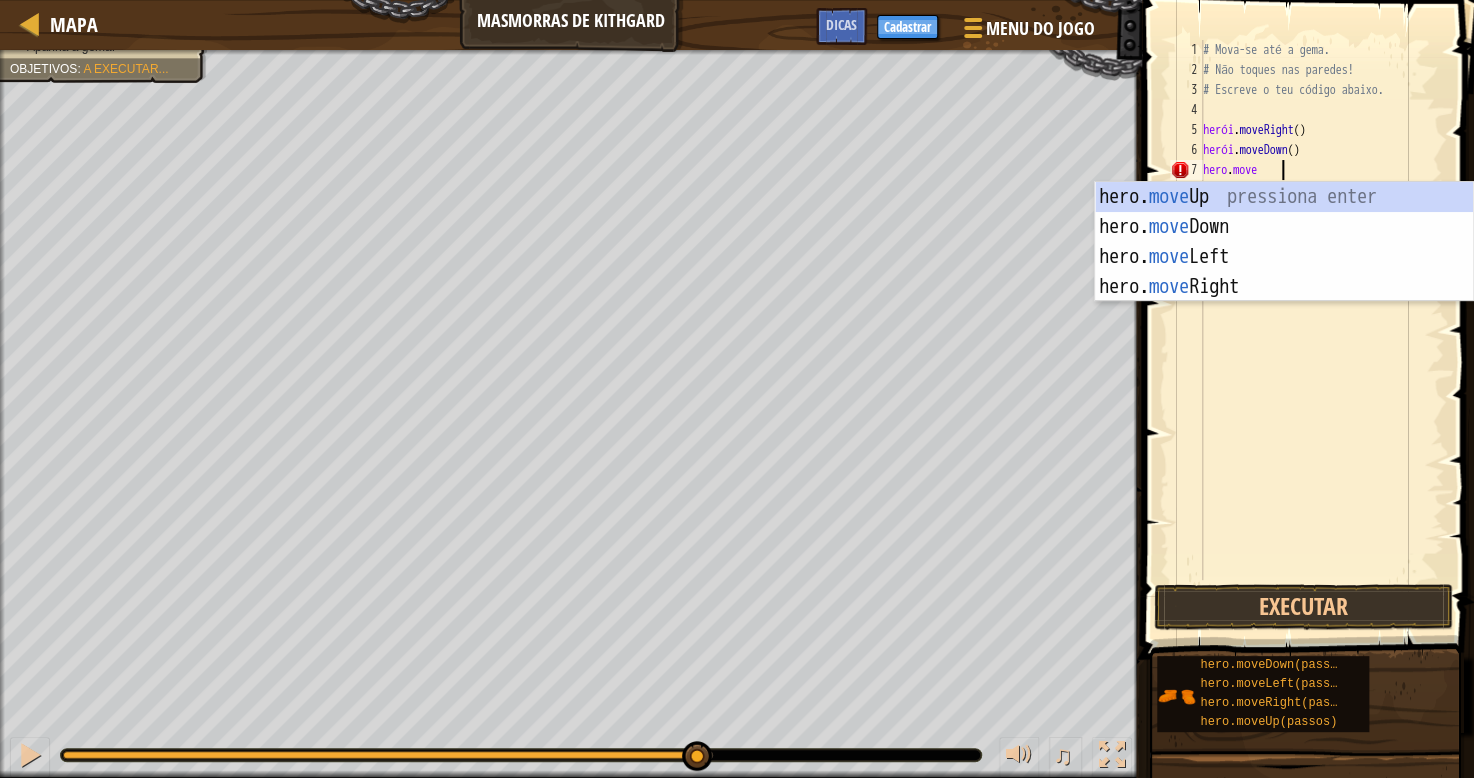 scroll, scrollTop: 8, scrollLeft: 44, axis: both 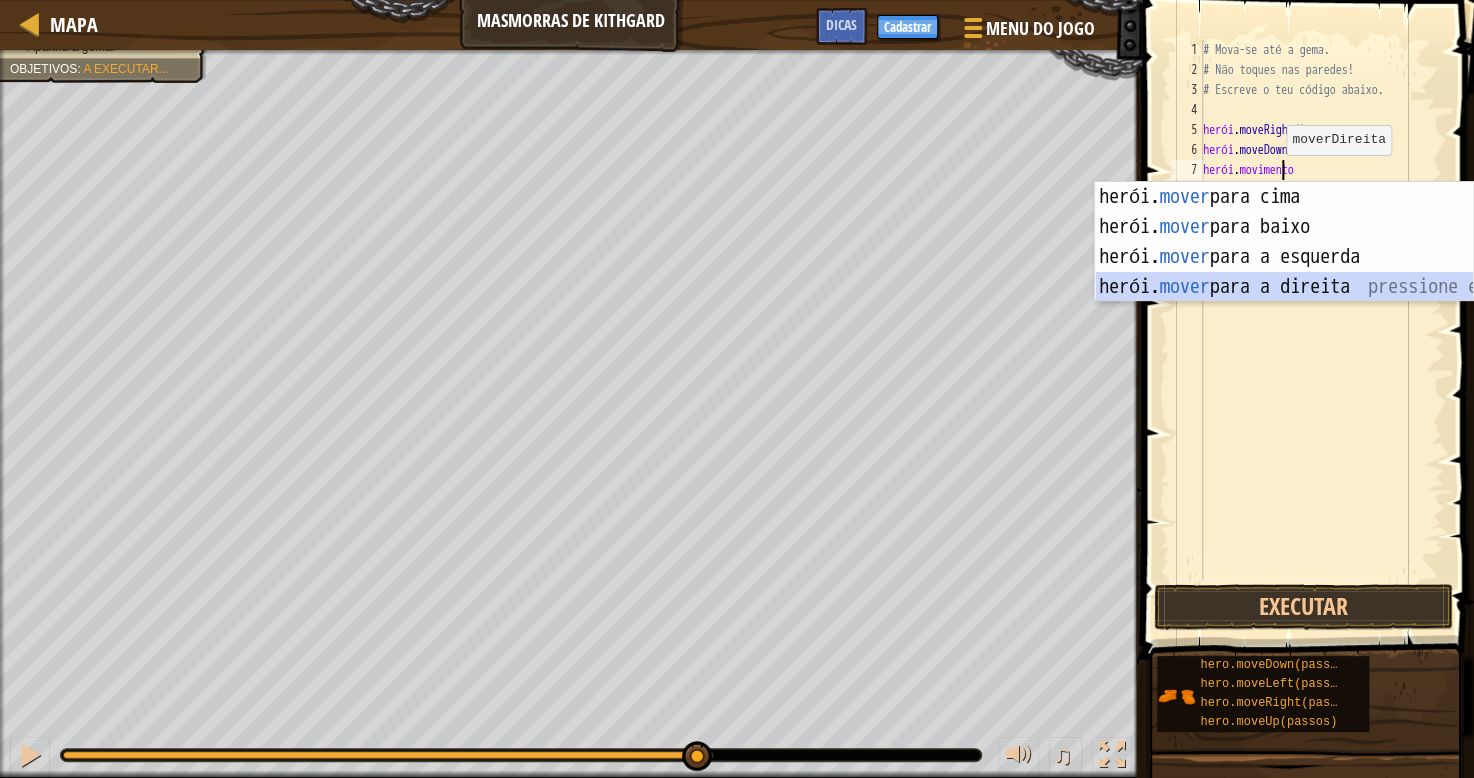 click on "herói. mover para cima , pressionar enter herói. mover para baixo pressione enter herói. mover para a esquerda pressione enter herói. mover para a direita pressione enter" at bounding box center [1284, 272] 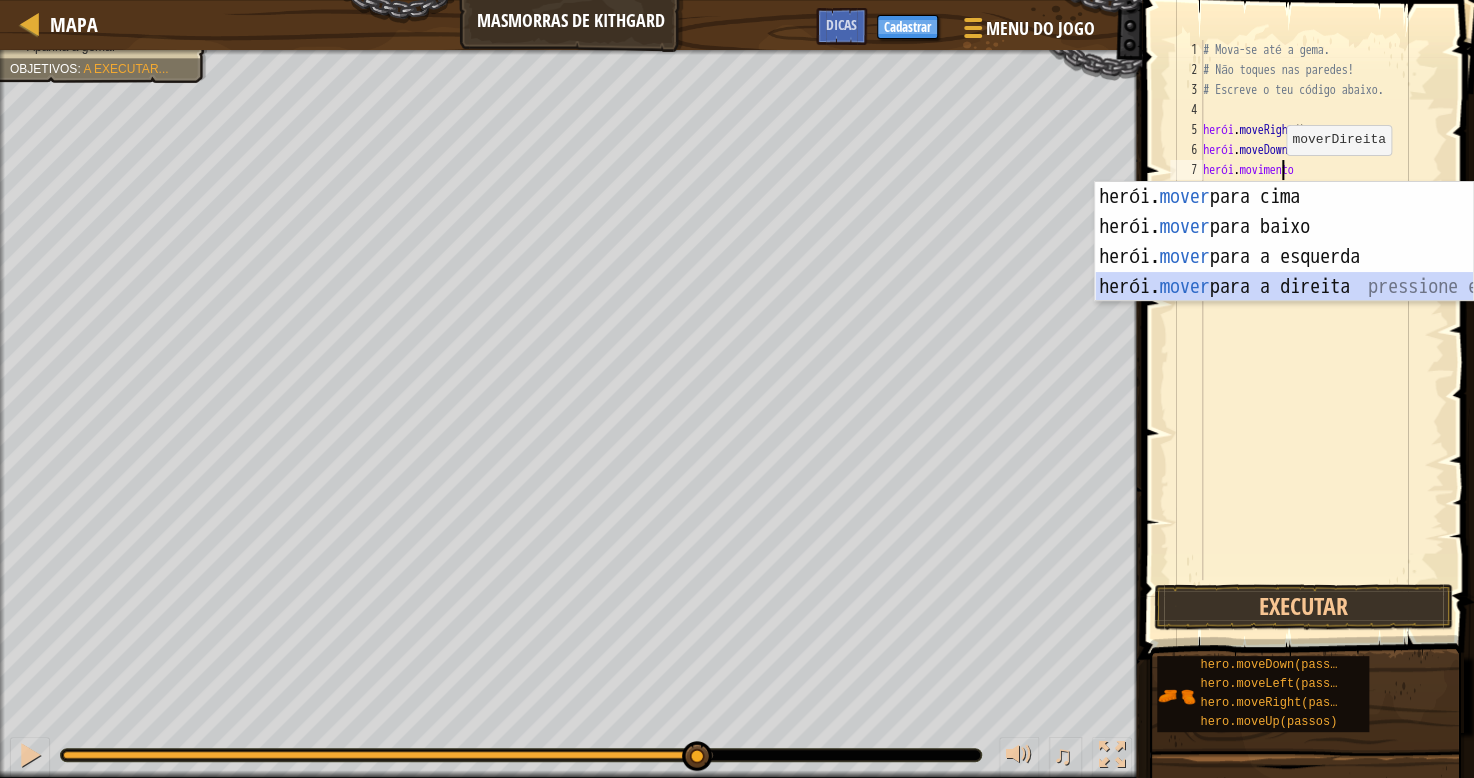 scroll, scrollTop: 8, scrollLeft: 0, axis: vertical 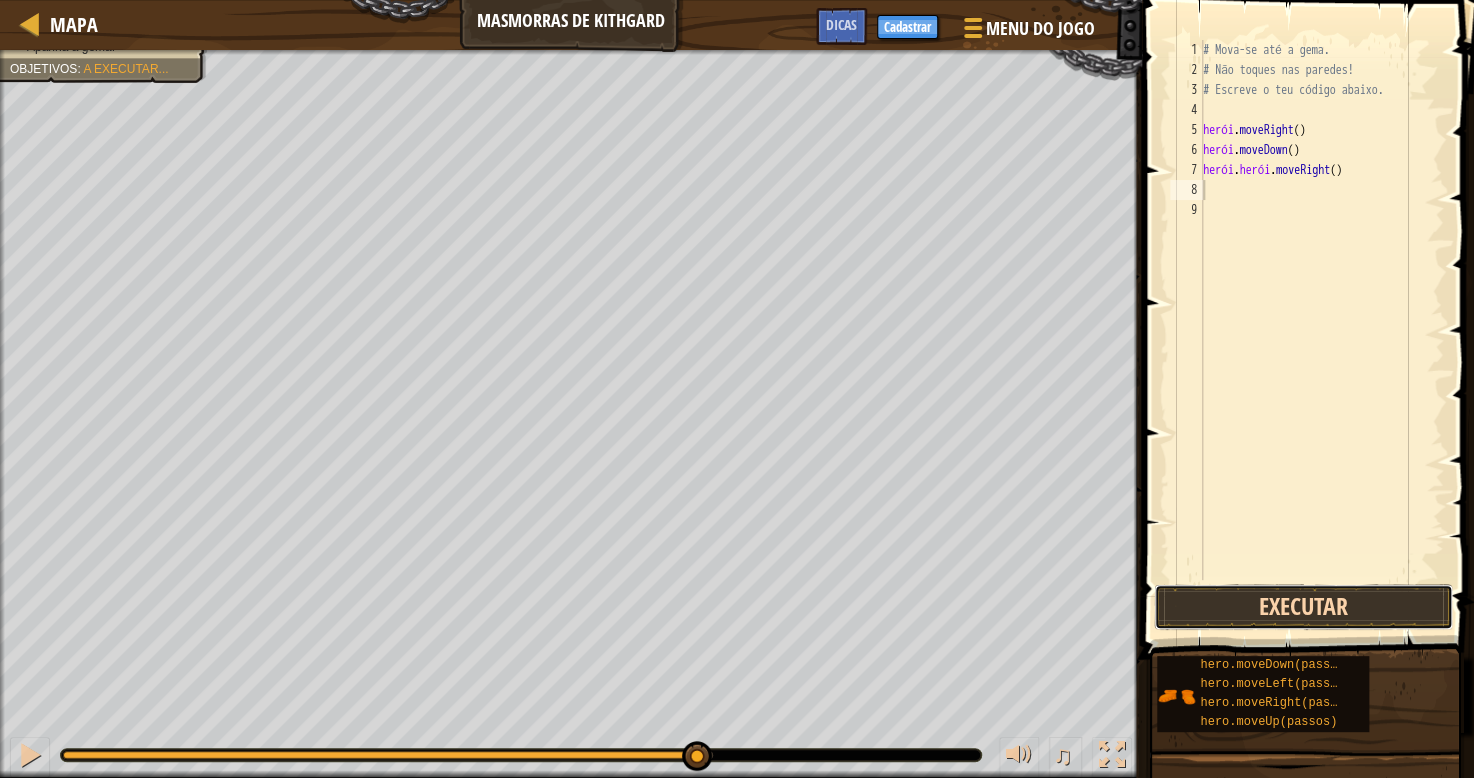 click on "Executar" at bounding box center [1303, 607] 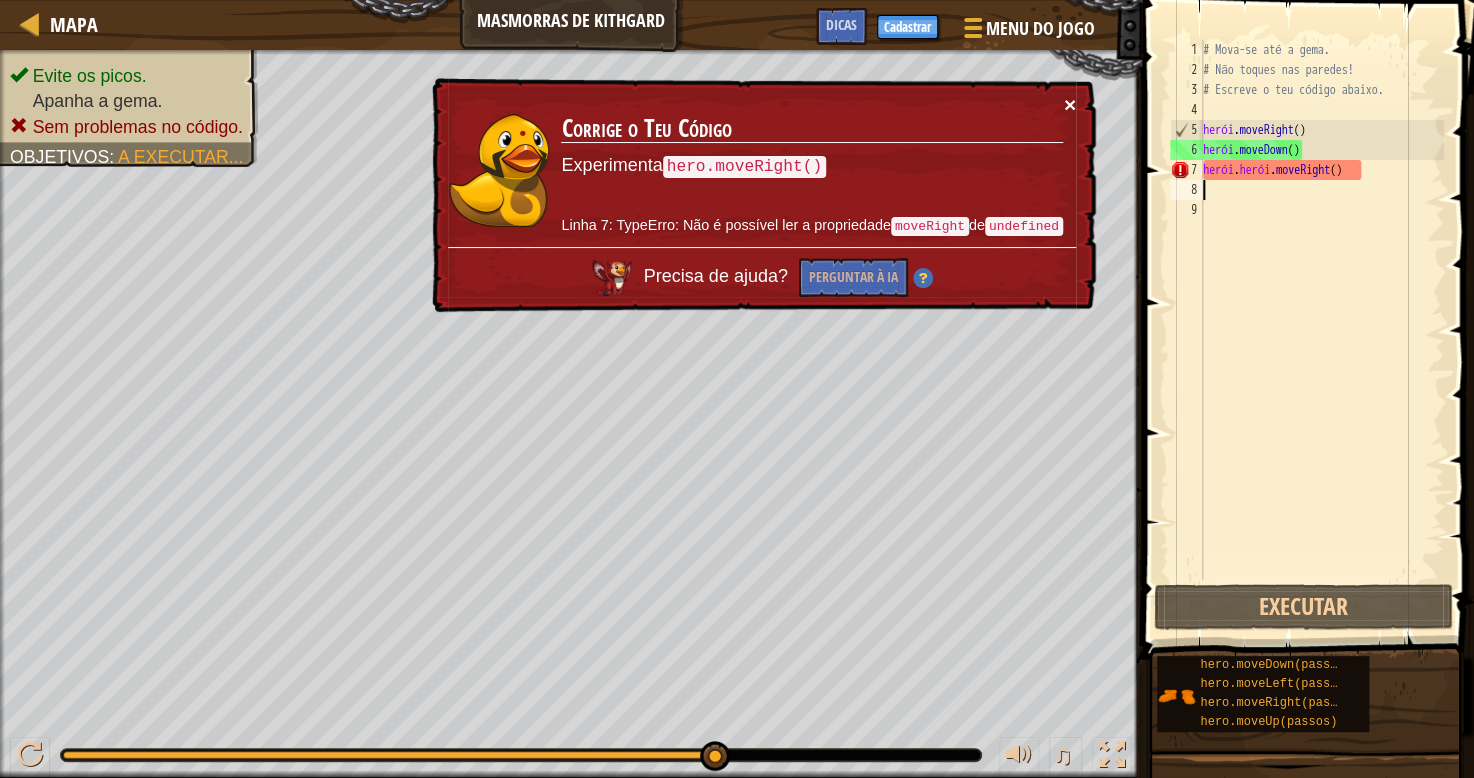 click on "×" at bounding box center [1070, 104] 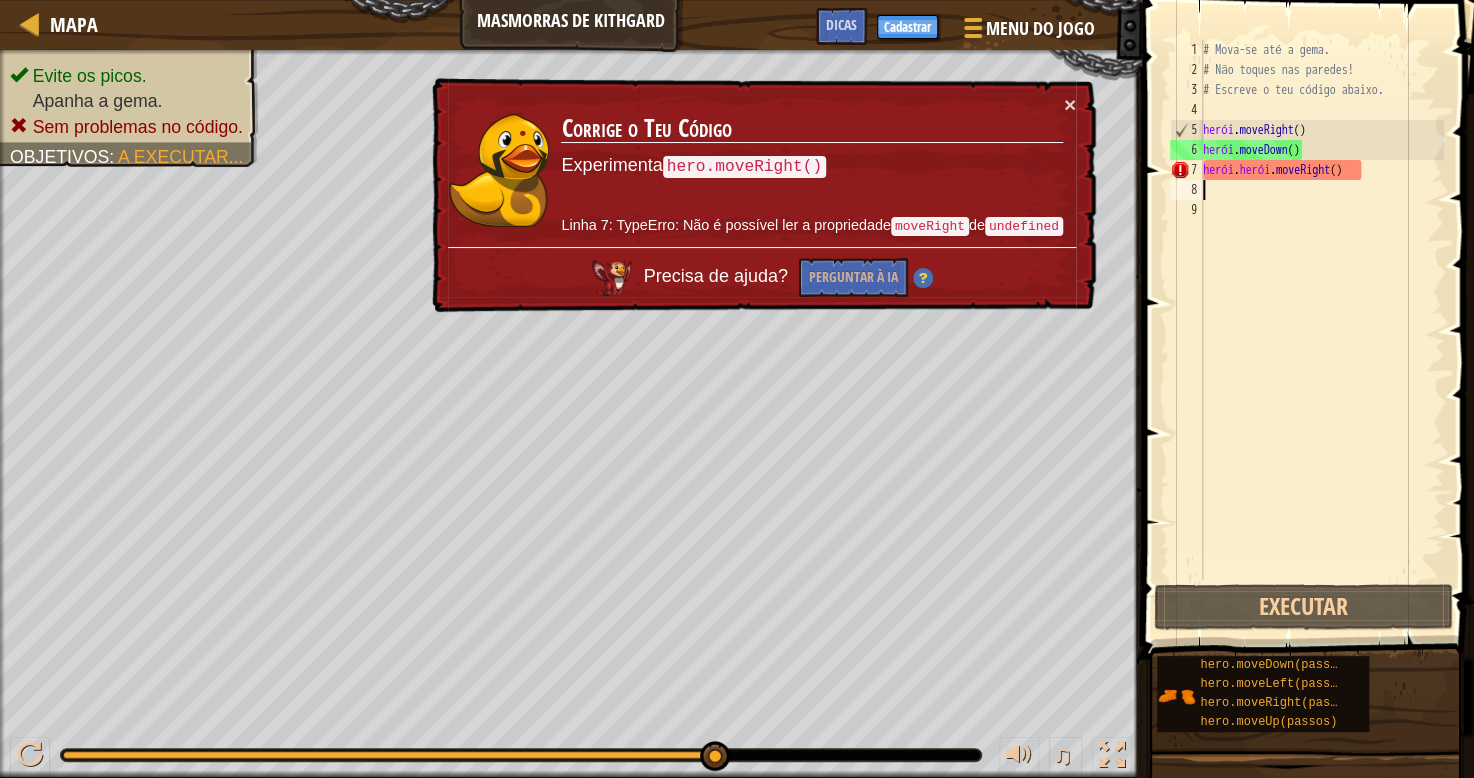click on "7" at bounding box center (1186, 170) 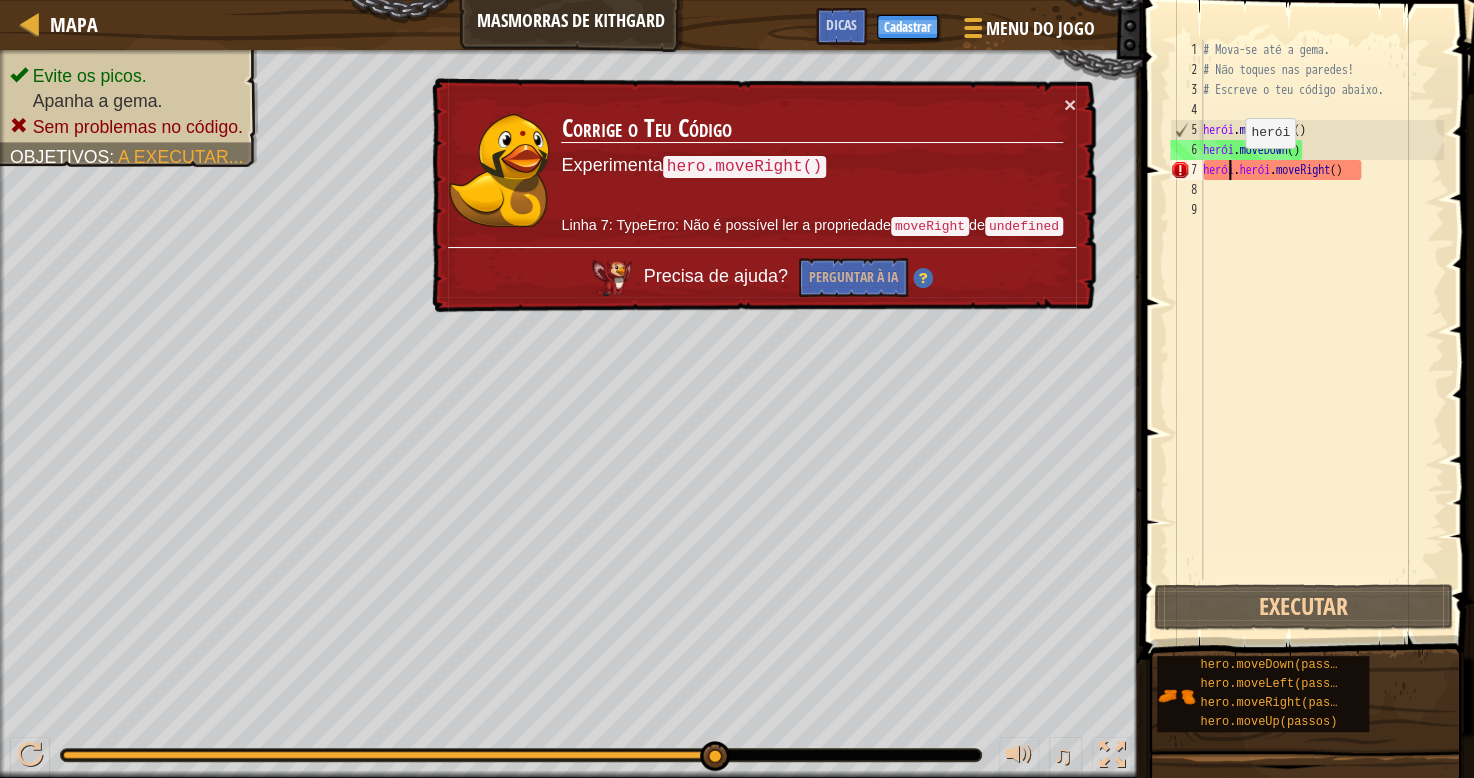 click on "# Mova-se até a gema. # Não toques nas paredes! # Escreve o teu código abaixo. herói  .  moveRight  (  ) herói  .  moveDown  (  ) herói  .     herói  .  moveRight  (  )" at bounding box center (1321, 330) 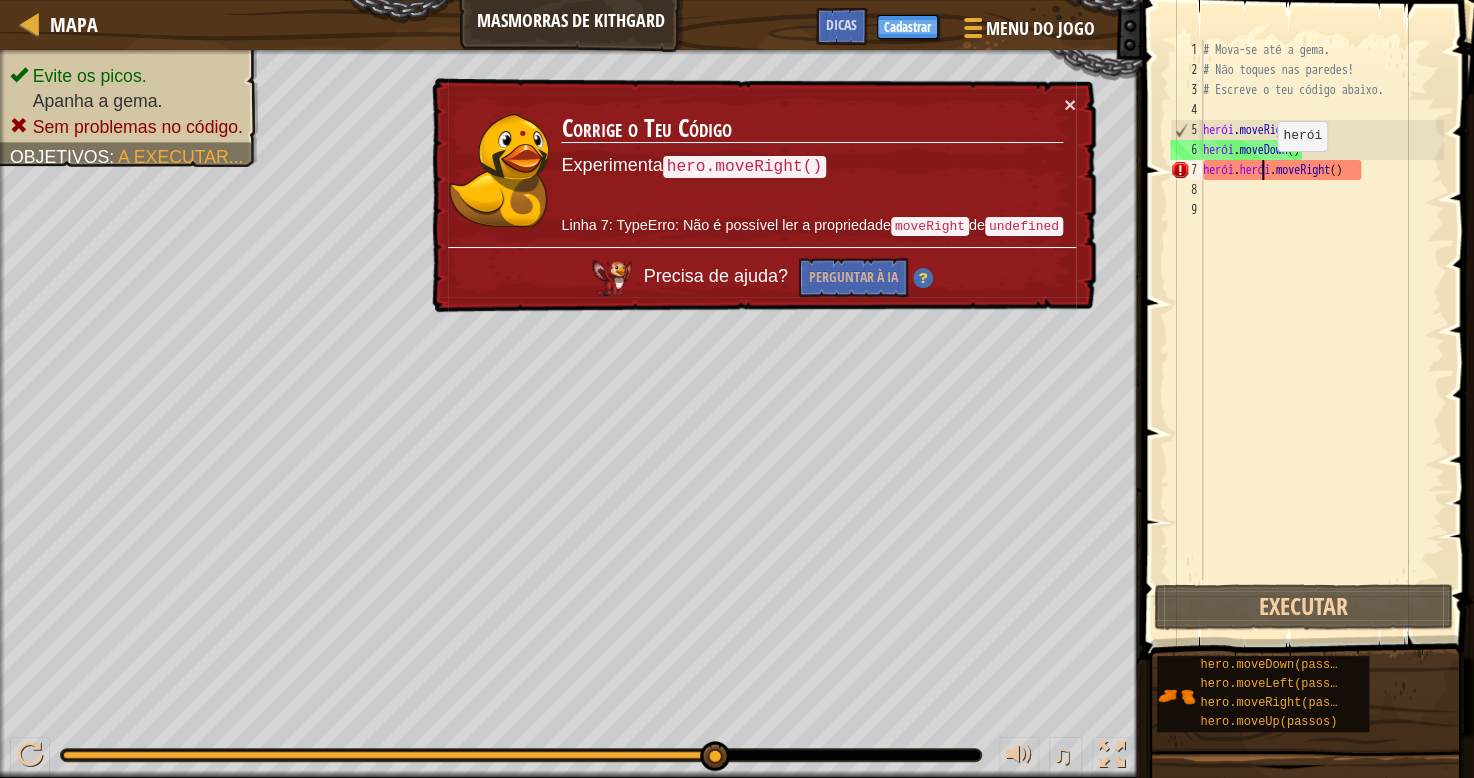 click on "# Mova-se até a gema. # Não toques nas paredes! # Escreve o teu código abaixo. herói  .  moveRight  (  ) herói  .  moveDown  (  ) herói  .     herói  .  moveRight  (  )" at bounding box center [1321, 330] 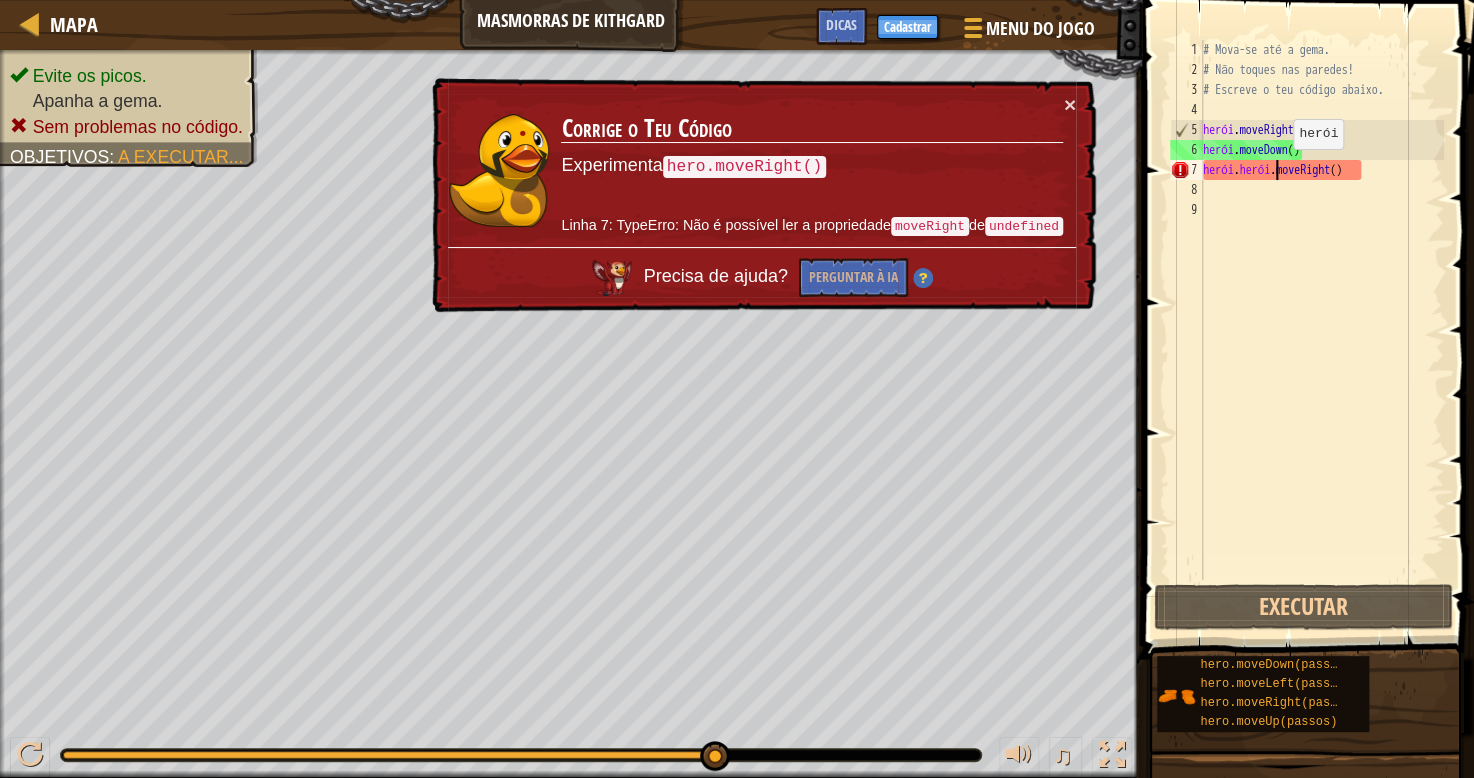 click on "# Mova-se até a gema. # Não toques nas paredes! # Escreve o teu código abaixo. herói  .  moveRight  (  ) herói  .  moveDown  (  ) herói  .     herói  .  moveRight  (  )" at bounding box center (1321, 330) 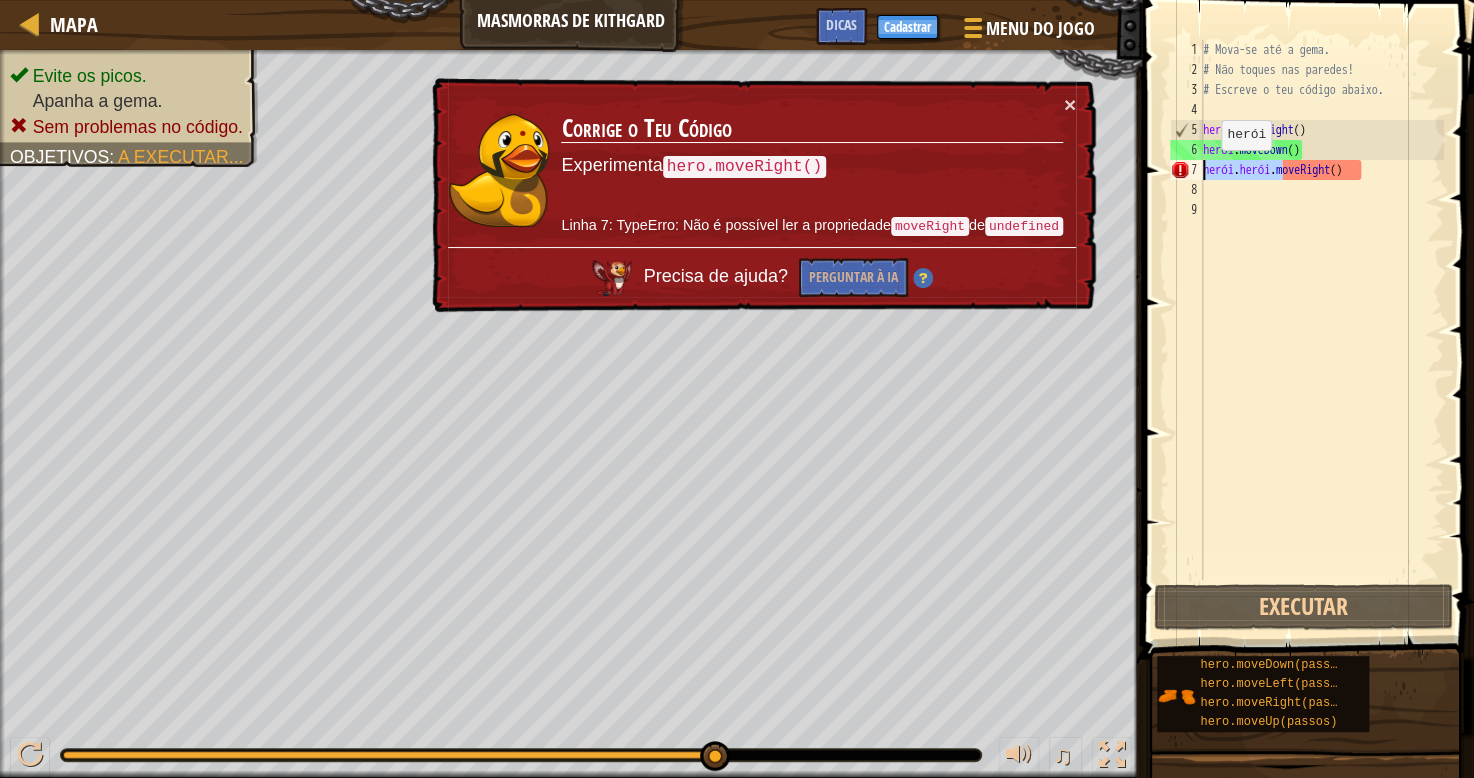 drag, startPoint x: 1276, startPoint y: 169, endPoint x: 1201, endPoint y: 170, distance: 75.00667 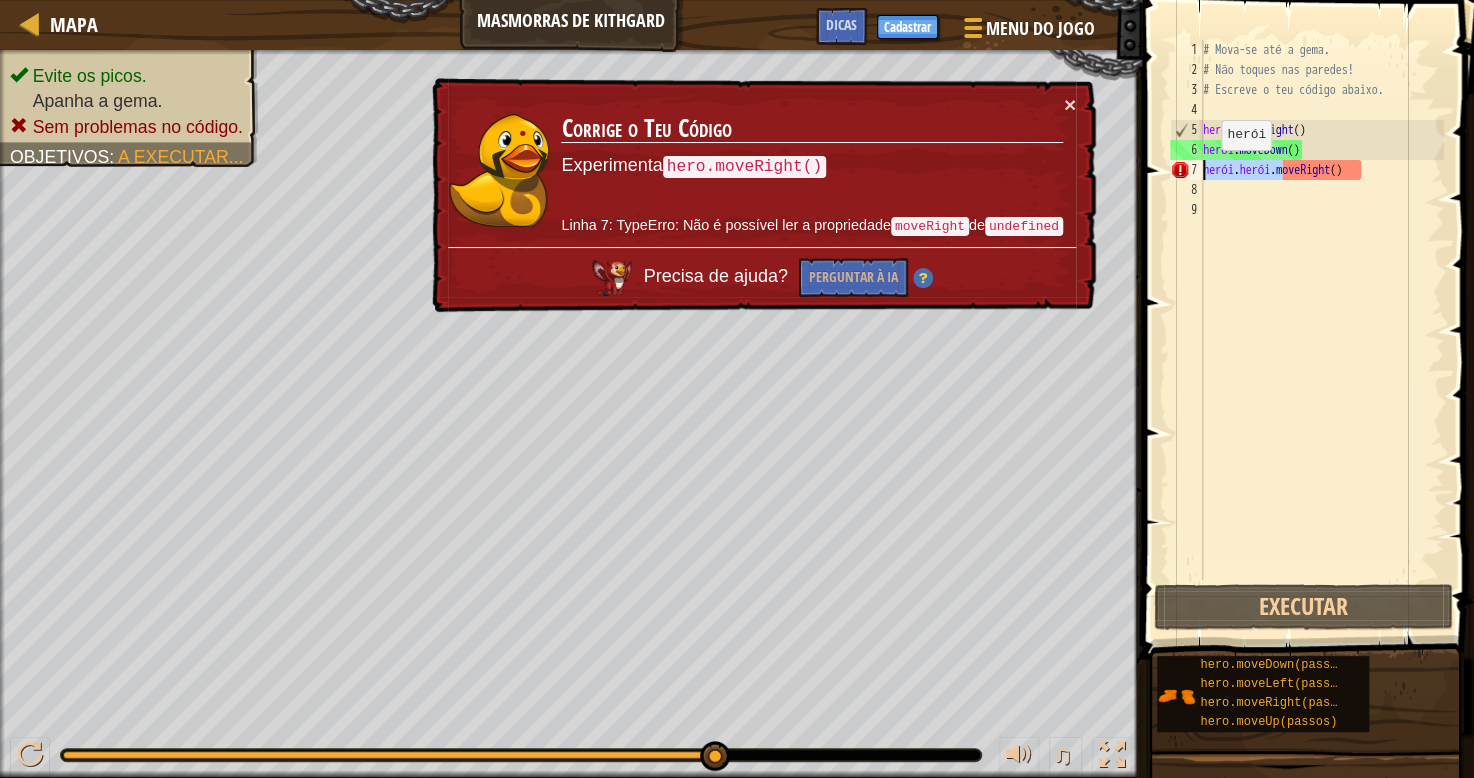 click on "[PERSON]. [PERSON].moveRight() 1 2 3 4 5 6 7 8 9 # Mova-se até a gema. # Não toques nas paredes! # Escreve o teu código abaixo. [PERSON] .  moveRight  (  ) [PERSON]  .  moveDown  (  ) [PERSON]  .     [PERSON]  .  moveRight  (  )     ???????????? ???????????? ???????????? ???????????? ???????????? ???????????? ???????????? ???????????? XXXXXXXXXXXXXXXXXXXXXXXXXXXXXXXXXXXXXXXXXXXXXXXXXXXXXXXXXXXXXXXXXXXXXXXXXXXXXXXXXXXXXXXXXXXXXXXXXXXXXXXXXXXXXXXXXXXXXXXXXXXXXXXXXXXXXXXXXXXXXXXXXXXXXXXXXXXXXXXXXXXXXXXXXXXXXXXXXXXXXXXXXXXXXXXXXXXXXXXXXXXXXXXXXXXXXXXXXXXXXXXXXXXXXXXXXXXXXXXXXXXXXXXXXXXXXXXX TypeErro: Cannot read property 'moveRight' of undefined" at bounding box center (1305, 310) 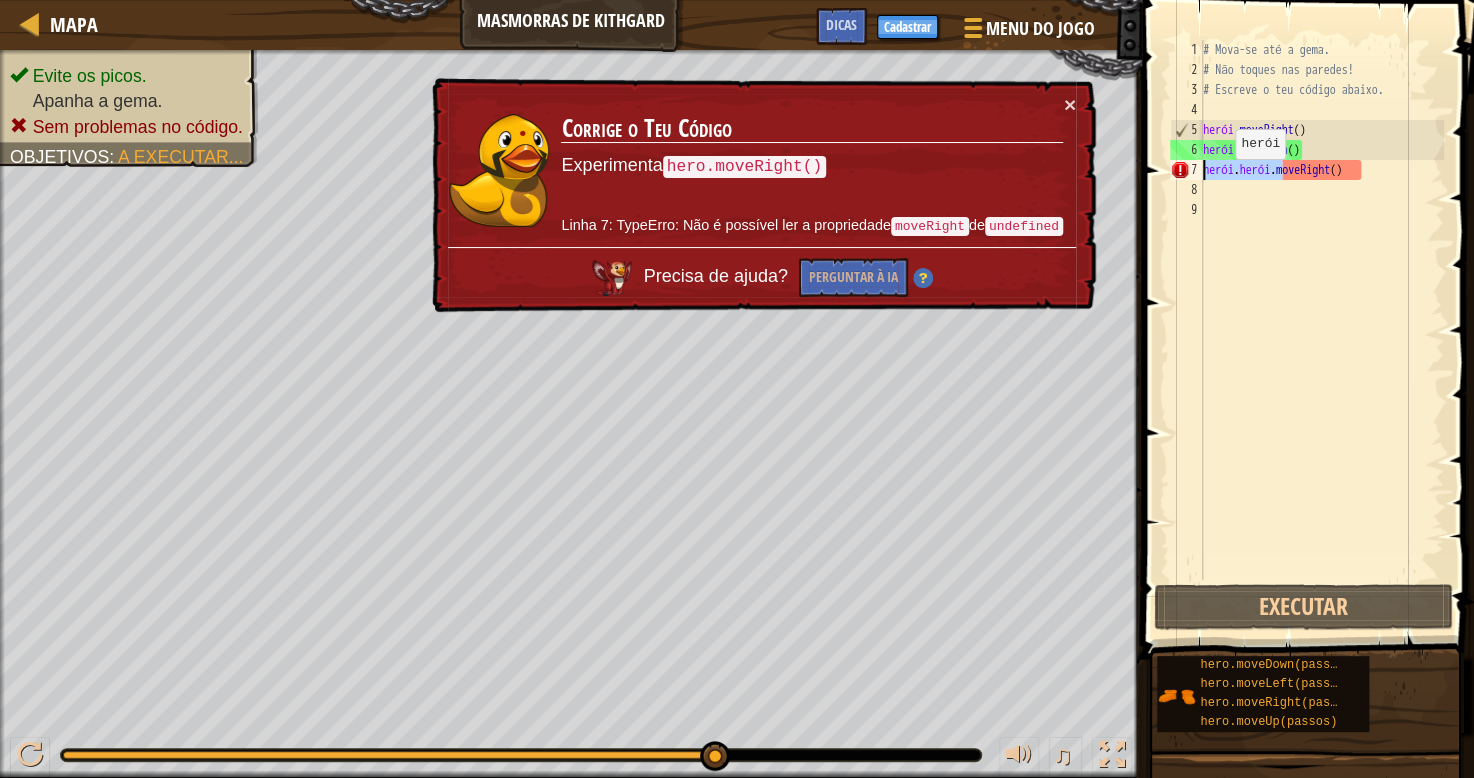 type on ".moveRight()" 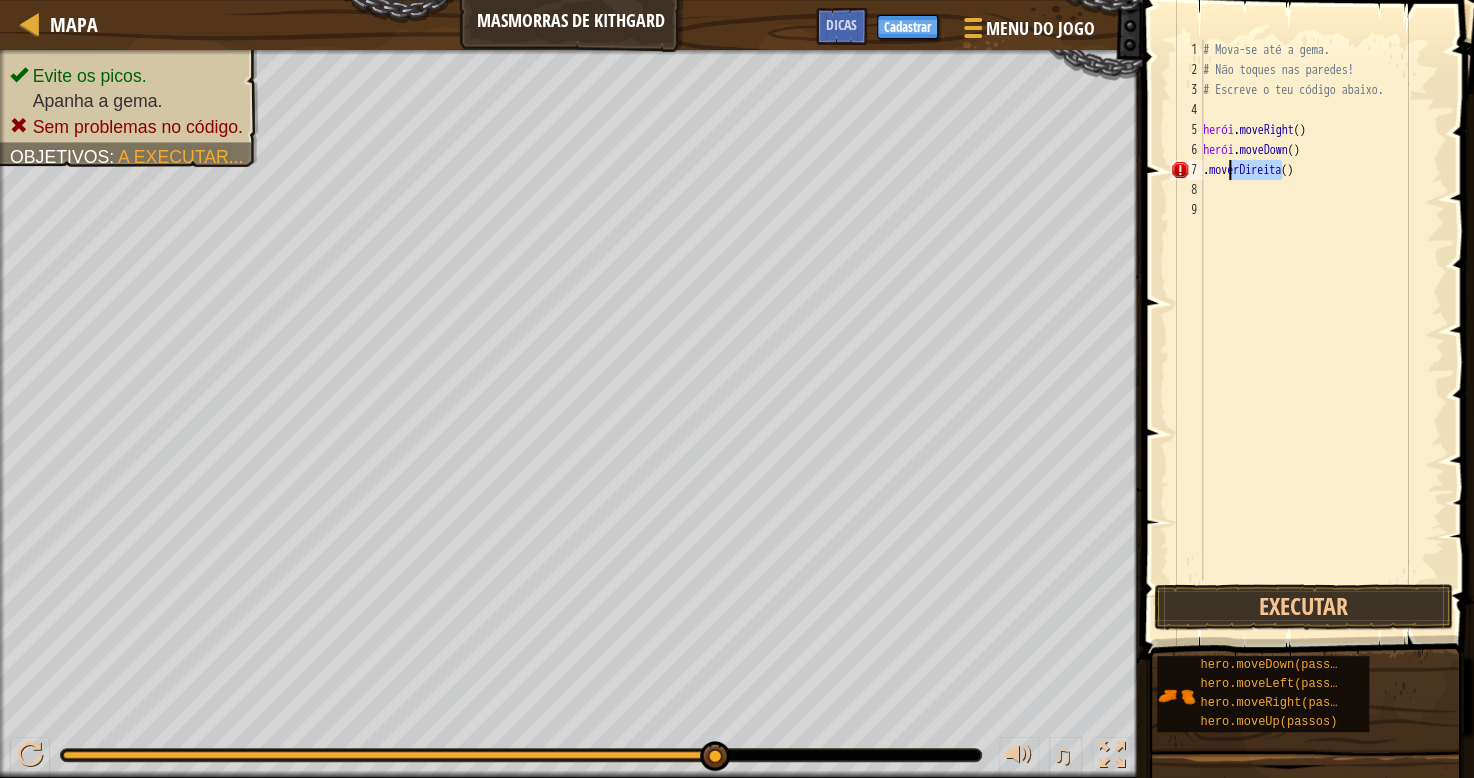 drag, startPoint x: 1338, startPoint y: 169, endPoint x: 1185, endPoint y: 177, distance: 153.20901 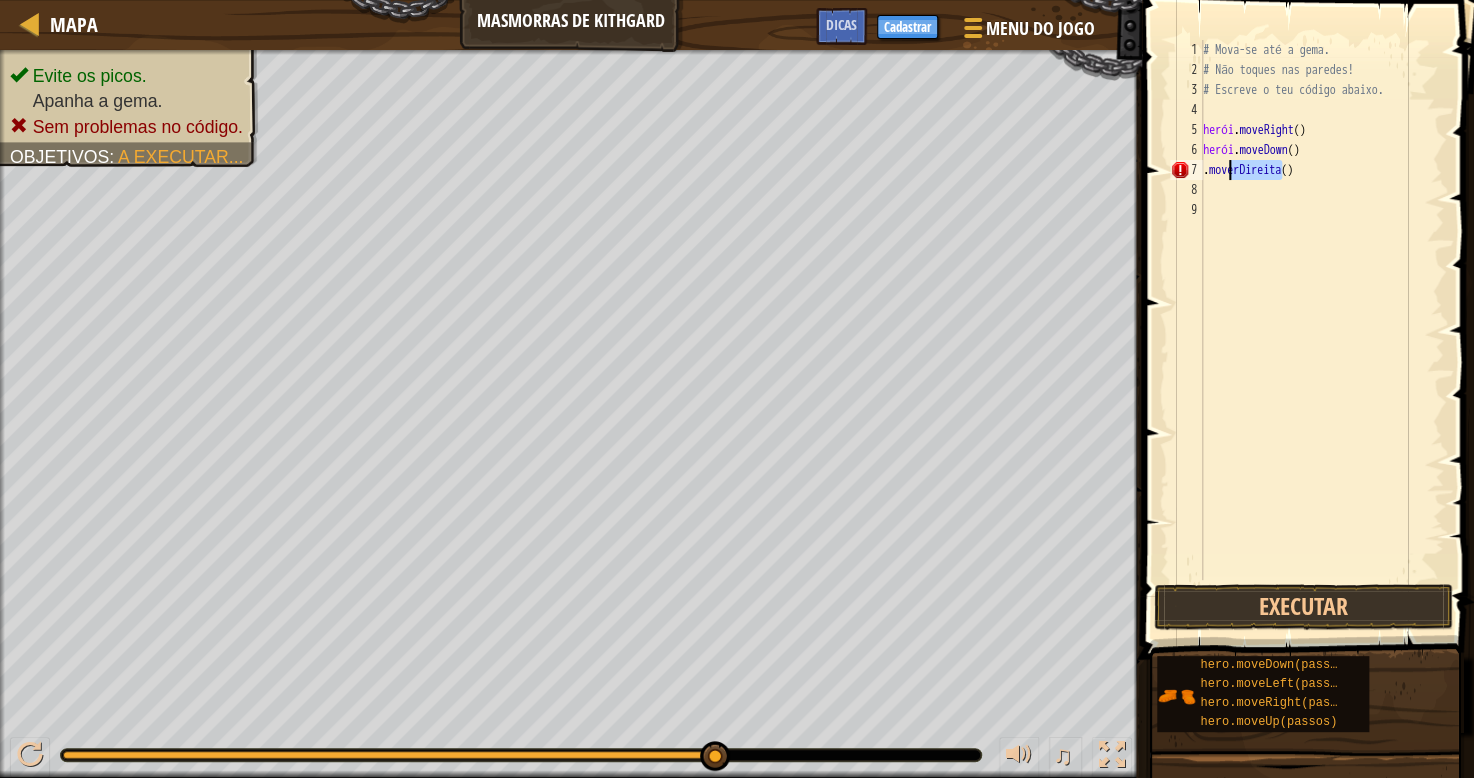 click on "TypeErro: Cannot read property 'moveRight' of undefined" at bounding box center (1305, 310) 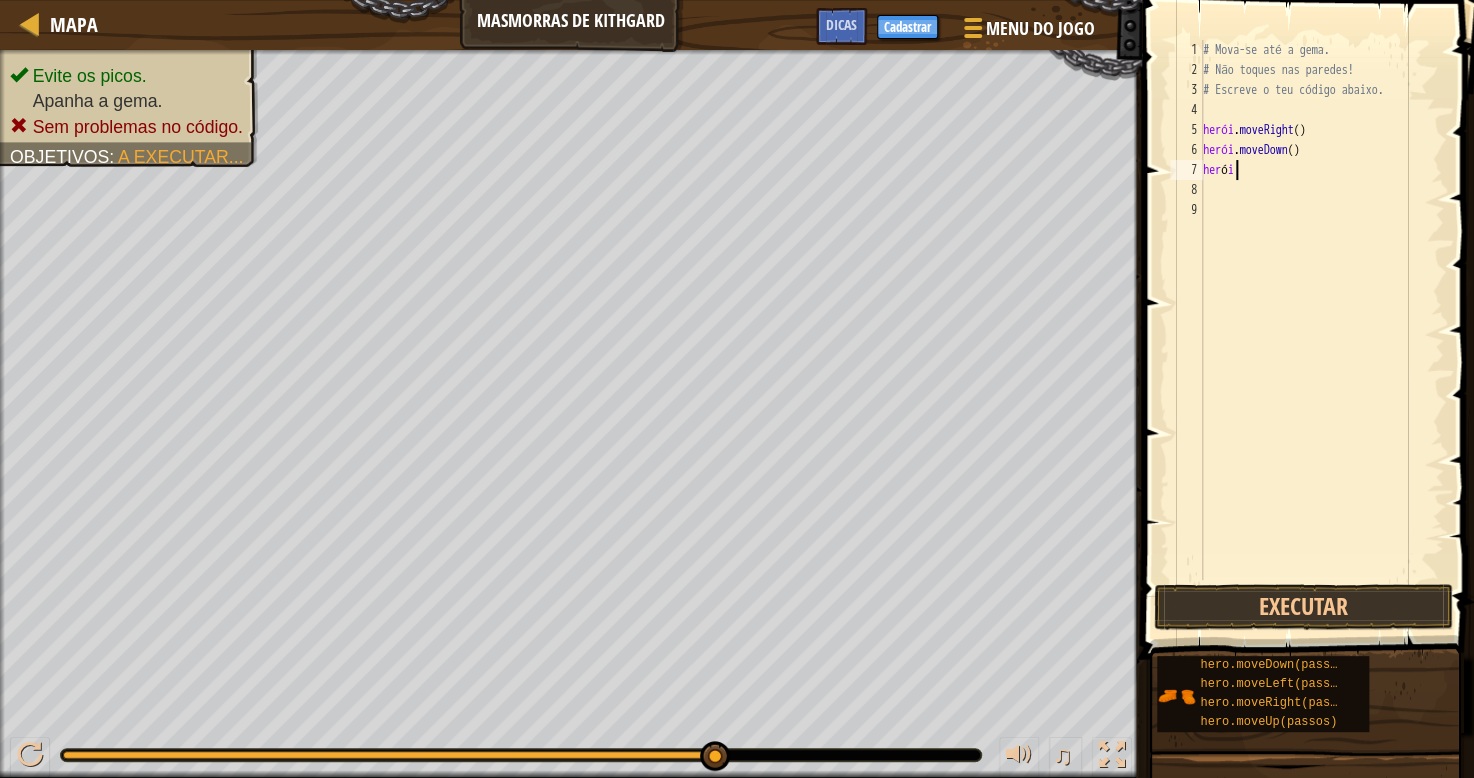 scroll, scrollTop: 8, scrollLeft: 17, axis: both 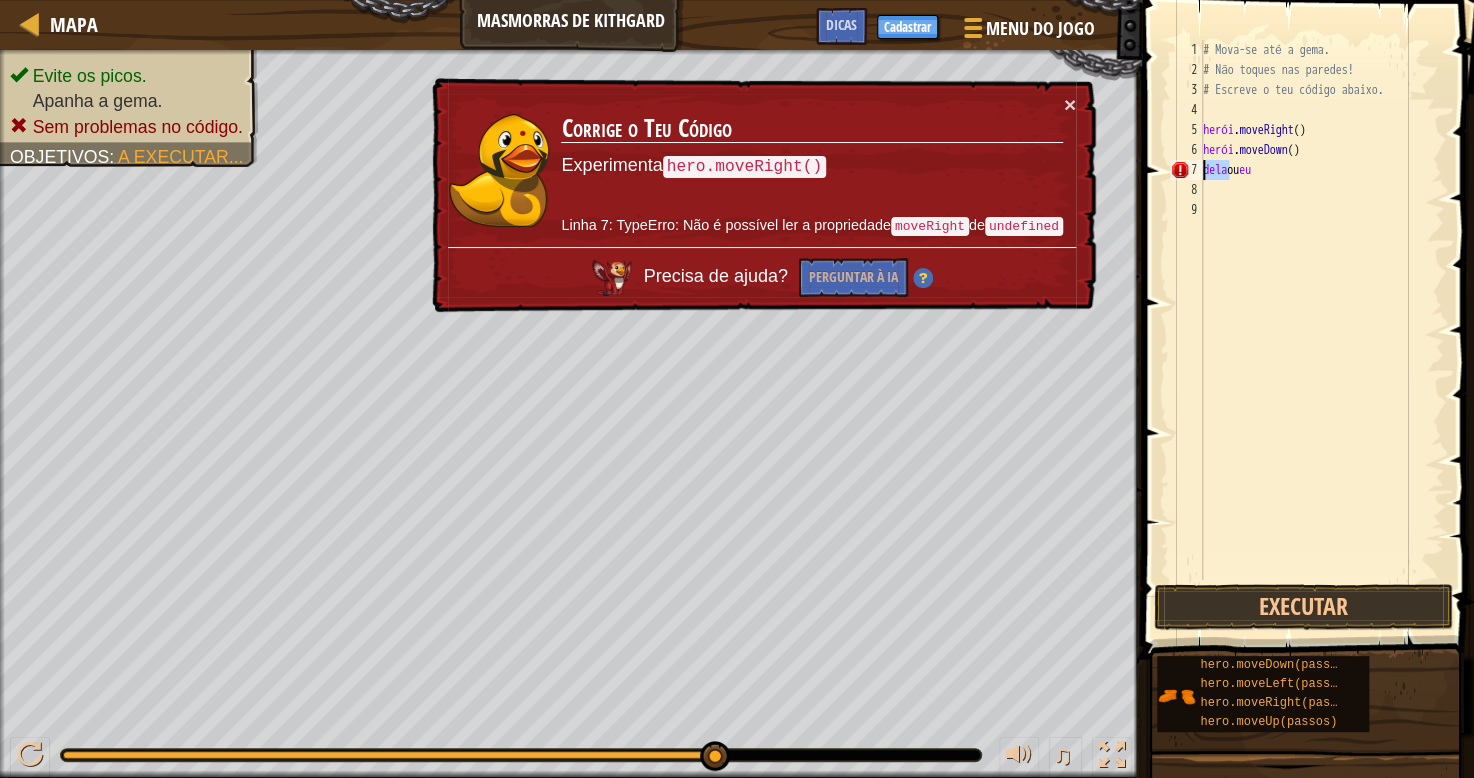 drag, startPoint x: 1230, startPoint y: 166, endPoint x: 1187, endPoint y: 169, distance: 43.104523 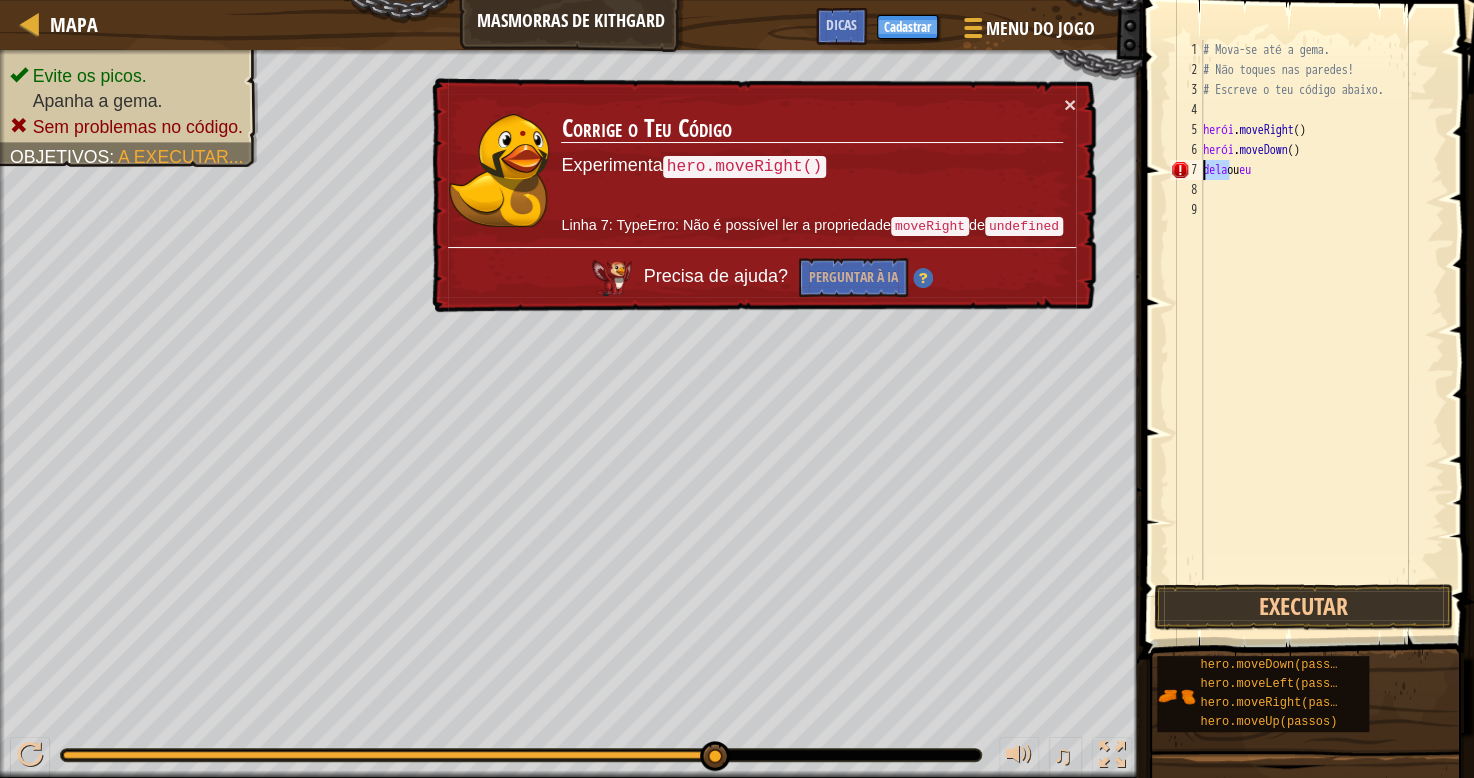 click on "herói 1 2 3 4 5 6 7 8 9 # Mova-se até a gema. # Não toques nas paredes! # Escreve o teu código abaixo. herói  .  moveRight  (  ) herói  .  moveDown  (  ) dela  ou  eu     ???????????? ???????????? ???????????? ???????????? ???????????? ???????????? ???????????? ???????????? XXXXXXXXXXXXXXXXXXXXXXXXXXXXXXXXXXXXXXXXXXXXXXXXXXXXXXXXXXXXXXXXXXXXXXXXXXXXXXXXXXXXXXXXXXXXXXXXXXXXXXXXXXXXXXXXXXXXXXXXXXXXXXXXXXXXXXXXXXXXXXXXXXXXXXXXXXXXXXXXXXXXXXXXXXXXXXXXXXXXXXXXXXXXXXXXXXXXXXXXXXXXXXXXXXXXXXXXXXXXXXXXXXXXXXXXXXXXXXXXXXXXXXXXXXXXXXXX `ó` não terminado" at bounding box center (1305, 310) 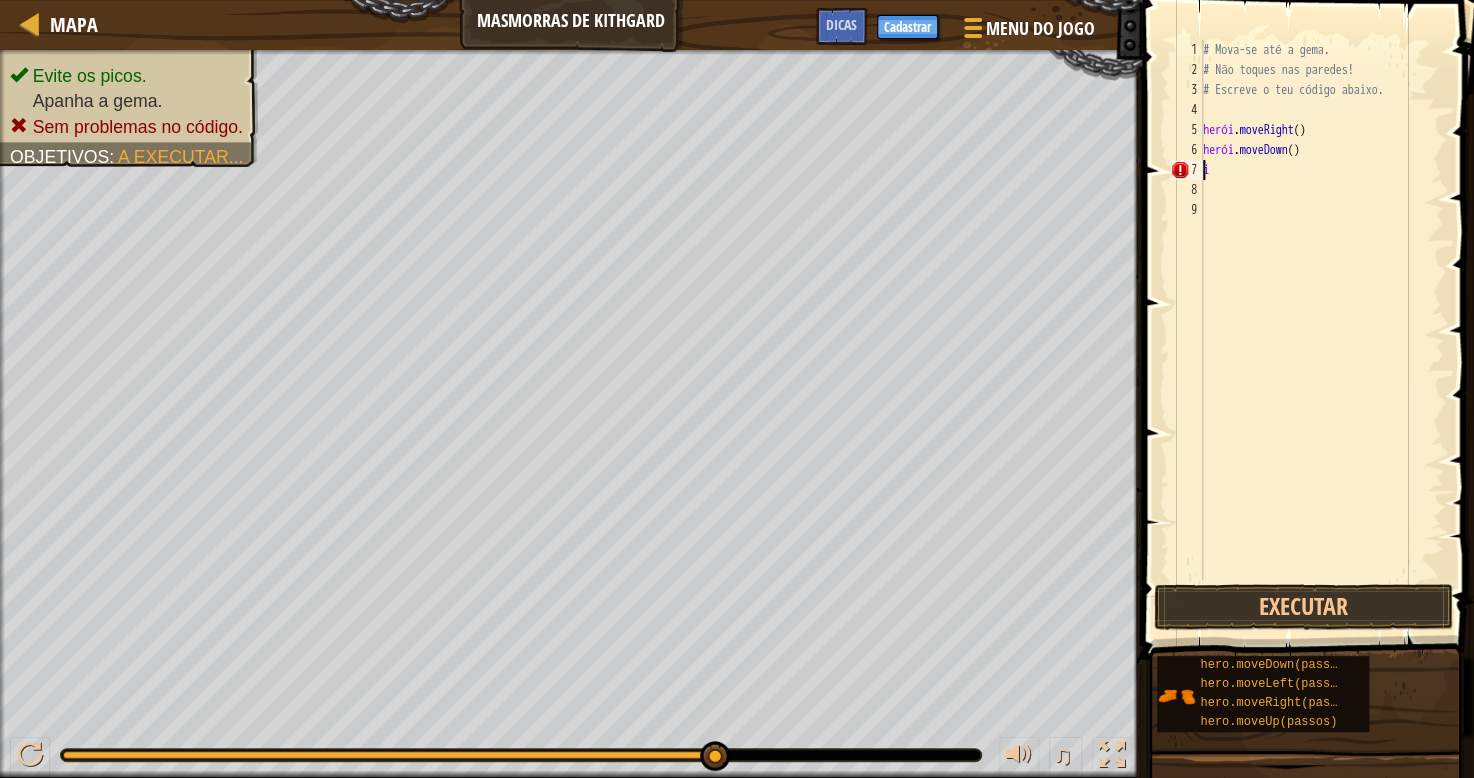 scroll, scrollTop: 8, scrollLeft: 2, axis: both 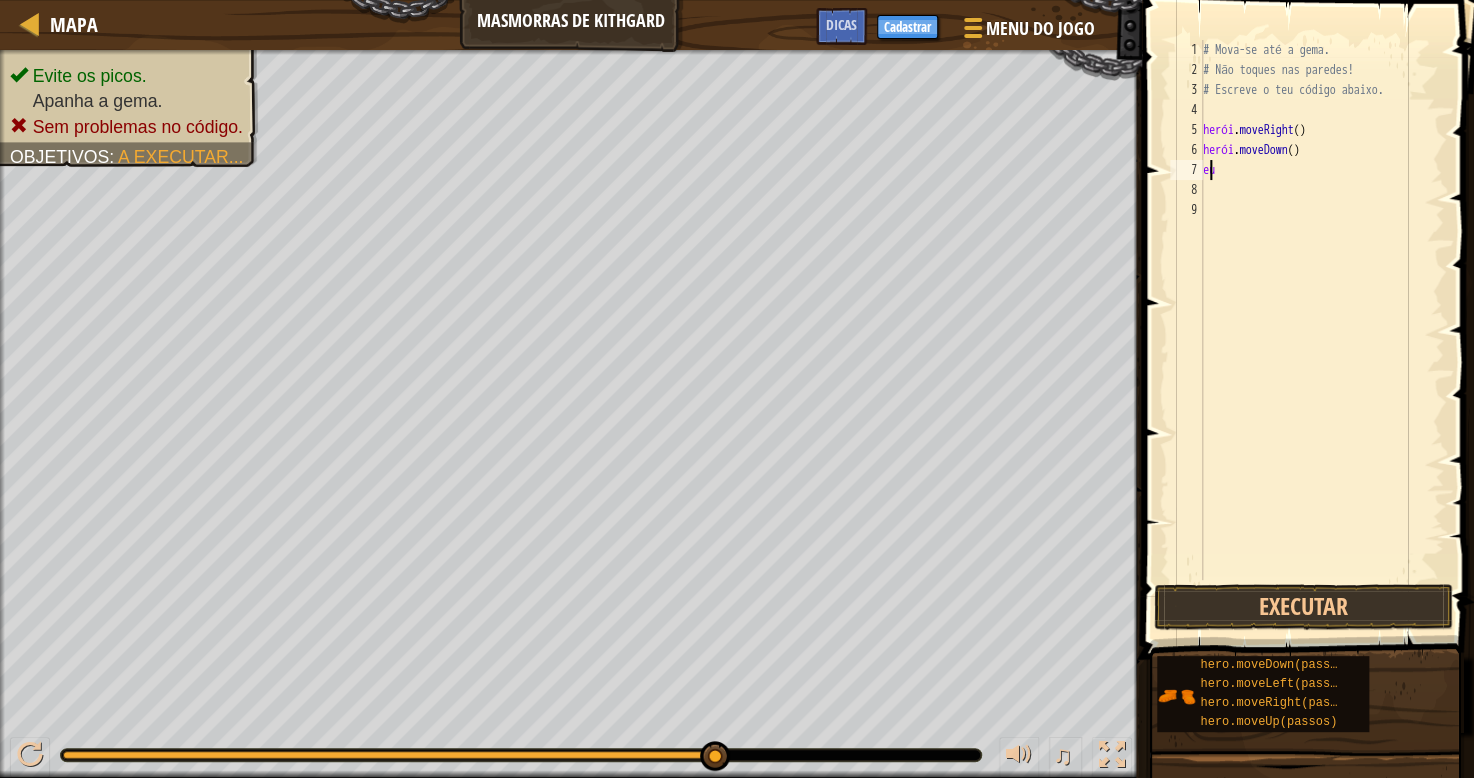 drag, startPoint x: 1217, startPoint y: 174, endPoint x: 1206, endPoint y: 174, distance: 11 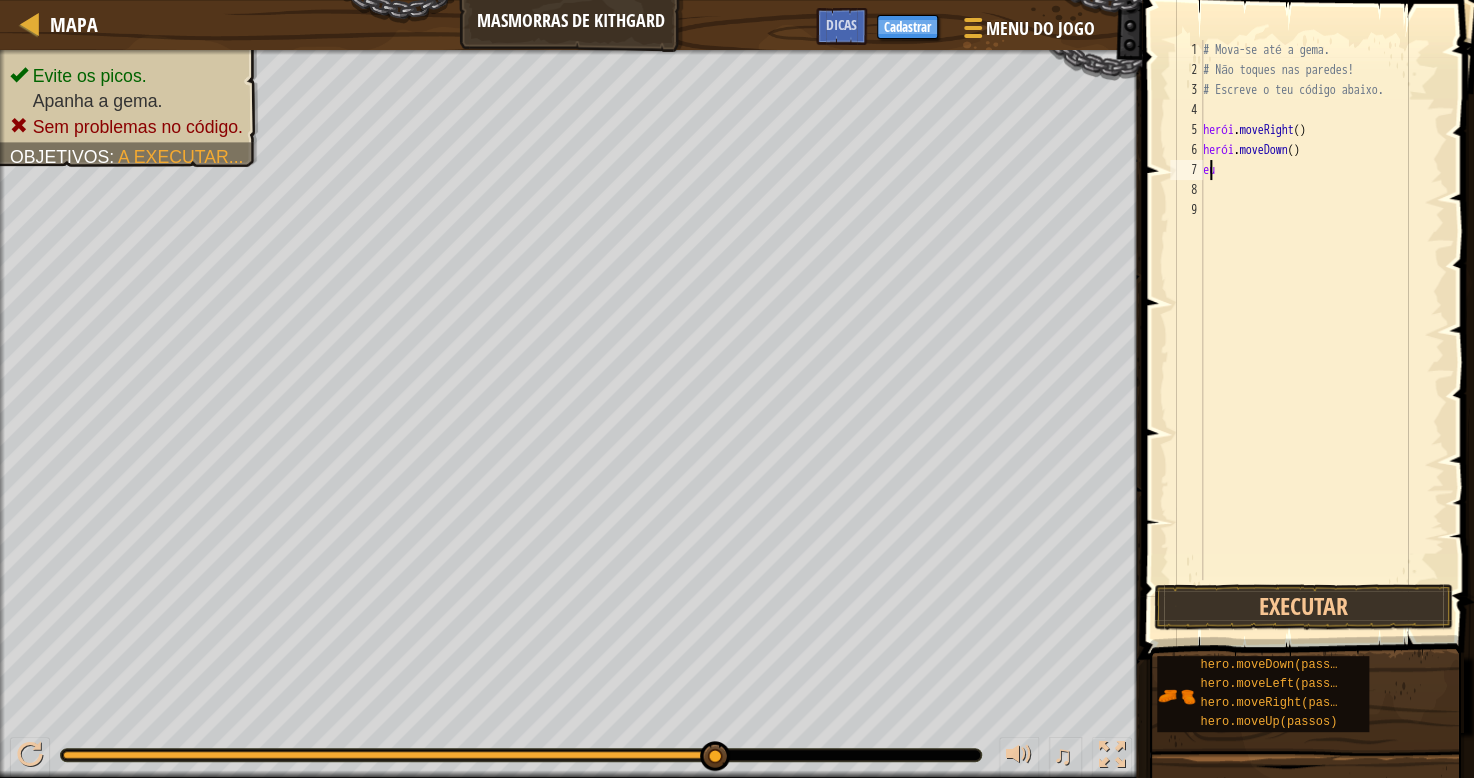 click on "# Mova-se até a gema. # Não toques nas paredes! # Escreve o teu código abaixo. herói . moveRight ( ) herói . moveDown ( ) eu" at bounding box center [1321, 330] 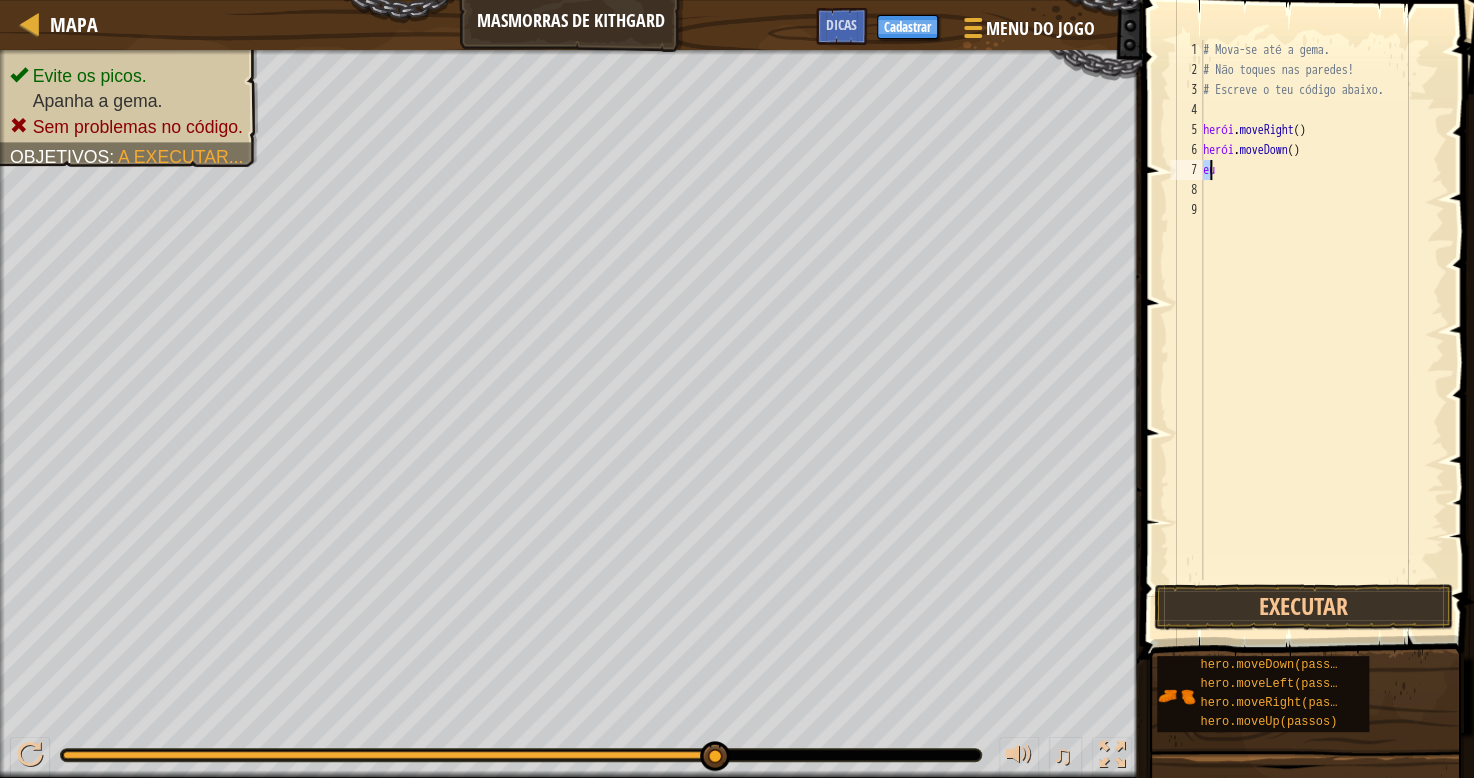 click on "# Mova-se até a gema. # Não toques nas paredes! # Escreve o teu código abaixo. herói . moveRight ( ) herói . moveDown ( ) eu" at bounding box center (1321, 330) 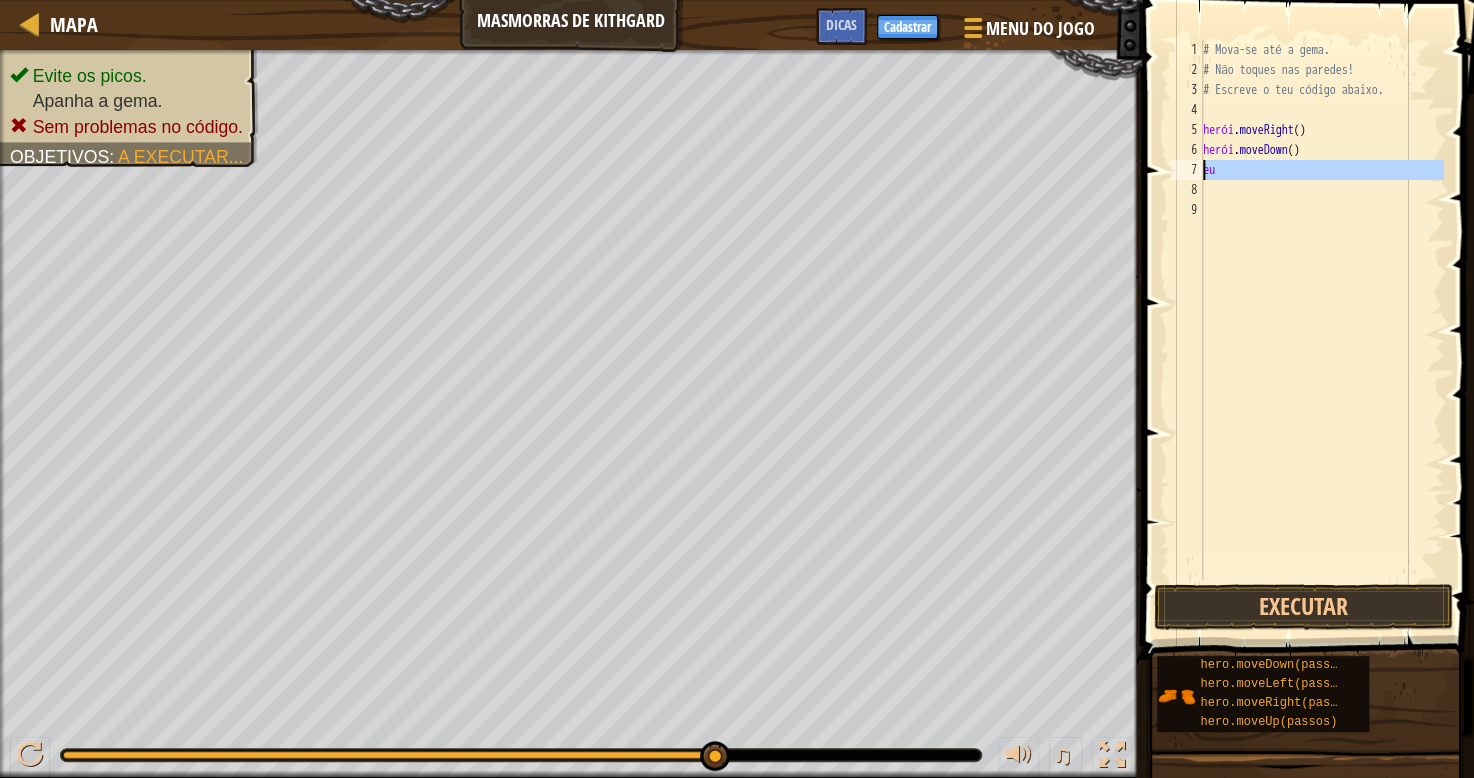 click on "# Mova-se até a gema. # Não toques nas paredes! # Escreve o teu código abaixo. herói . moveRight ( ) herói . moveDown ( ) eu" at bounding box center (1321, 330) 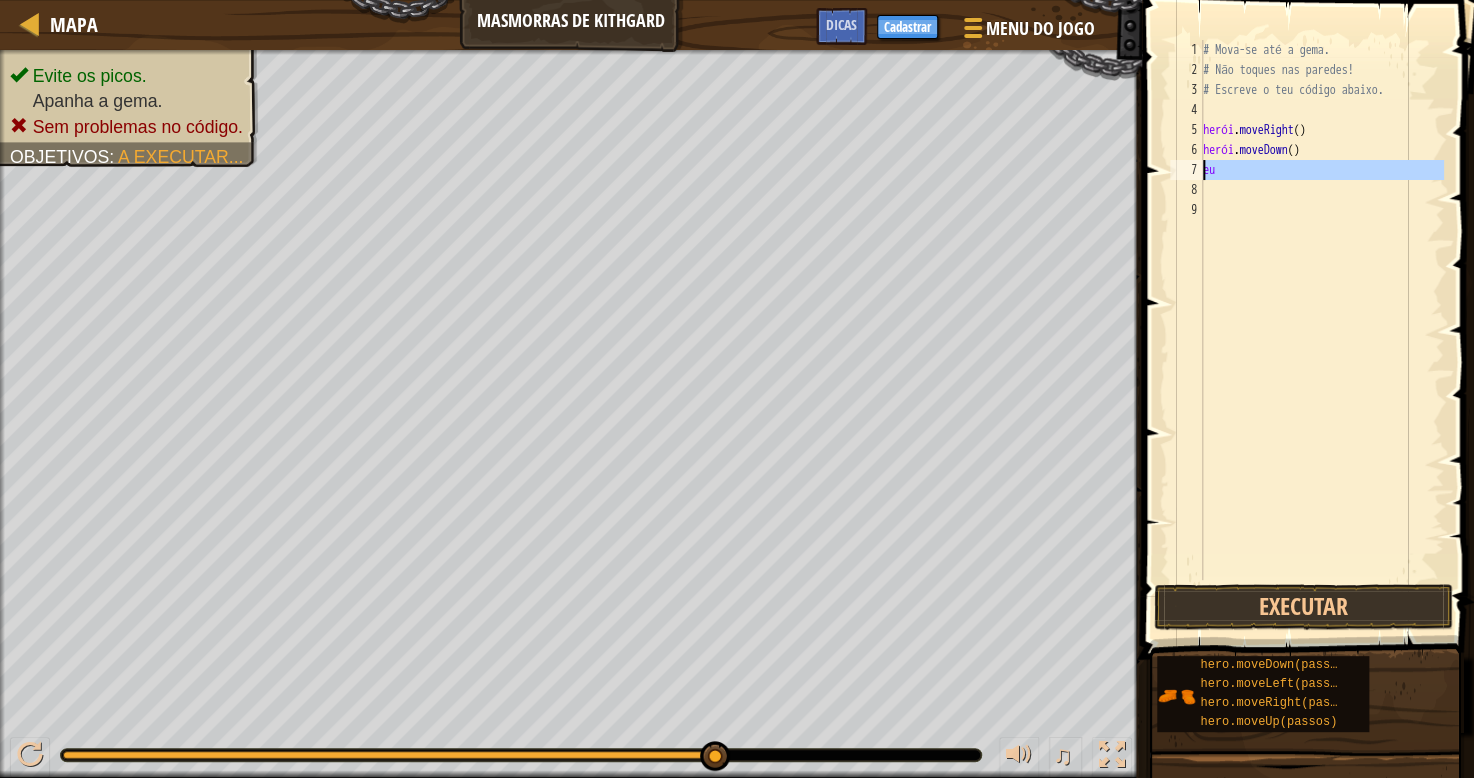 scroll, scrollTop: 8, scrollLeft: 0, axis: vertical 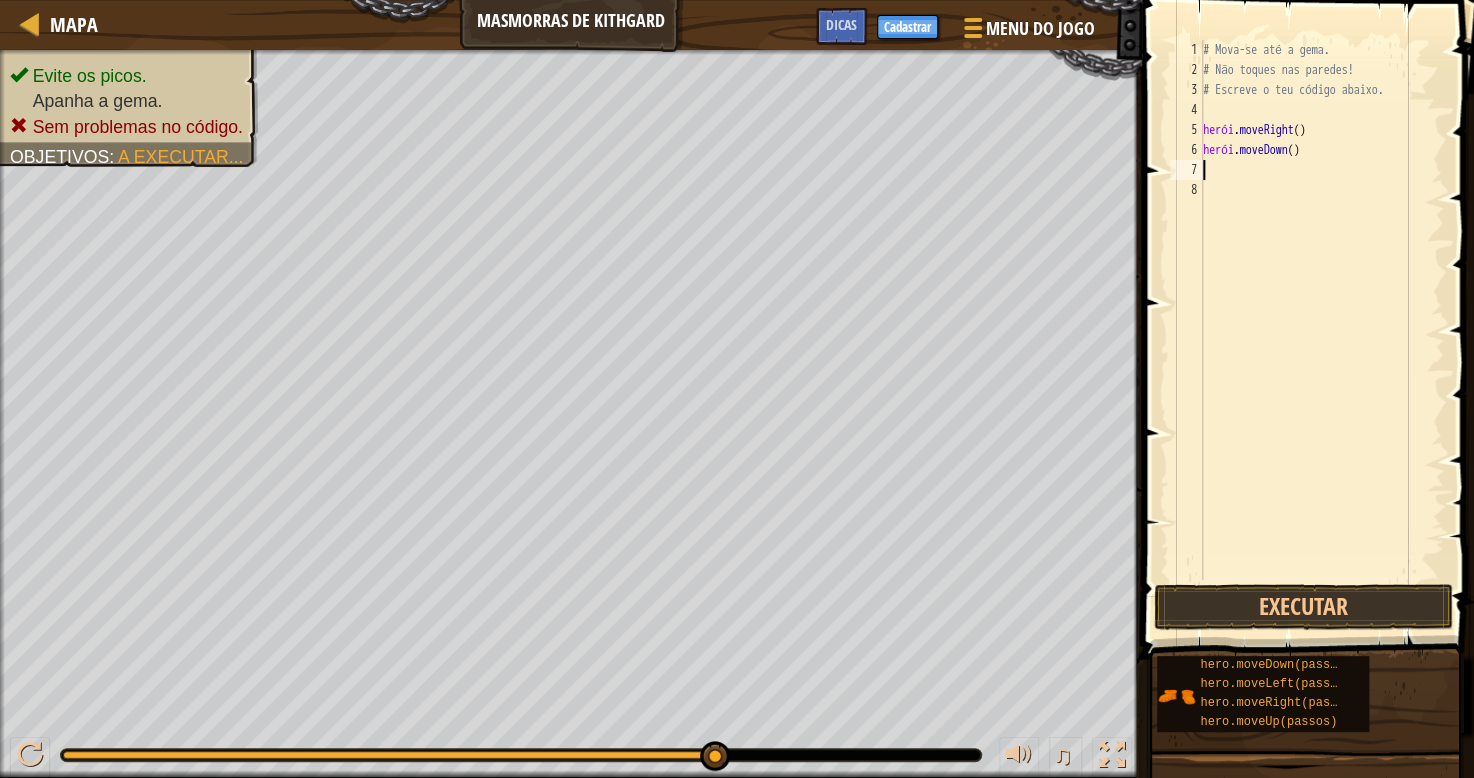 type on "h" 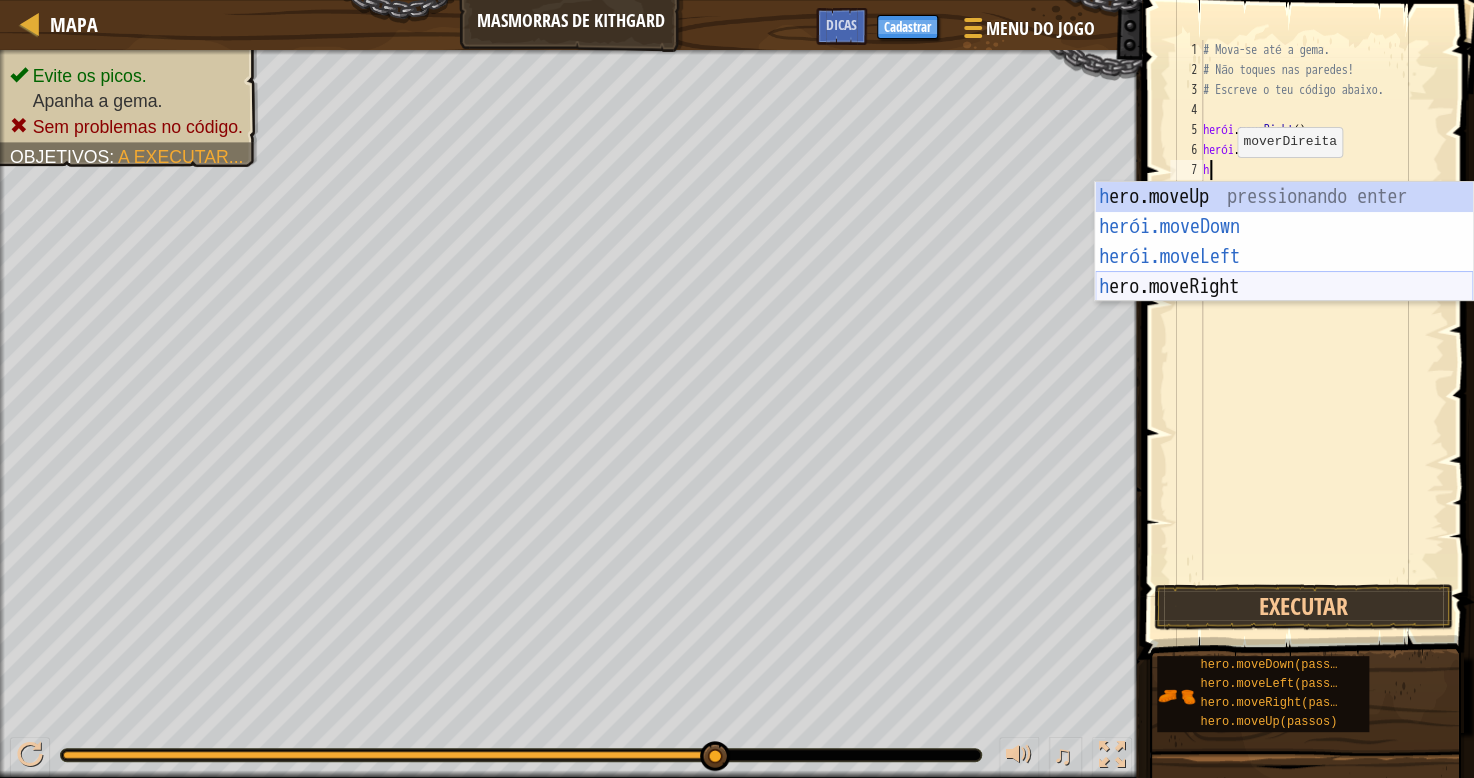 click on "h  ero.moveUp  pressionando enter herói.moveDown ​ pressione enter herói.moveLeft ​ pressione enter h  ero.moveRight pressione enter" at bounding box center [1284, 272] 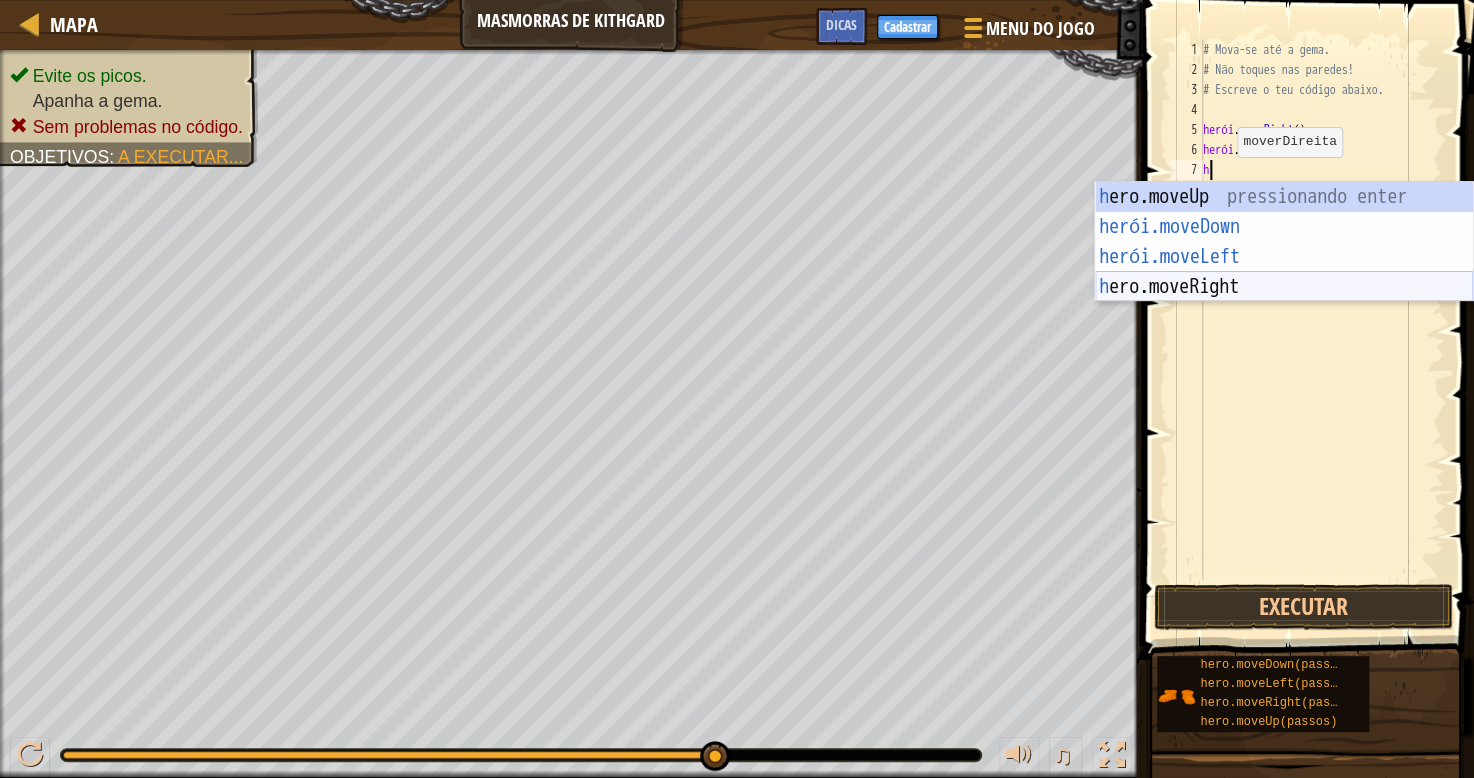 type 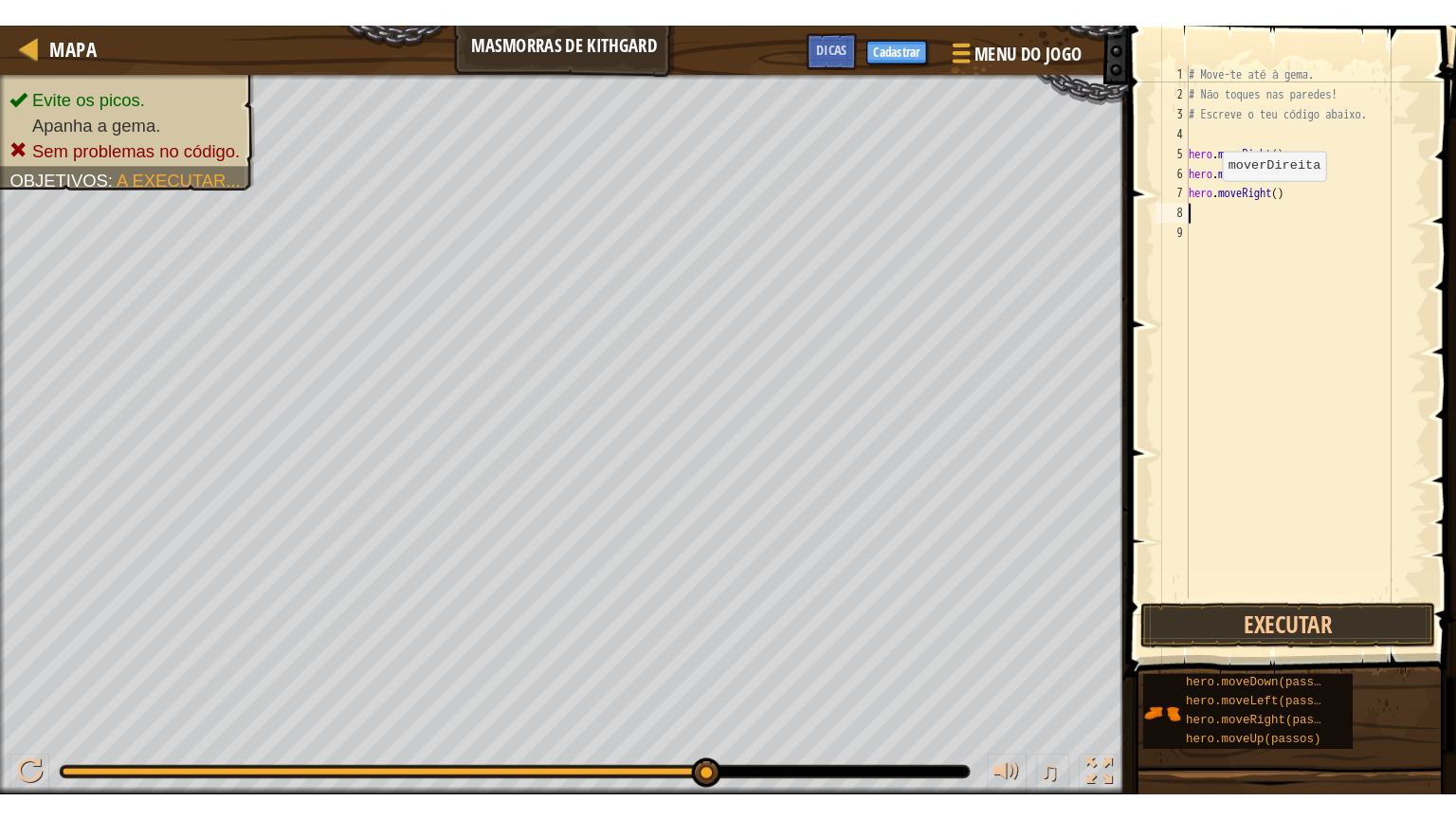scroll, scrollTop: 8, scrollLeft: 0, axis: vertical 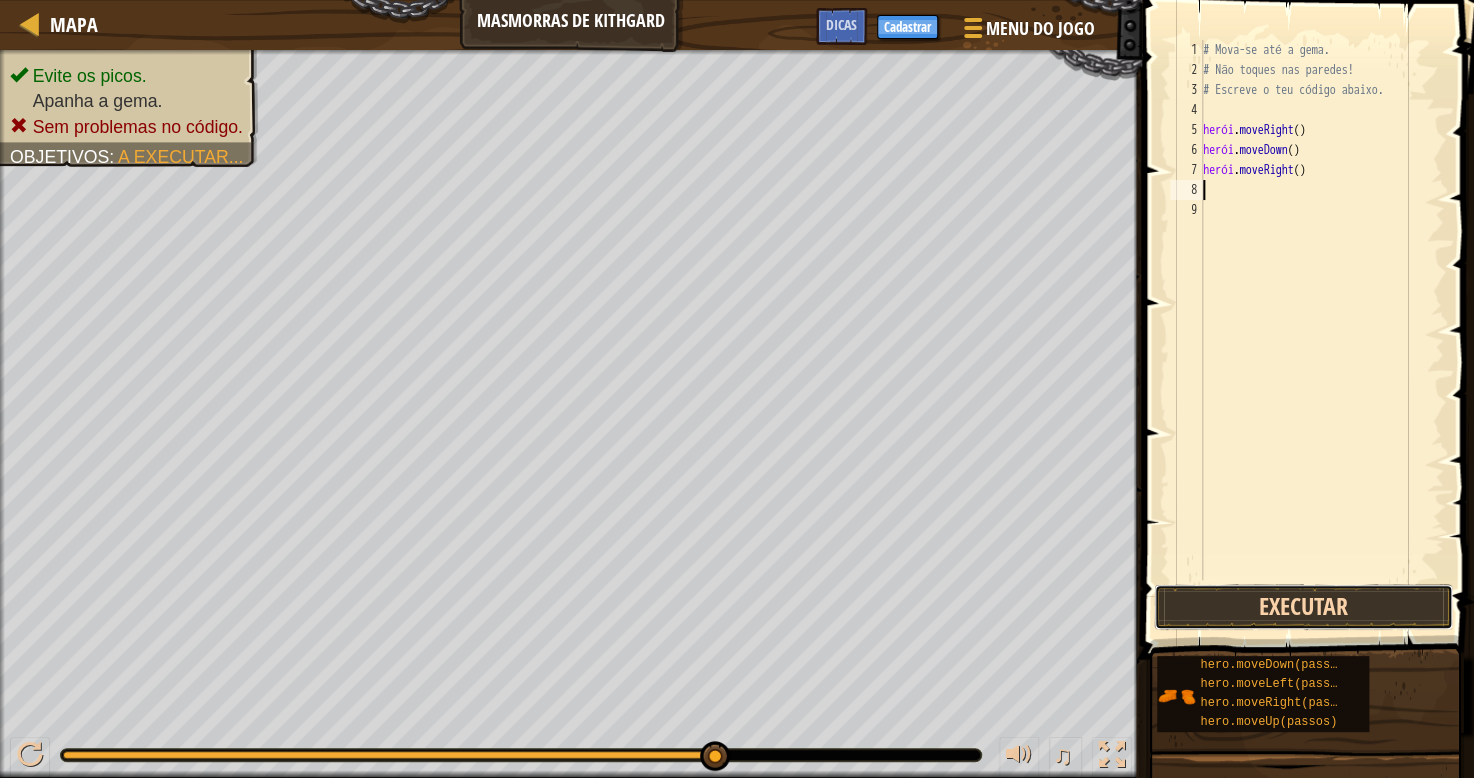click on "Executar" at bounding box center [1303, 607] 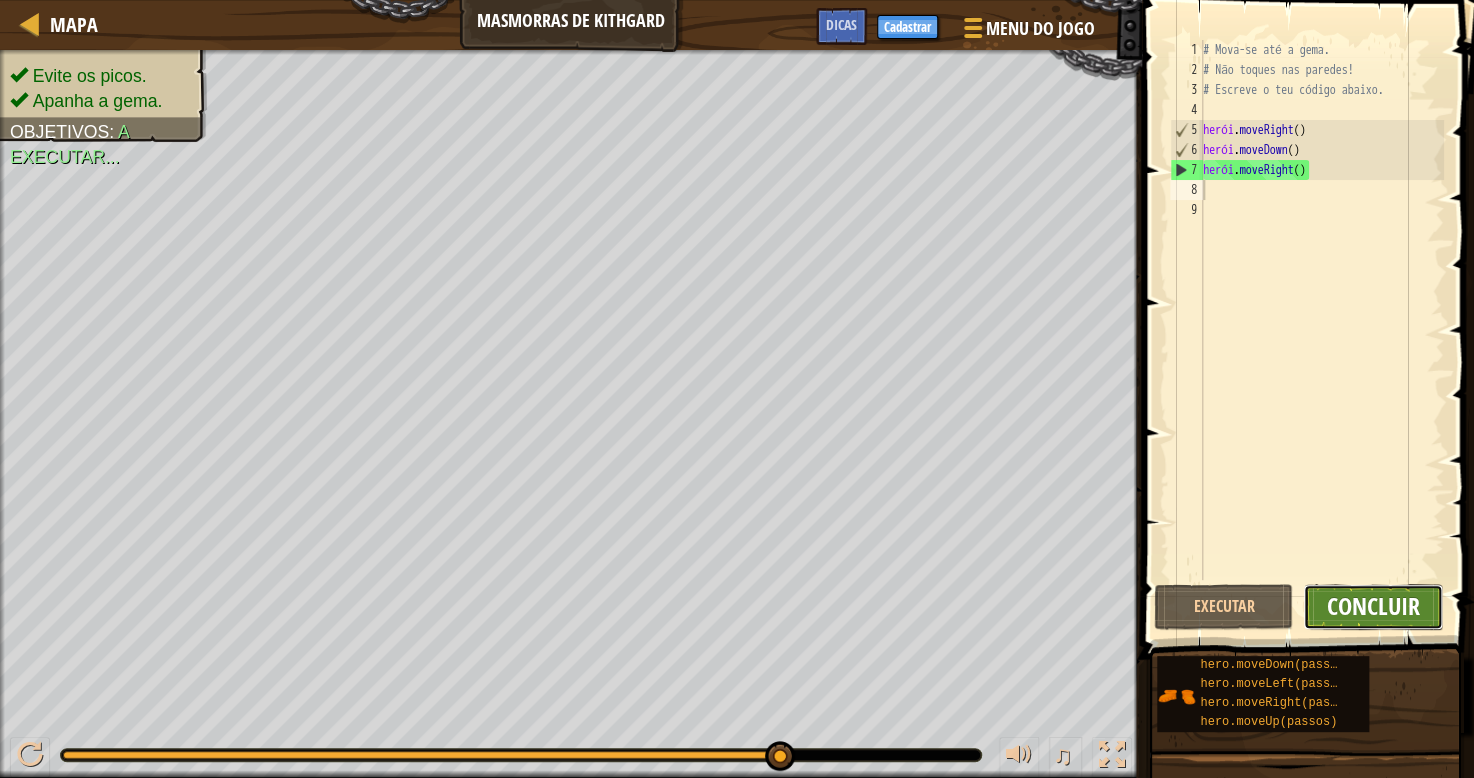 click on "Concluir" at bounding box center [1373, 606] 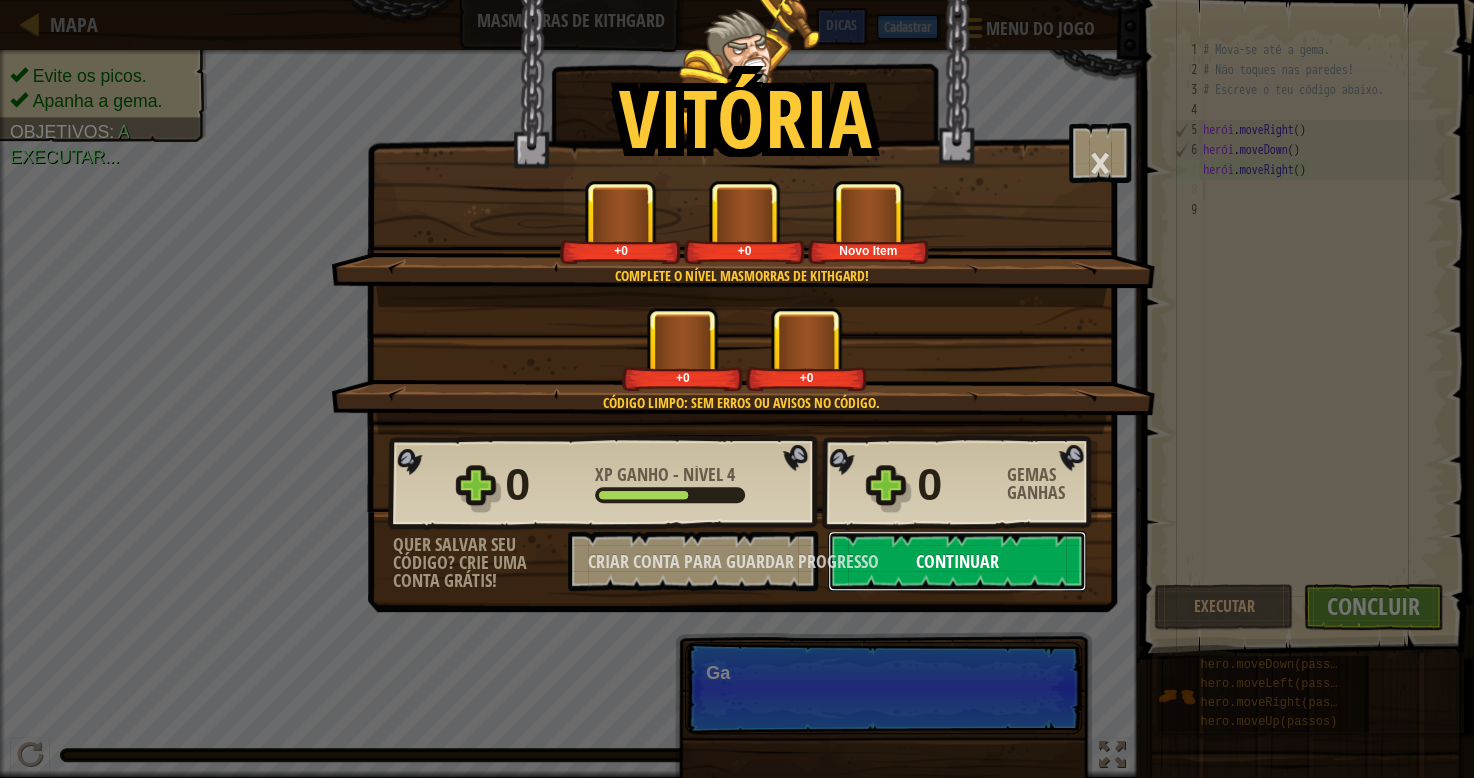 click on "Continuar" at bounding box center [957, 561] 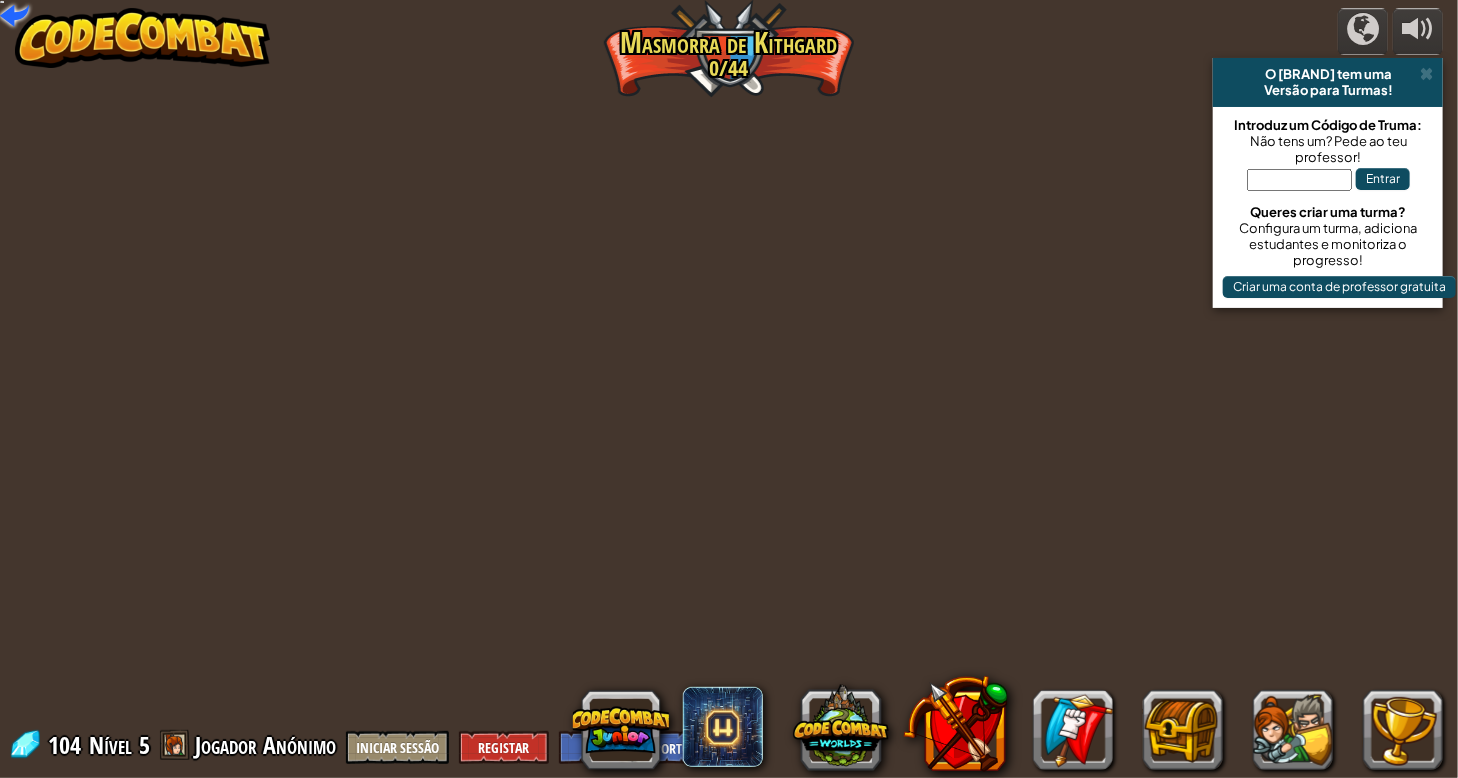 select on "pt-PT" 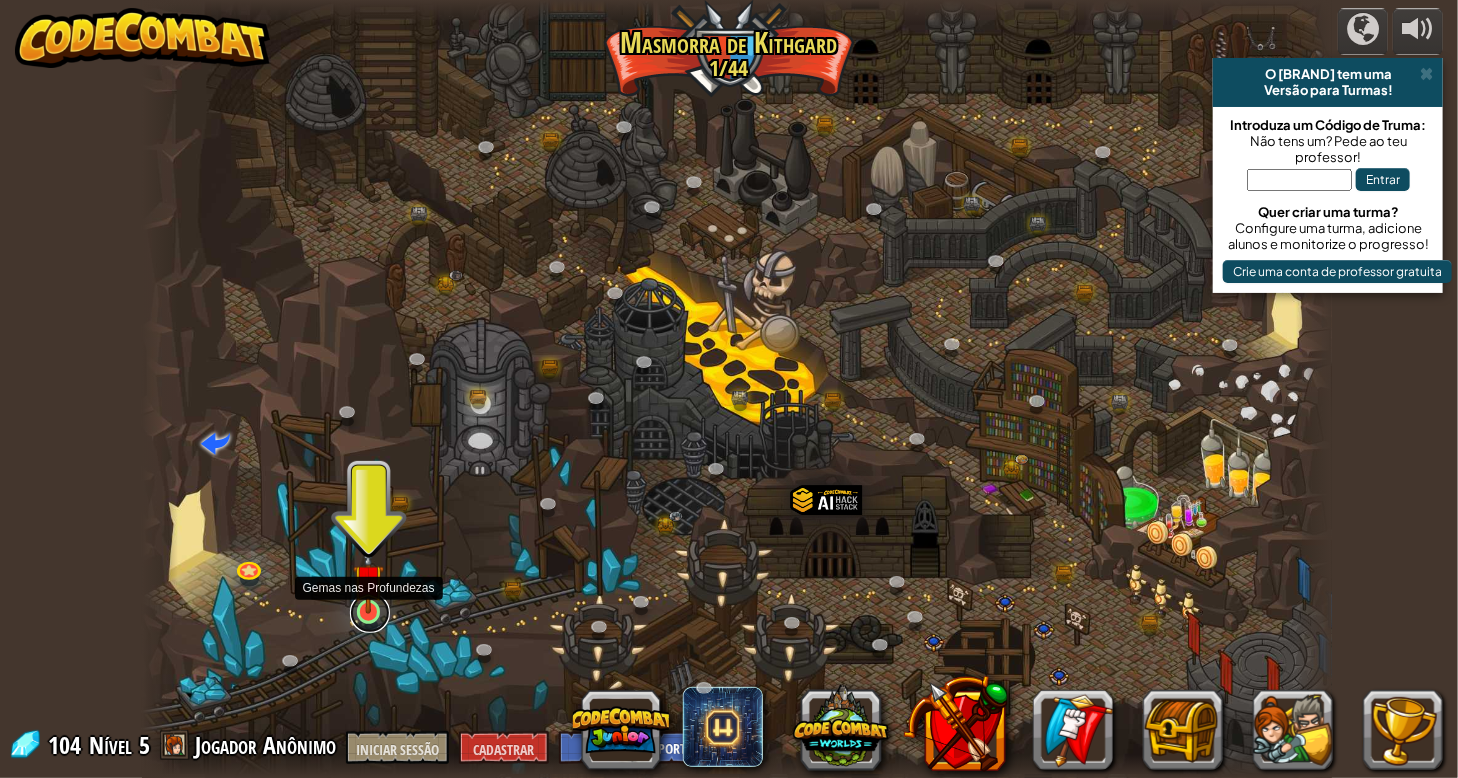 click at bounding box center [369, 612] 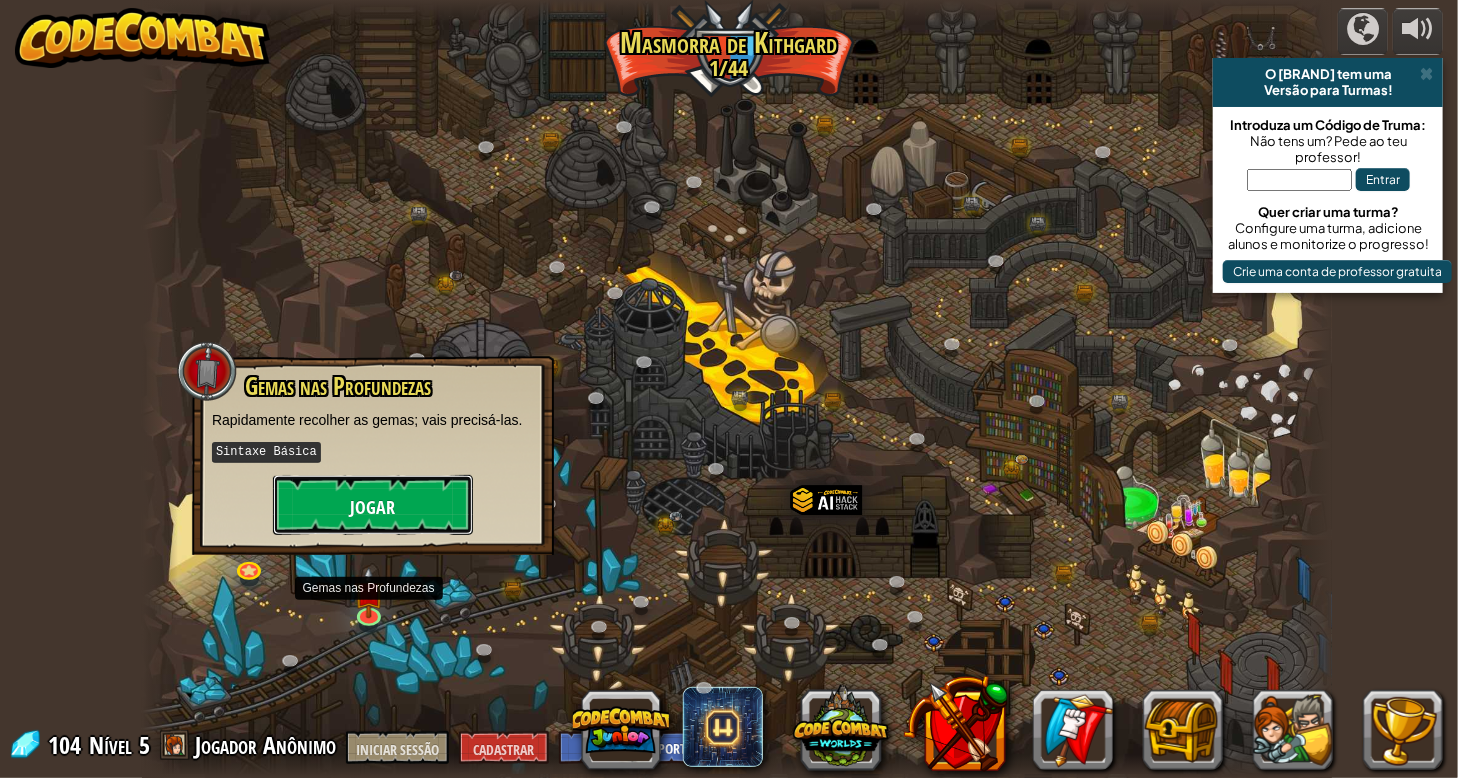 click on "Jogar" at bounding box center [372, 507] 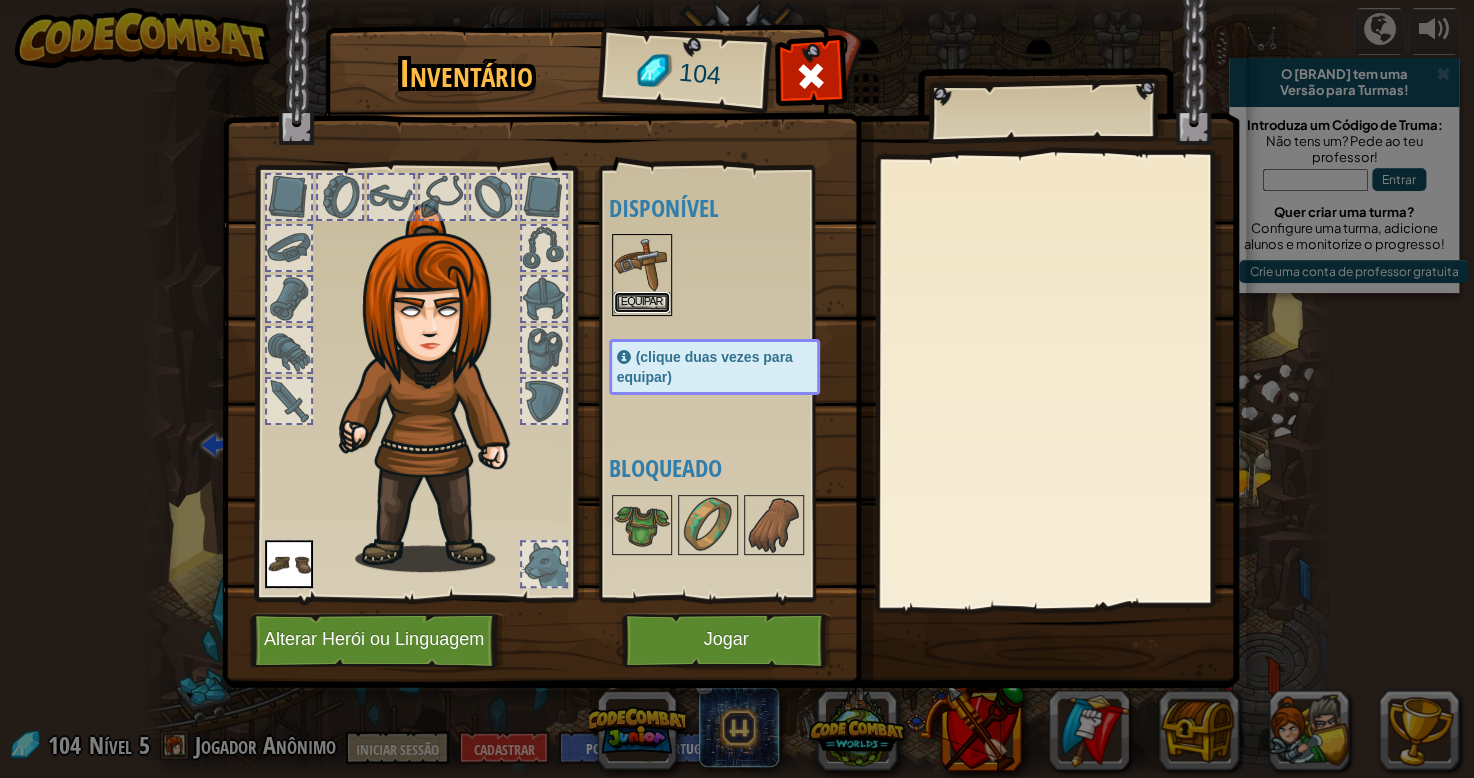 click on "Equipar" at bounding box center (642, 302) 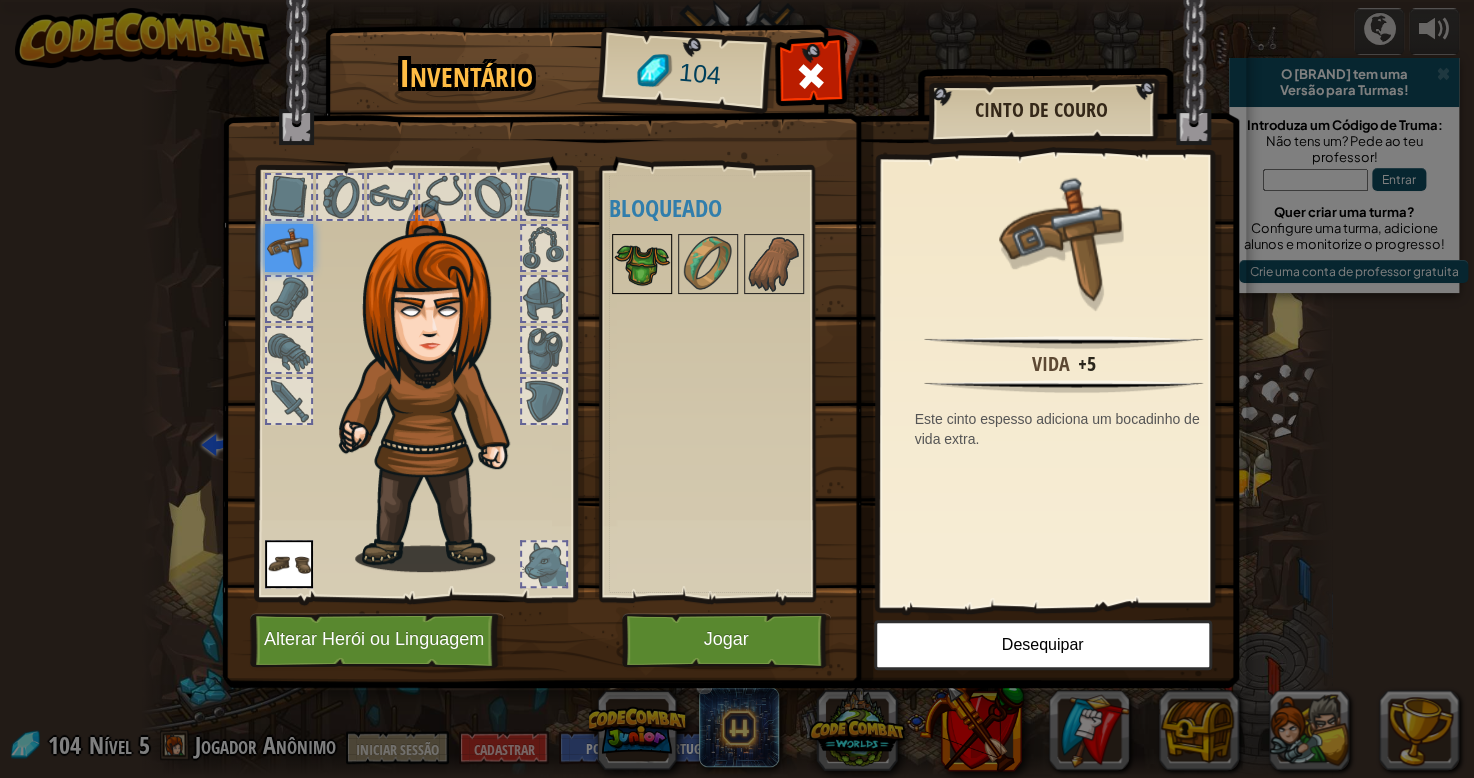 click at bounding box center [642, 264] 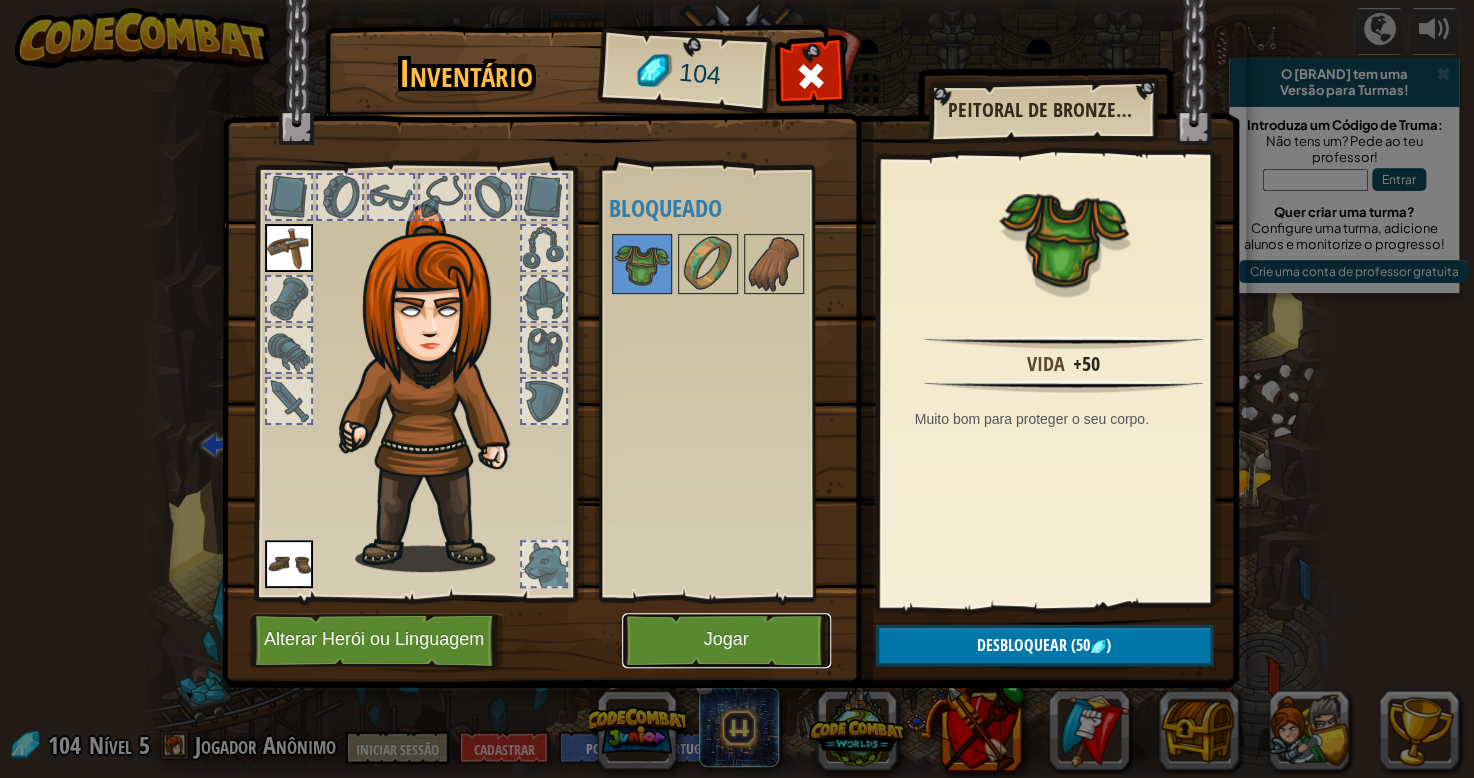 click on "Jogar" at bounding box center [725, 640] 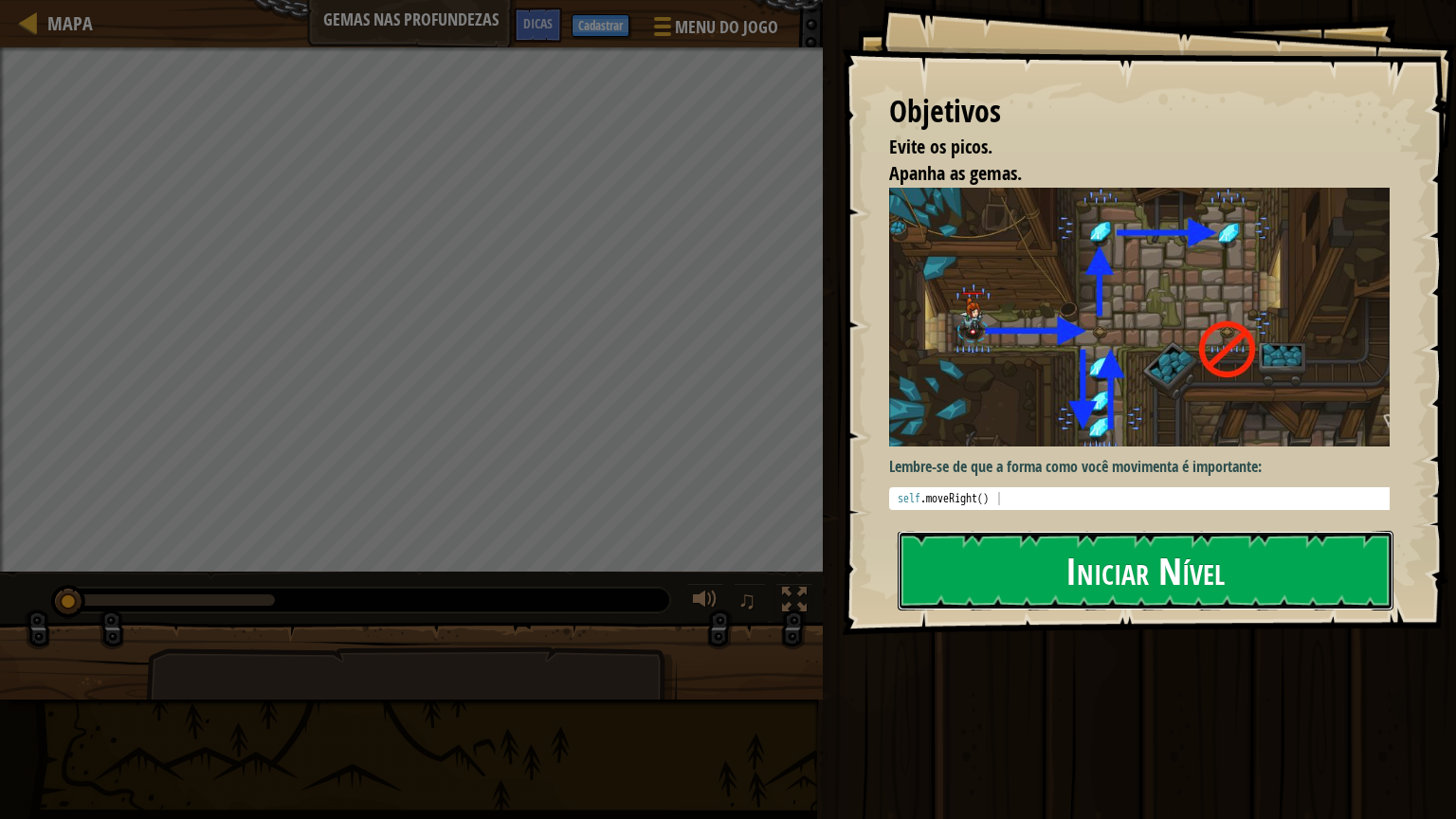 click on "Iniciar Nível" at bounding box center [1145, 571] 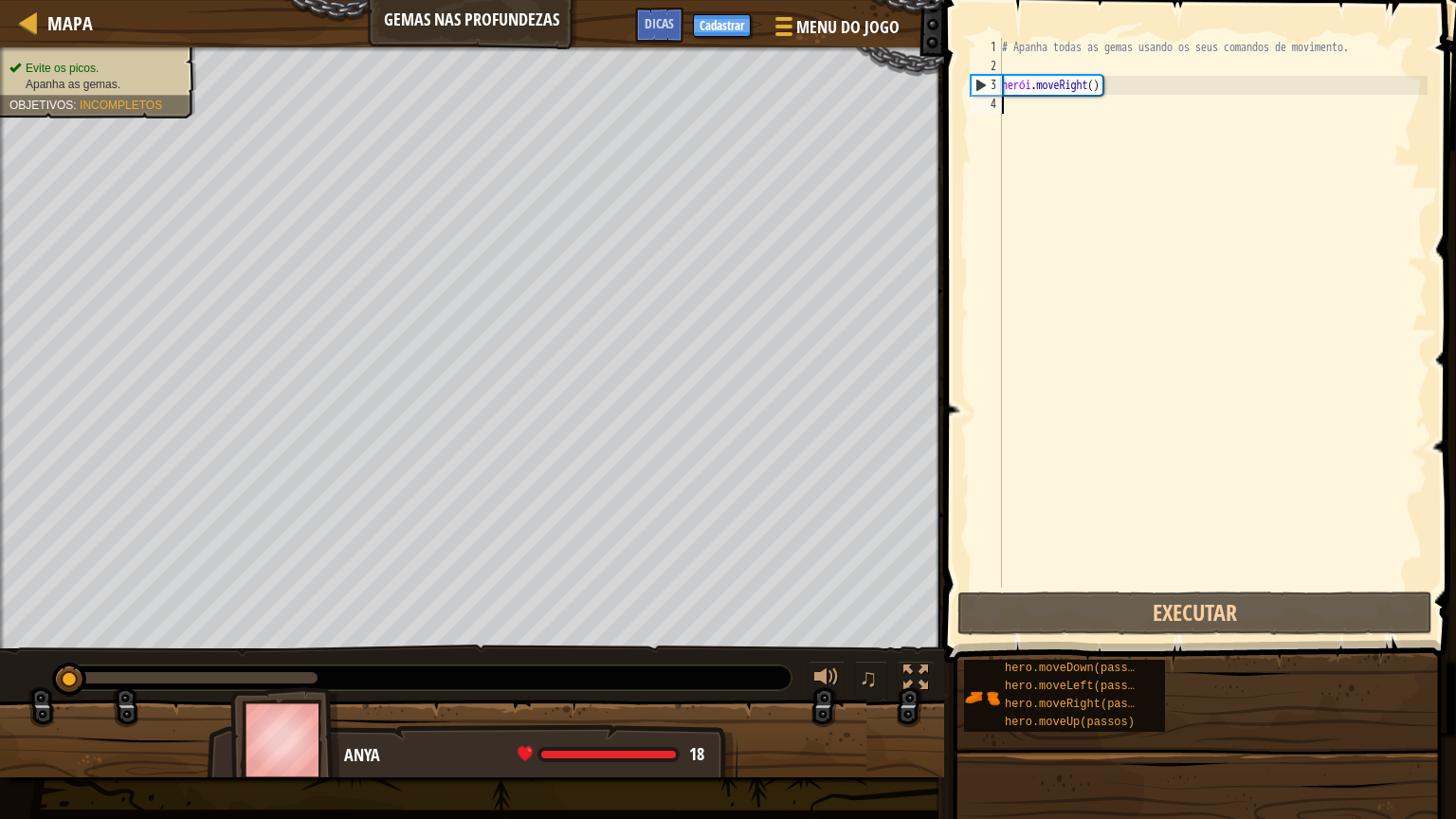 click on "# Apanha todas as gemas usando os seus comandos de movimento. herói . moveRight ( )" at bounding box center (1212, 332) 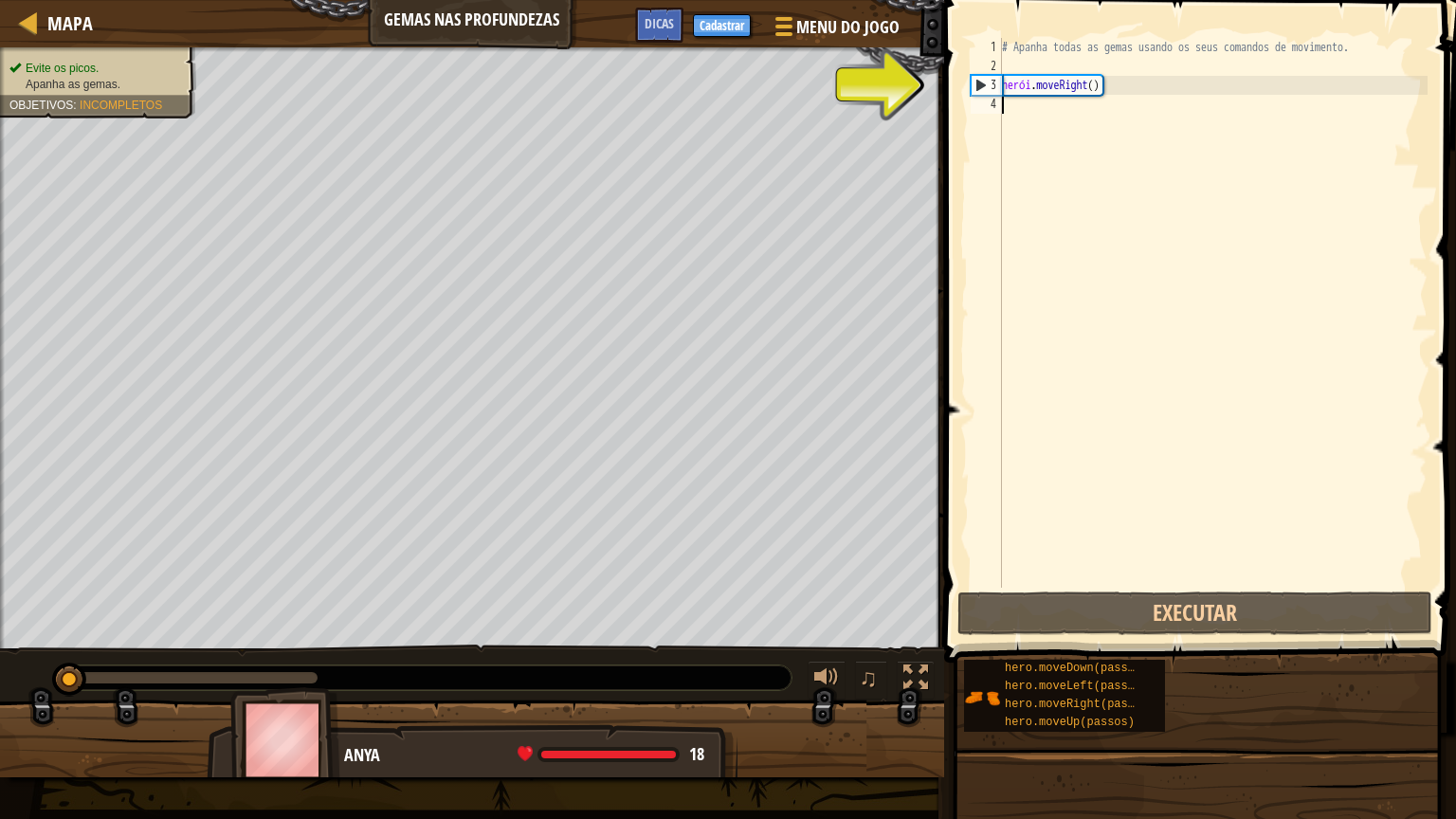 click on "# Apanha todas as gemas usando os seus comandos de movimento. herói . moveRight ( )" at bounding box center [1212, 332] 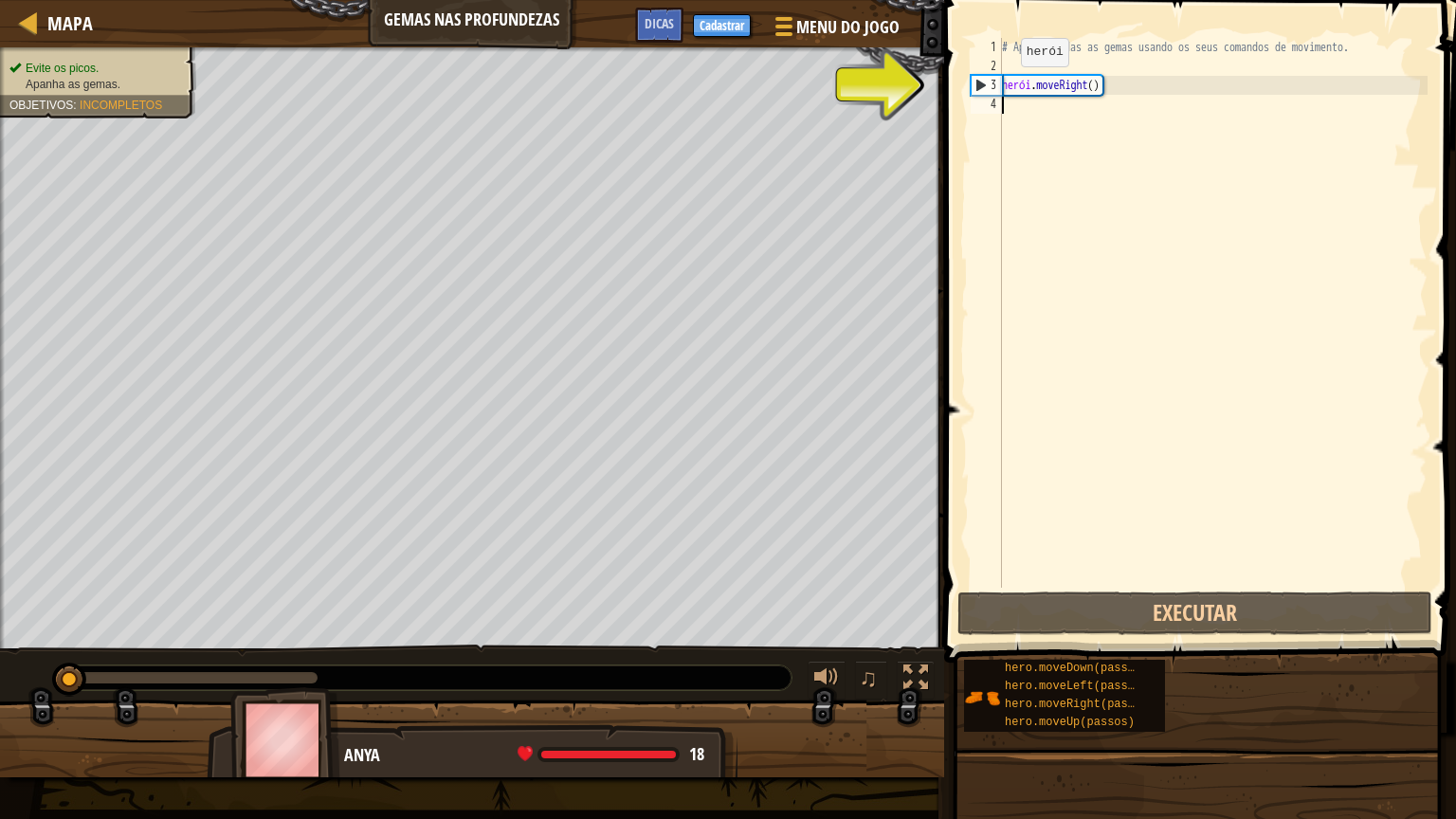 click on "3" at bounding box center (987, 85) 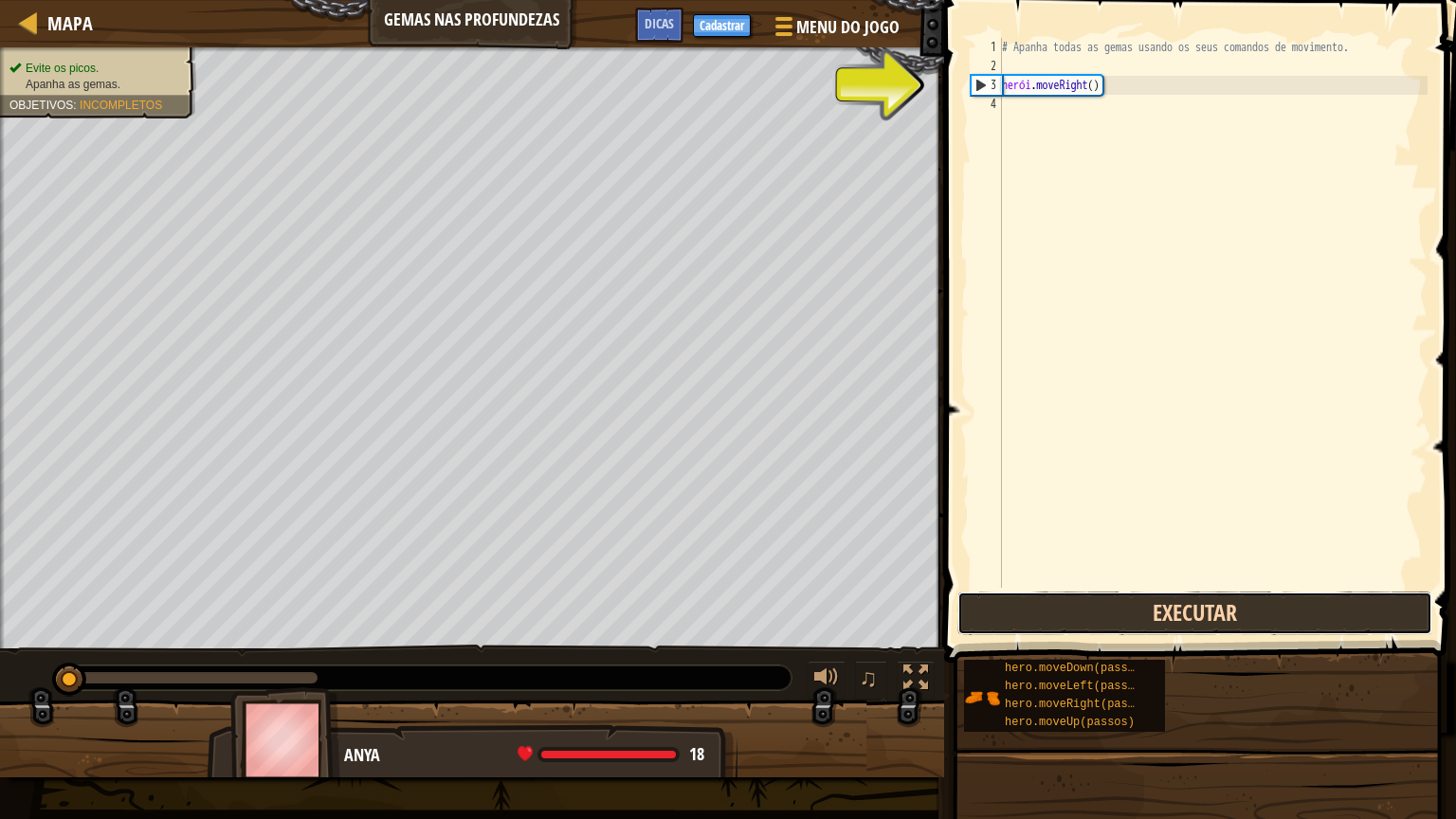 click on "Executar" at bounding box center [1194, 613] 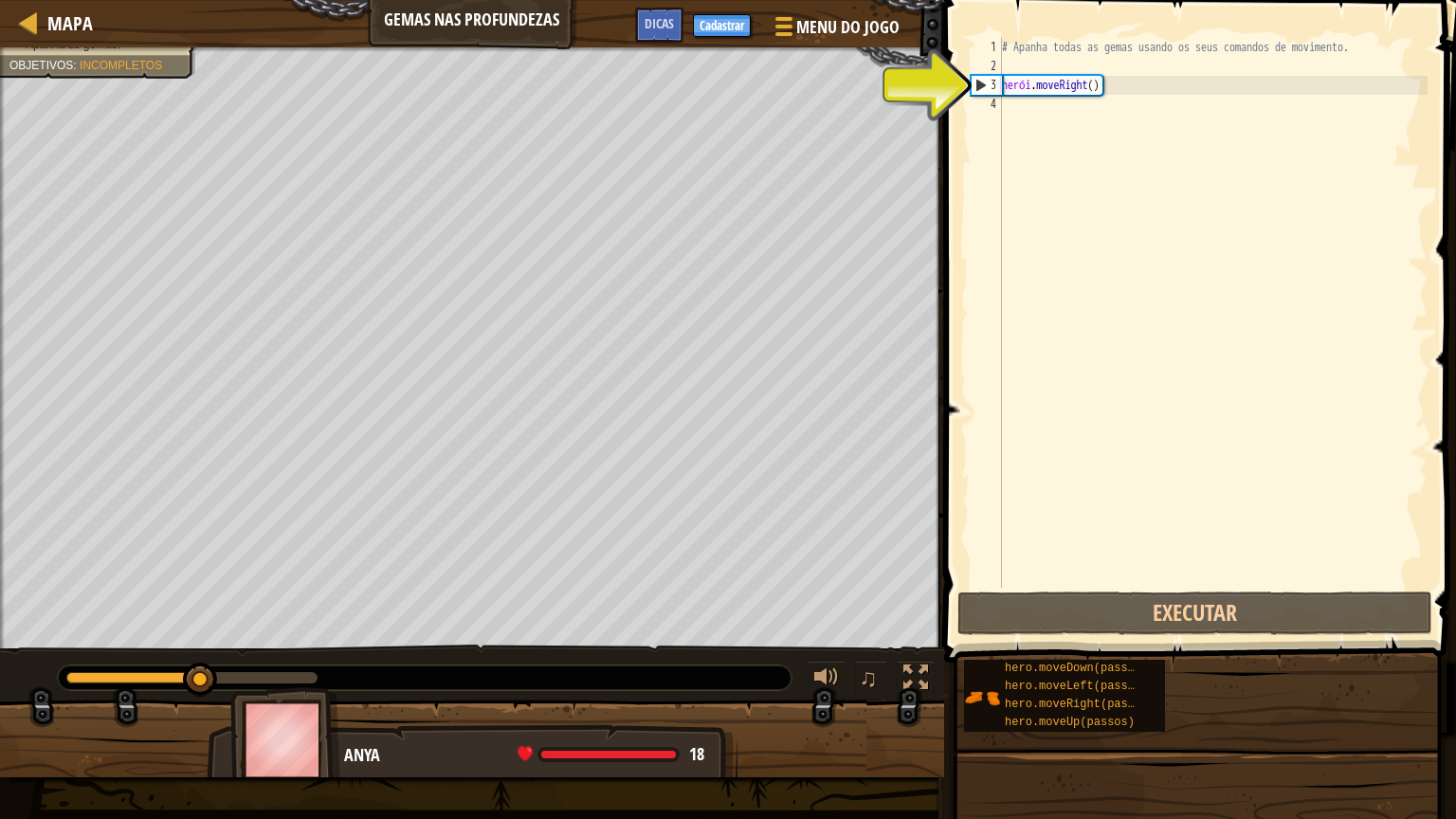 click on "3" at bounding box center (987, 85) 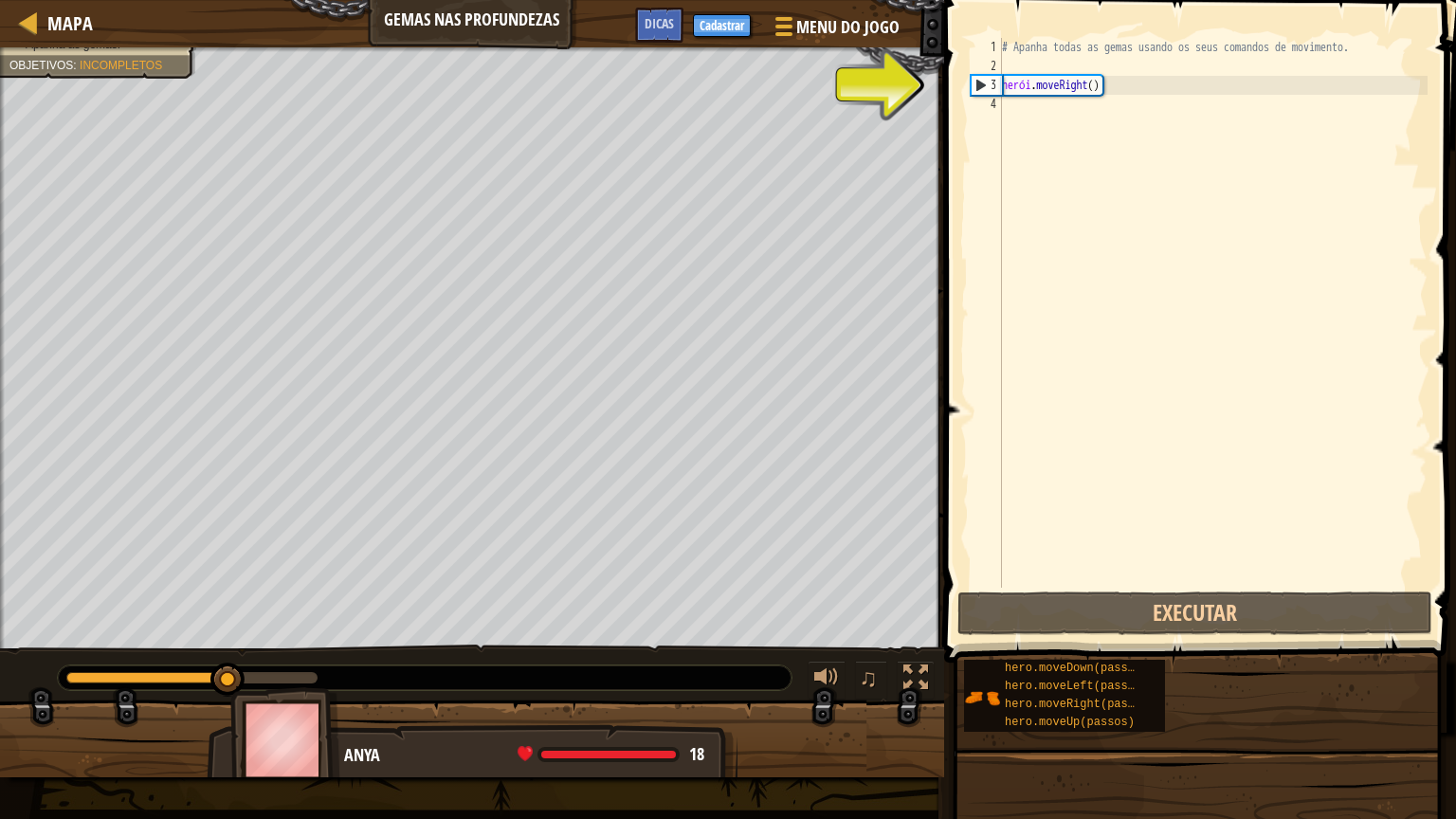 click on "3" at bounding box center [987, 85] 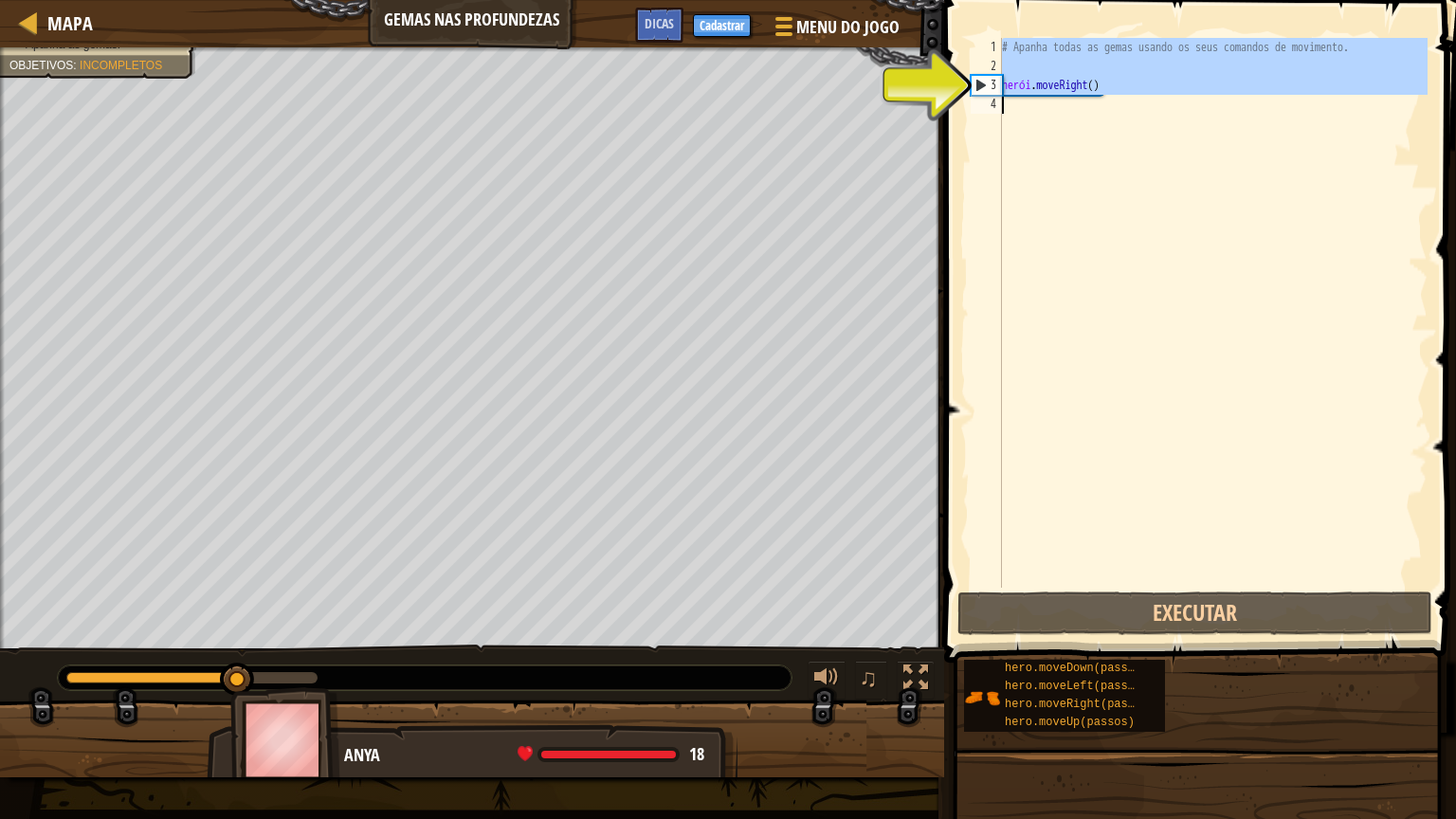type on "hero.moveRight()" 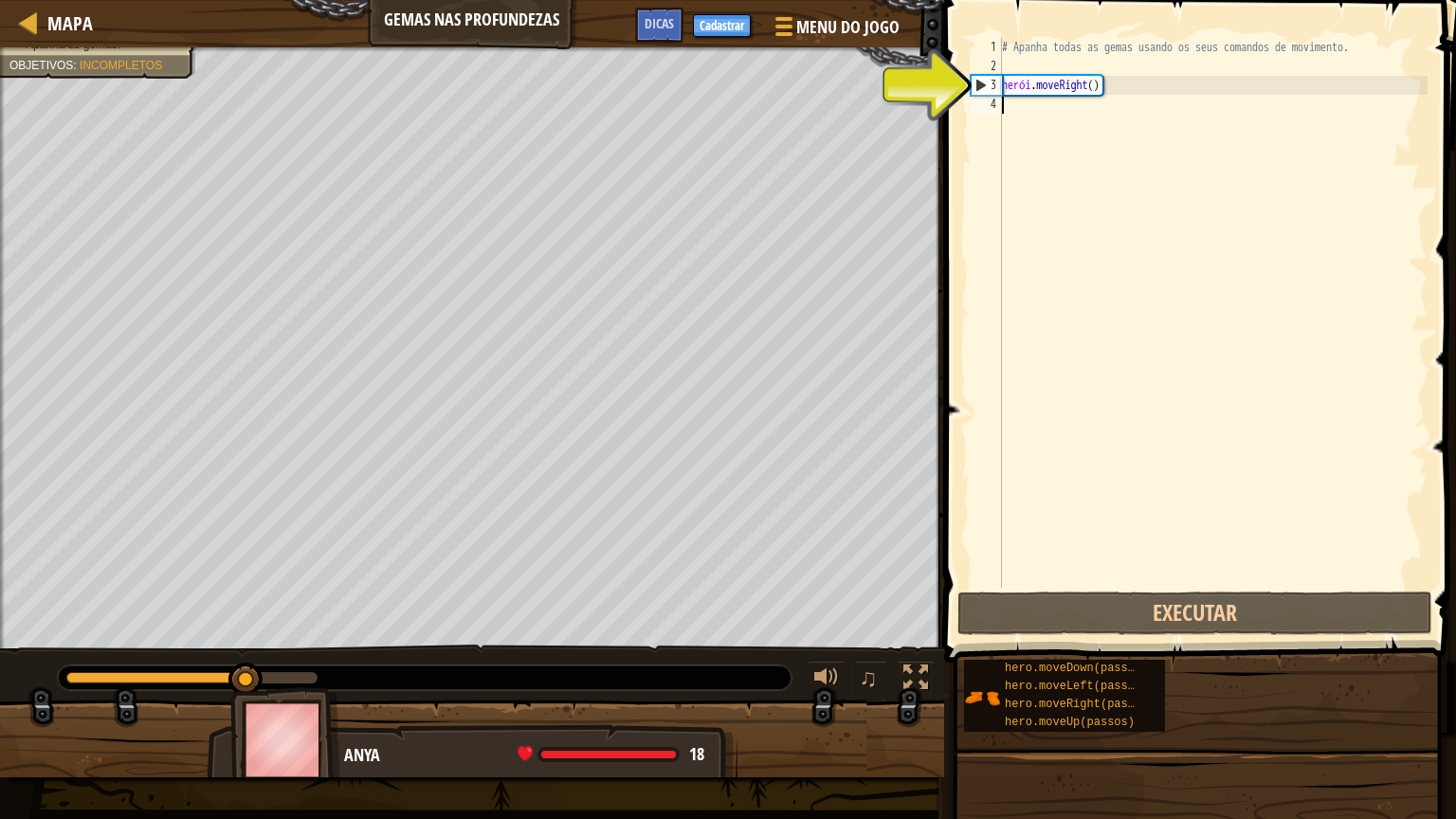 click on "3" at bounding box center [987, 85] 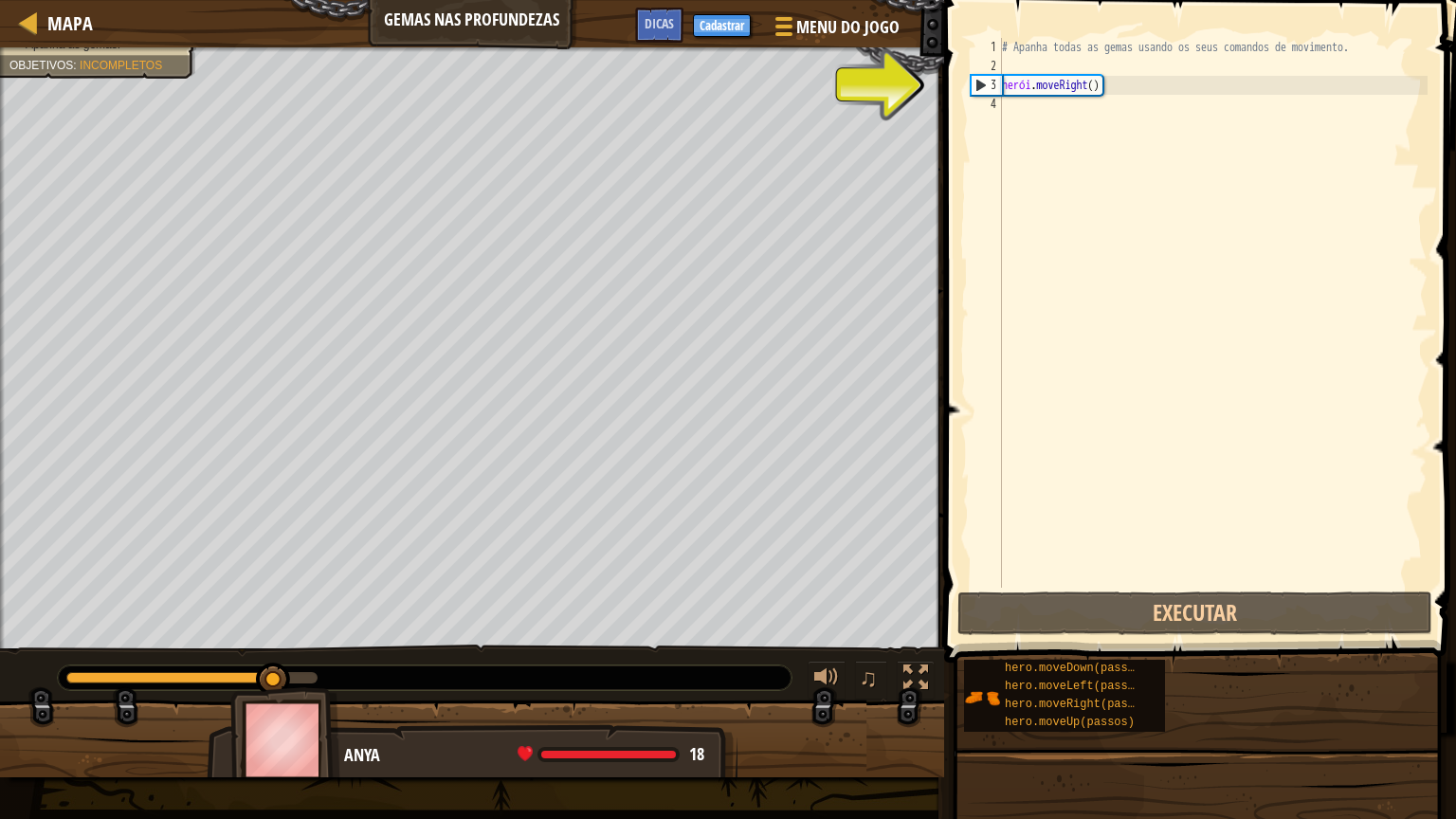 click on "3" at bounding box center (987, 85) 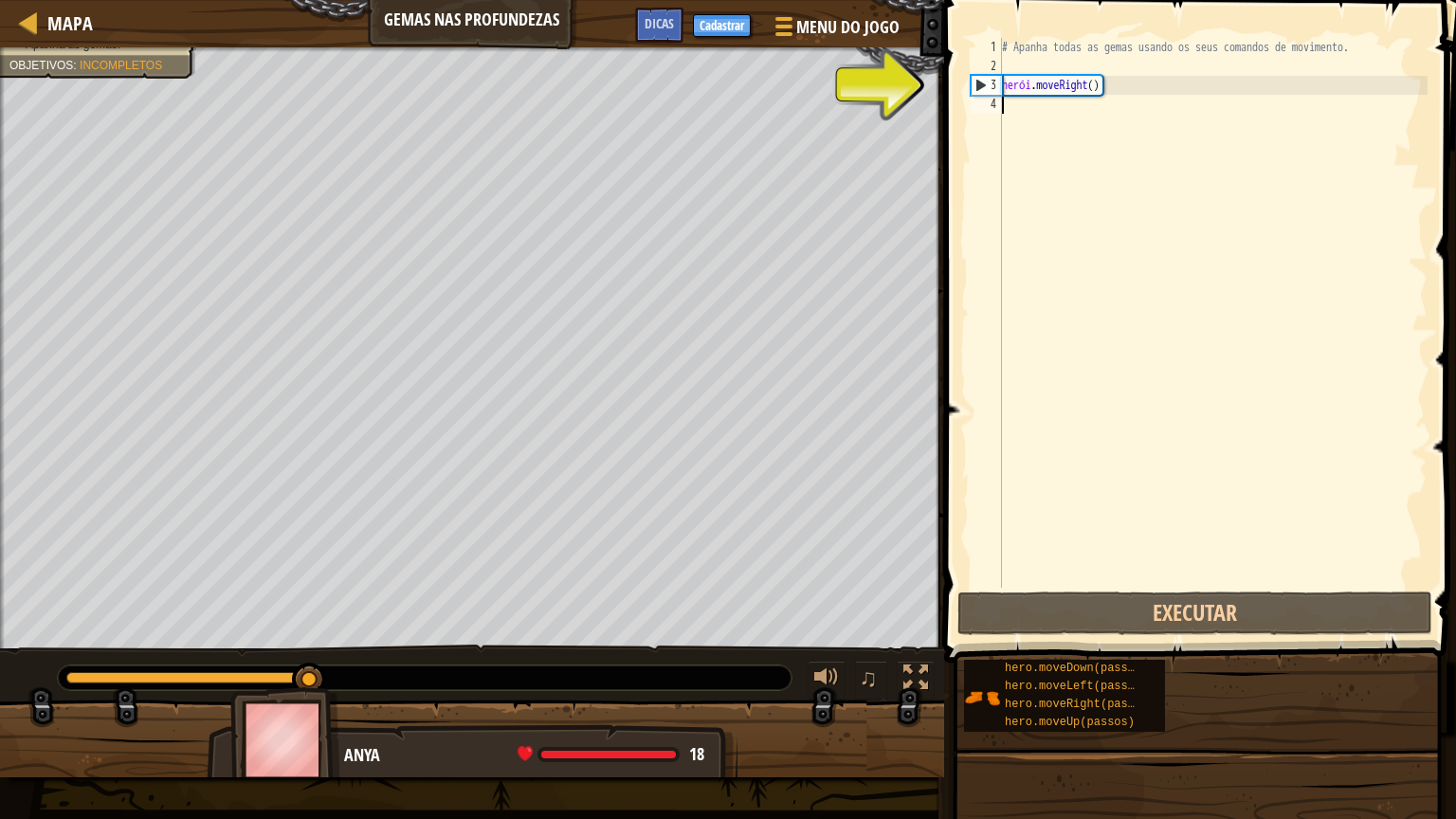 click on "4" at bounding box center (986, 104) 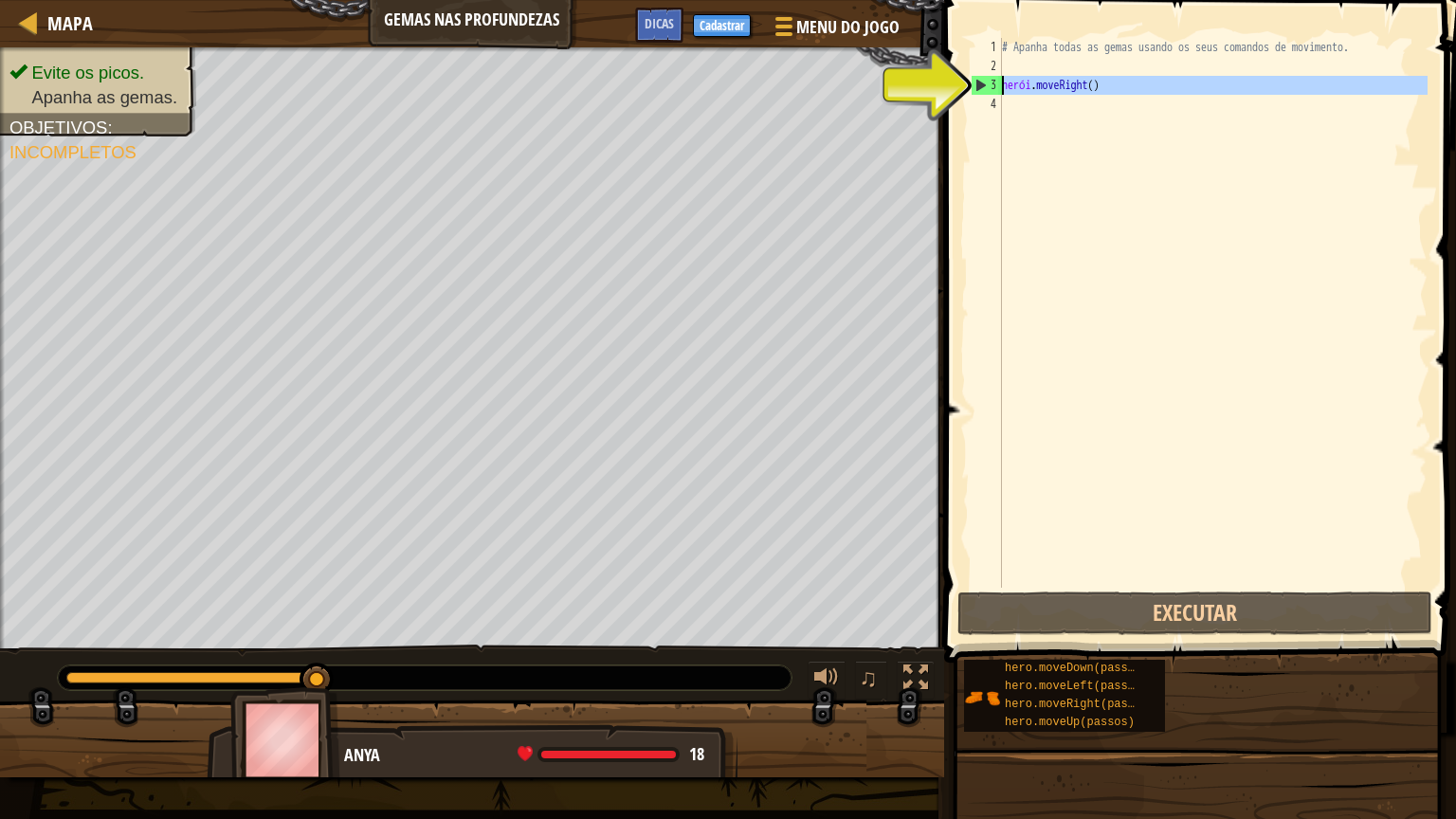 click on "3" at bounding box center (987, 85) 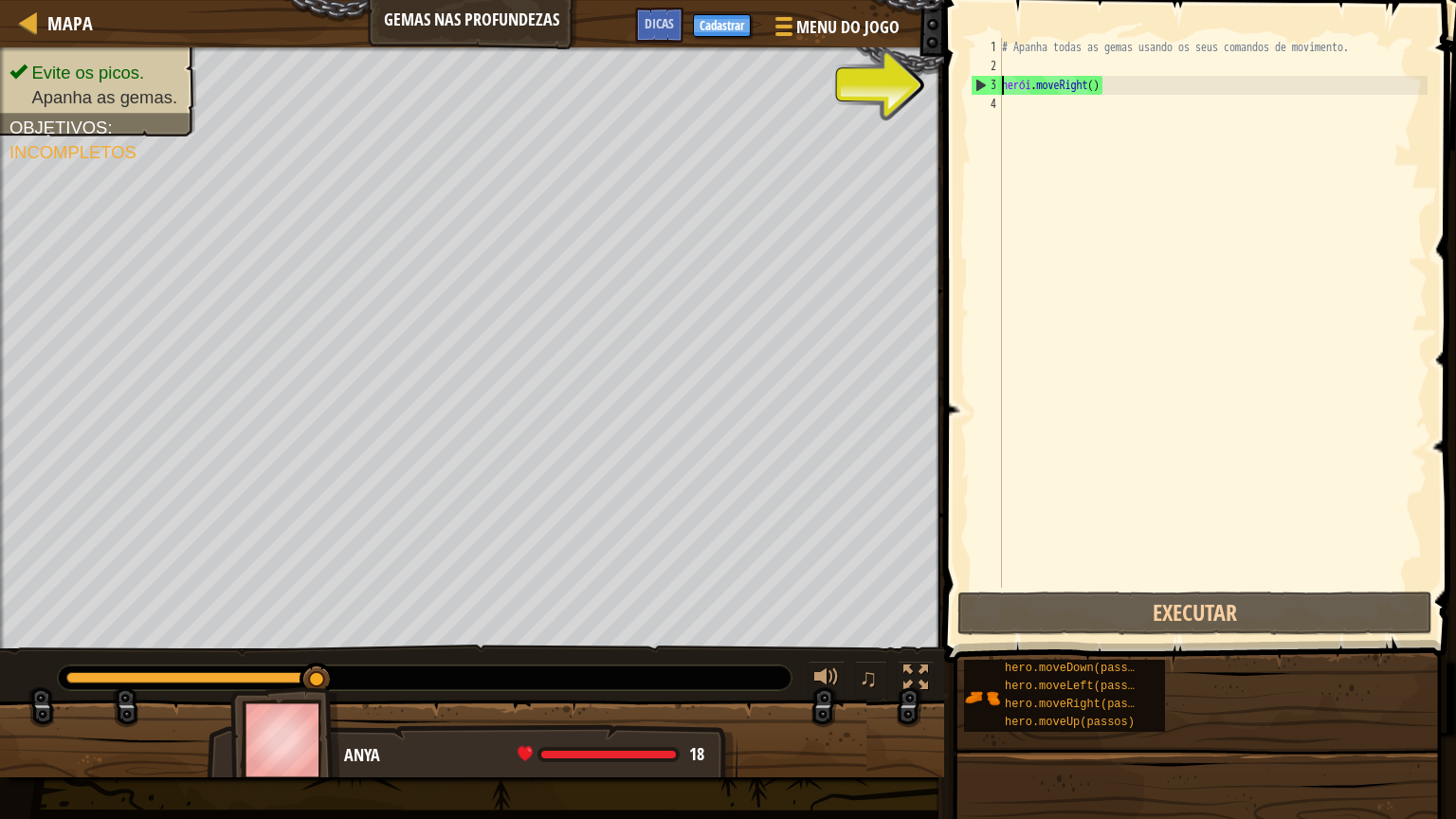 click on "# Apanha todas as gemas usando os seus comandos de movimento. herói . moveRight ( )" at bounding box center (1212, 332) 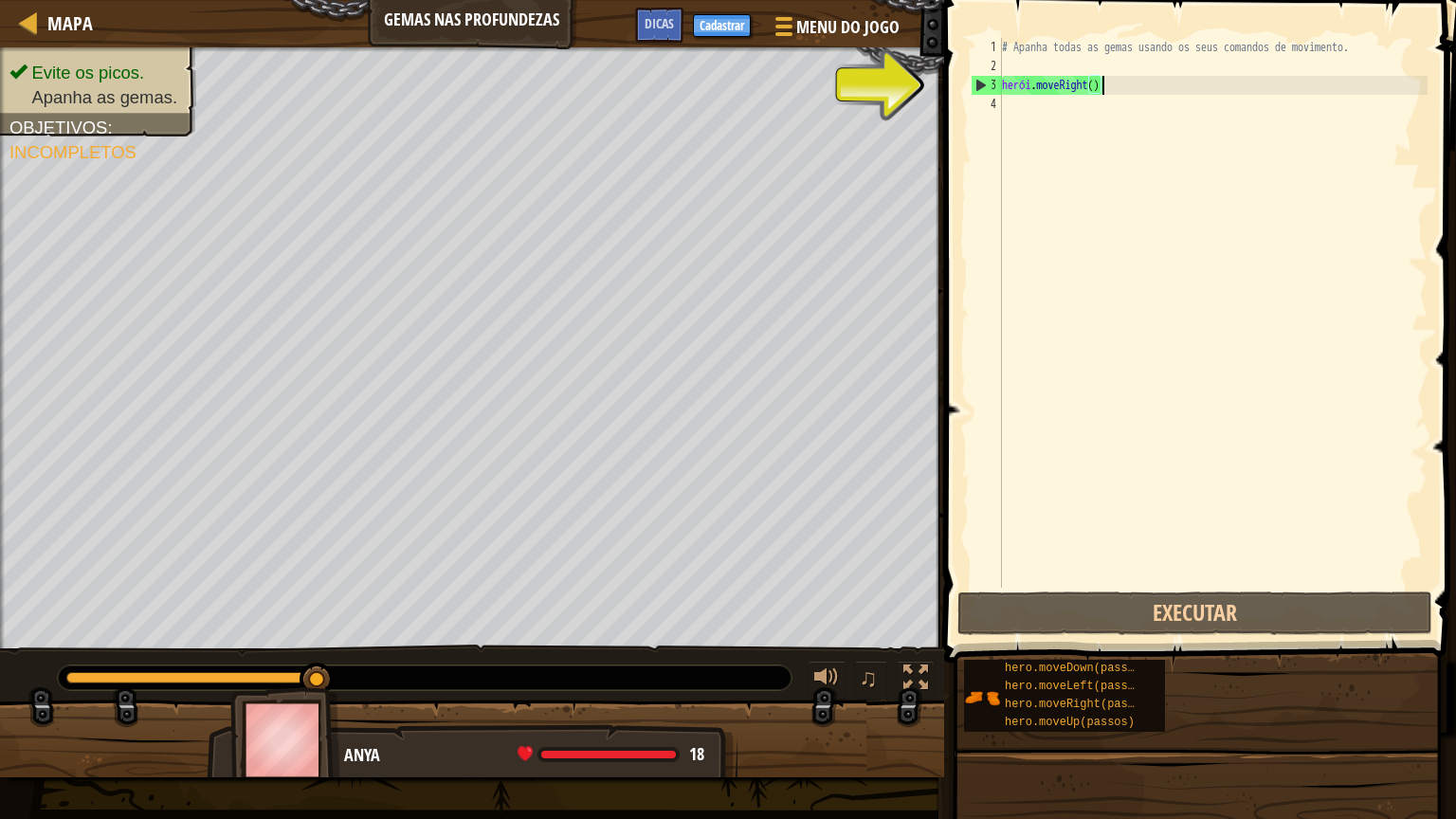 click on "# Apanha todas as gemas usando os seus comandos de movimento. herói . moveRight ( )" at bounding box center (1212, 332) 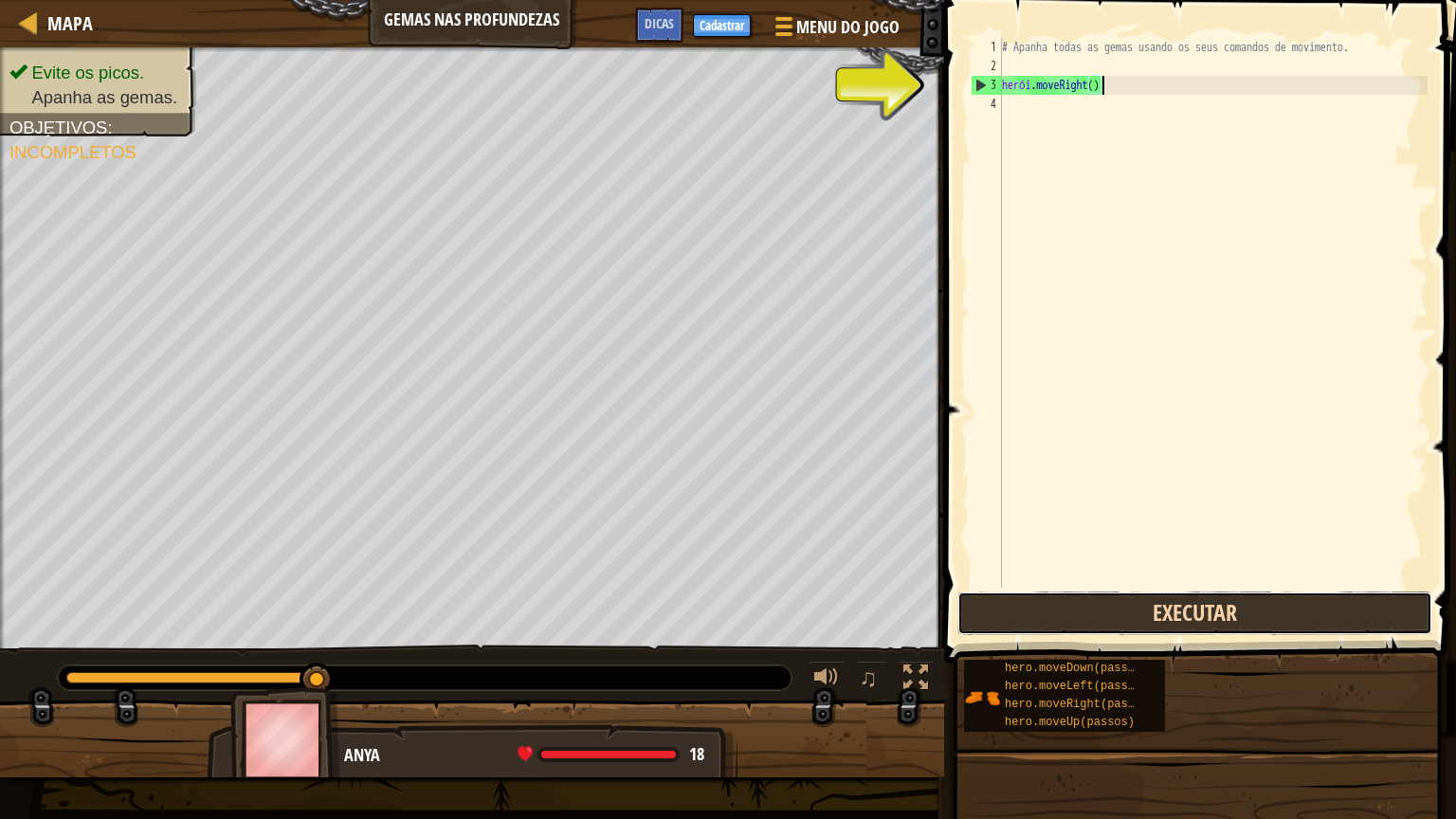 click on "Executar" at bounding box center [1194, 613] 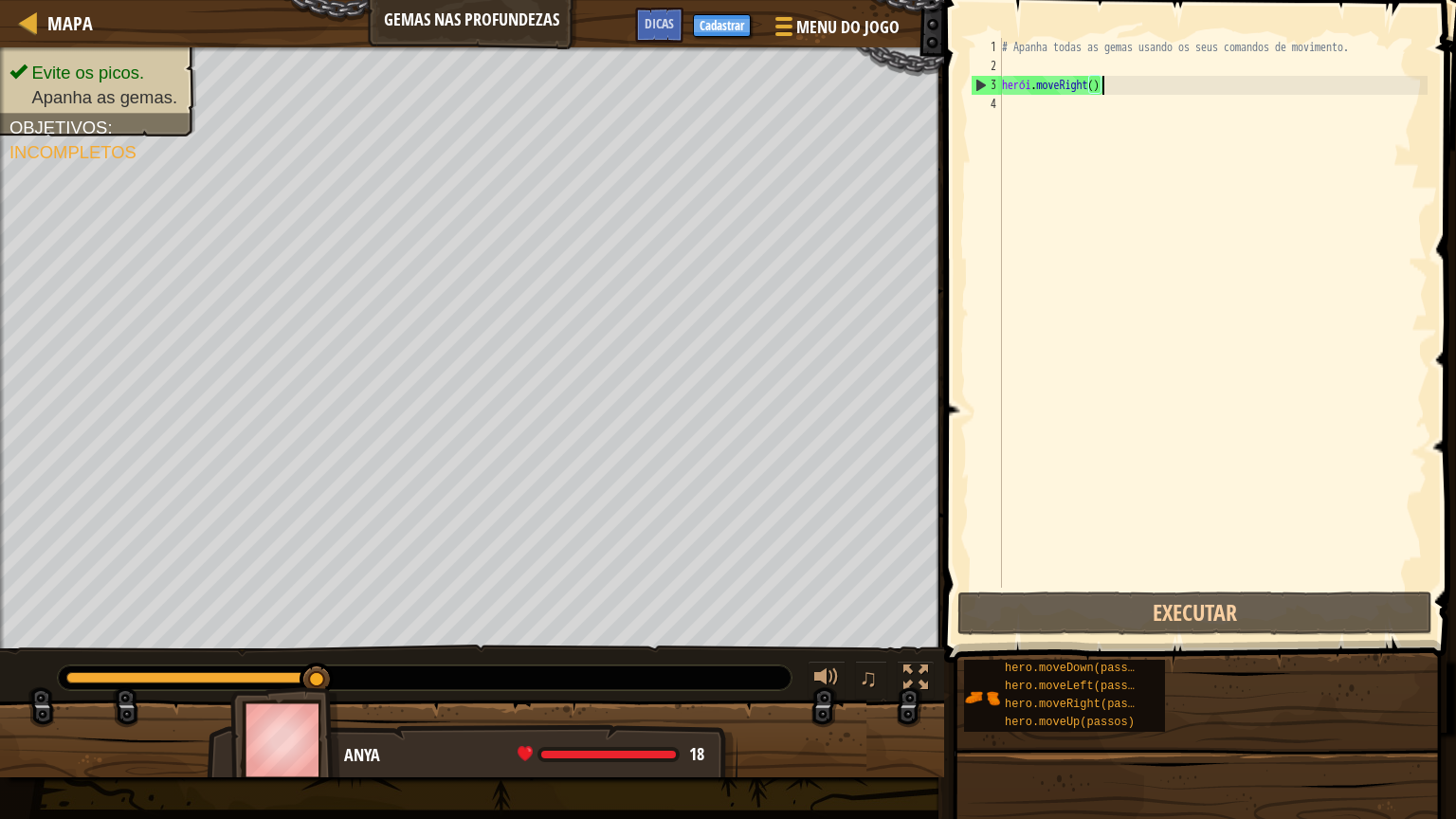 click on "4" at bounding box center (993, 104) 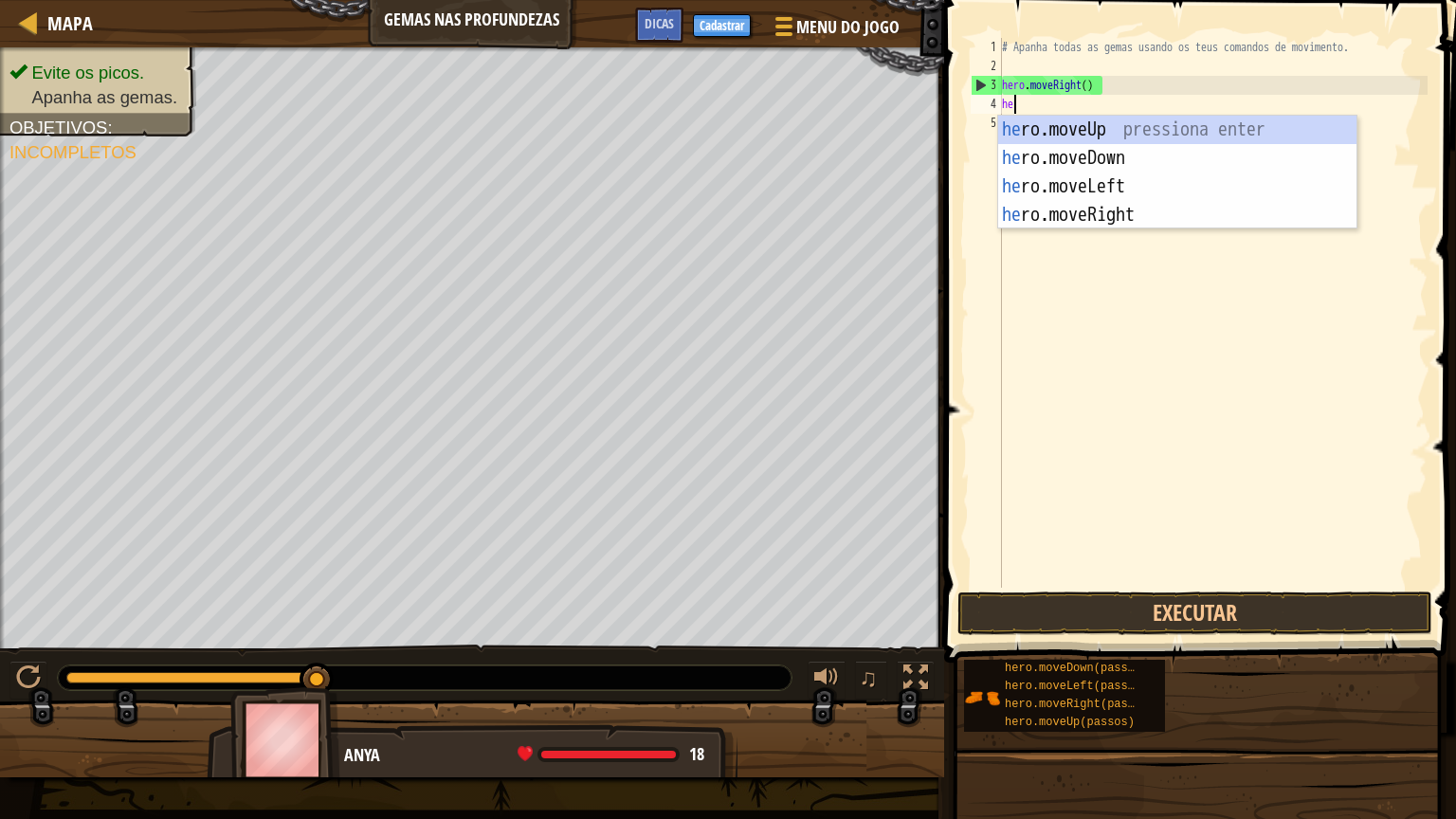 scroll, scrollTop: 5, scrollLeft: 13, axis: both 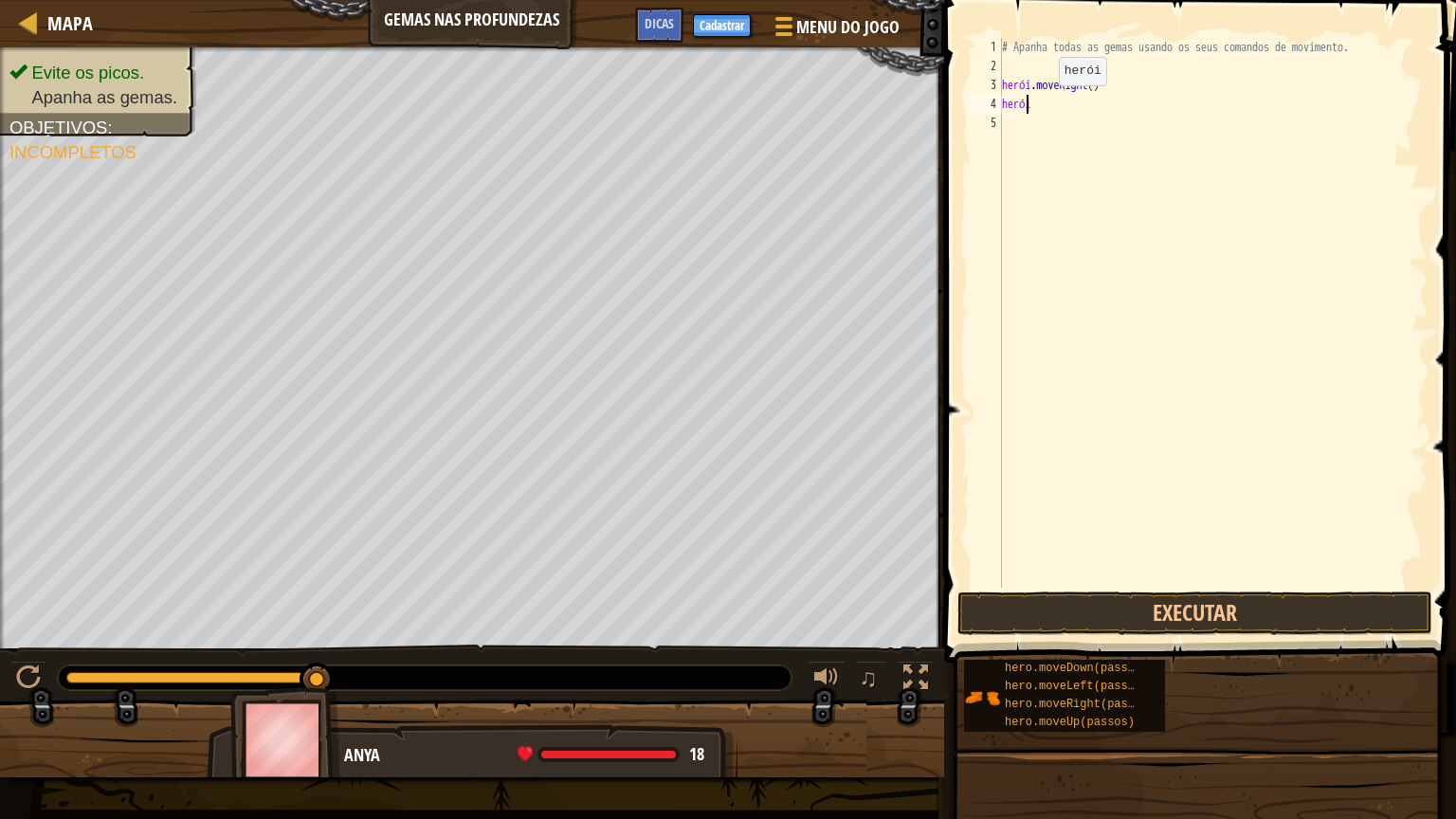 click on "# Apanha todas as gemas usando os seus comandos de movimento. herói  .  moveRight  (  ) herói" at bounding box center (1212, 332) 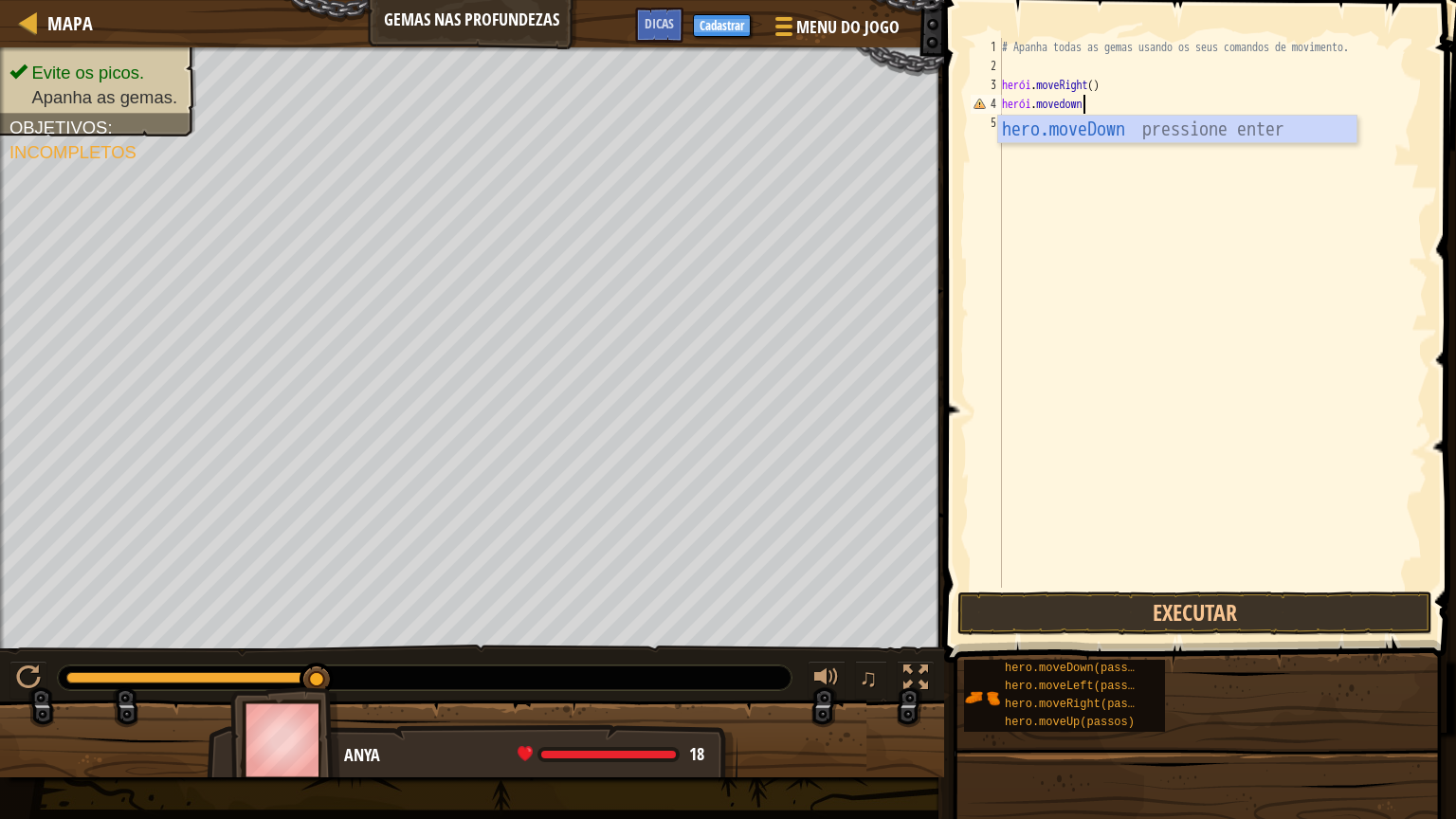 scroll, scrollTop: 5, scrollLeft: 42, axis: both 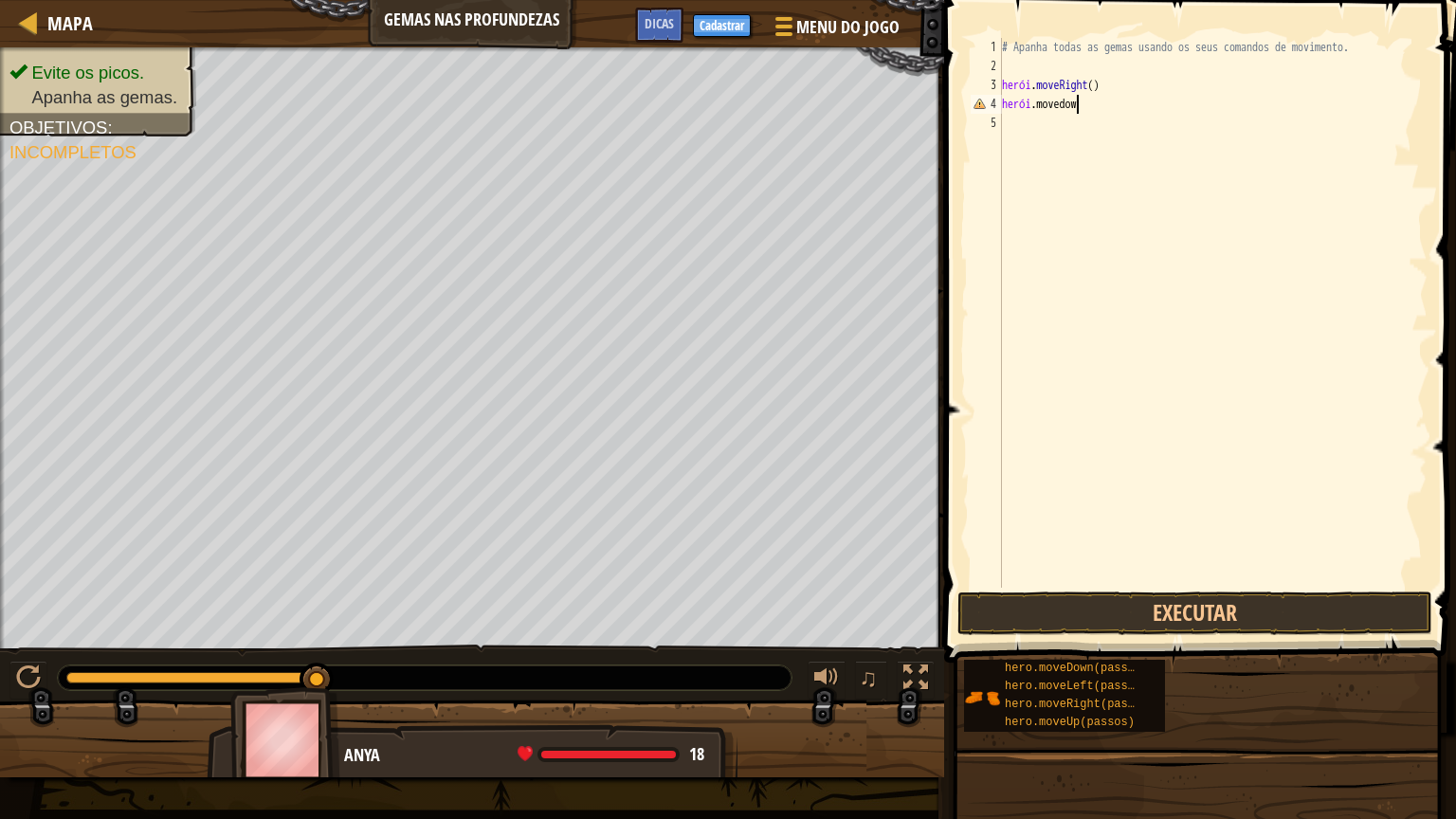 click on "# Apanha todas as gemas usando os seus comandos de movimento. herói  .  moveRight  (  ) herói  .movedow ​" at bounding box center [1212, 332] 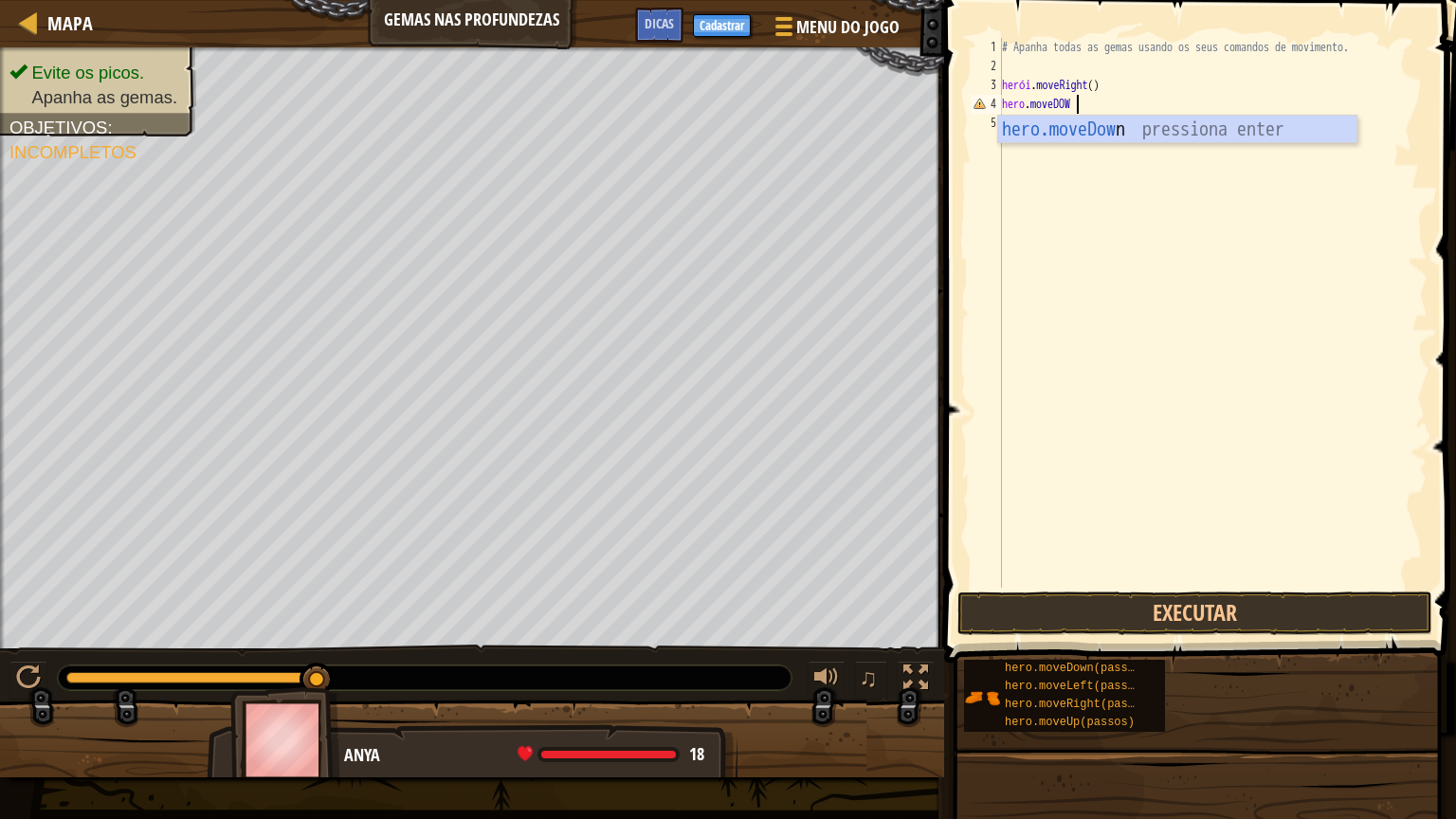 scroll, scrollTop: 5, scrollLeft: 46, axis: both 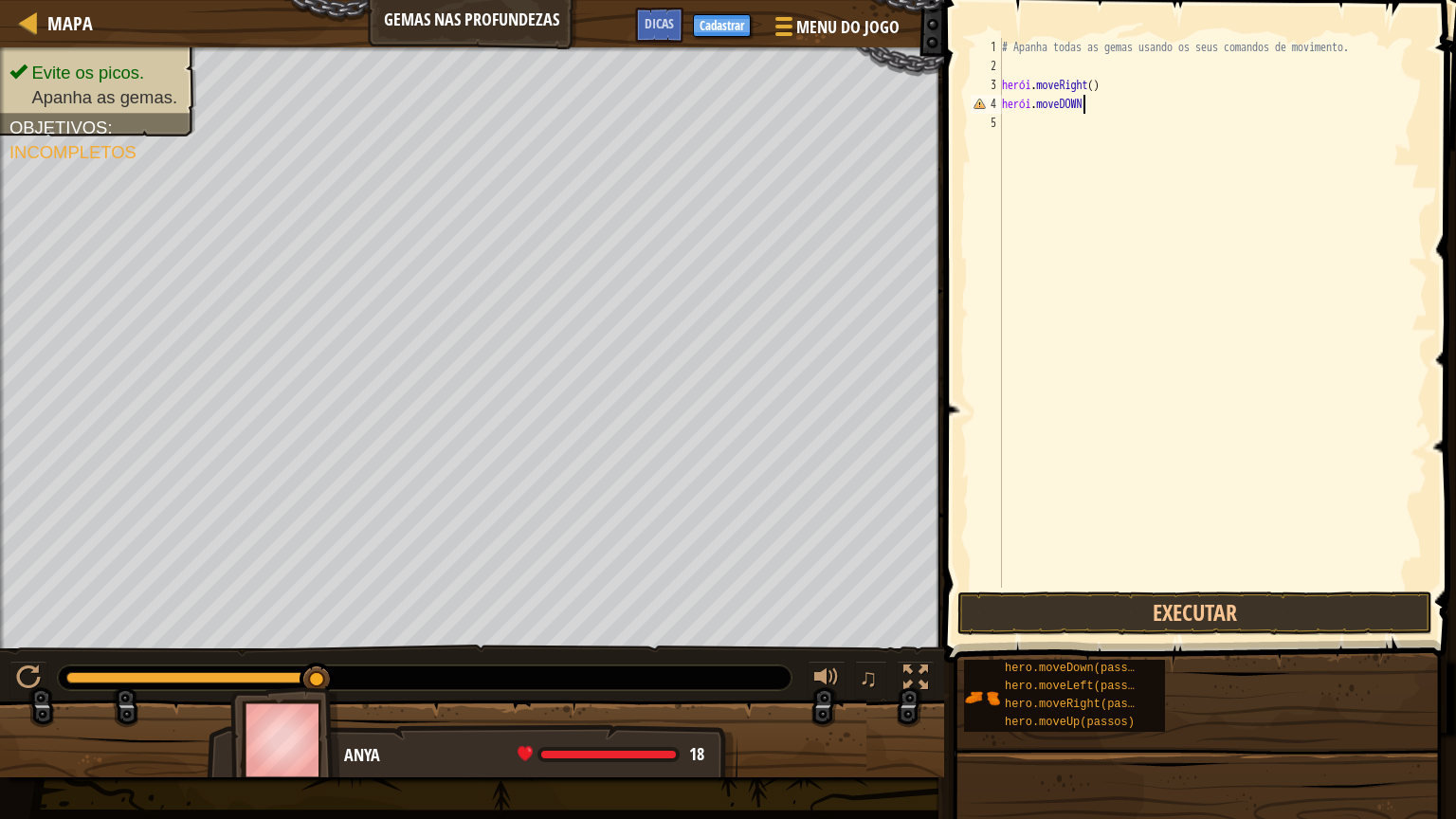 click on "# Apanha todas as gemas usando os seus comandos de movimento. herói  .  moveRight  (  ) herói  .  moveDOWN" at bounding box center [1212, 332] 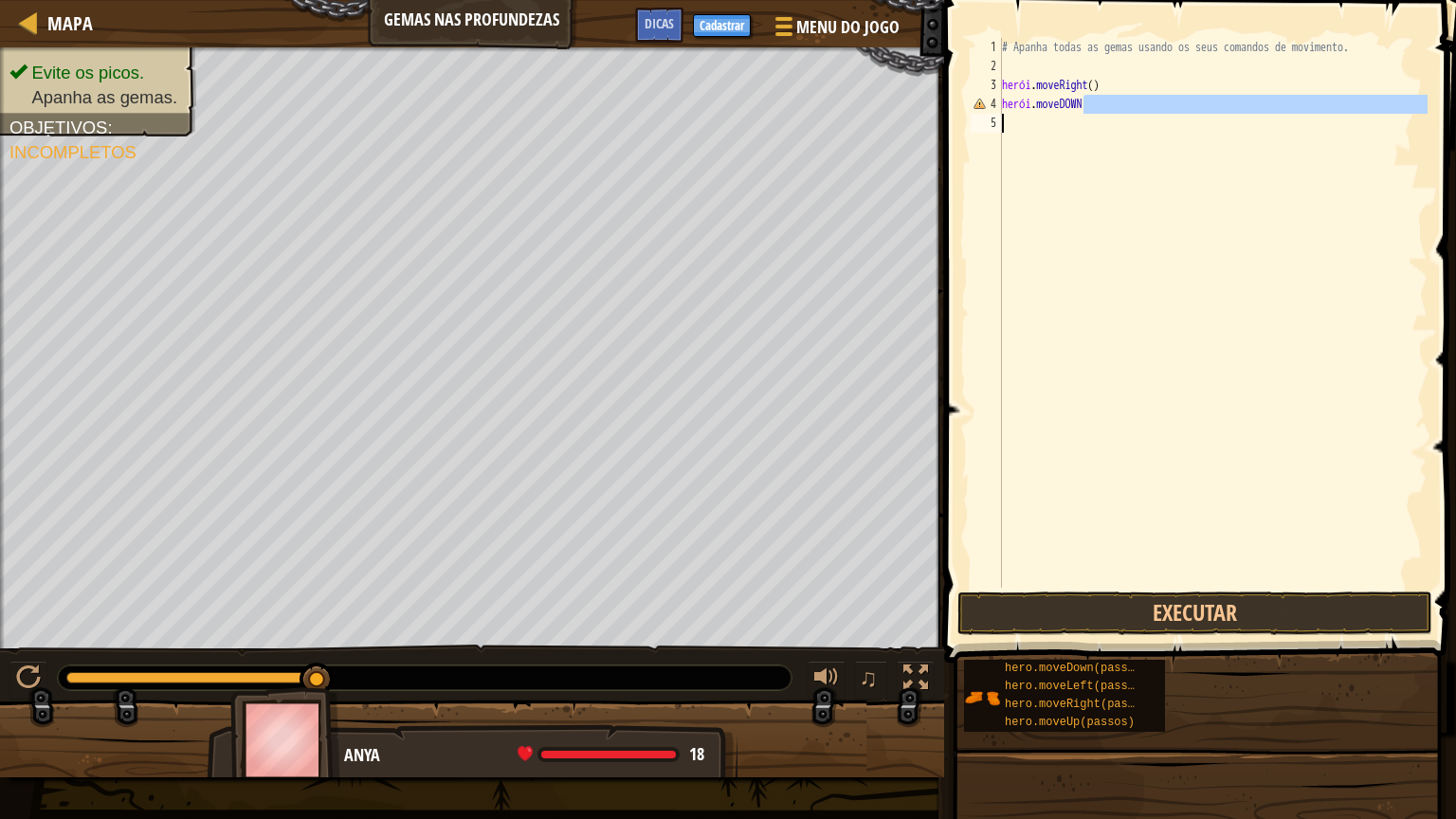 drag, startPoint x: 1112, startPoint y: 112, endPoint x: 1003, endPoint y: 118, distance: 109.16501 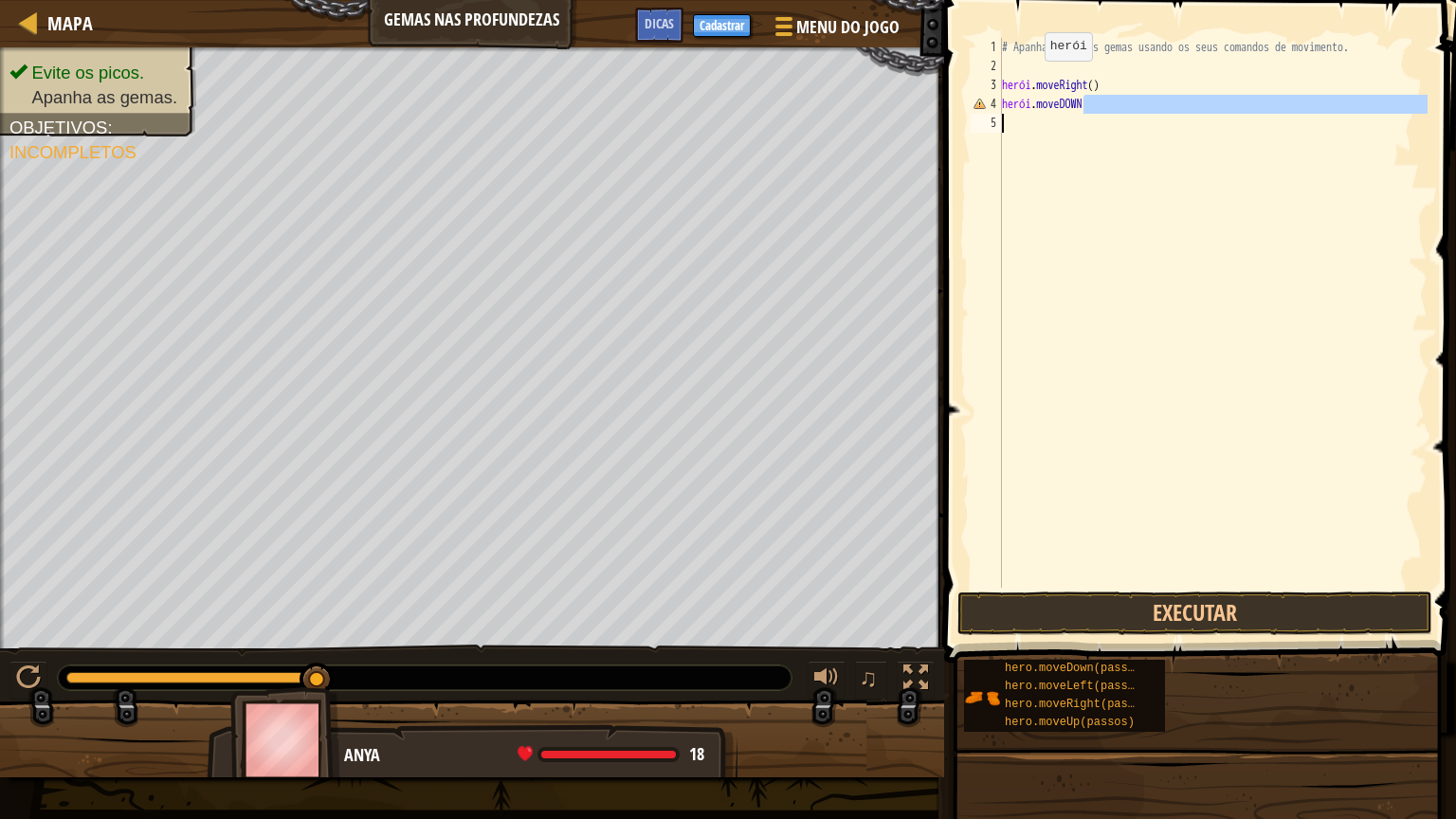 type on "hero.moveDOWN" 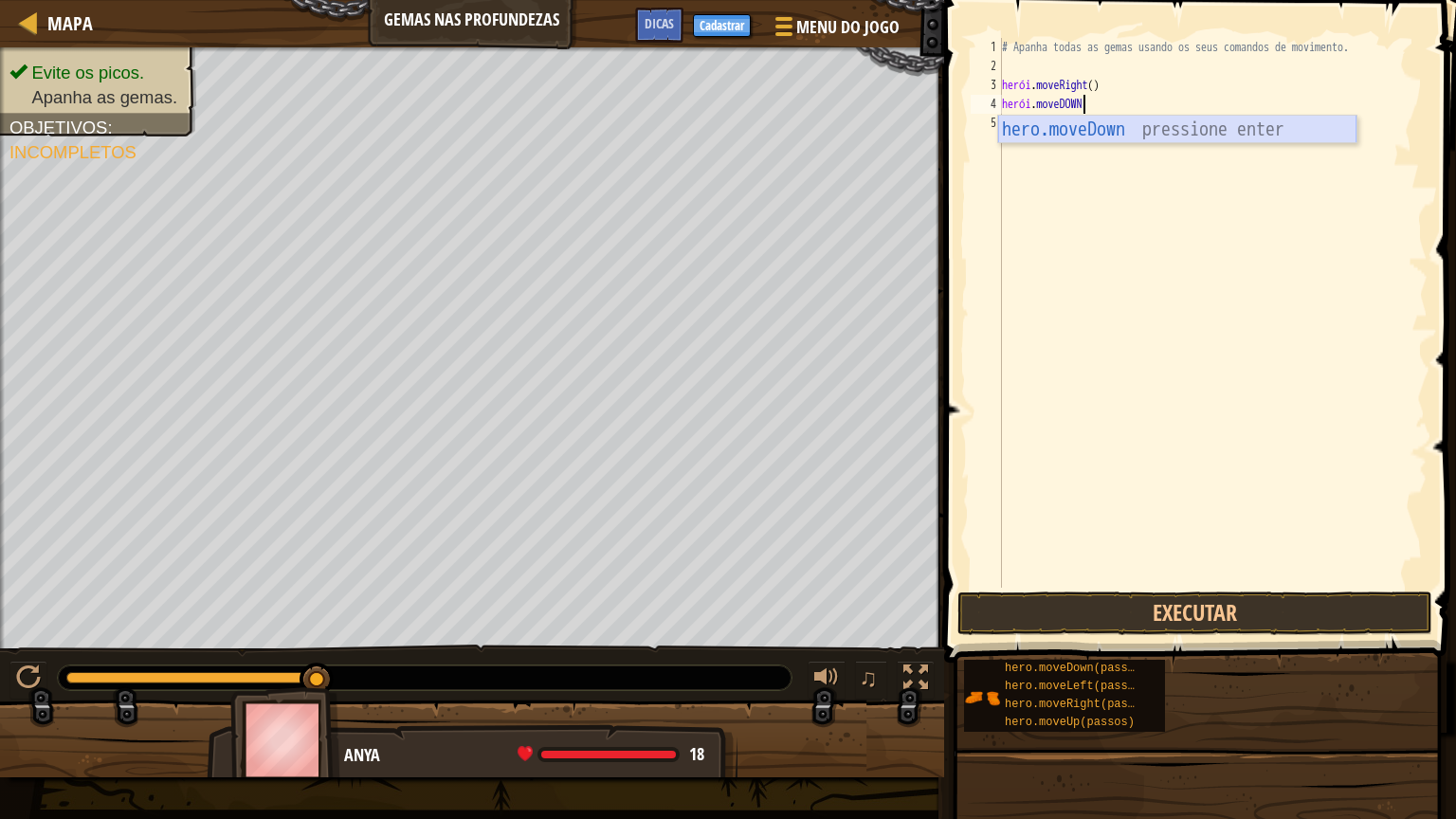 click on "hero.moveDown  pressione enter" at bounding box center (1177, 158) 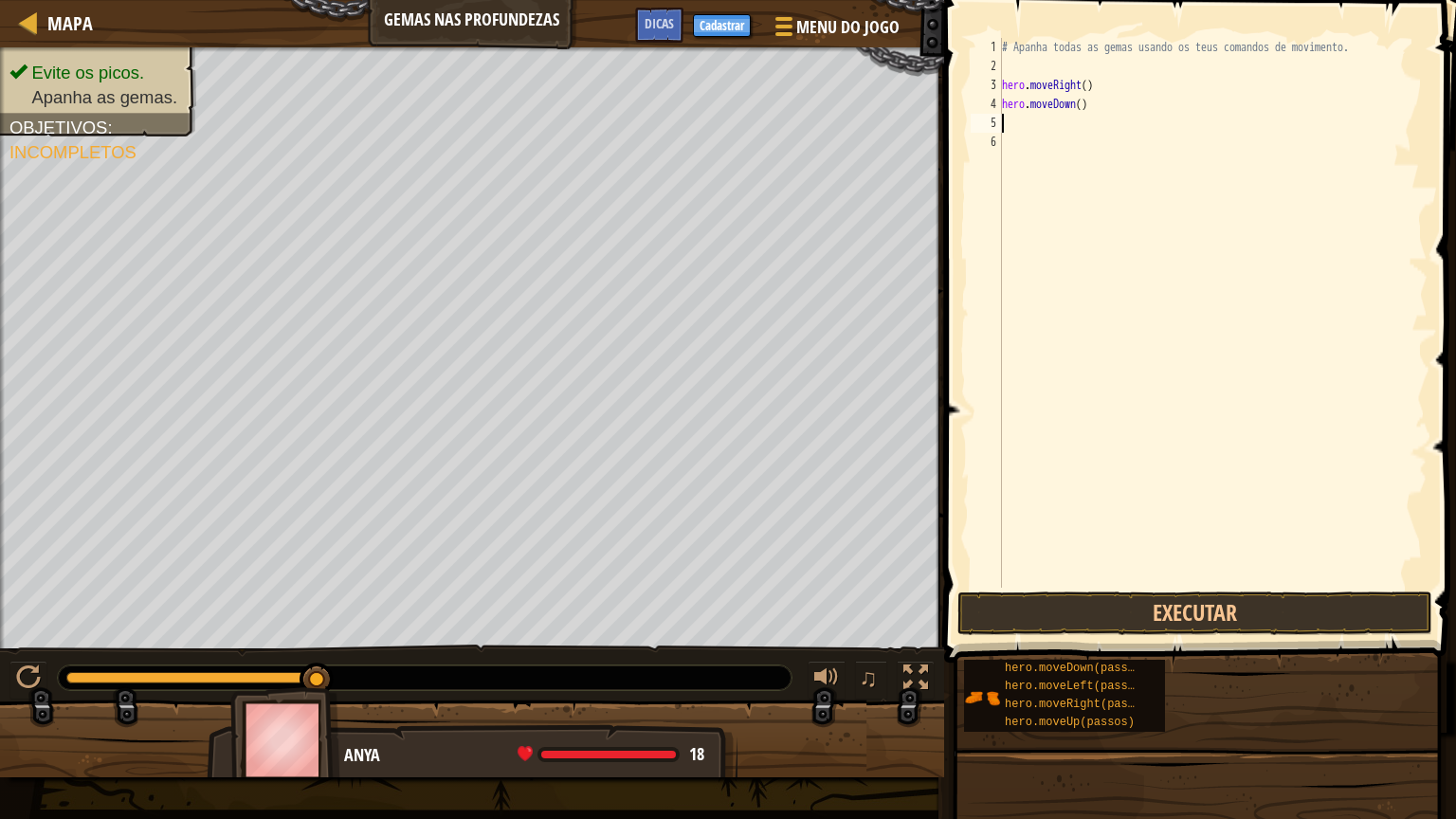 scroll, scrollTop: 5, scrollLeft: 0, axis: vertical 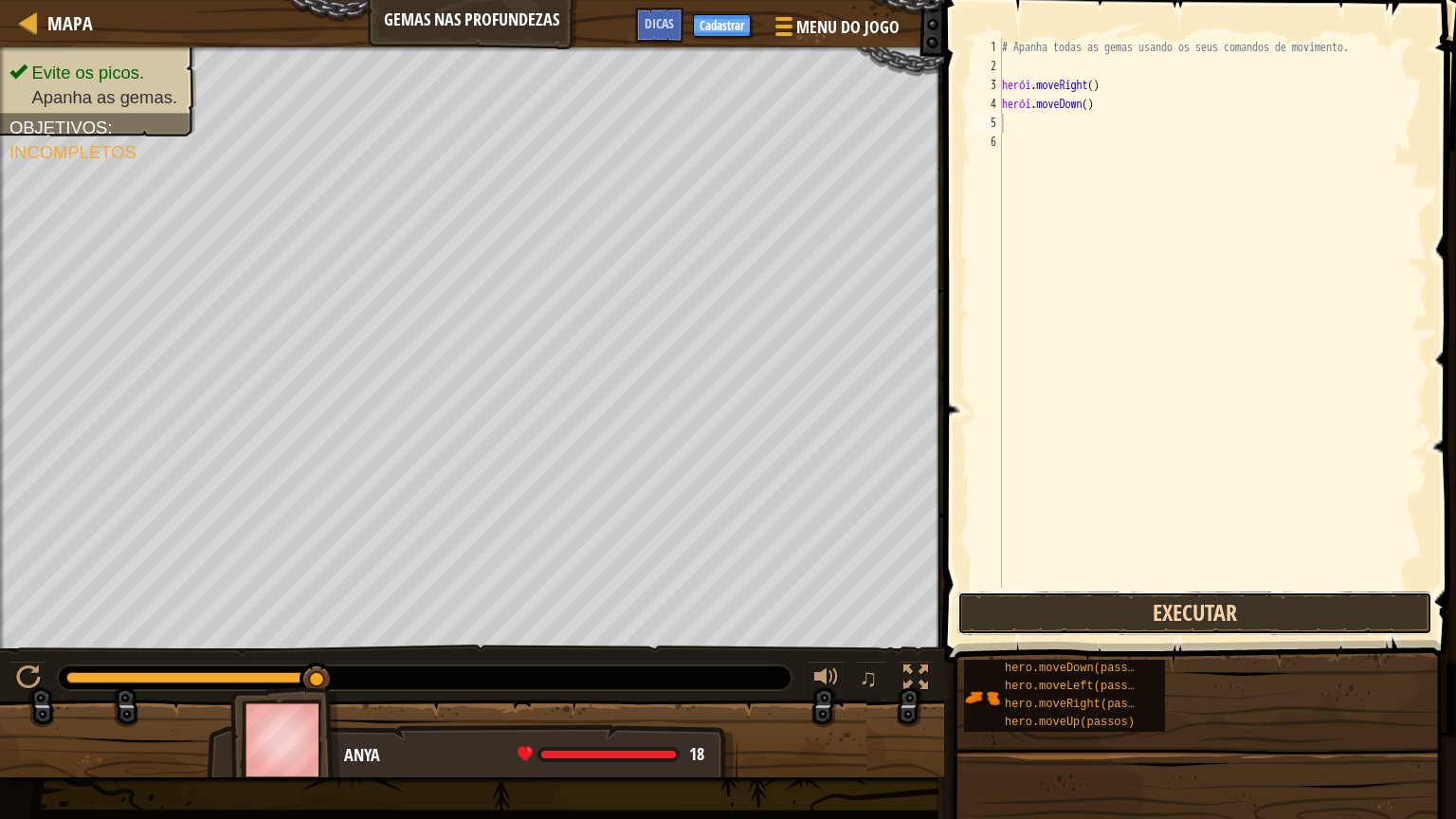 click on "Executar" at bounding box center (1194, 613) 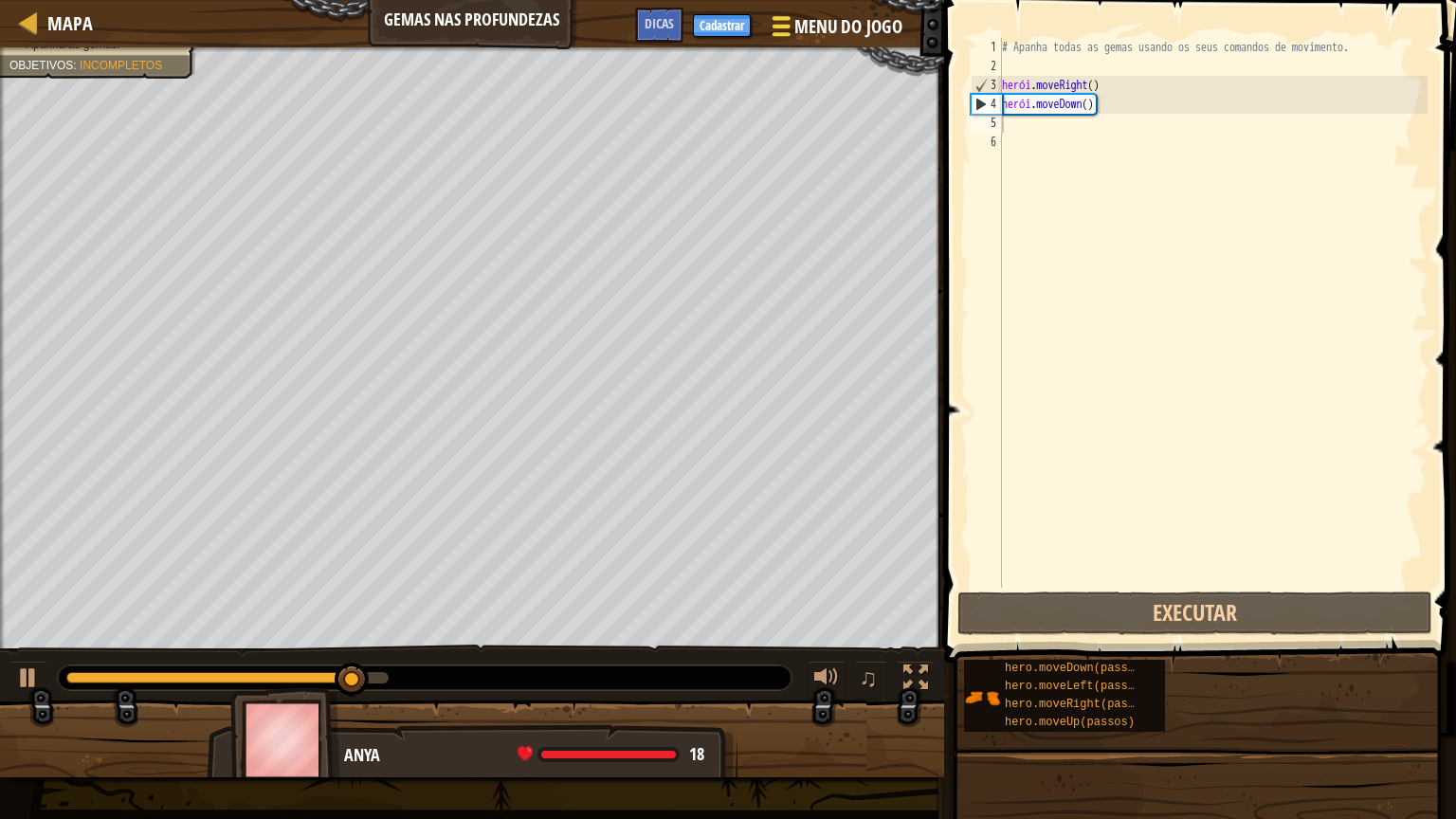 click at bounding box center (780, 26) 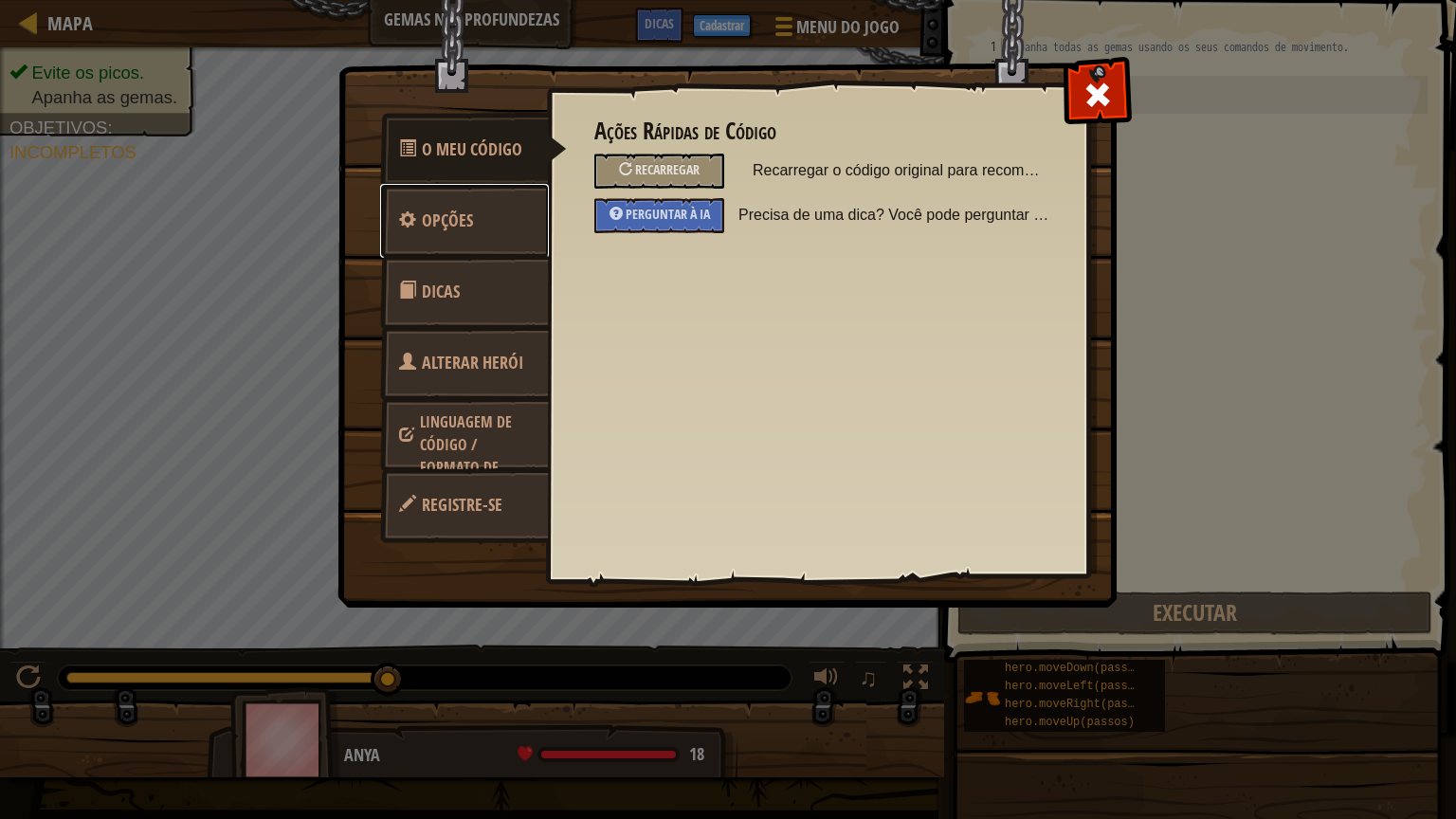click on "Opções" at bounding box center [464, 221] 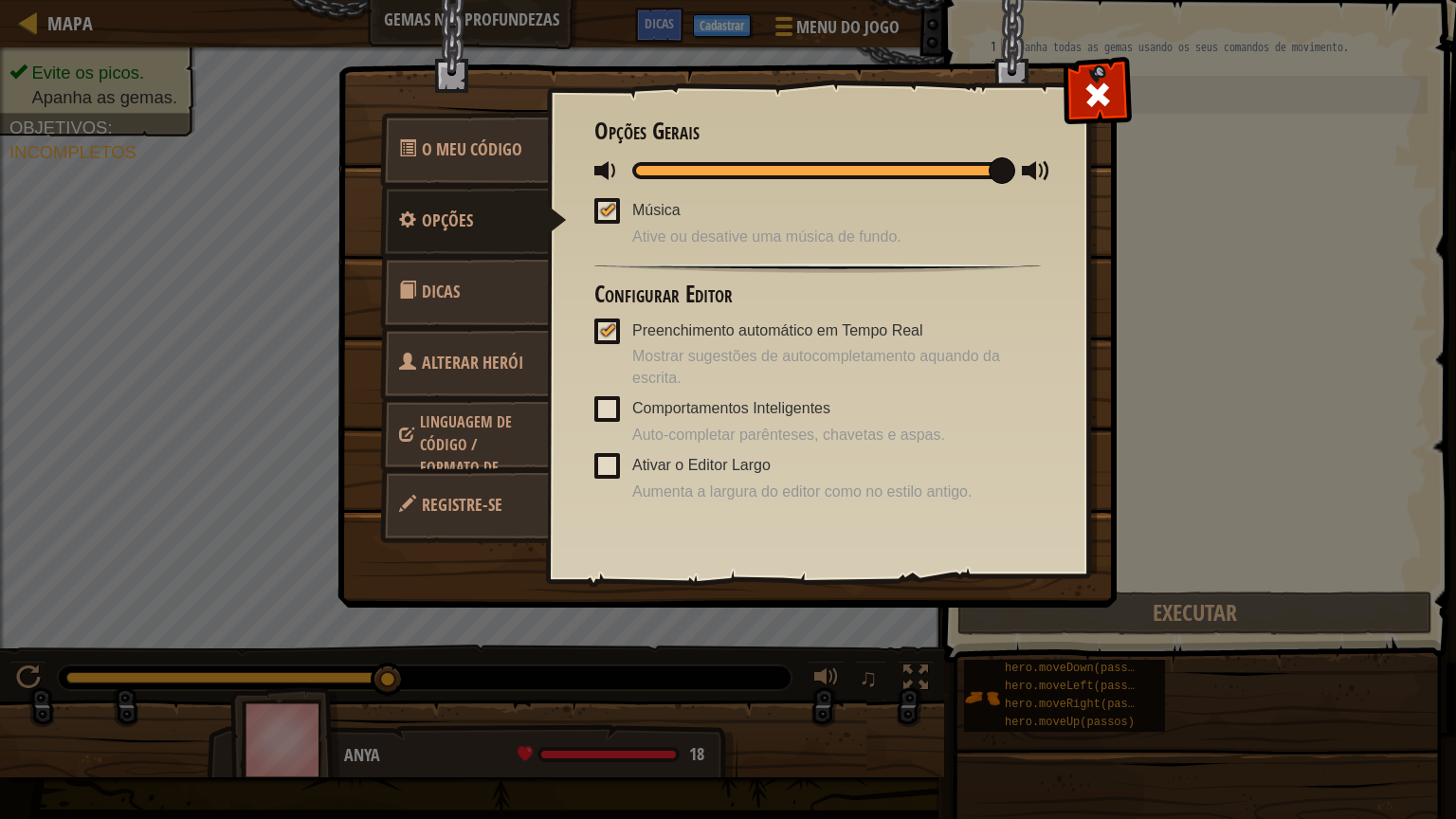 click on "Linguagem de código / Formato de código" at bounding box center [464, 456] 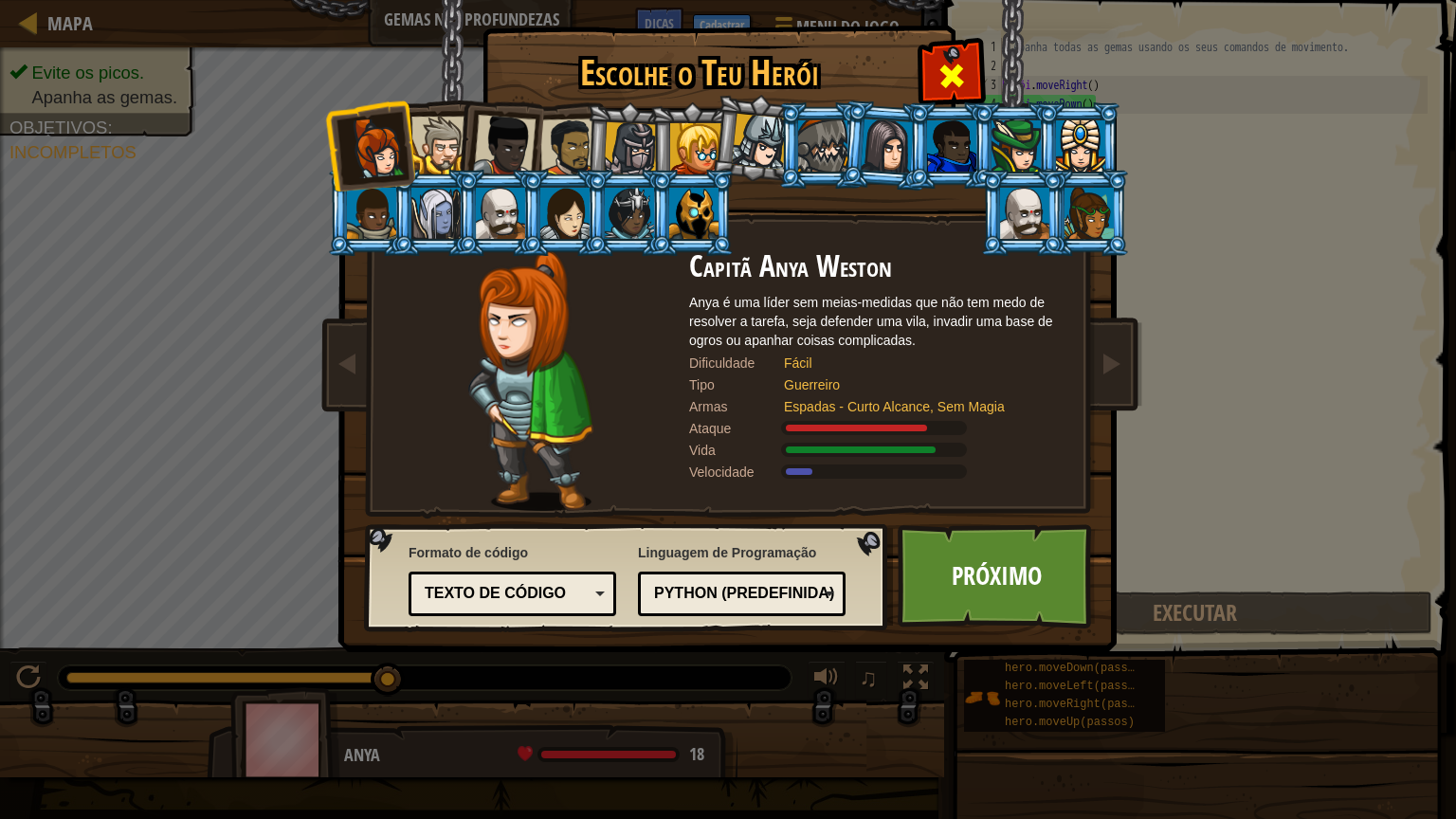 click at bounding box center [951, 73] 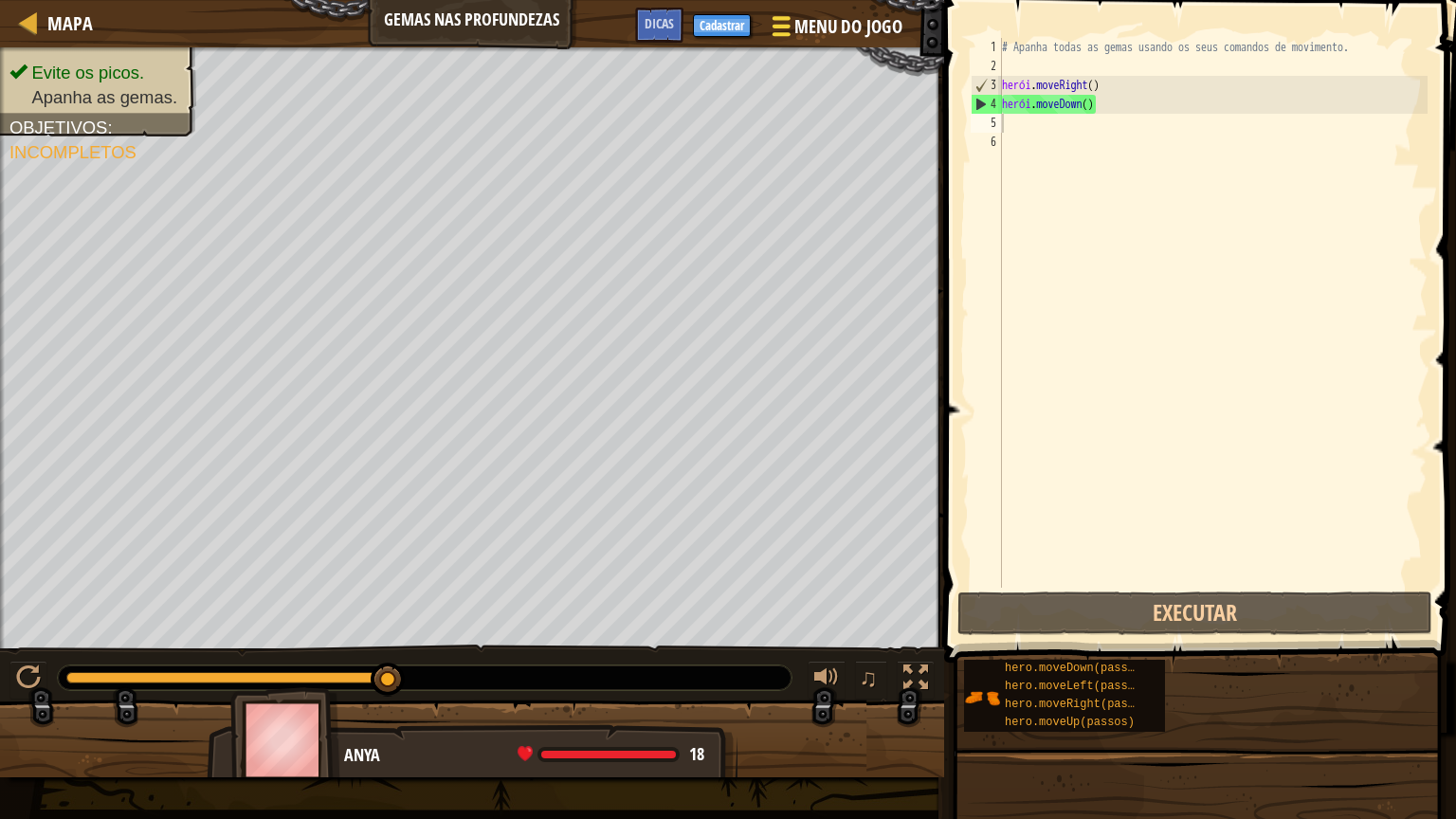 click at bounding box center [781, 27] 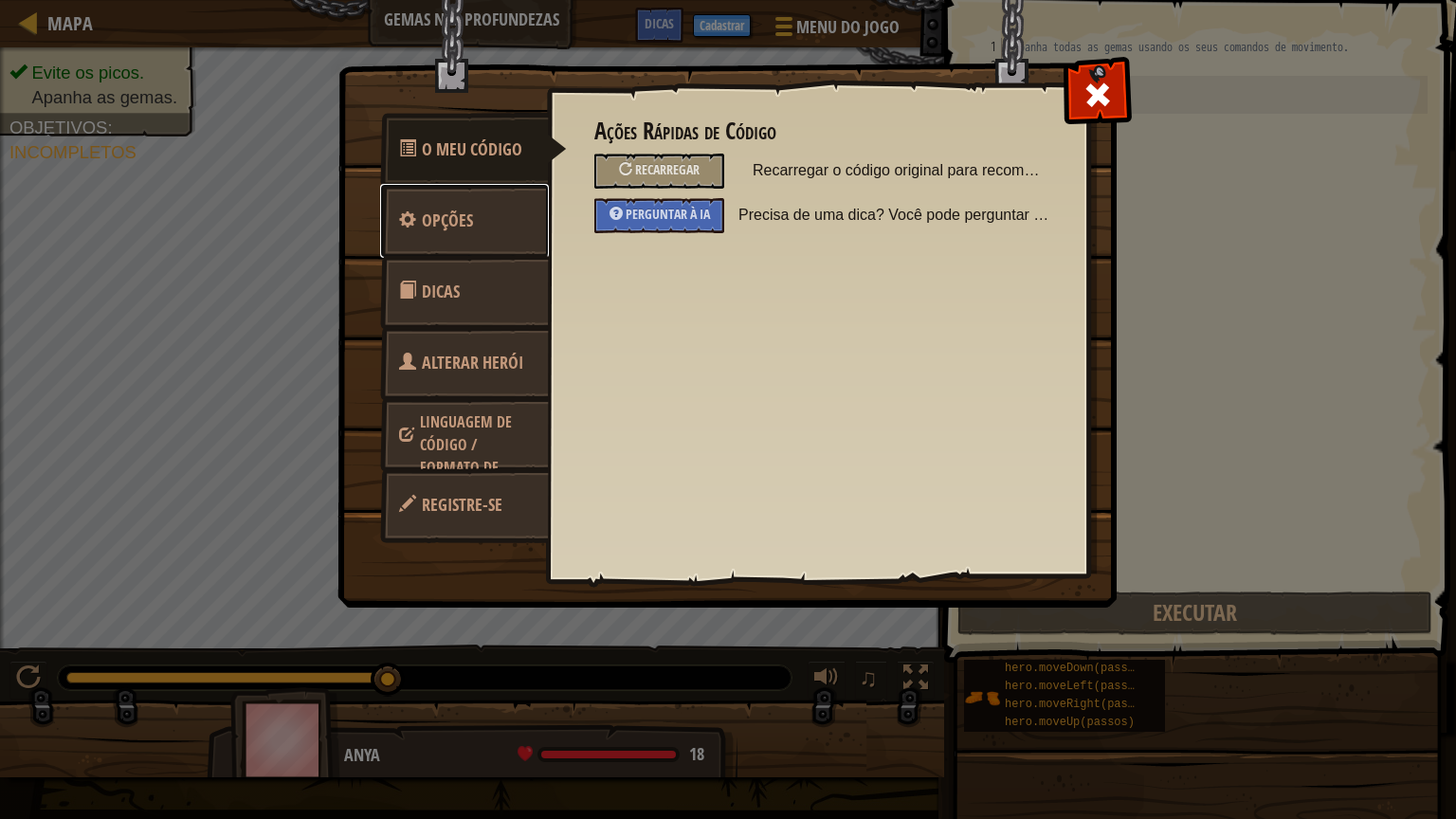 click on "Opções" at bounding box center (464, 221) 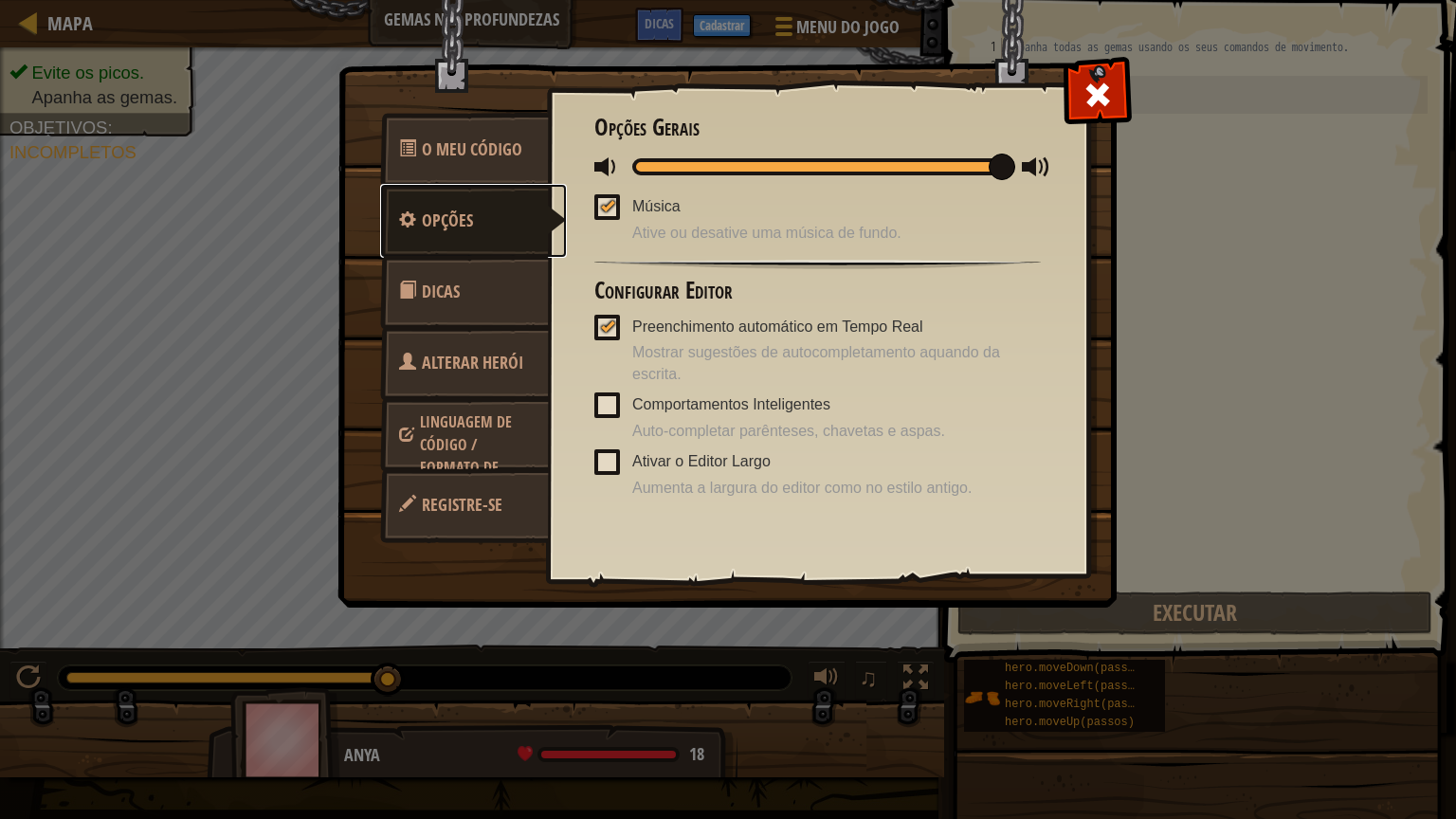scroll, scrollTop: 0, scrollLeft: 0, axis: both 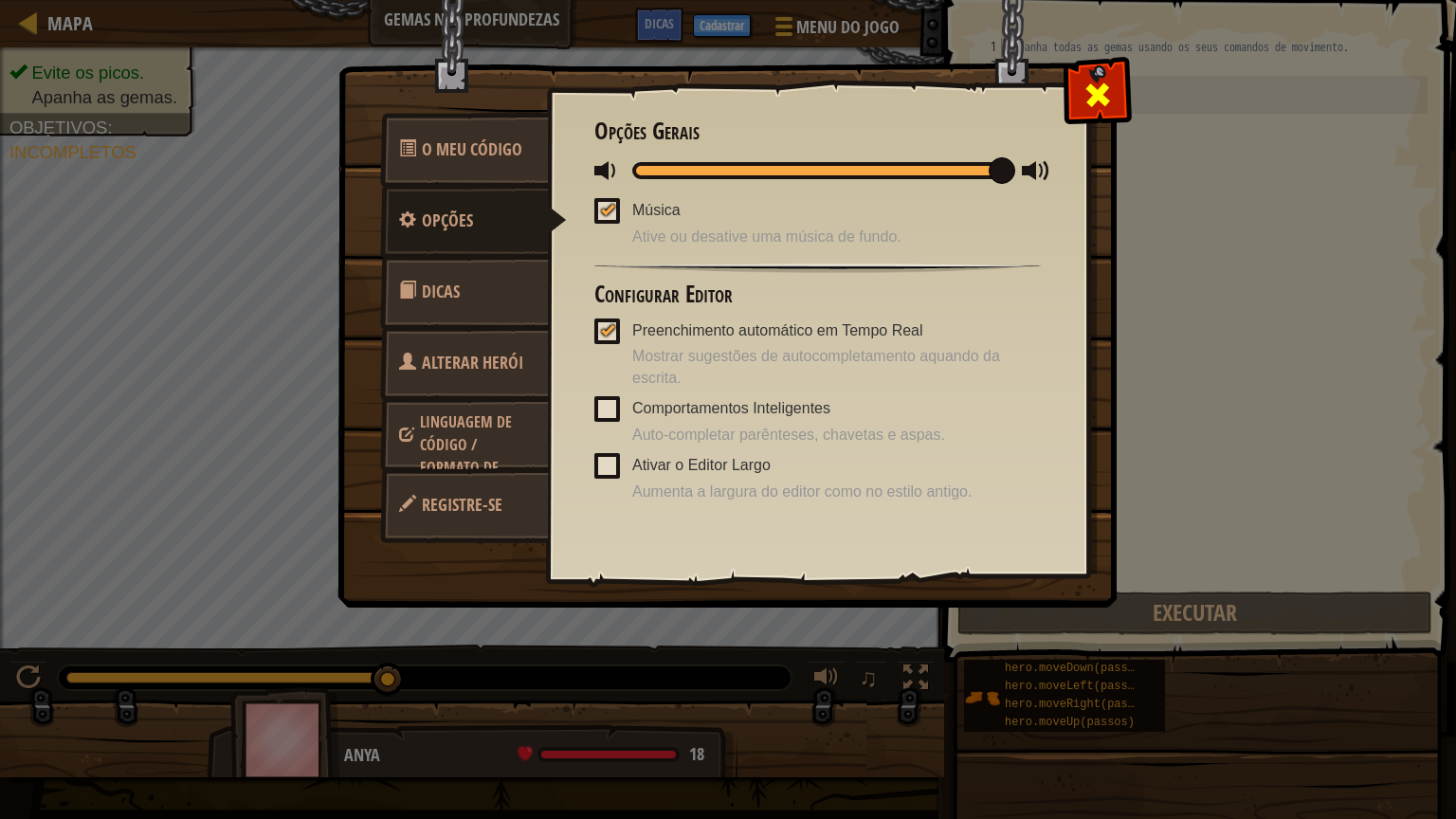 click at bounding box center (1098, 95) 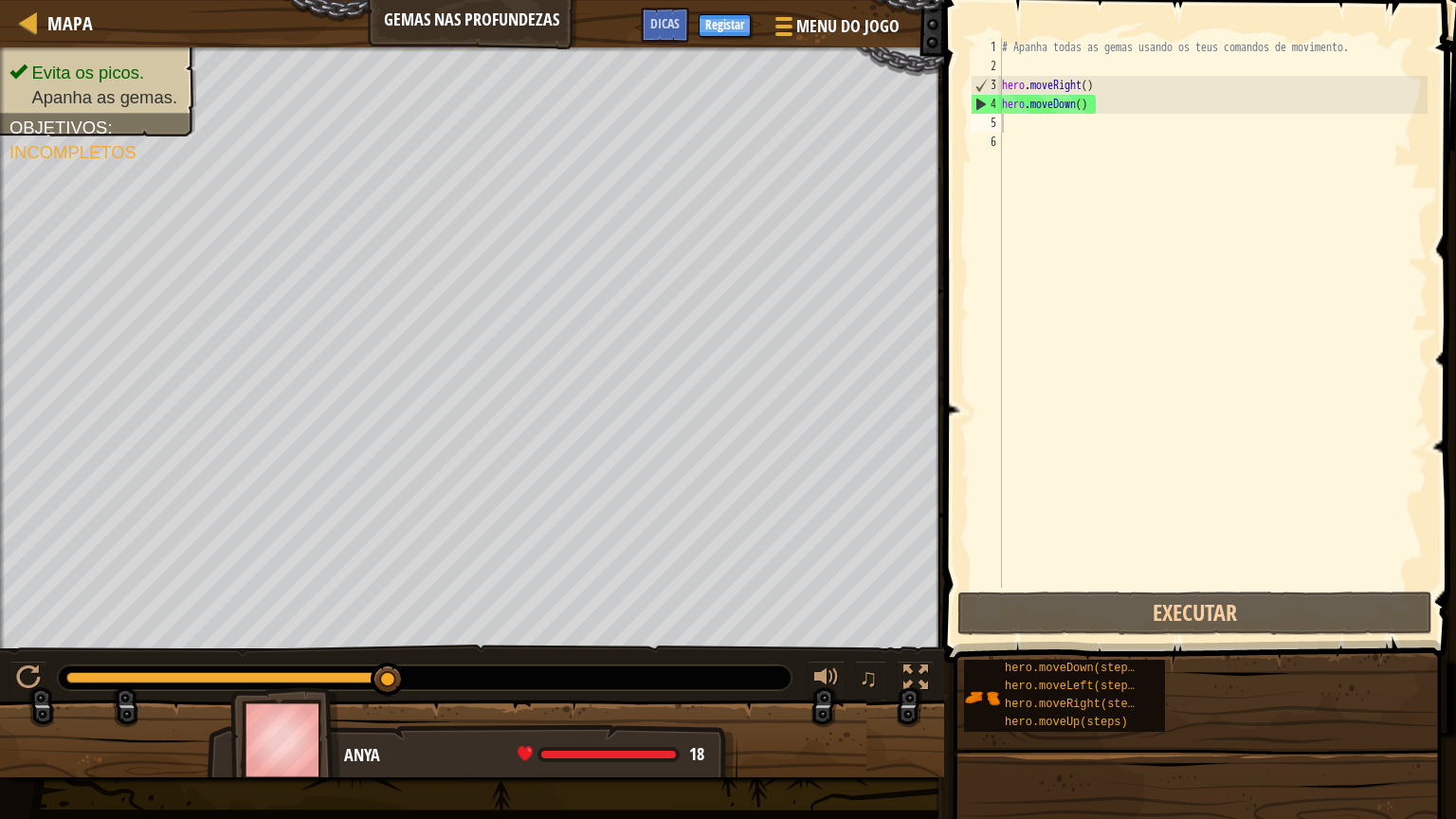 click on "5" at bounding box center [986, 123] 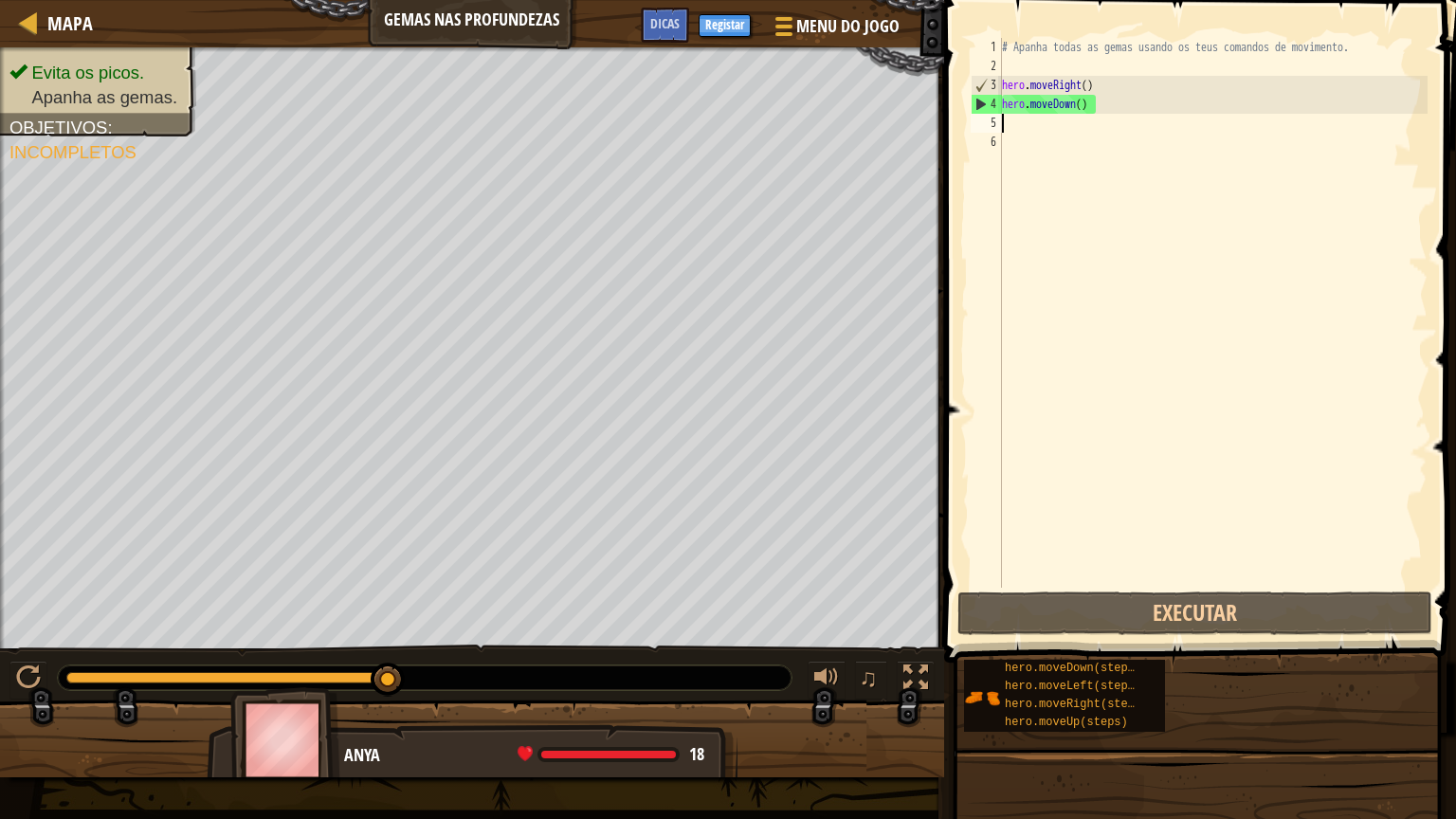 click on "# Apanha todas as gemas usando os teus comandos de movimento. hero . moveRight ( ) hero . moveDown ( )" at bounding box center (1212, 332) 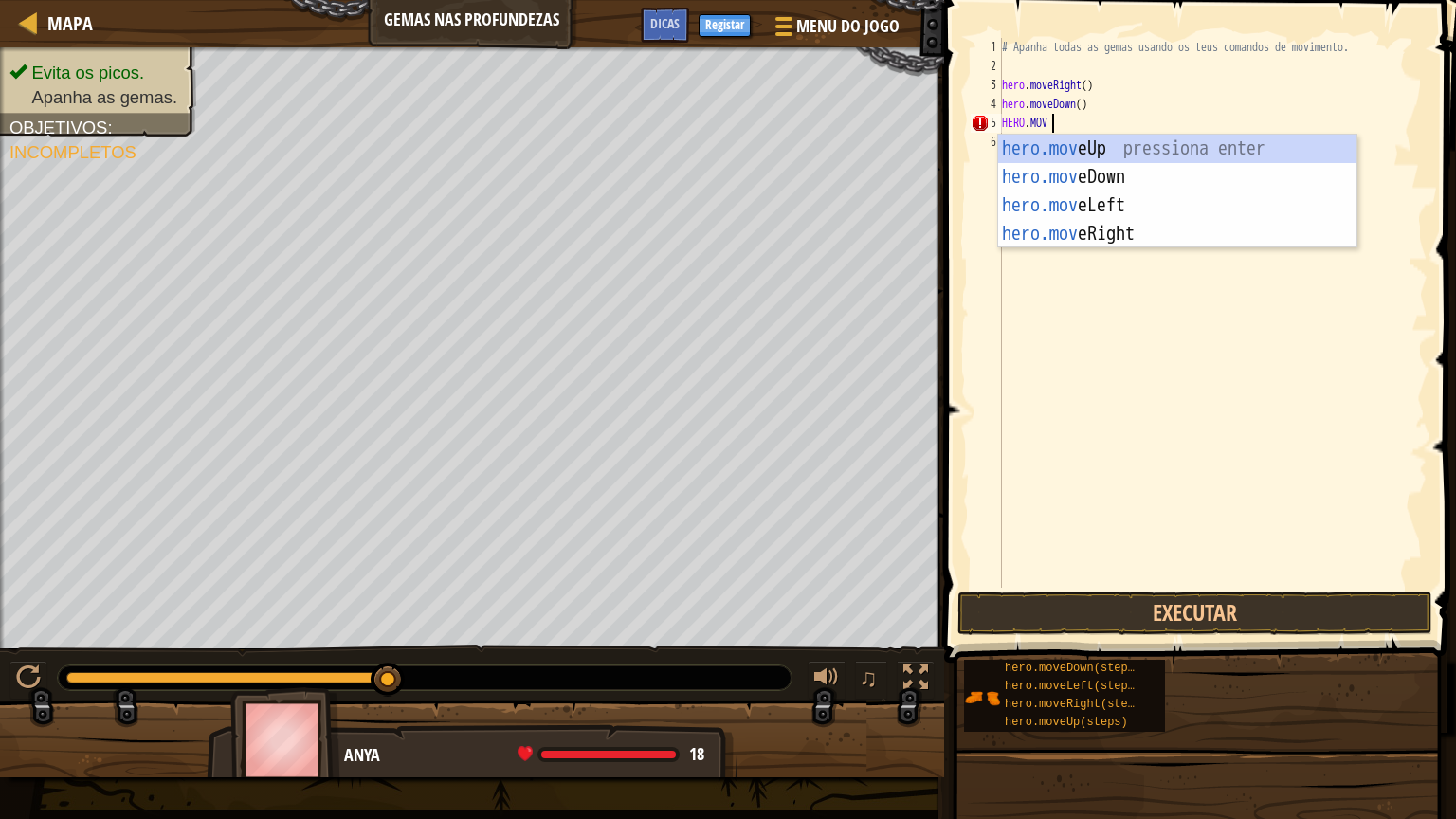 scroll, scrollTop: 5, scrollLeft: 31, axis: both 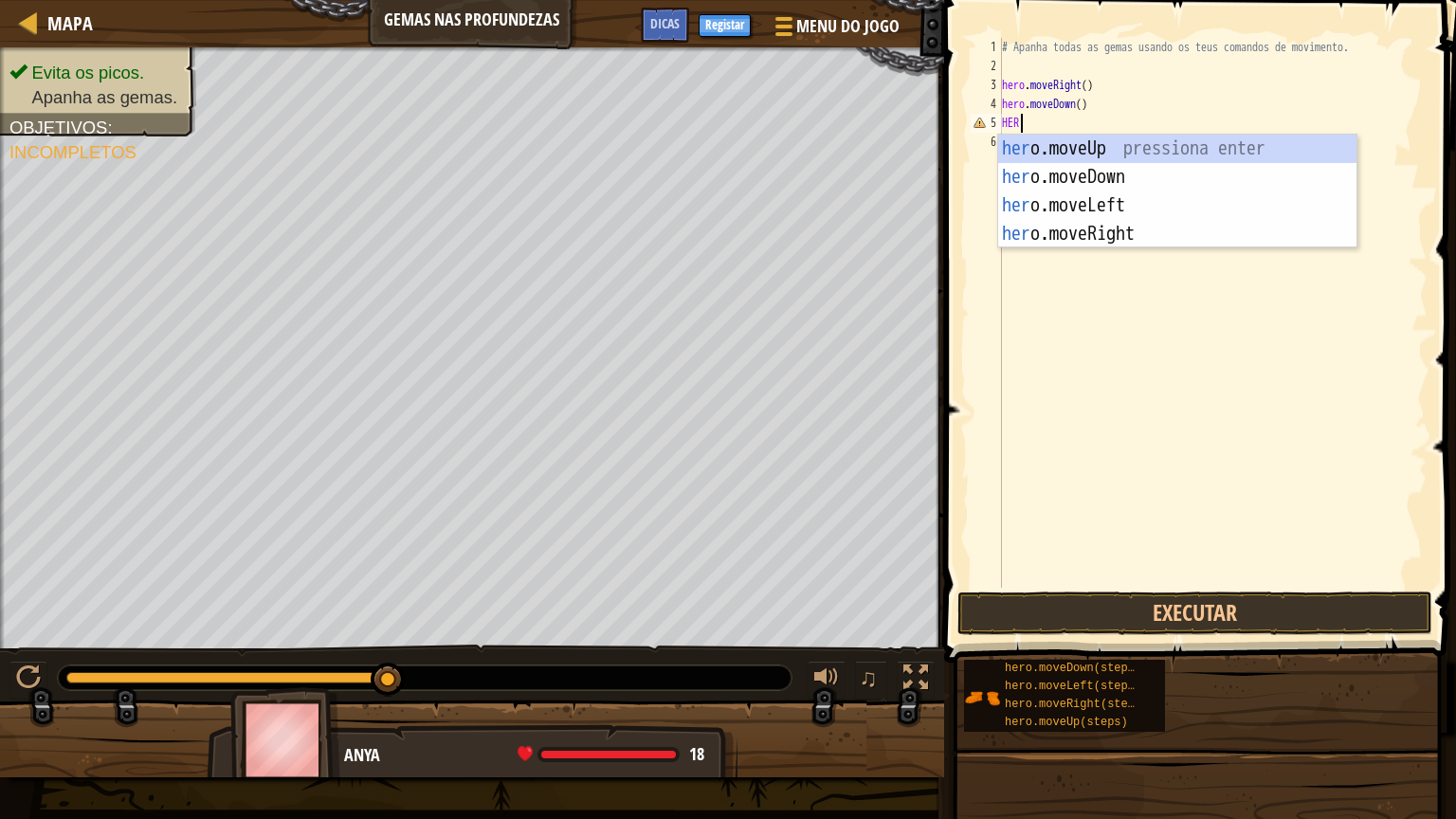 type on "H" 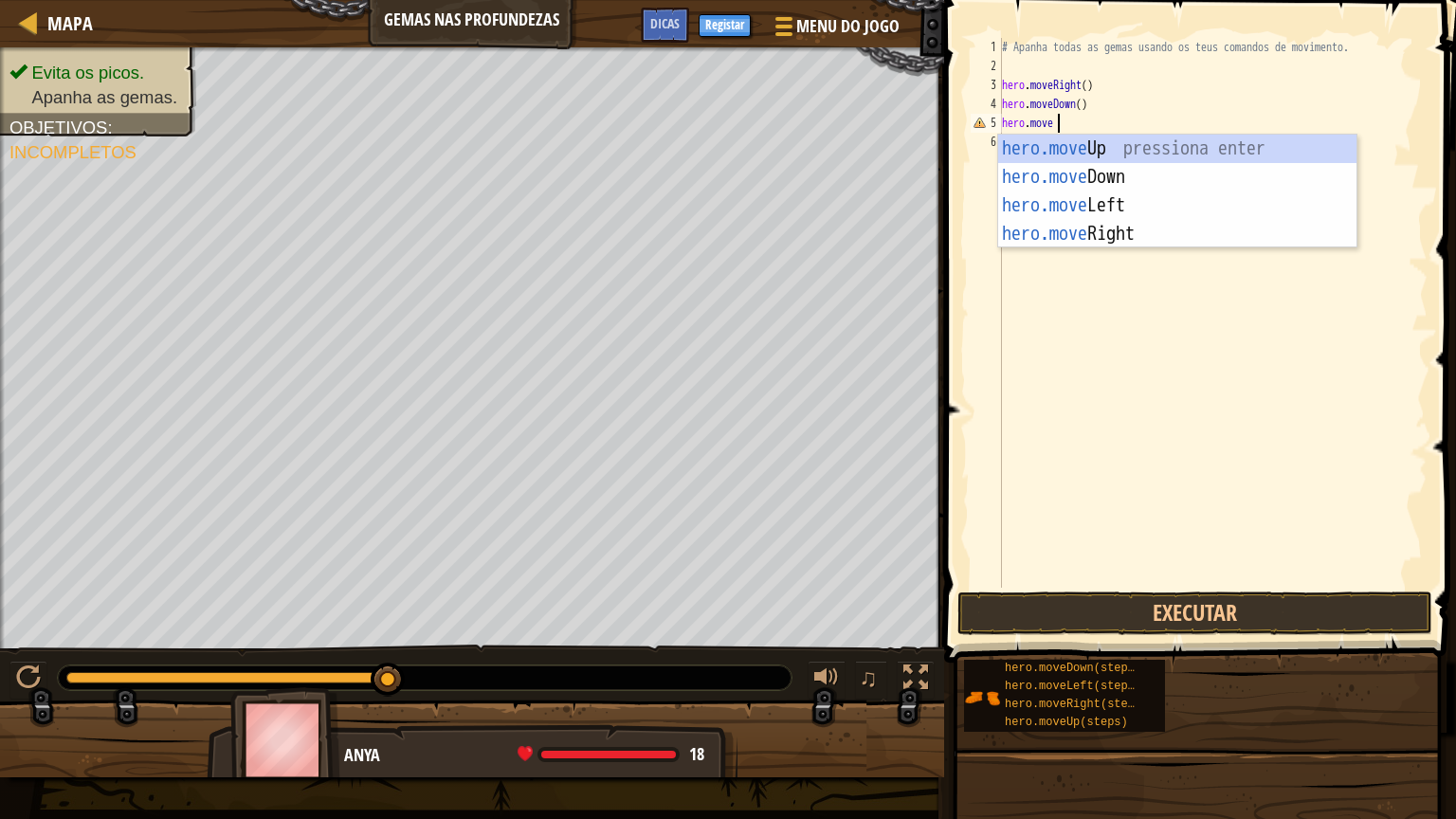 scroll, scrollTop: 5, scrollLeft: 31, axis: both 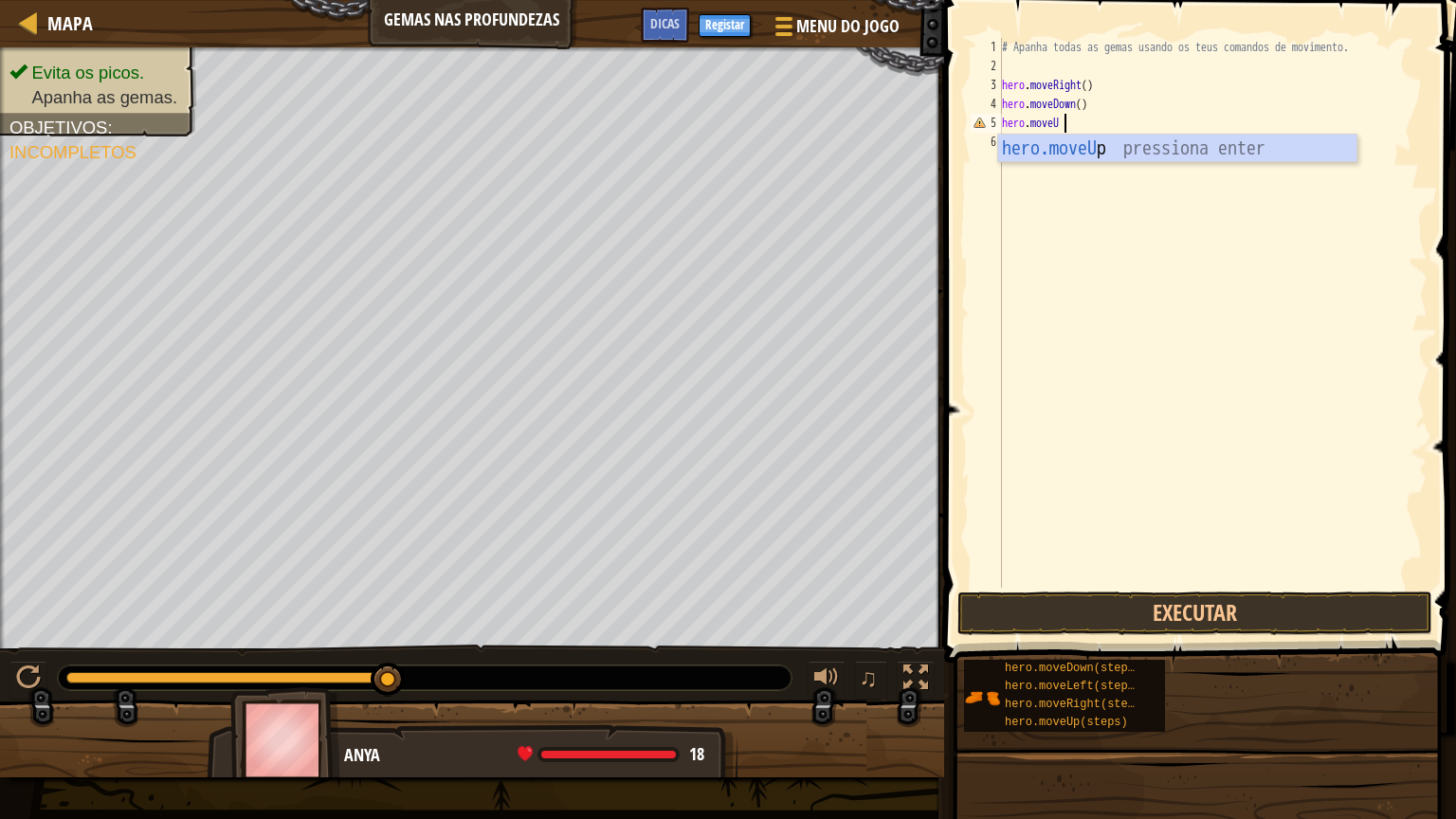 type on "hero.moveUp" 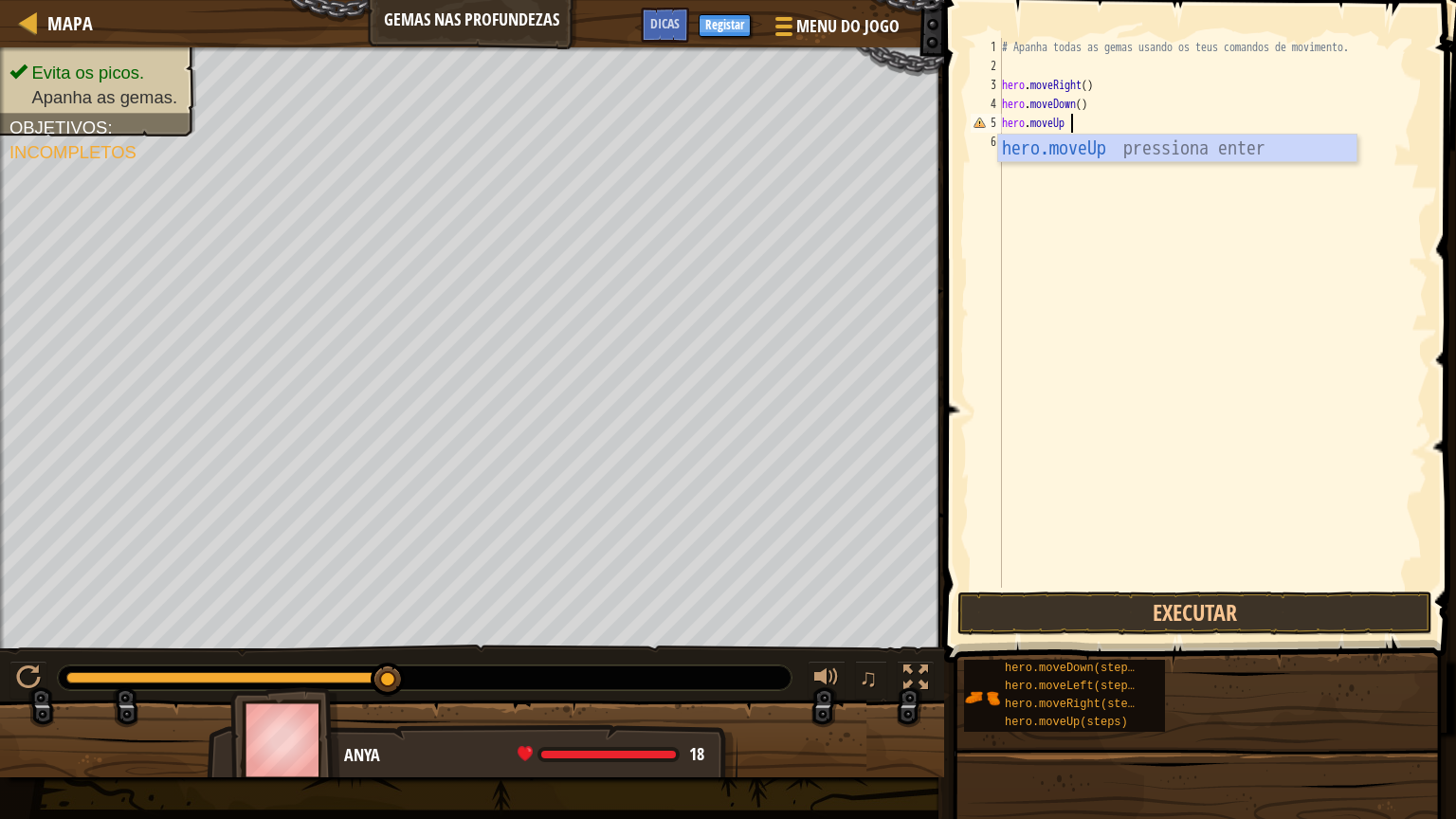 scroll, scrollTop: 5, scrollLeft: 0, axis: vertical 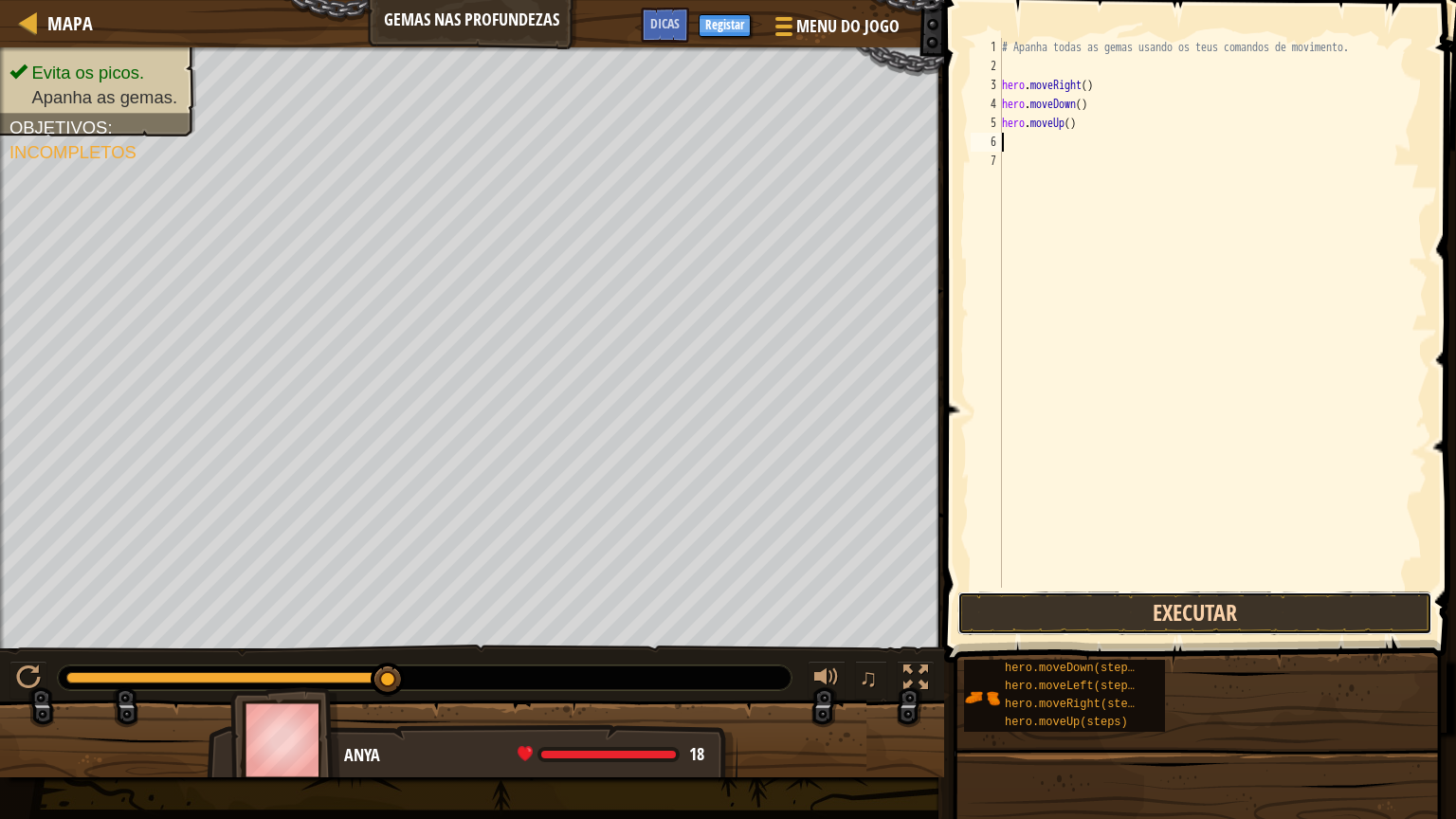click on "Executar" at bounding box center (1194, 613) 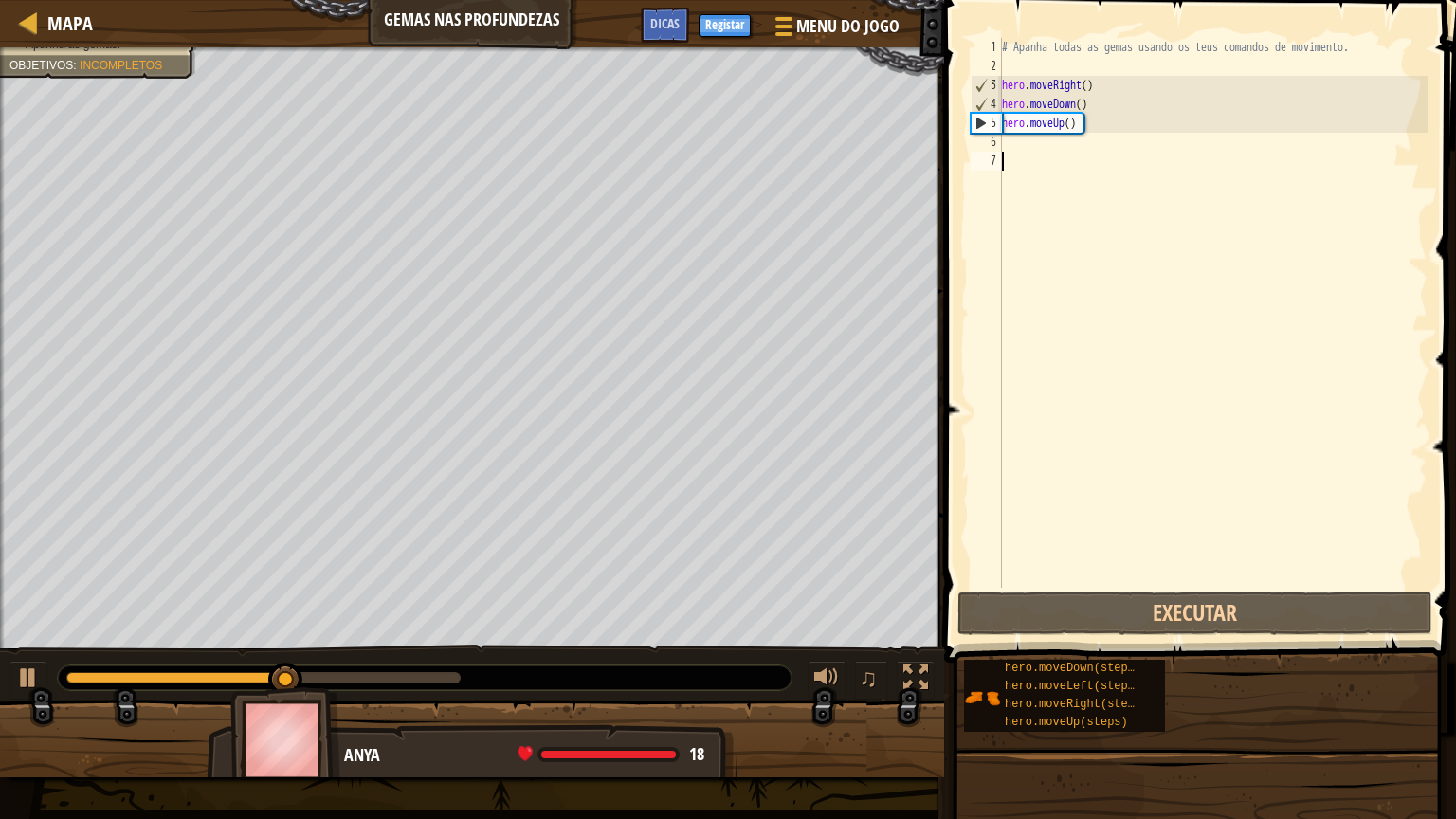 click on "# Apanha todas as gemas usando os teus comandos de movimento. hero . moveRight ( ) hero . moveDown ( ) hero . moveUp ( )" at bounding box center (1212, 332) 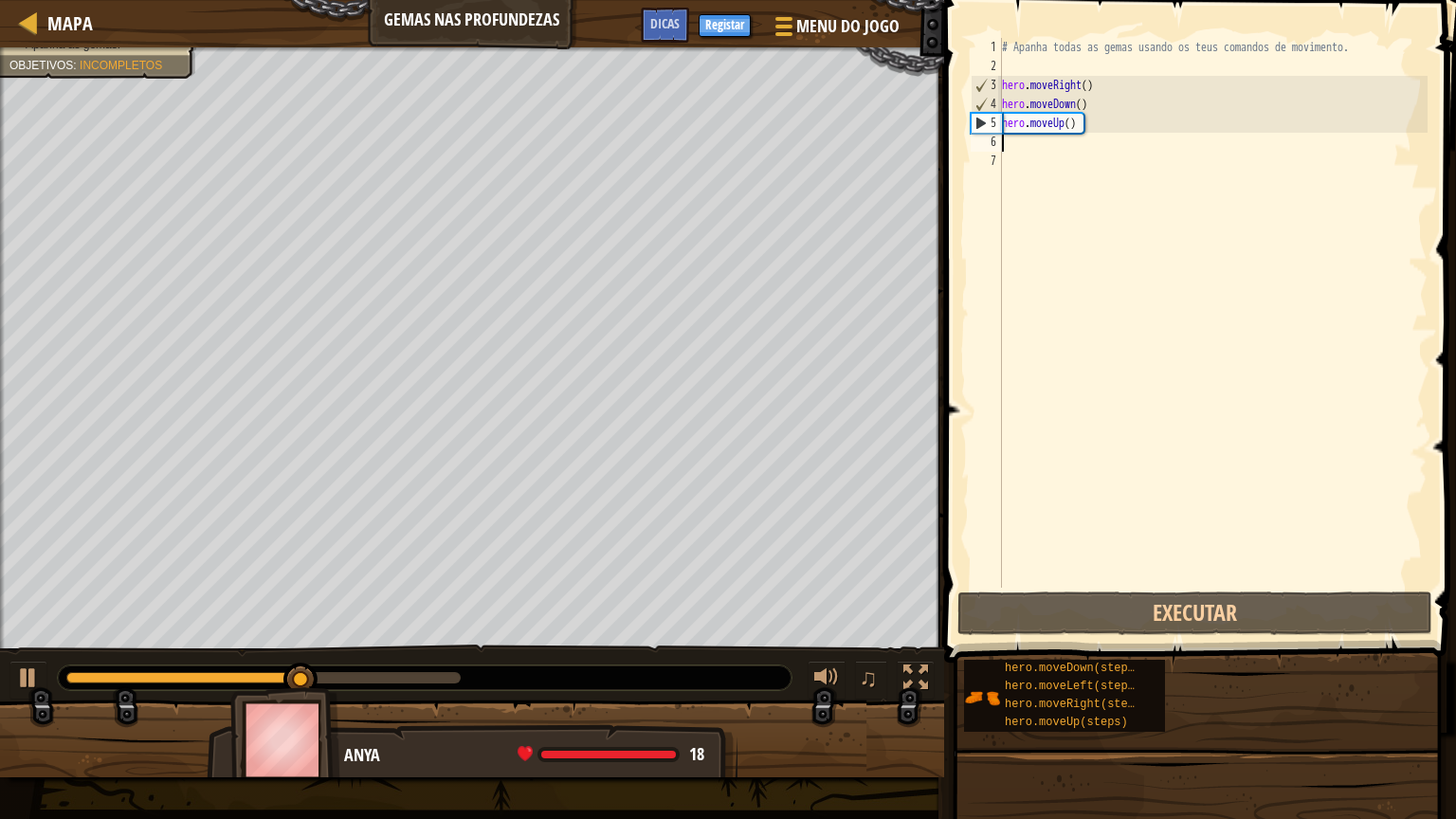 click on "# Apanha todas as gemas usando os teus comandos de movimento. hero . moveRight ( ) hero . moveDown ( ) hero . moveUp ( )" at bounding box center (1212, 332) 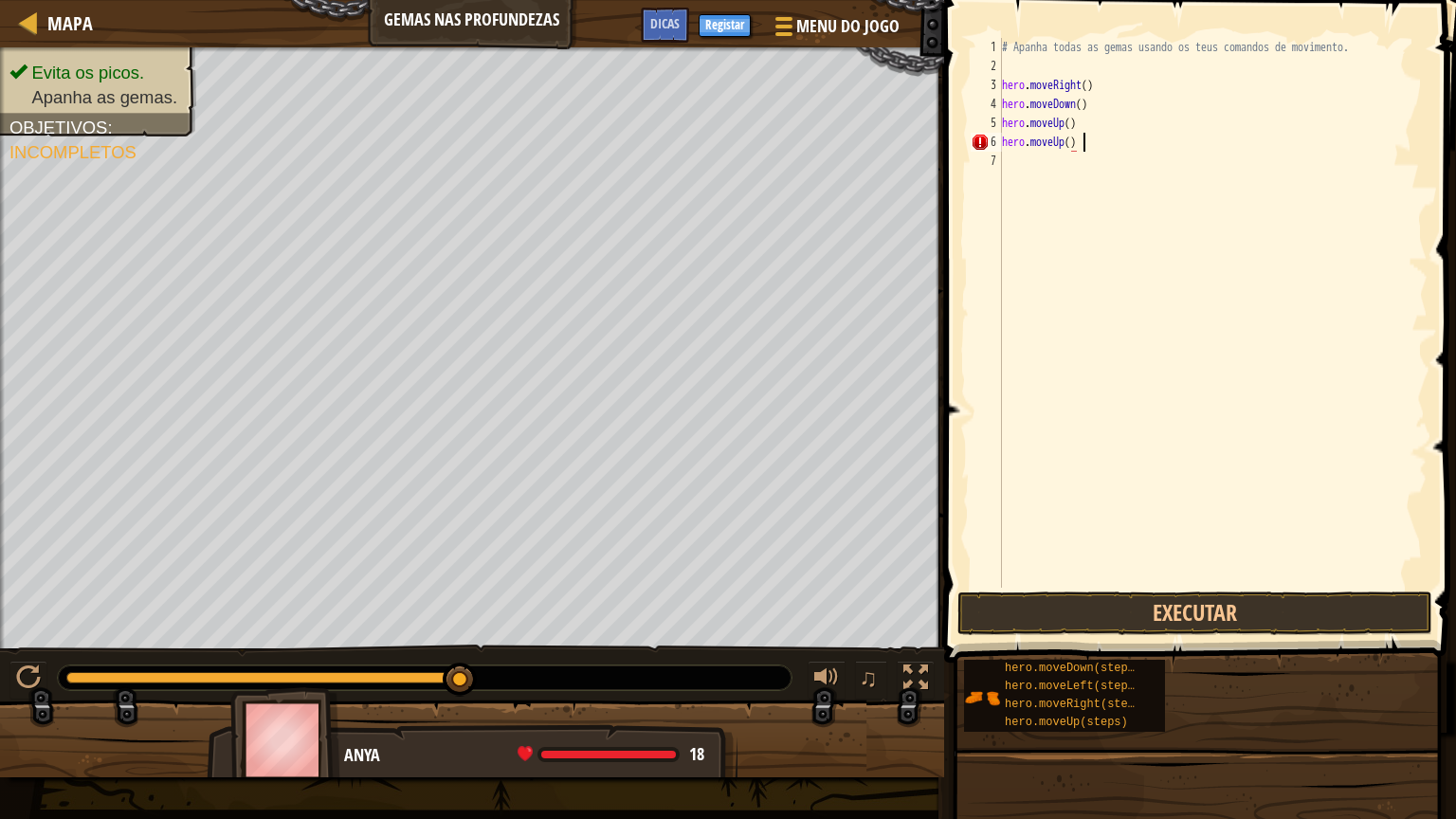 scroll, scrollTop: 5, scrollLeft: 46, axis: both 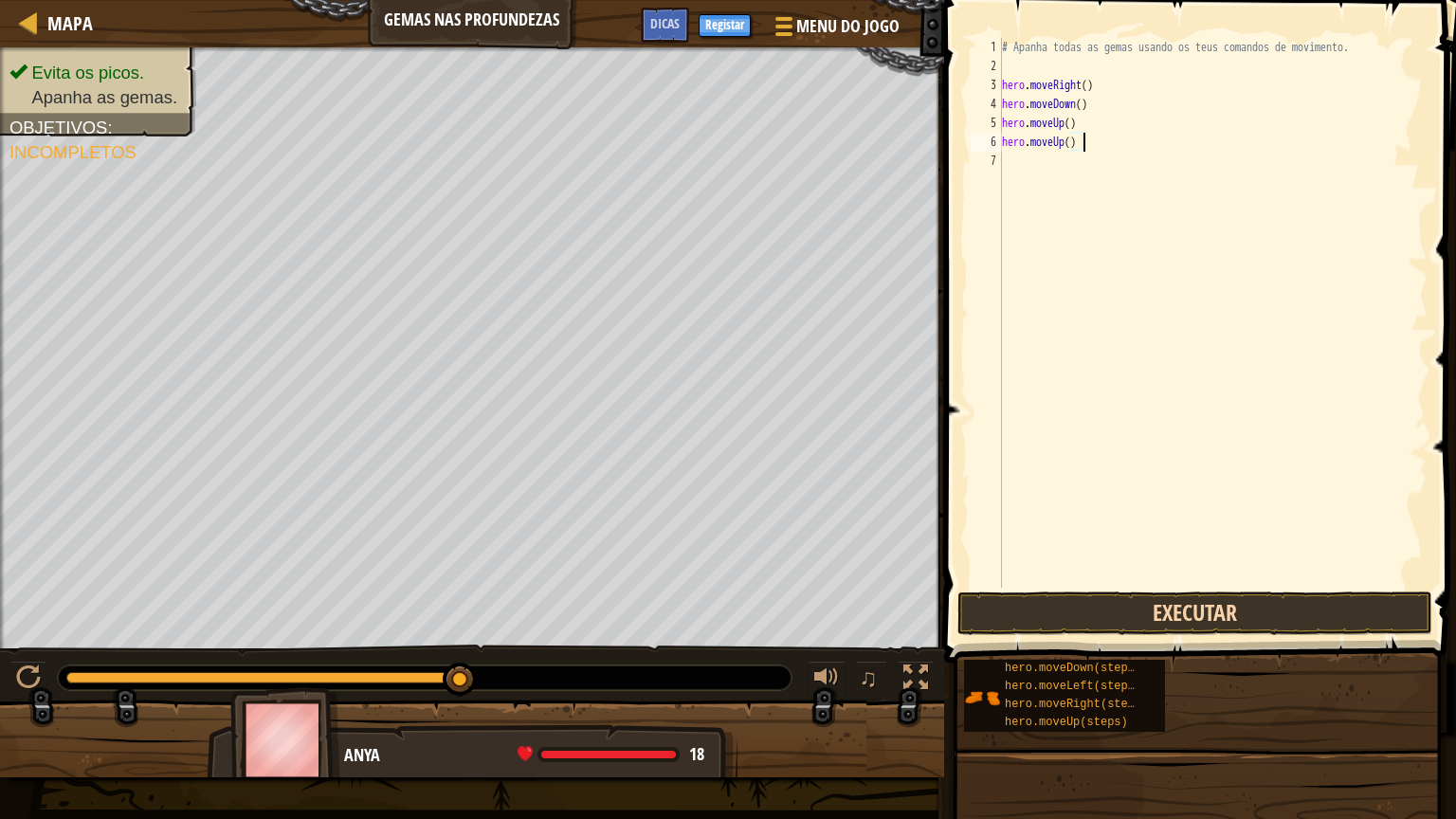 type on "hero.moveUp()" 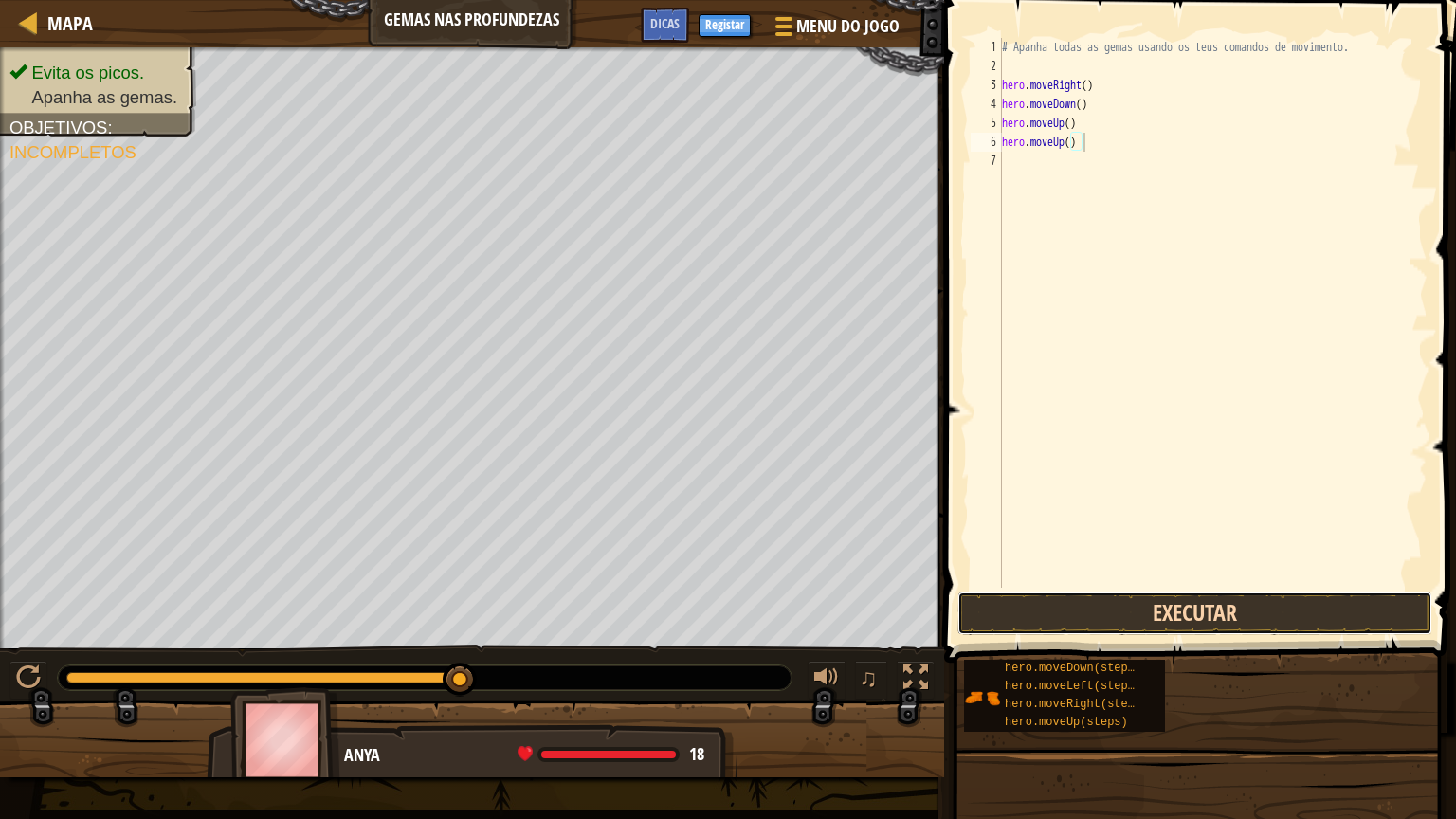 click on "Executar" at bounding box center [1194, 613] 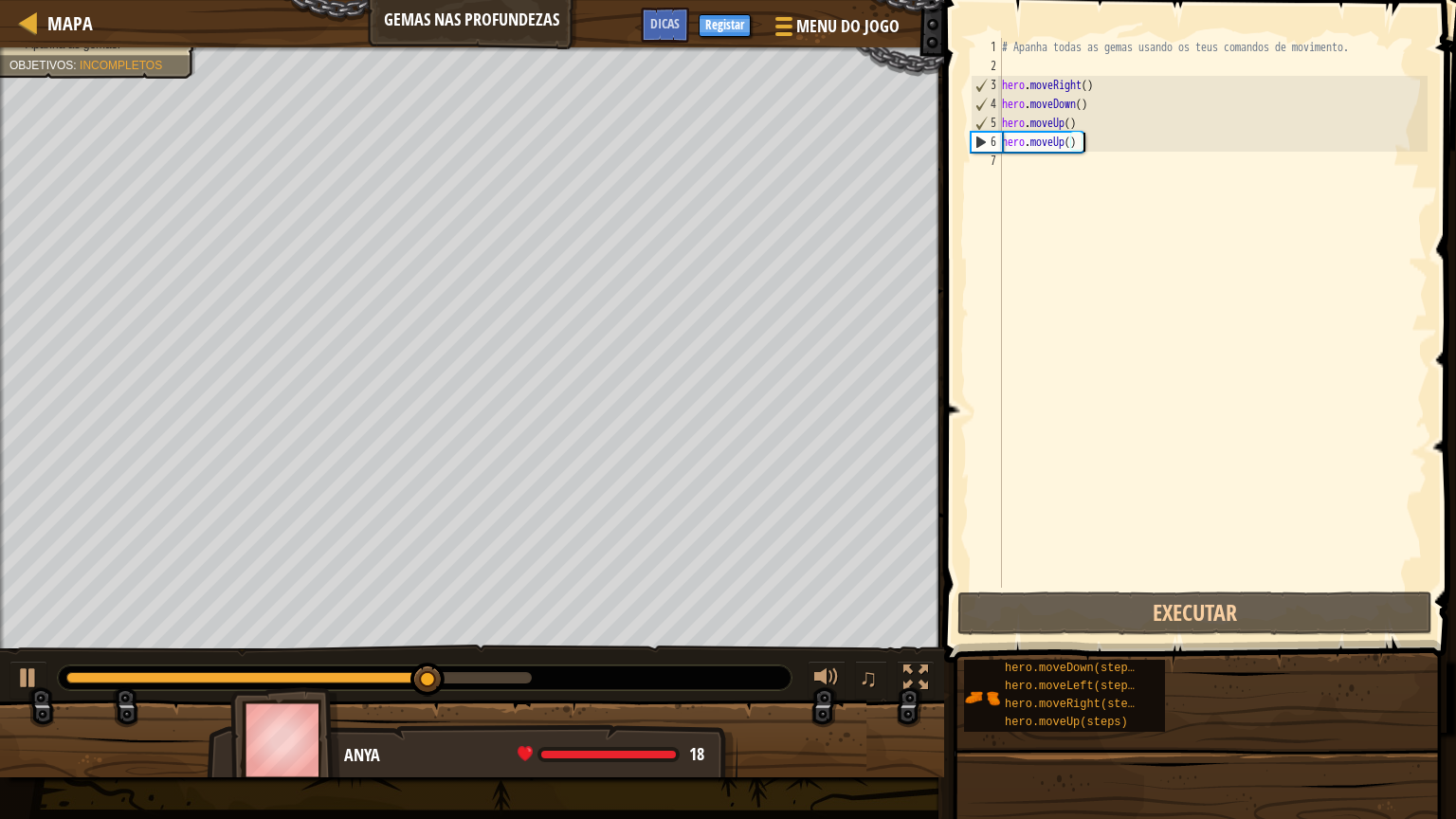 click on "# Apanha todas as gemas usando os teus comandos de movimento. hero . moveRight ( ) hero . moveDown ( ) hero . moveUp ( ) hero . moveUp ( )" at bounding box center (1212, 332) 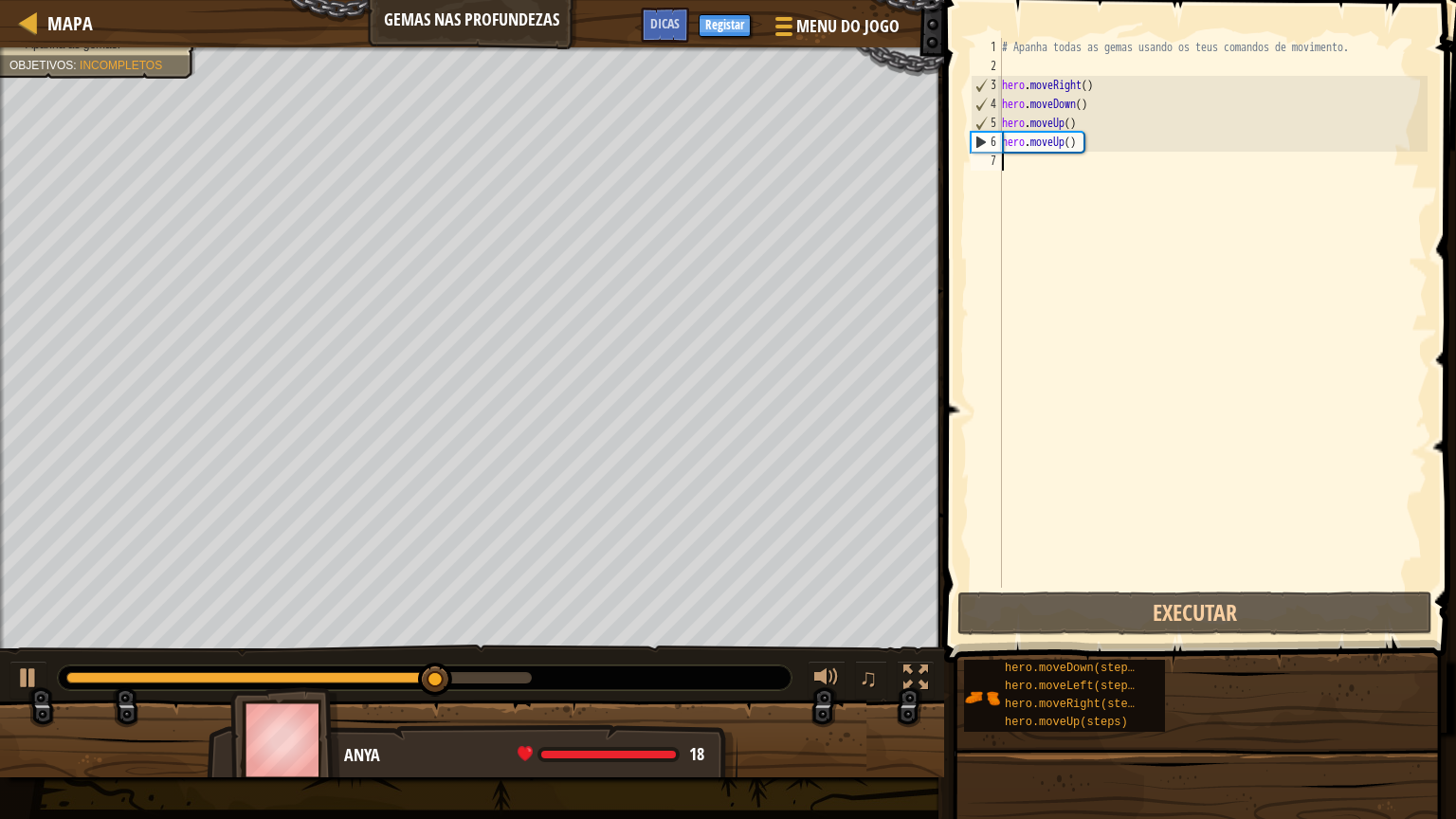 scroll, scrollTop: 5, scrollLeft: 0, axis: vertical 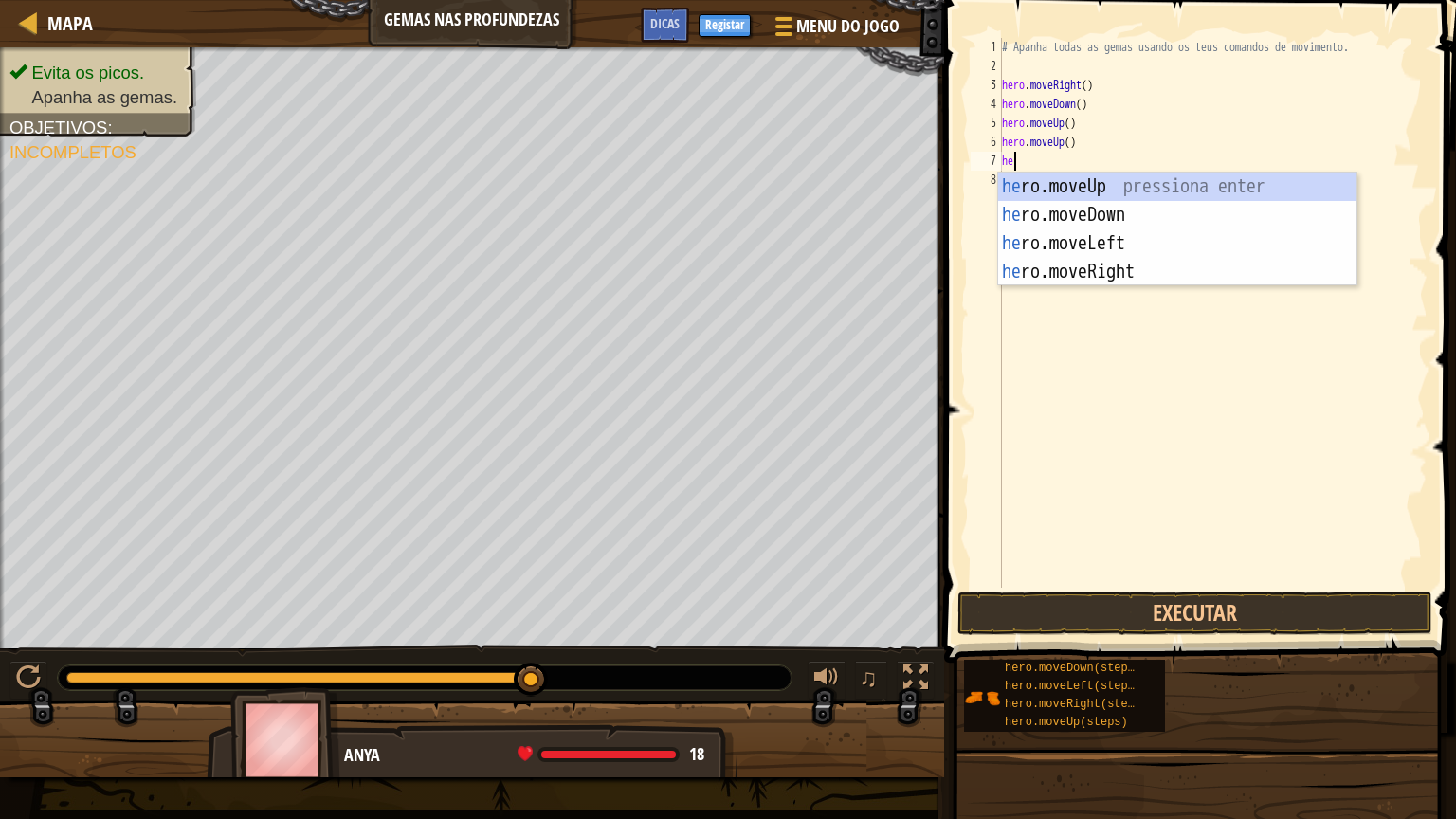 type on "h" 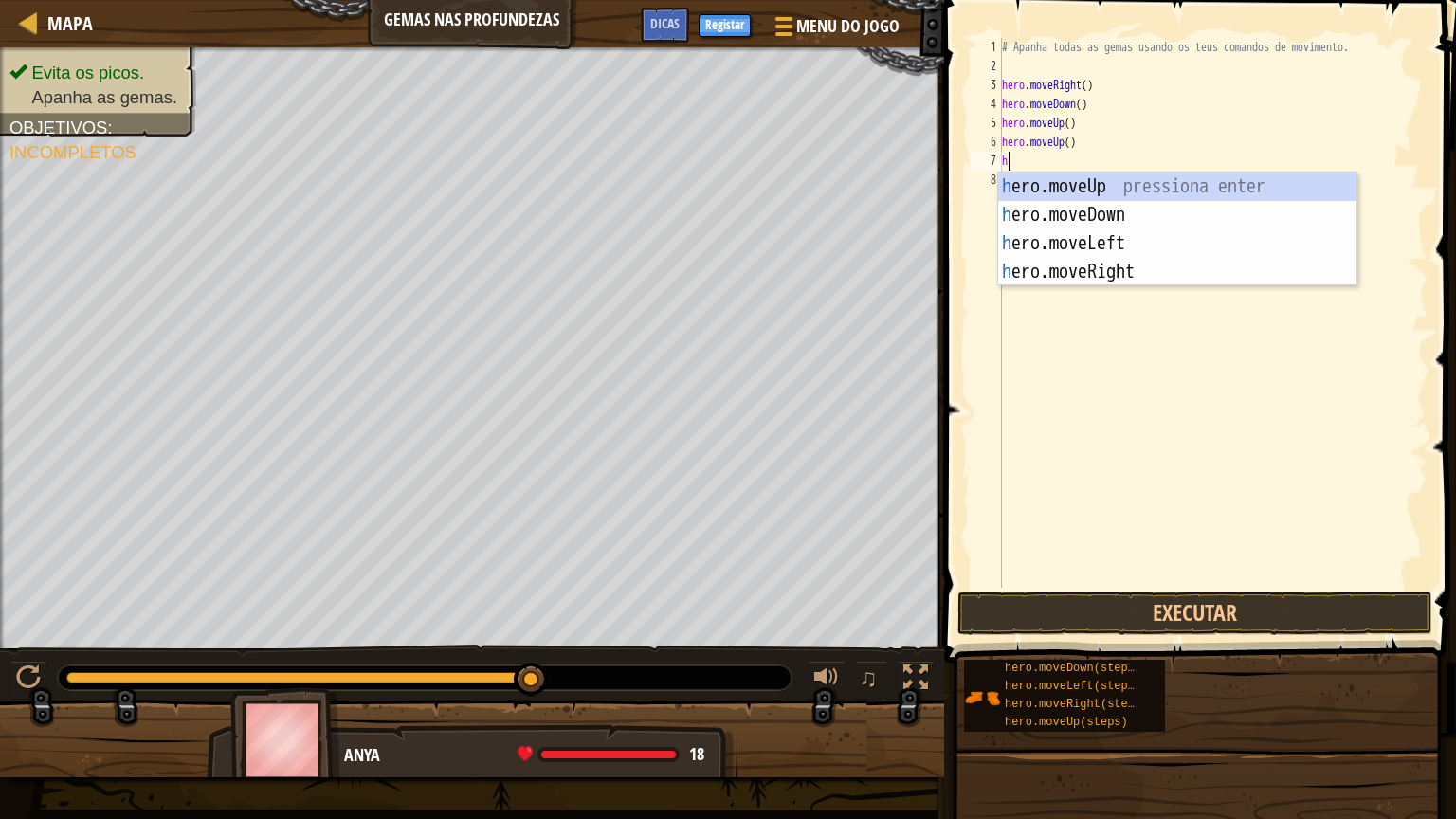 scroll, scrollTop: 5, scrollLeft: 0, axis: vertical 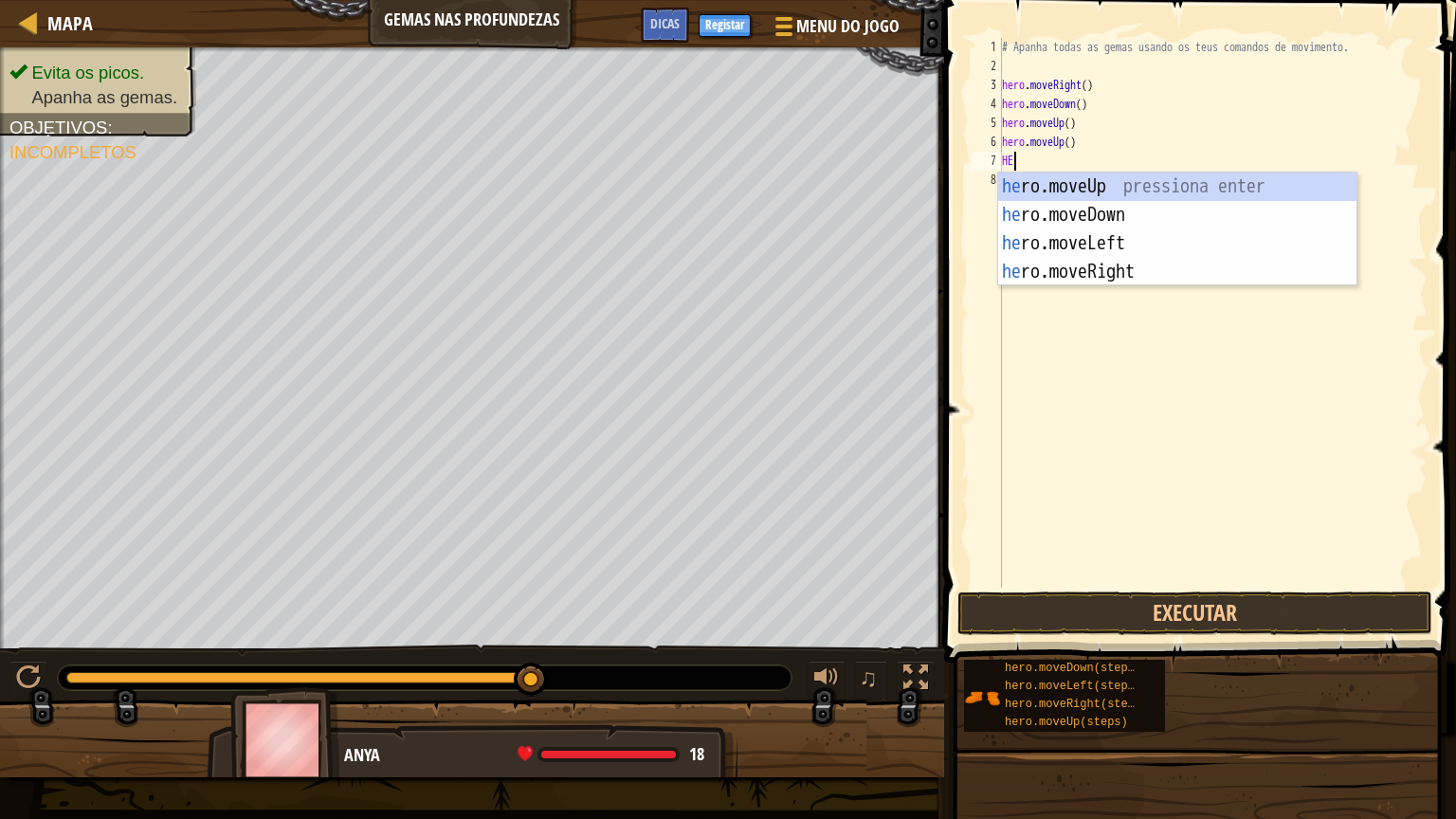 type on "H" 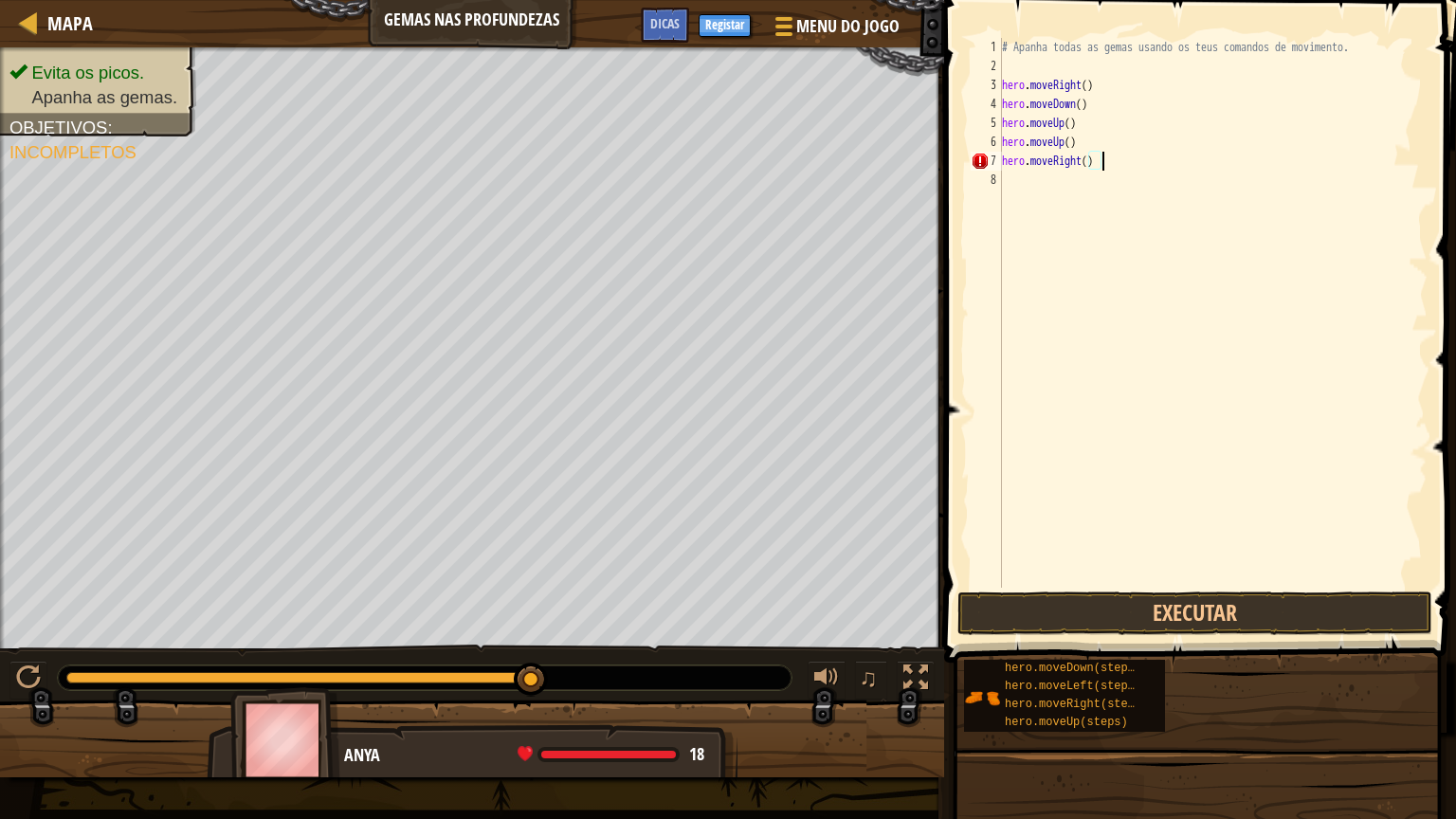 scroll, scrollTop: 5, scrollLeft: 57, axis: both 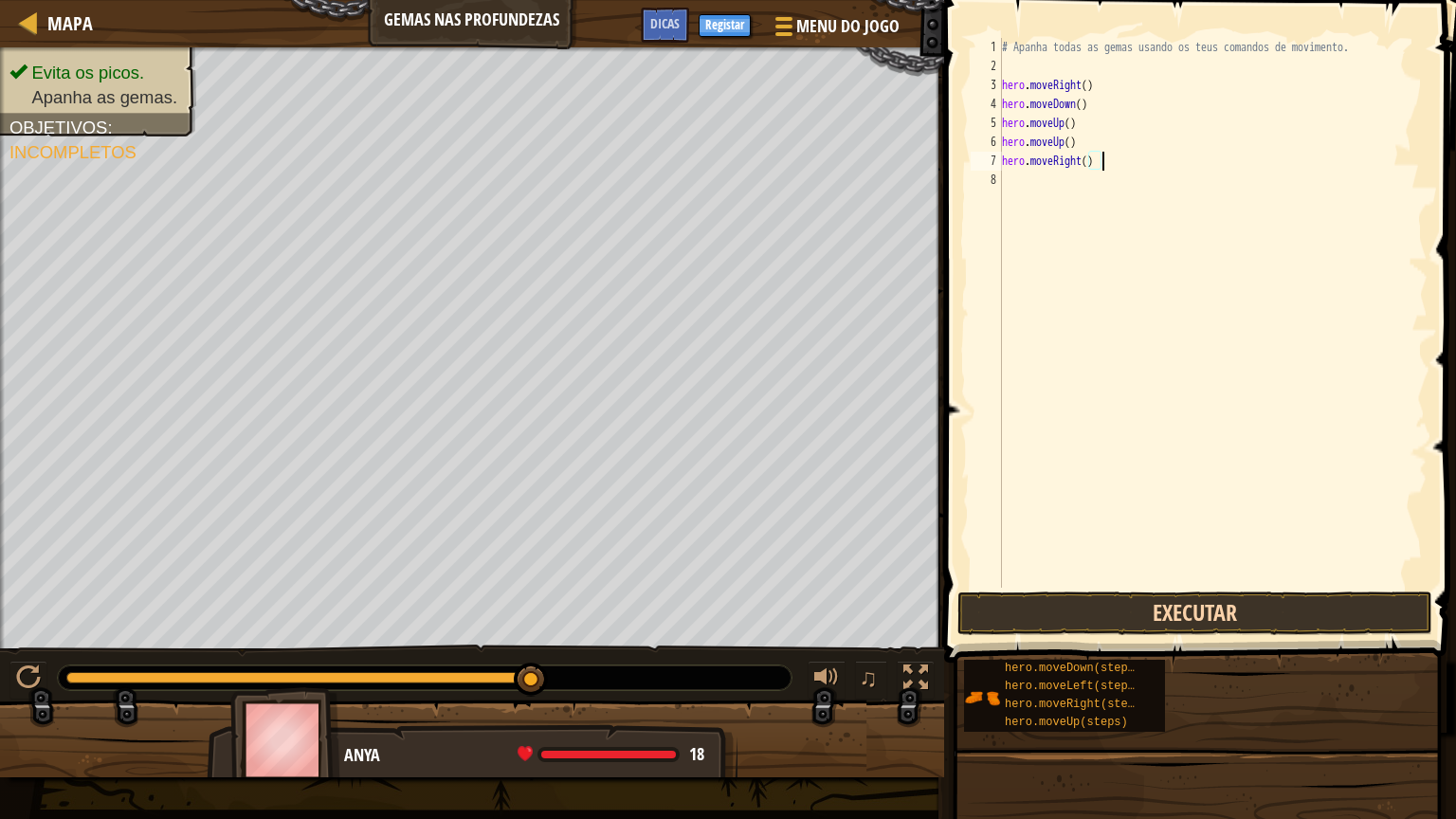 type on "hero.moveRight()" 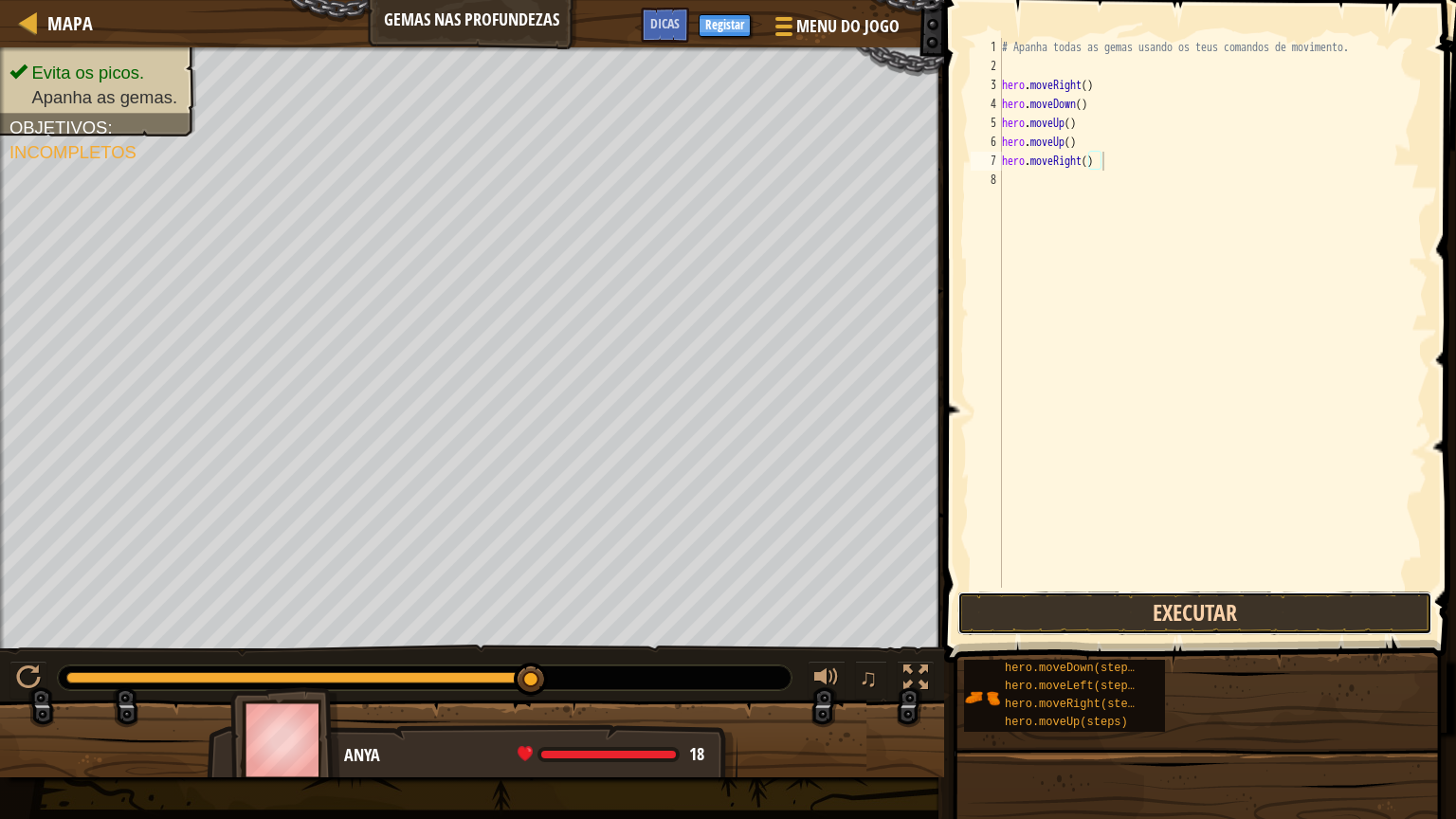 click on "Executar" at bounding box center [1194, 613] 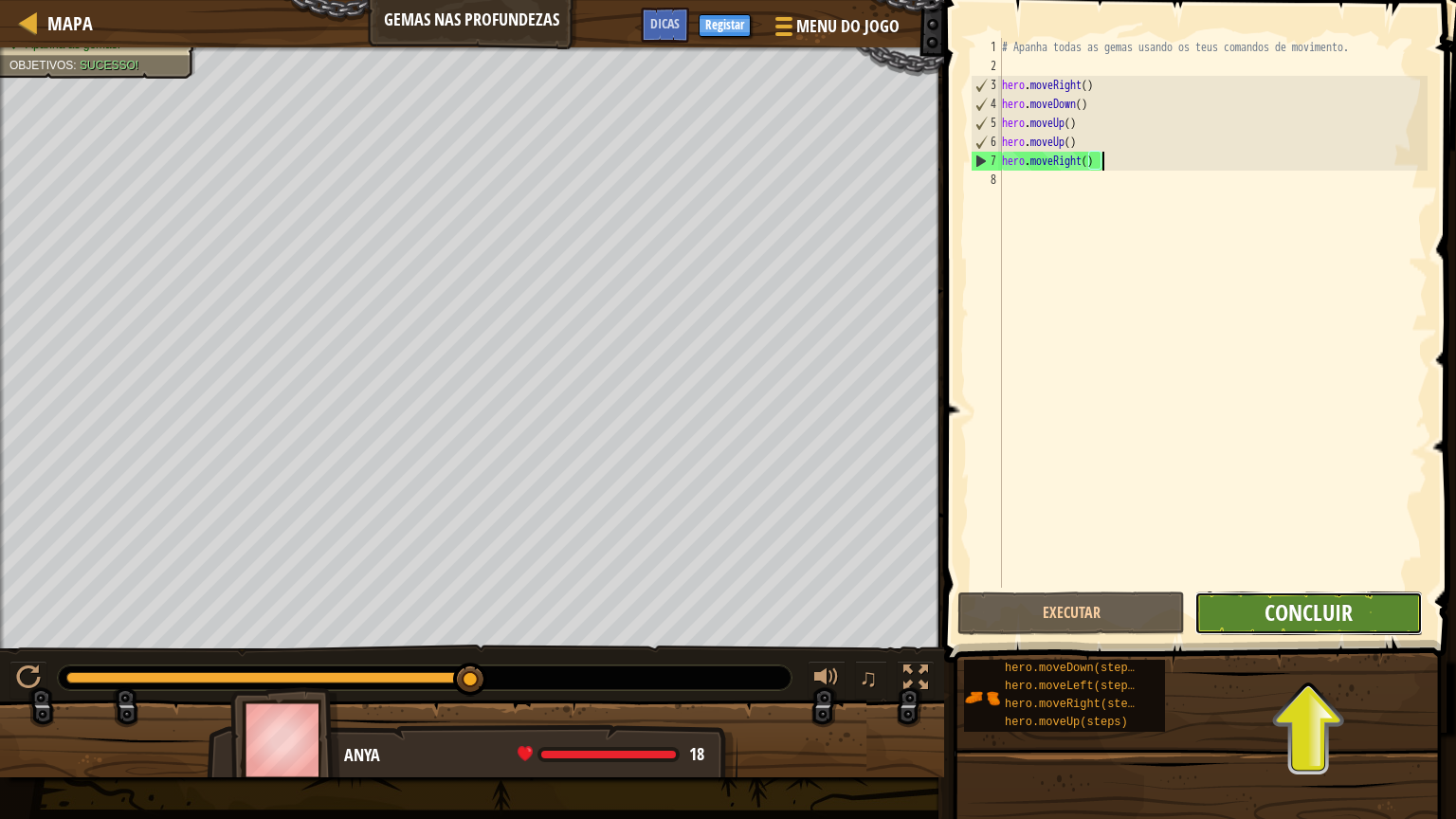 click on "Concluir" at bounding box center [1308, 612] 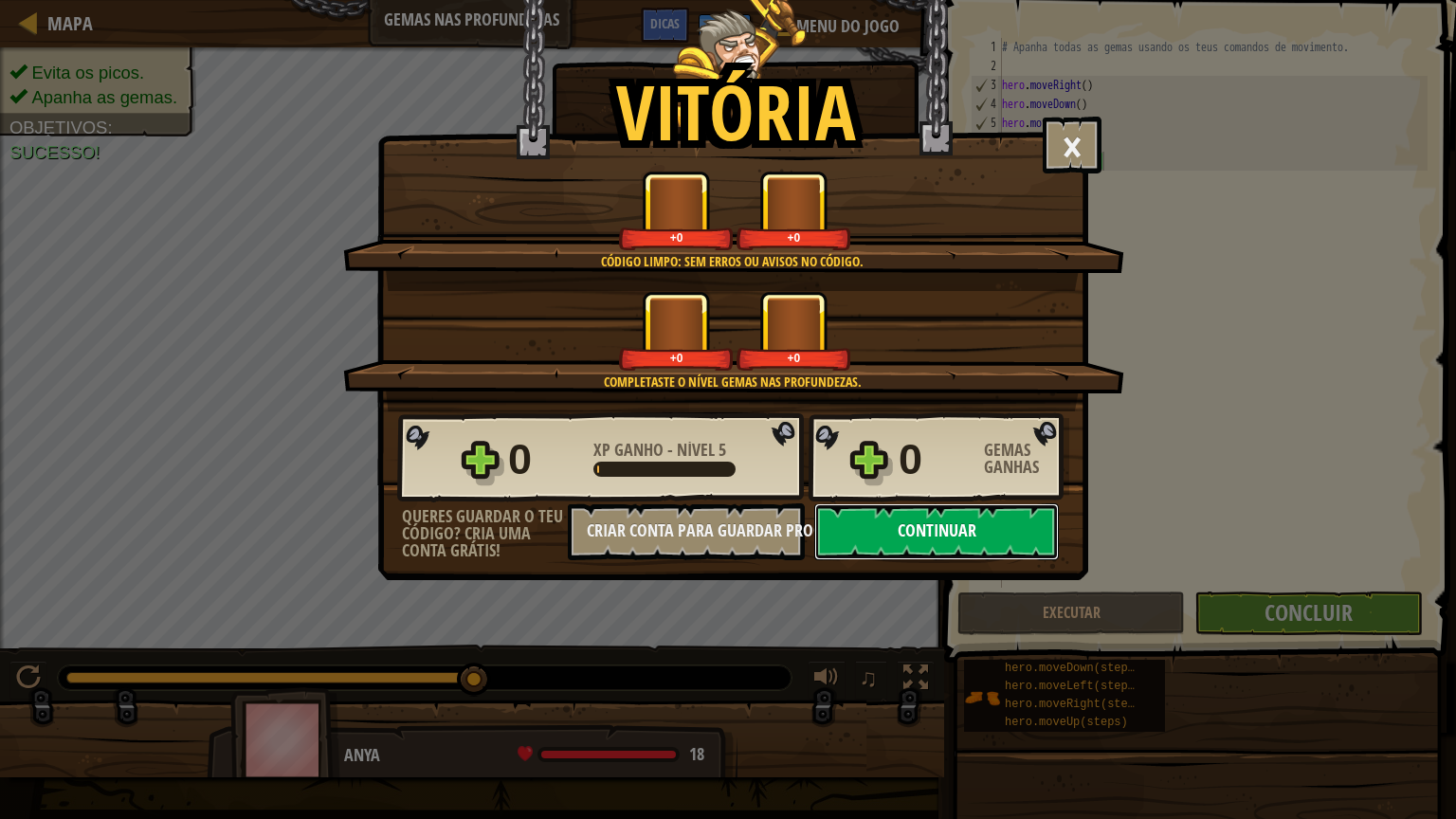 click on "Continuar" at bounding box center [937, 532] 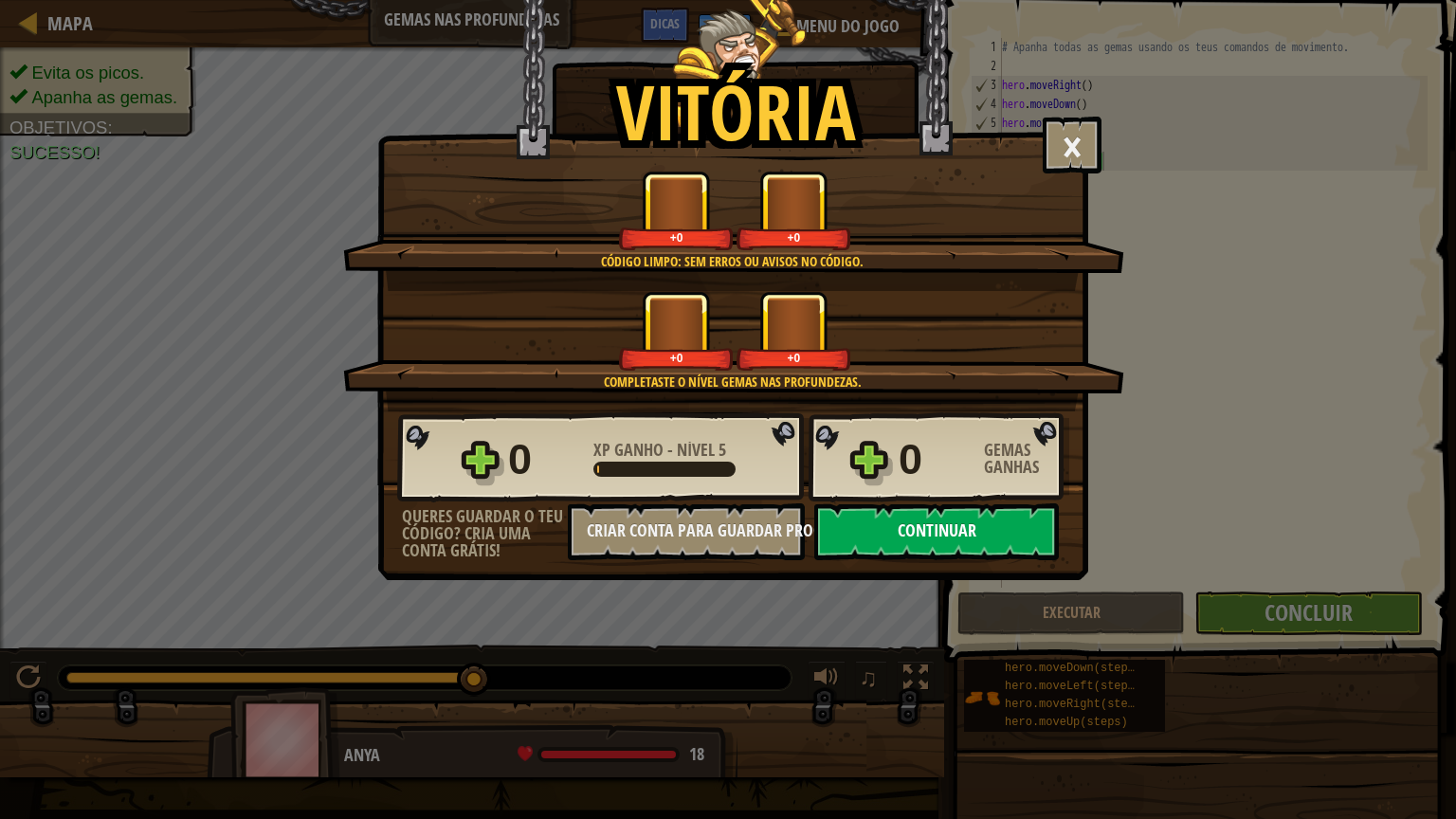 select on "pt-PT" 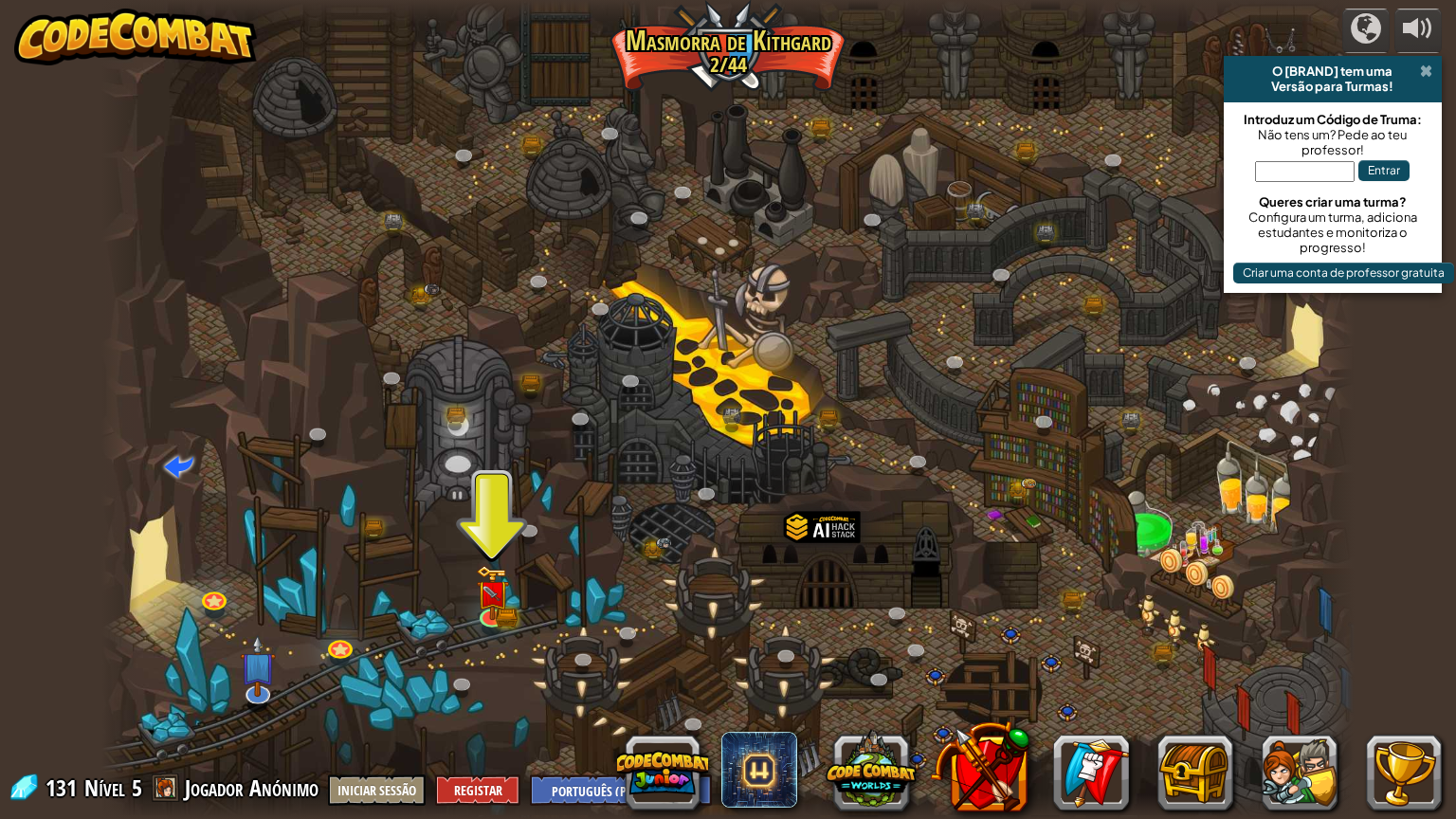 click at bounding box center [1426, 71] 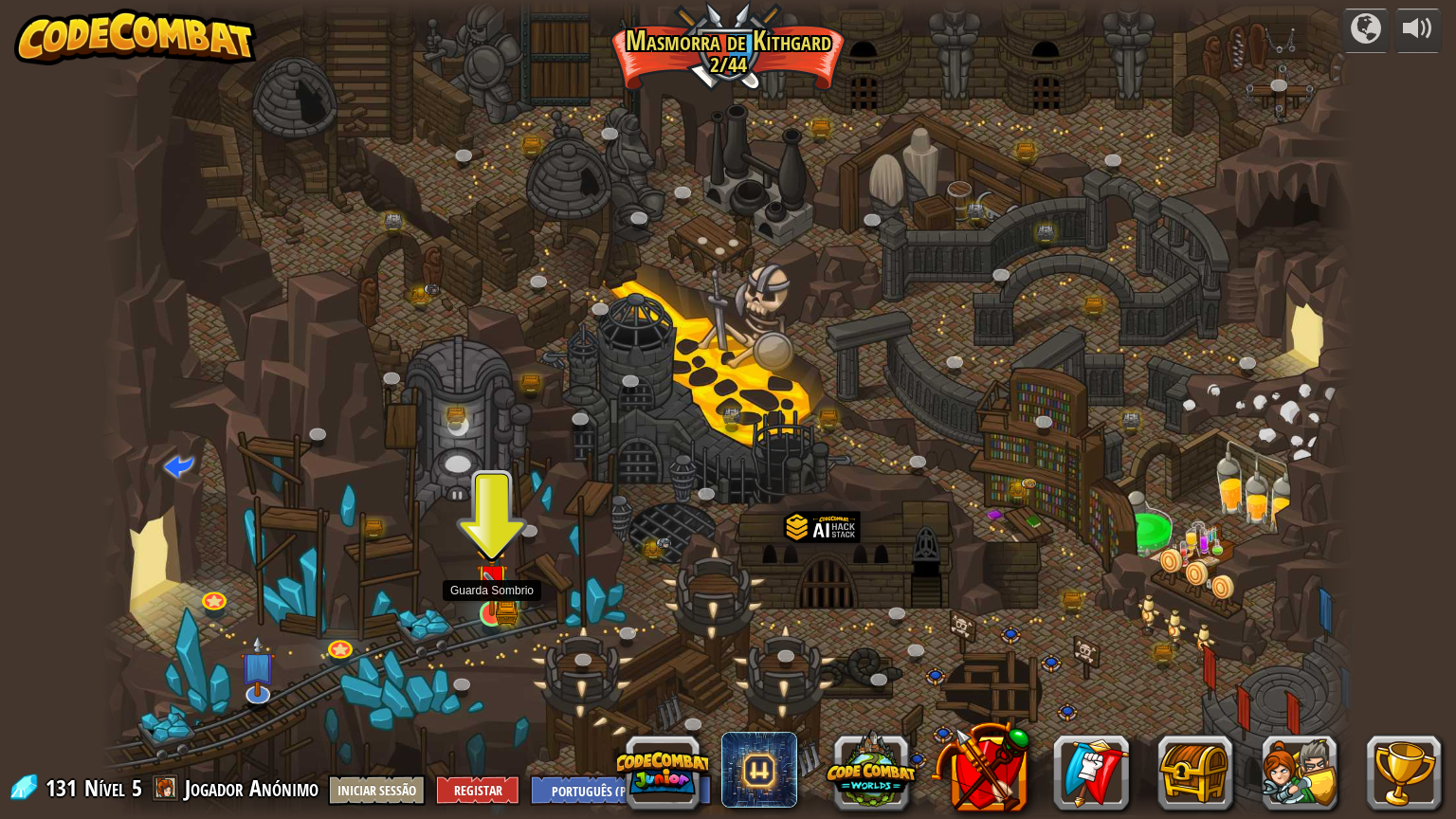 click at bounding box center [492, 613] 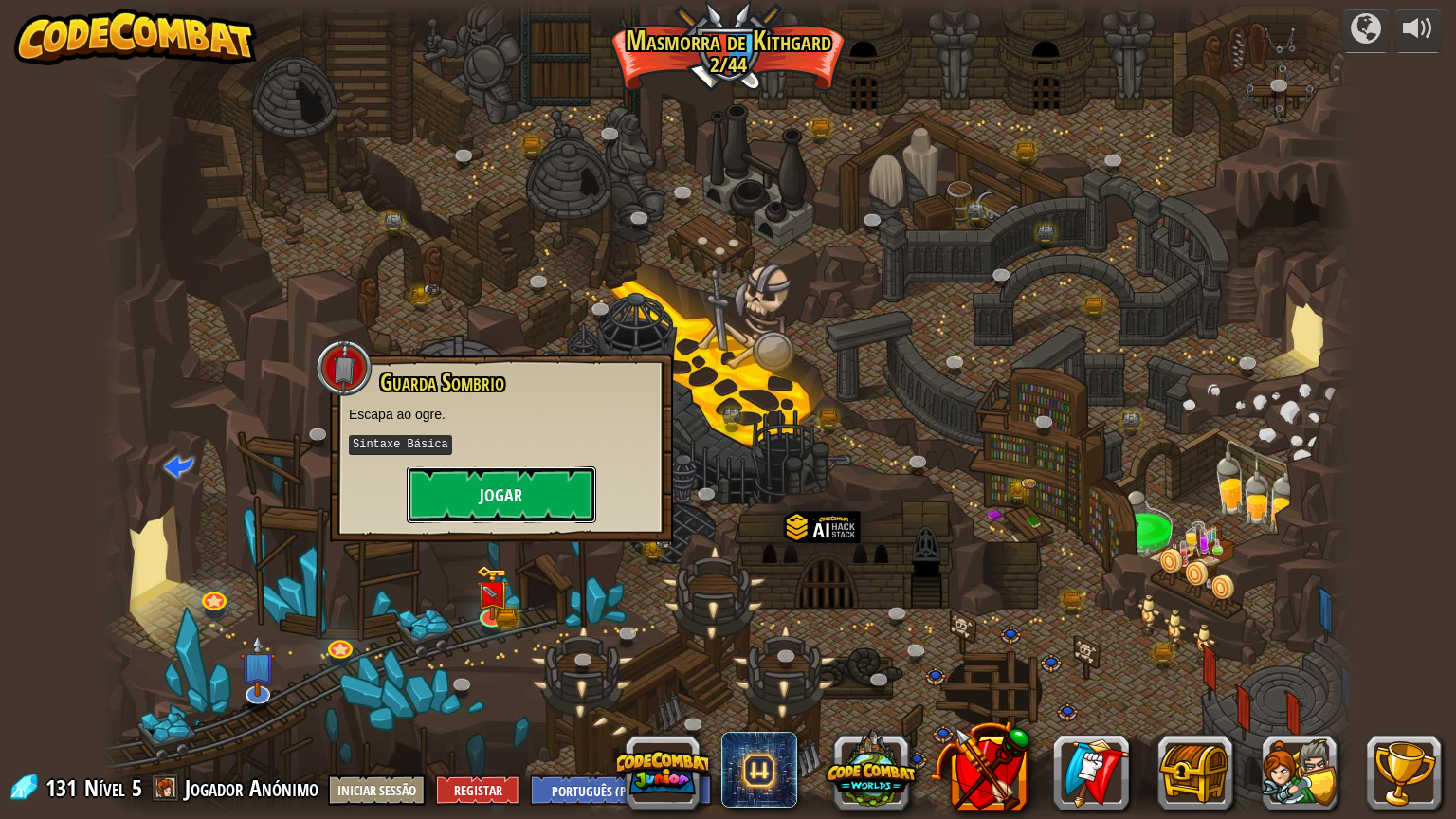 click on "Jogar" at bounding box center (501, 495) 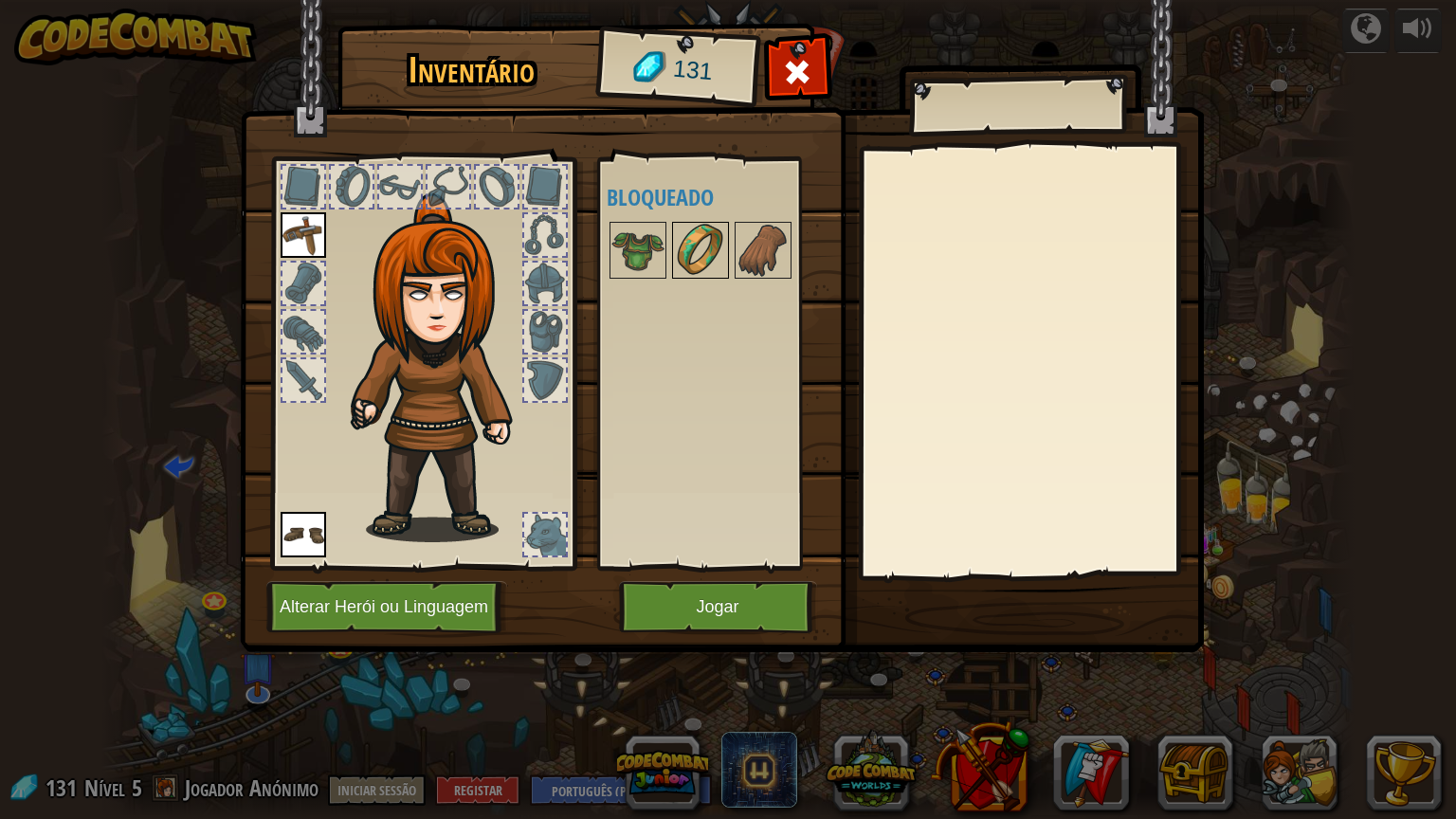 click at bounding box center (701, 250) 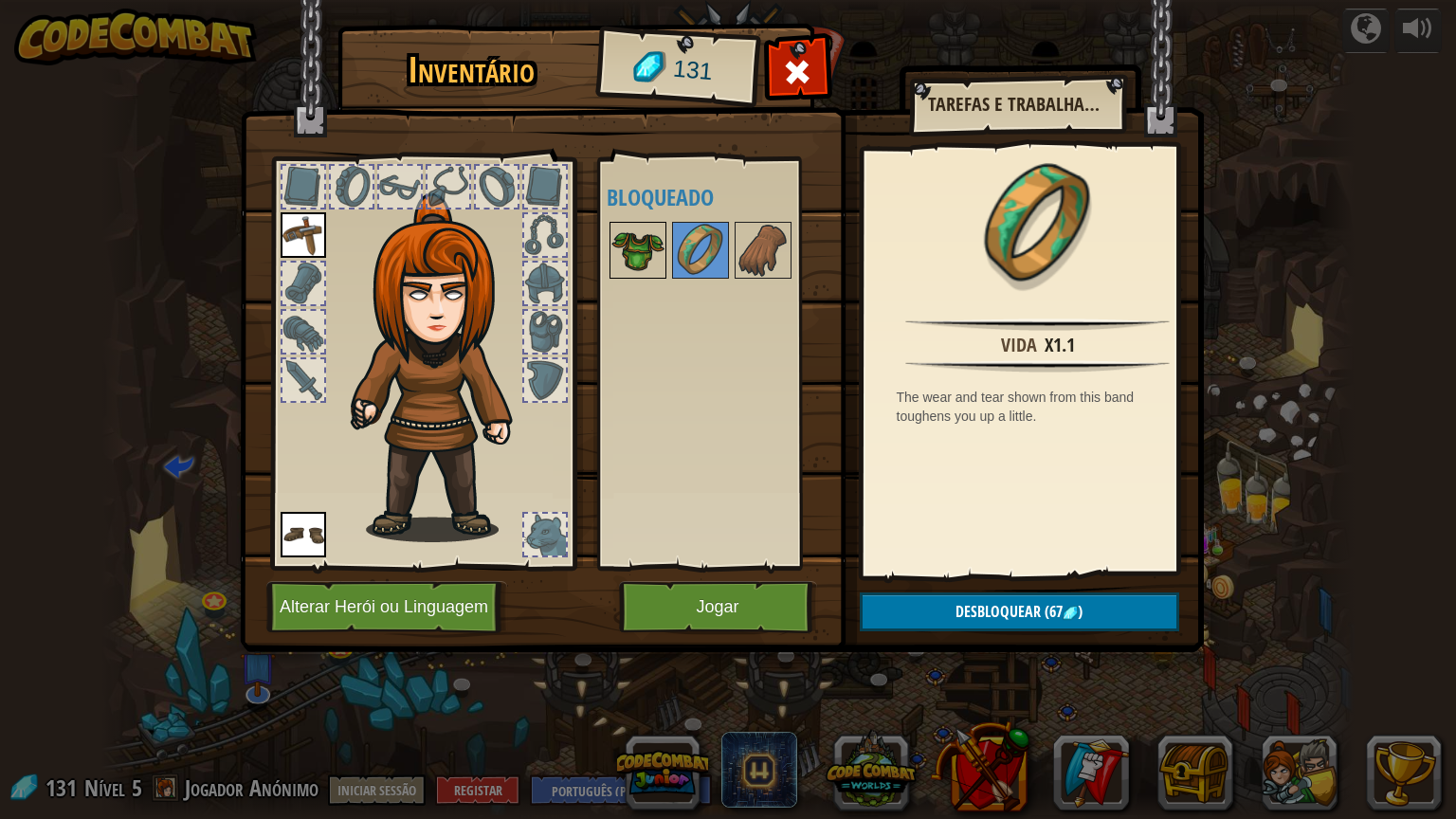 click at bounding box center [638, 250] 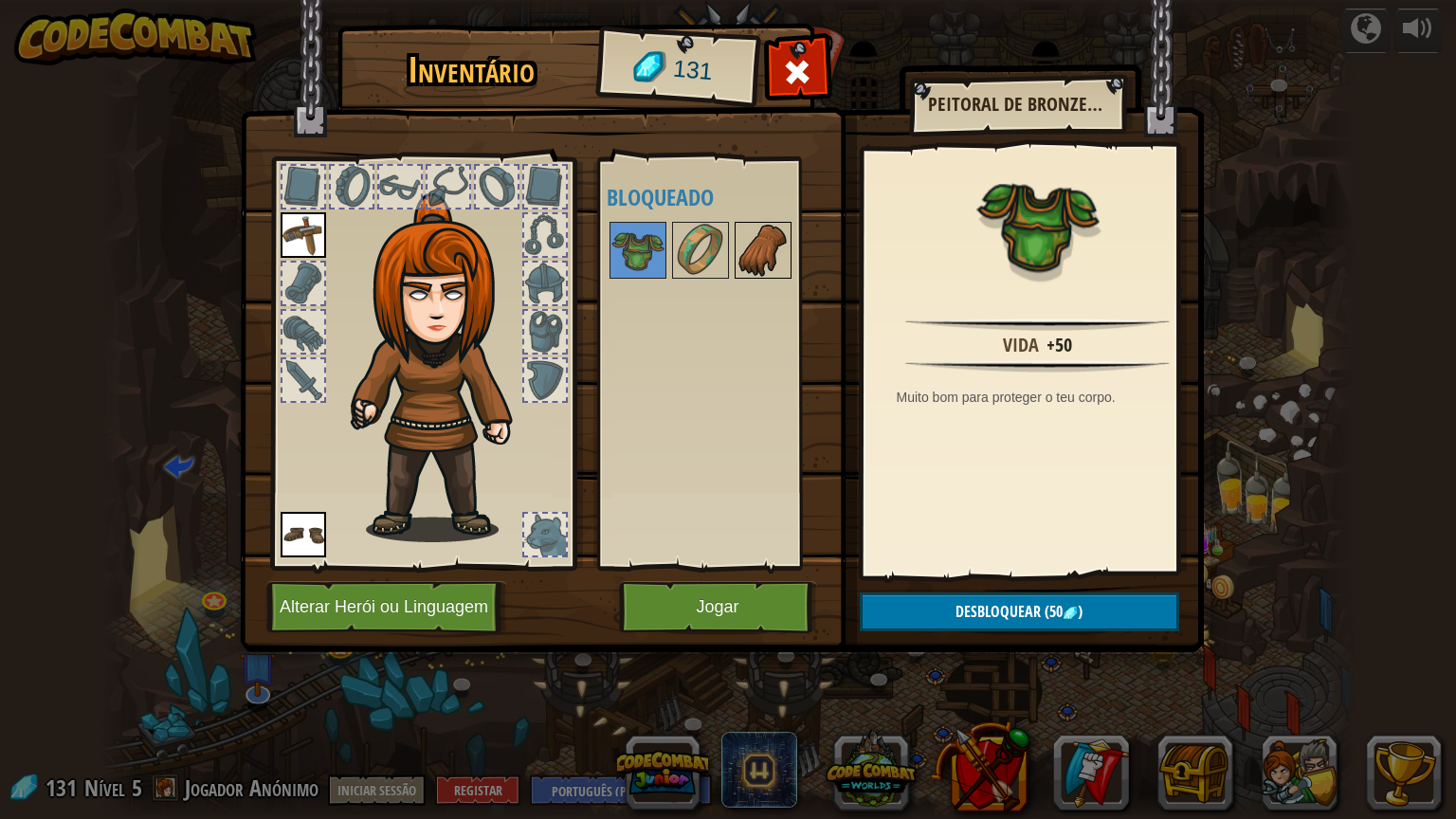 click at bounding box center [763, 250] 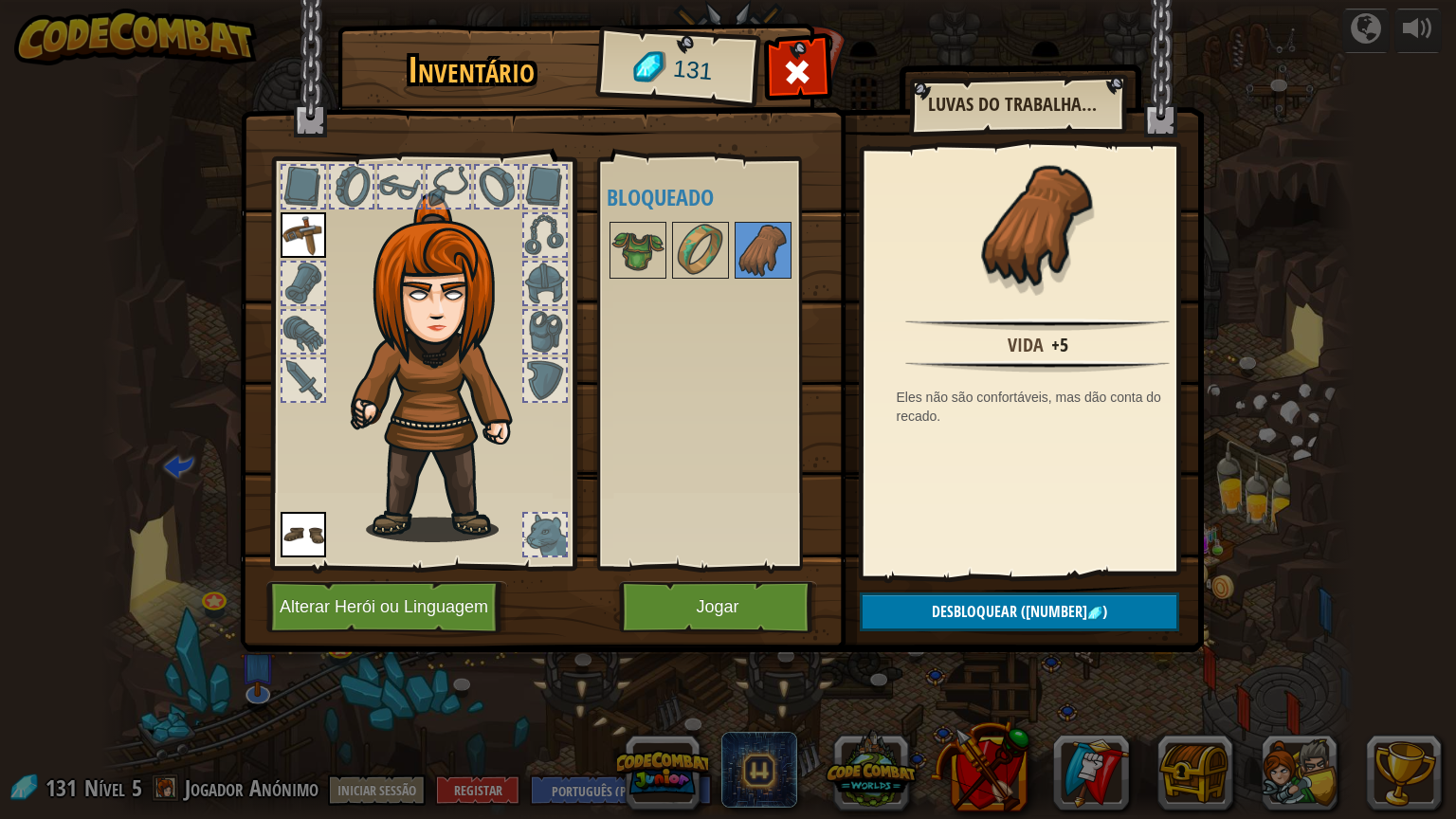 click at bounding box center (303, 283) 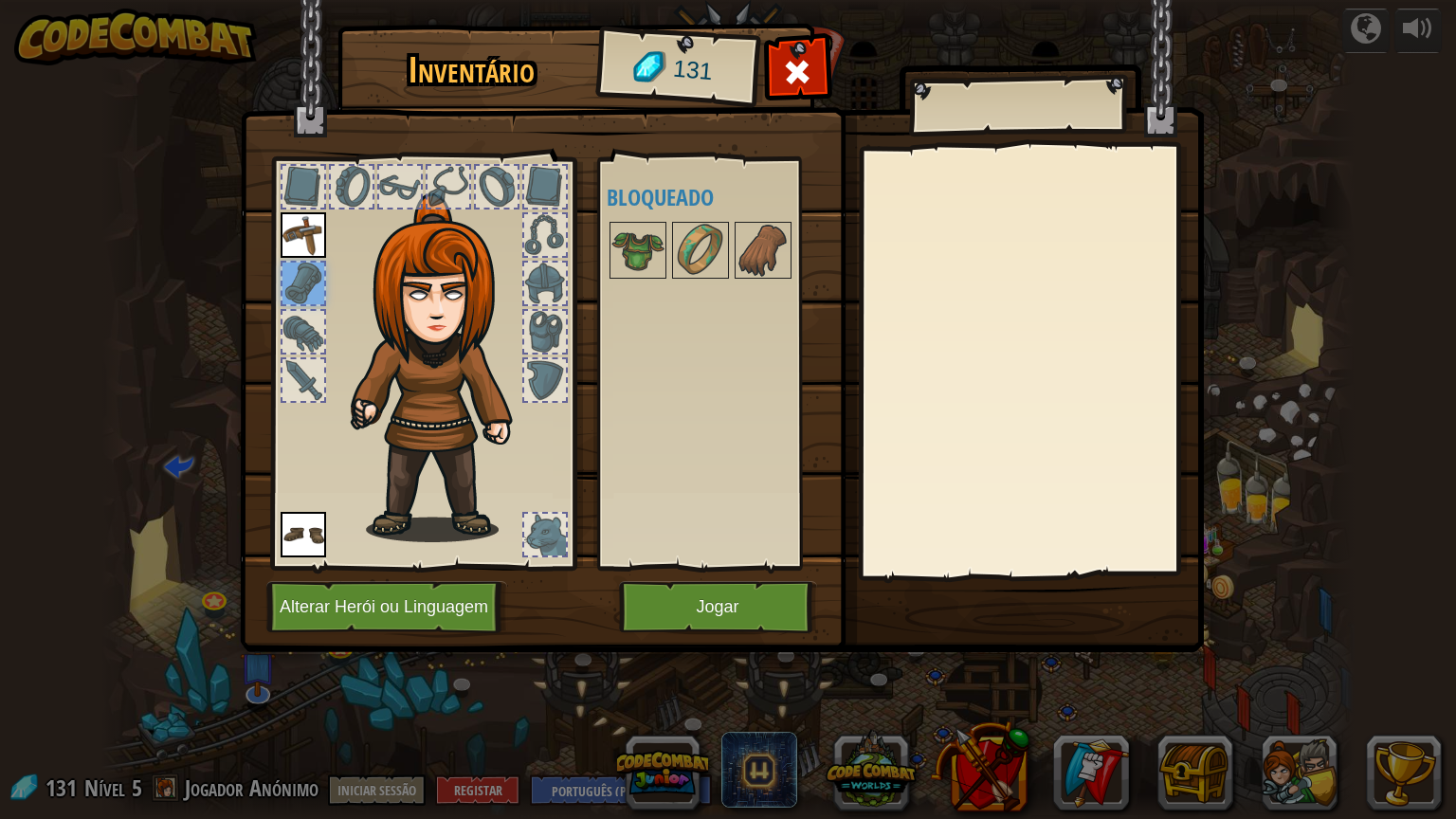 click at bounding box center (352, 187) 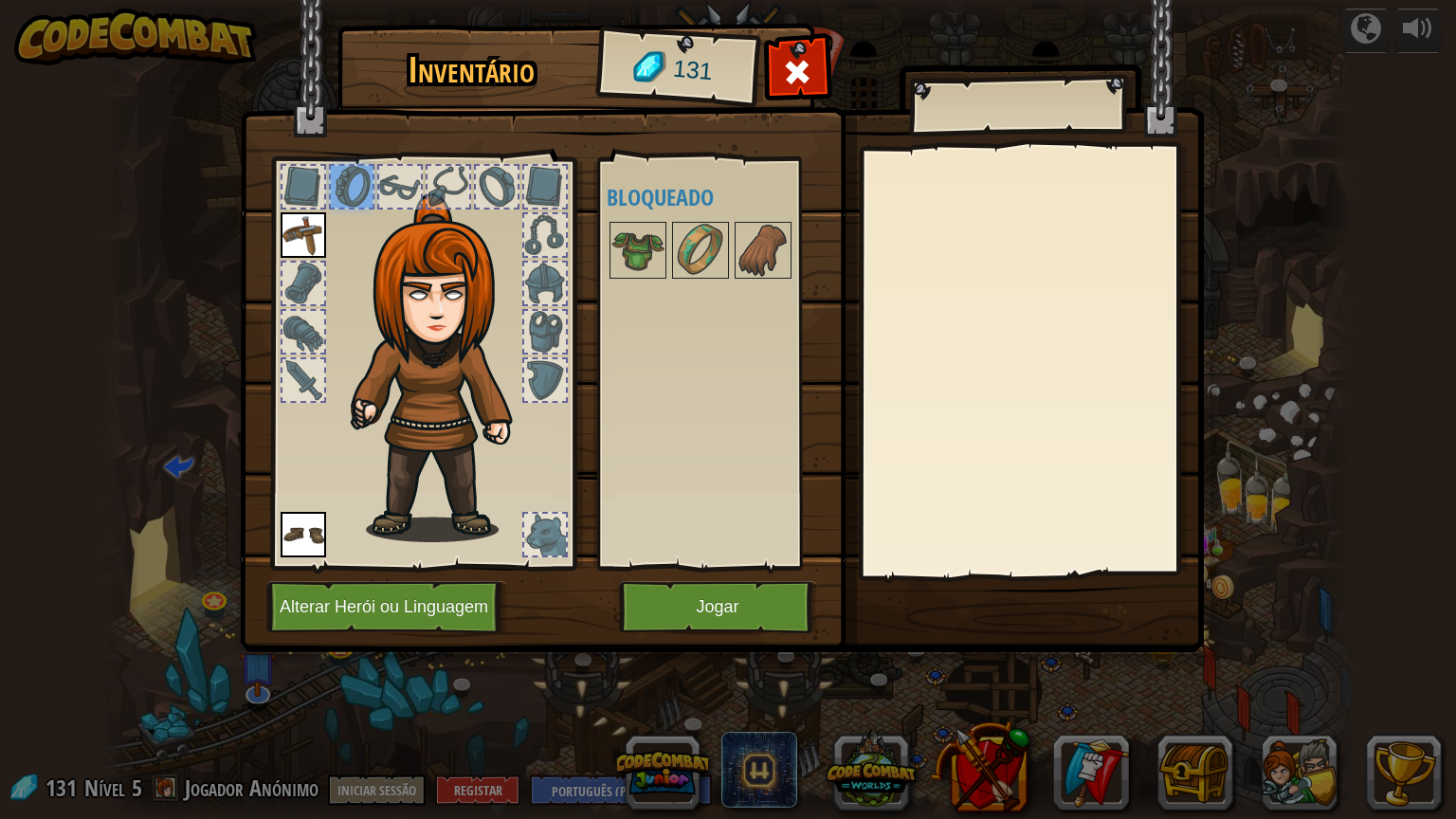 click at bounding box center [545, 332] 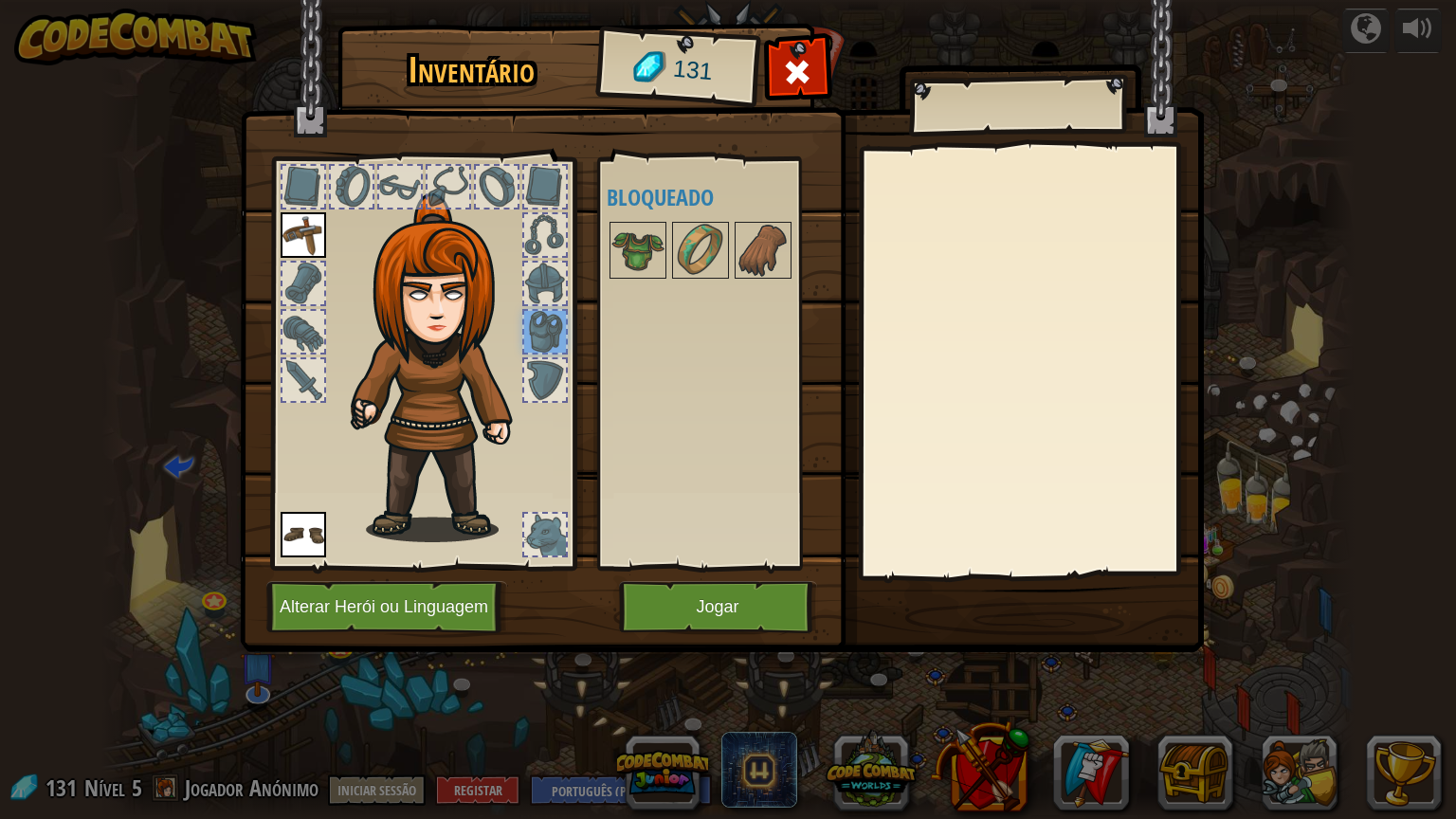 click at bounding box center [545, 283] 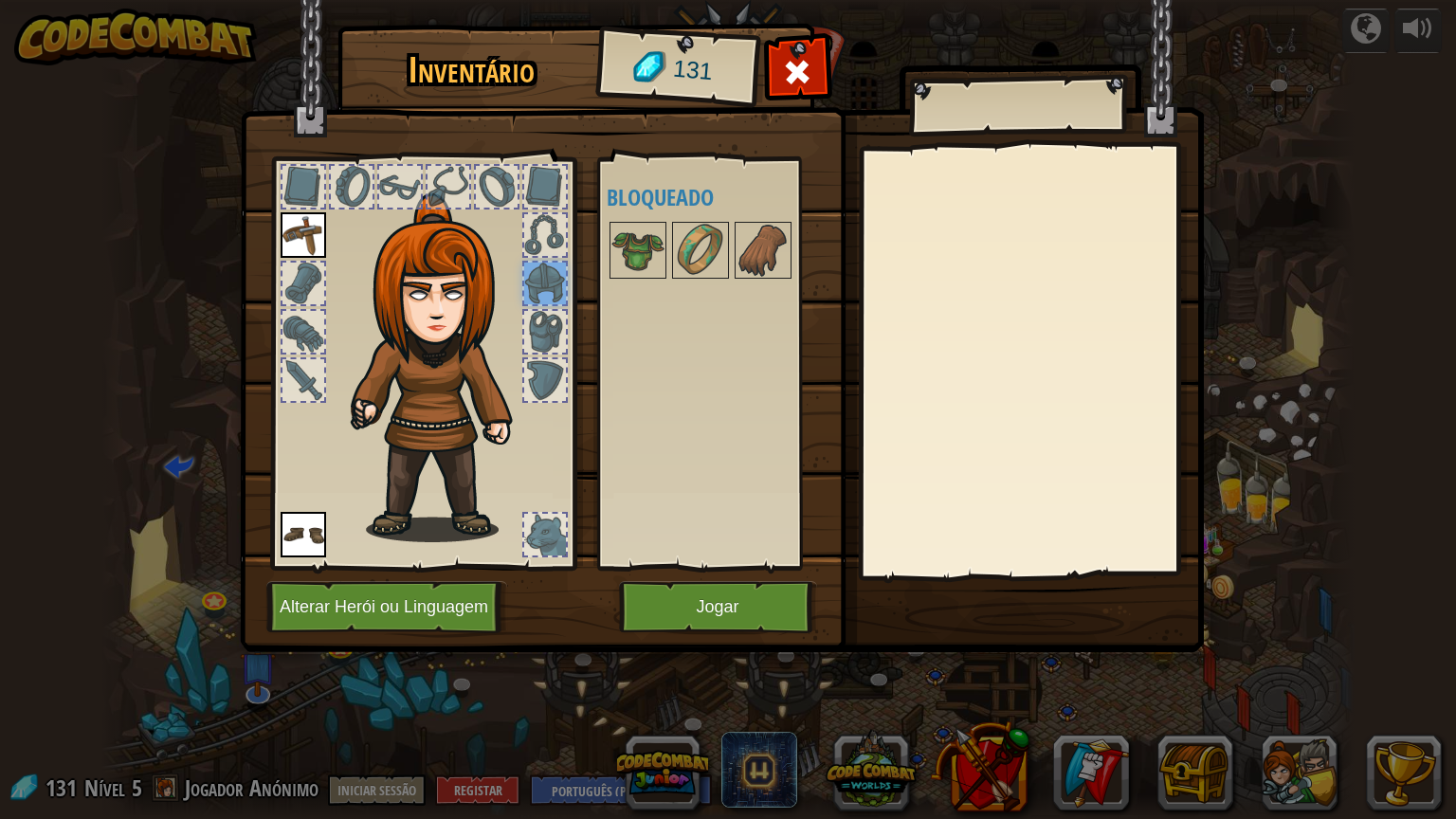click at bounding box center (545, 380) 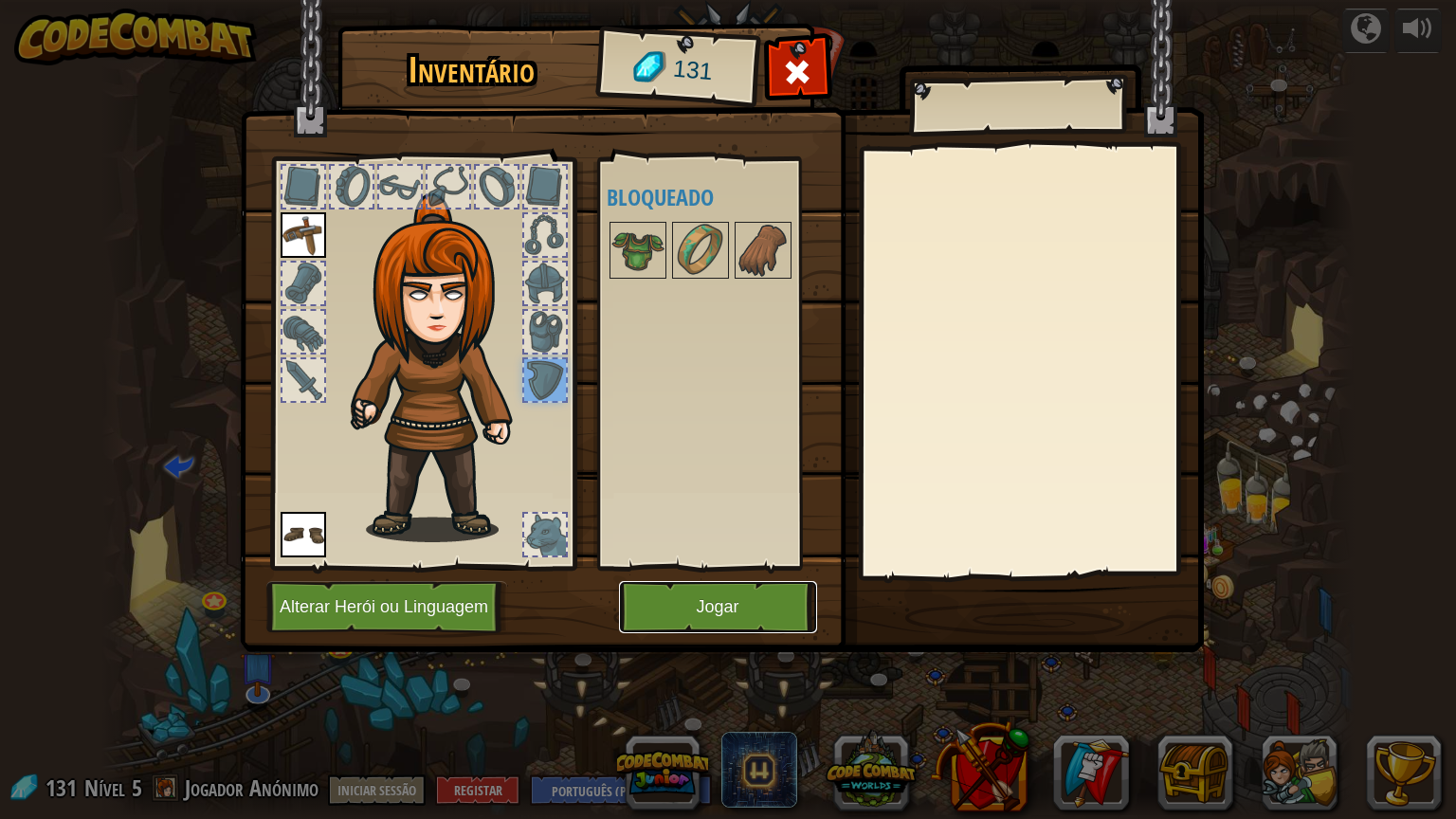 click on "Jogar" at bounding box center (718, 607) 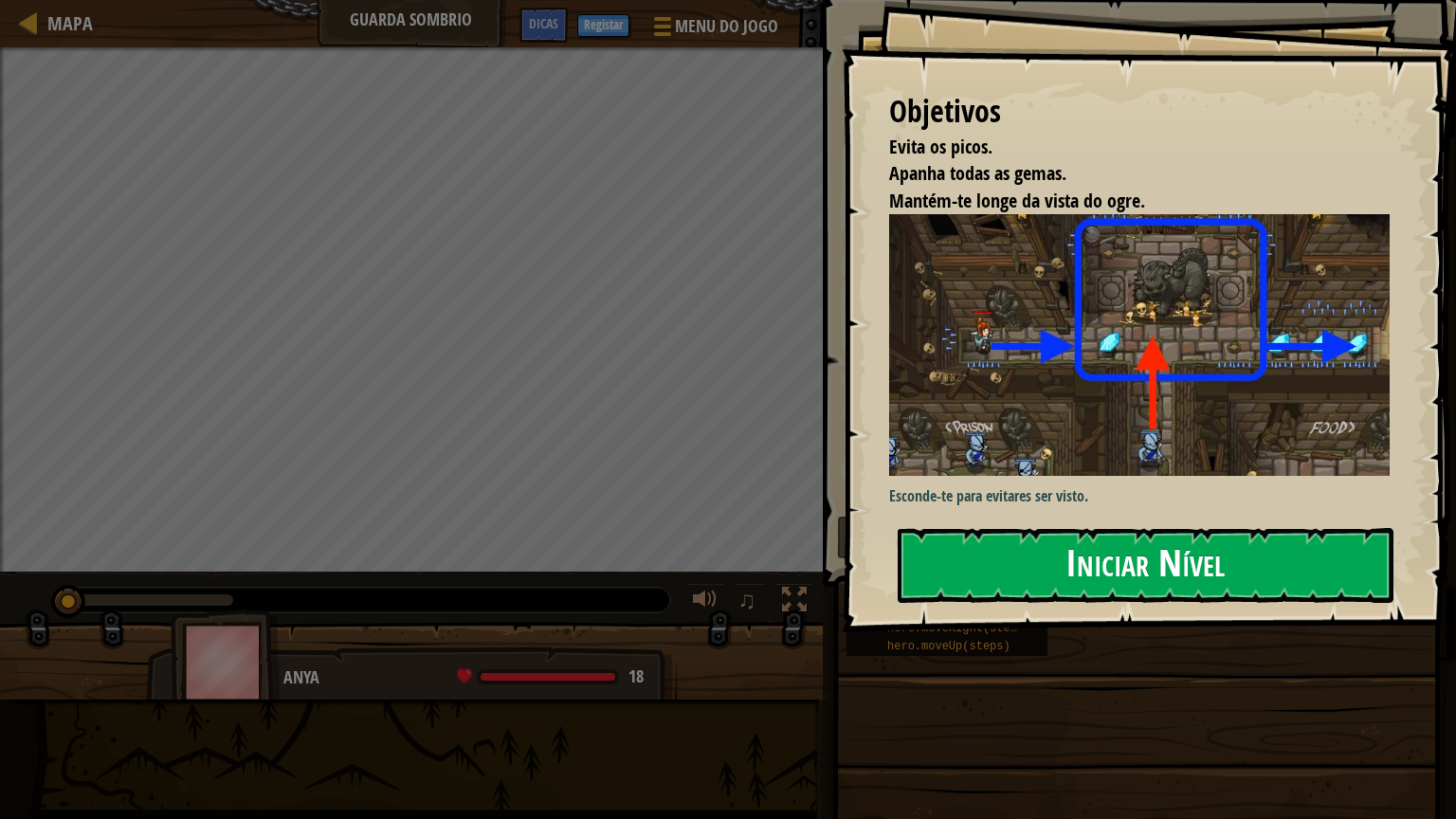click on "Iniciar Nível" at bounding box center [1145, 565] 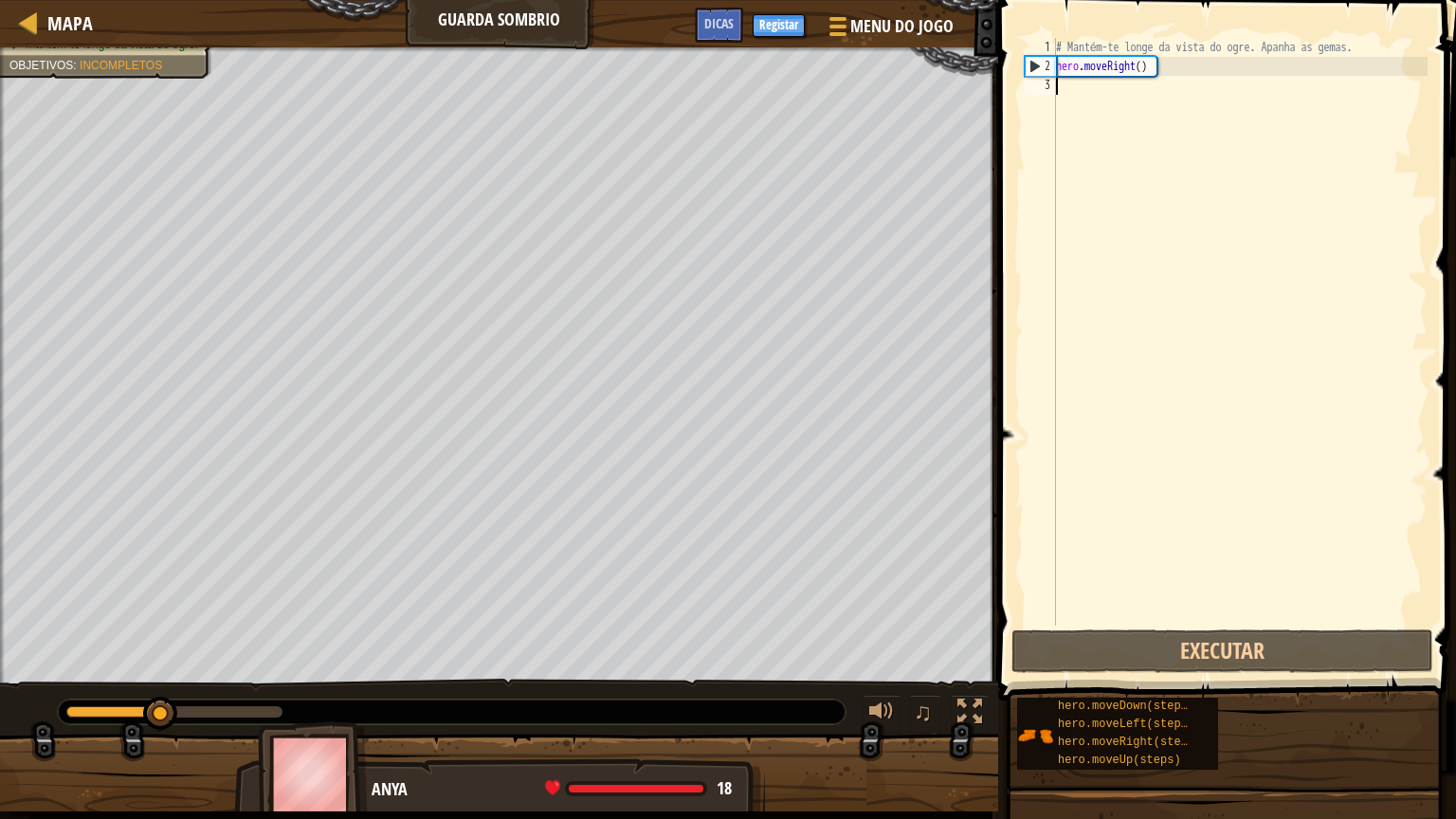 click on "# Mantém-te longe da vista do ogre. Apanha as gemas. hero . moveRight ( )" at bounding box center (1240, 351) 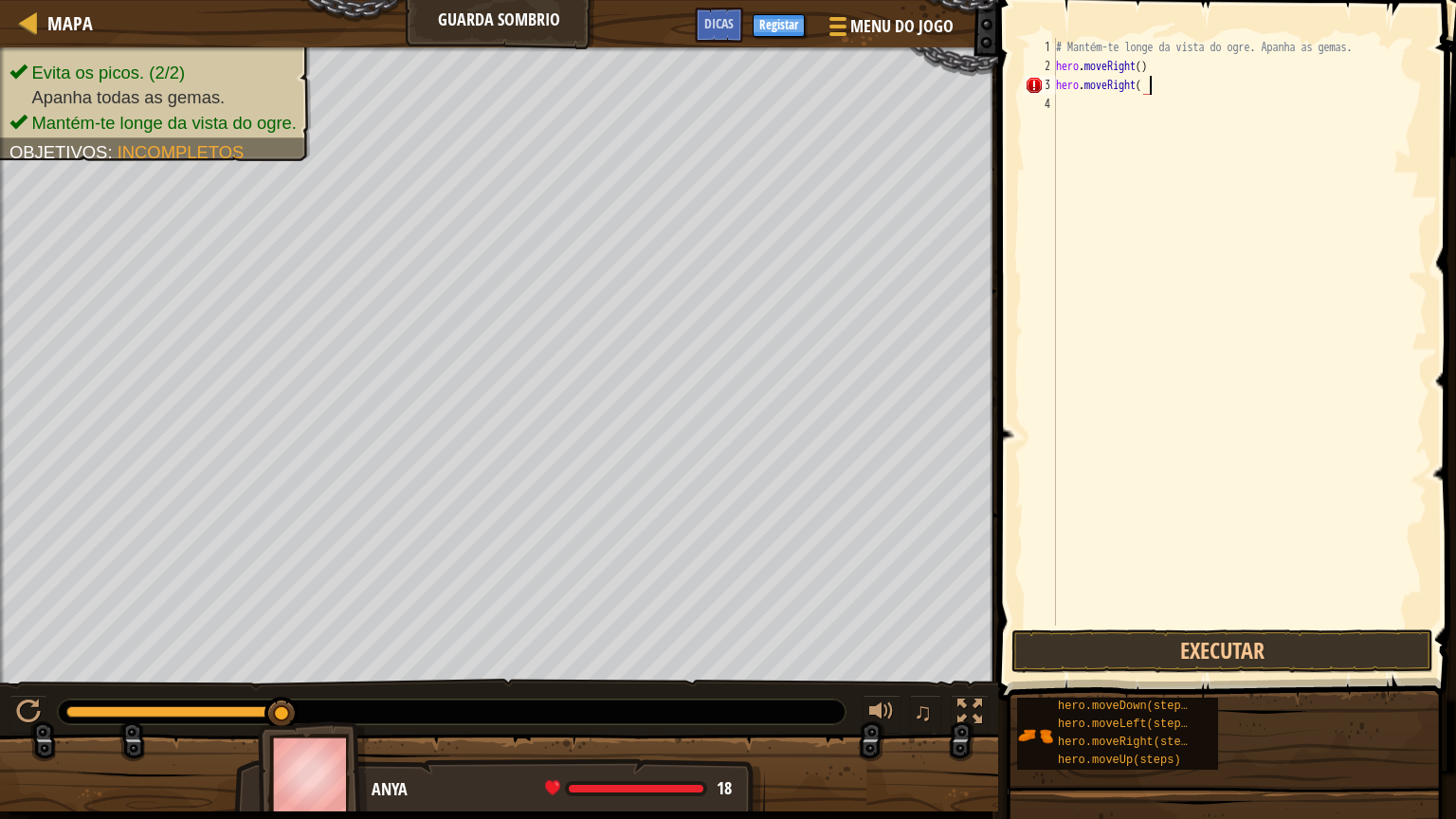 scroll, scrollTop: 5, scrollLeft: 57, axis: both 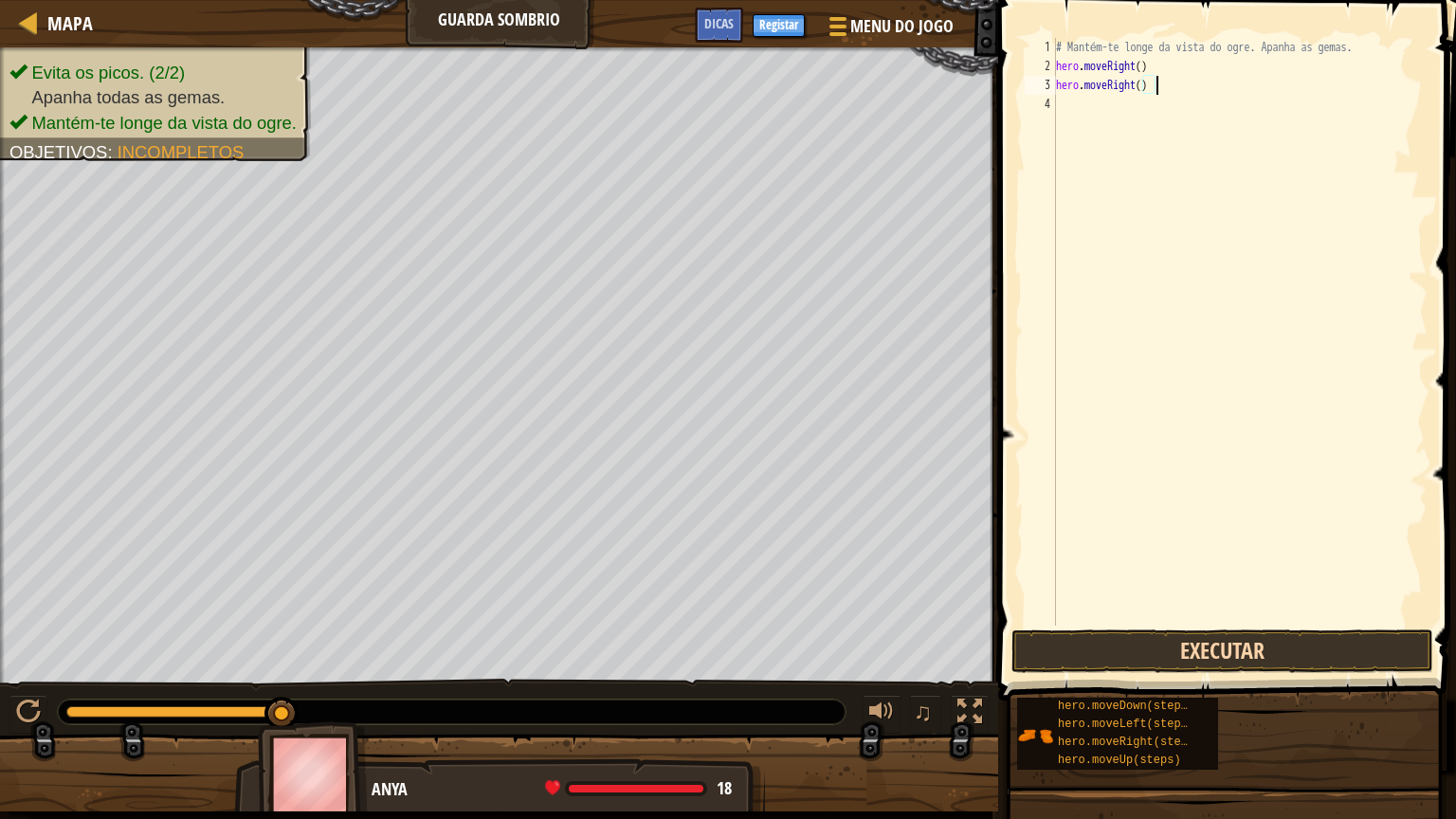 type on "hero.moveRight()" 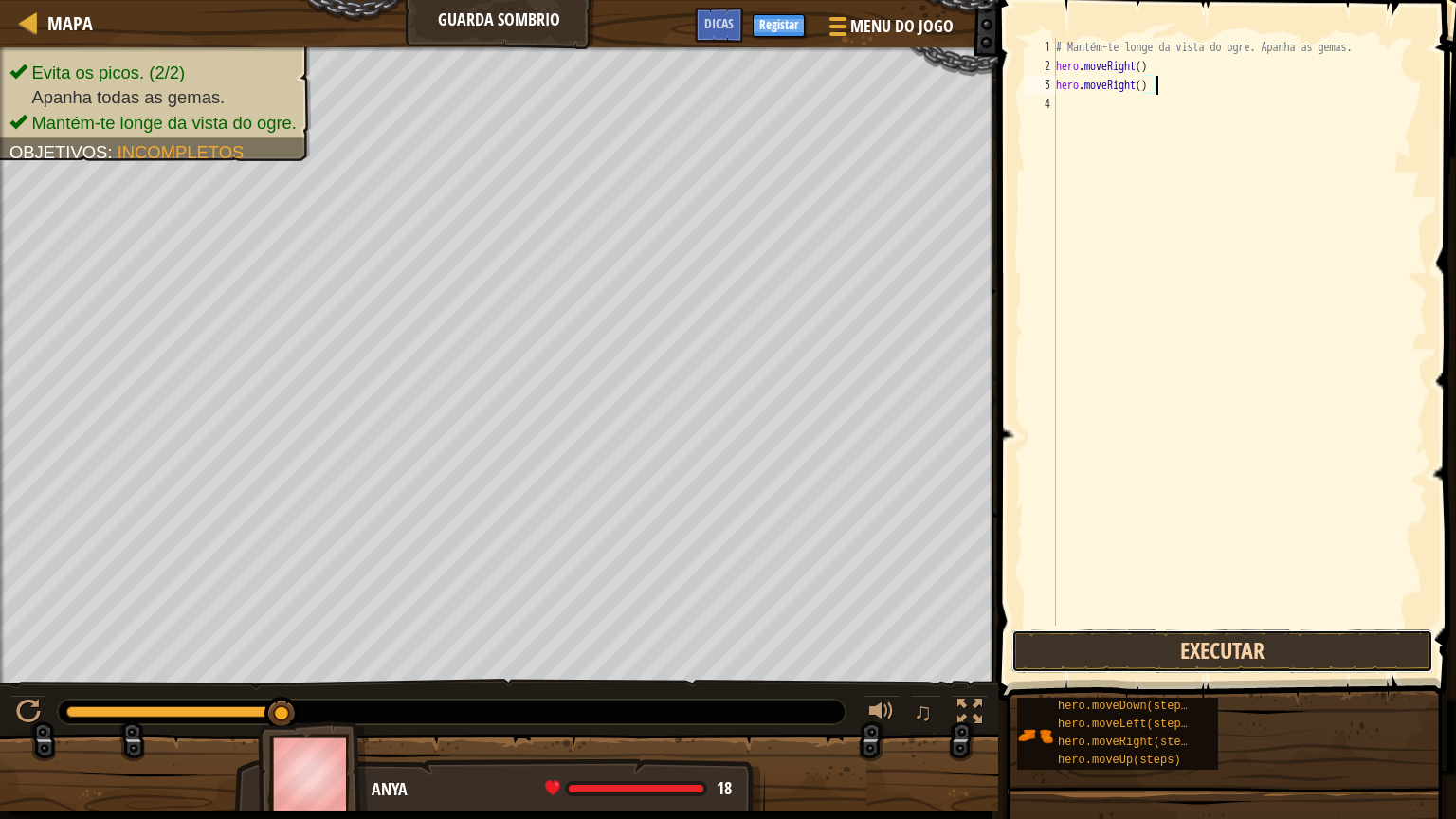 click on "Executar" at bounding box center (1222, 651) 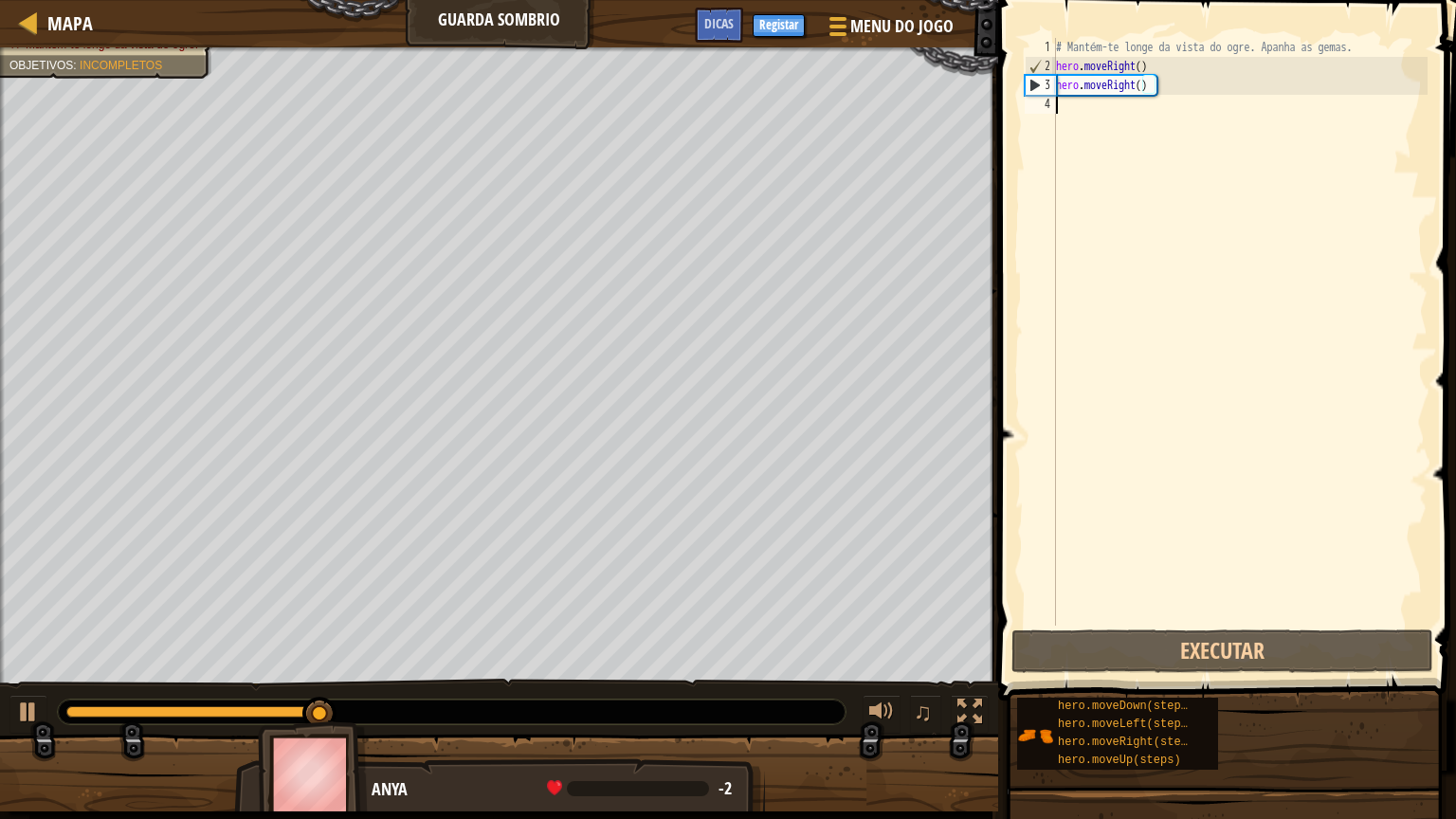 click on "# Mantém-te longe da vista do ogre. Apanha as gemas. hero . moveRight ( ) hero . moveRight ( )" at bounding box center (1240, 351) 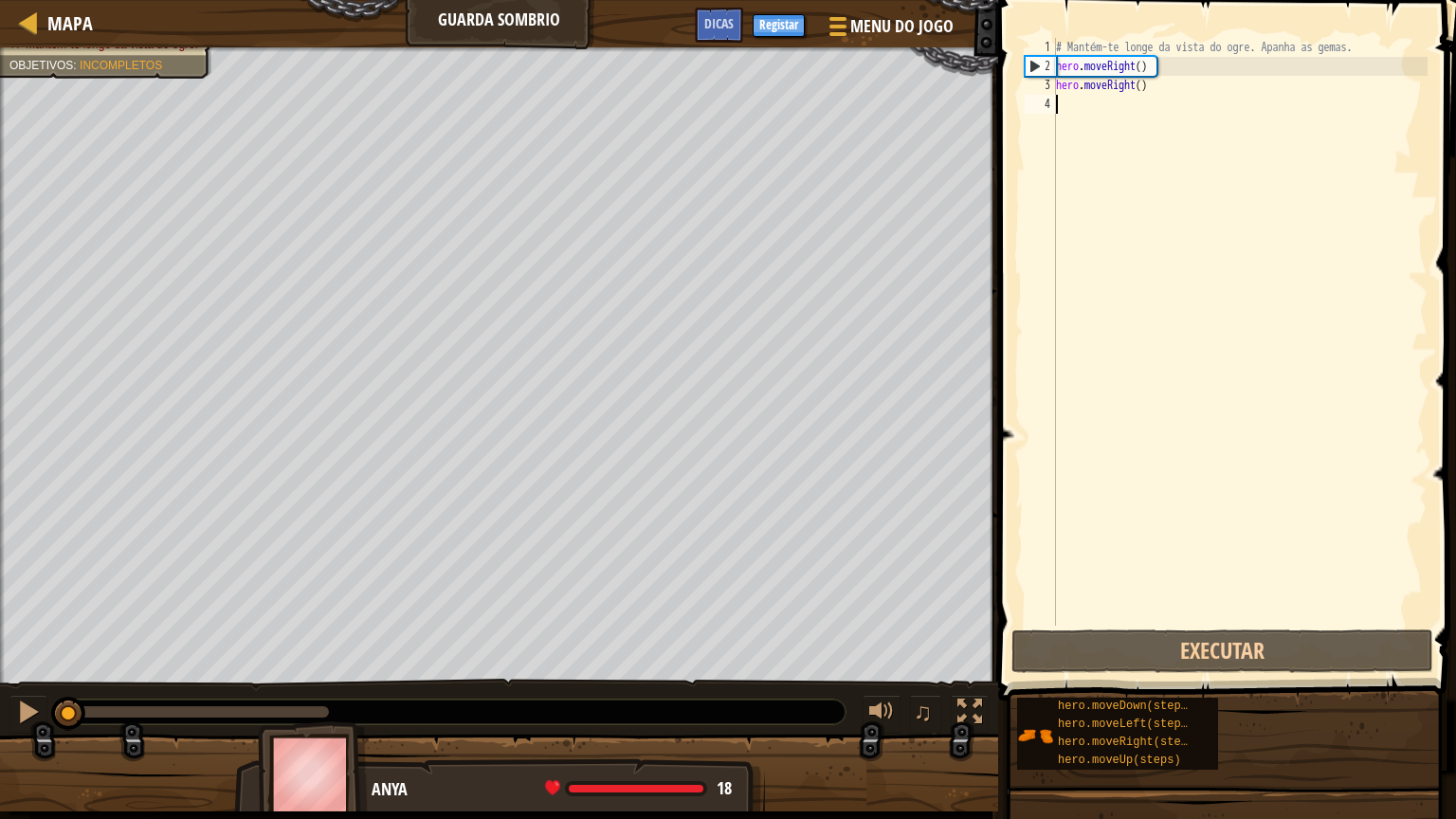 drag, startPoint x: 326, startPoint y: 717, endPoint x: 7, endPoint y: 756, distance: 321.37517 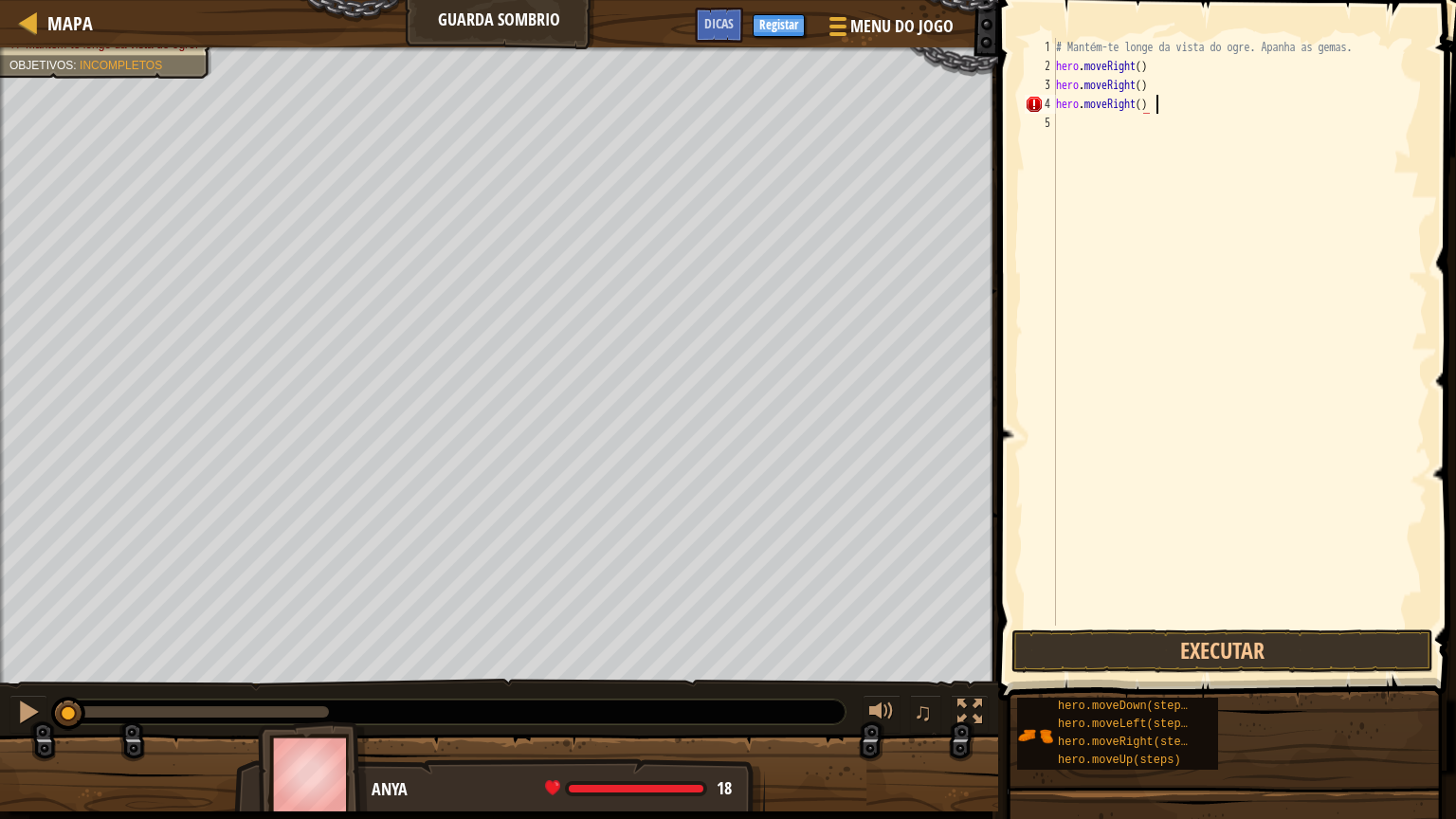 scroll, scrollTop: 5, scrollLeft: 57, axis: both 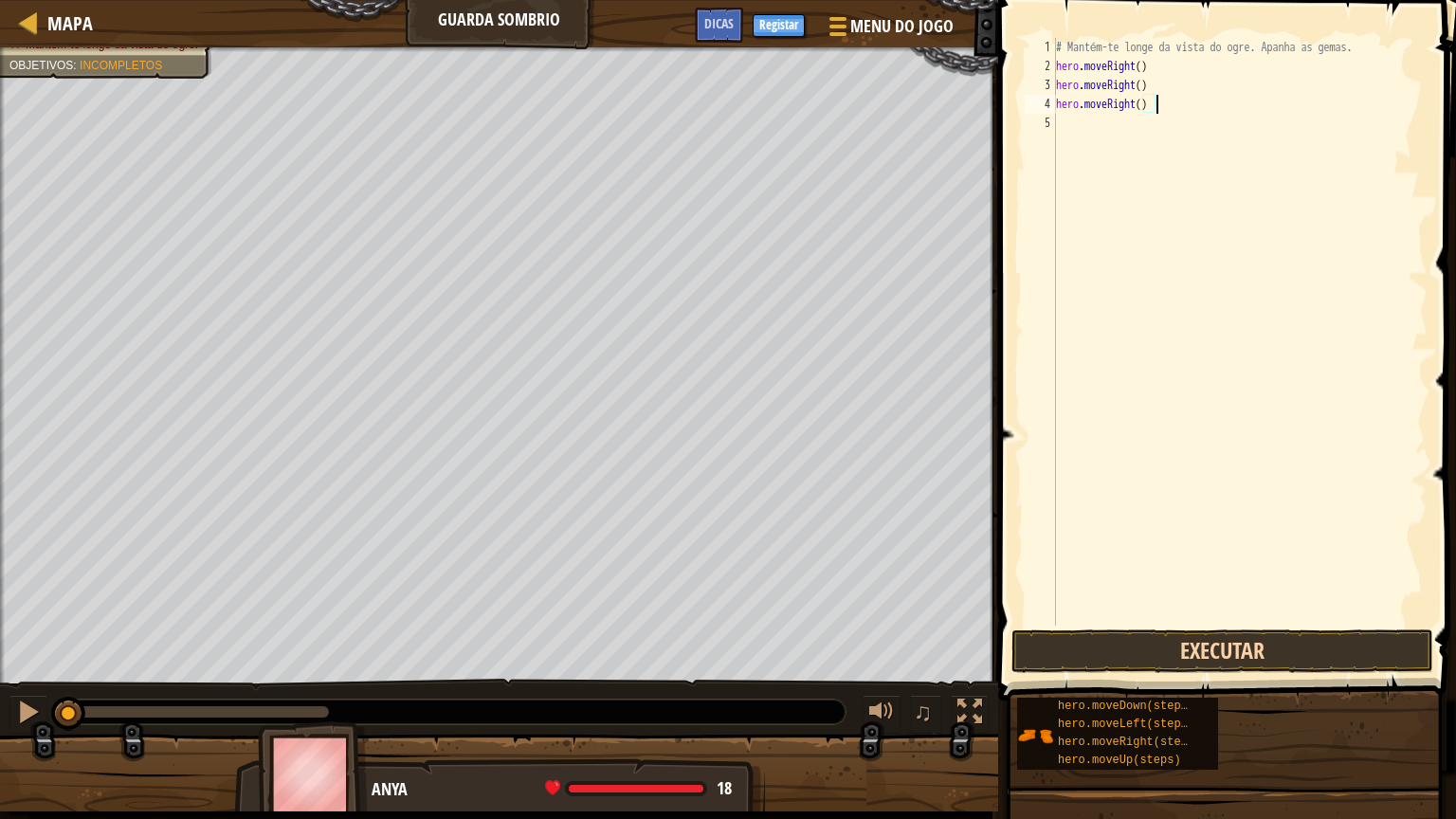 type on "hero.moveRight()" 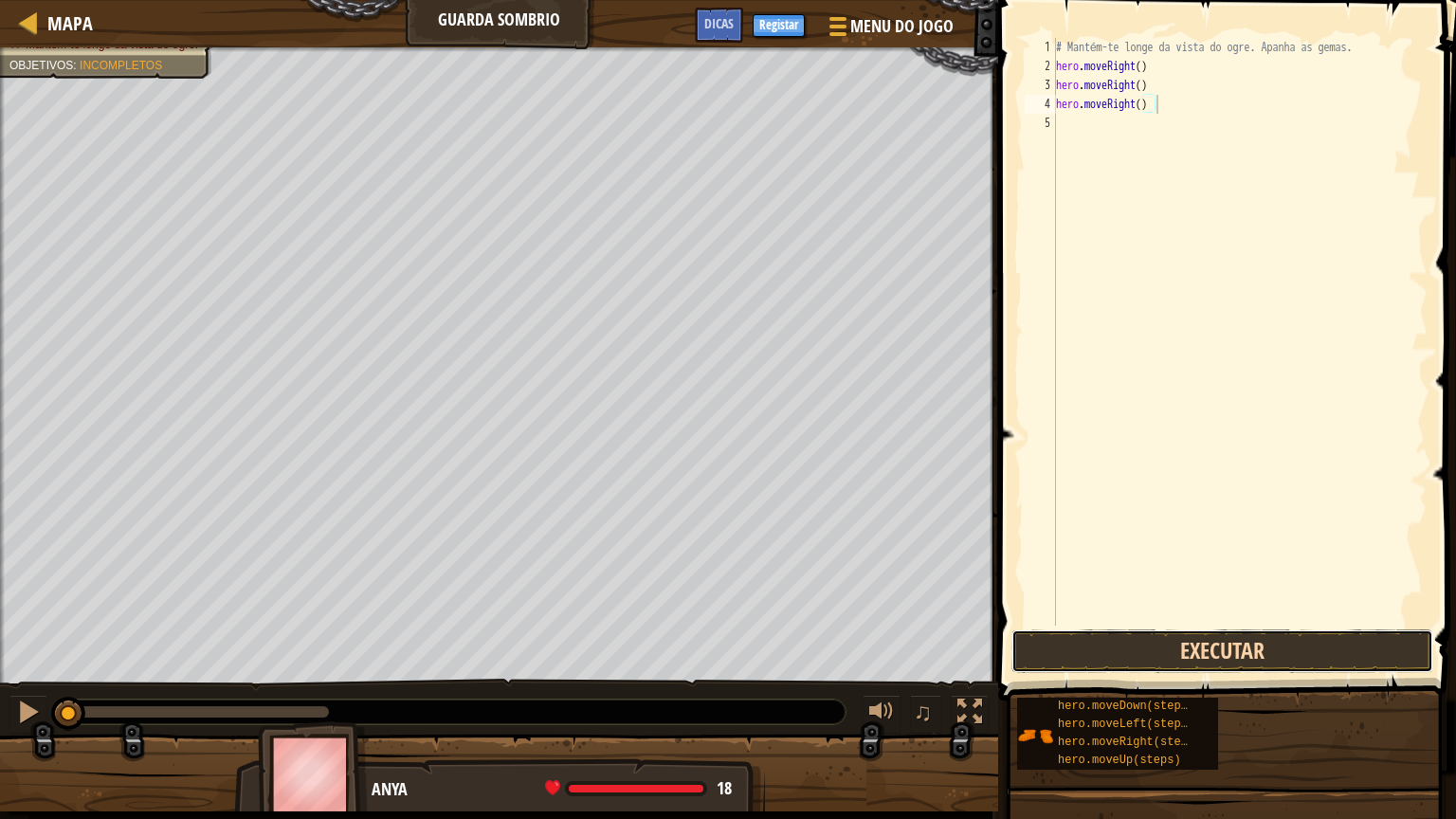 click on "Executar" at bounding box center (1222, 651) 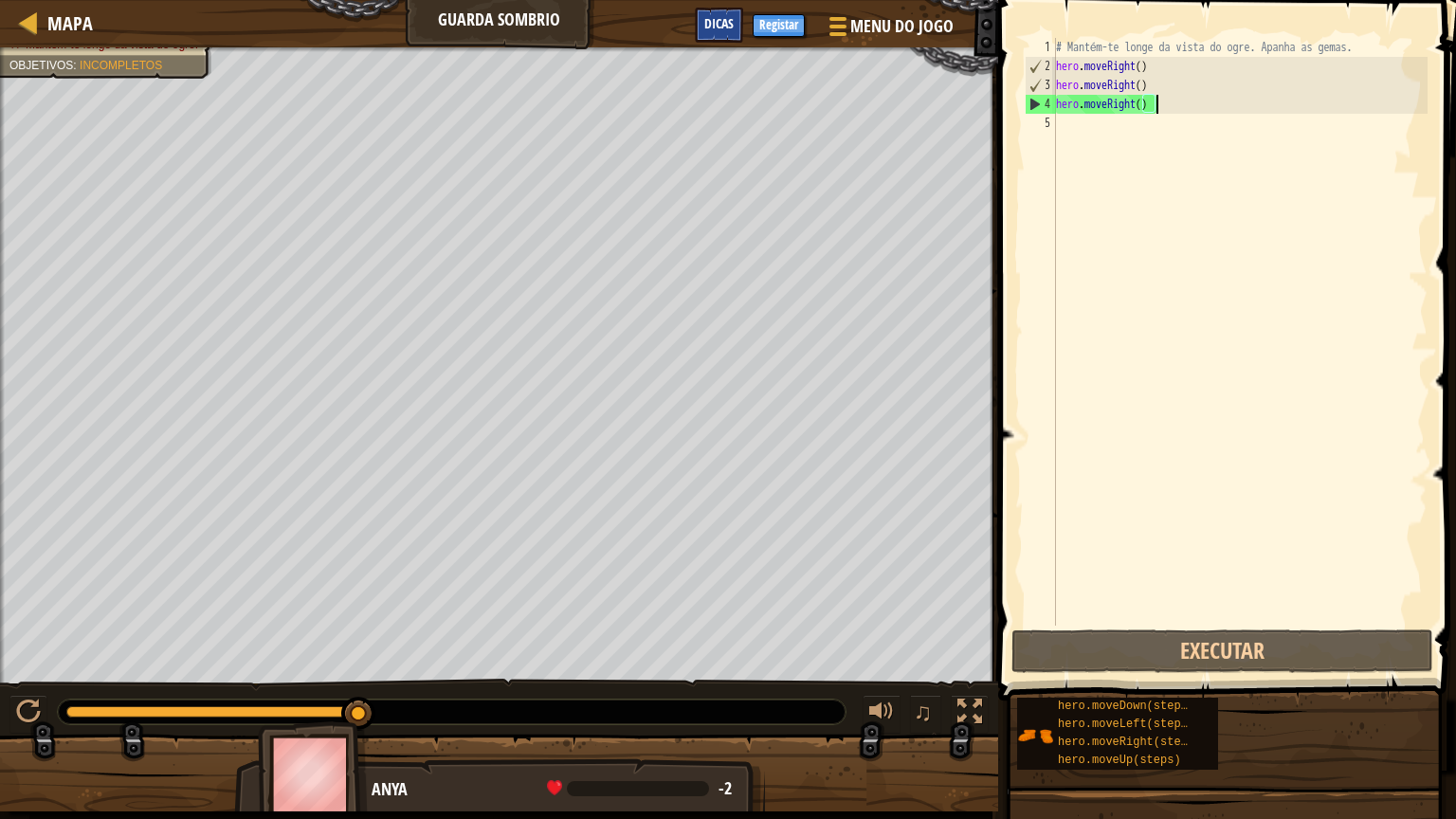 click on "Dicas" at bounding box center (719, 23) 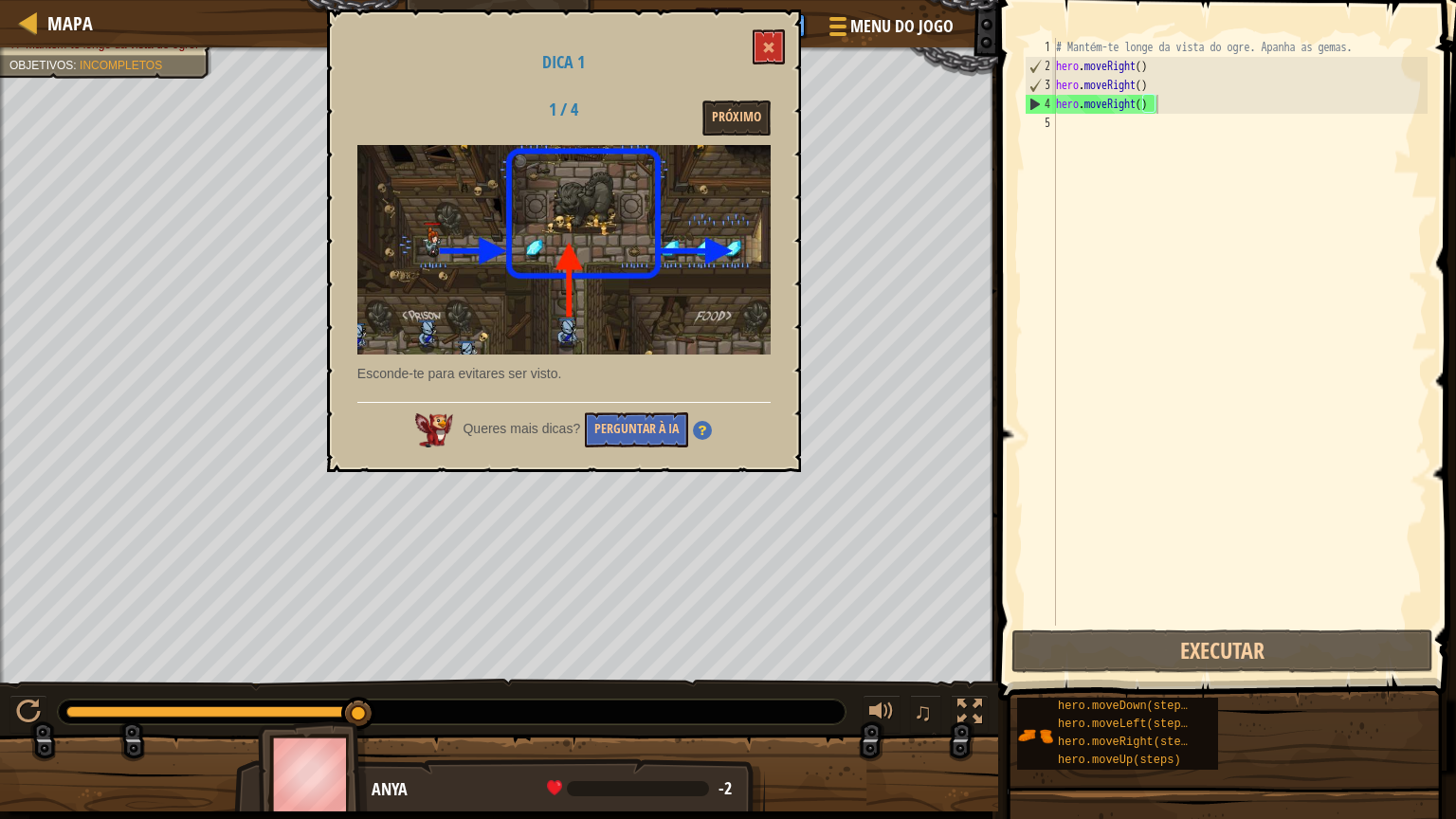 click at bounding box center (564, 250) 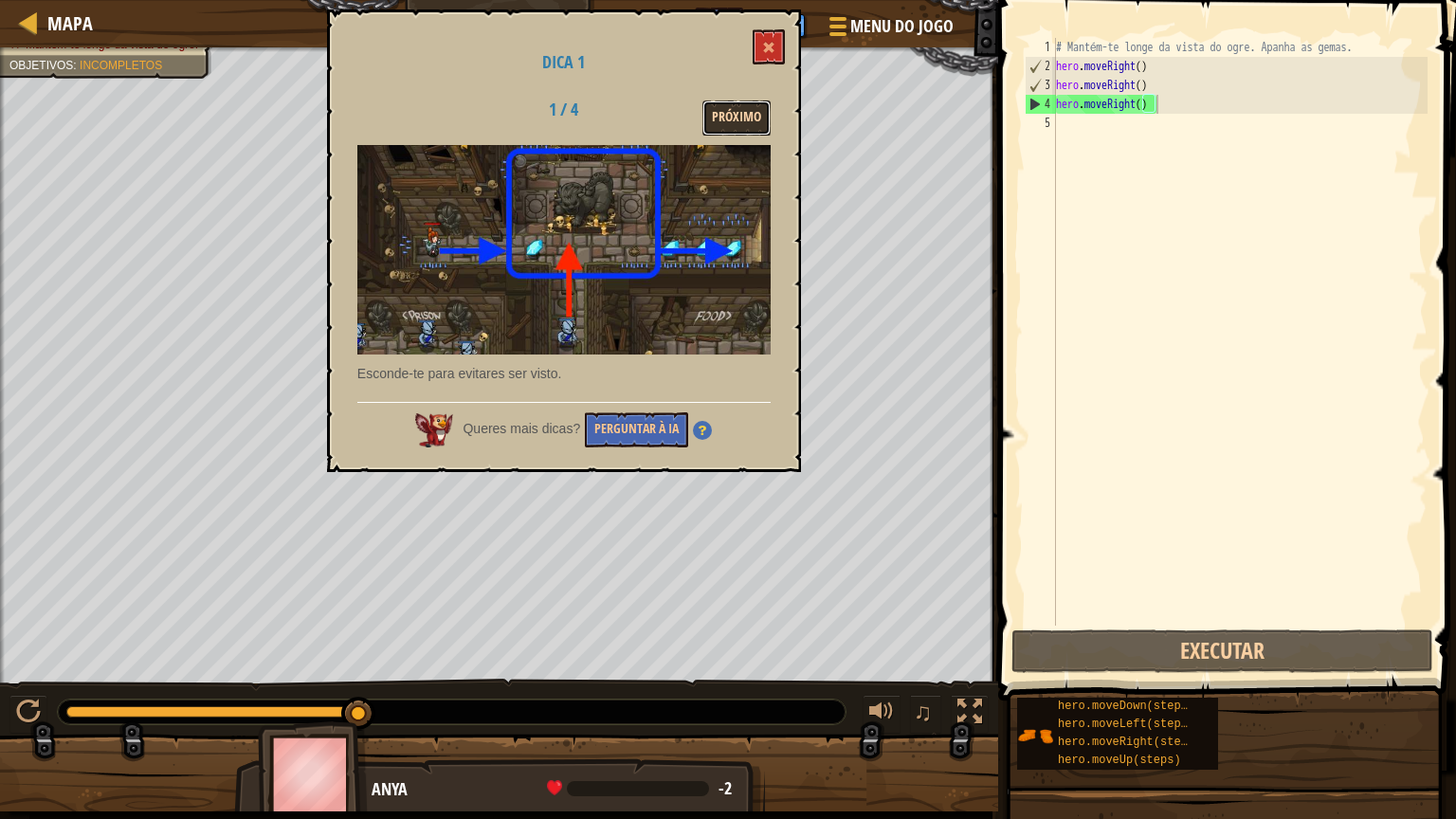 click on "Próximo" at bounding box center [737, 118] 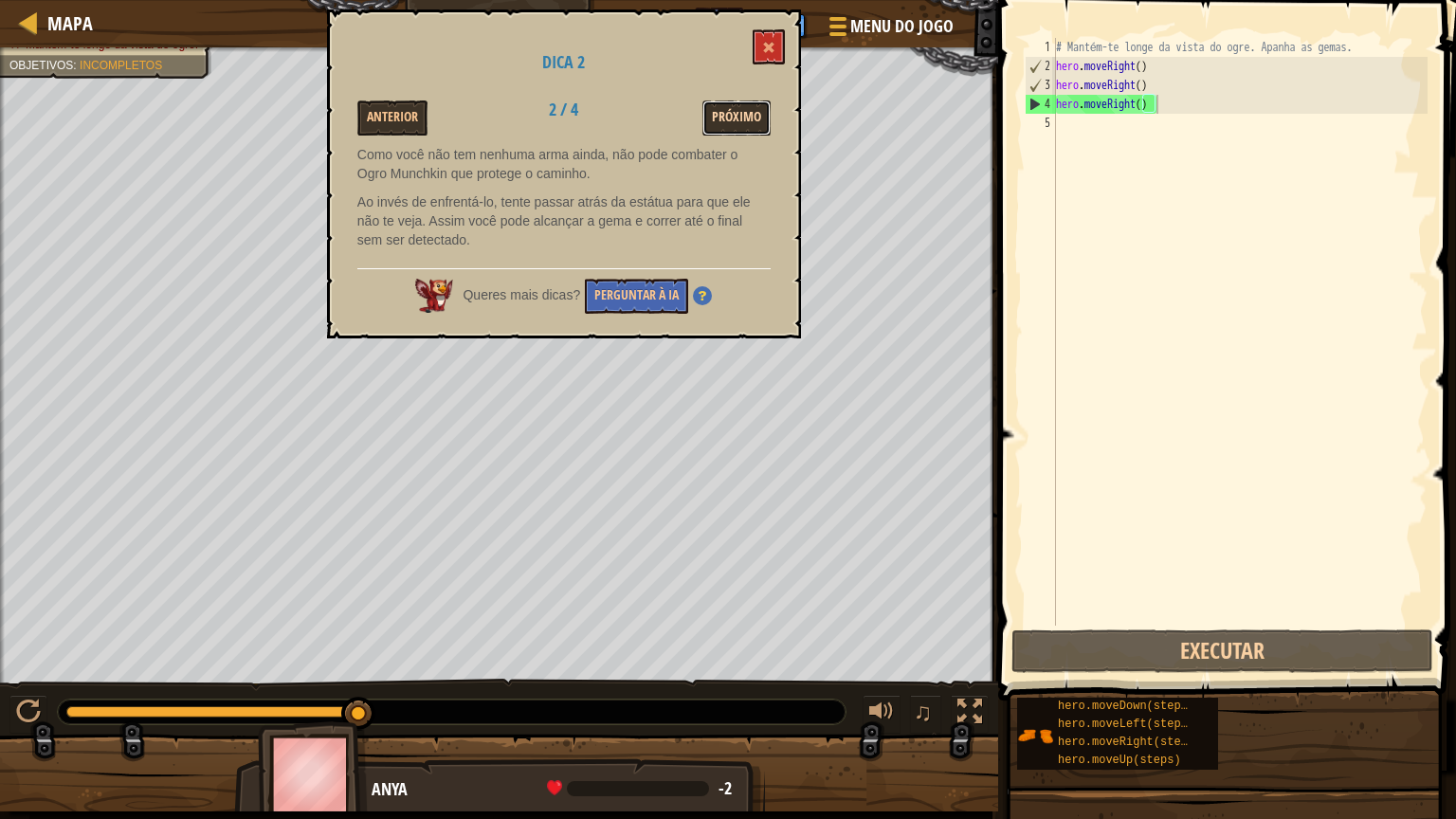 click on "Próximo" at bounding box center (737, 118) 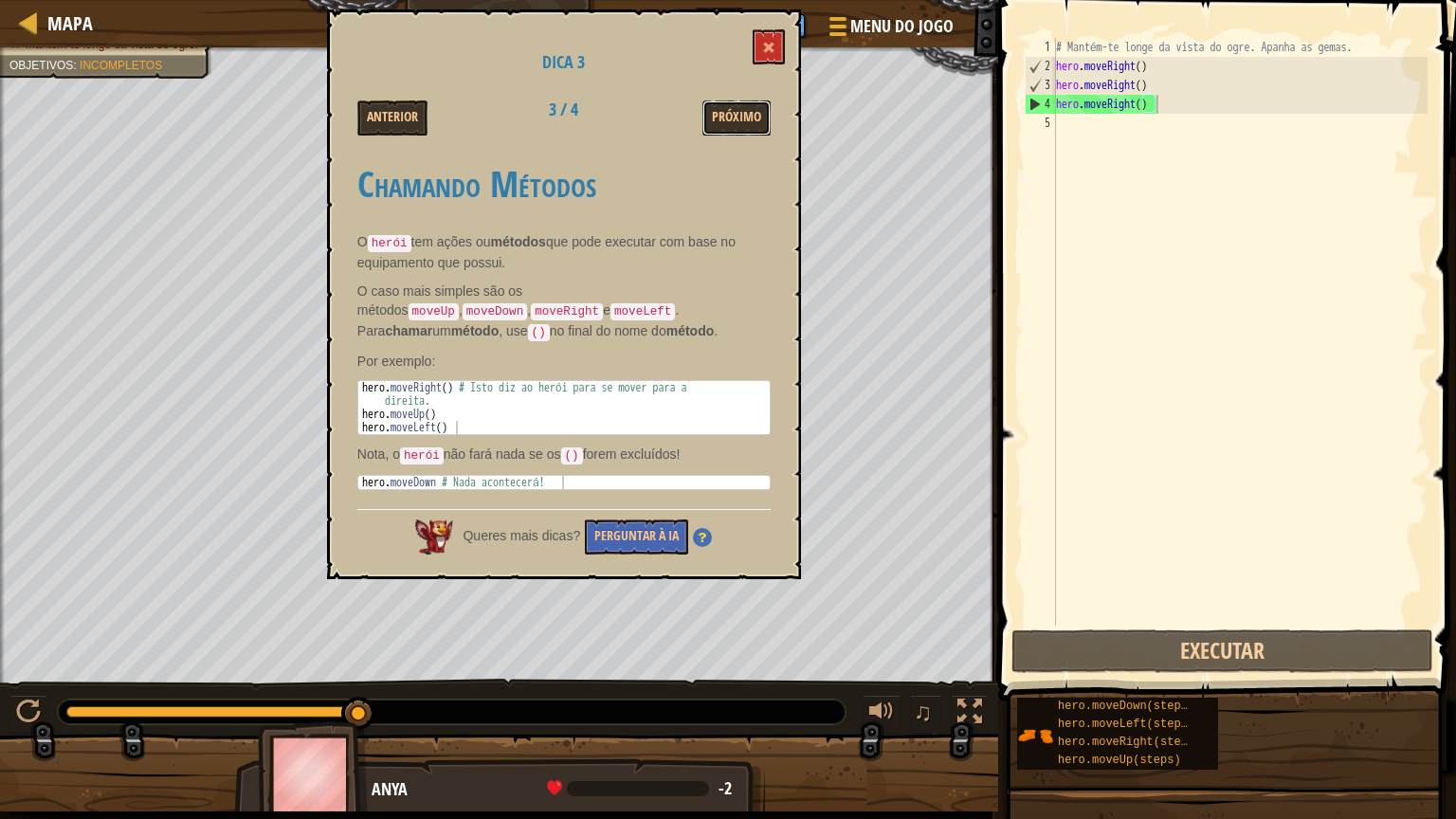 click on "Próximo" at bounding box center (737, 118) 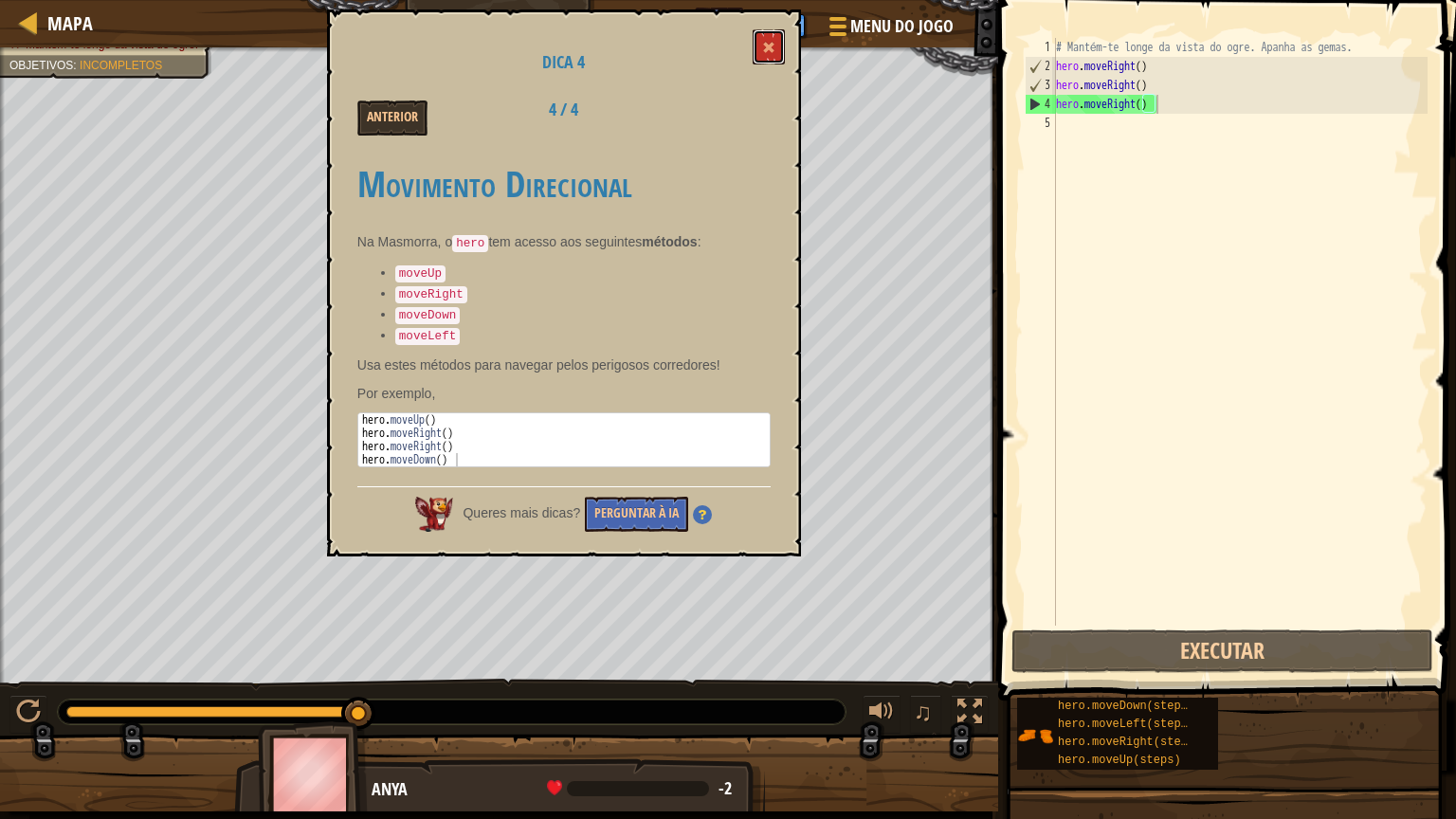 click at bounding box center [769, 47] 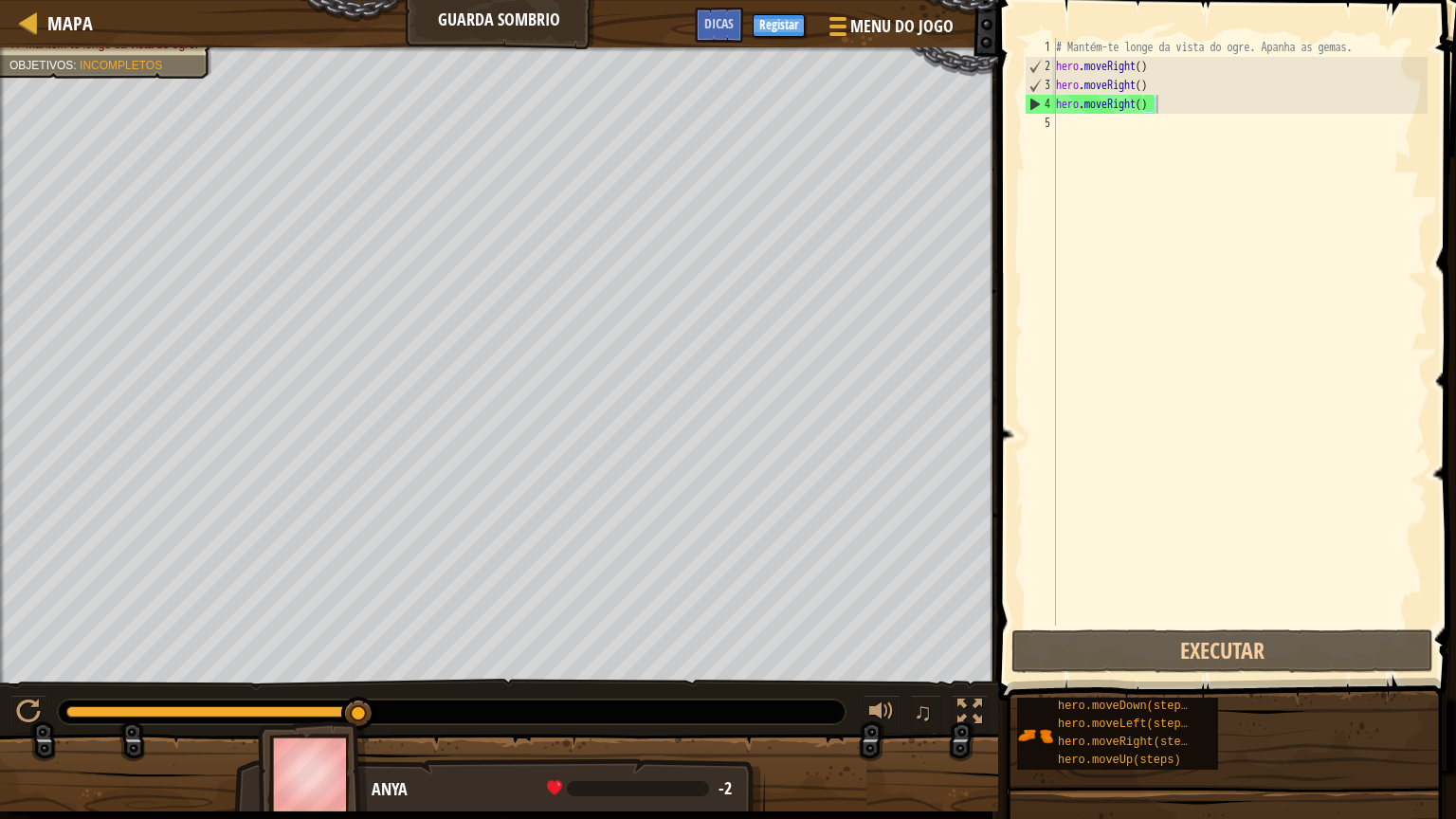 click on "# Mantém-te longe da vista do ogre. Apanha as gemas. hero . moveRight ( ) hero . moveRight ( ) hero . moveRight ( )" at bounding box center [1240, 351] 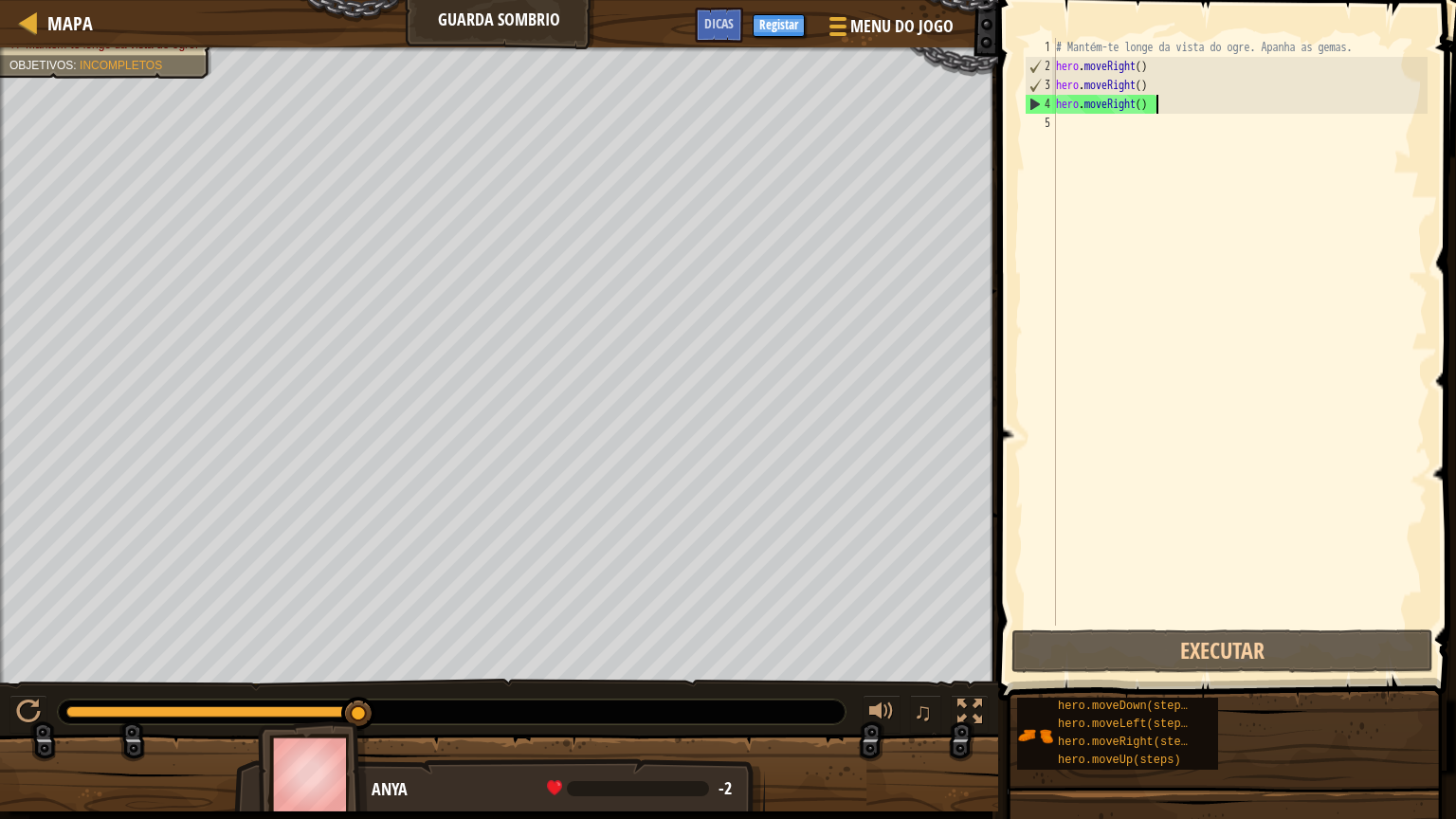 click on "# Mantém-te longe da vista do ogre. Apanha as gemas. hero . moveRight ( ) hero . moveRight ( ) hero . moveRight ( )" at bounding box center [1240, 351] 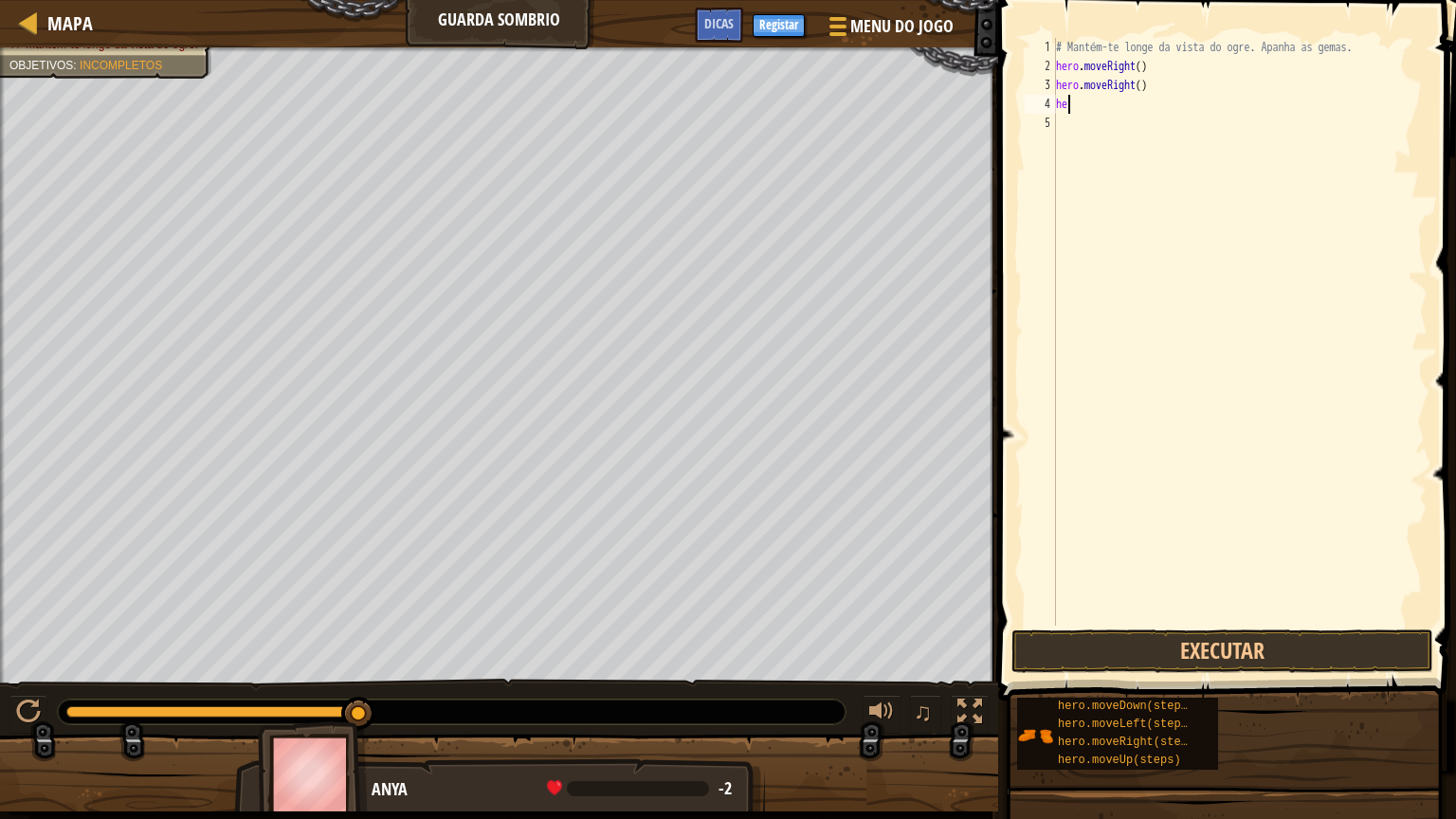 type on "h" 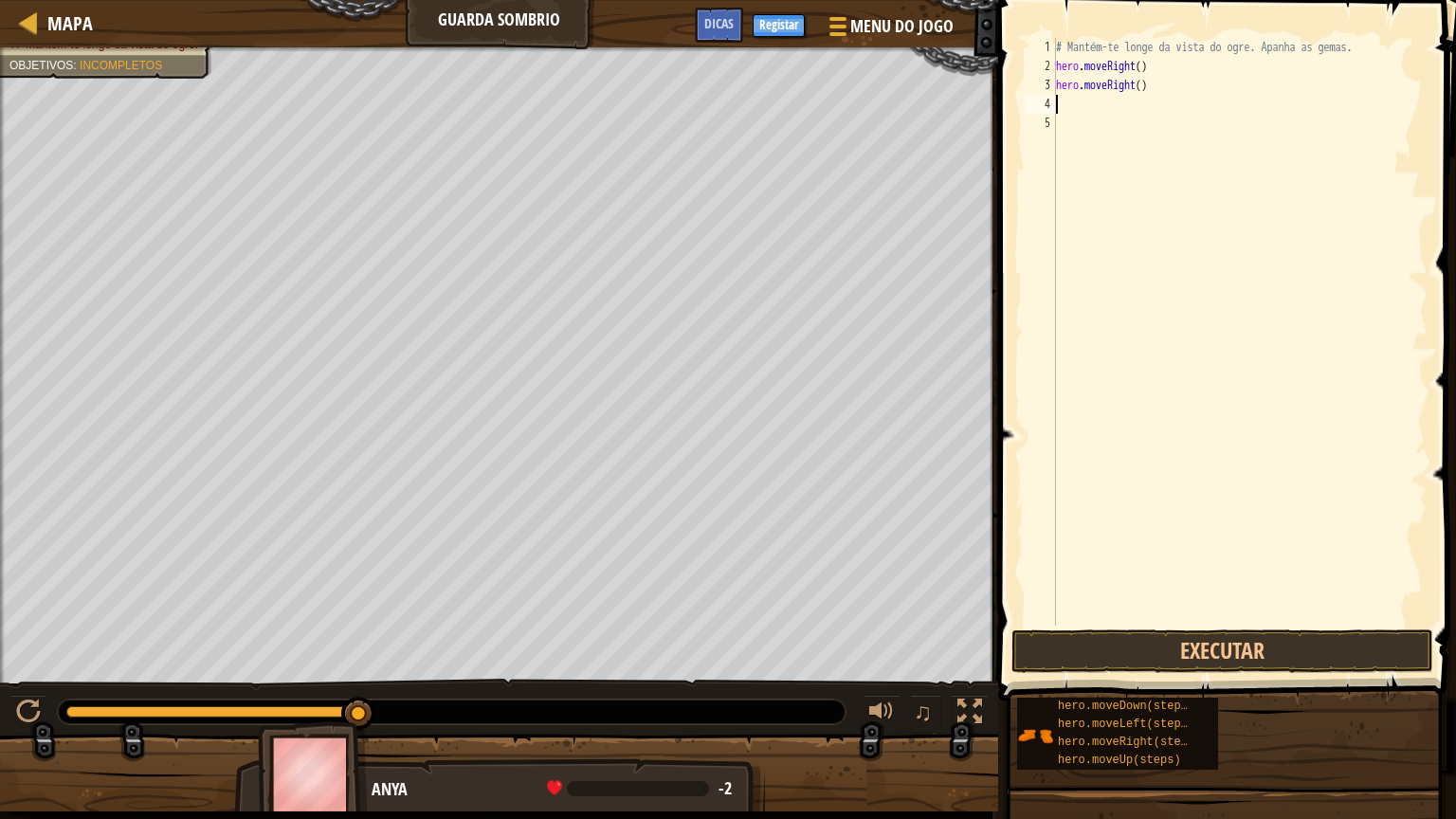 click on "# Mantém-te longe da vista do ogre. Apanha as gemas. hero . moveRight ( ) hero . moveRight ( )" at bounding box center [1240, 351] 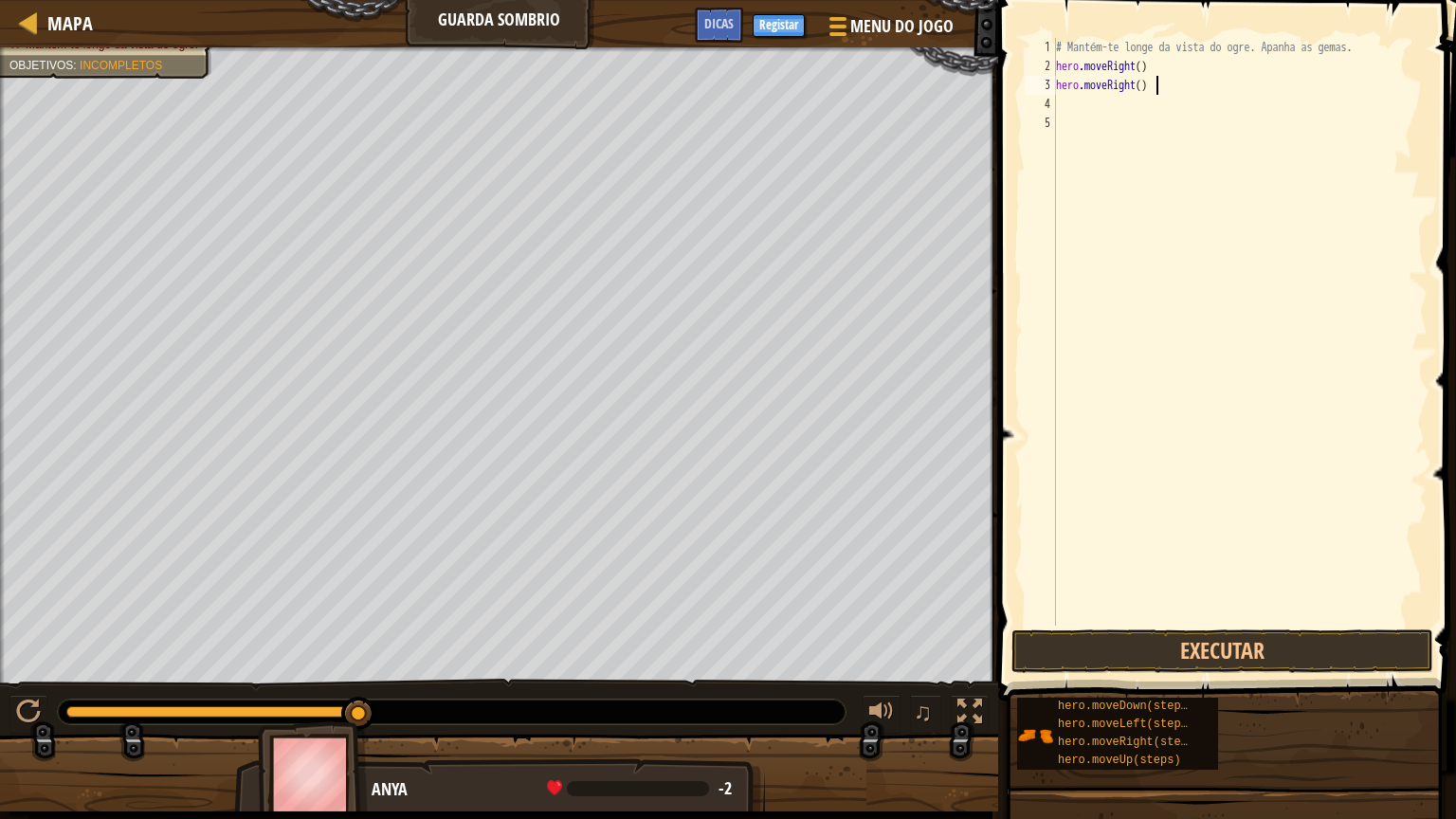 click on "# Mantém-te longe da vista do ogre. Apanha as gemas. hero . moveRight ( ) hero . moveRight ( )" at bounding box center [1240, 351] 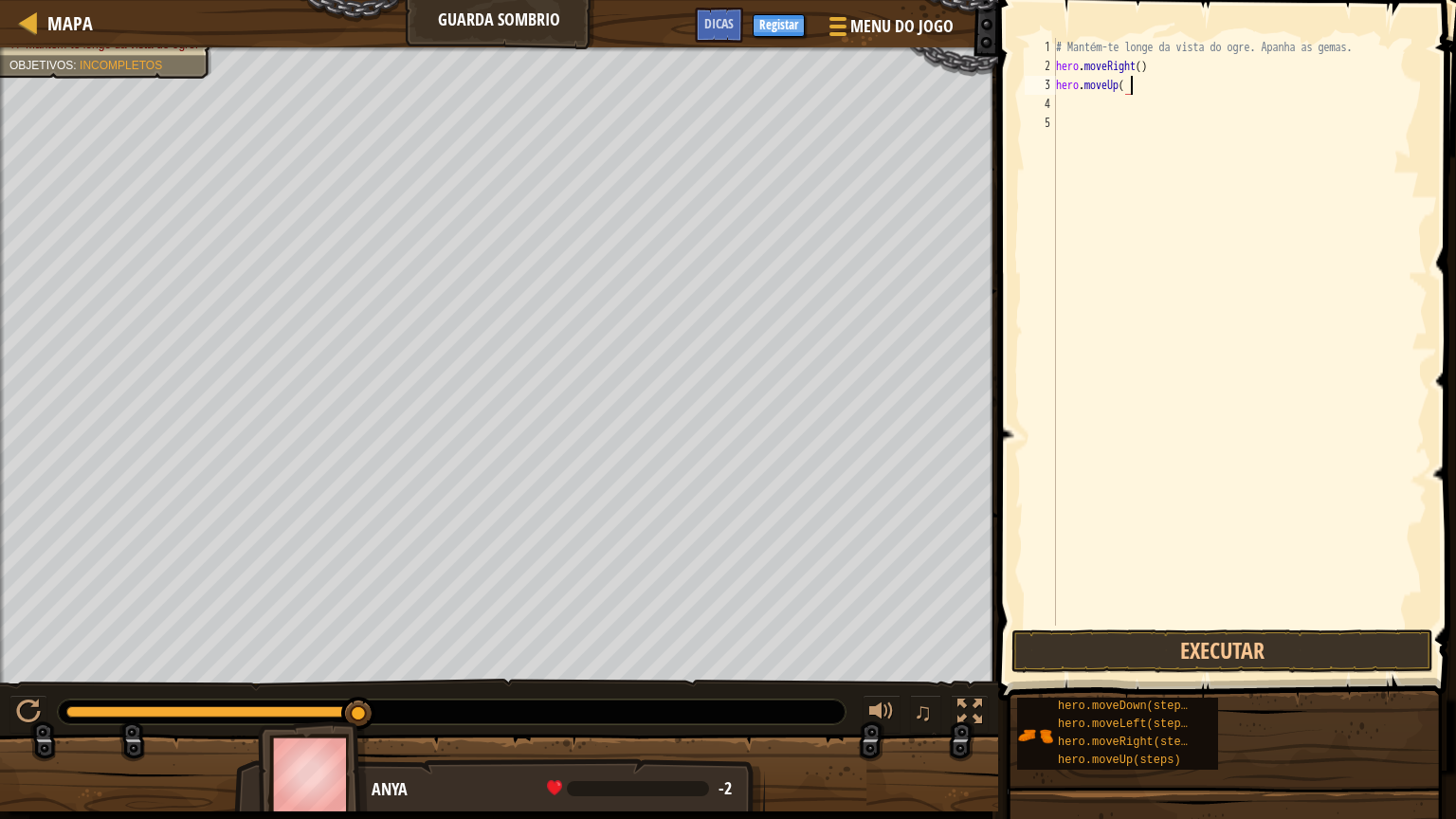 scroll, scrollTop: 5, scrollLeft: 46, axis: both 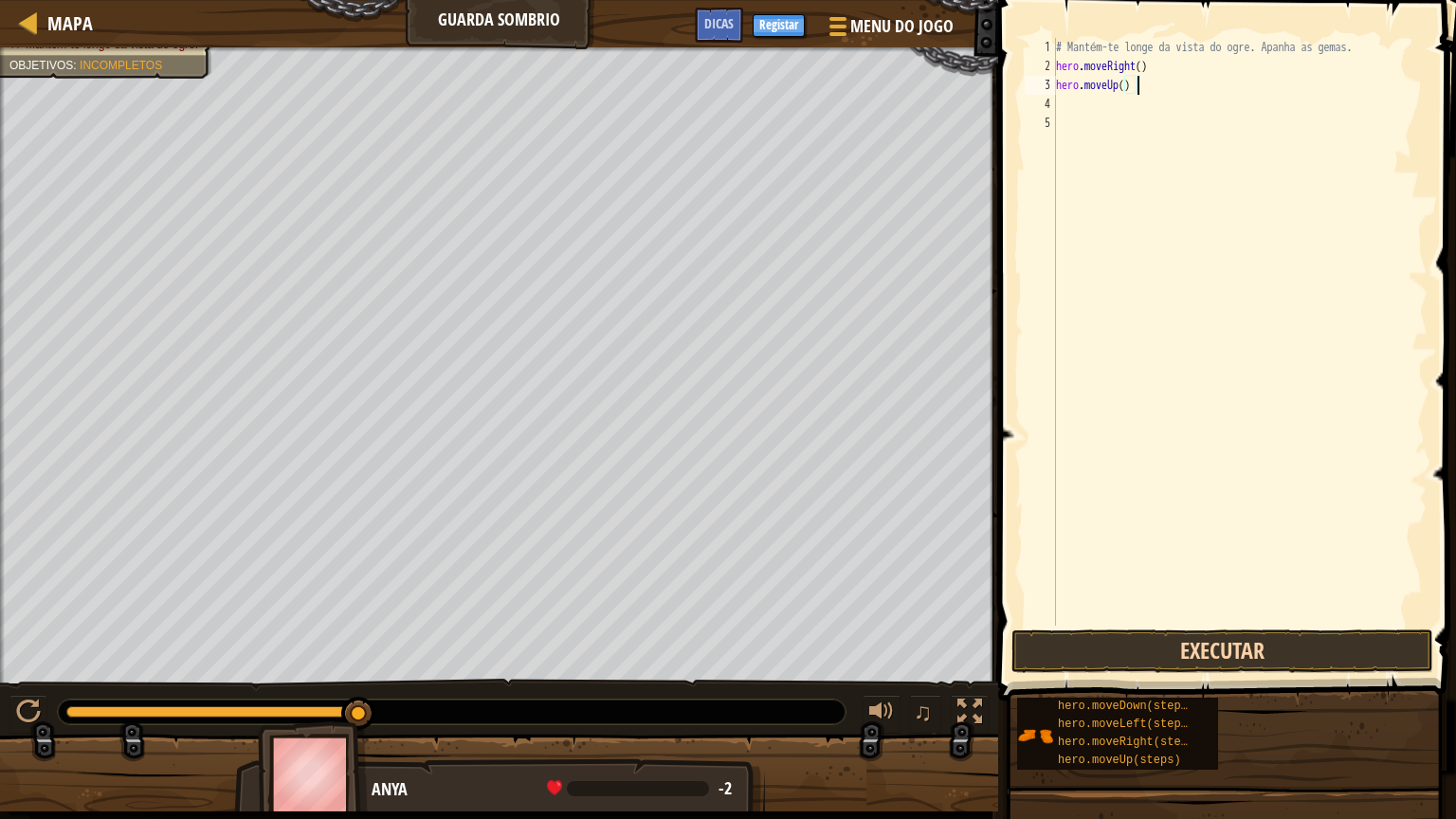 type on "hero.moveUp()" 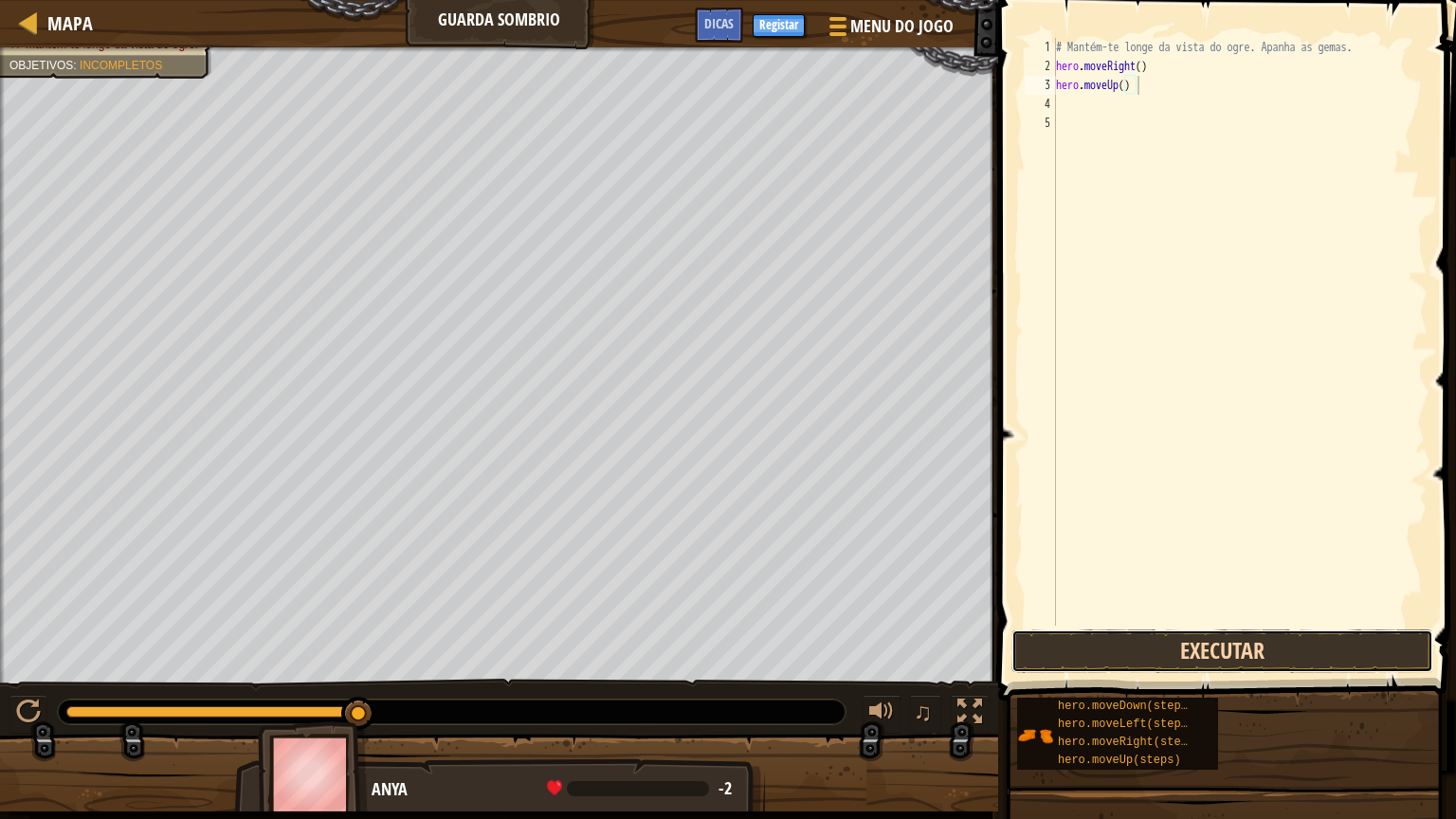 click on "Executar" at bounding box center (1222, 651) 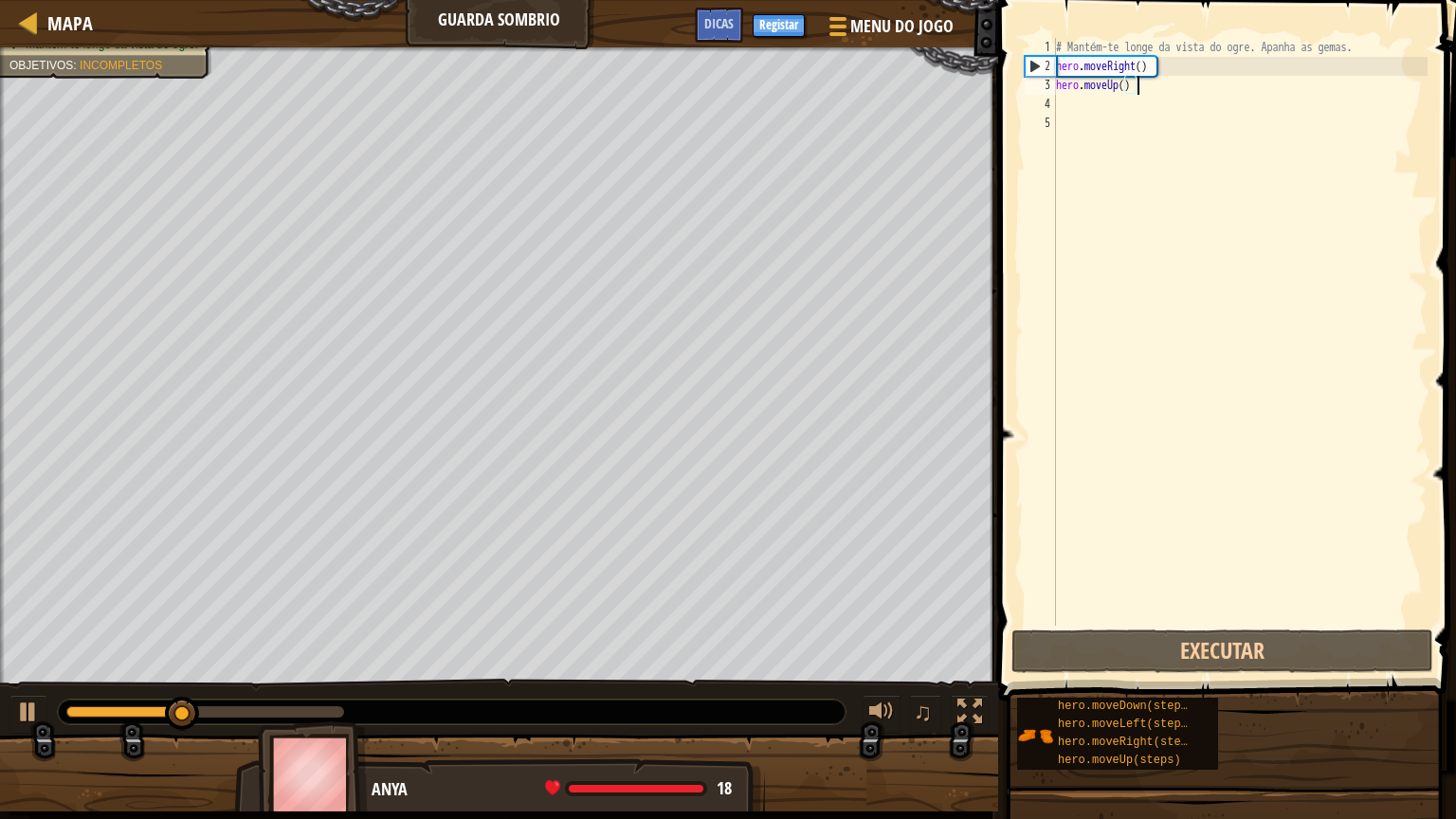 click on "# Mantém-te longe da vista do ogre. Apanha as gemas. hero . moveRight ( ) hero . moveUp ( )" at bounding box center (1240, 351) 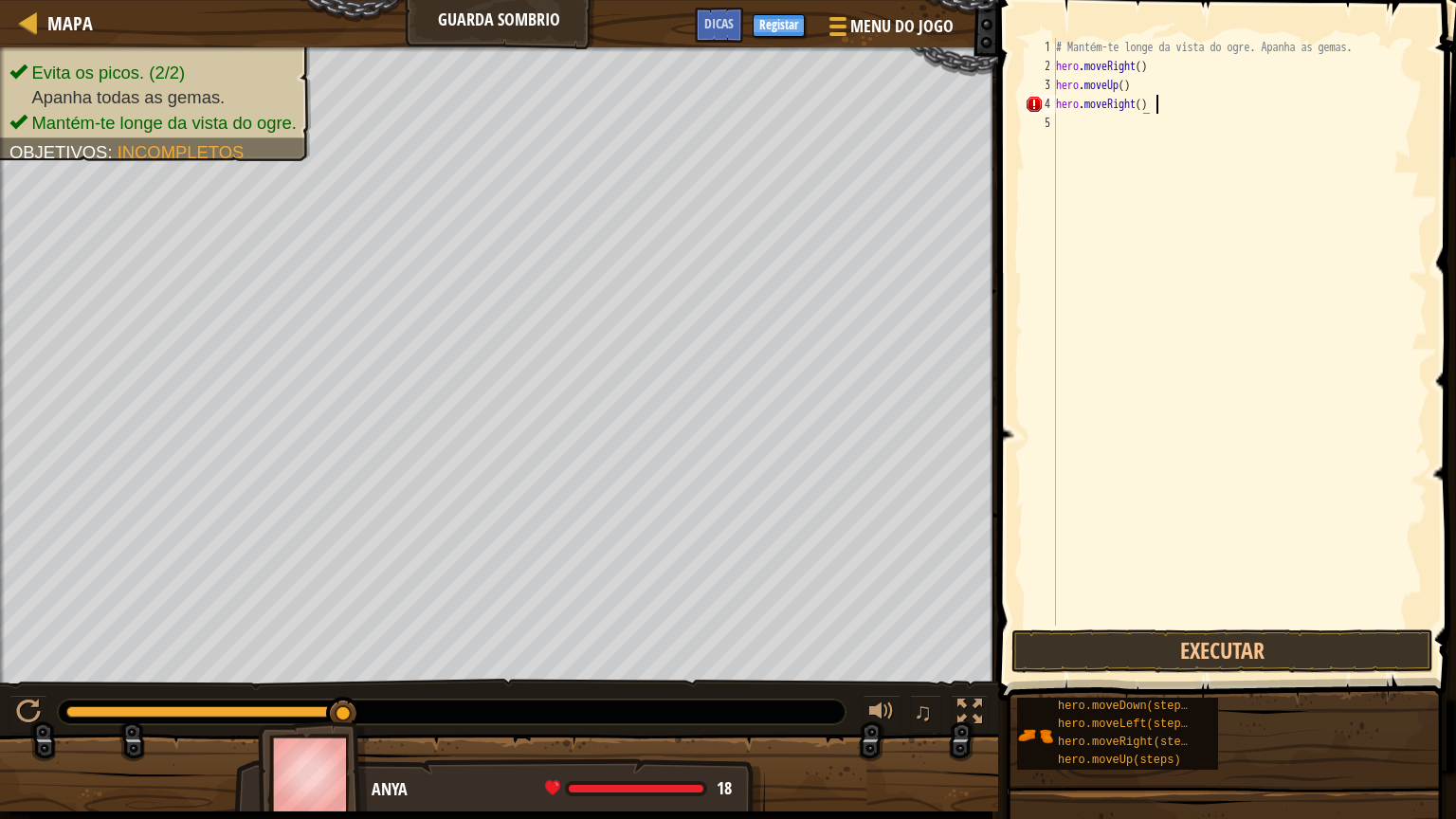 scroll, scrollTop: 5, scrollLeft: 57, axis: both 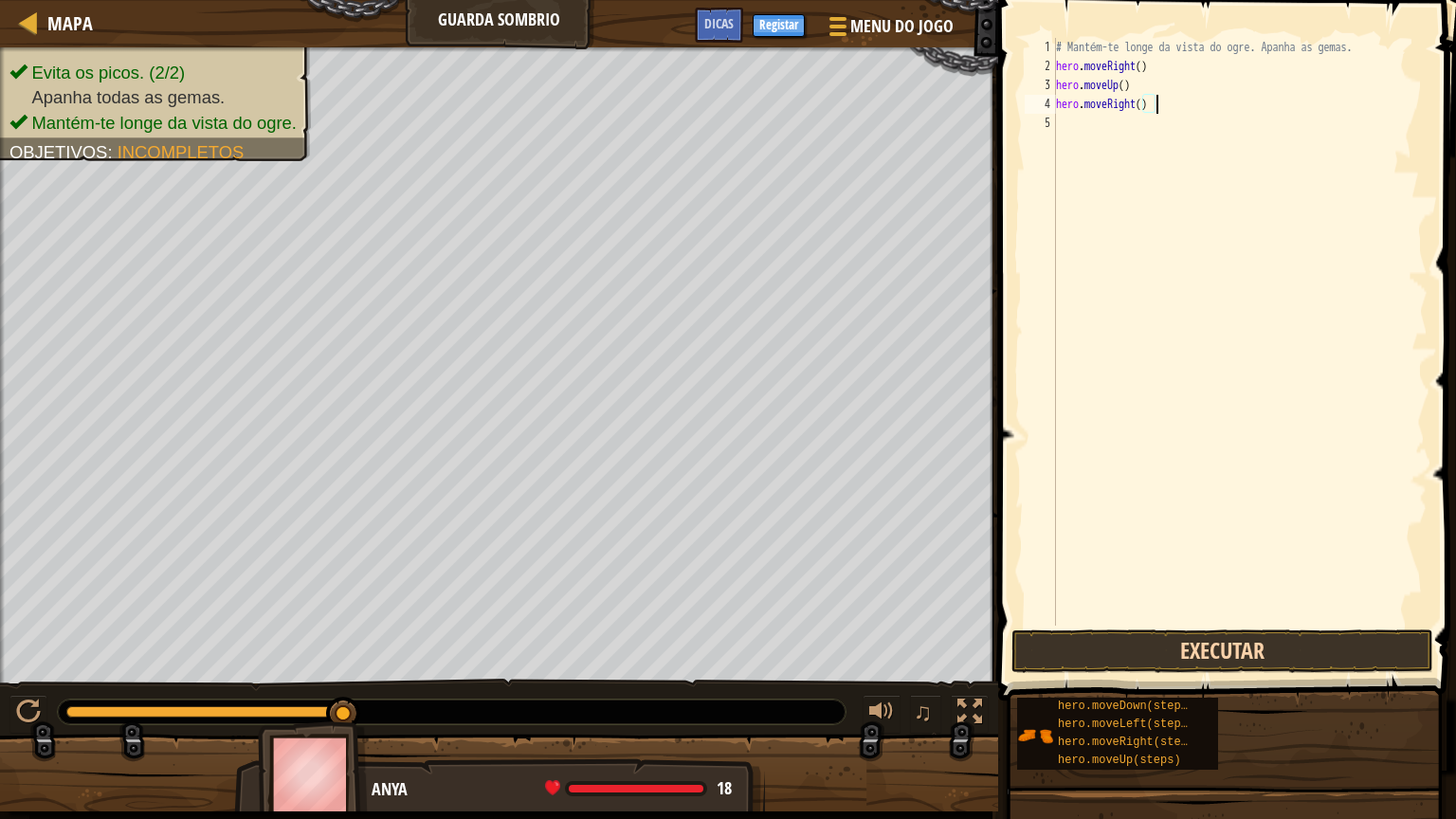 type on "hero.moveRight()" 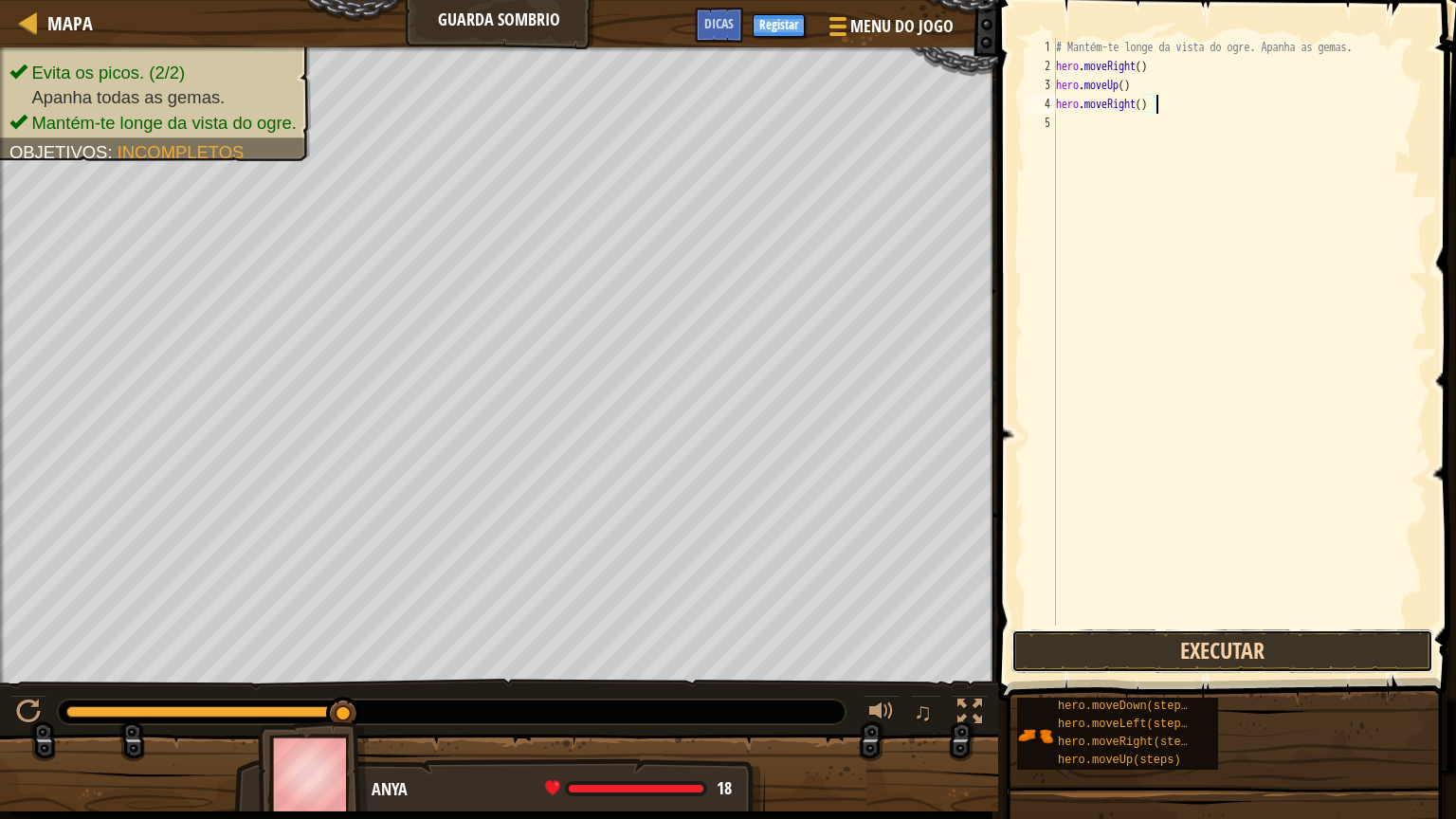 click on "Executar" at bounding box center (1222, 651) 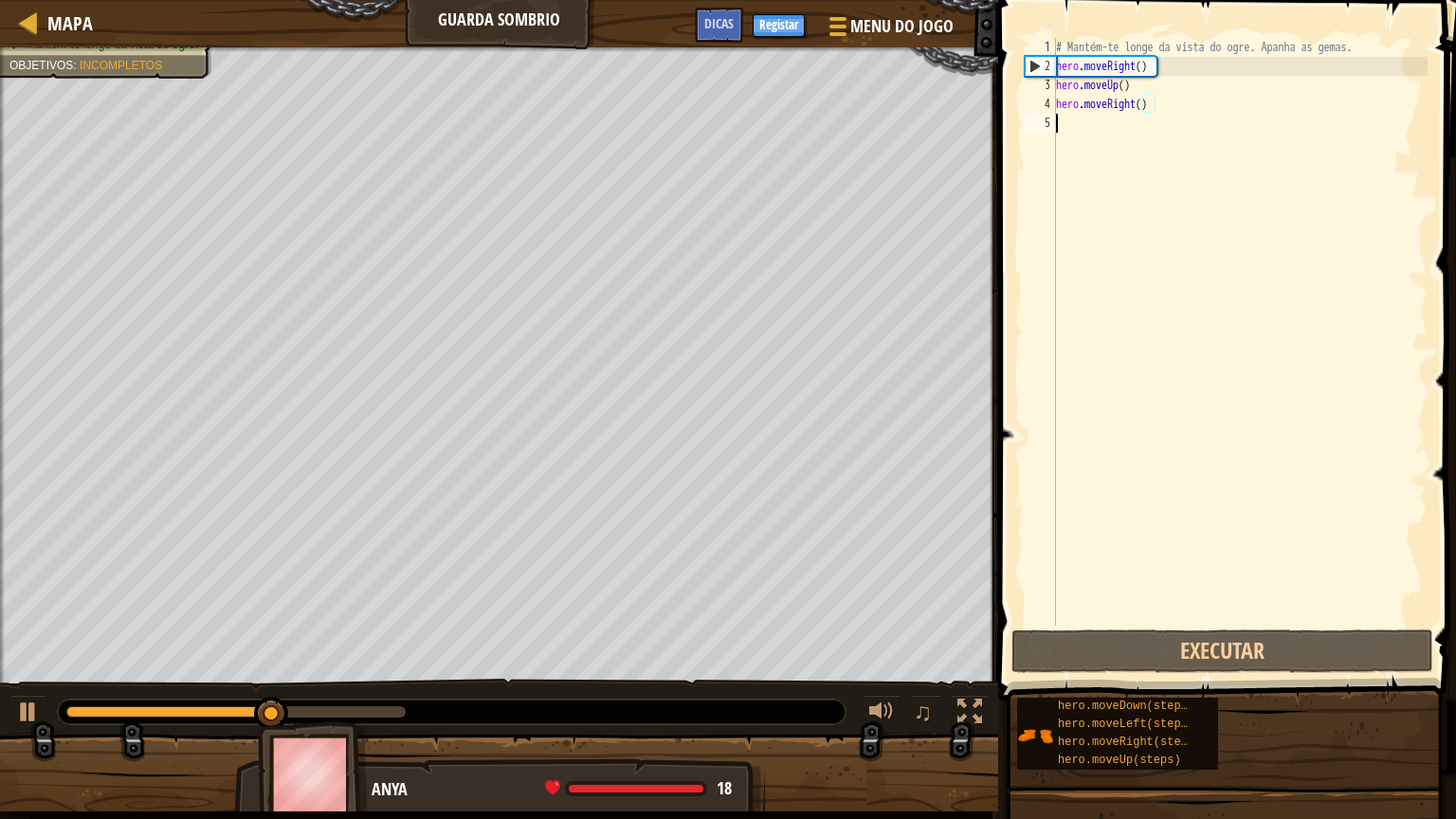 click on "# Mantém-te longe da vista do ogre. Apanha as gemas. hero . moveRight ( ) hero . moveUp ( ) hero . moveRight ( )" at bounding box center [1240, 351] 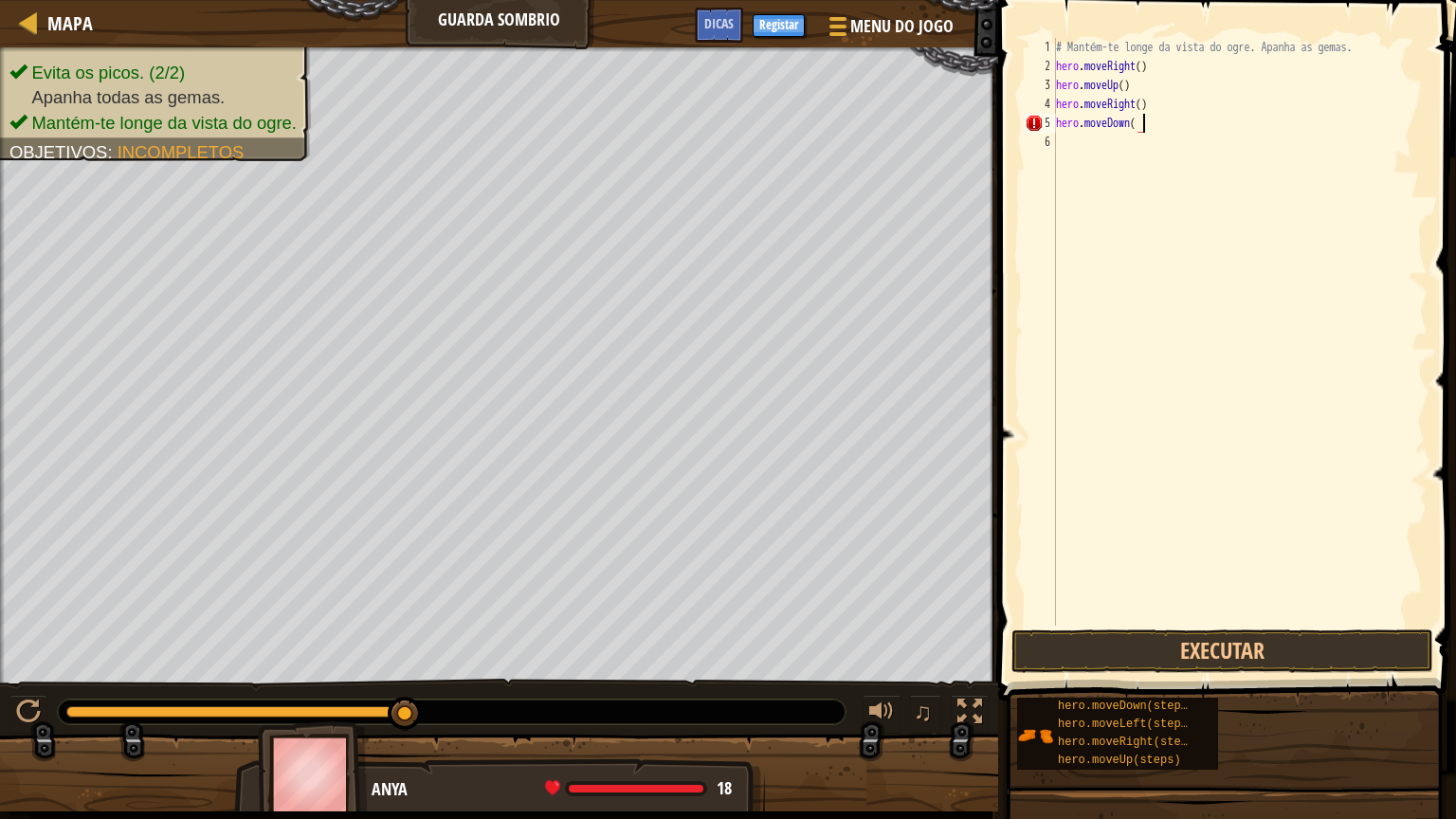 scroll, scrollTop: 5, scrollLeft: 53, axis: both 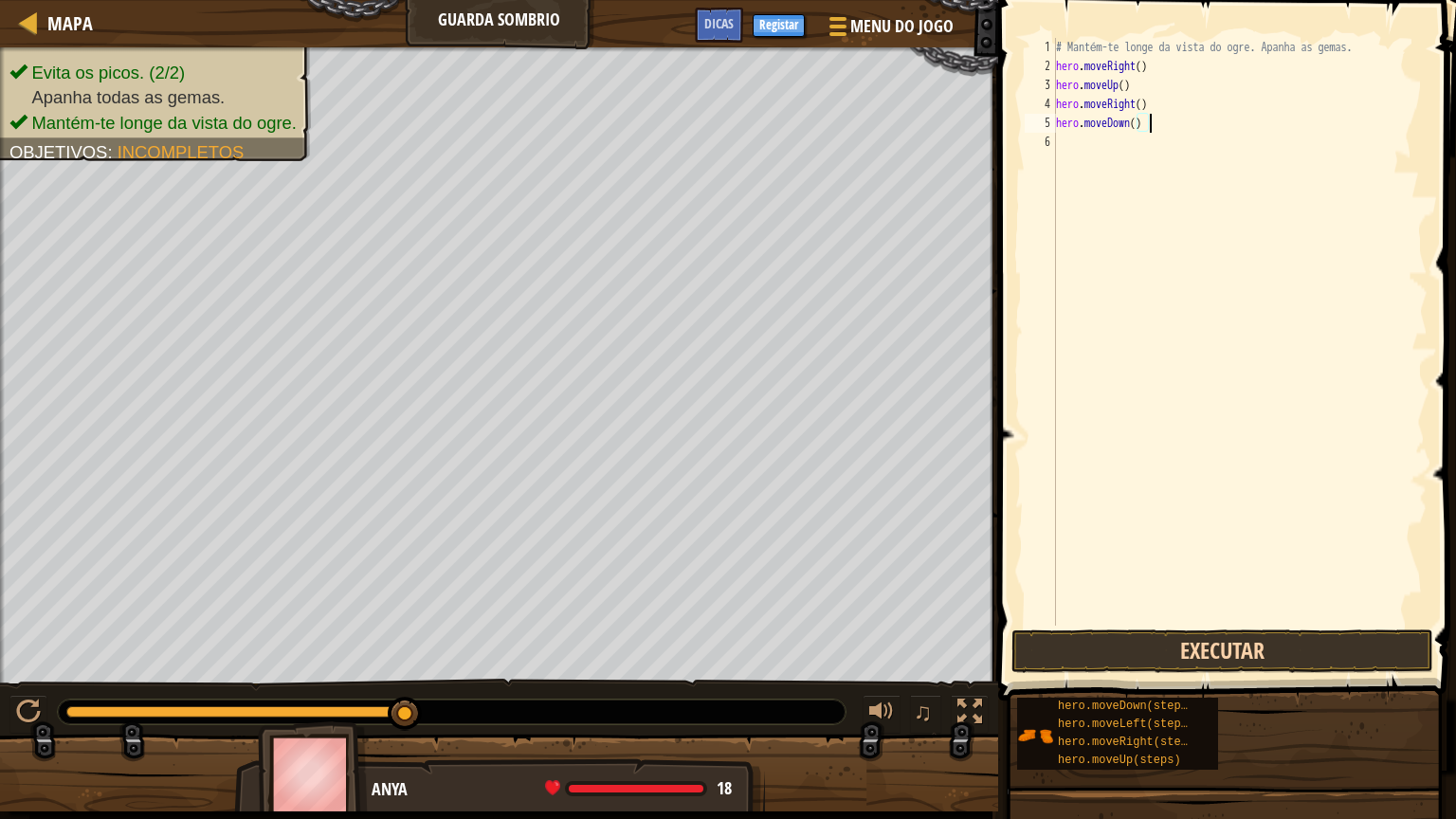 type on "hero.moveDown()" 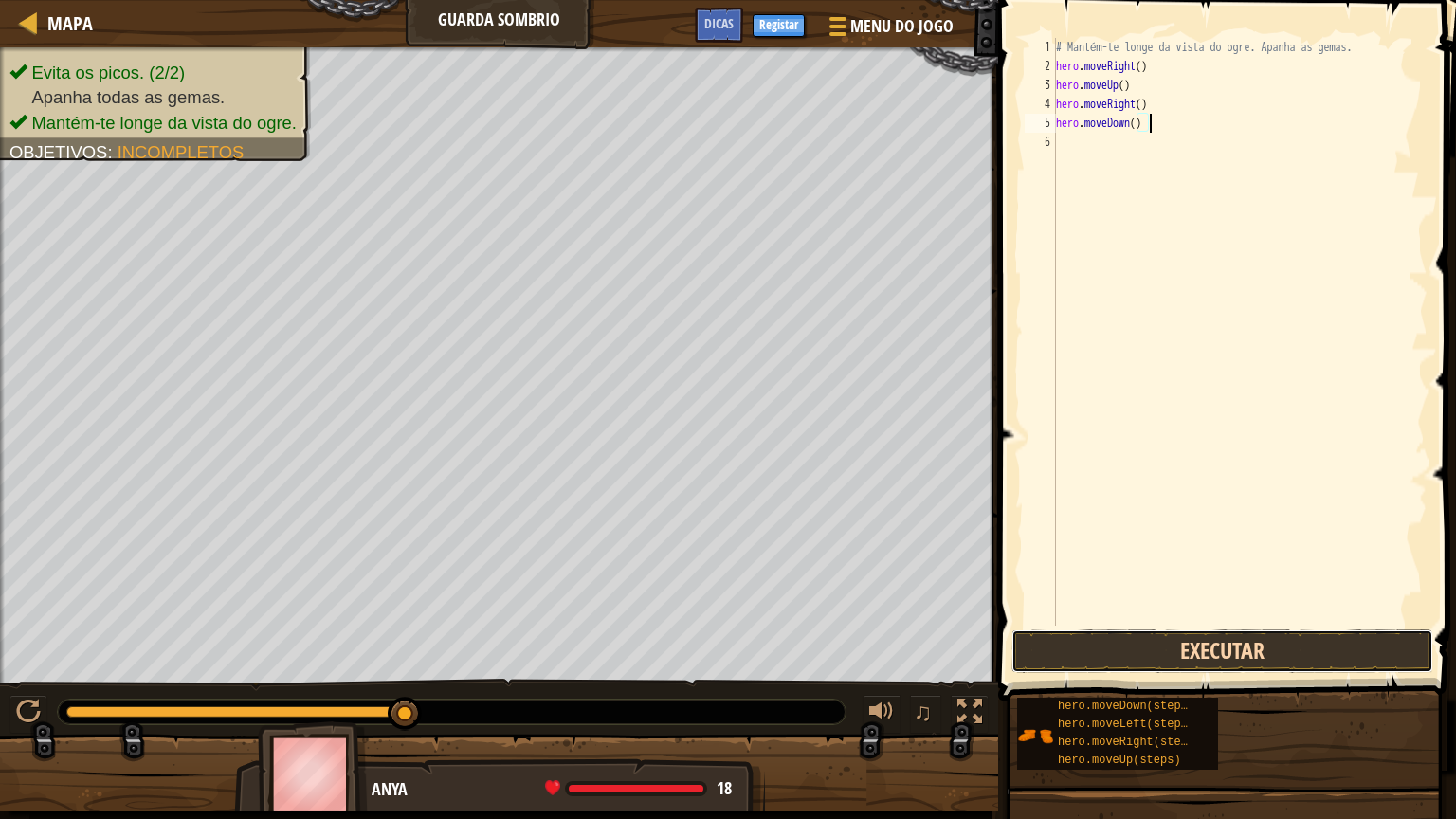 click on "Executar" at bounding box center [1222, 651] 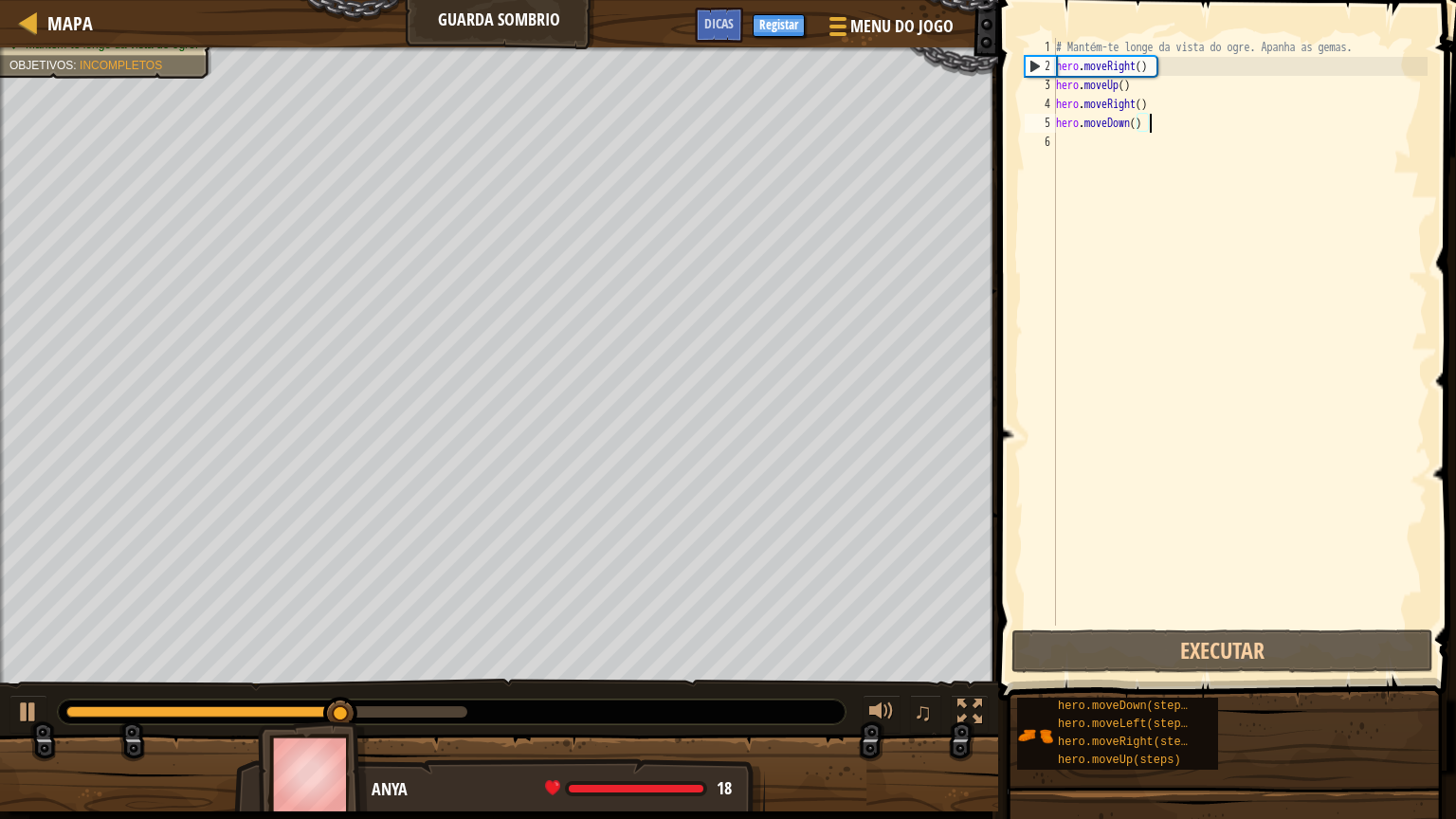 click on "# Mantém-te longe da vista do ogre. Apanha as gemas. hero . moveRight ( ) hero . moveUp ( ) hero . moveRight ( ) hero . moveDown ( )" at bounding box center (1240, 351) 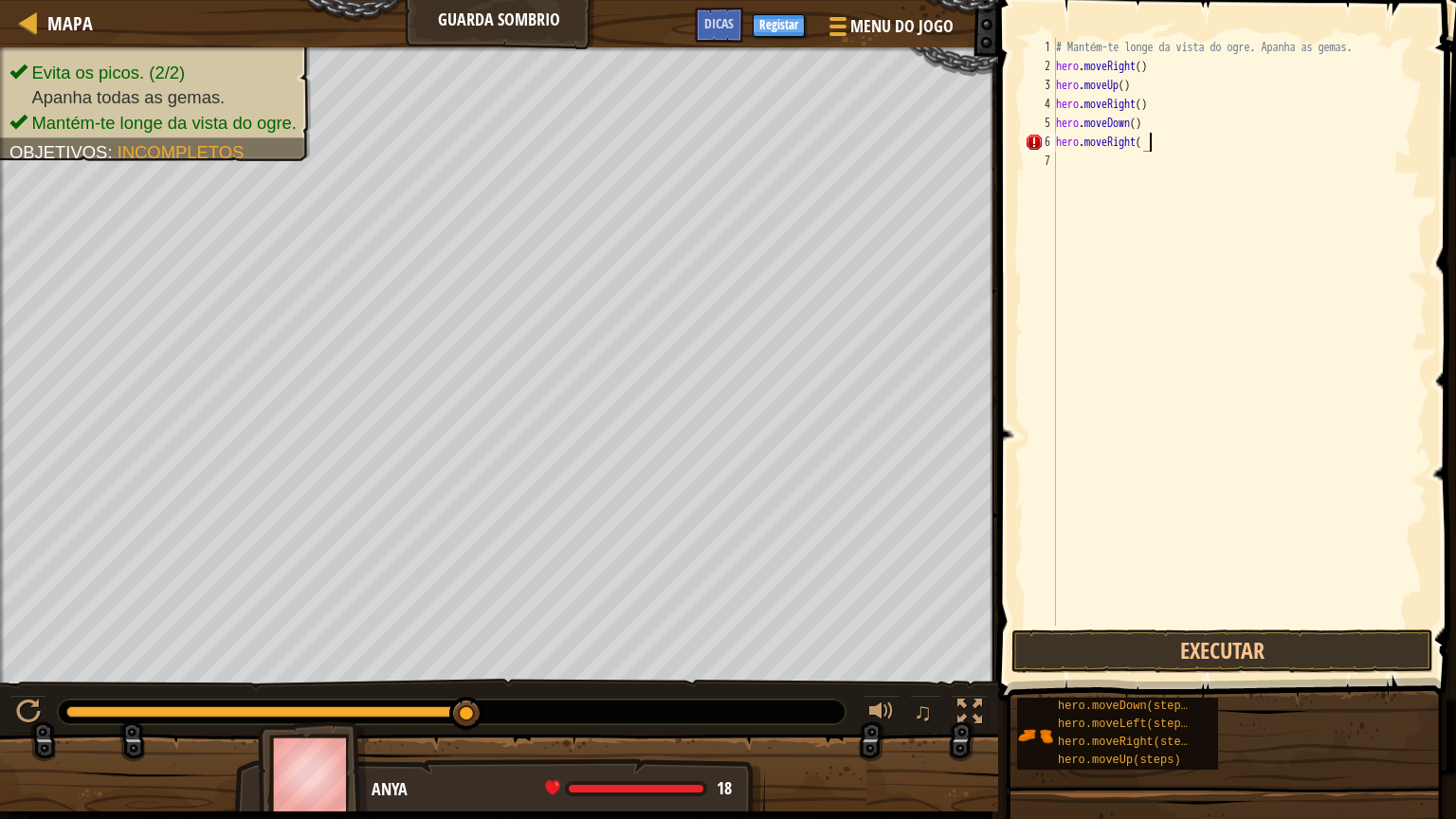 scroll, scrollTop: 5, scrollLeft: 57, axis: both 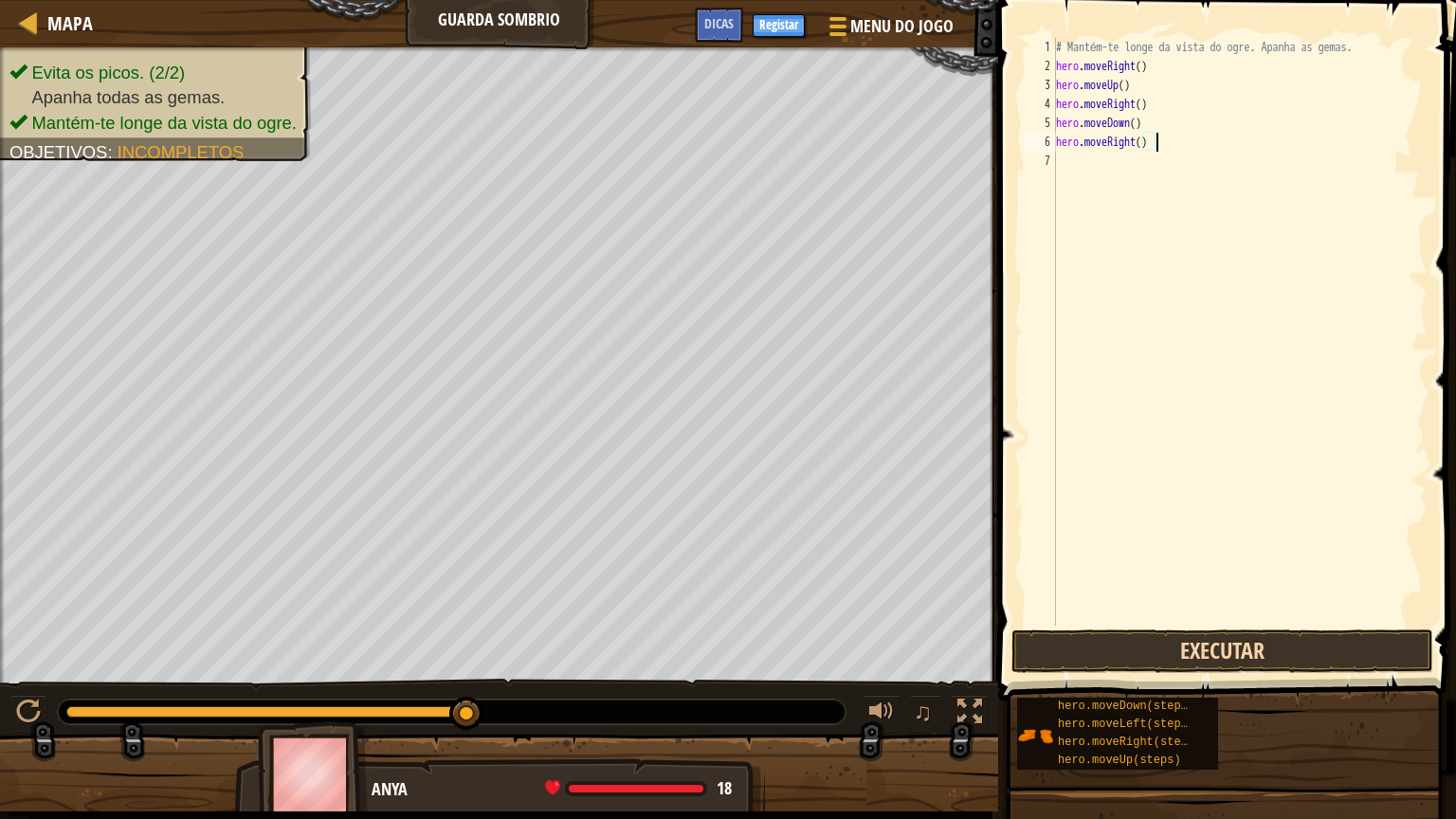 type on "hero.moveRight()" 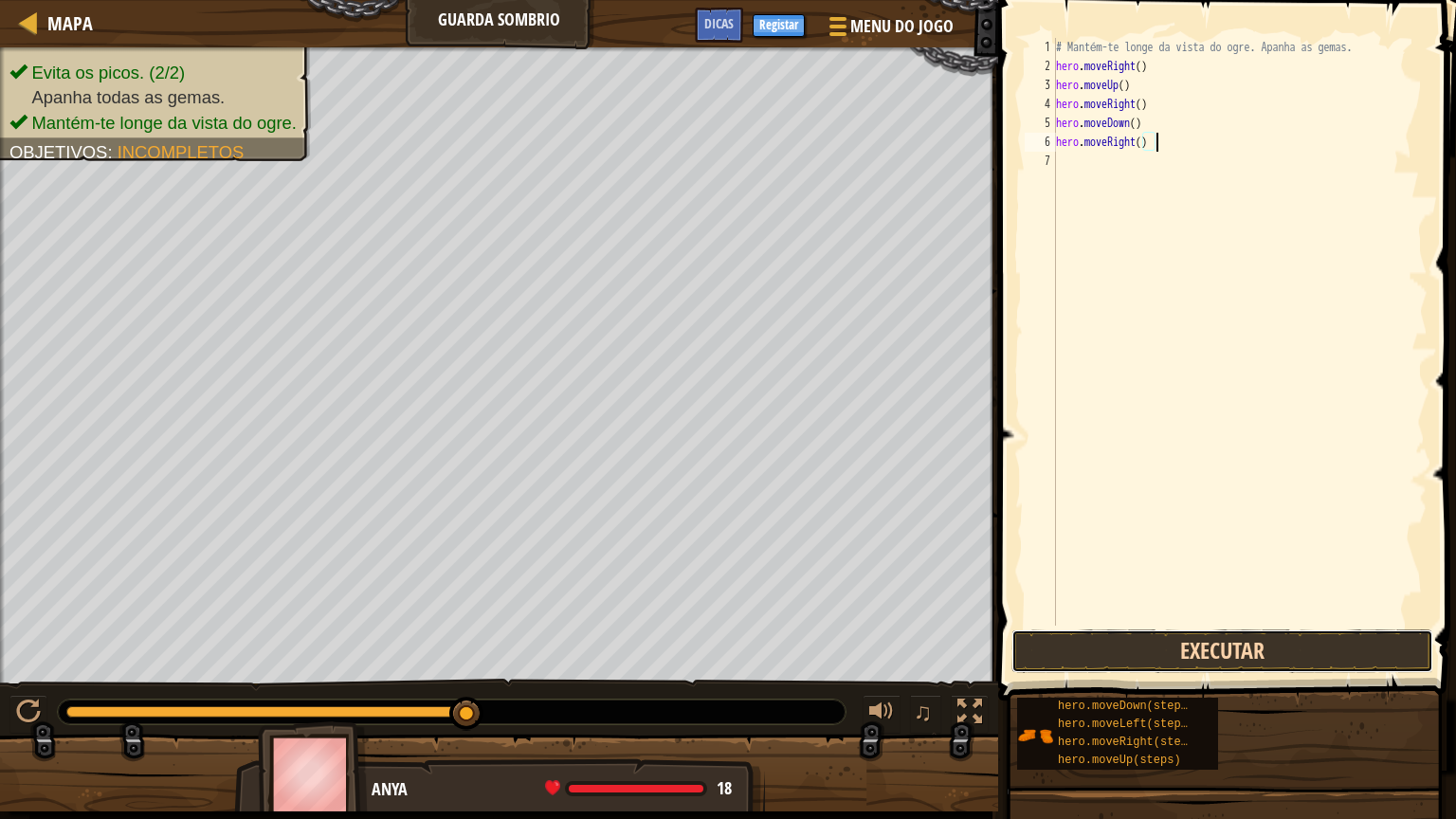 click on "Executar" at bounding box center (1222, 651) 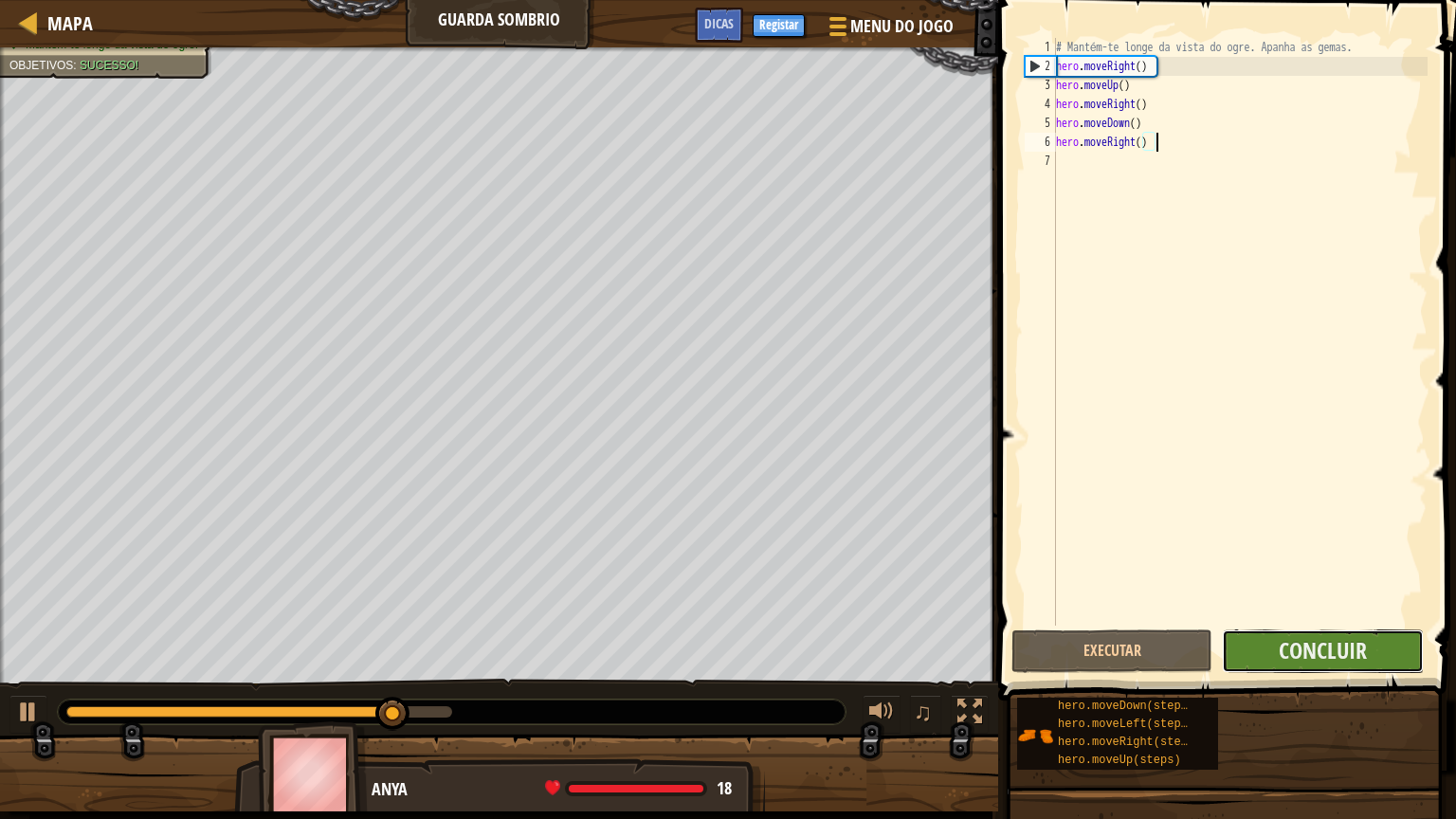click on "Concluir" at bounding box center [1322, 651] 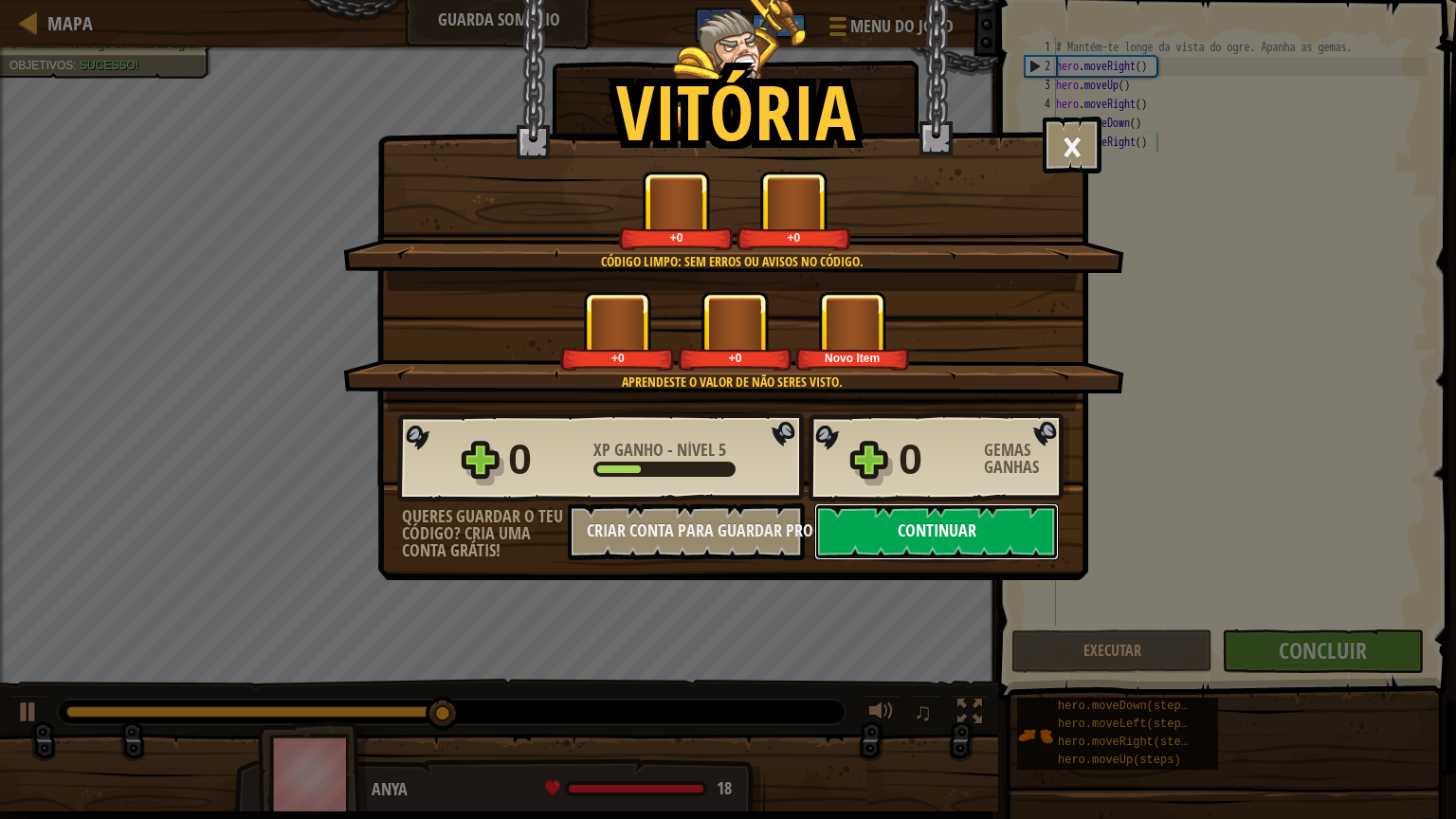 click on "Continuar" at bounding box center [937, 532] 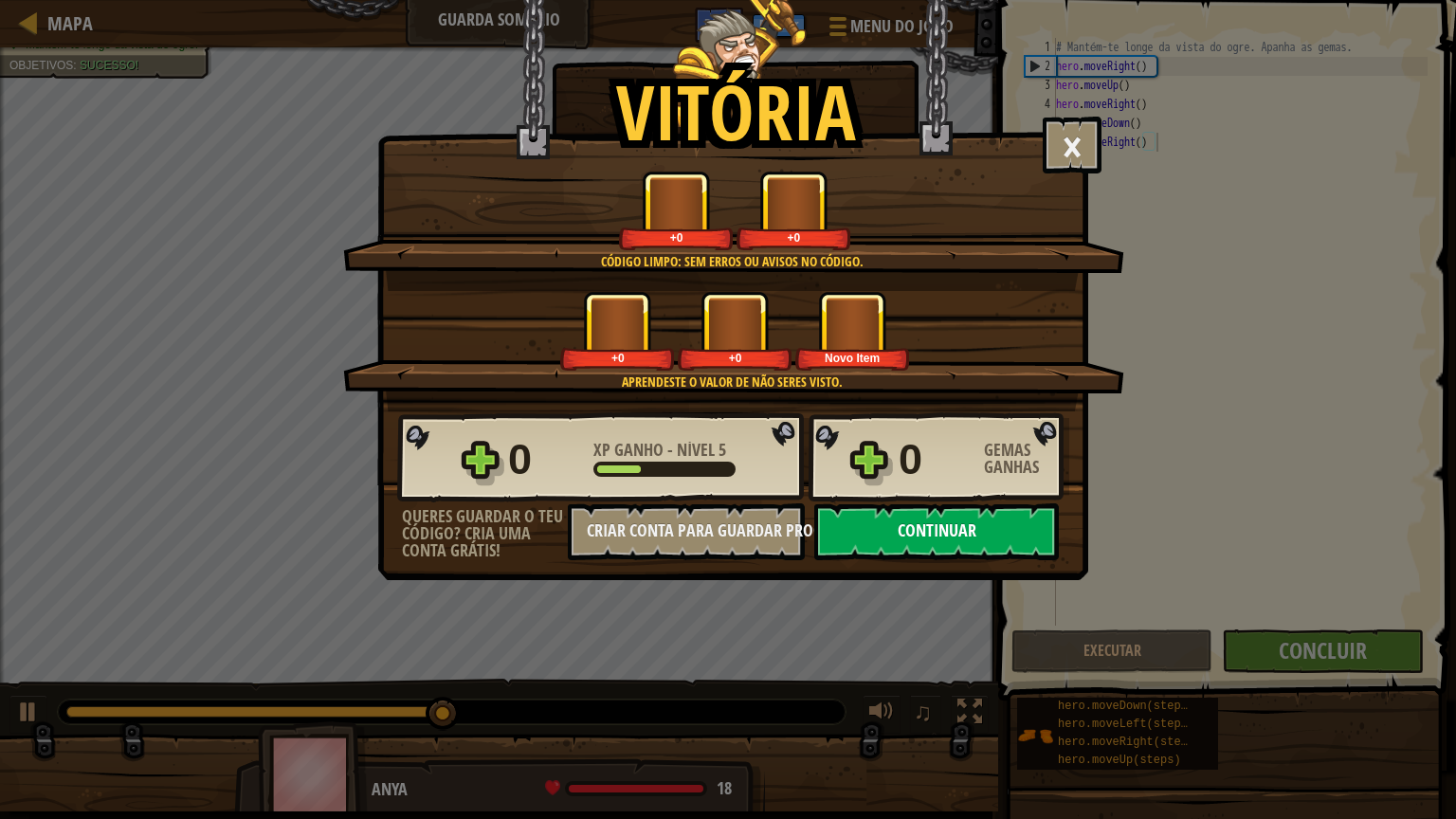 select on "pt-PT" 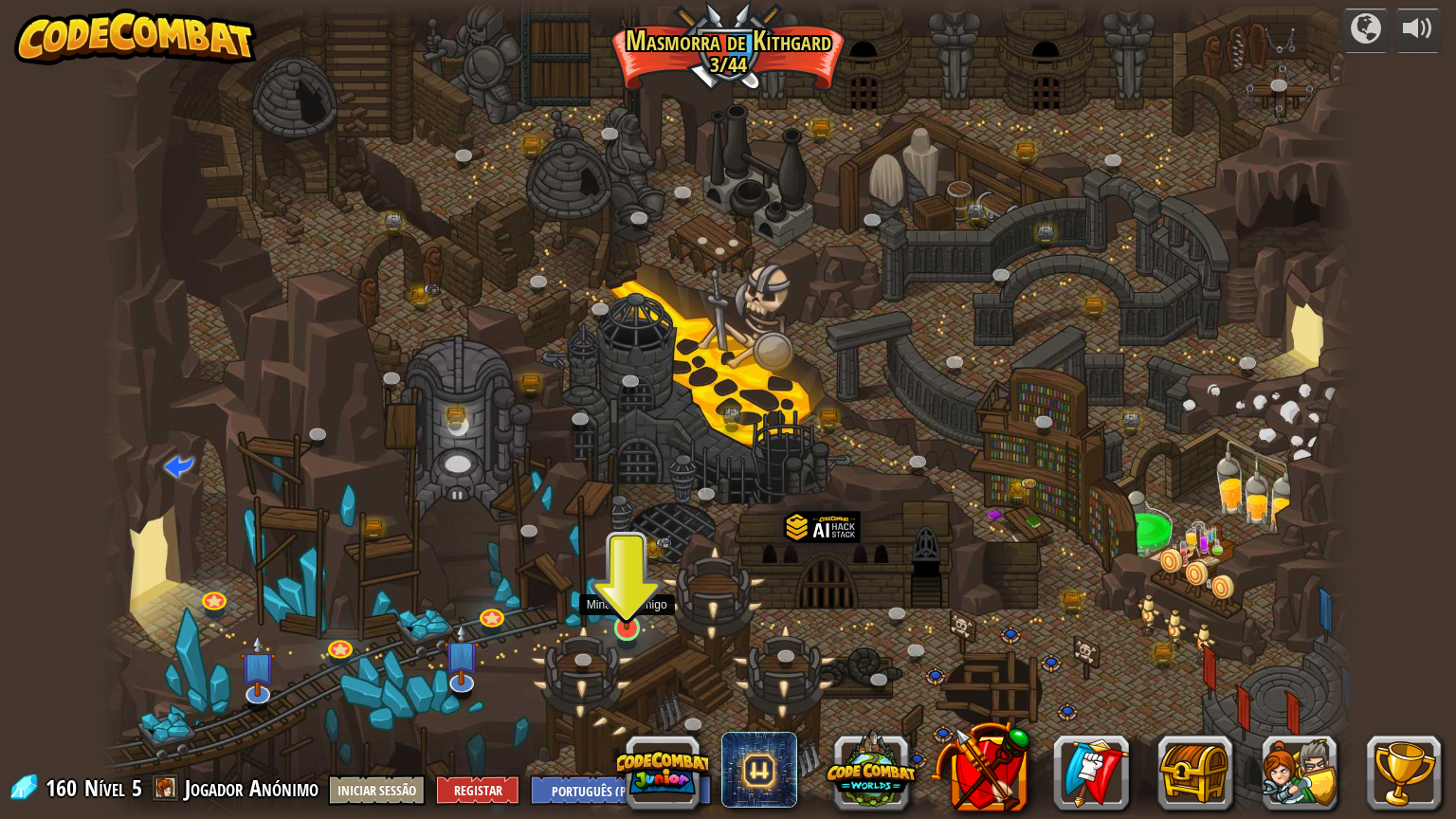 click at bounding box center (627, 592) 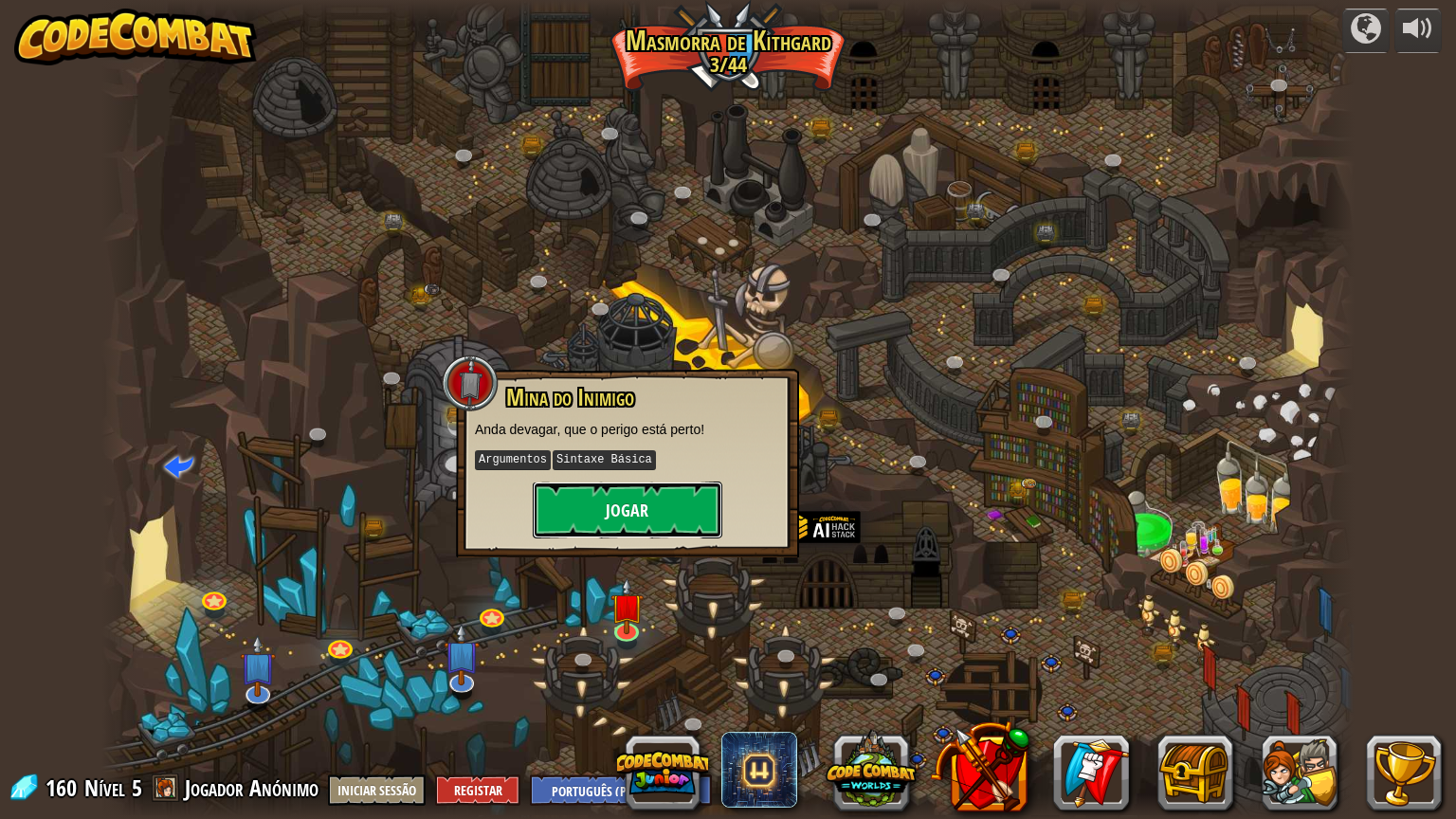 click on "Jogar" at bounding box center (628, 510) 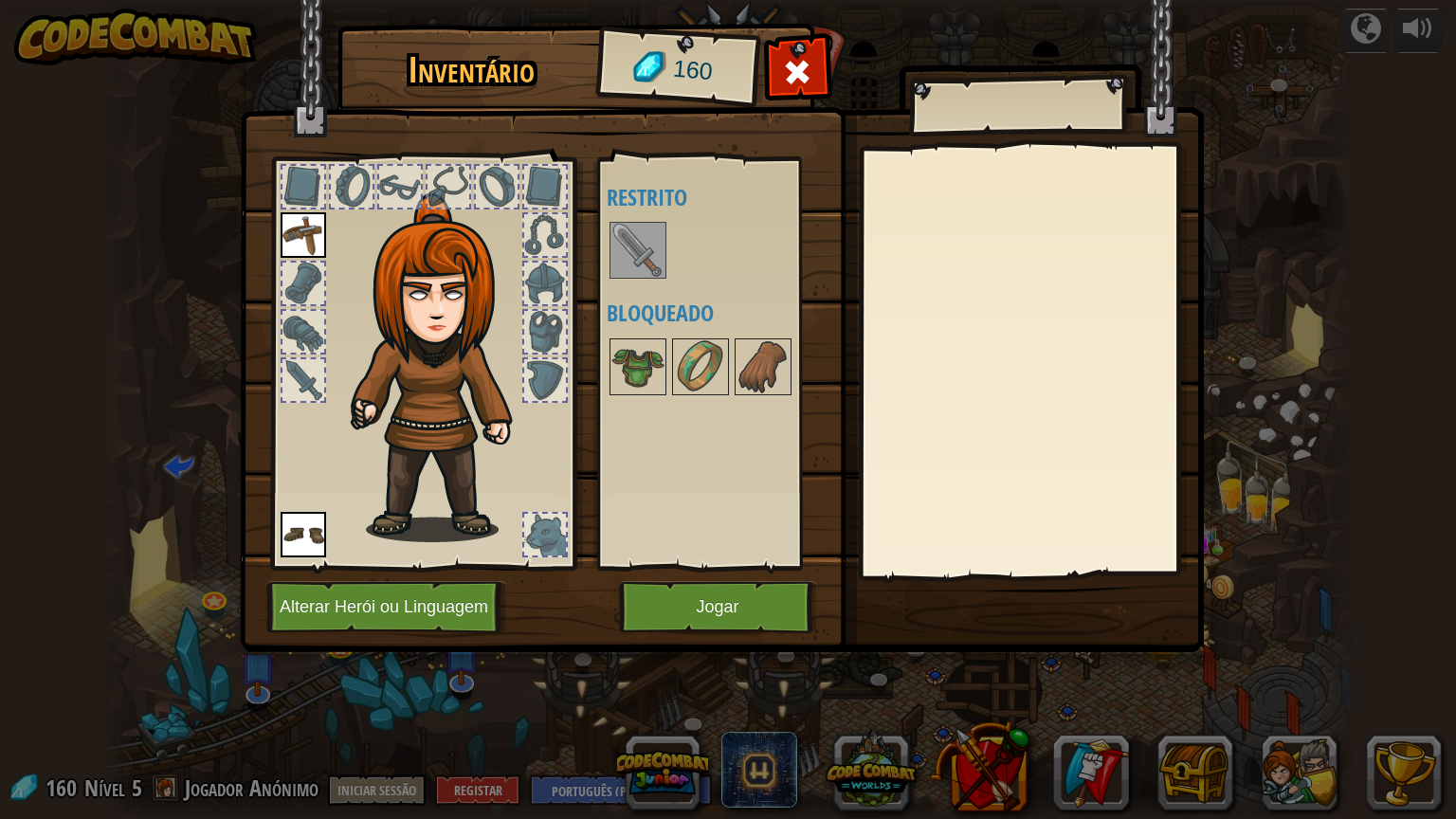 click at bounding box center [638, 250] 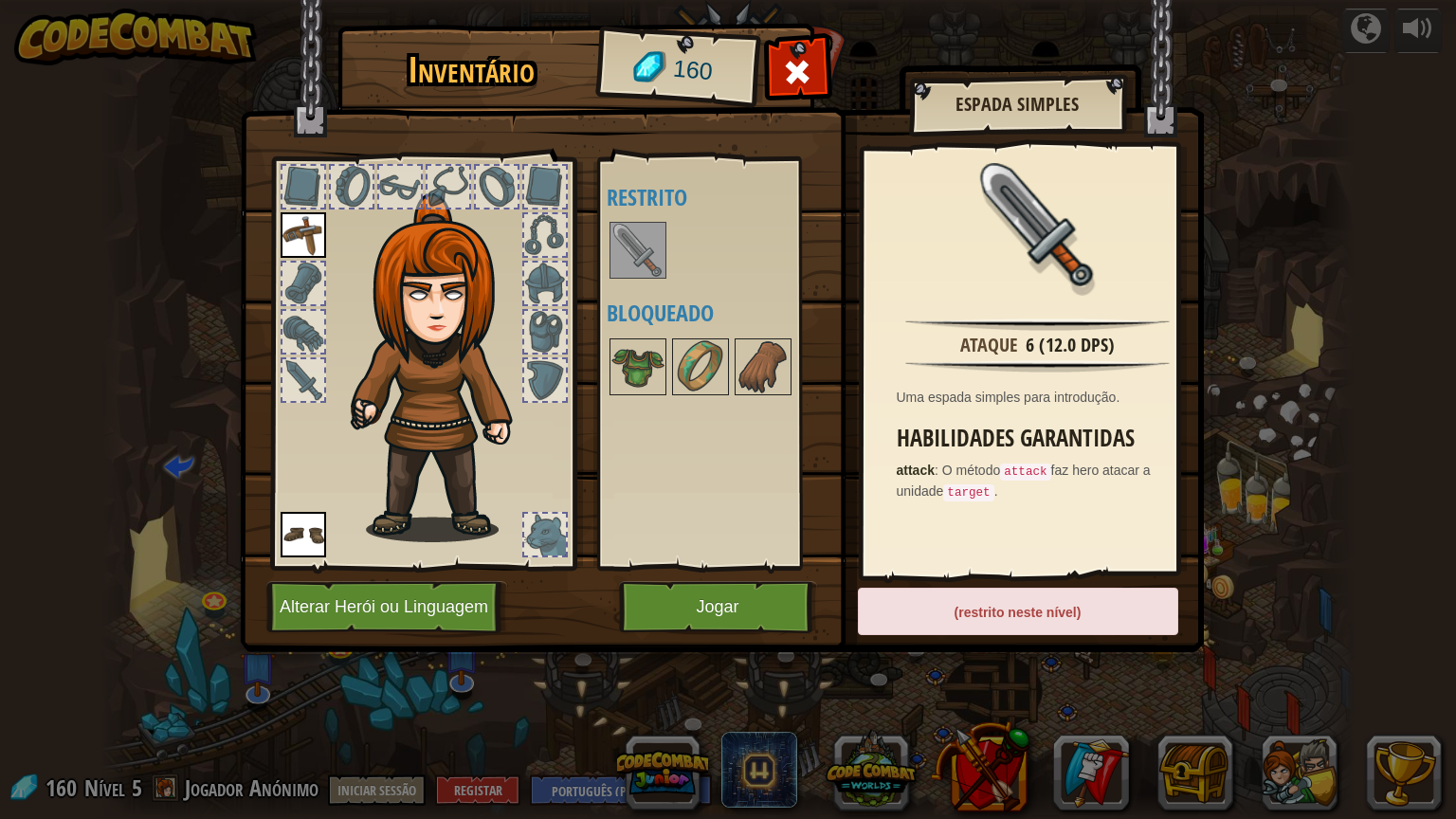 drag, startPoint x: 967, startPoint y: 606, endPoint x: 1142, endPoint y: 629, distance: 176.50496 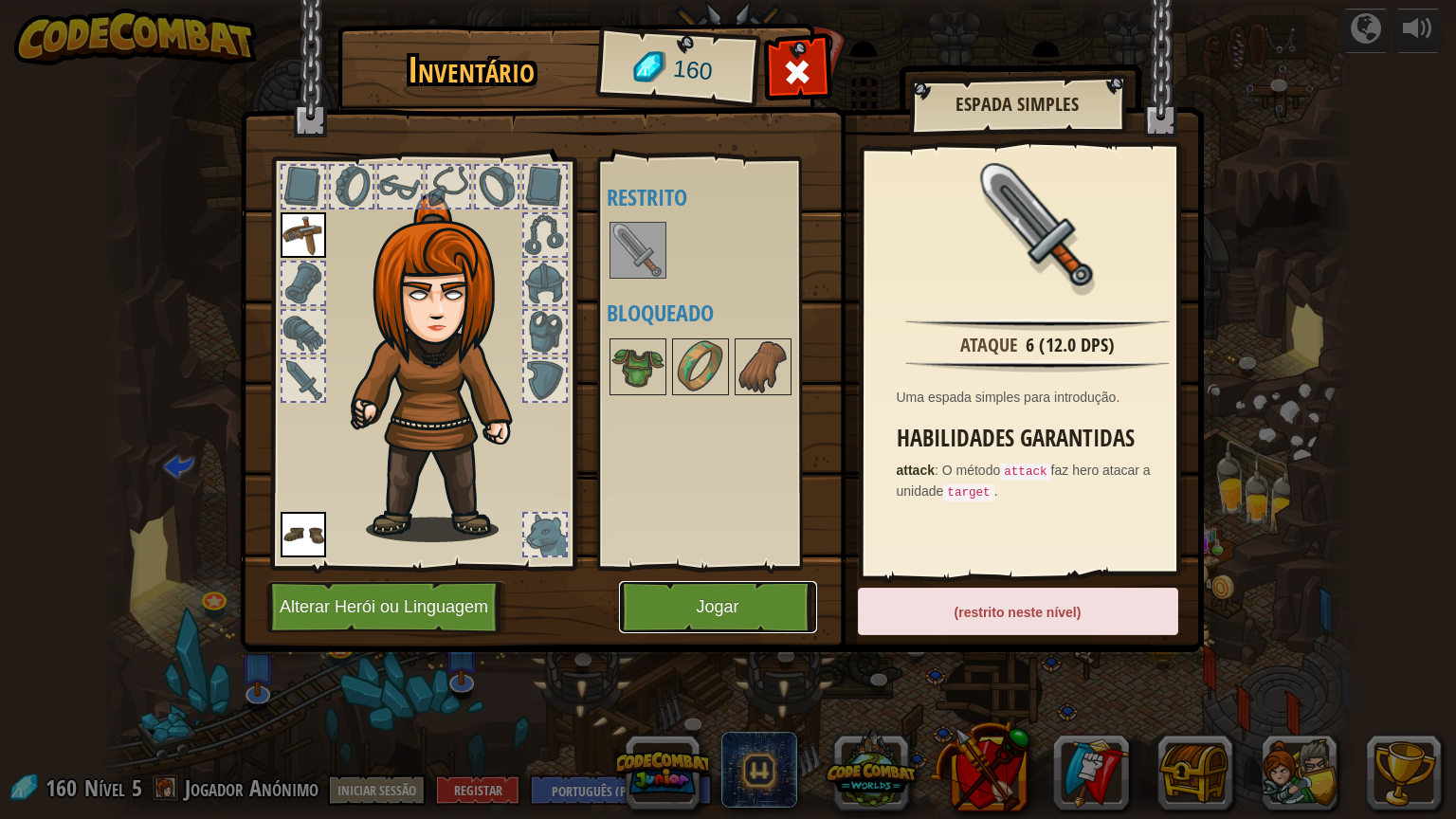 click on "Jogar" at bounding box center [718, 607] 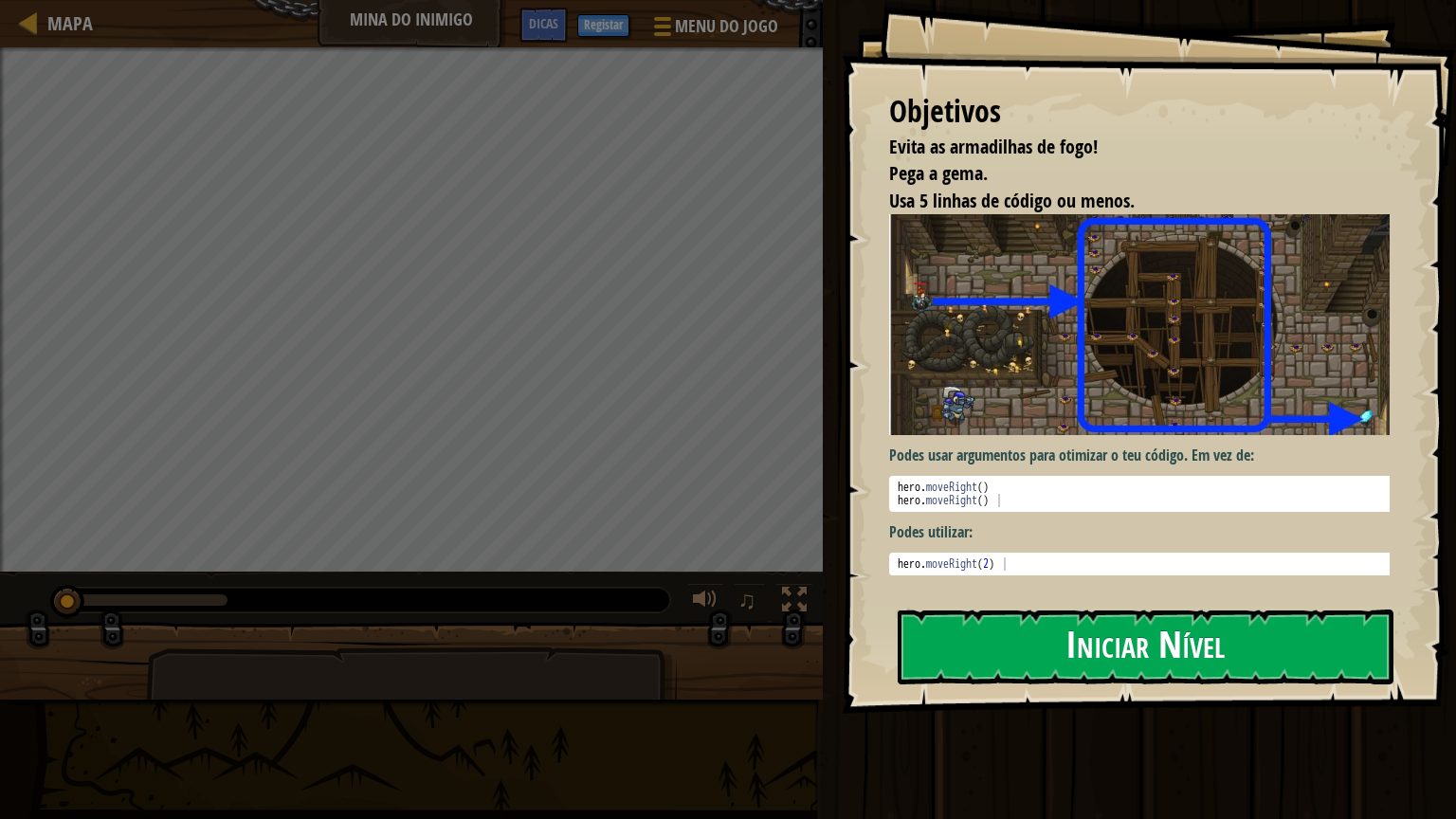 click on "Iniciar Nível" at bounding box center [1145, 646] 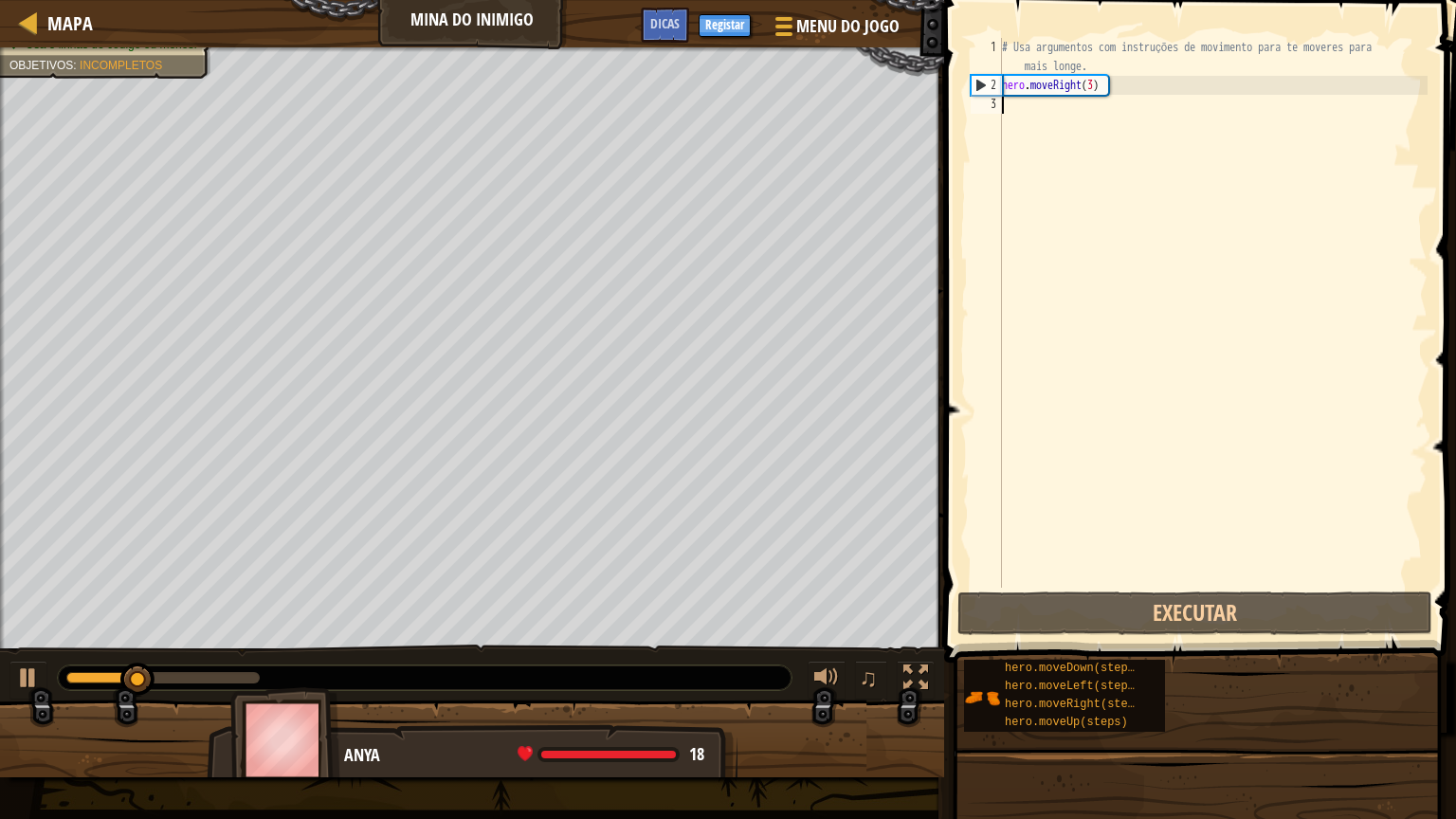 click on "# Usa argumentos com instruções de movimento para te moveres para       mais longe. hero . moveRight ( 3 )" at bounding box center [1212, 341] 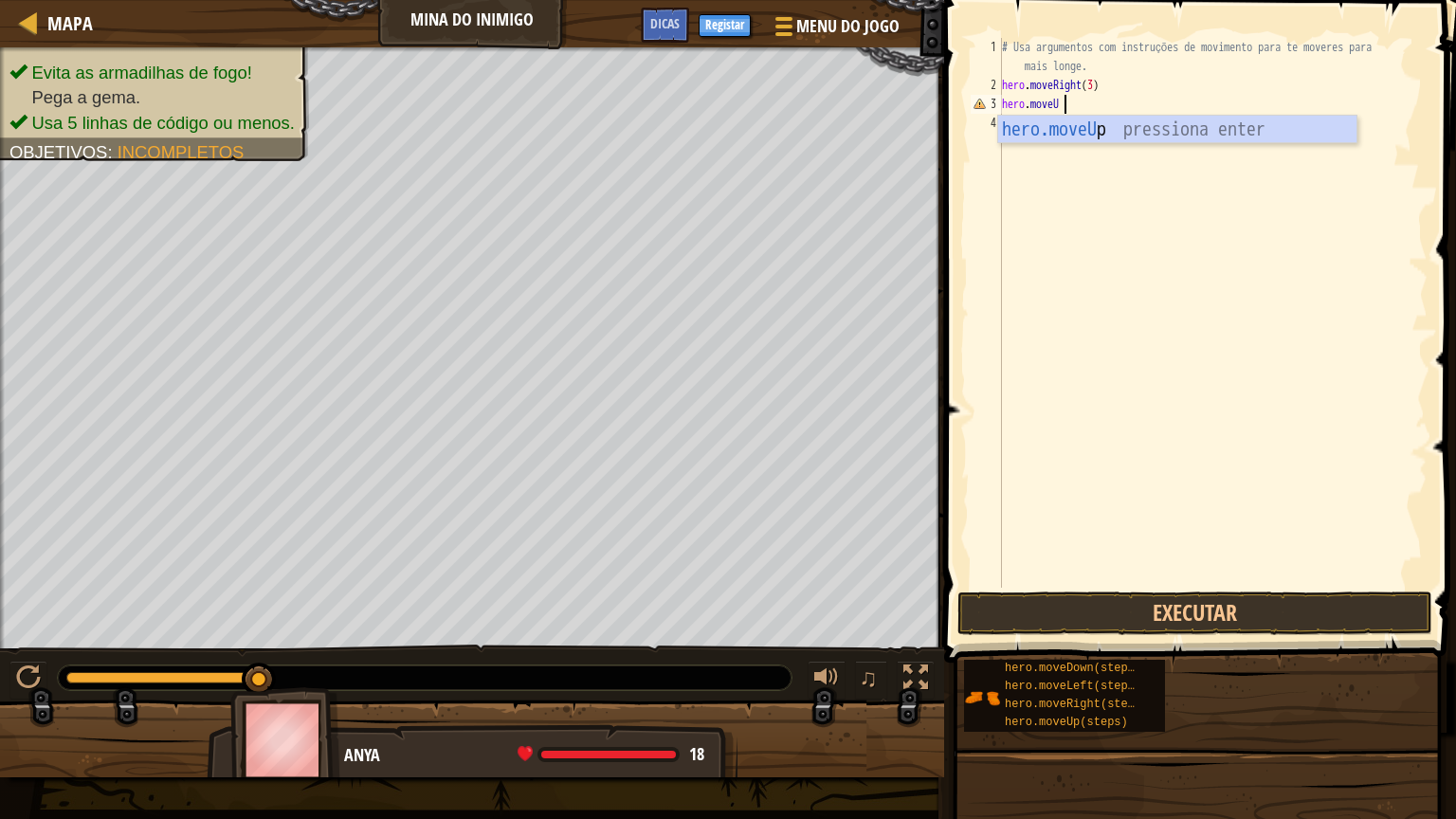 scroll, scrollTop: 5, scrollLeft: 34, axis: both 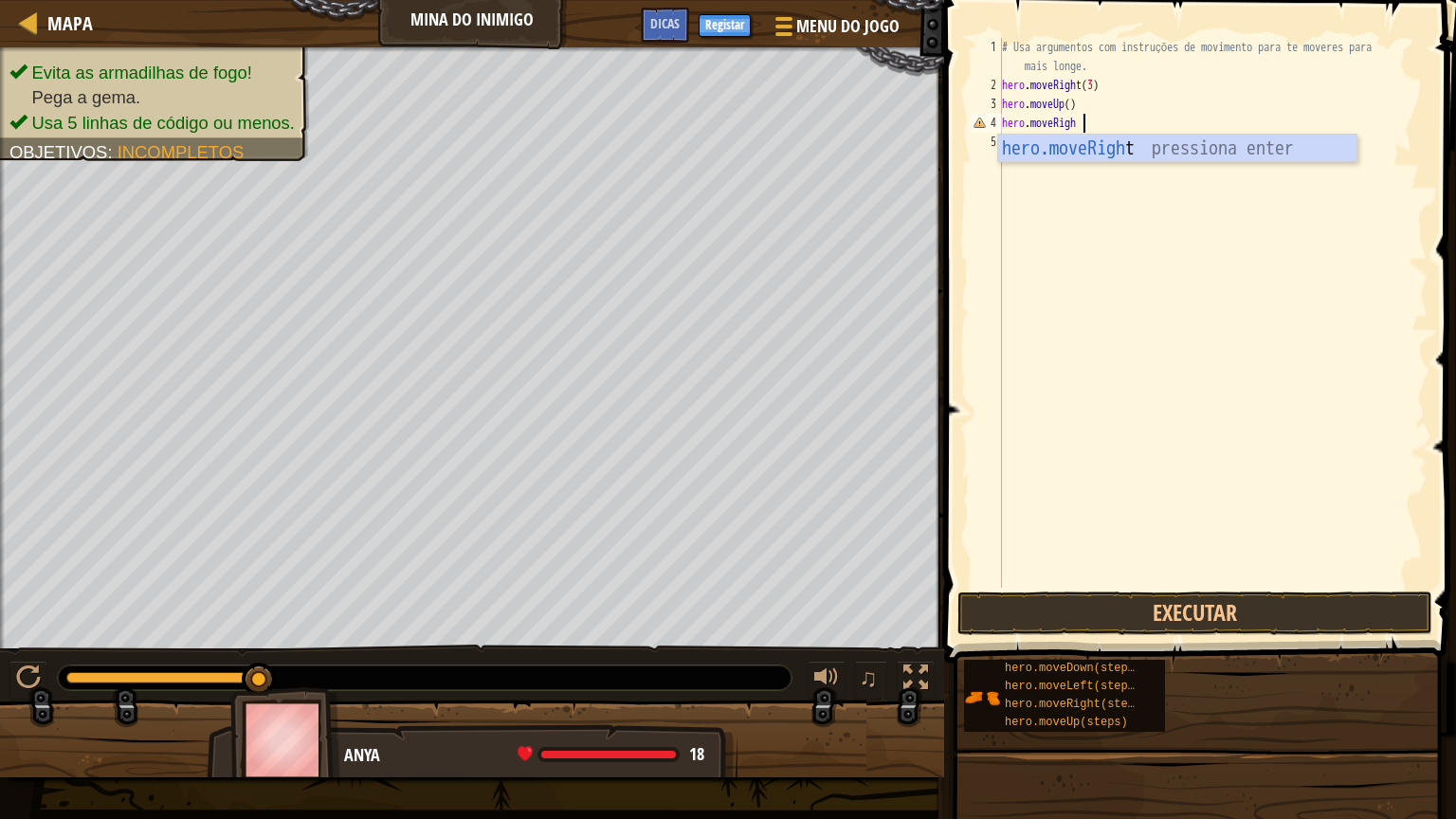 type on "hero.moveRight" 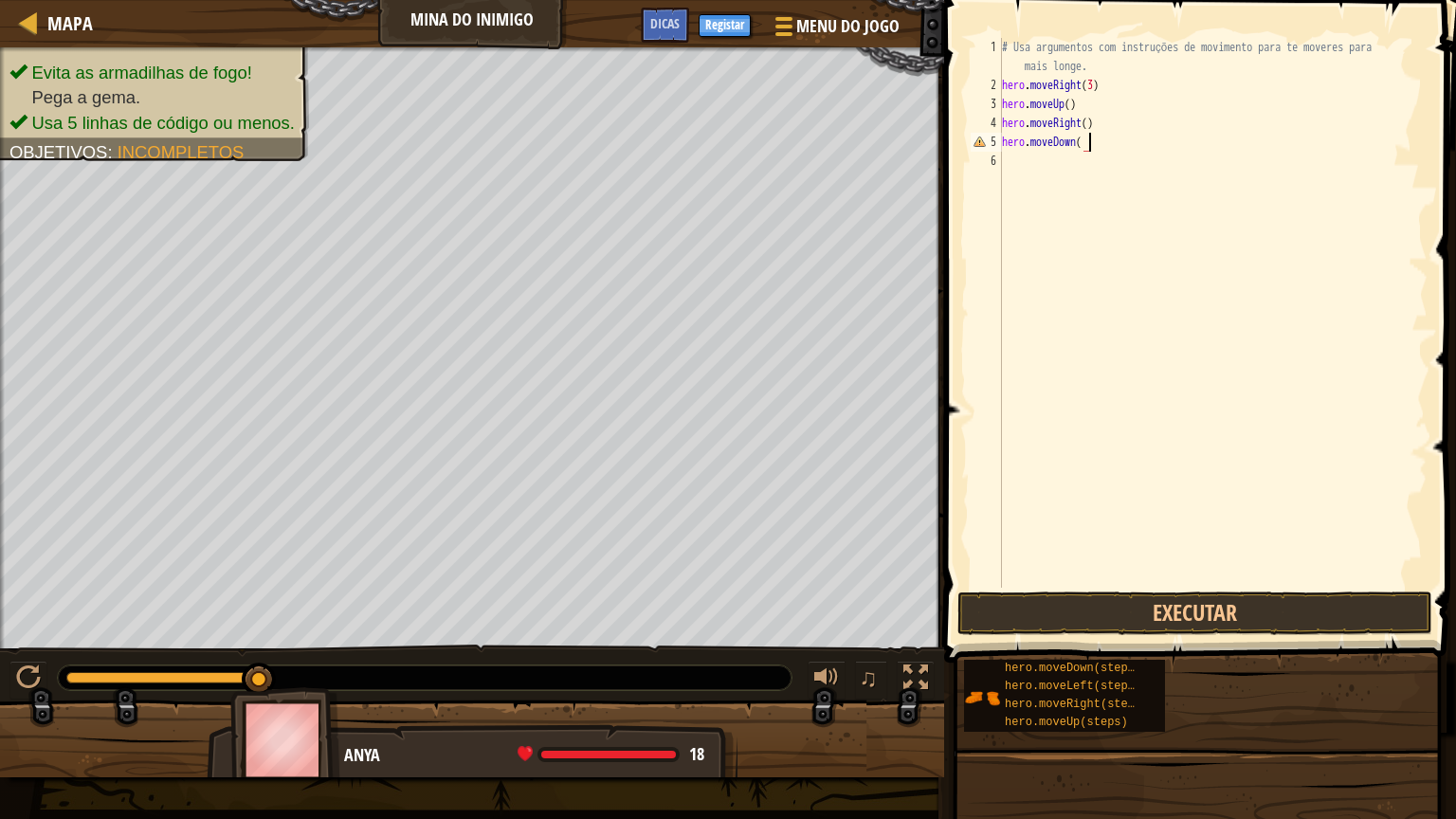 scroll, scrollTop: 5, scrollLeft: 49, axis: both 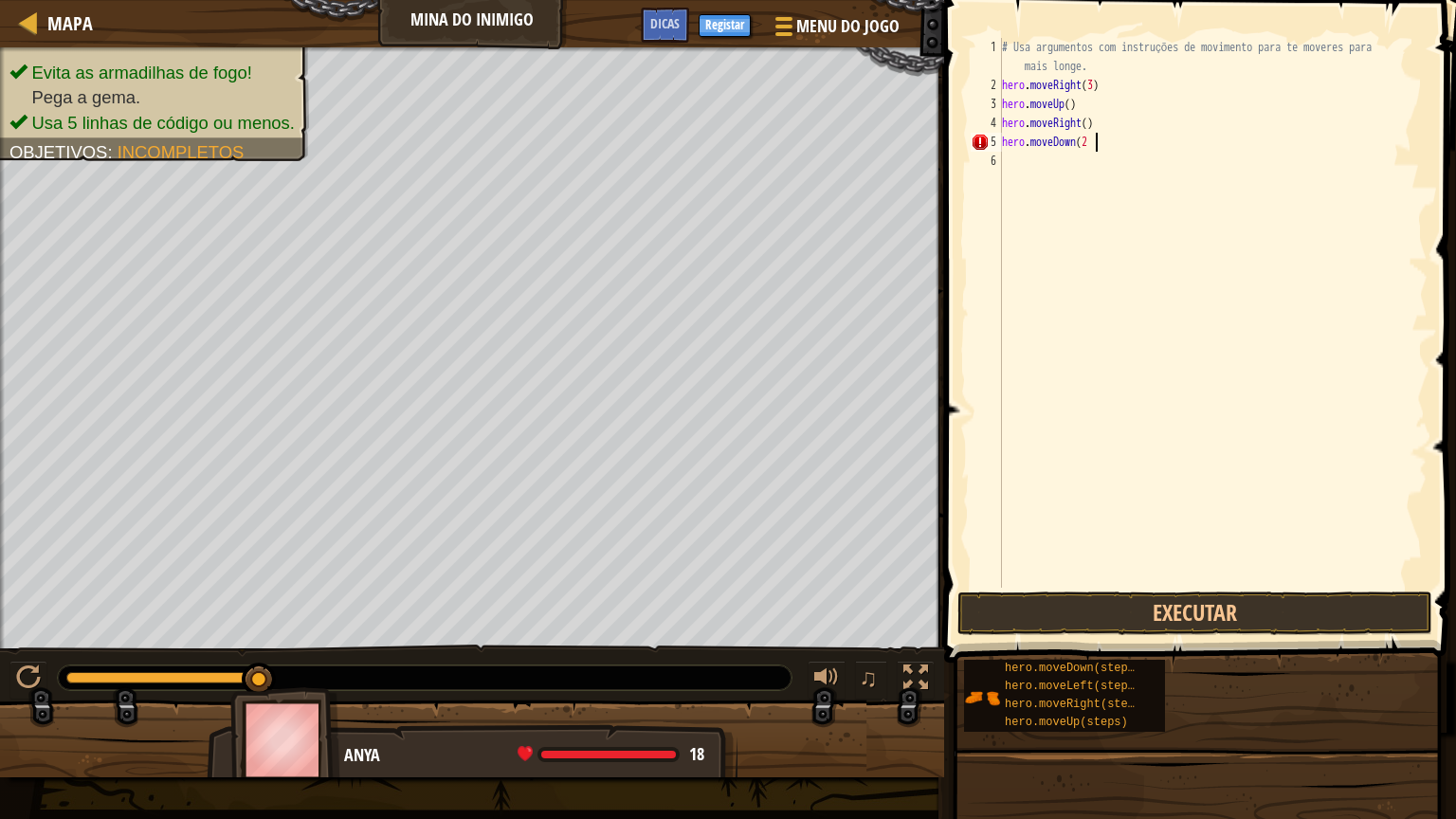 type on "hero.moveDown(2)" 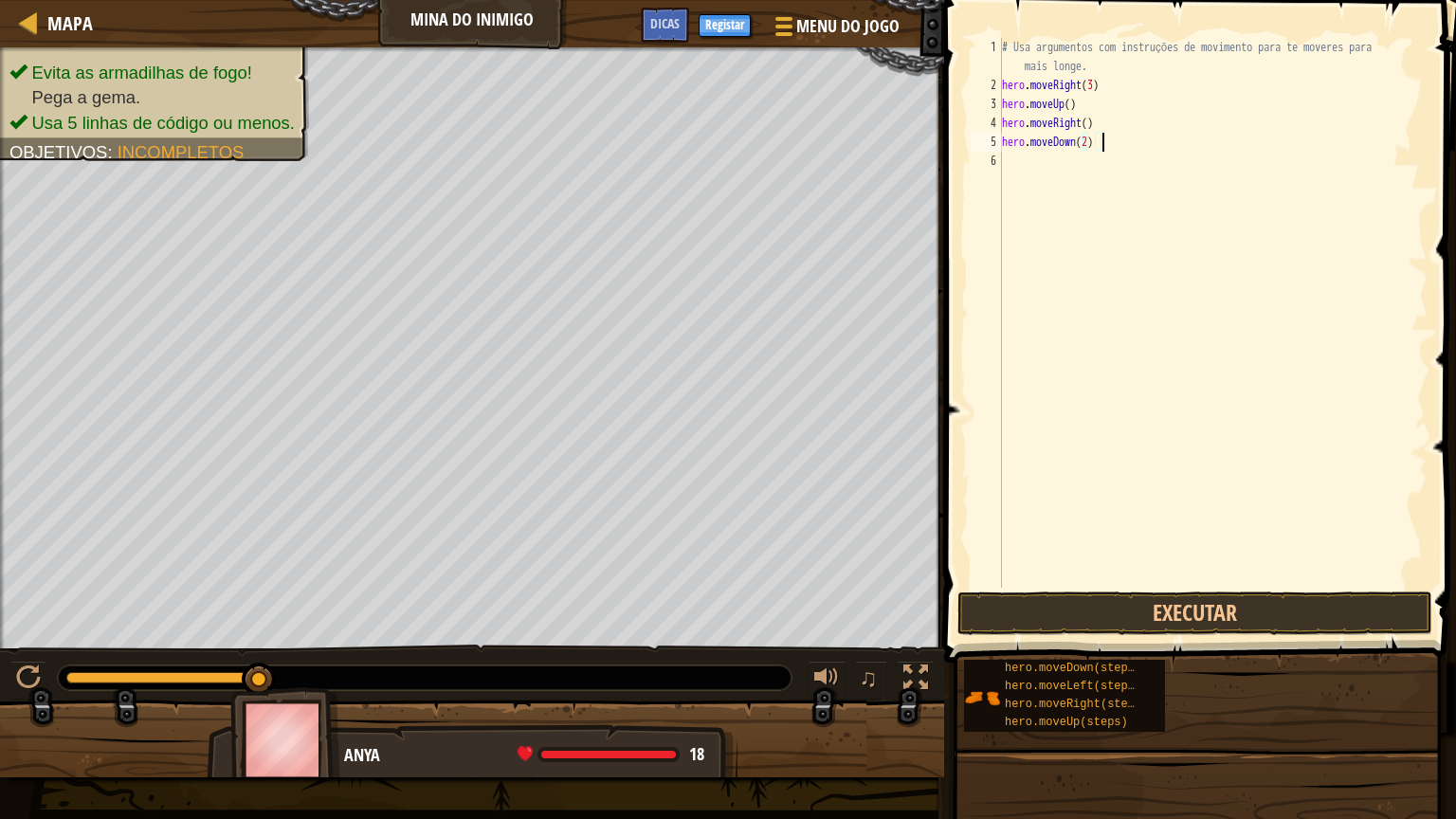 click on "# Usa argumentos com instruções de movimento para te moveres para       mais longe. hero . moveRight ( 3 ) hero . moveUp ( ) hero . moveRight ( ) hero . moveDown ( 2 )" at bounding box center [1212, 341] 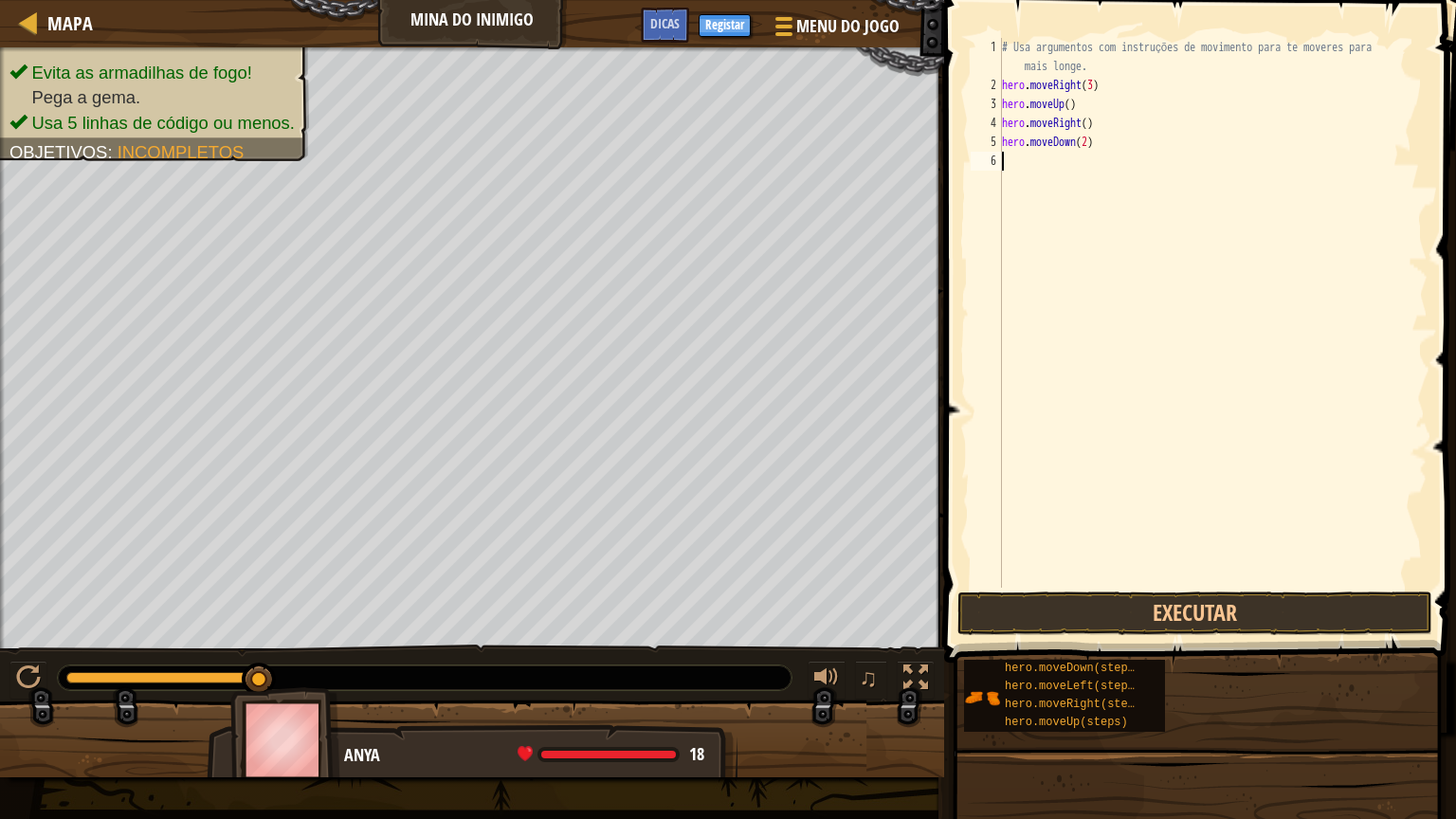 scroll, scrollTop: 5, scrollLeft: 0, axis: vertical 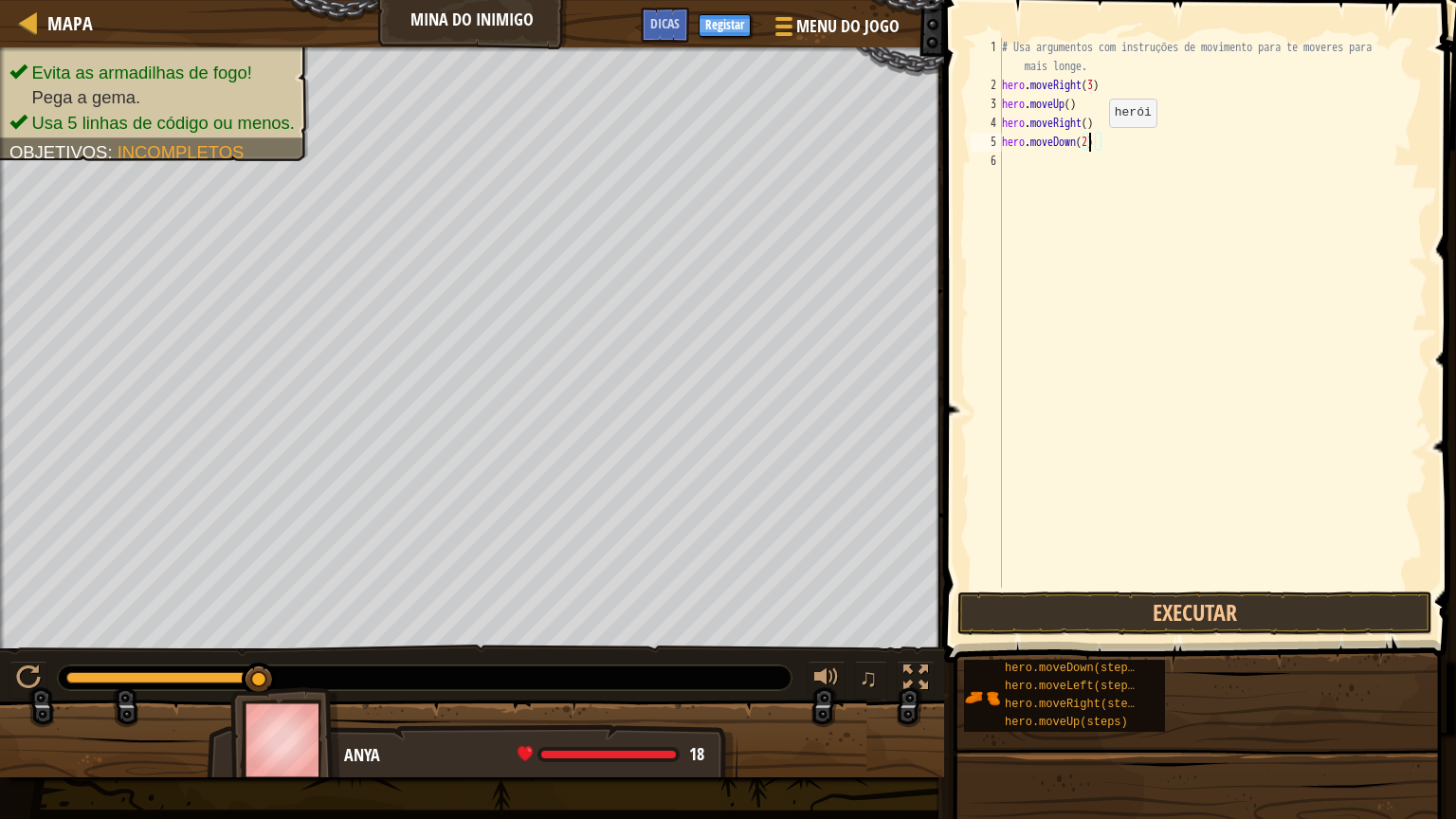 click on "# Usa argumentos com instruções de movimento para te moveres para       mais longe. hero . moveRight ( 3 ) hero . moveUp ( ) hero . moveRight ( ) hero . moveDown ( 2 )" at bounding box center [1212, 341] 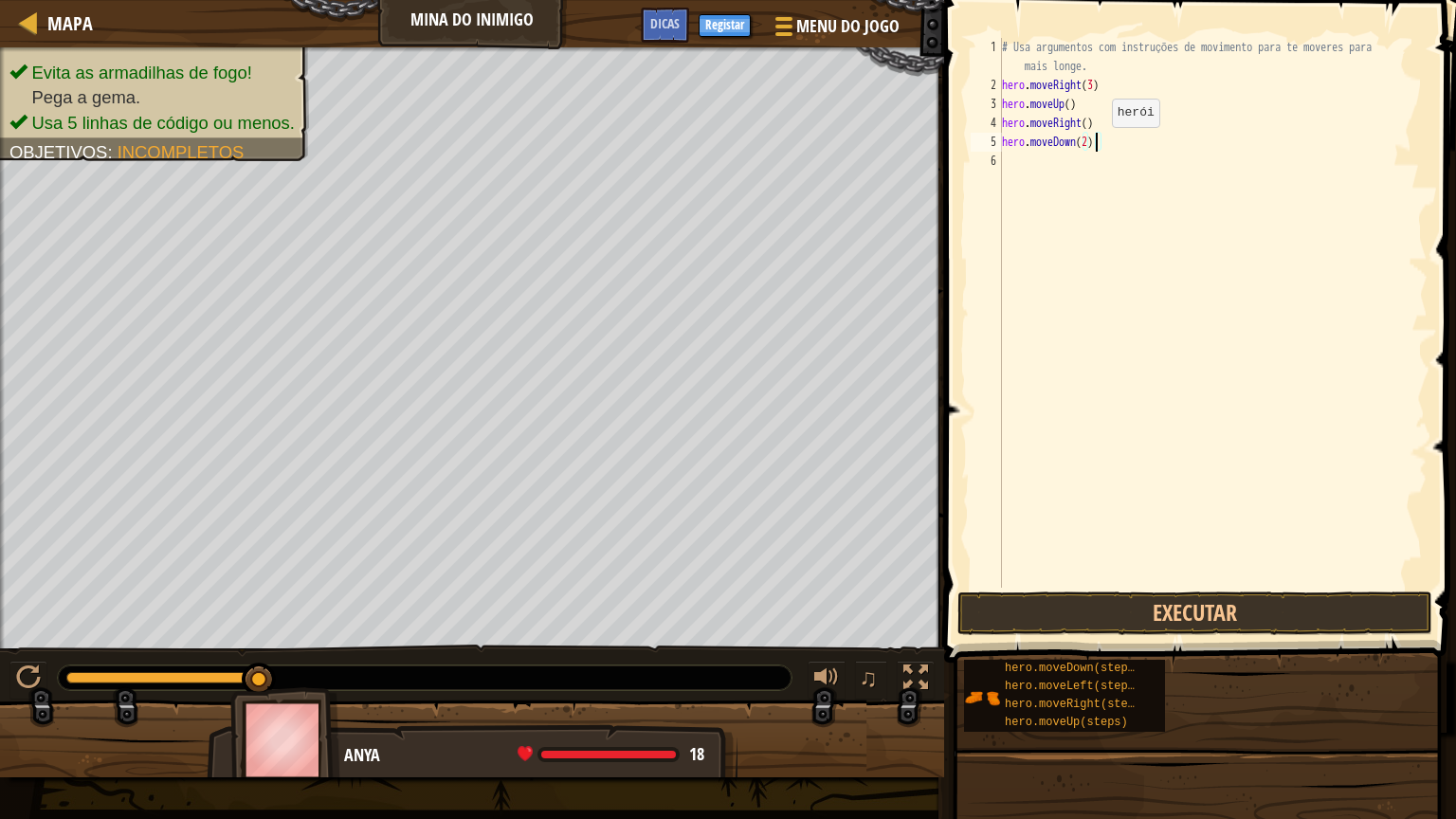 click on "# Usa argumentos com instruções de movimento para te moveres para       mais longe. hero . moveRight ( 3 ) hero . moveUp ( ) hero . moveRight ( ) hero . moveDown ( 2 )" at bounding box center (1212, 341) 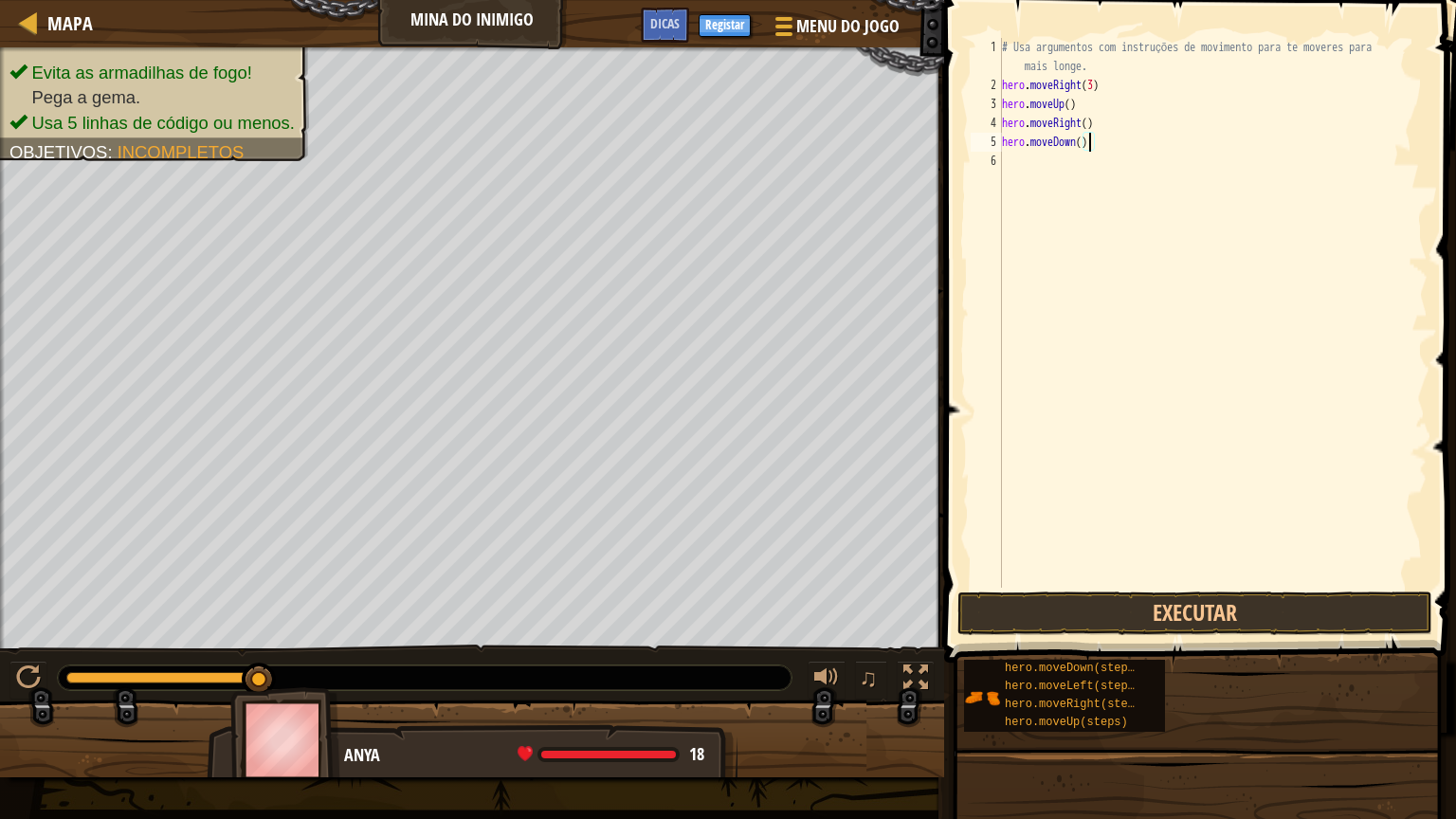 type on "hero.moveDown(3)" 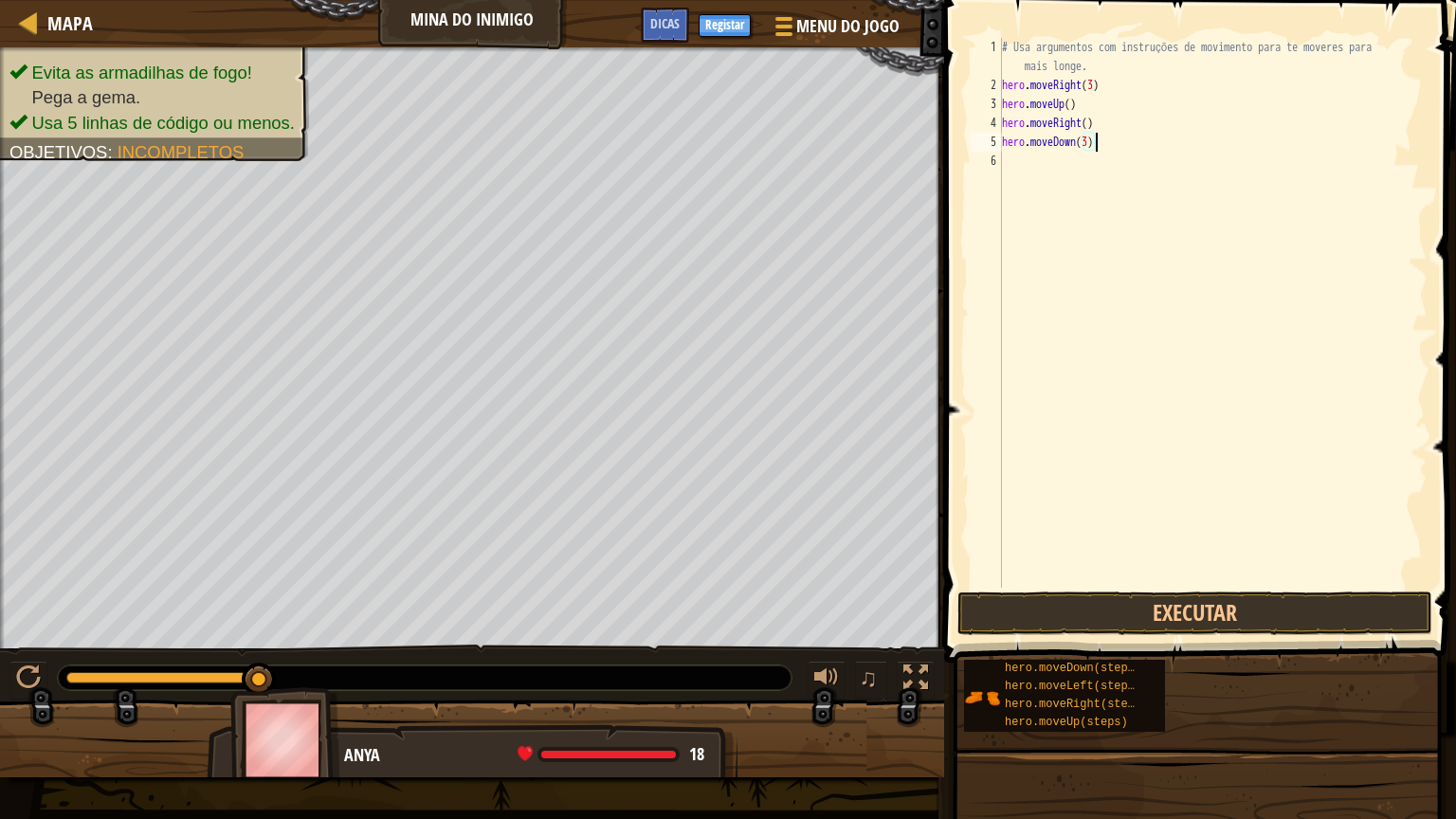 scroll, scrollTop: 5, scrollLeft: 54, axis: both 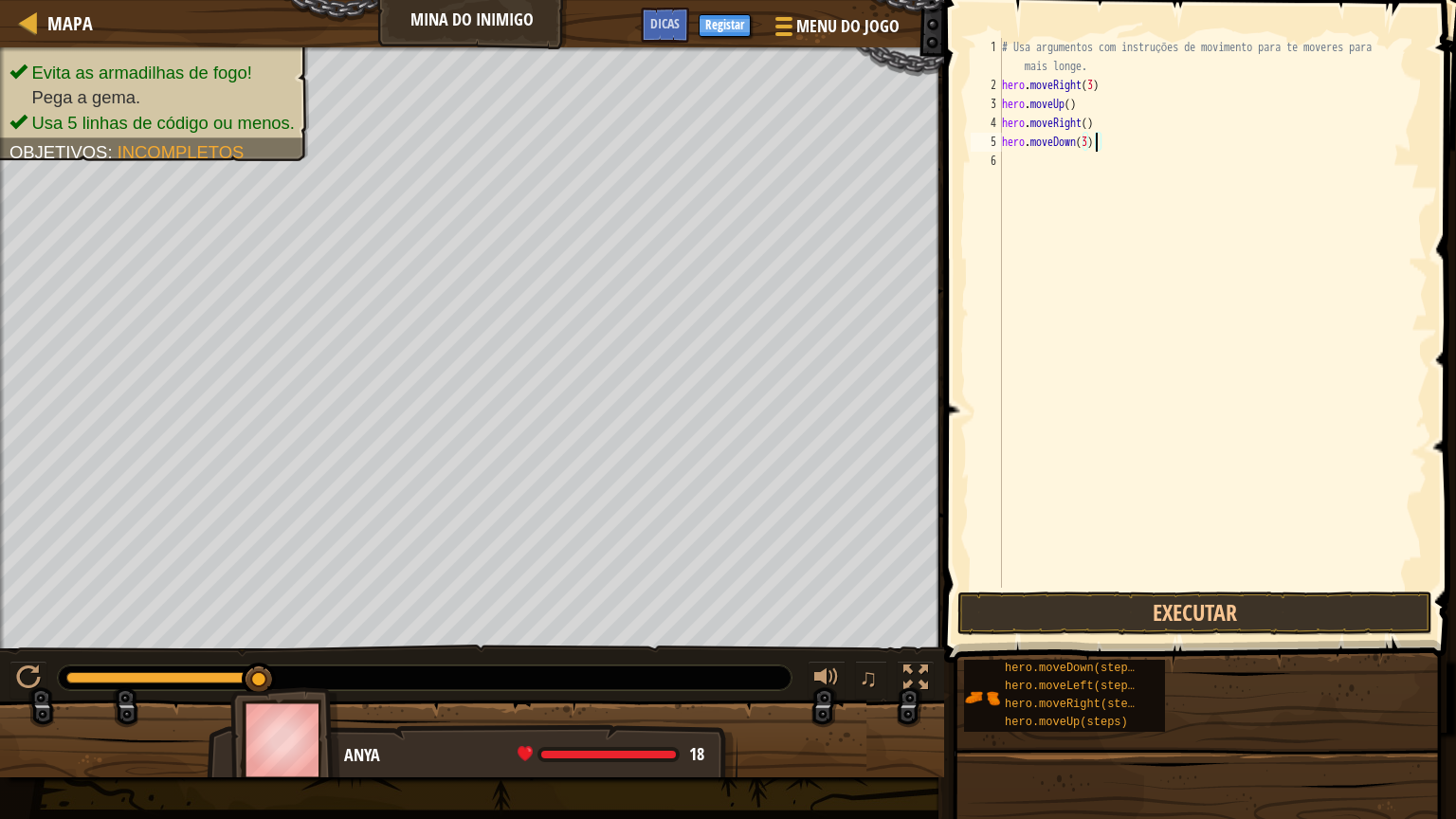click on "# Usa argumentos com instruções de movimento para te moveres para mais longe. hero . moveRight ( 3 ) hero . moveUp ( ) hero . moveRight ( ) hero . moveDown ( 3 )" at bounding box center [1212, 341] 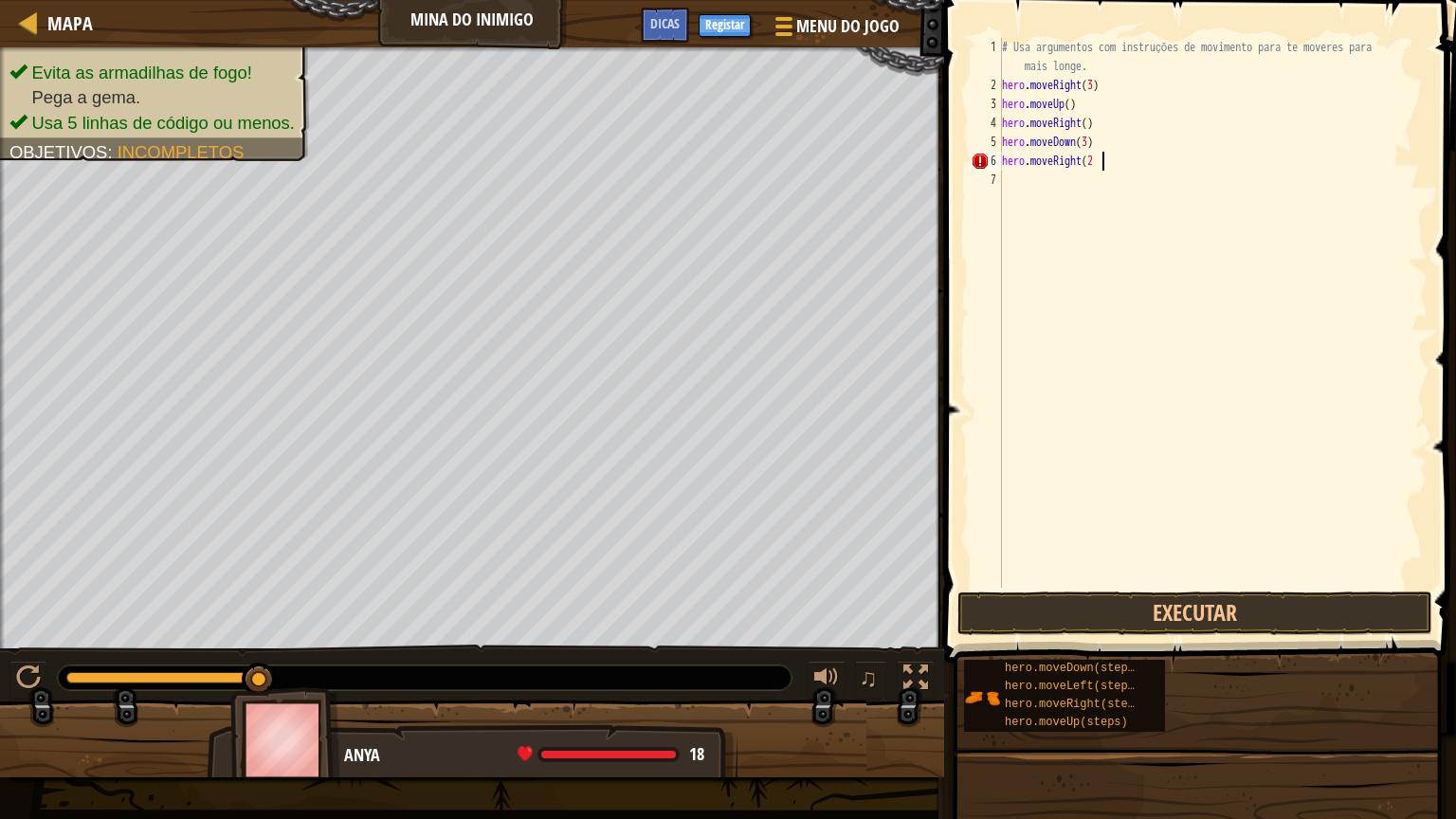 scroll, scrollTop: 5, scrollLeft: 61, axis: both 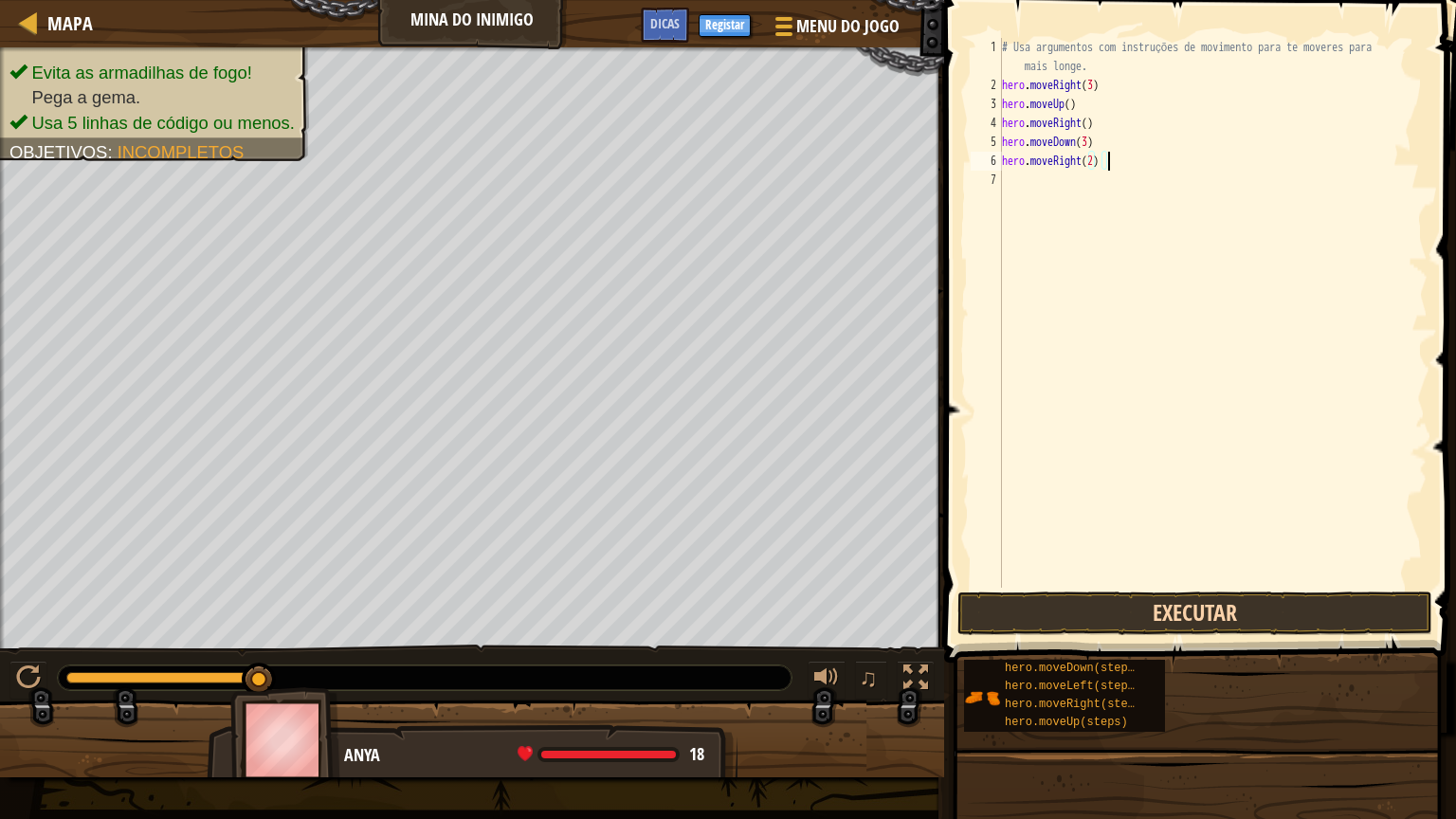 type on "hero.moveRight(2)" 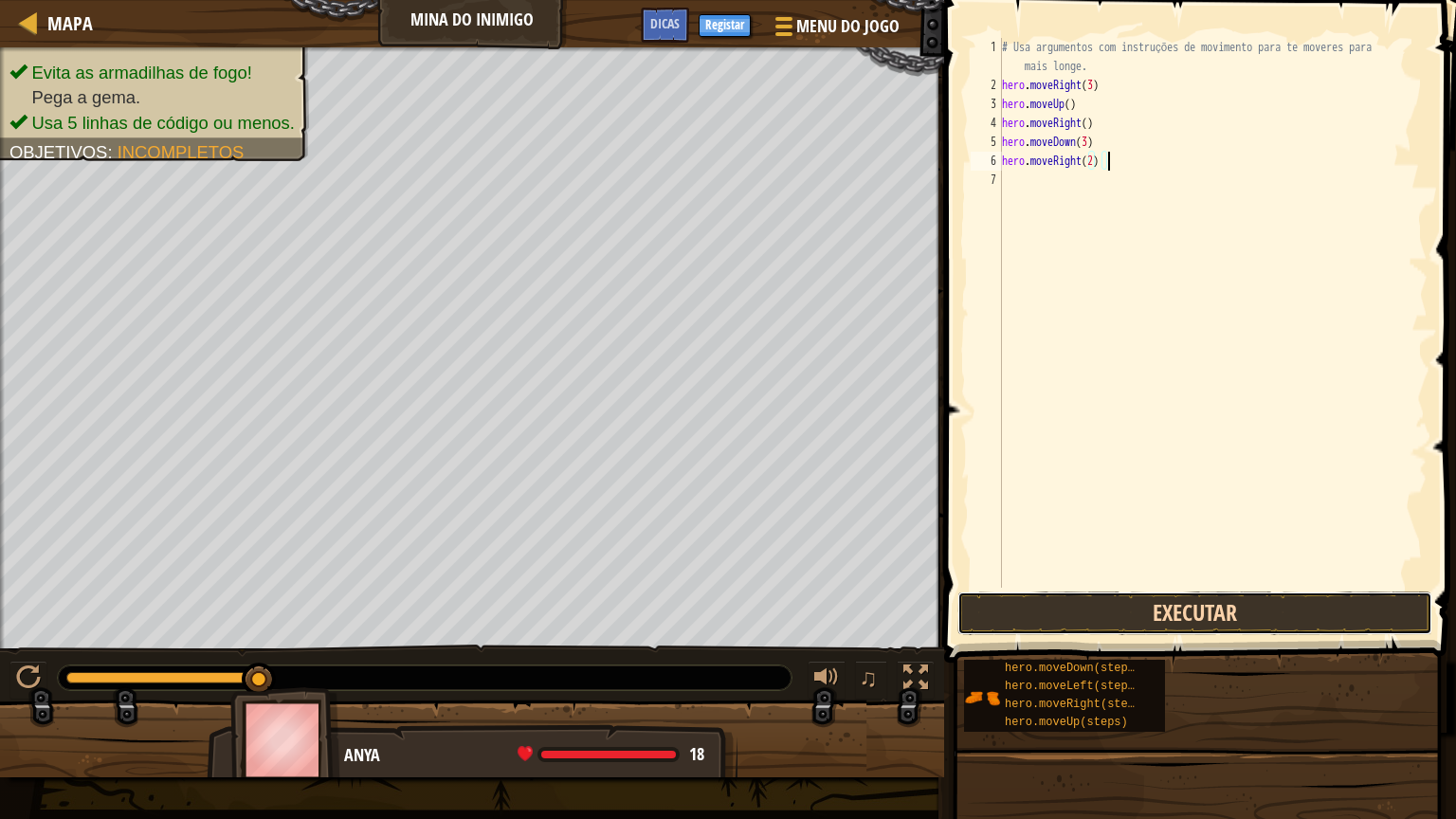 click on "Executar" at bounding box center [1194, 613] 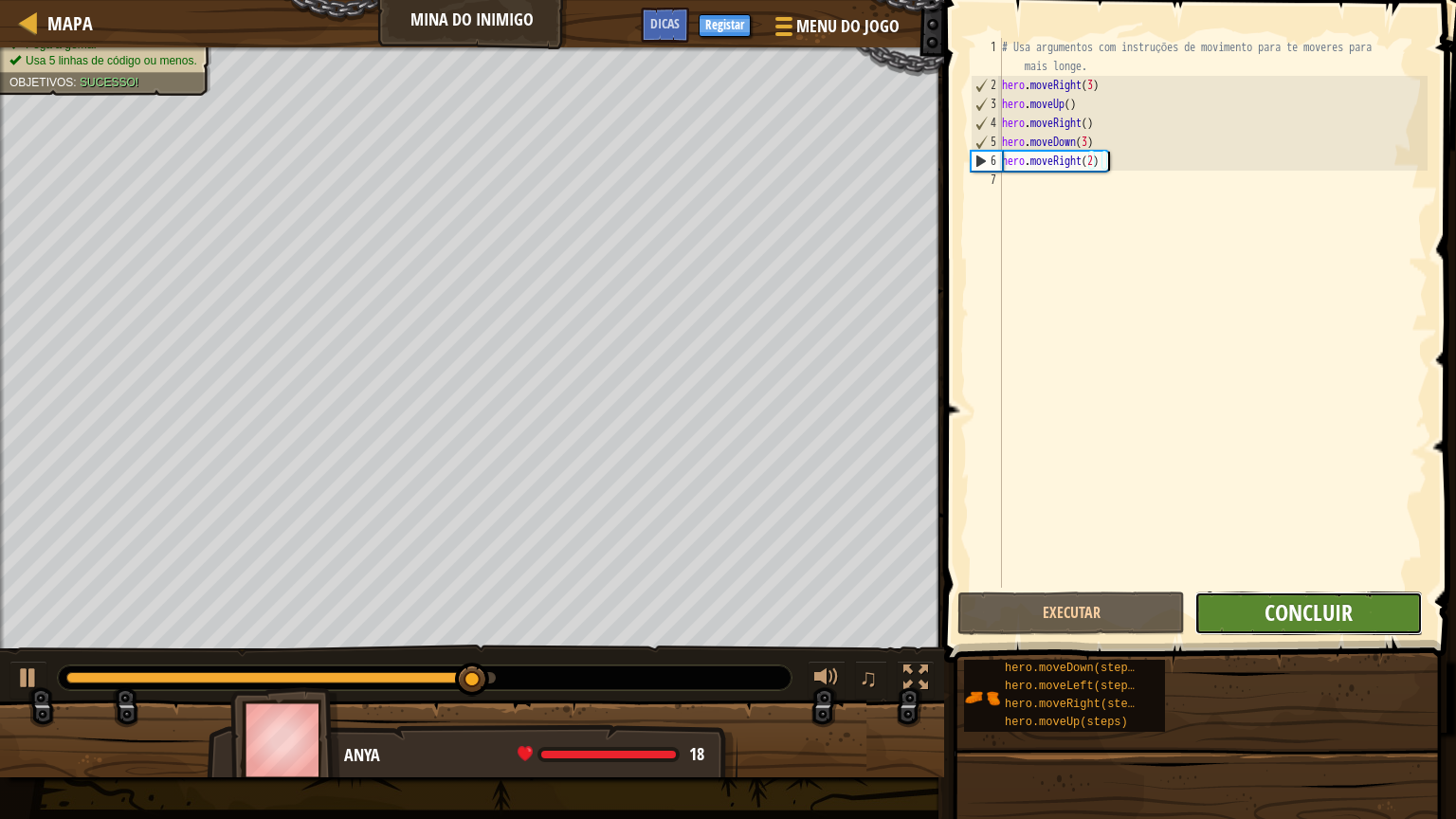 click on "Concluir" at bounding box center [1308, 612] 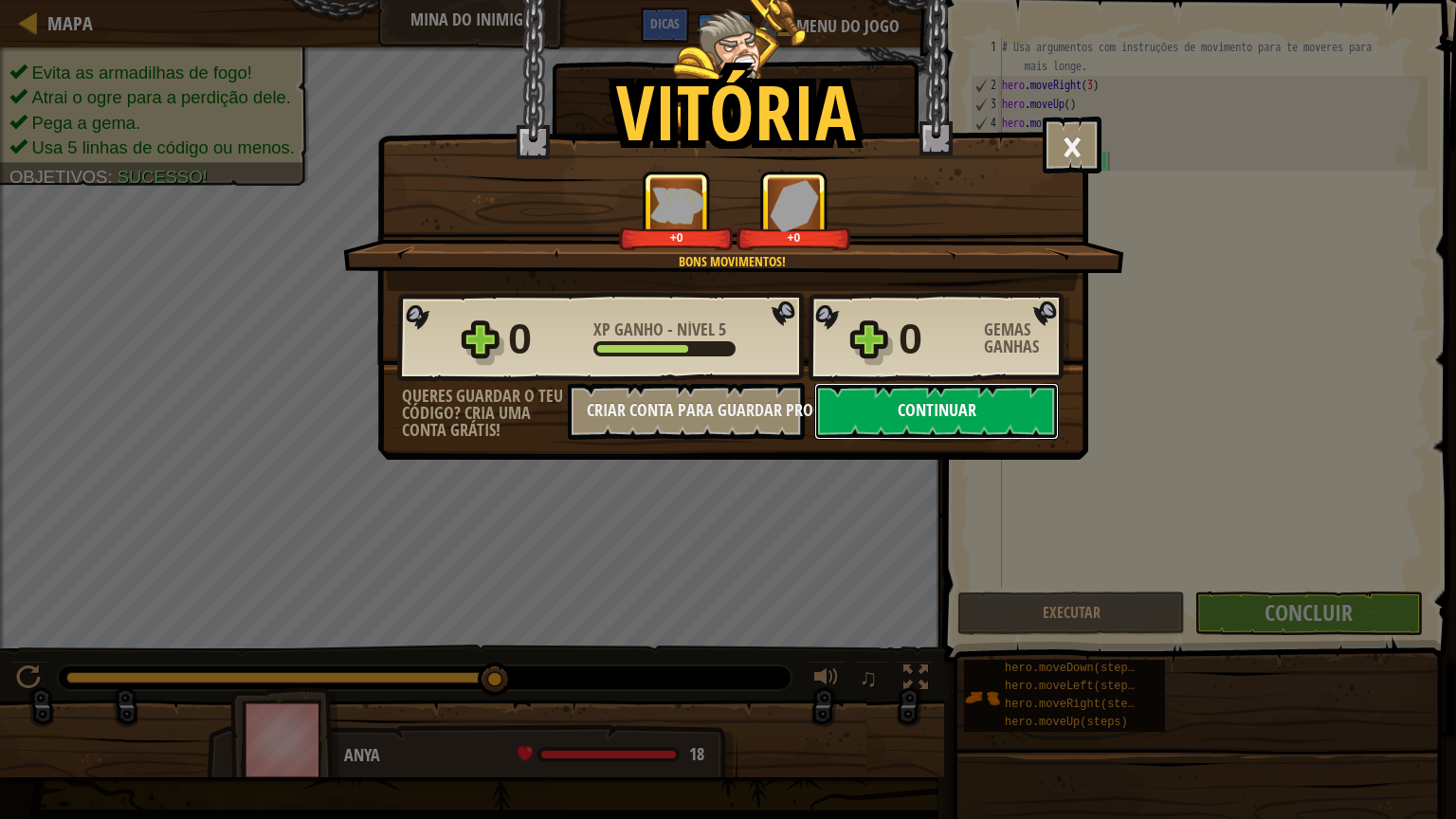 click on "Continuar" at bounding box center [937, 411] 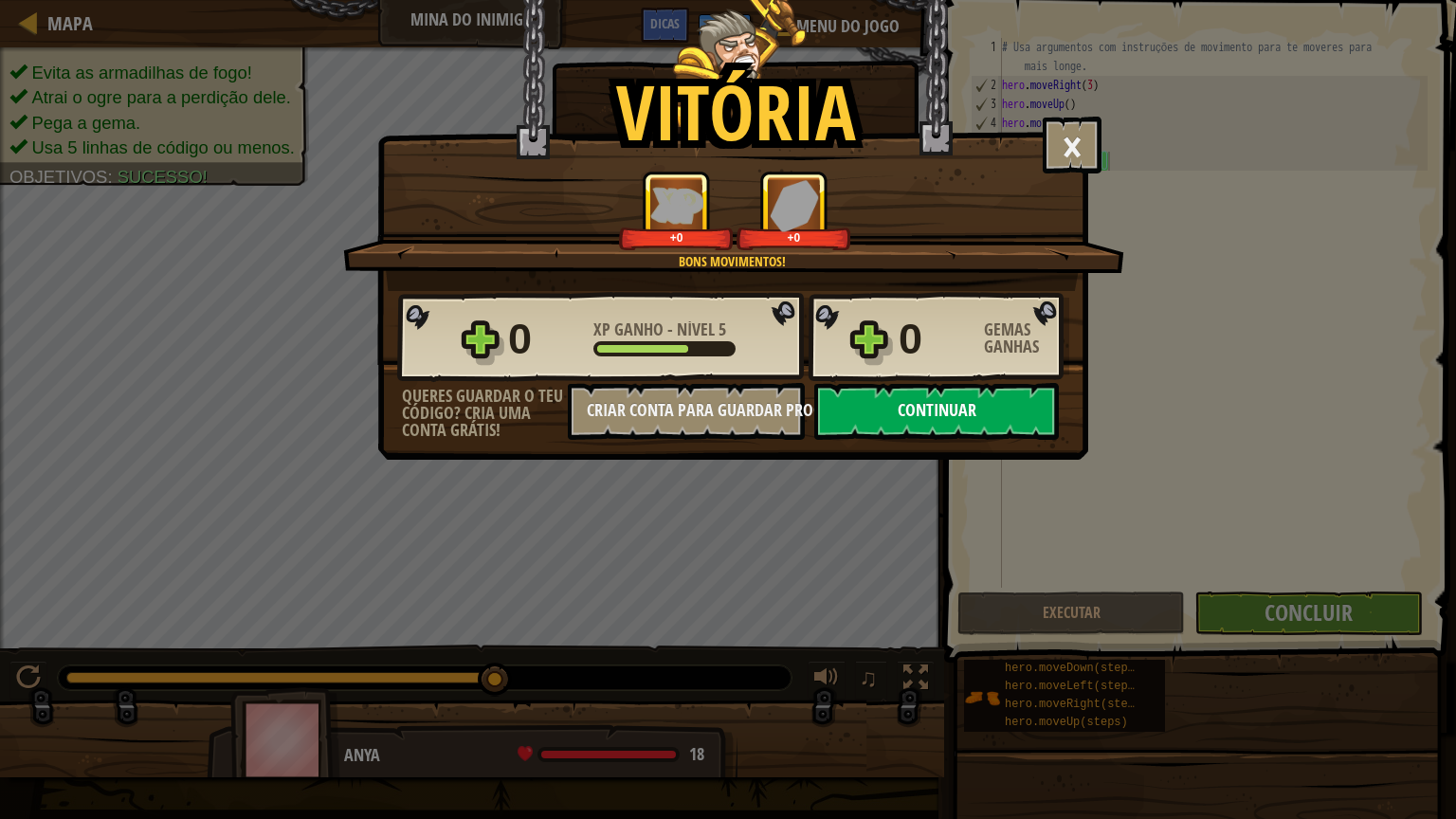 select on "pt-PT" 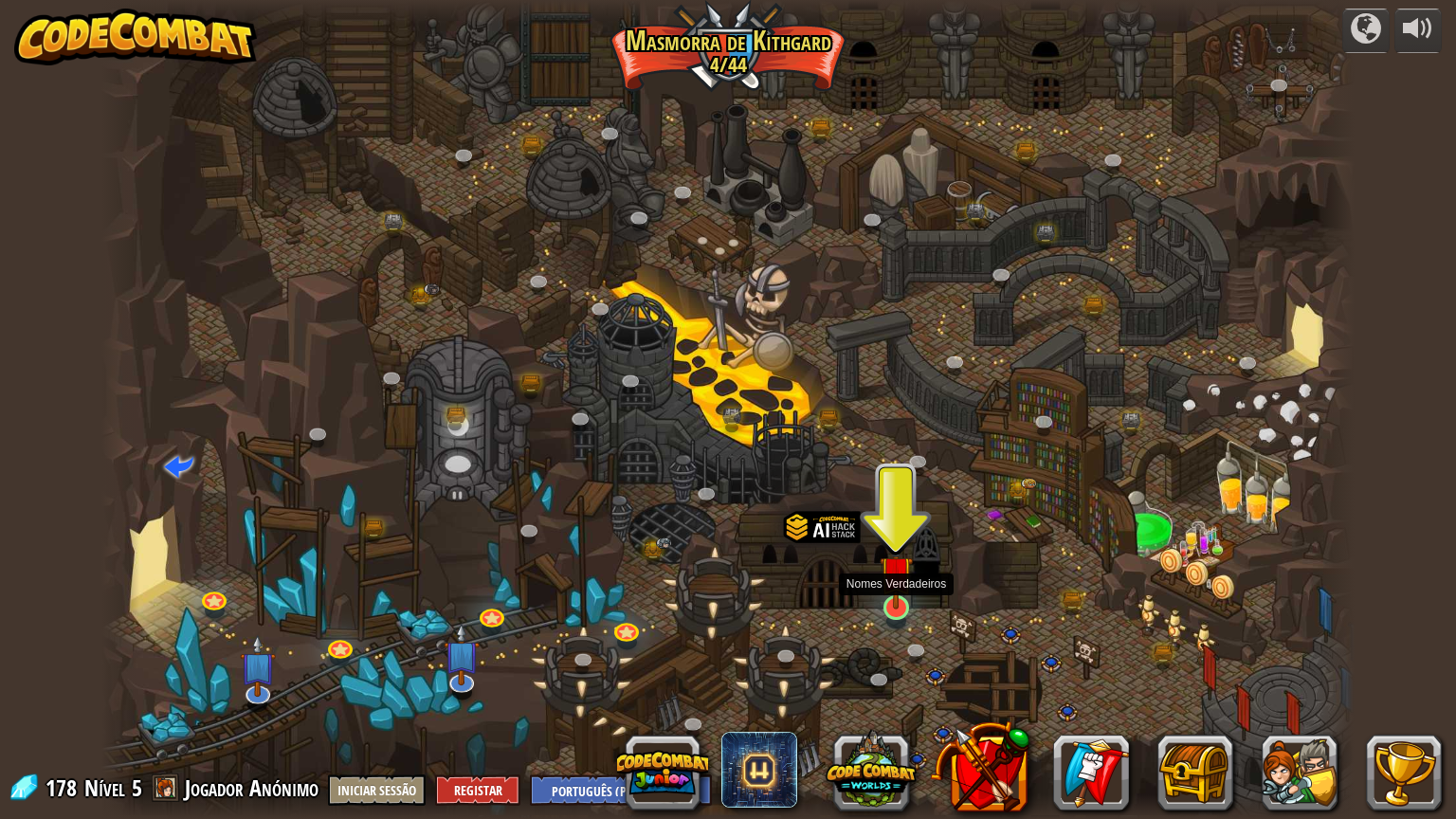 click at bounding box center [896, 573] 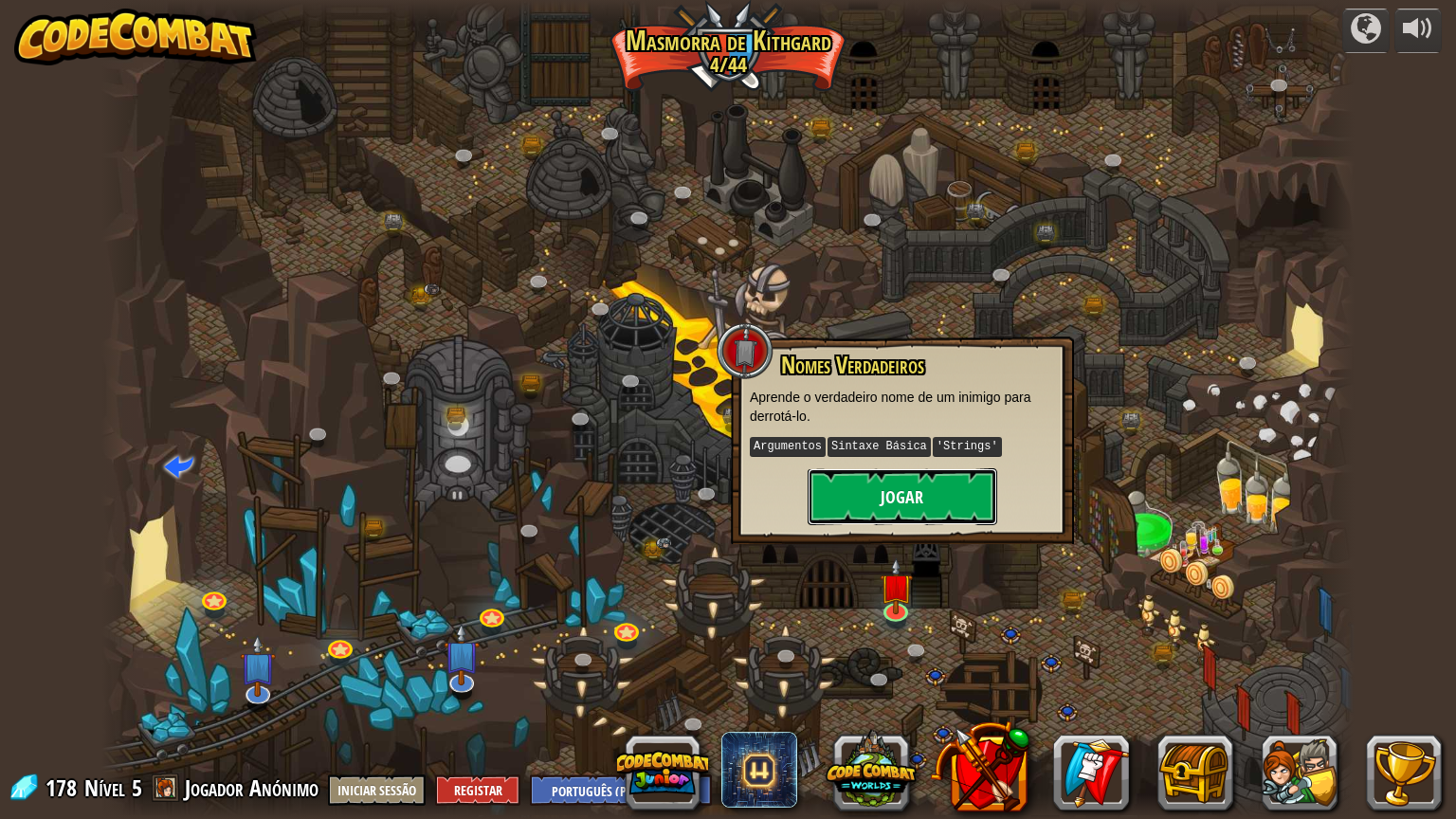 click on "Jogar" at bounding box center [902, 497] 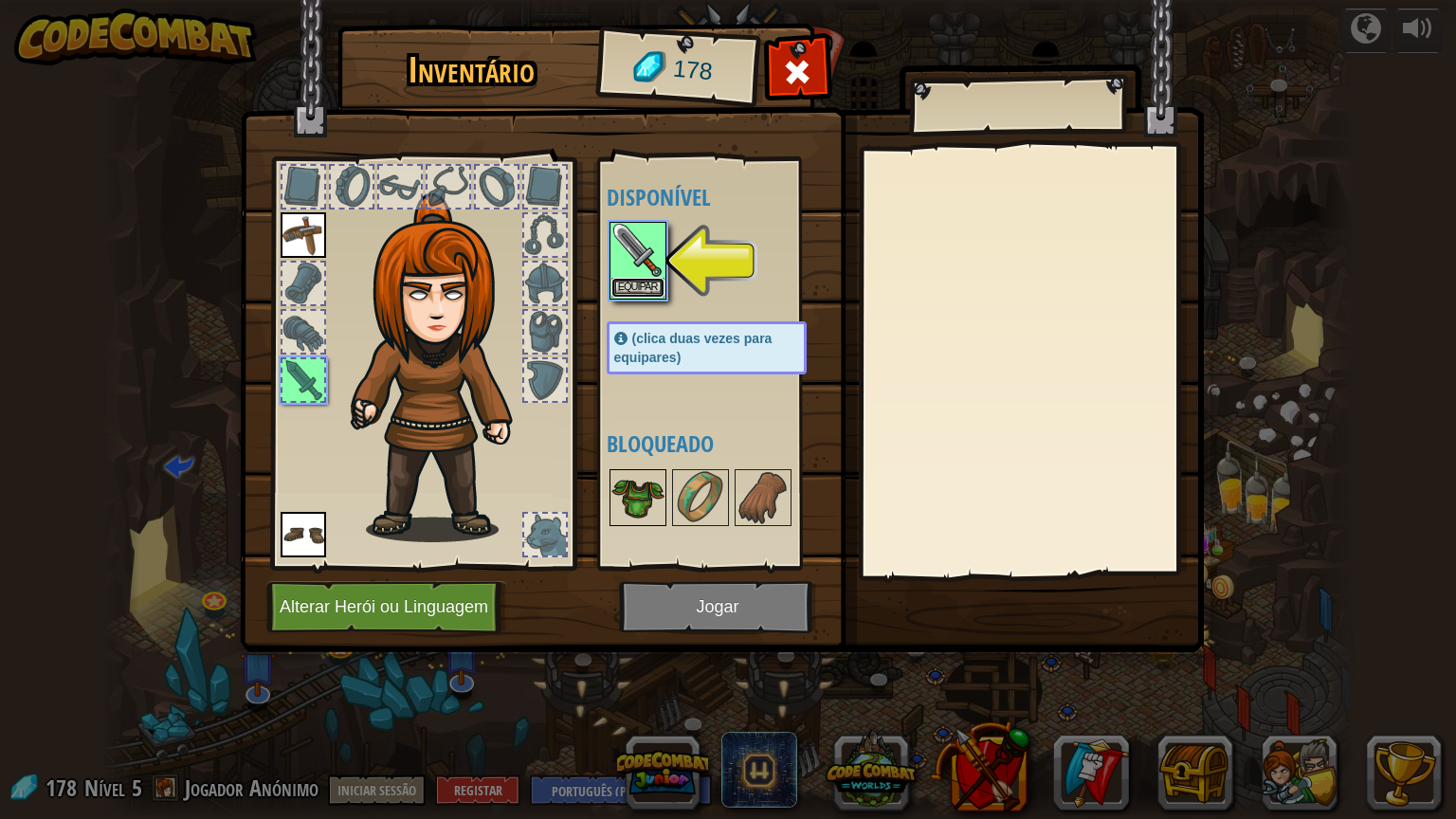 click on "Equipar" at bounding box center [638, 287] 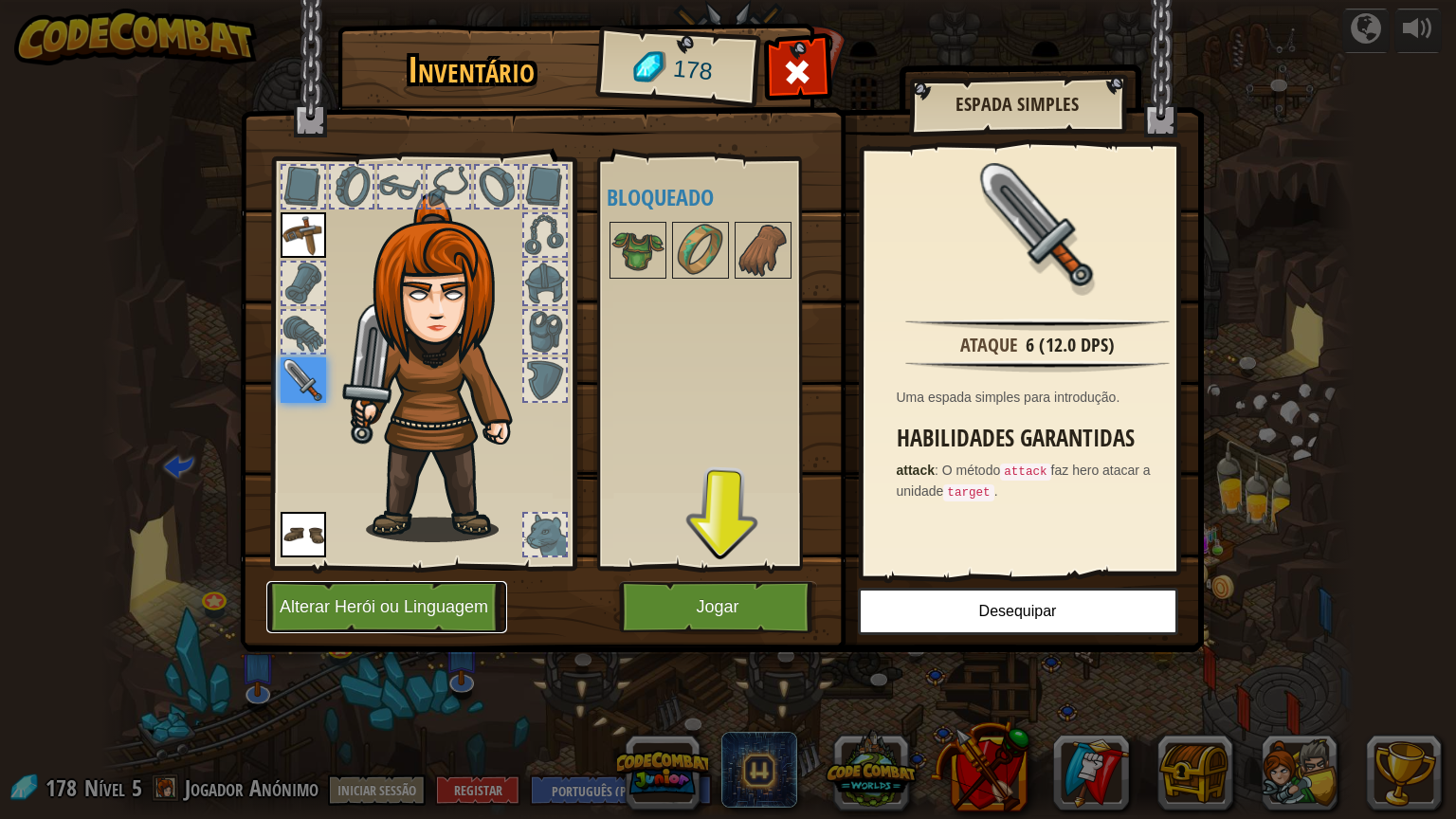 click on "Alterar Herói ou Linguagem" at bounding box center (387, 607) 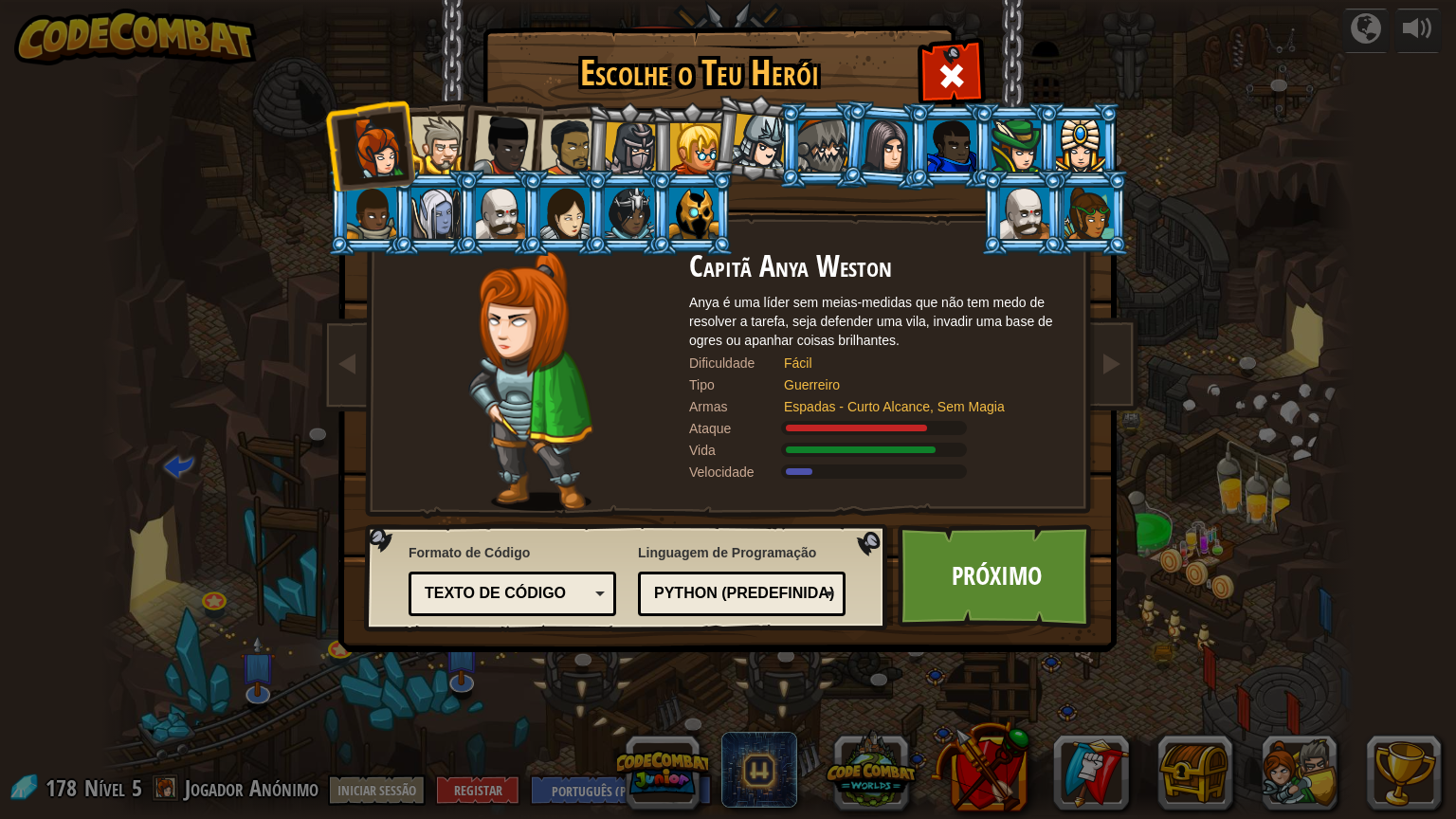 click at bounding box center (504, 146) 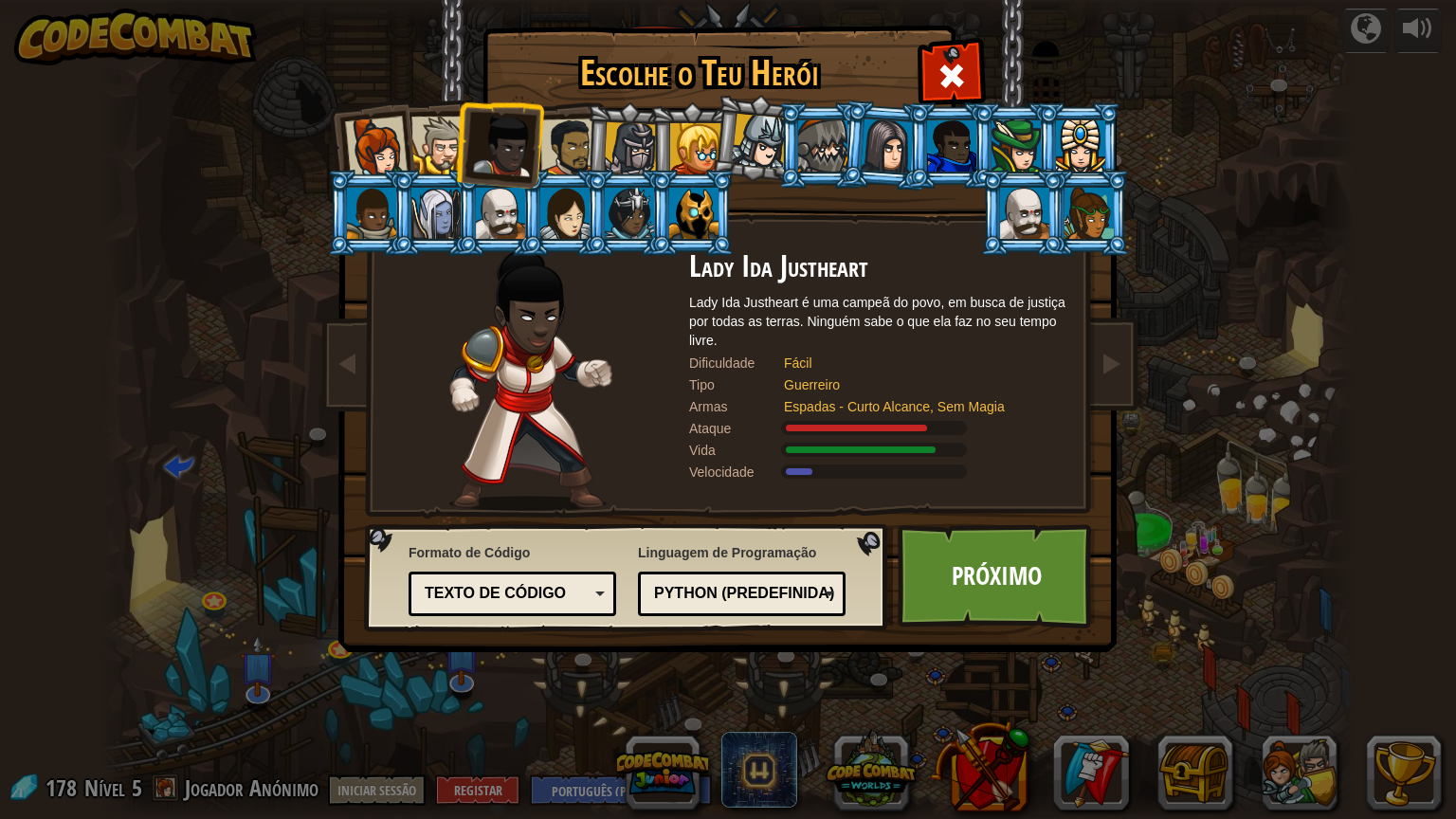 click at bounding box center (570, 148) 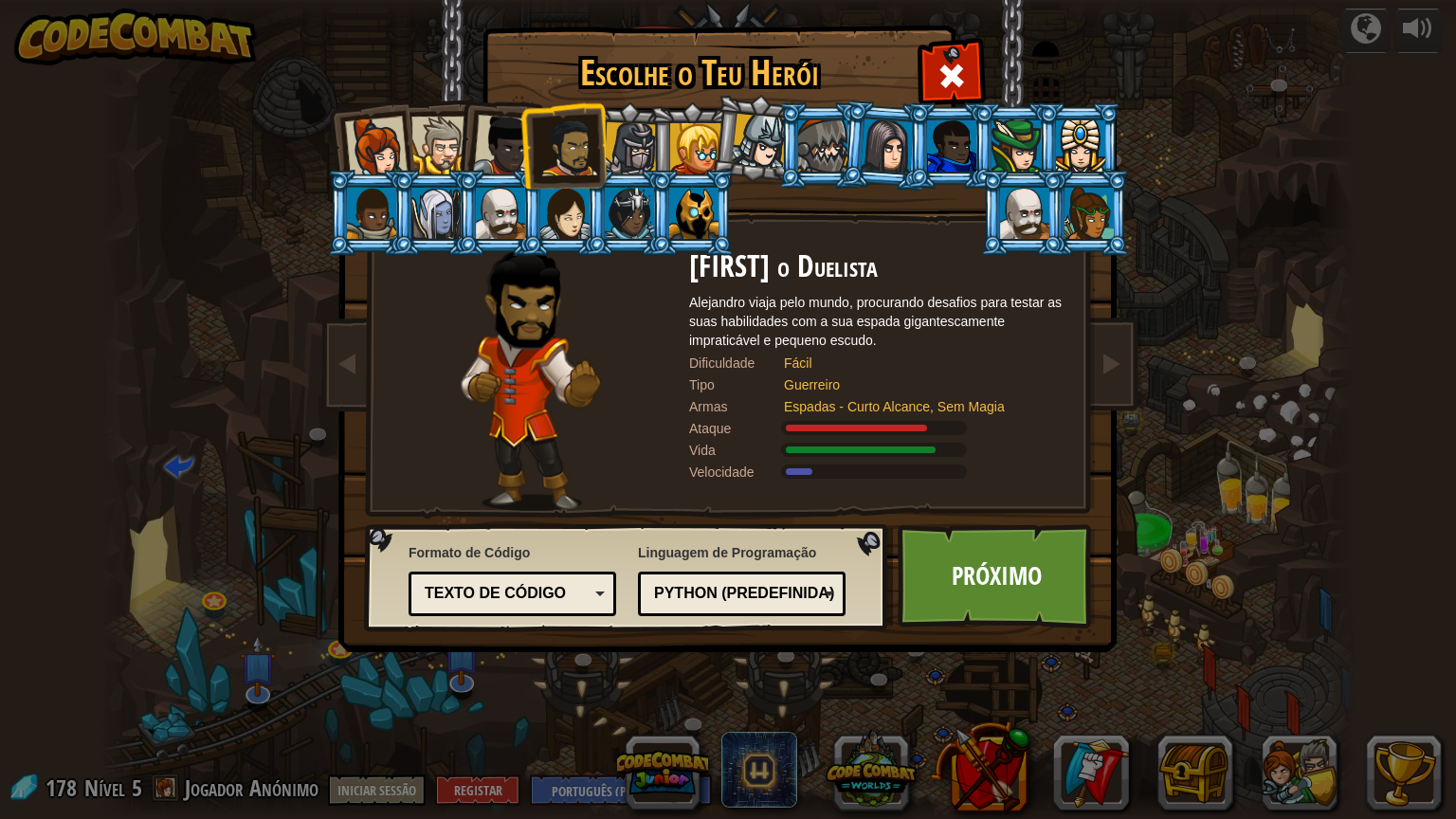 click at bounding box center [630, 149] 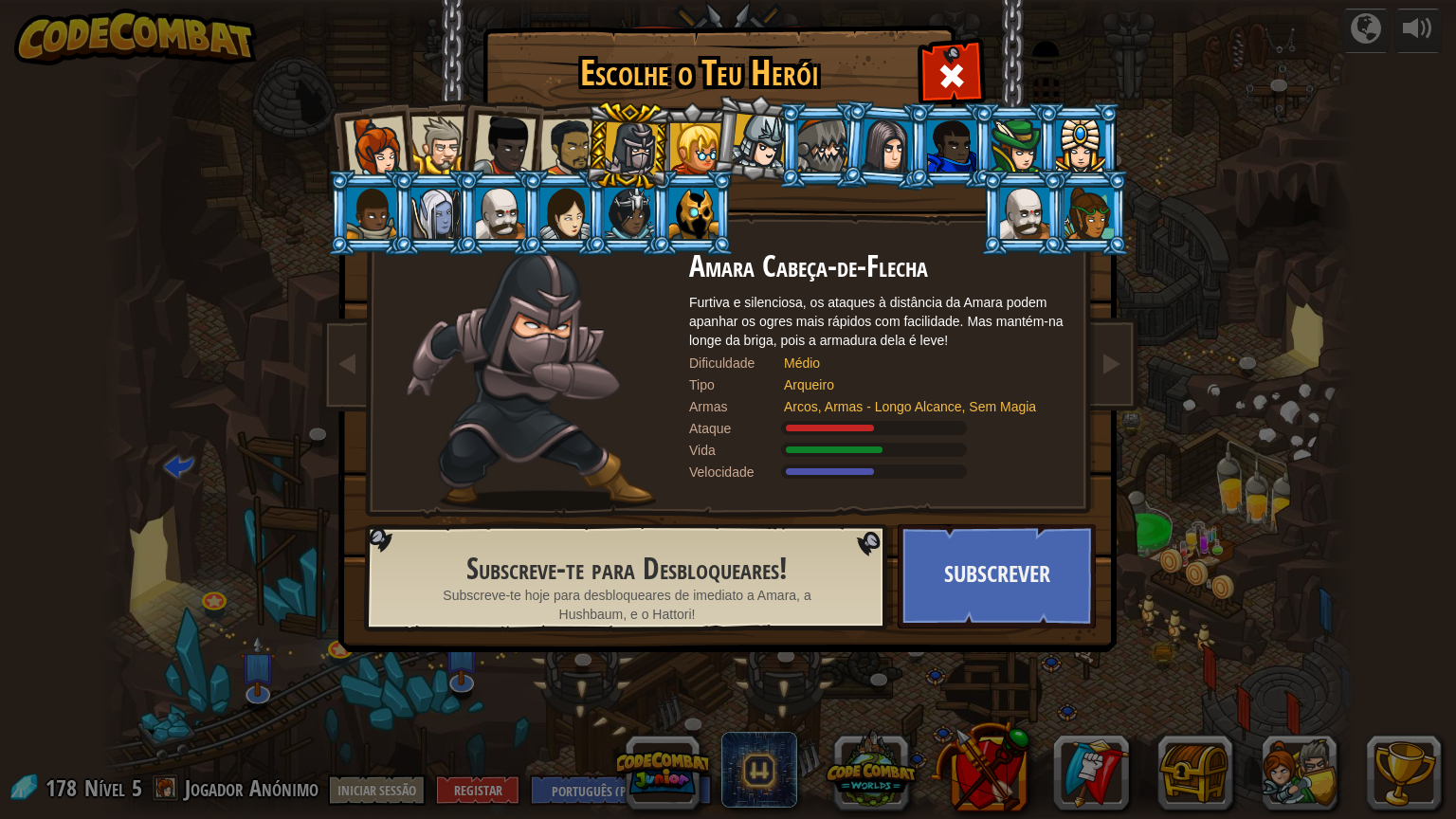 click at bounding box center (376, 148) 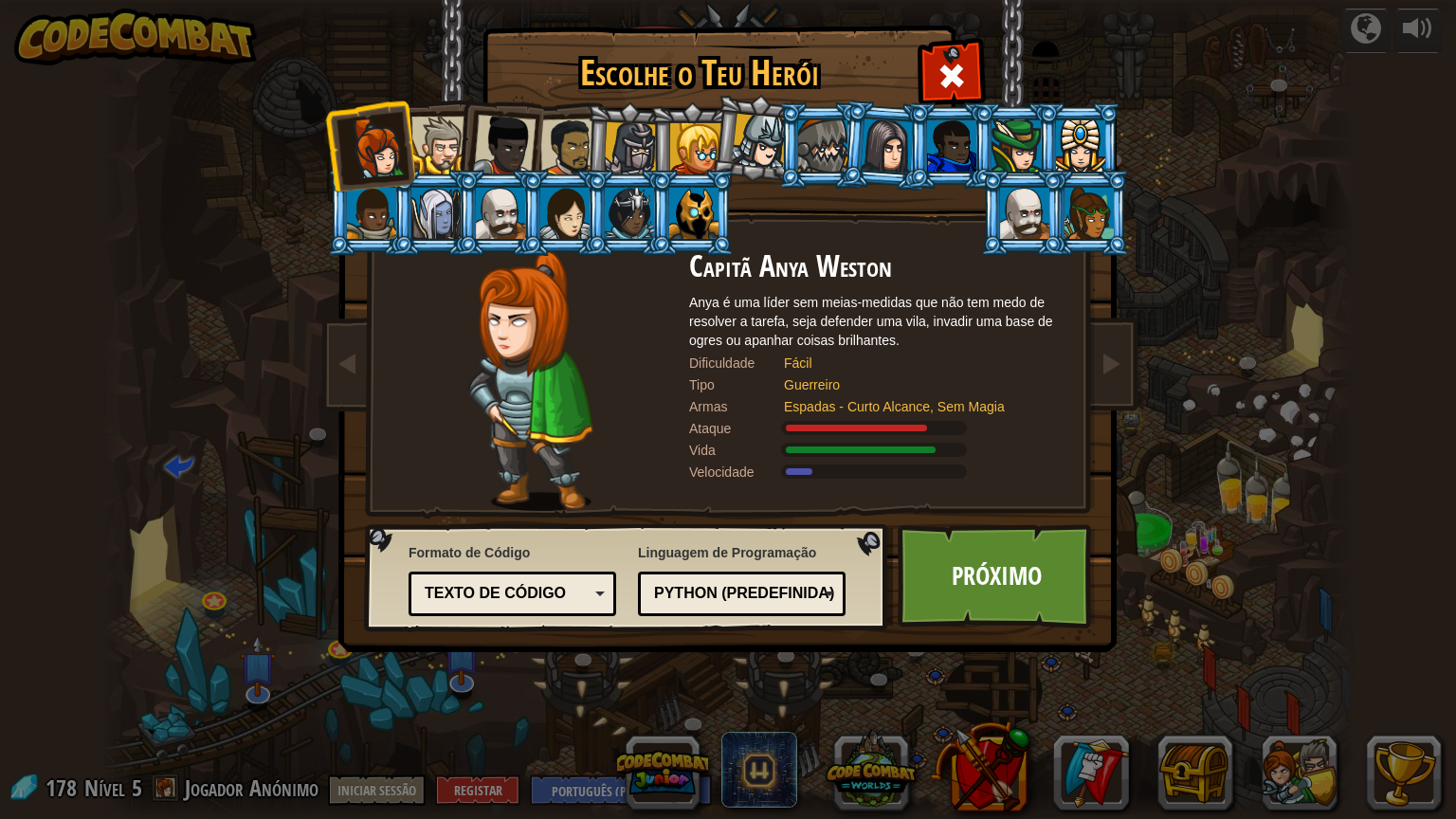 click at bounding box center (630, 149) 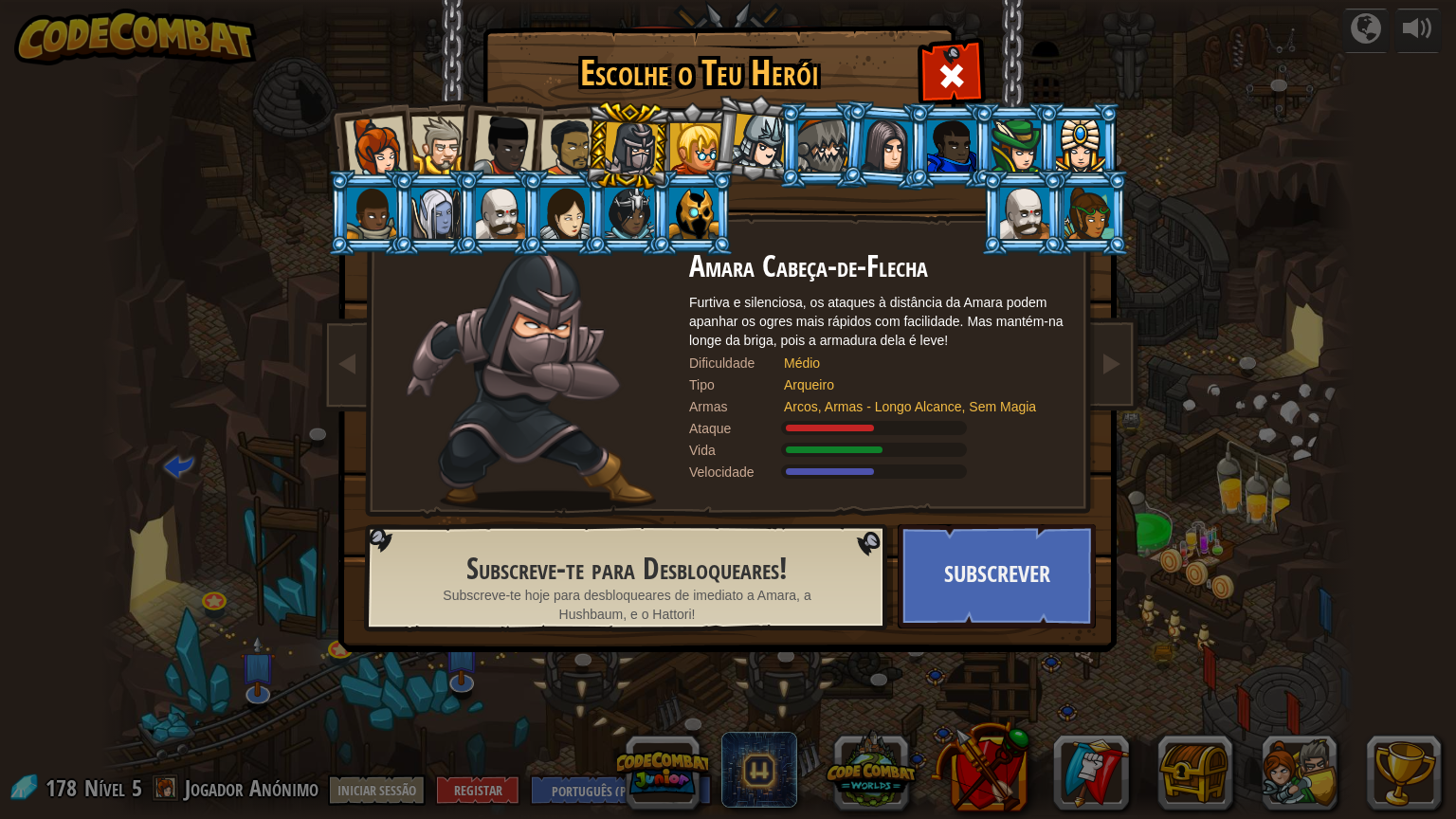 click at bounding box center [570, 148] 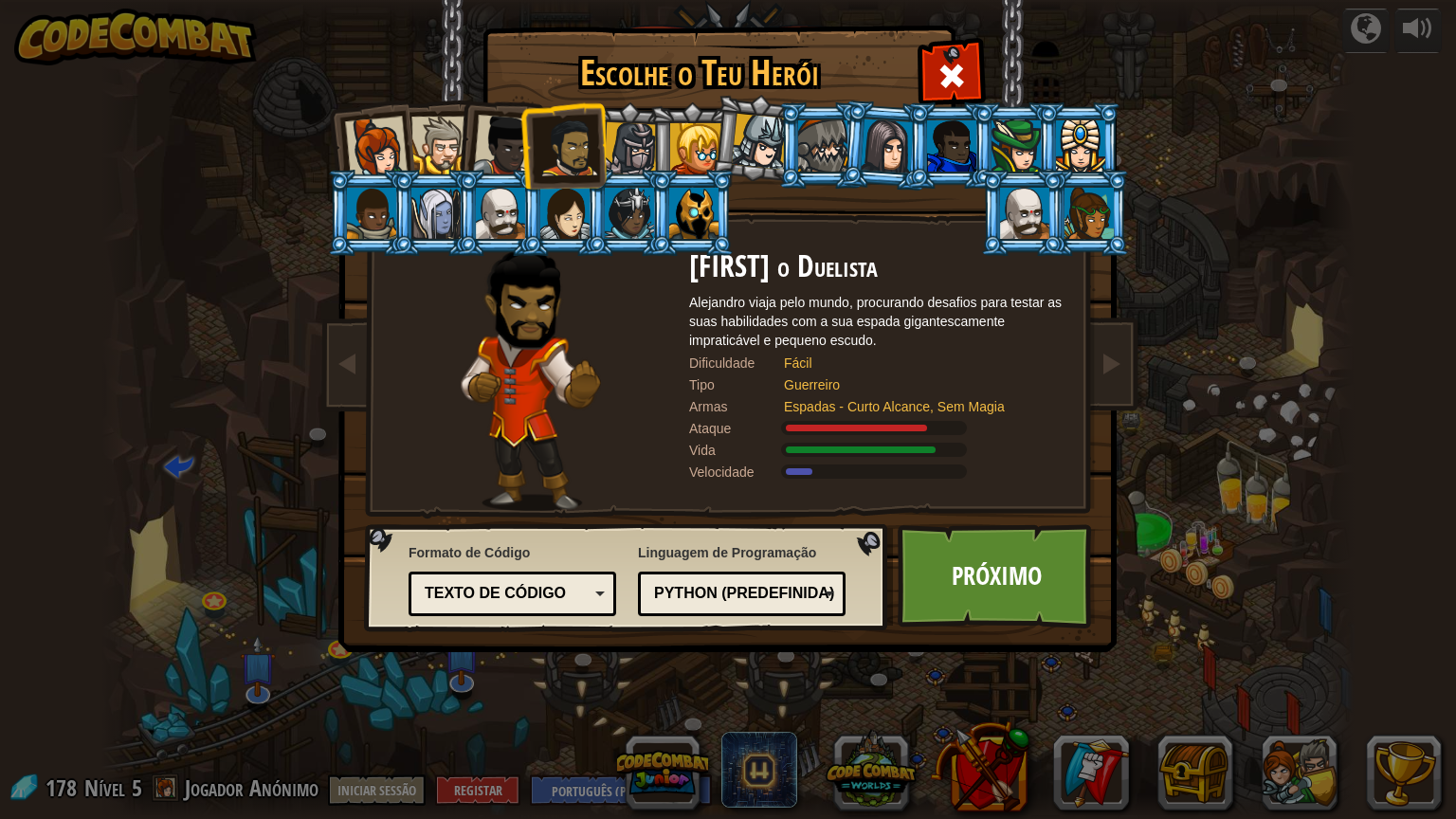 click at bounding box center (504, 146) 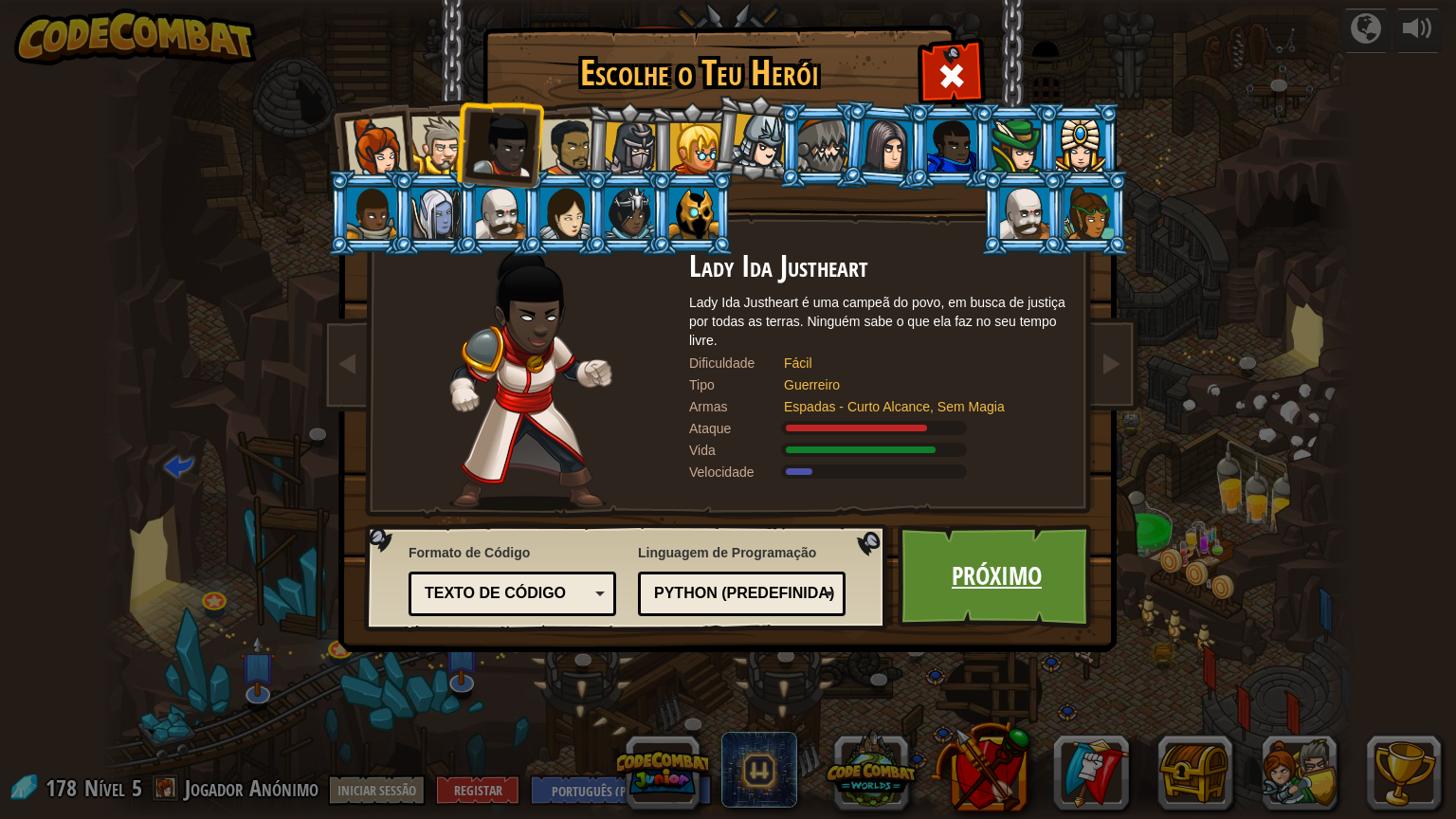 click on "Próximo" at bounding box center [996, 576] 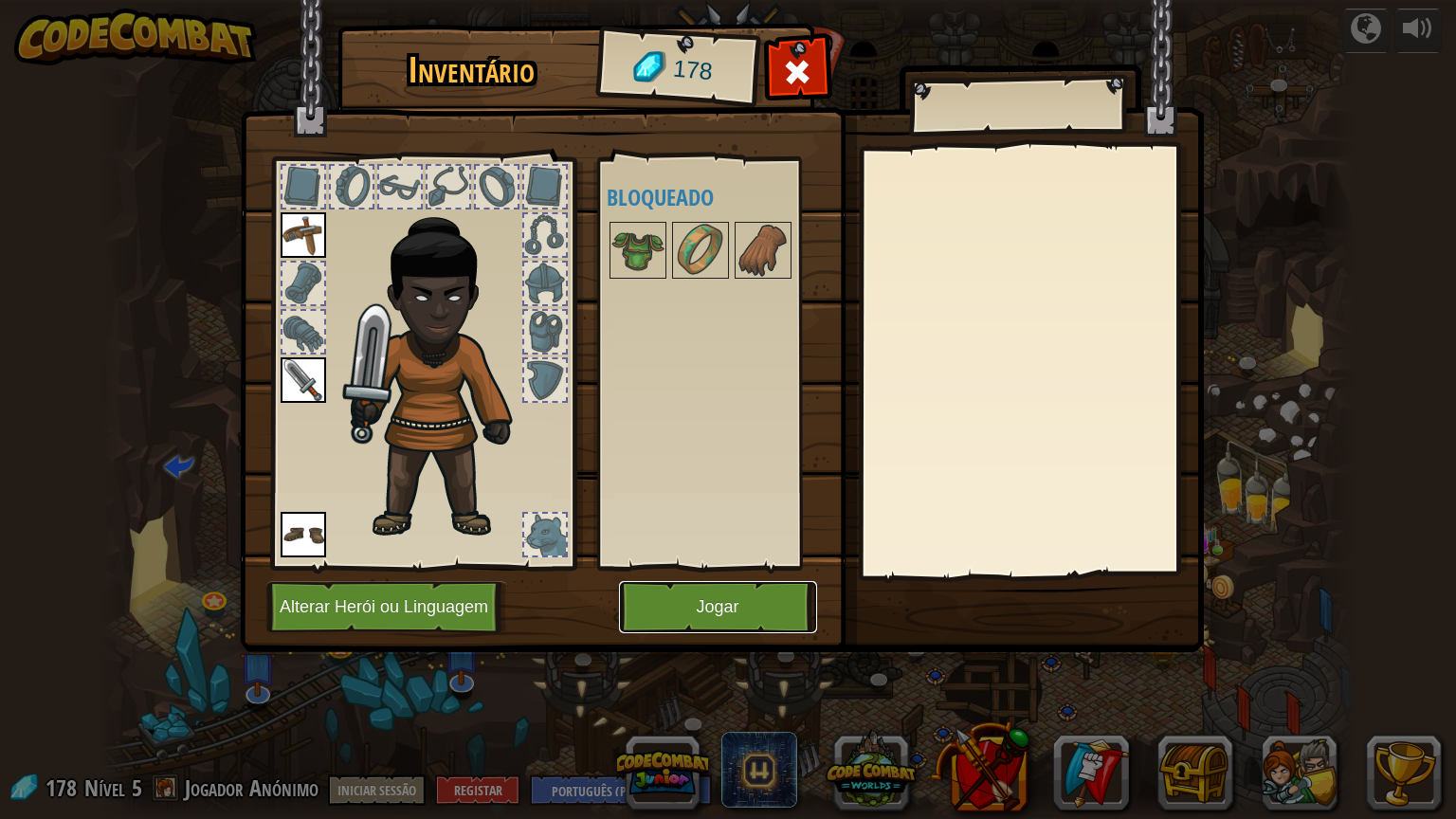 click on "Jogar" at bounding box center (718, 607) 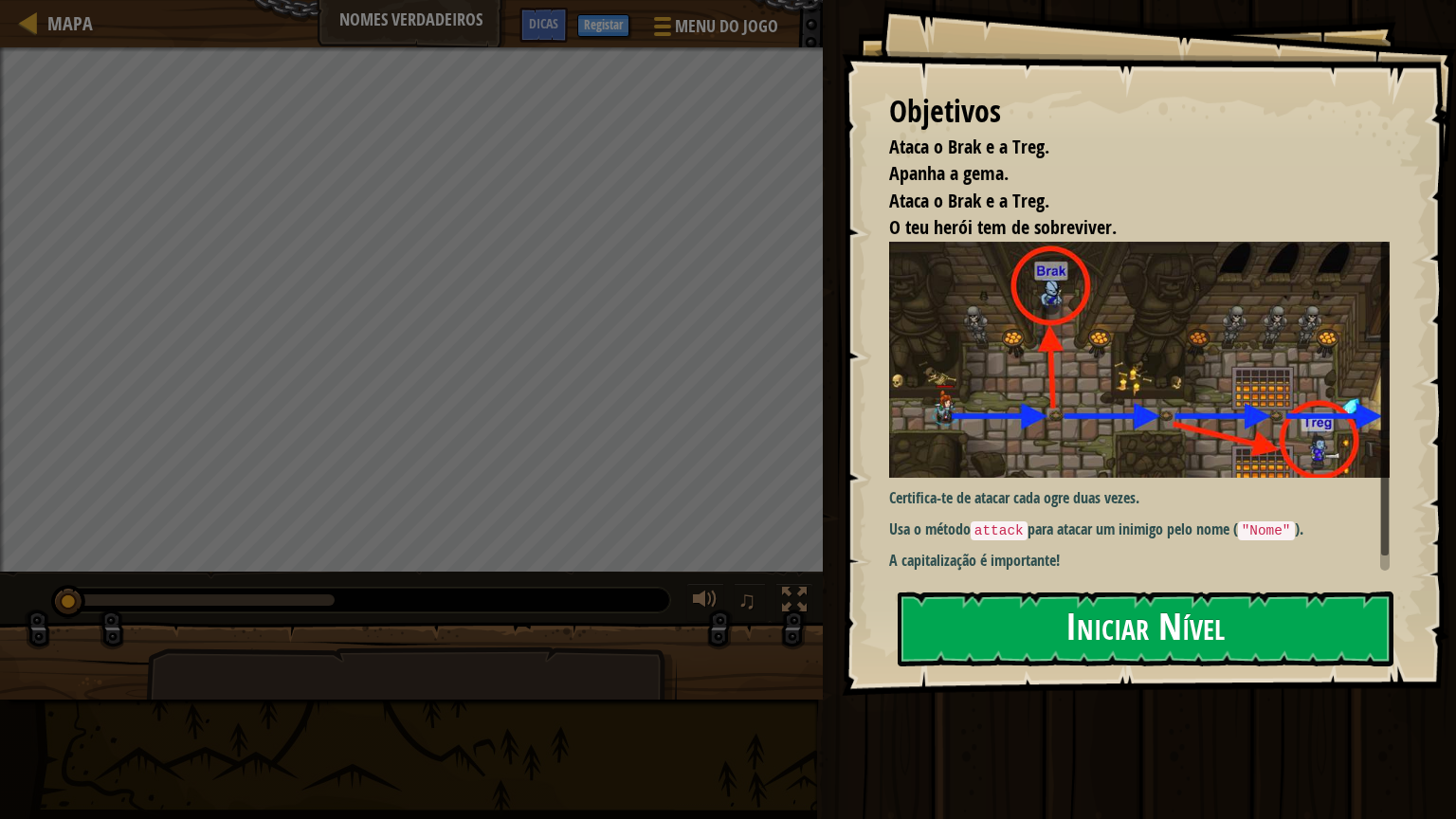 click on "Iniciar Nível" at bounding box center [1145, 628] 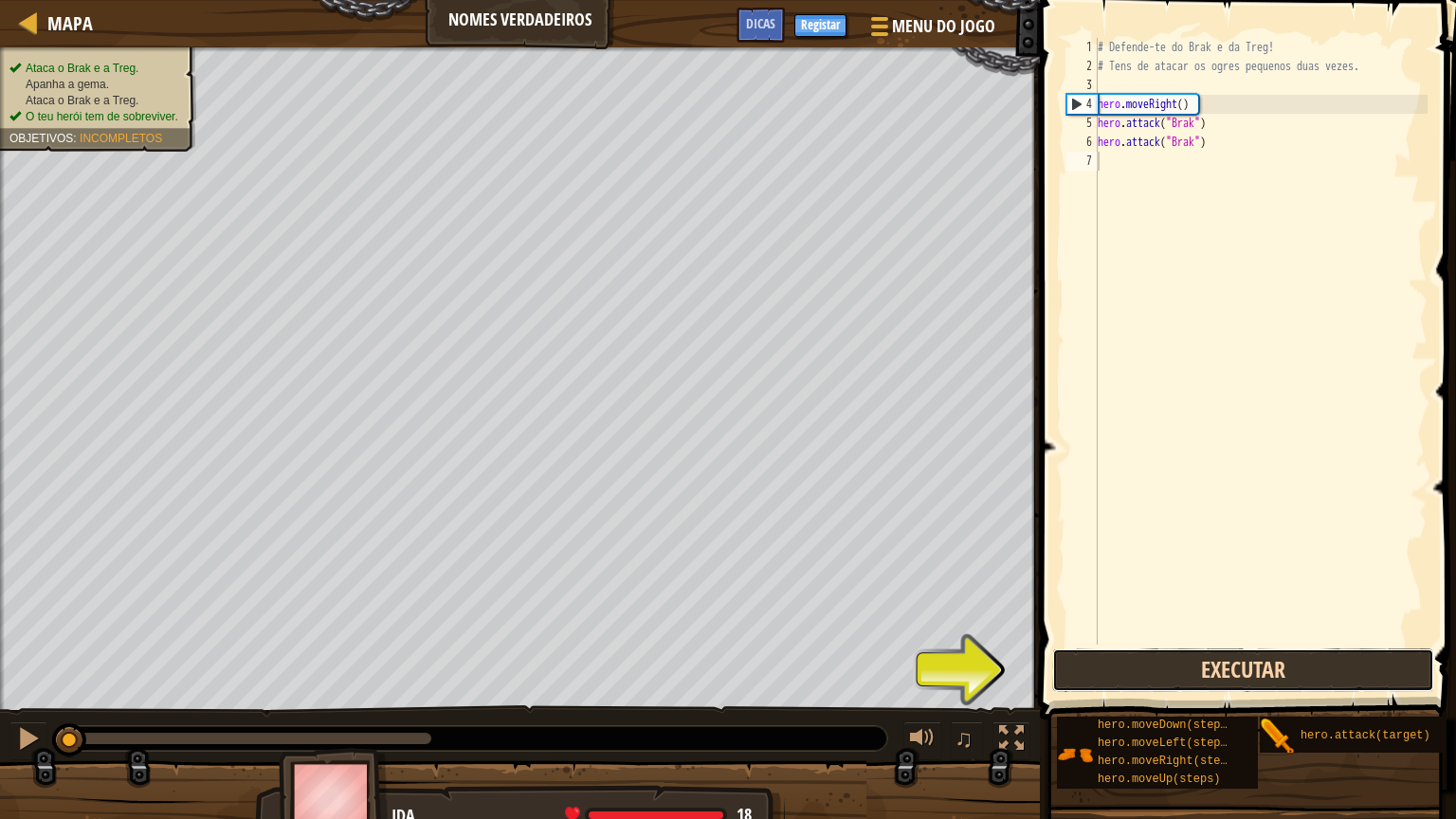 click on "Executar" at bounding box center (1243, 670) 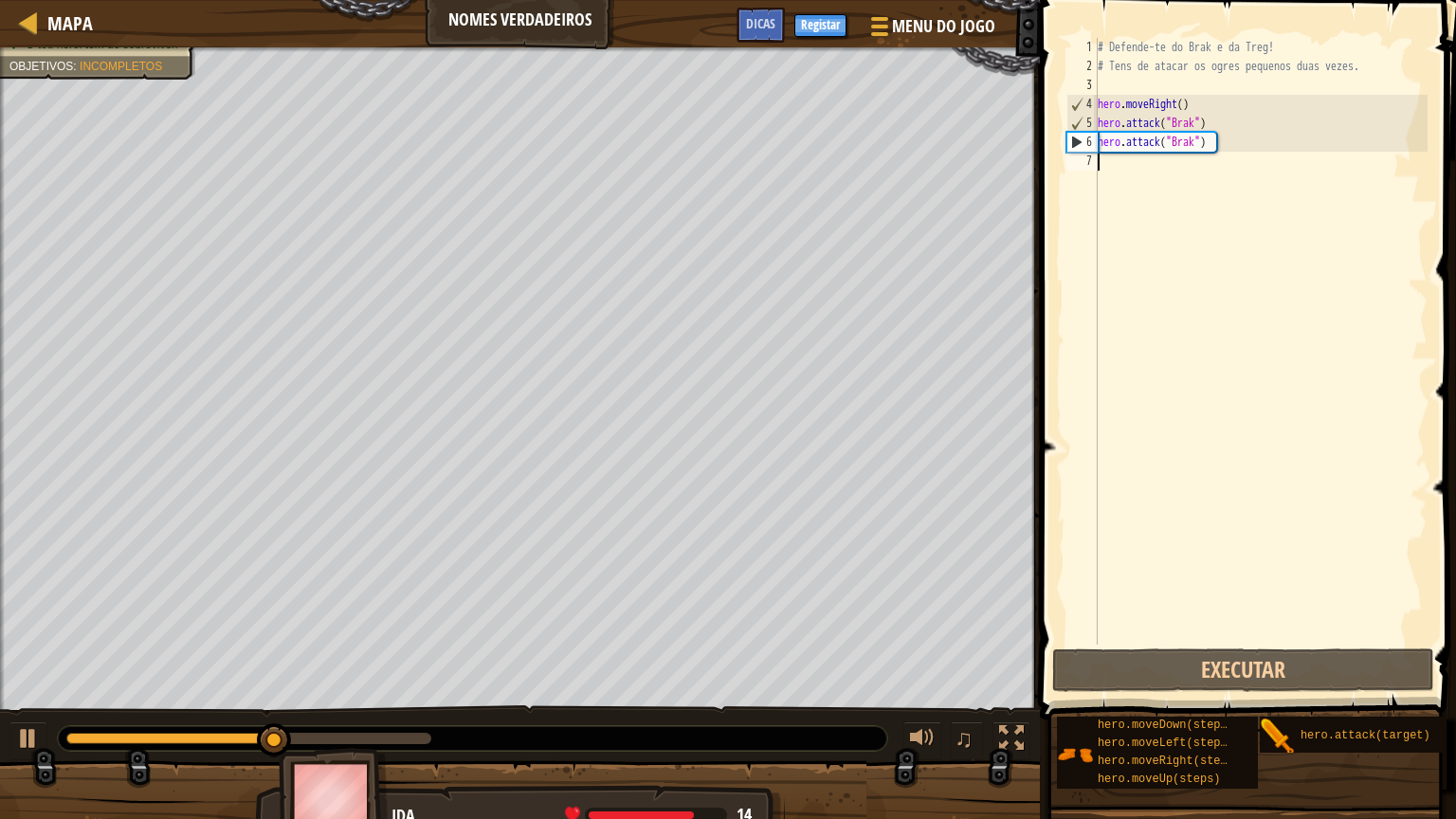 click on "# Defende-te do Brak e da Treg! # Tens de atacar os ogres pequenos duas vezes. hero . moveRight ( ) hero . attack ( "Brak" ) hero . attack ( "Brak" )" at bounding box center [1261, 360] 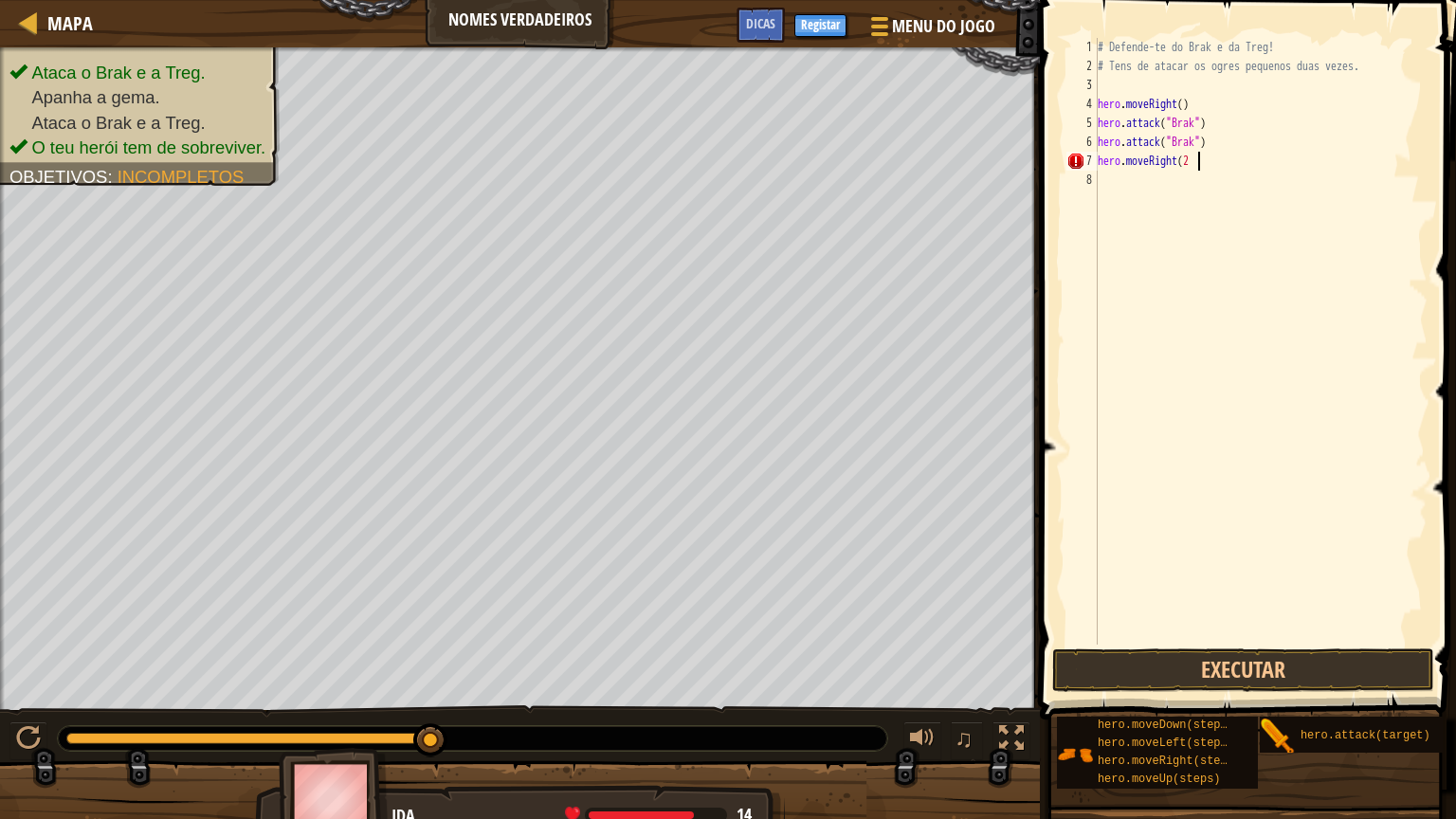 scroll, scrollTop: 5, scrollLeft: 57, axis: both 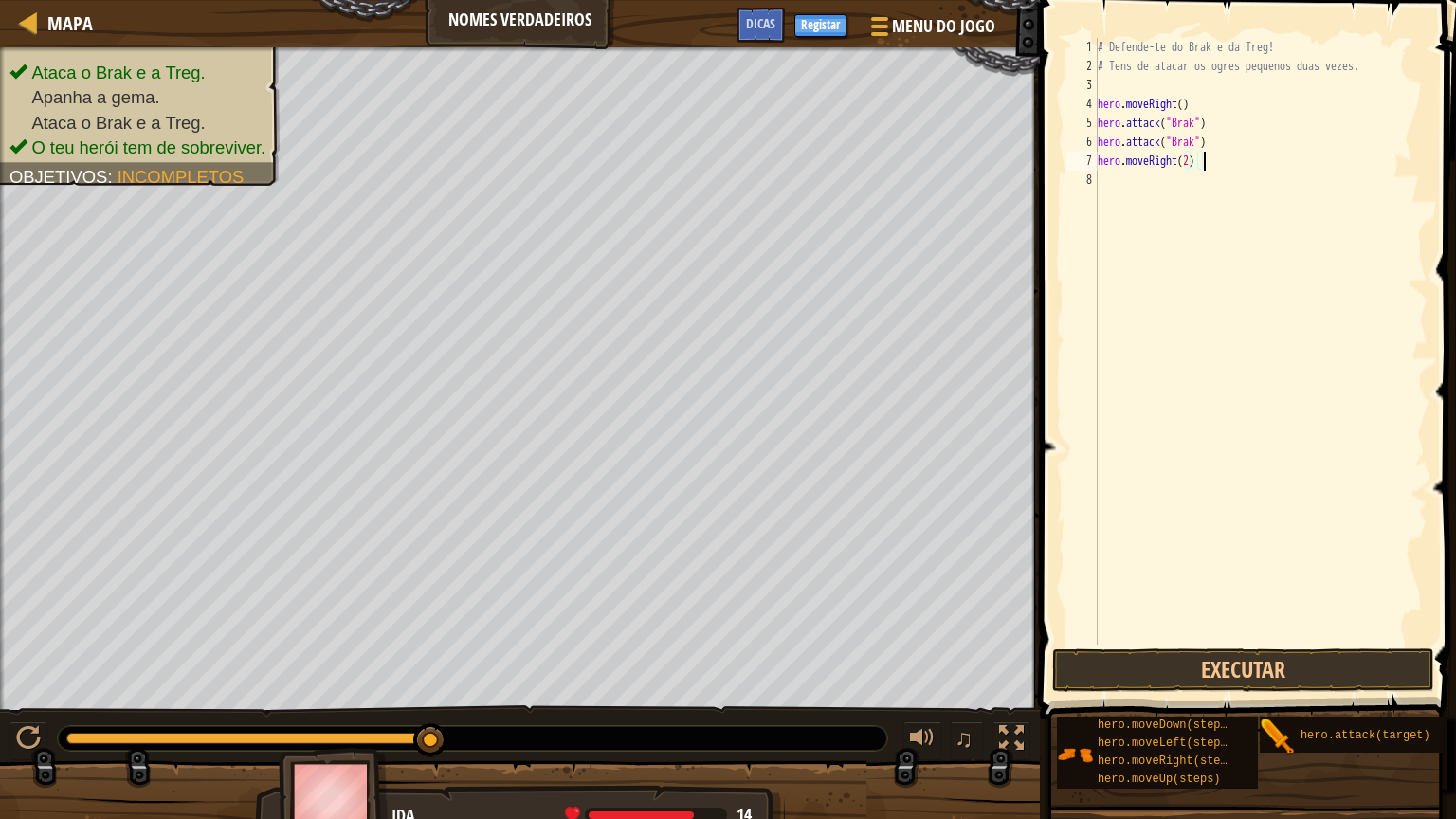 click on "# Defende-te do Brak e da Treg! # Tens de atacar os ogres pequenos duas vezes. hero . moveRight ( ) hero . attack ( "Brak" ) hero . attack ( "Brak" ) hero . moveRight ( 2 )" at bounding box center (1261, 360) 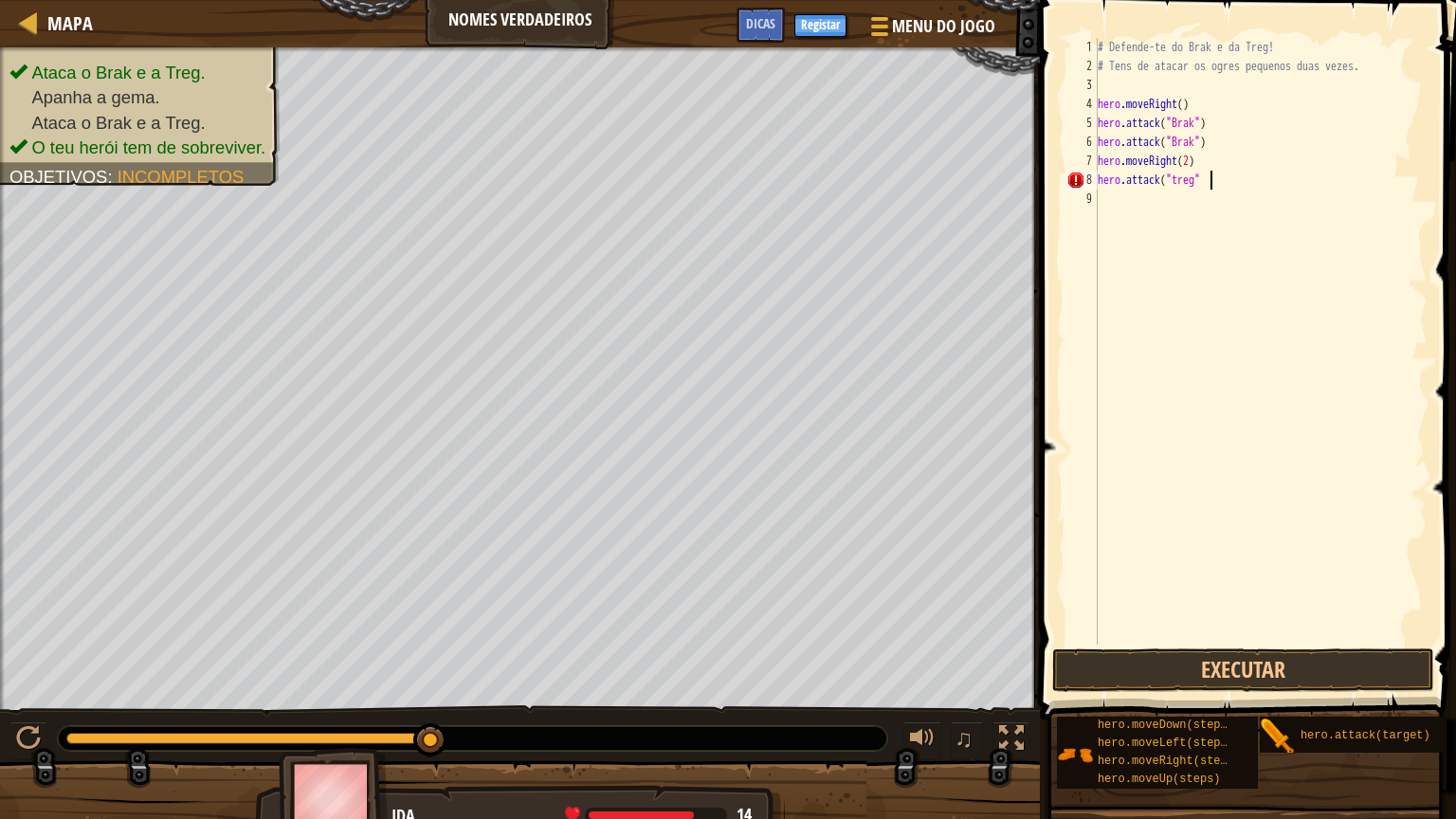 scroll, scrollTop: 5, scrollLeft: 64, axis: both 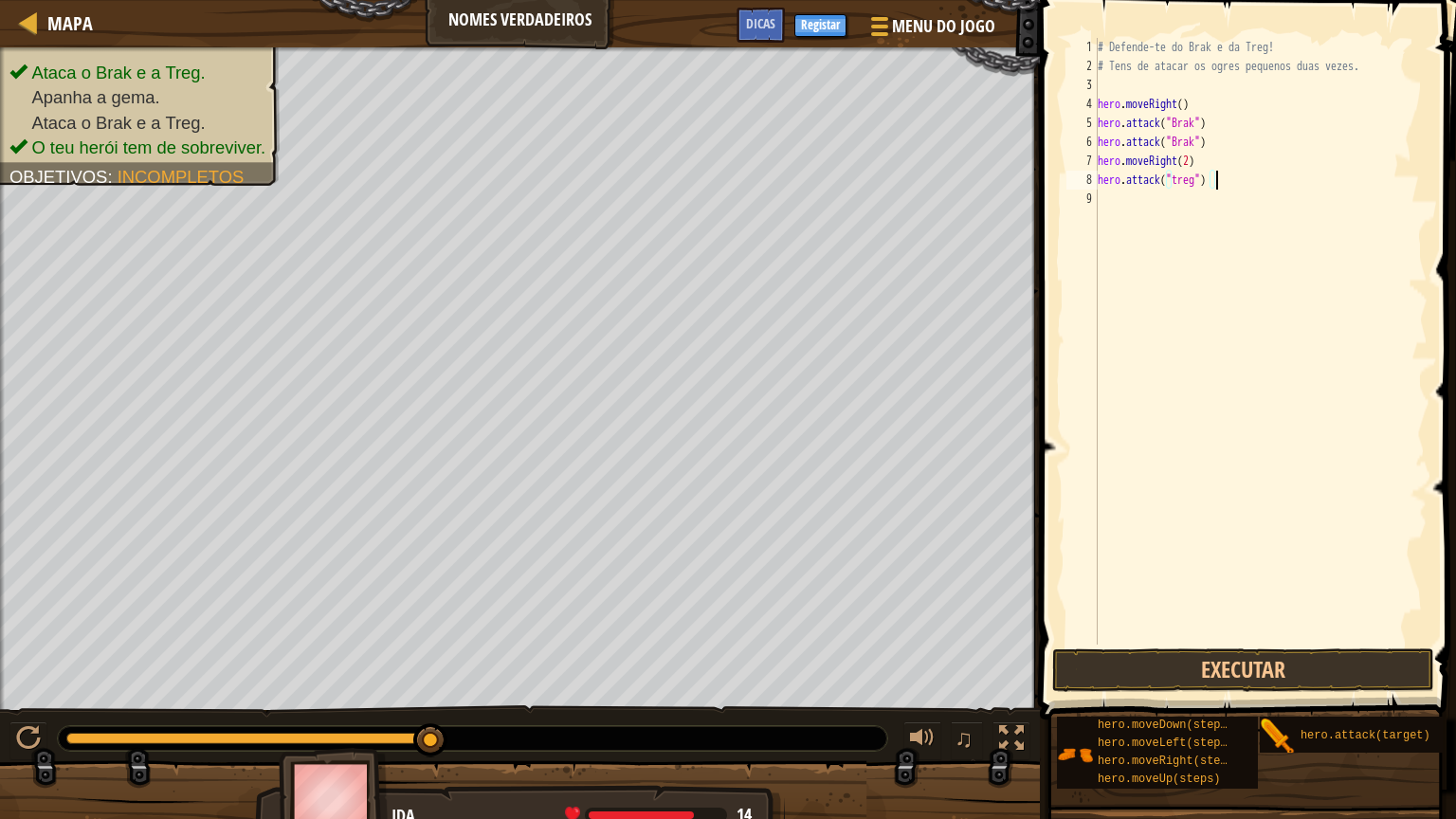 click on "# Defende-te do Brak e da Treg! # Tens de atacar os ogres pequenos duas vezes. hero . moveRight ( ) hero . attack ( "Brak" ) hero . attack ( "Brak" ) hero . moveRight ( 2 ) hero . attack ( "treg" )" at bounding box center [1261, 360] 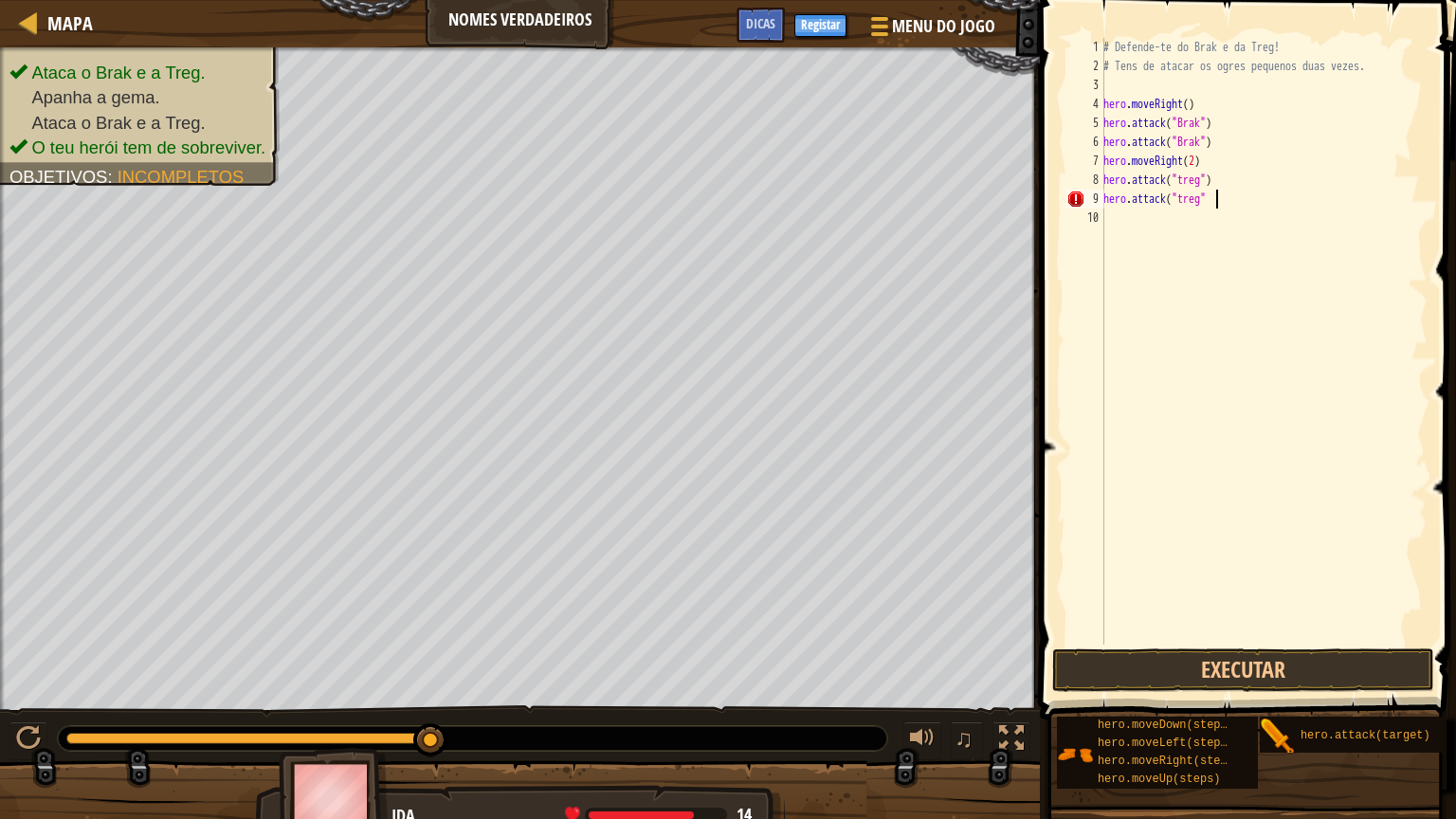 scroll, scrollTop: 5, scrollLeft: 68, axis: both 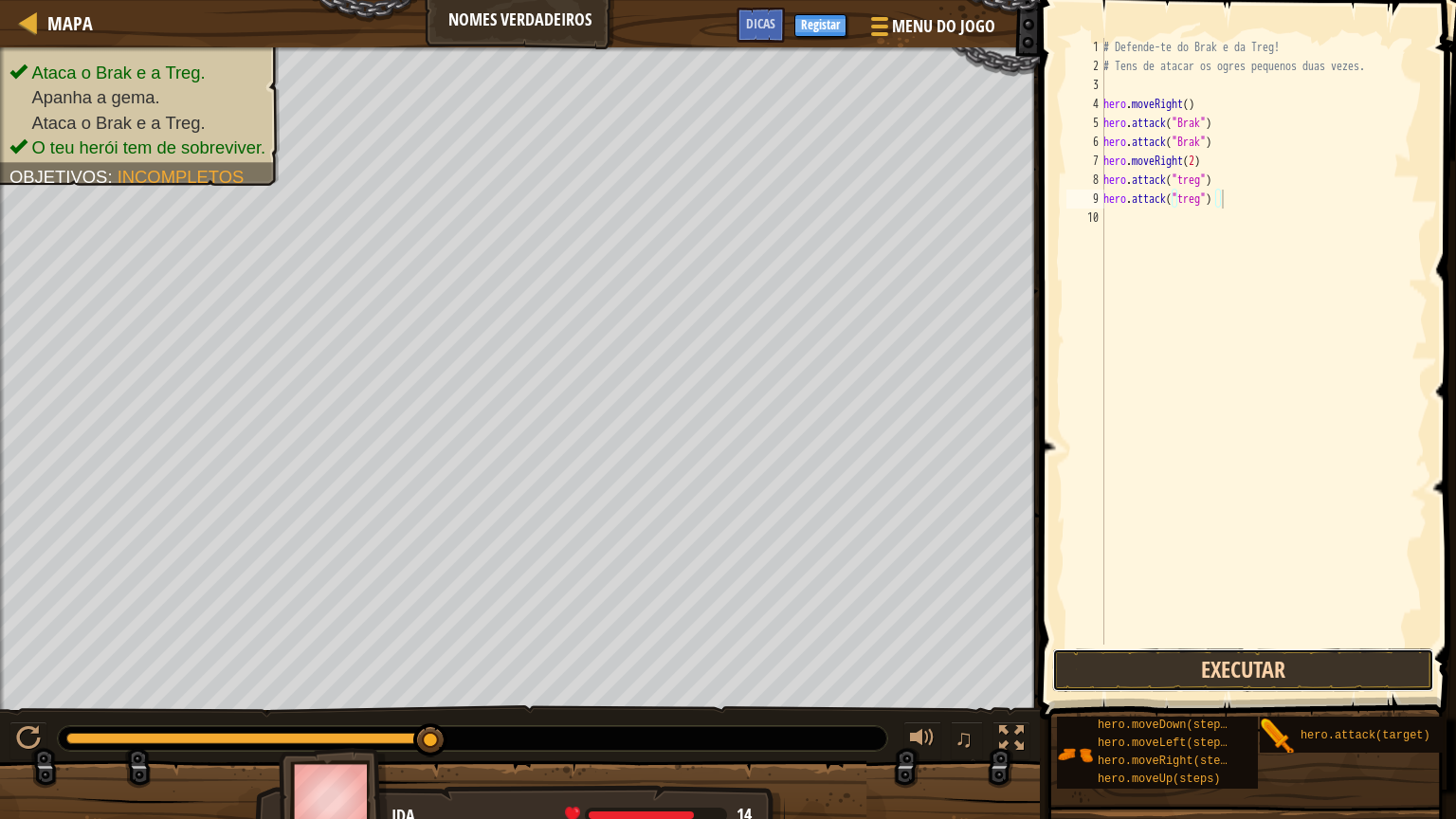 click on "Executar" at bounding box center [1243, 670] 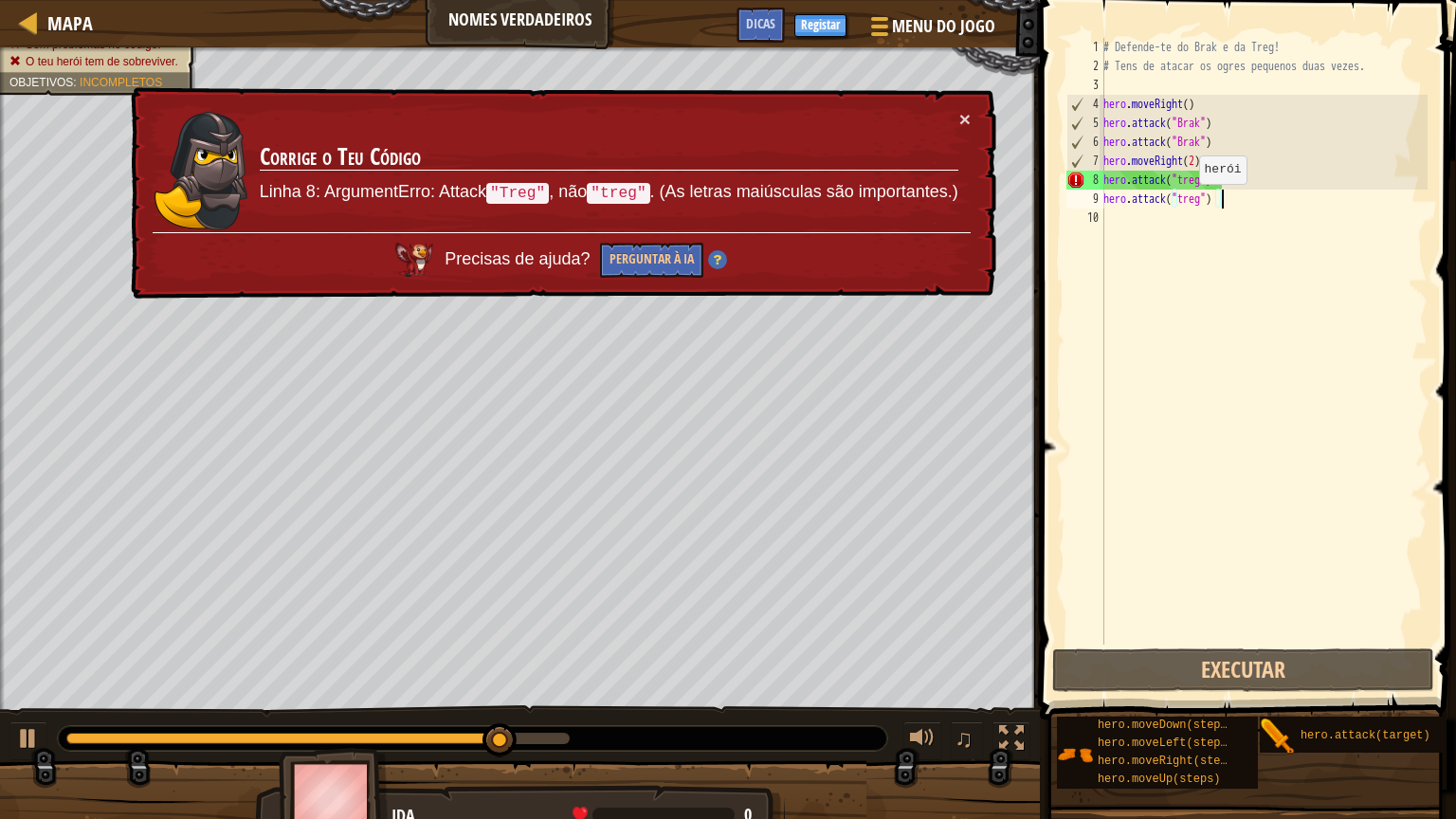 click on "# Defende-te do Brak e da Treg! # Tens de atacar os ogres pequenos duas vezes. hero . moveRight ( ) hero . attack ( "Brak" ) hero . attack ( "Brak" ) hero . moveRight ( 2 ) hero . attack ( "treg" ) hero . attack ( "treg" )" at bounding box center (1264, 360) 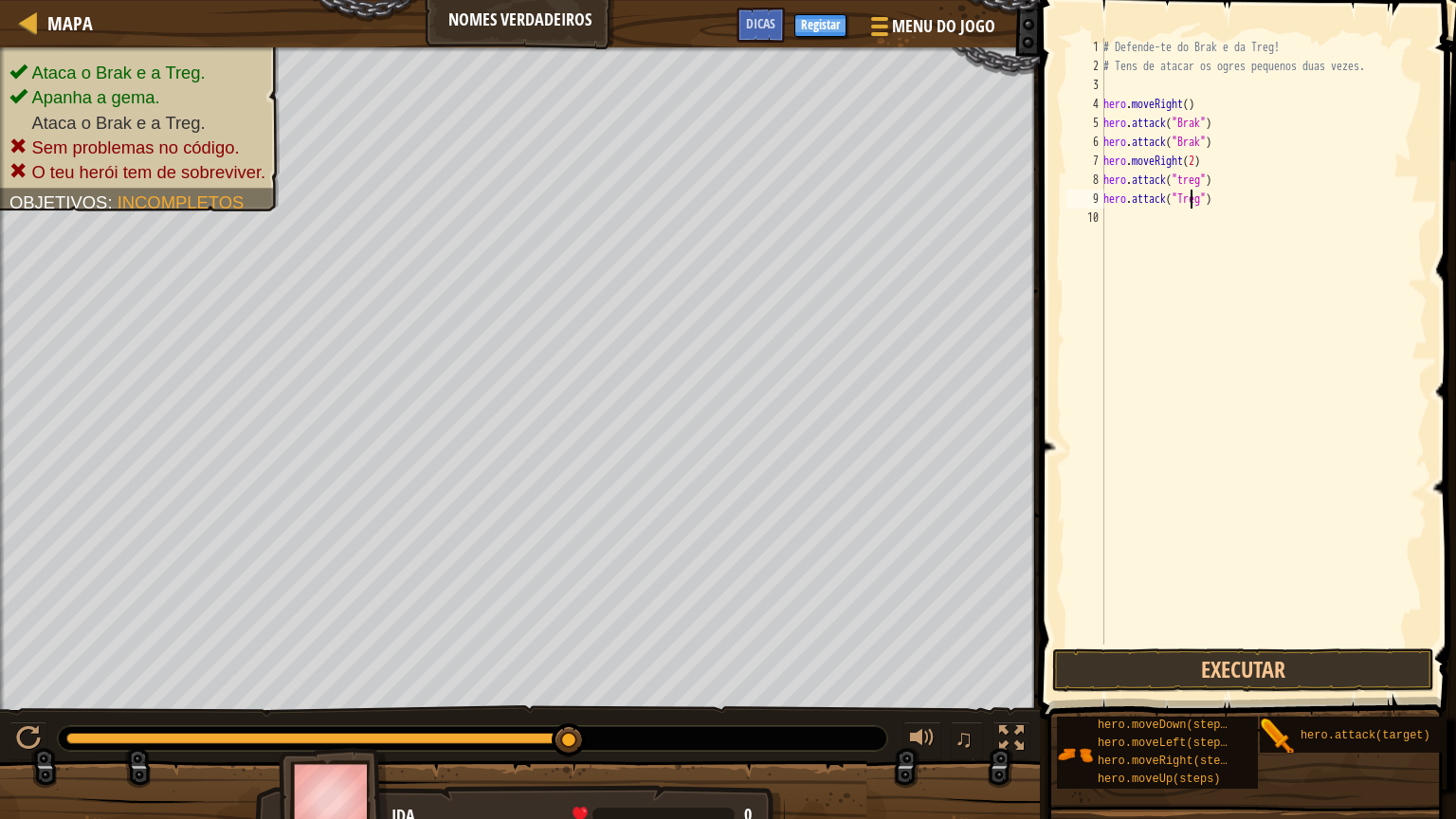 scroll, scrollTop: 5, scrollLeft: 51, axis: both 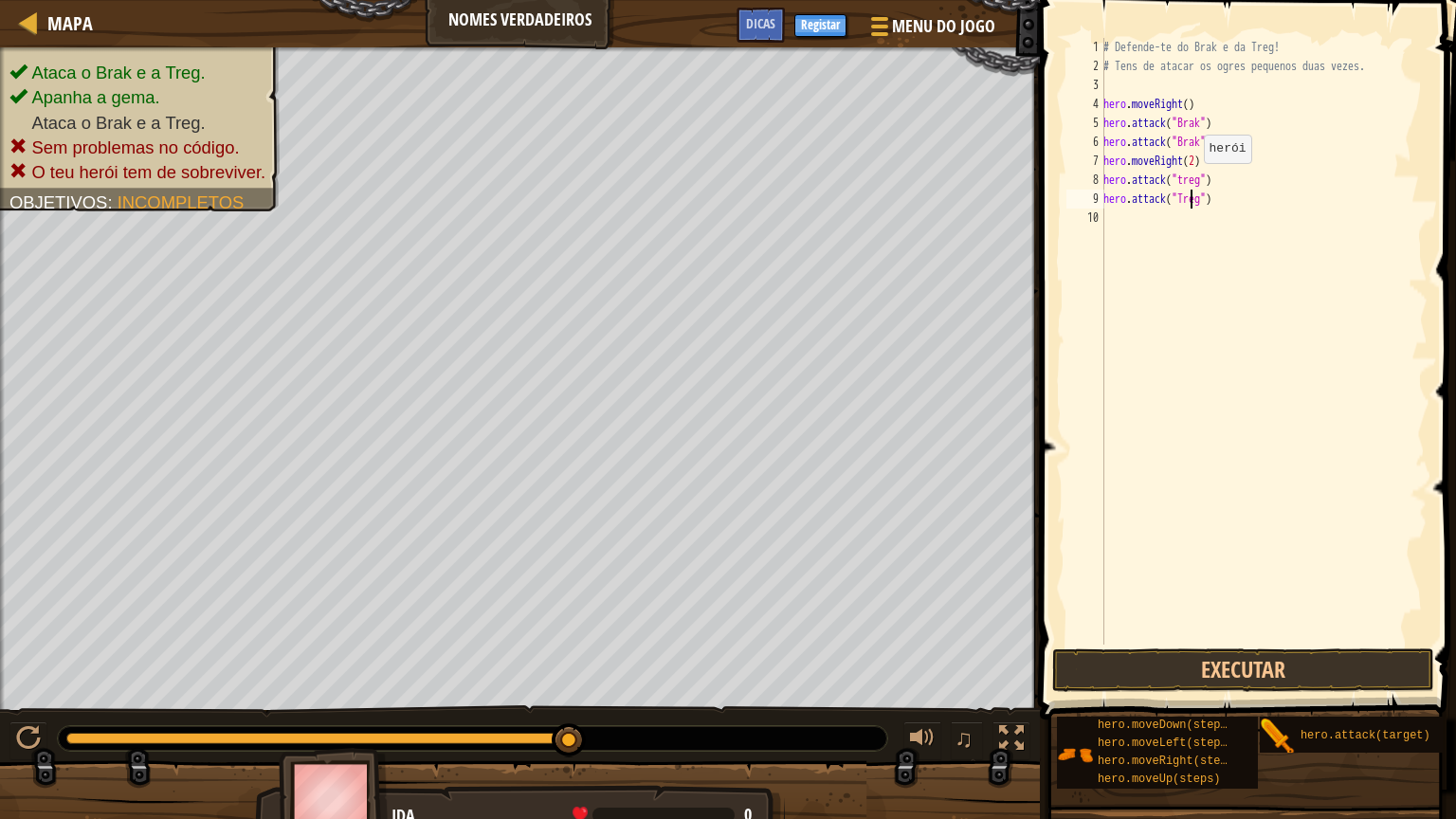 click on "# Defende-te do Brak e da Treg! # Tens de atacar os ogres pequenos duas vezes. hero . moveRight ( ) hero . attack ( "Brak" ) hero . attack ( "Brak" ) hero . moveRight ( 2 ) hero . attack ( "treg" ) hero . attack ( "Treg" )" at bounding box center (1264, 360) 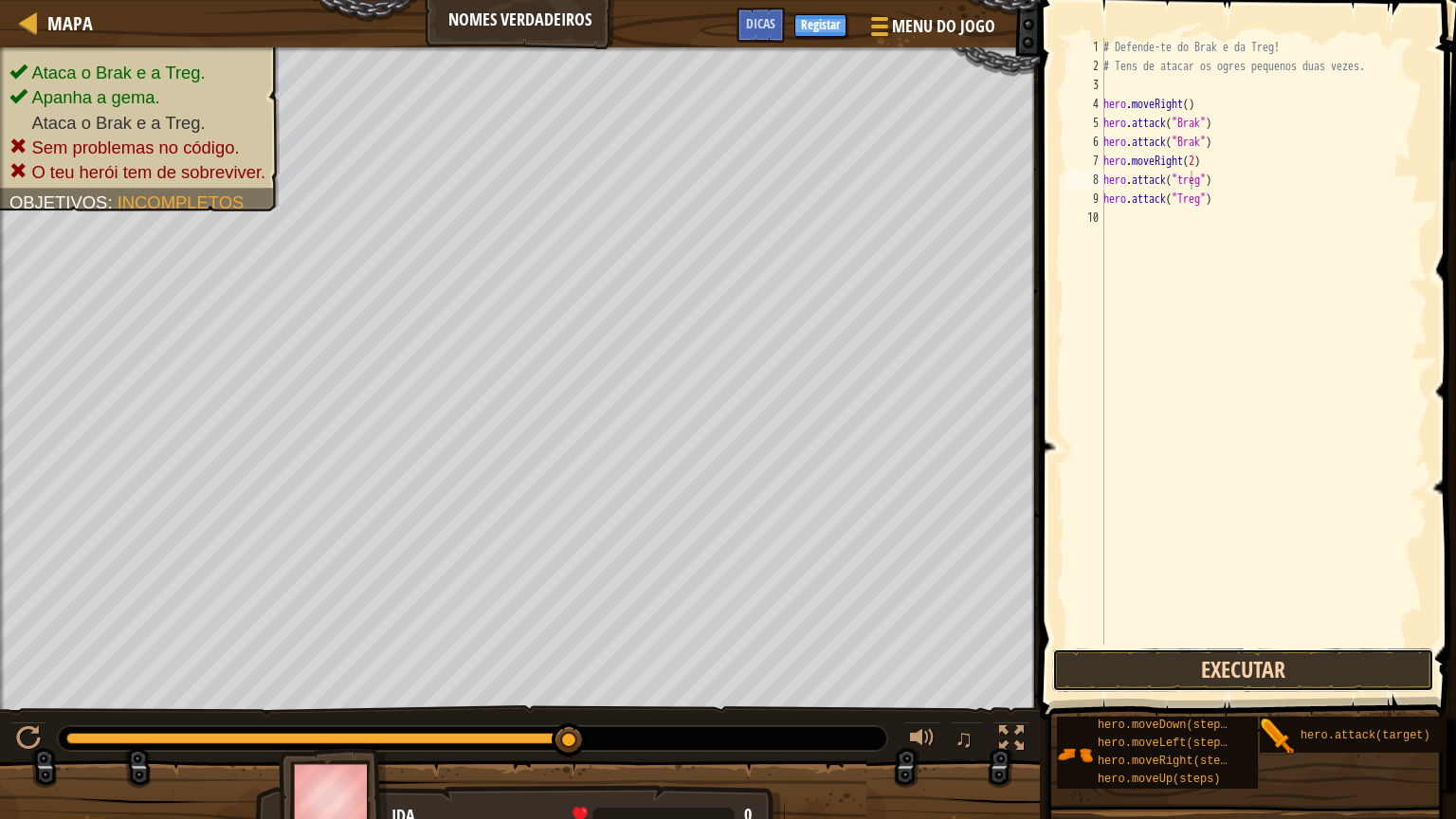click on "Executar" at bounding box center (1243, 670) 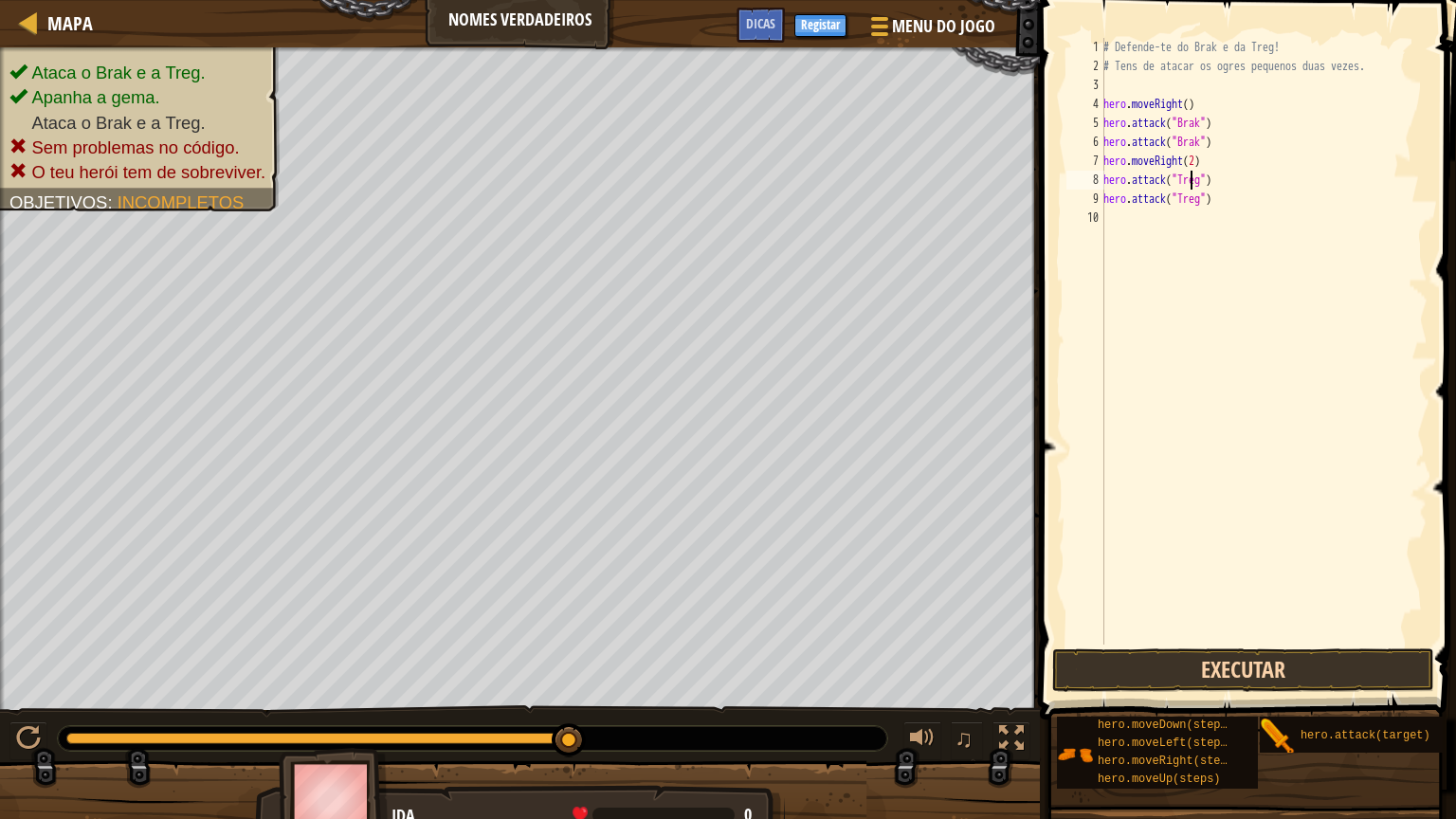 type on "hero.attack("Treg")" 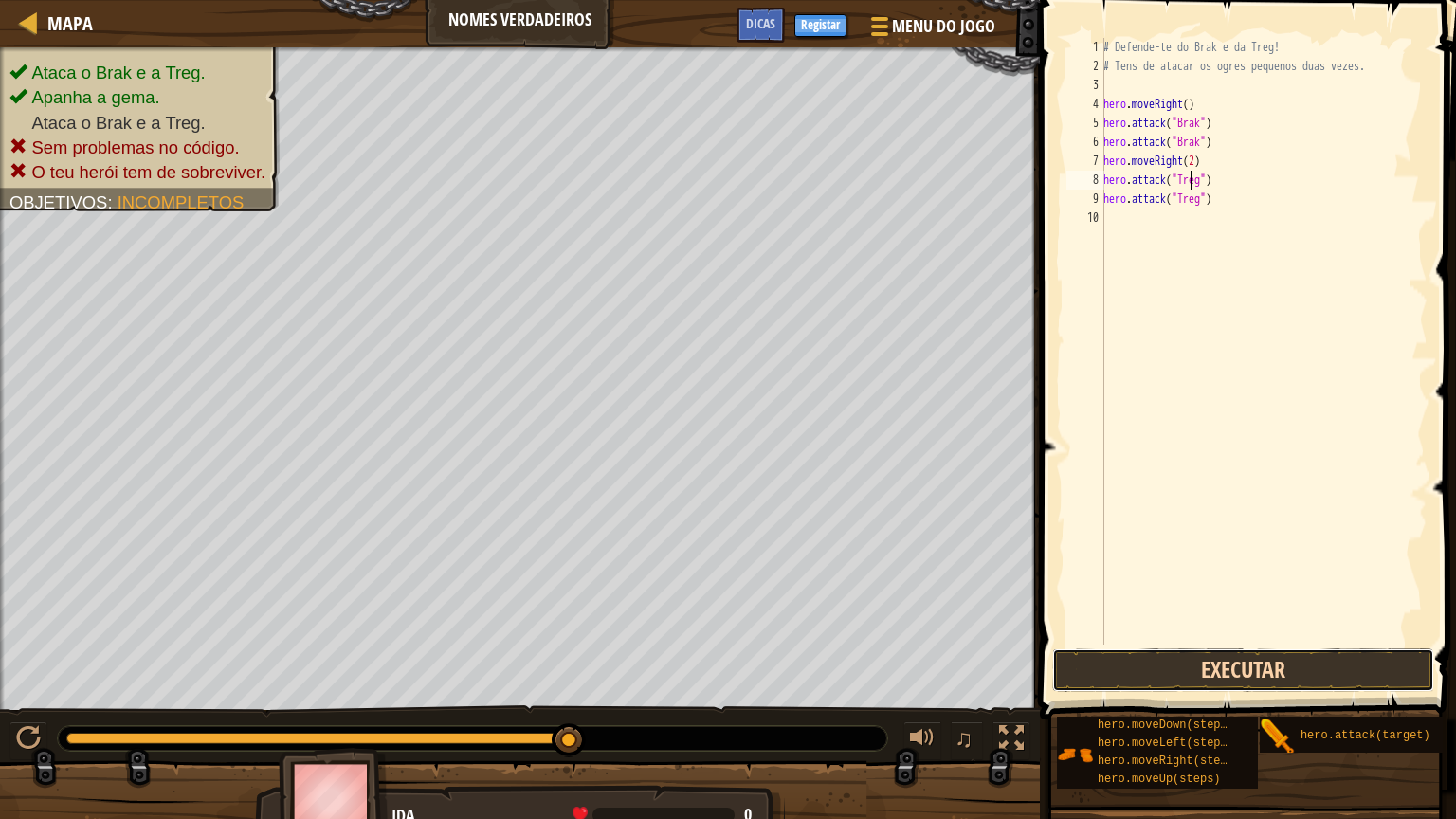 click on "Executar" at bounding box center (1243, 670) 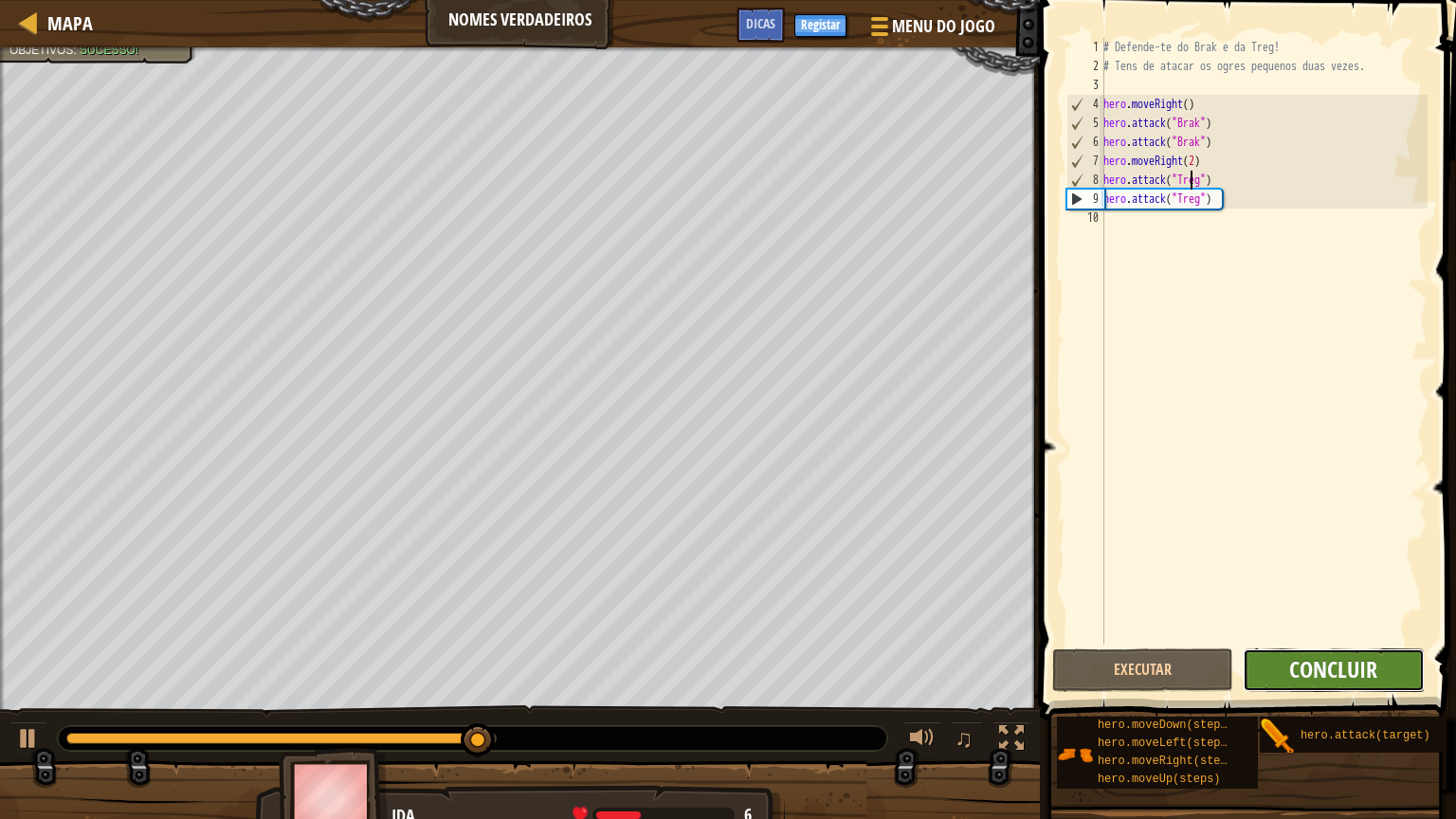 click on "Concluir" at bounding box center (1333, 669) 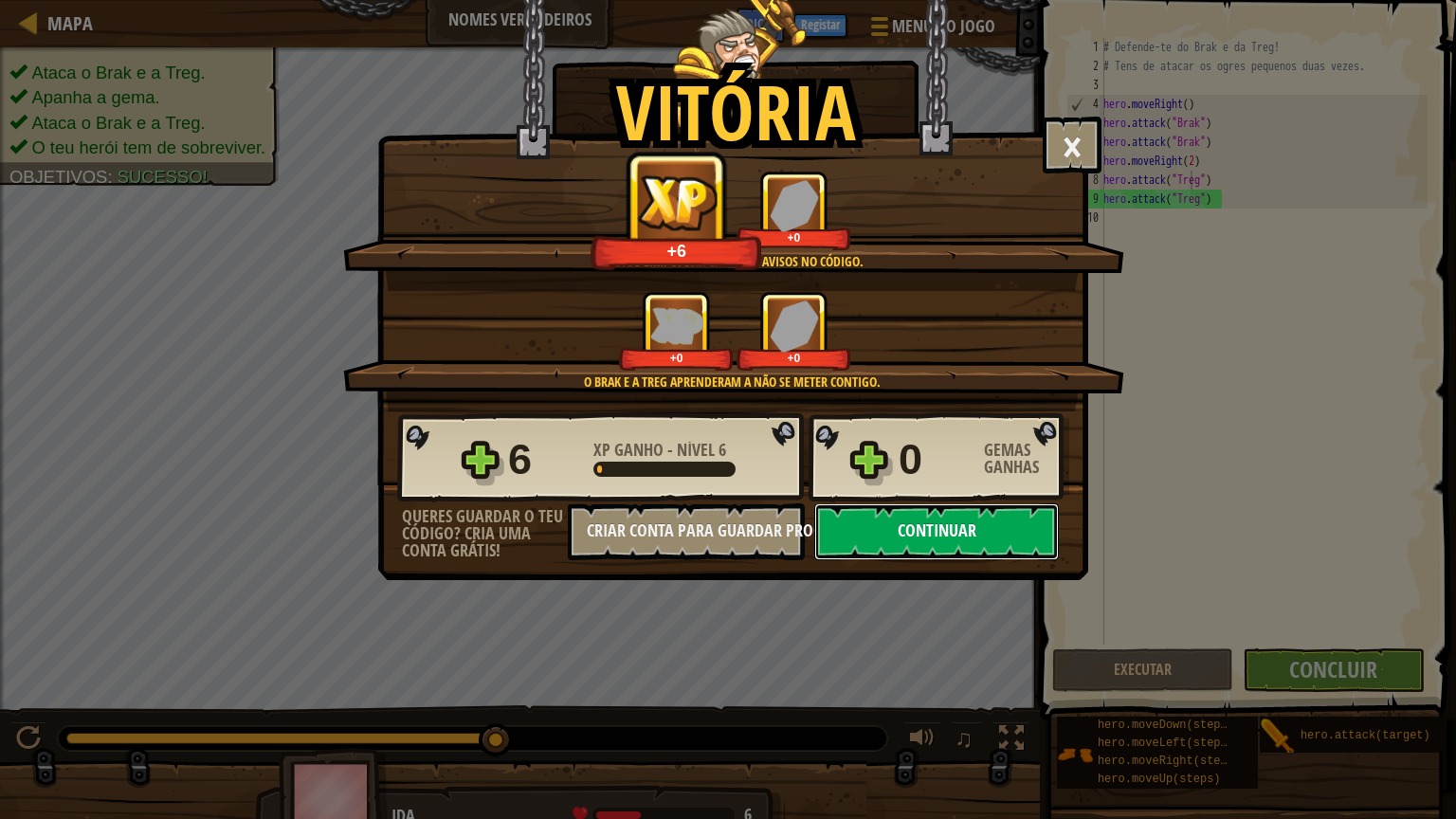 click on "Continuar" at bounding box center (937, 532) 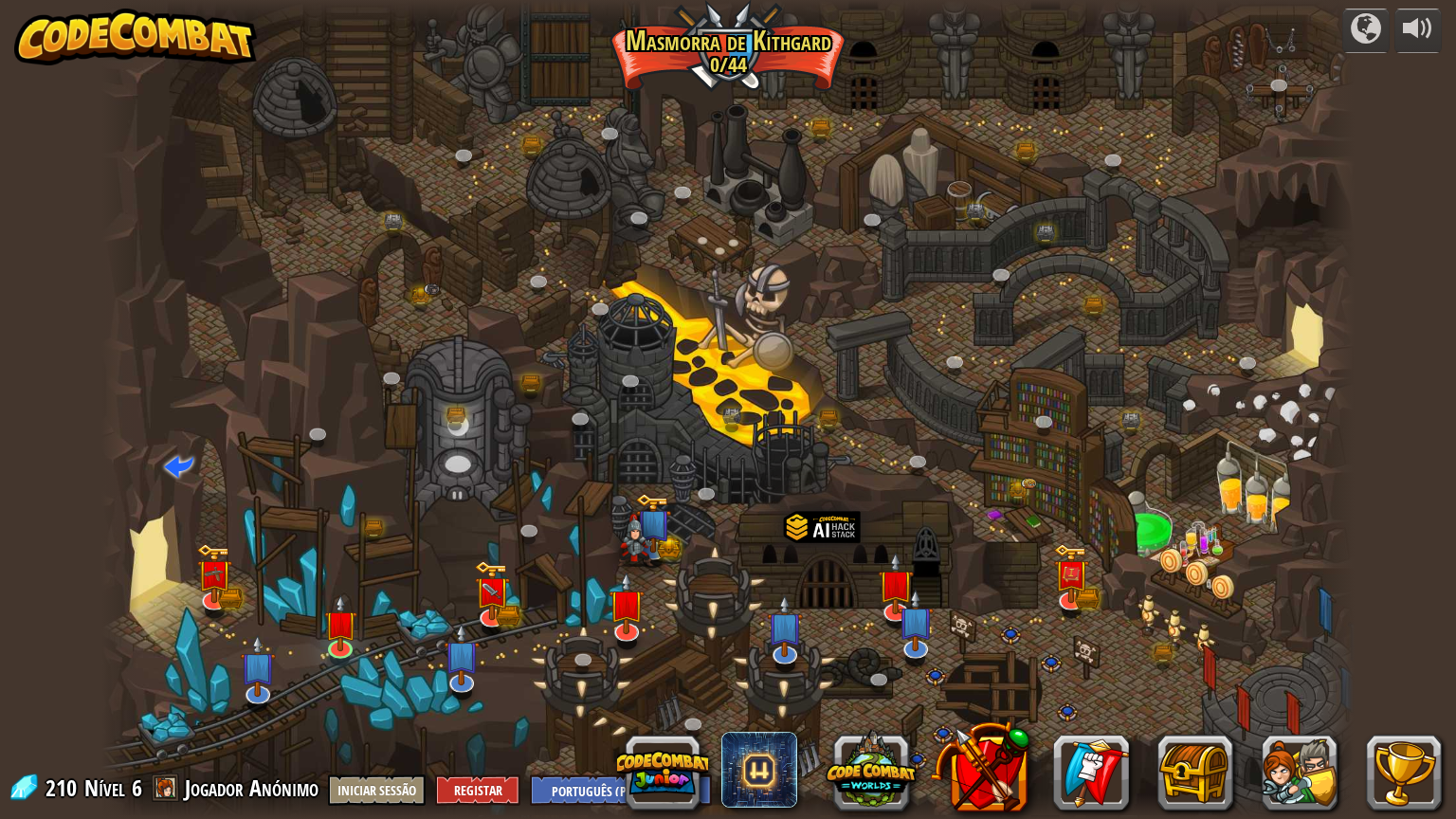 select on "pt-PT" 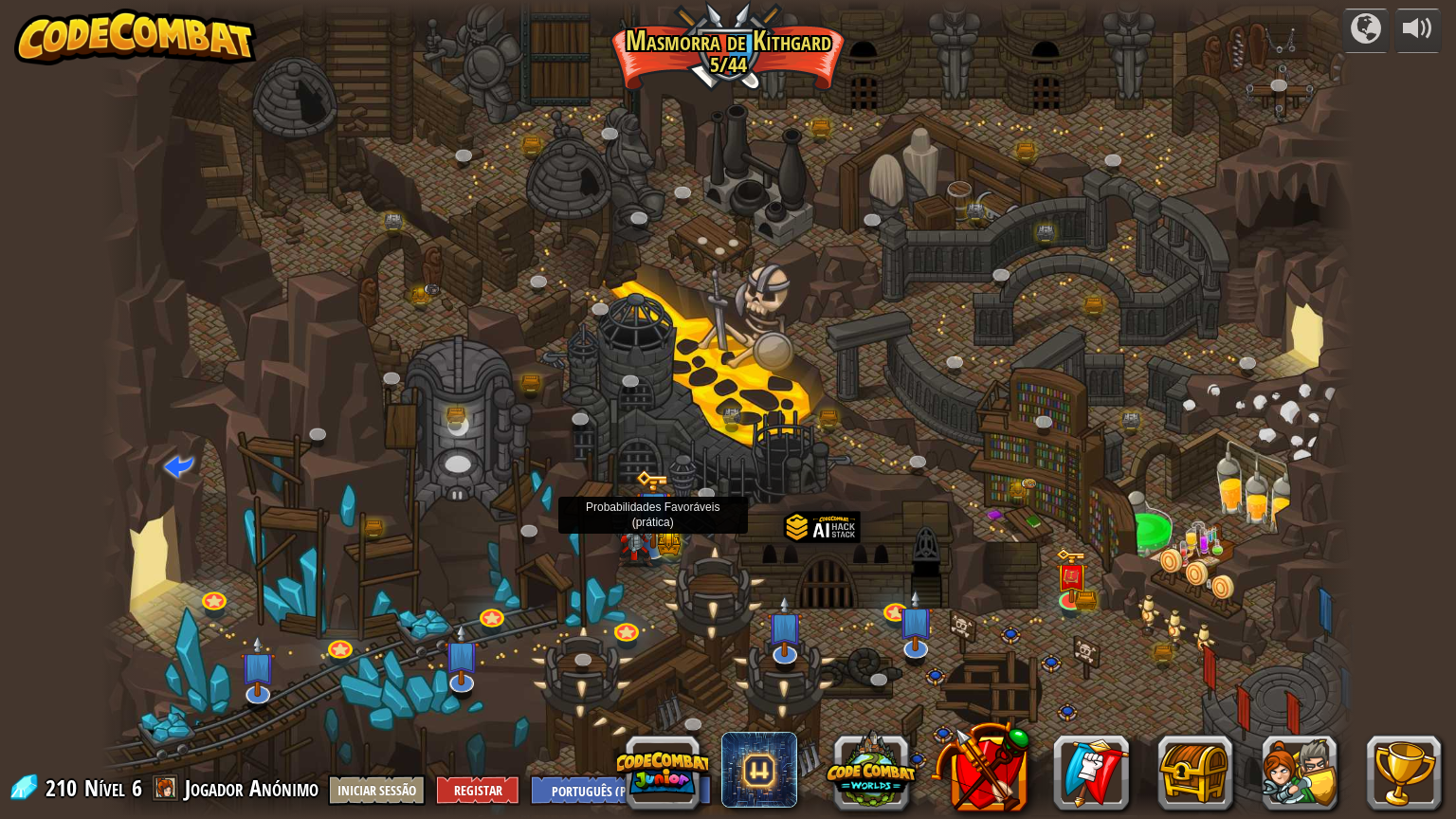 click at bounding box center [653, 509] 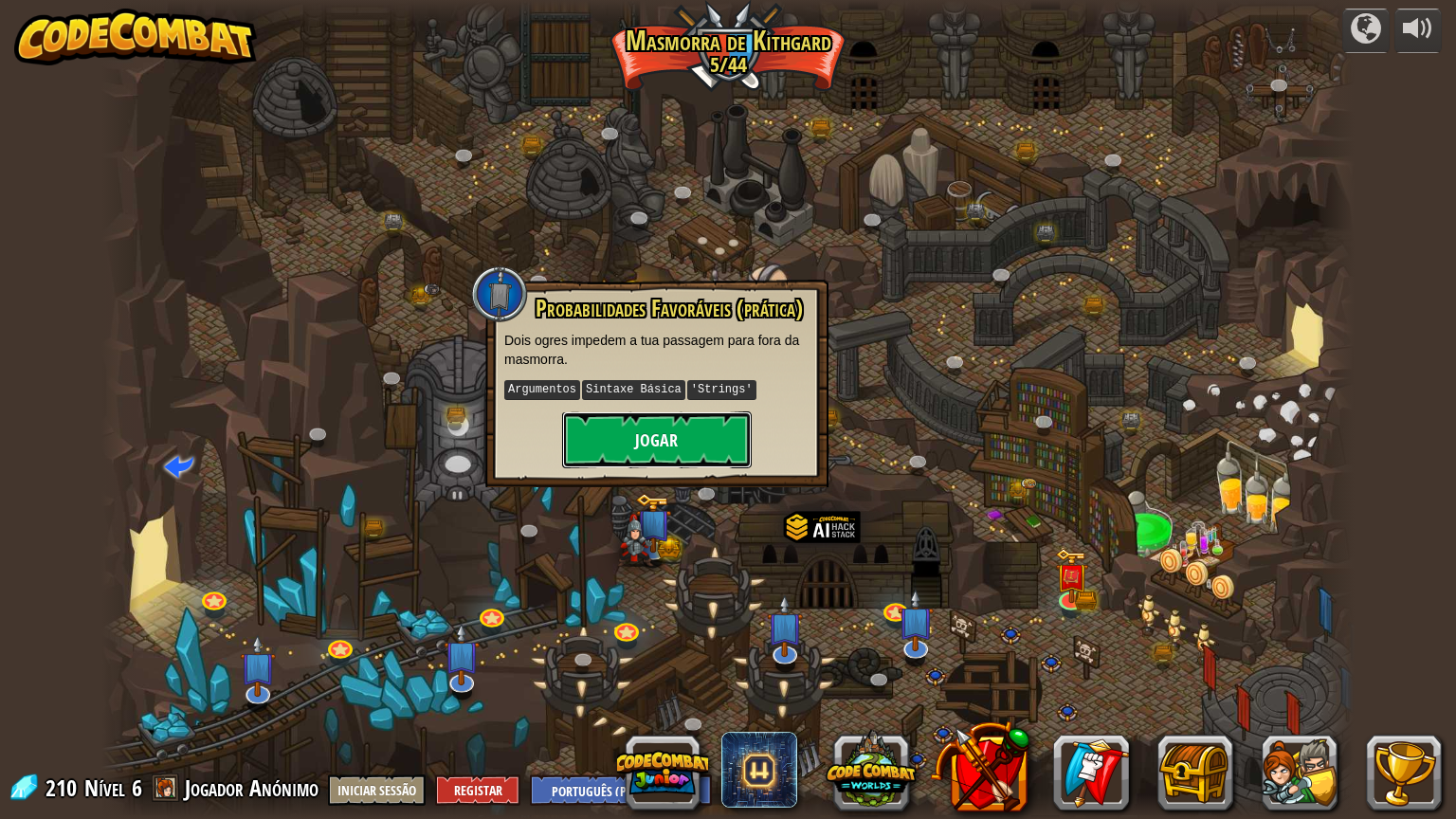 click on "Jogar" at bounding box center [657, 440] 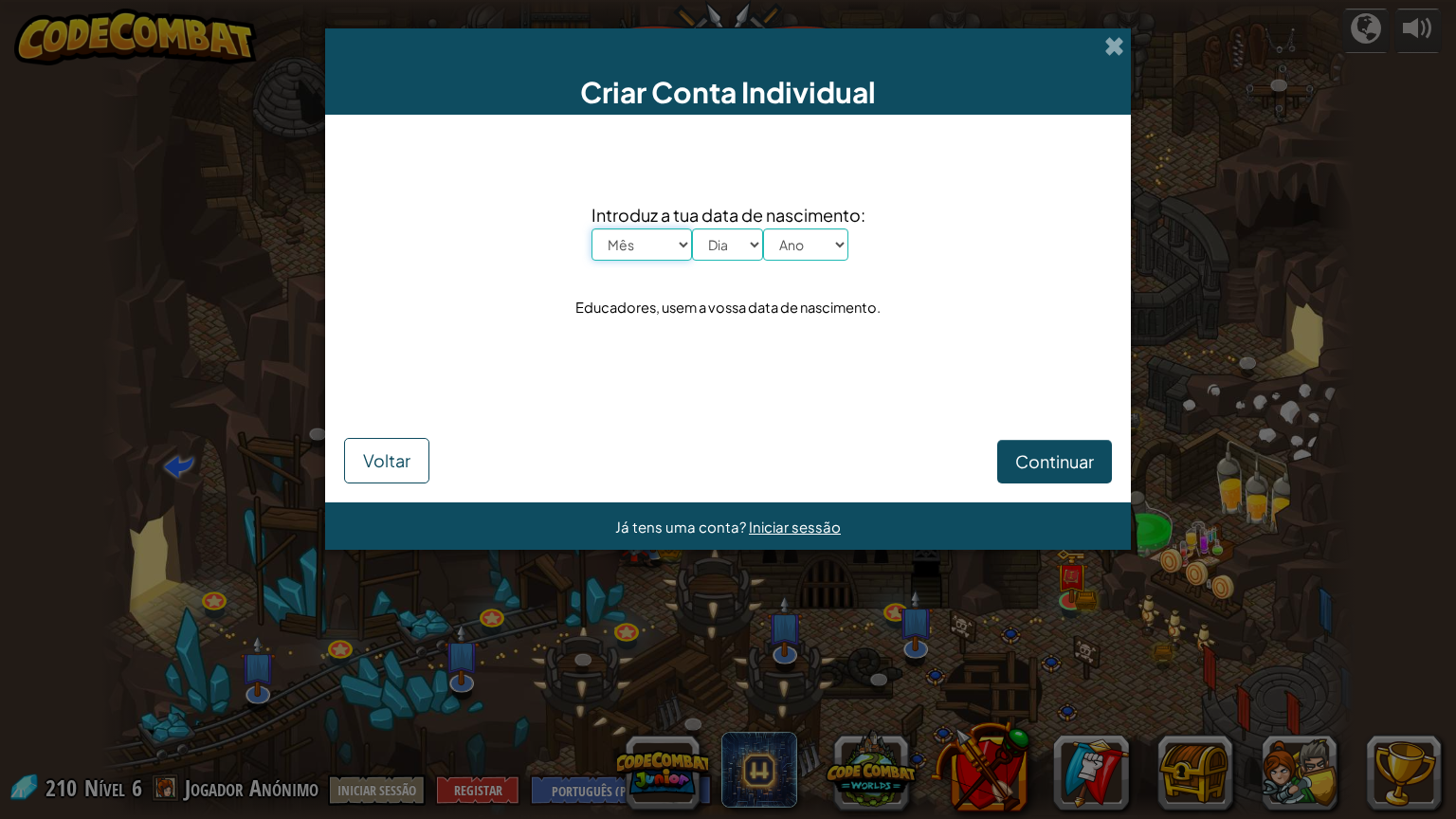 click on "Mês janeiro fevereiro março abril maio junho julho agosto setembro outubro novembro dezembro" at bounding box center [642, 245] 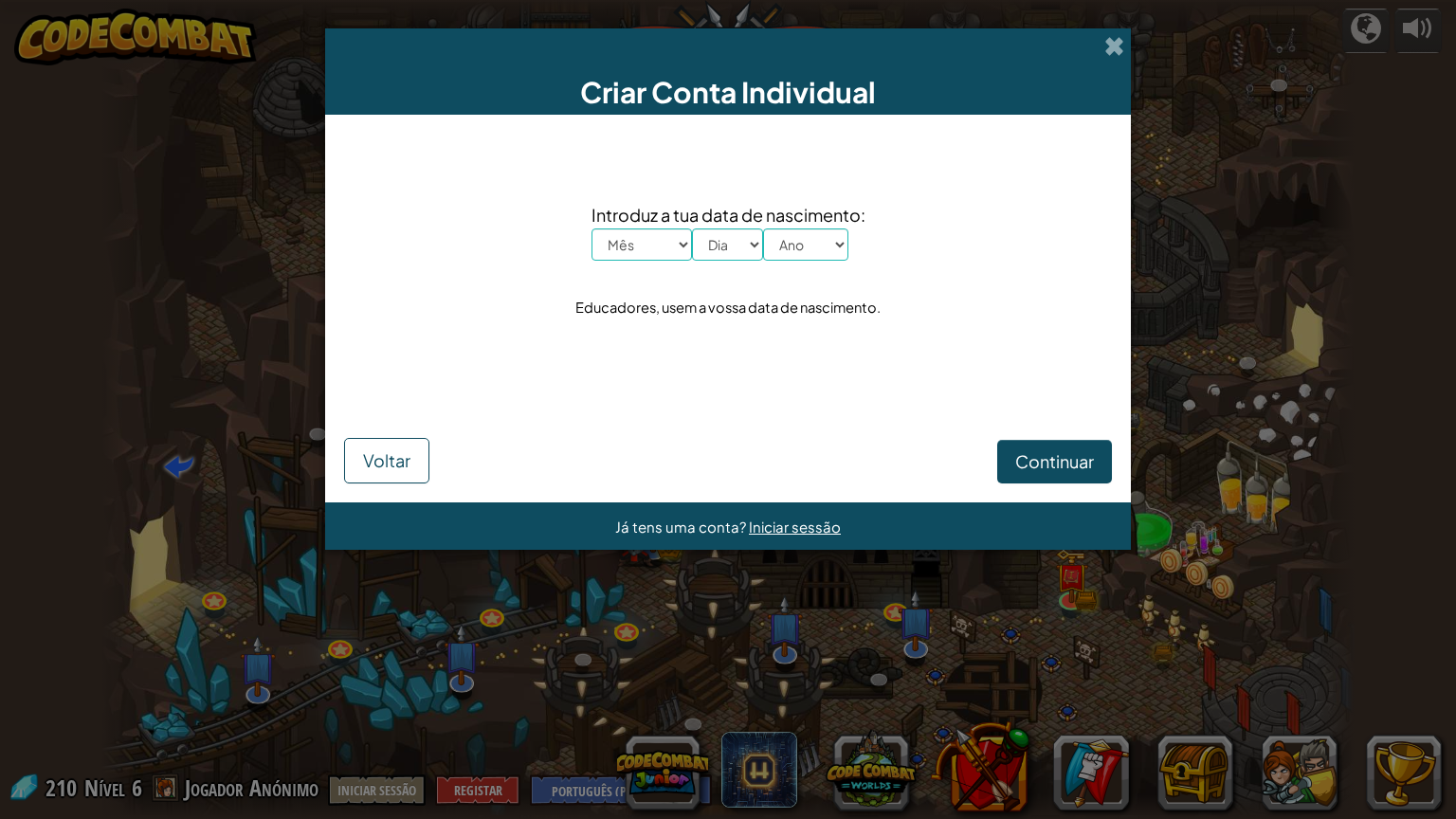 click on "Introduz a tua data de nascimento: Mês [MONTH] [MONTH] [MONTH] [MONTH] [MONTH] [MONTH] [MONTH] [MONTH] [MONTH] [MONTH] [MONTH] [MONTH] Dia 1 2 3 4 5 6 7 8 9 10 11 12 13 14 15 16 17 18 19 20 21 22 23 24 25 26 27 28 29 30 31 Ano 2025 2024 2023 2022 2021 2020 2019 2018 2017 2016 2015 2014 2013 2012 2011 2010 2009 2008 2007 2006 2005 2004 2003 2002 2001 2000 1999 1998 1997 1996 1995 1994 1993 1992 1991 1990 1989 1988 1987 1986 1985 1984 1983 1982 1981 1980 1979 1978 1977 1976 1975 1974 1973 1972 1971 1970 1969 1968 1967 1966 1965 1964 1963 1962 1961 1960 1959 1958 1957 1956 1955 1954 1953 1952 1951 1950 1949 1948 1947 1946 1945 1944 1943 1942 1941 1940 1939 1938 1937 1936 1935 1934 1933 1932 1931 1930 1929 1928 1927 1926 Educadores, usem a vossa data de nascimento." at bounding box center [728, 262] 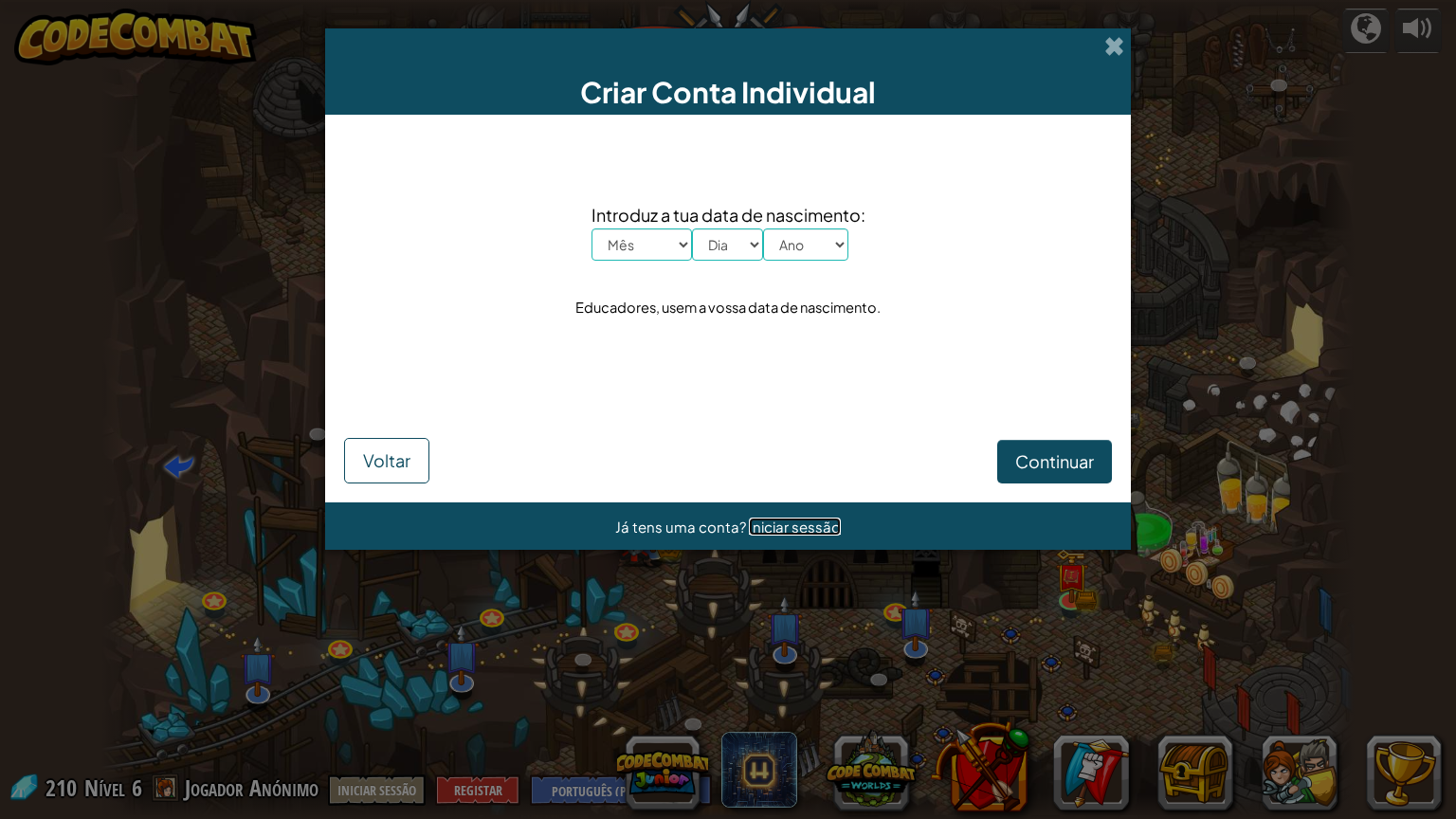 click on "Iniciar sessão" at bounding box center [794, 526] 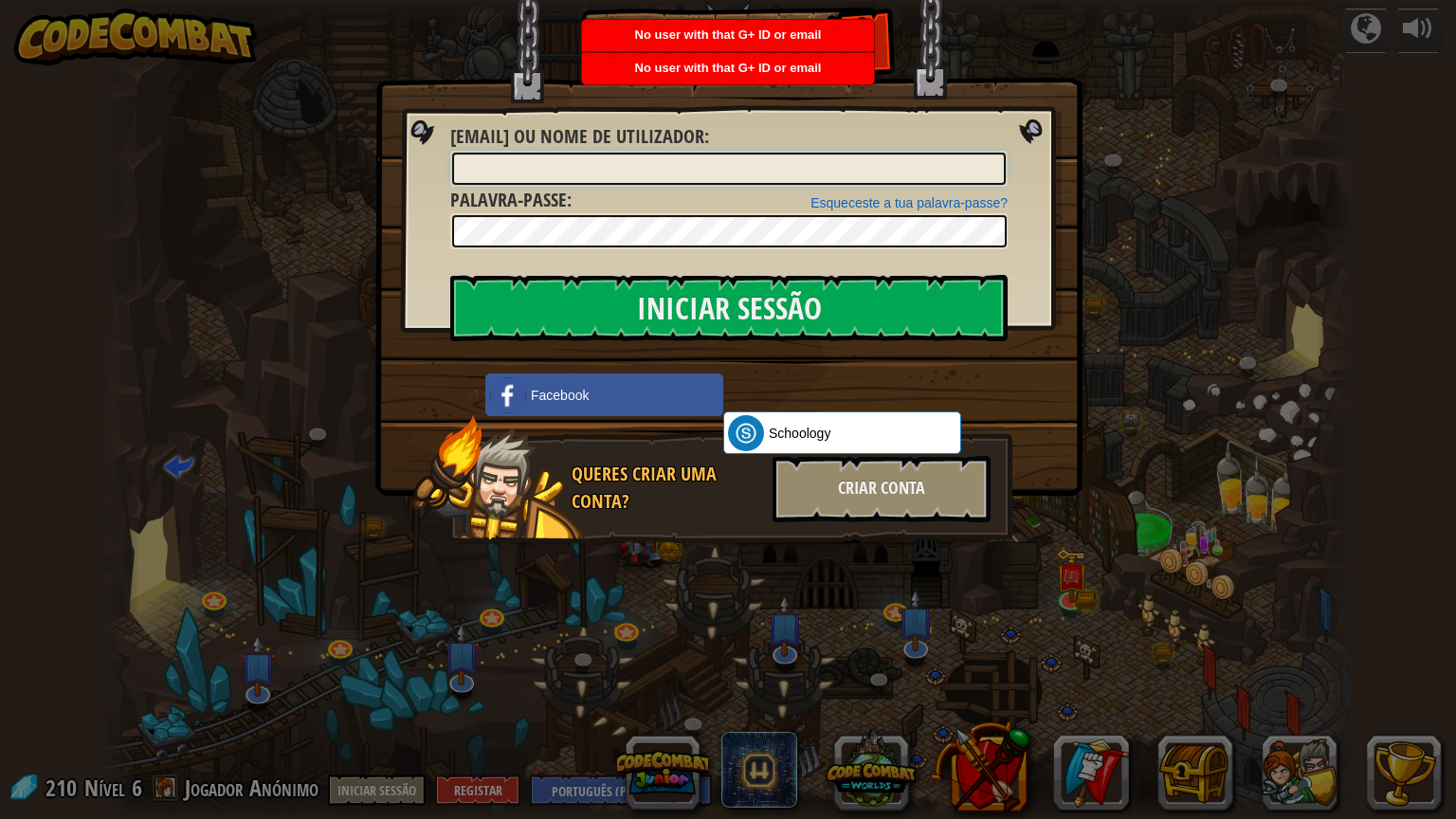 click on "E-mail ou nome de utilizador :" at bounding box center [729, 169] 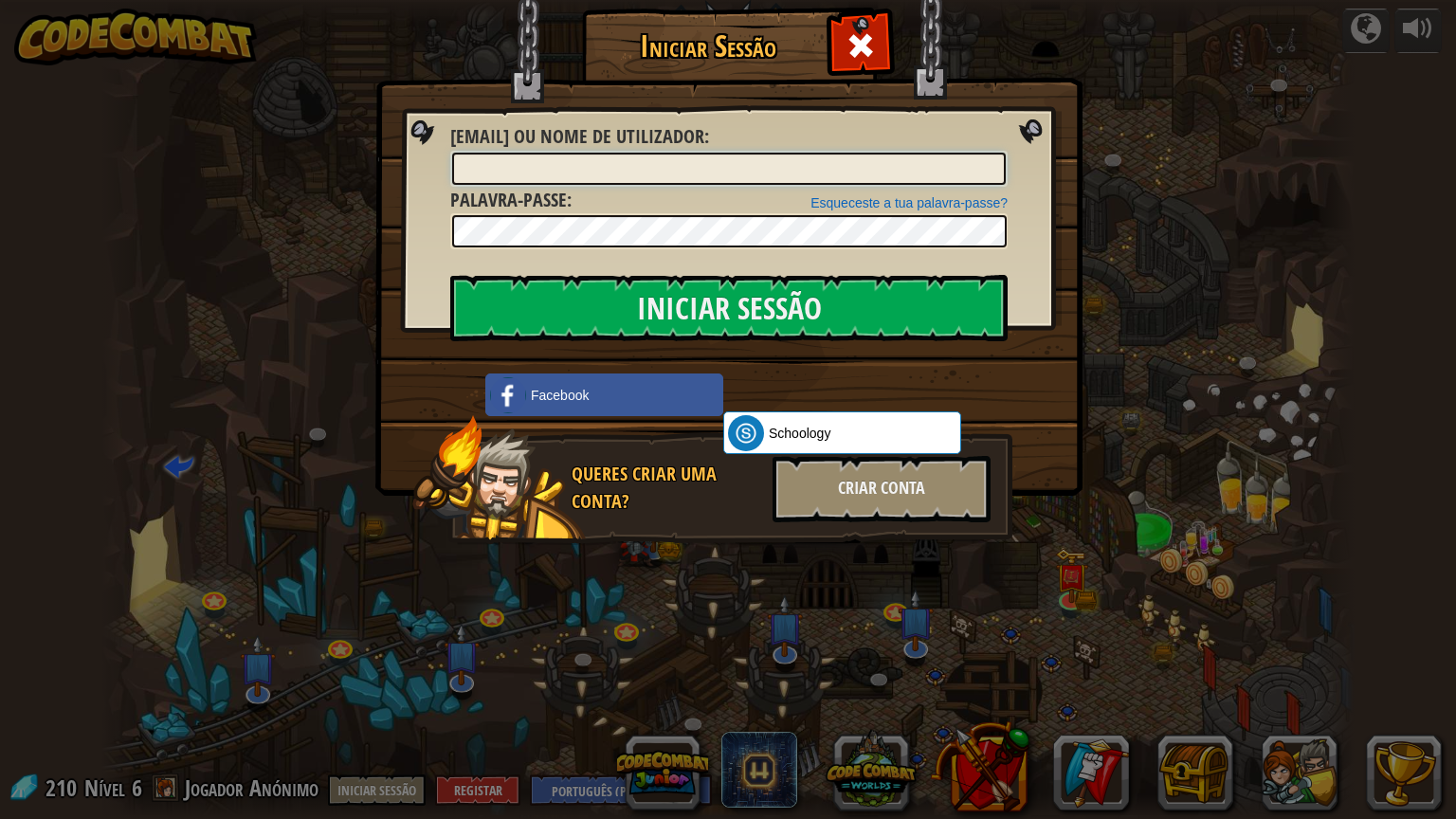 type on "T" 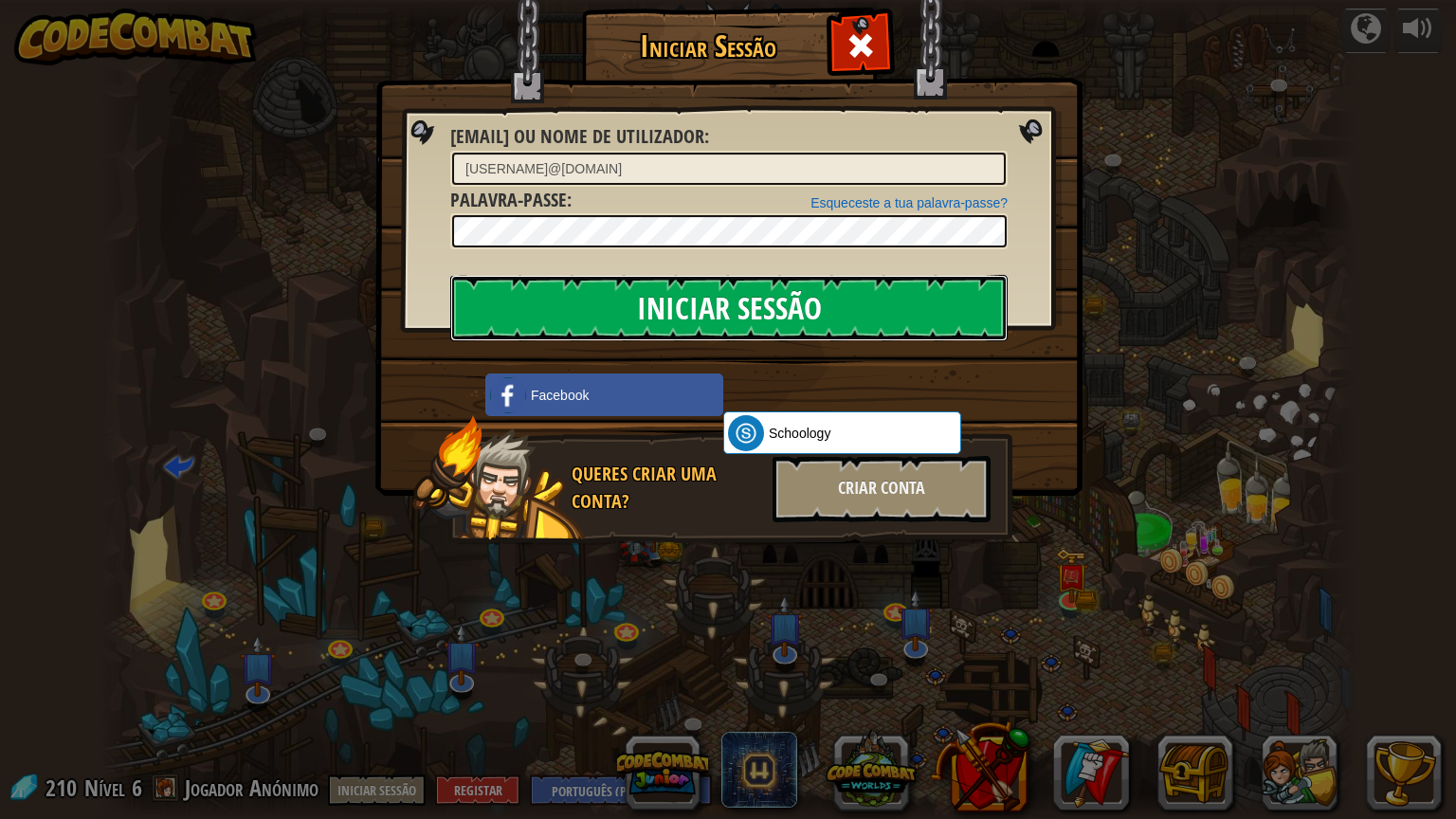 click on "Iniciar Sessão" at bounding box center (729, 308) 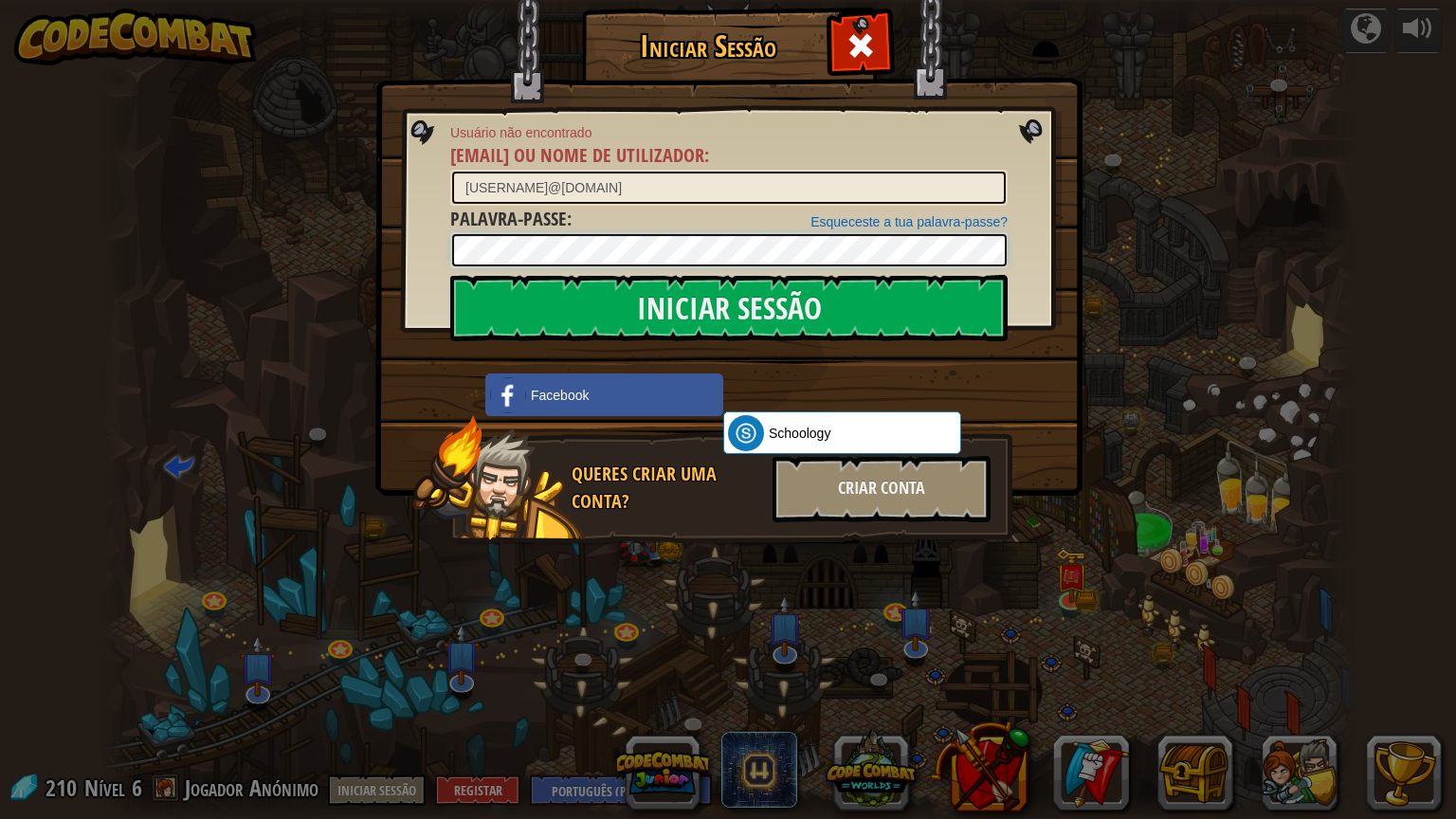 click on "Iniciar Sessão" at bounding box center (729, 308) 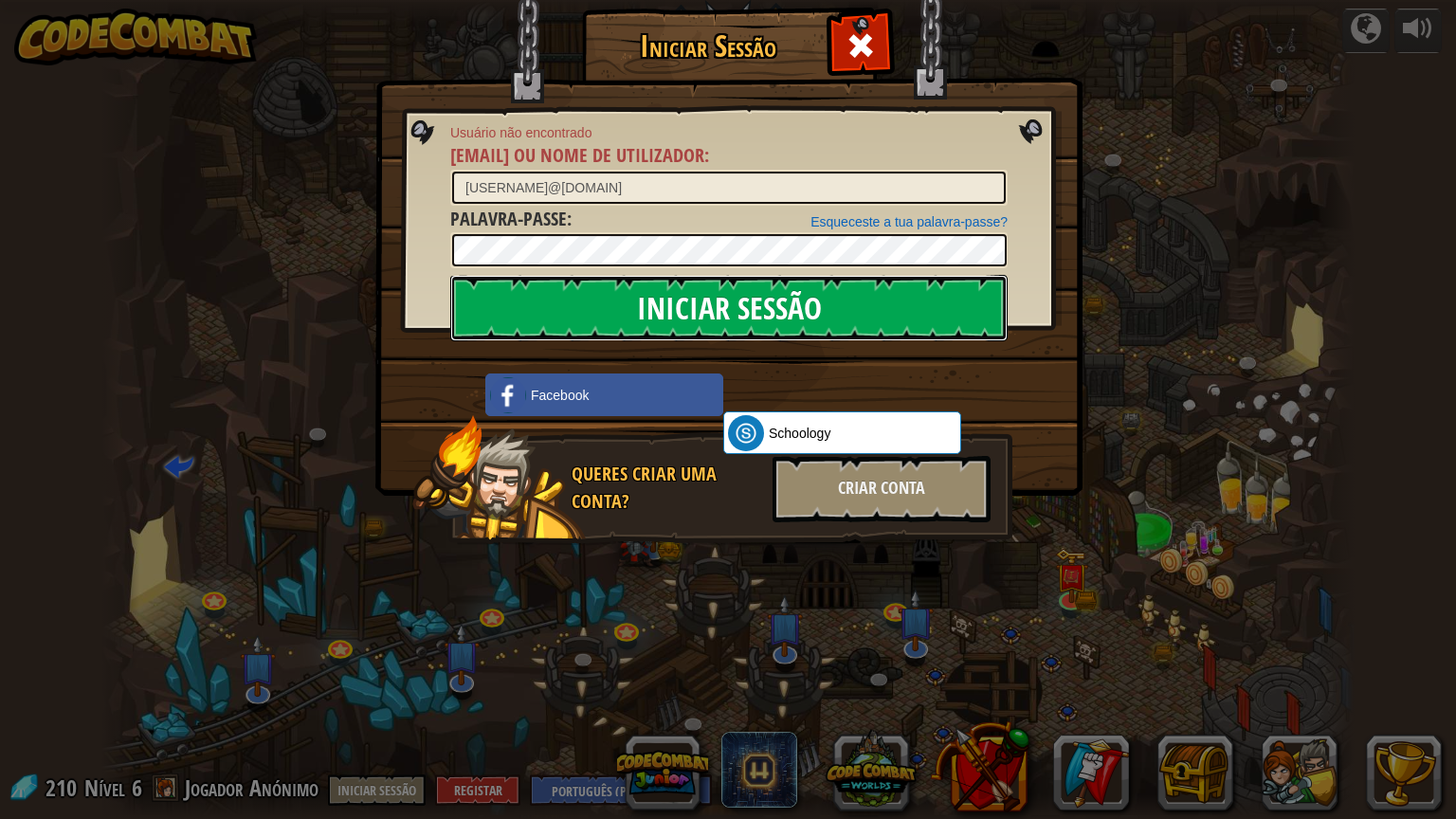 click on "Iniciar Sessão" at bounding box center (729, 308) 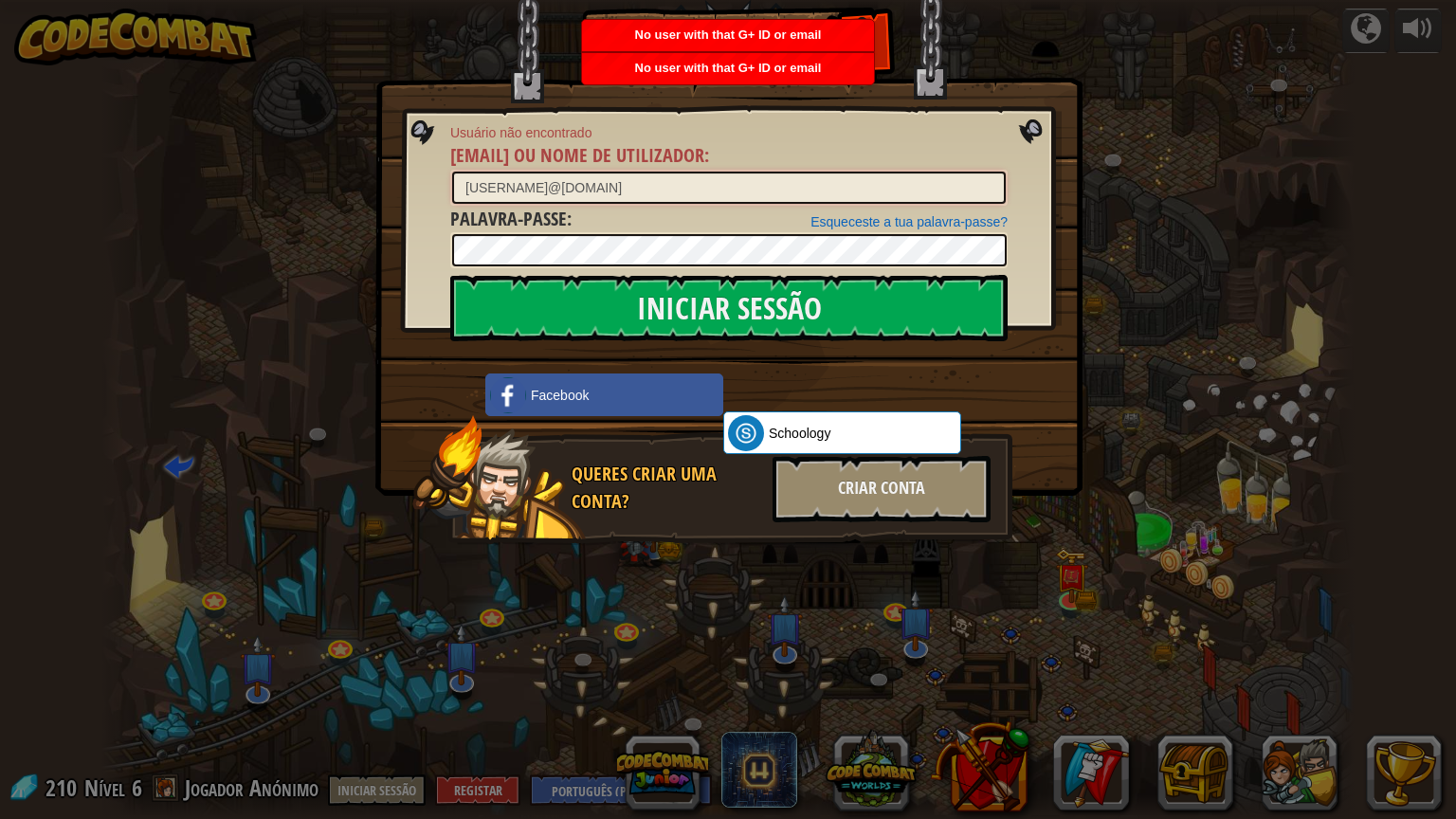 click on "[USERNAME]@[DOMAIN]" at bounding box center [729, 188] 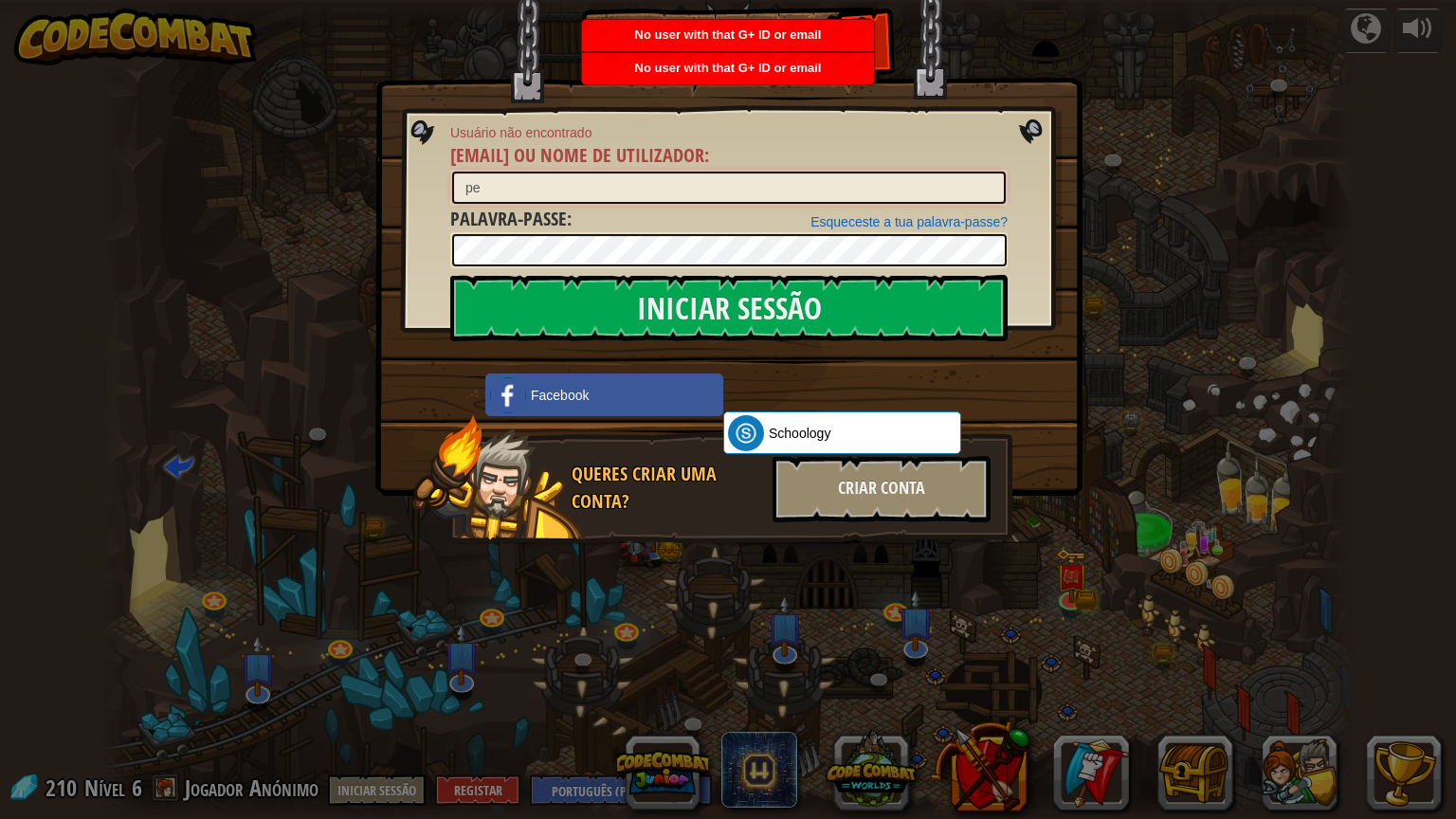 type on "p" 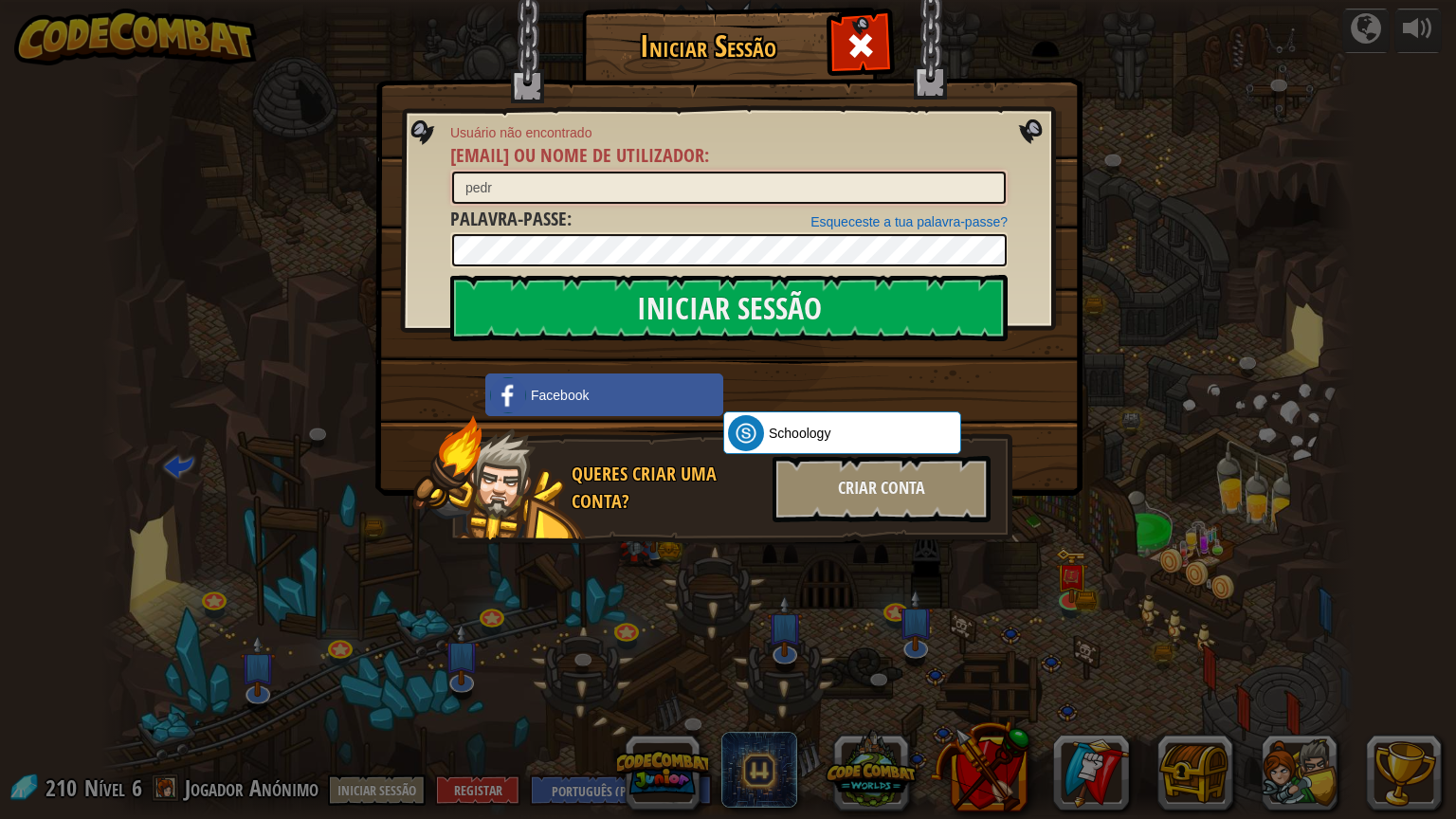 type on "[USERNAME]@[DOMAIN]" 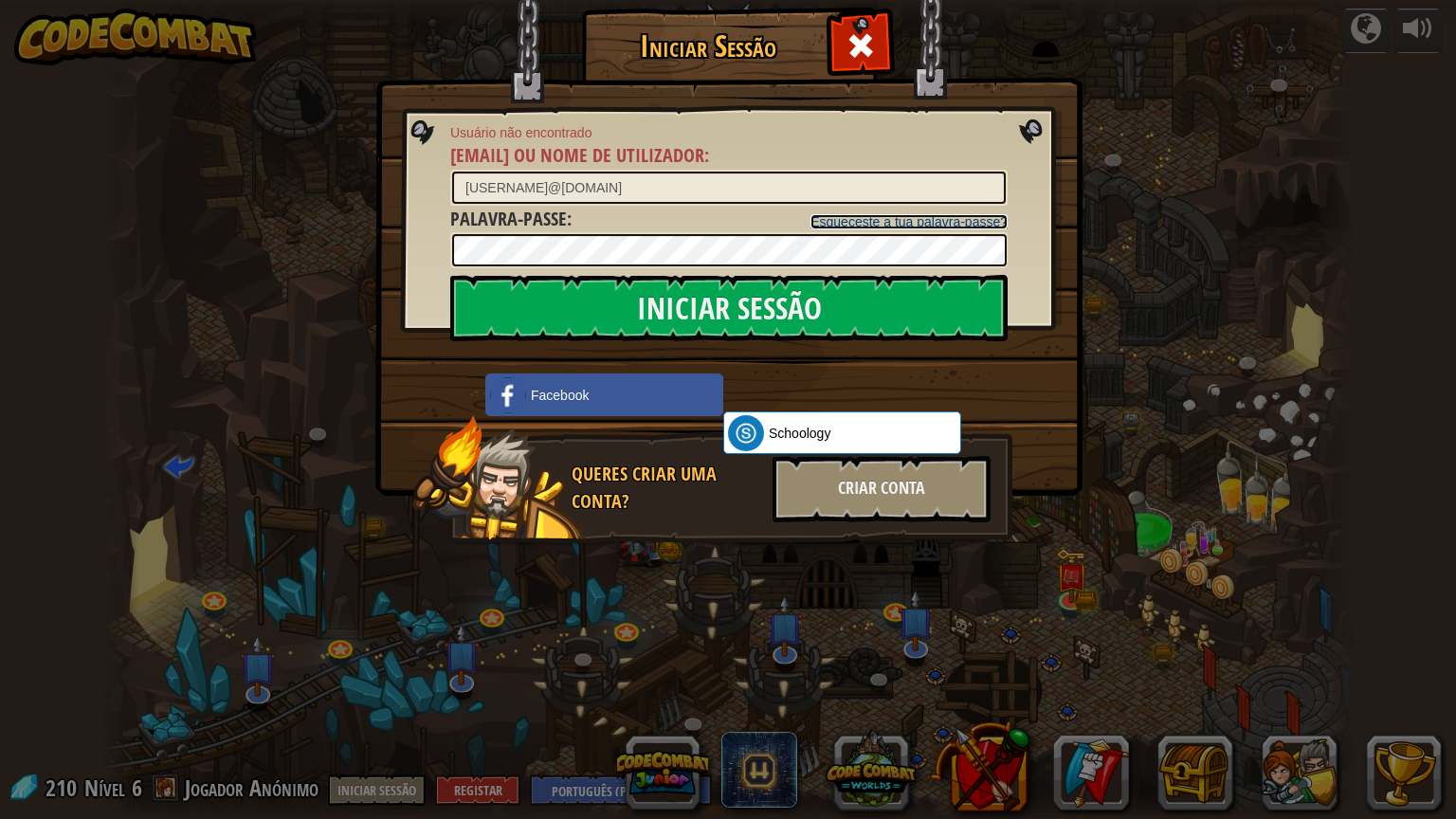 click on "Esqueceste a tua palavra-passe?" at bounding box center (909, 222) 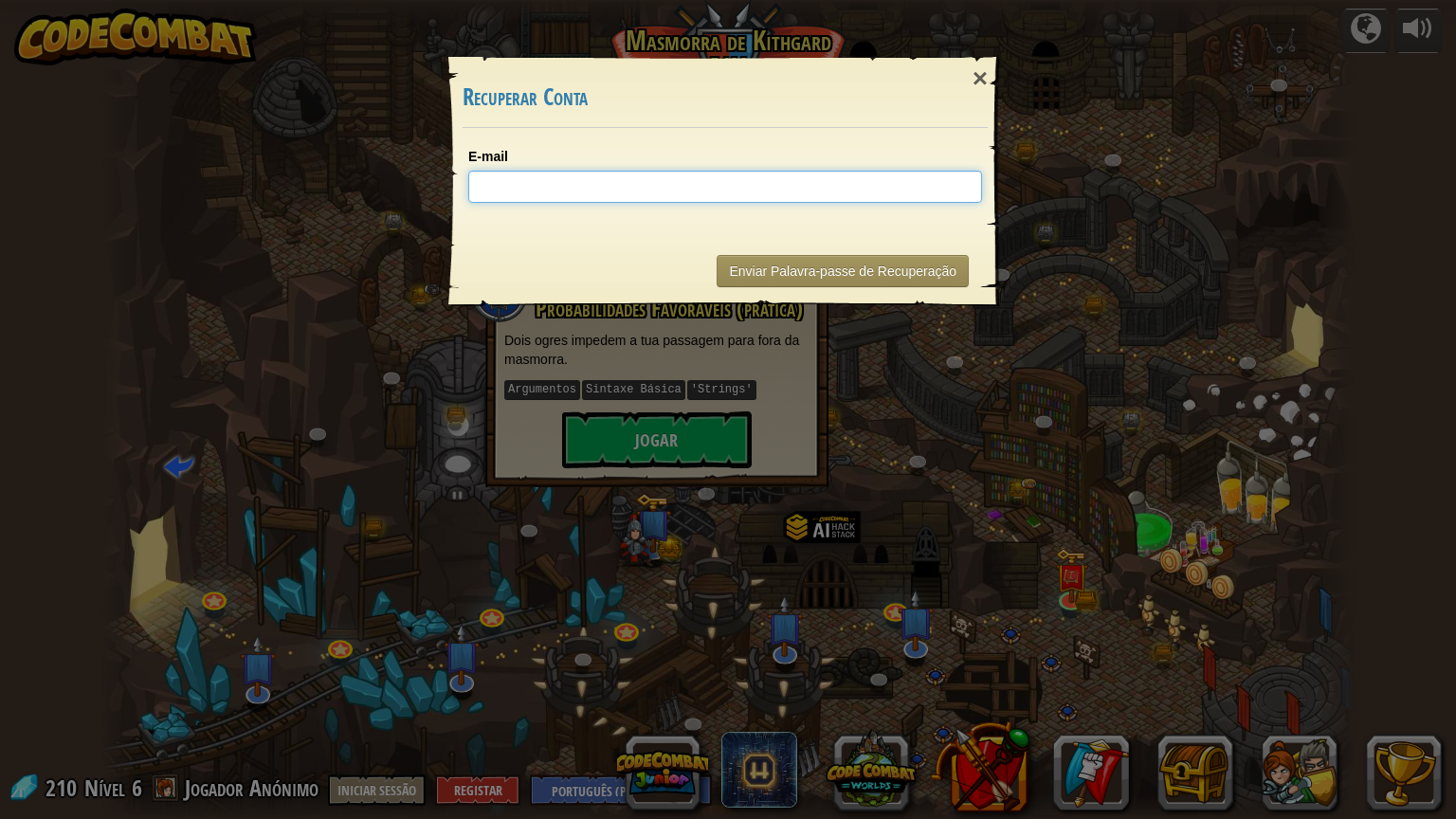 click on "E-mail" at bounding box center [725, 187] 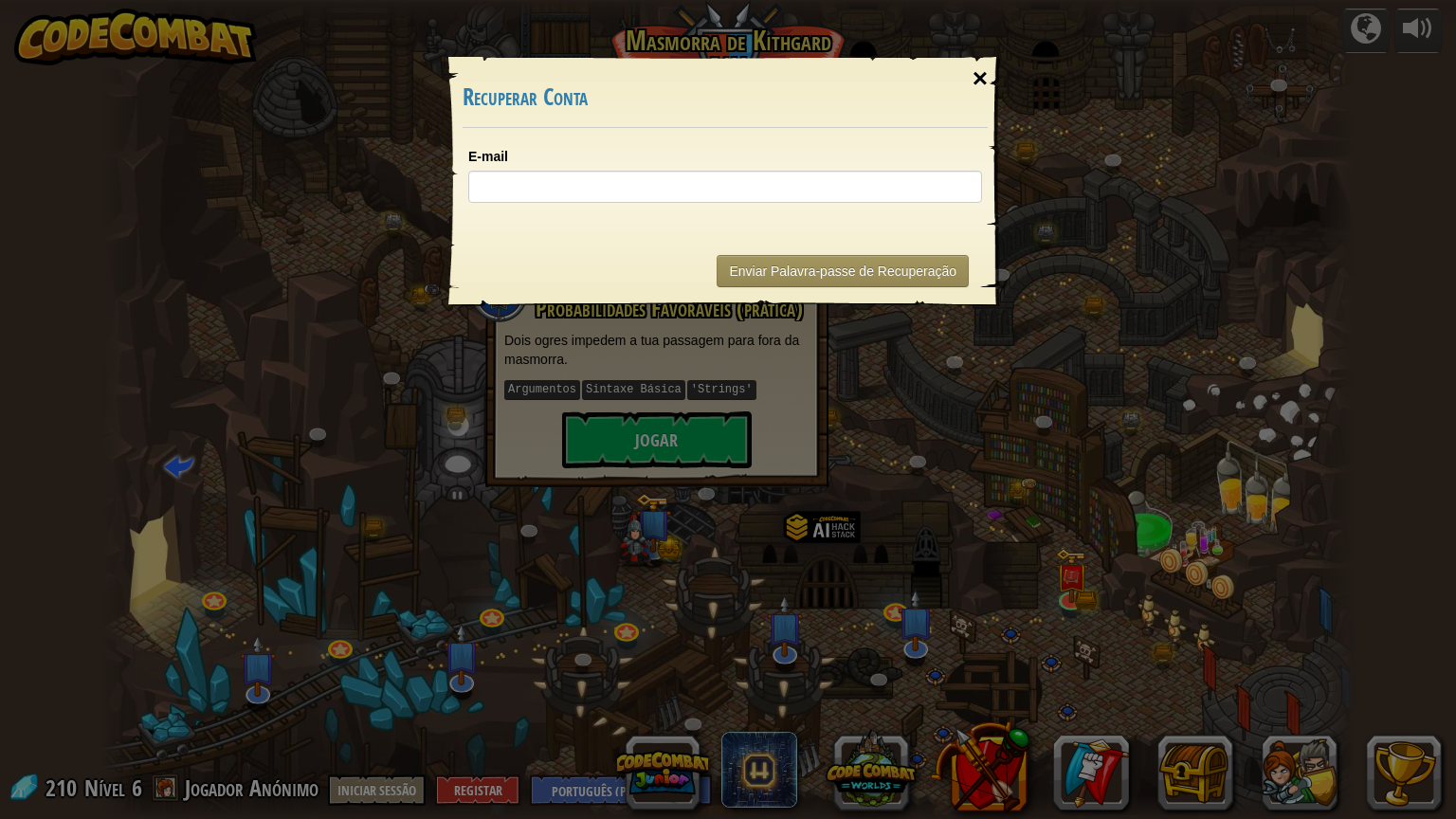 click on "×" at bounding box center [980, 79] 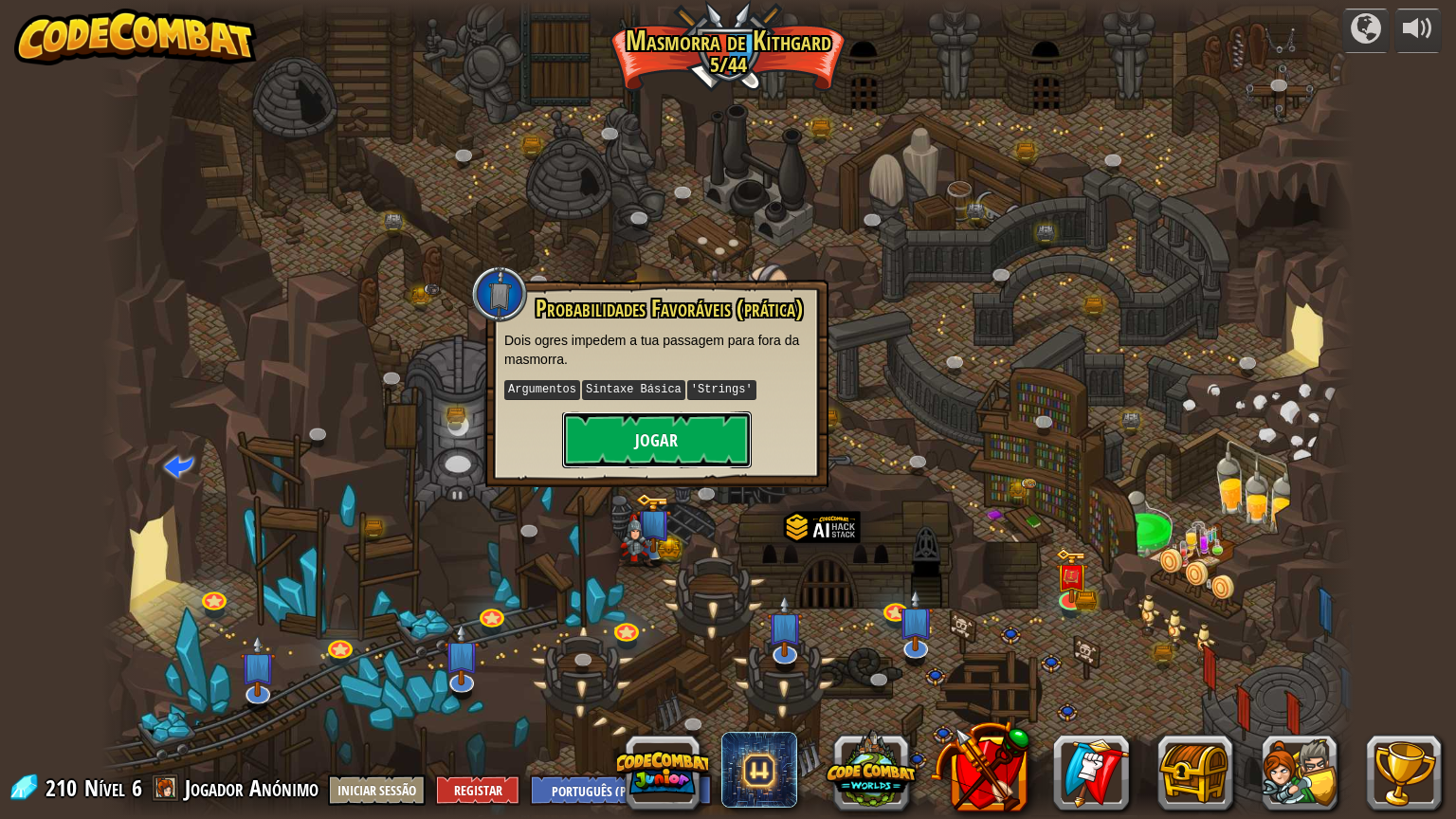 click on "Jogar" at bounding box center [657, 440] 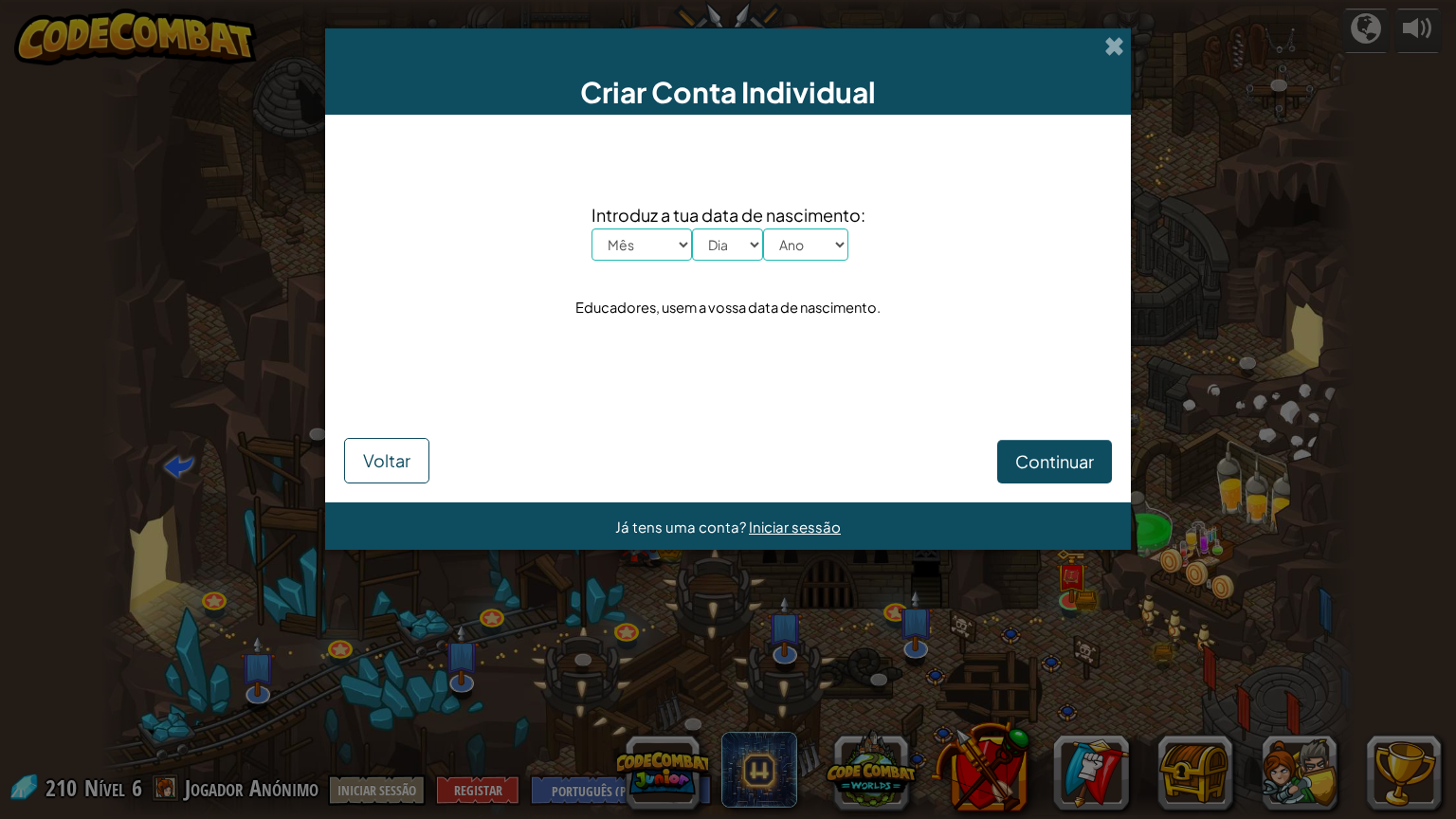 click on "Criar Conta Individual" at bounding box center (728, 92) 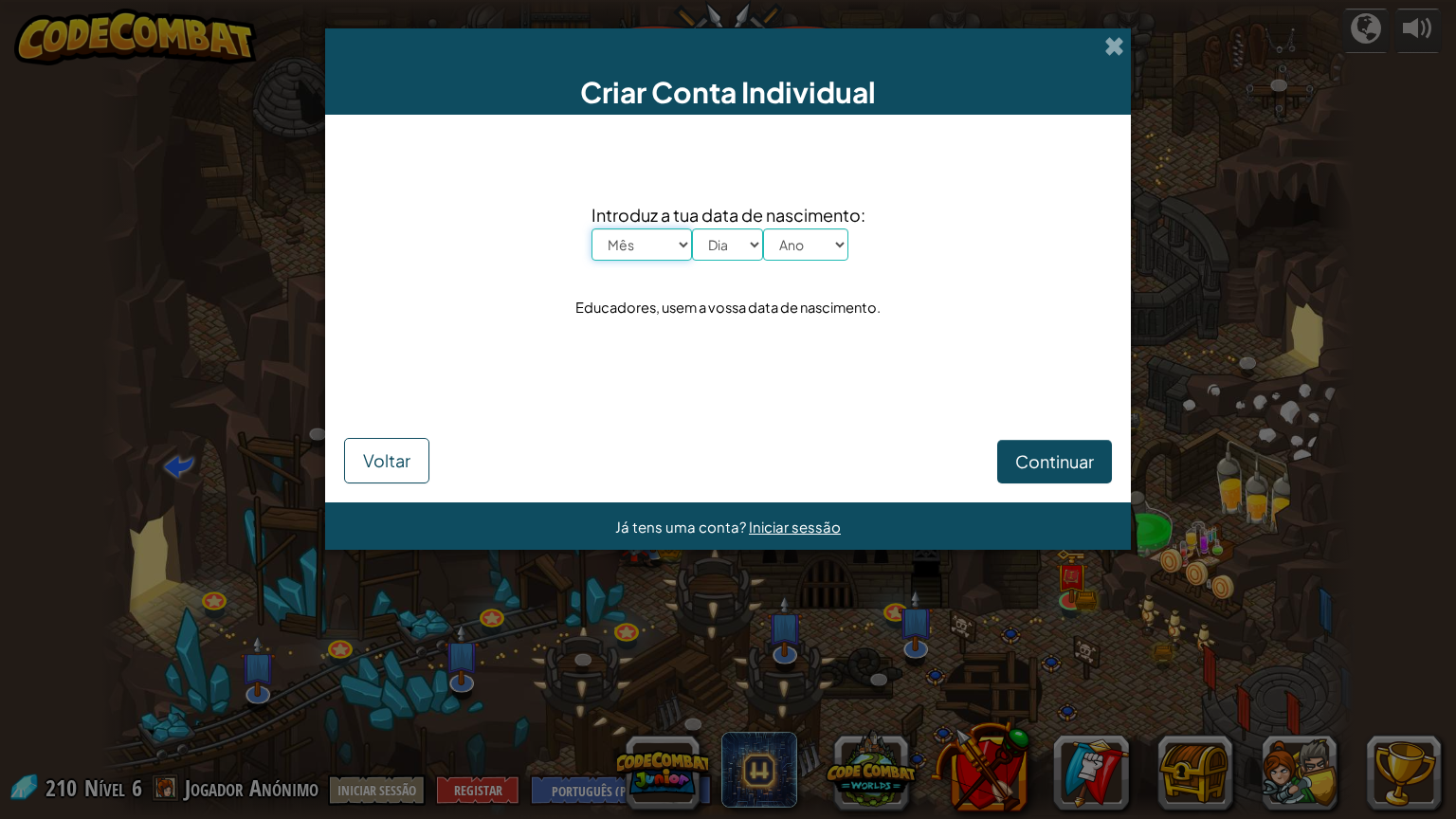 click on "Mês janeiro fevereiro março abril maio junho julho agosto setembro outubro novembro dezembro" at bounding box center [642, 245] 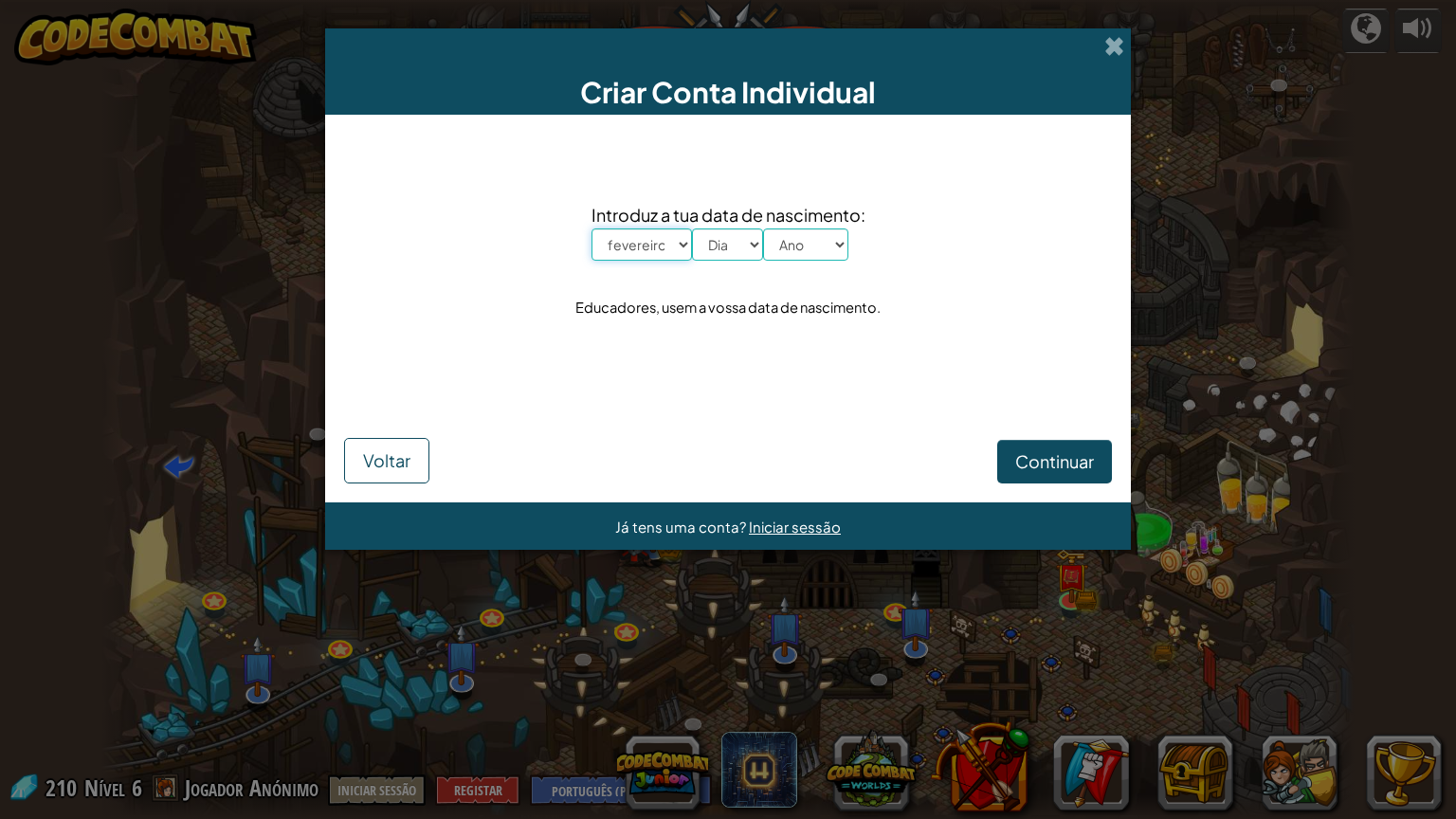 click on "Mês janeiro fevereiro março abril maio junho julho agosto setembro outubro novembro dezembro" at bounding box center (642, 245) 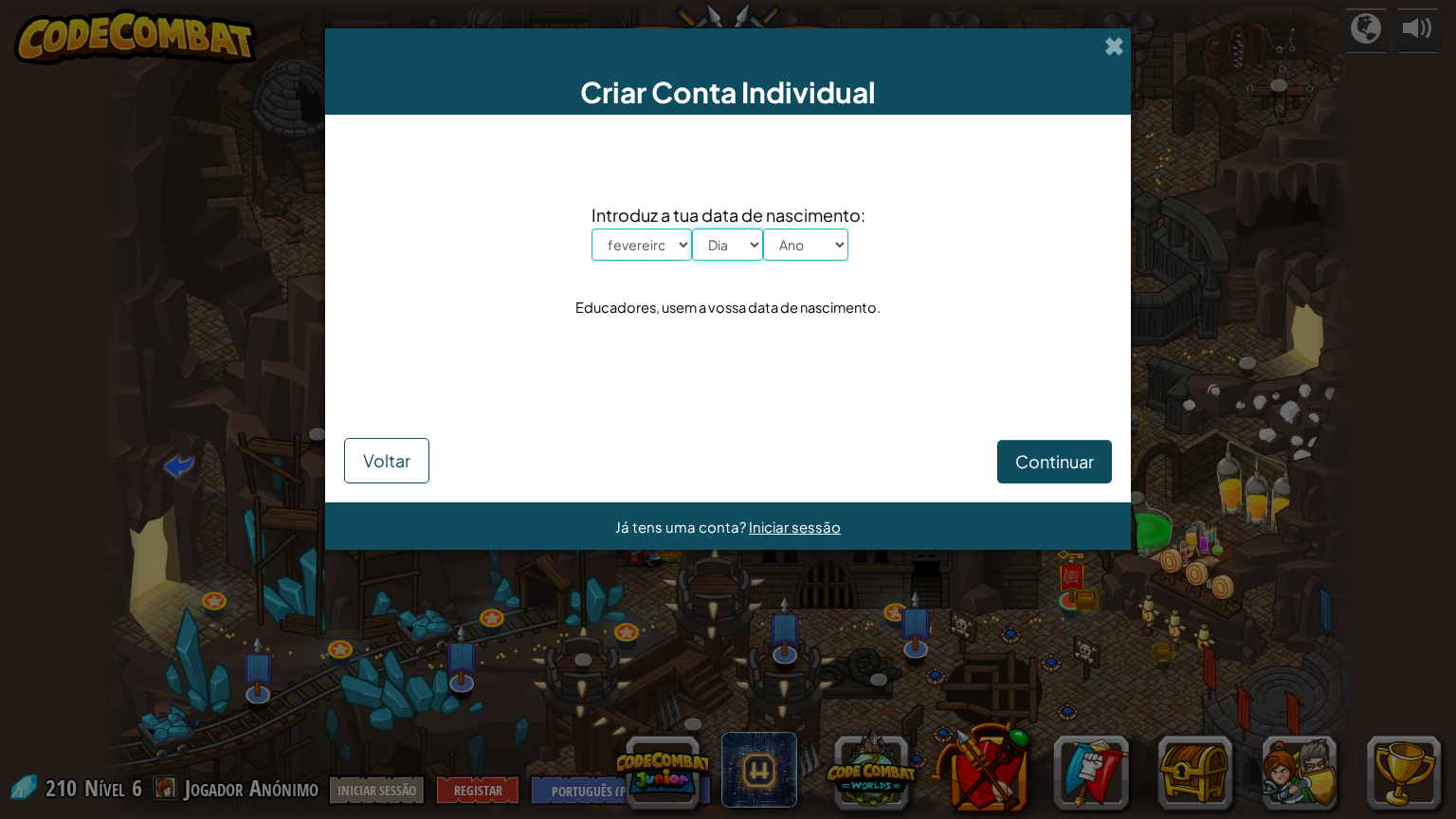 click on "Dia 1 2 3 4 5 6 7 8 9 10 11 12 13 14 15 16 17 18 19 20 21 22 23 24 25 26 27 28 29 30 31" at bounding box center (727, 245) 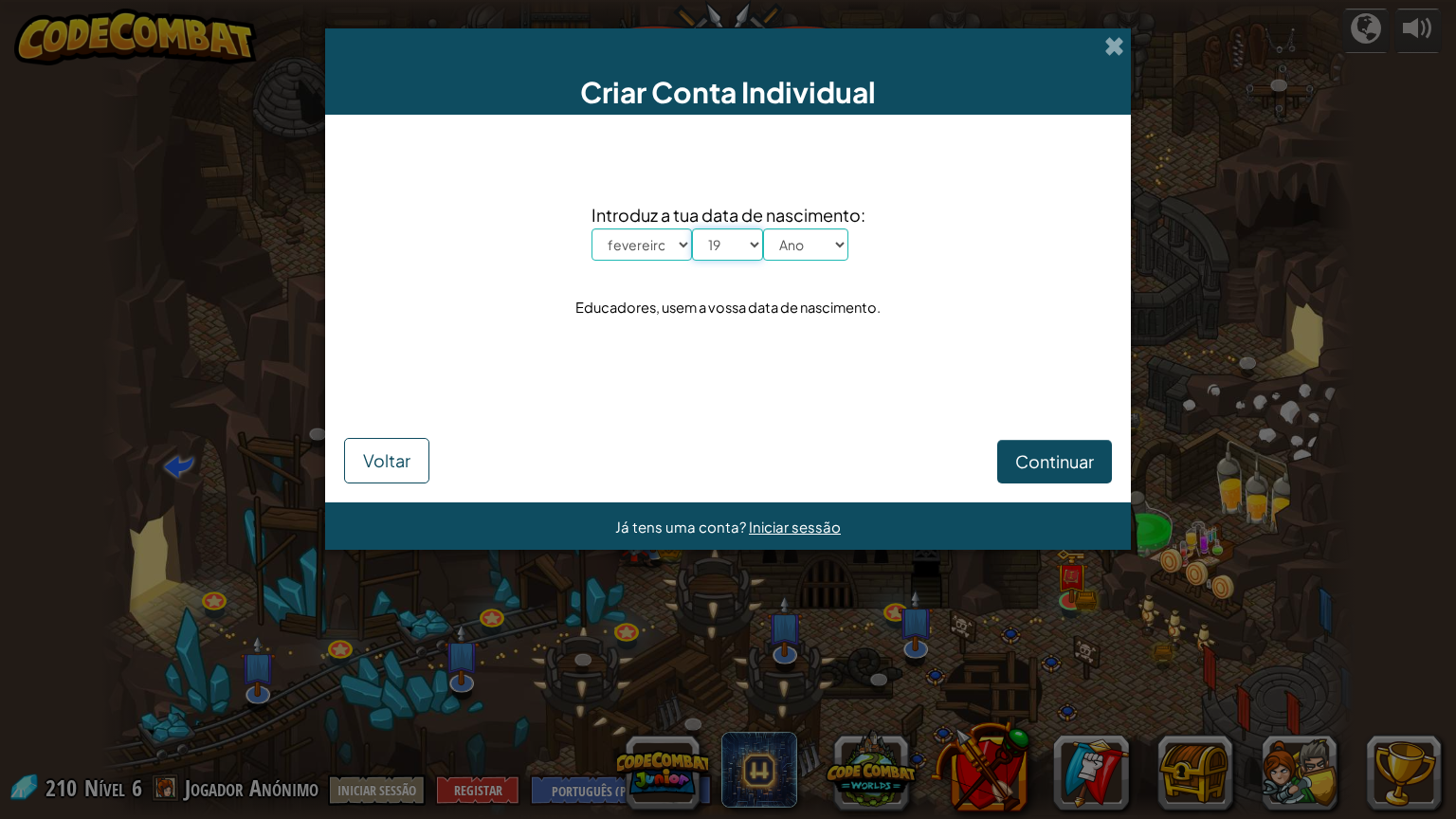 click on "Dia 1 2 3 4 5 6 7 8 9 10 11 12 13 14 15 16 17 18 19 20 21 22 23 24 25 26 27 28 29 30 31" at bounding box center (727, 245) 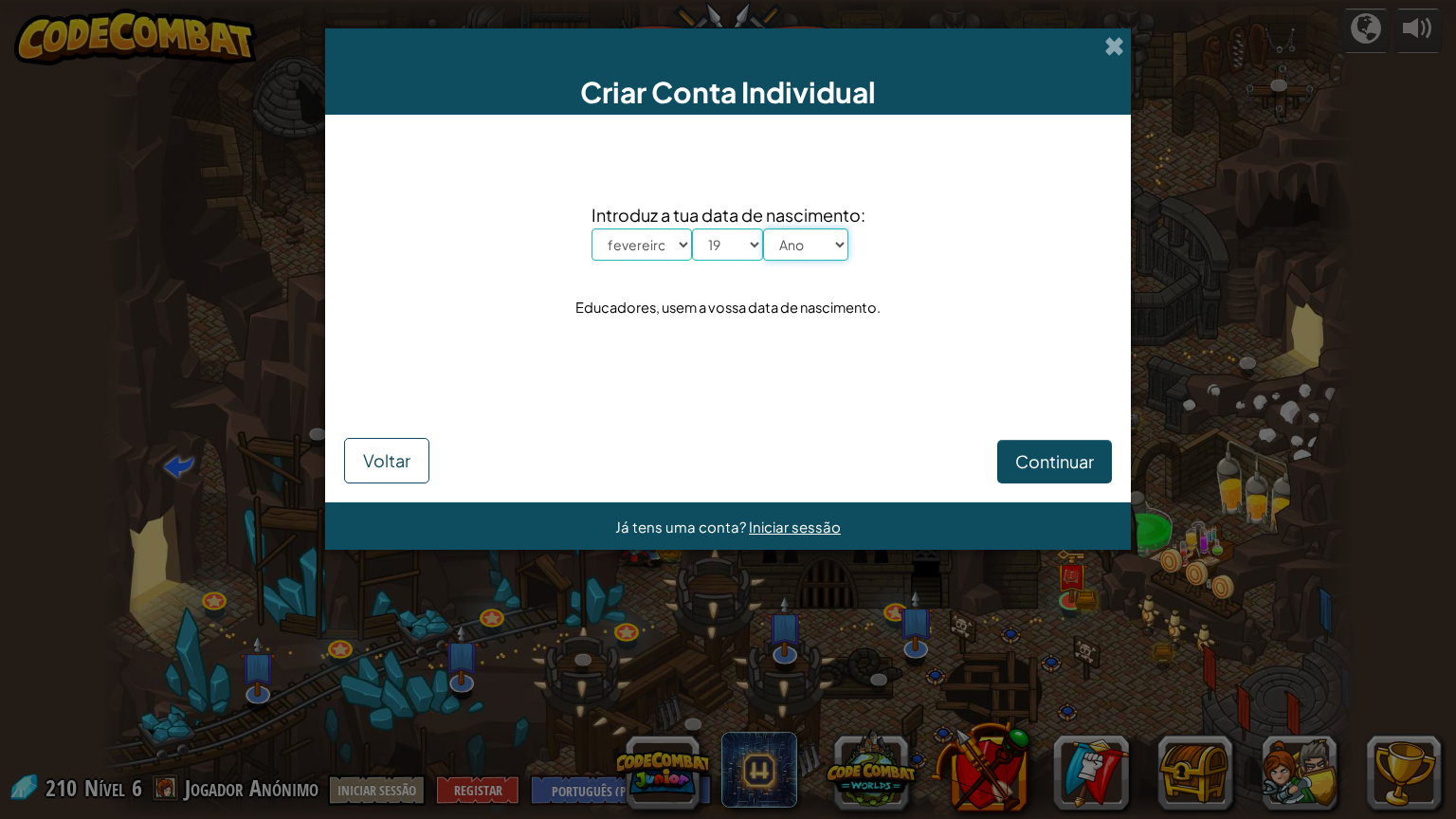 click on "Ano 2025 2024 2023 2022 2021 2020 2019 2018 2017 2016 2015 2014 2013 2012 2011 2010 2009 2008 2007 2006 2005 2004 2003 2002 2001 2000 1999 1998 1997 1996 1995 1994 1993 1992 1991 1990 1989 1988 1987 1986 1985 1984 1983 1982 1981 1980 1979 1978 1977 1976 1975 1974 1973 1972 1971 1970 1969 1968 1967 1966 1965 1964 1963 1962 1961 1960 1959 1958 1957 1956 1955 1954 1953 1952 1951 1950 1949 1948 1947 1946 1945 1944 1943 1942 1941 1940 1939 1938 1937 1936 1935 1934 1933 1932 1931 1930 1929 1928 1927 1926" at bounding box center (806, 245) 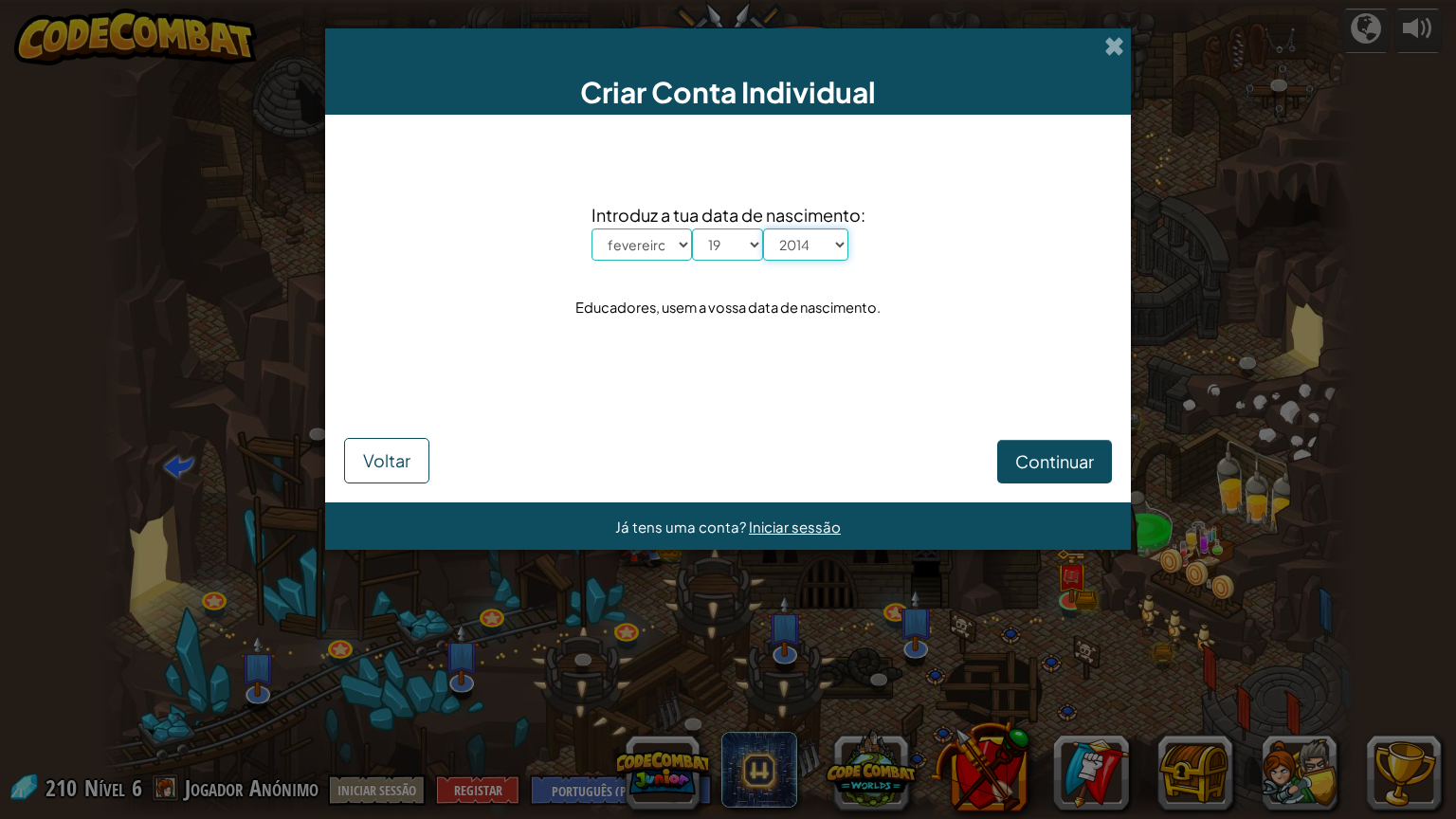 click on "Ano 2025 2024 2023 2022 2021 2020 2019 2018 2017 2016 2015 2014 2013 2012 2011 2010 2009 2008 2007 2006 2005 2004 2003 2002 2001 2000 1999 1998 1997 1996 1995 1994 1993 1992 1991 1990 1989 1988 1987 1986 1985 1984 1983 1982 1981 1980 1979 1978 1977 1976 1975 1974 1973 1972 1971 1970 1969 1968 1967 1966 1965 1964 1963 1962 1961 1960 1959 1958 1957 1956 1955 1954 1953 1952 1951 1950 1949 1948 1947 1946 1945 1944 1943 1942 1941 1940 1939 1938 1937 1936 1935 1934 1933 1932 1931 1930 1929 1928 1927 1926" at bounding box center [806, 245] 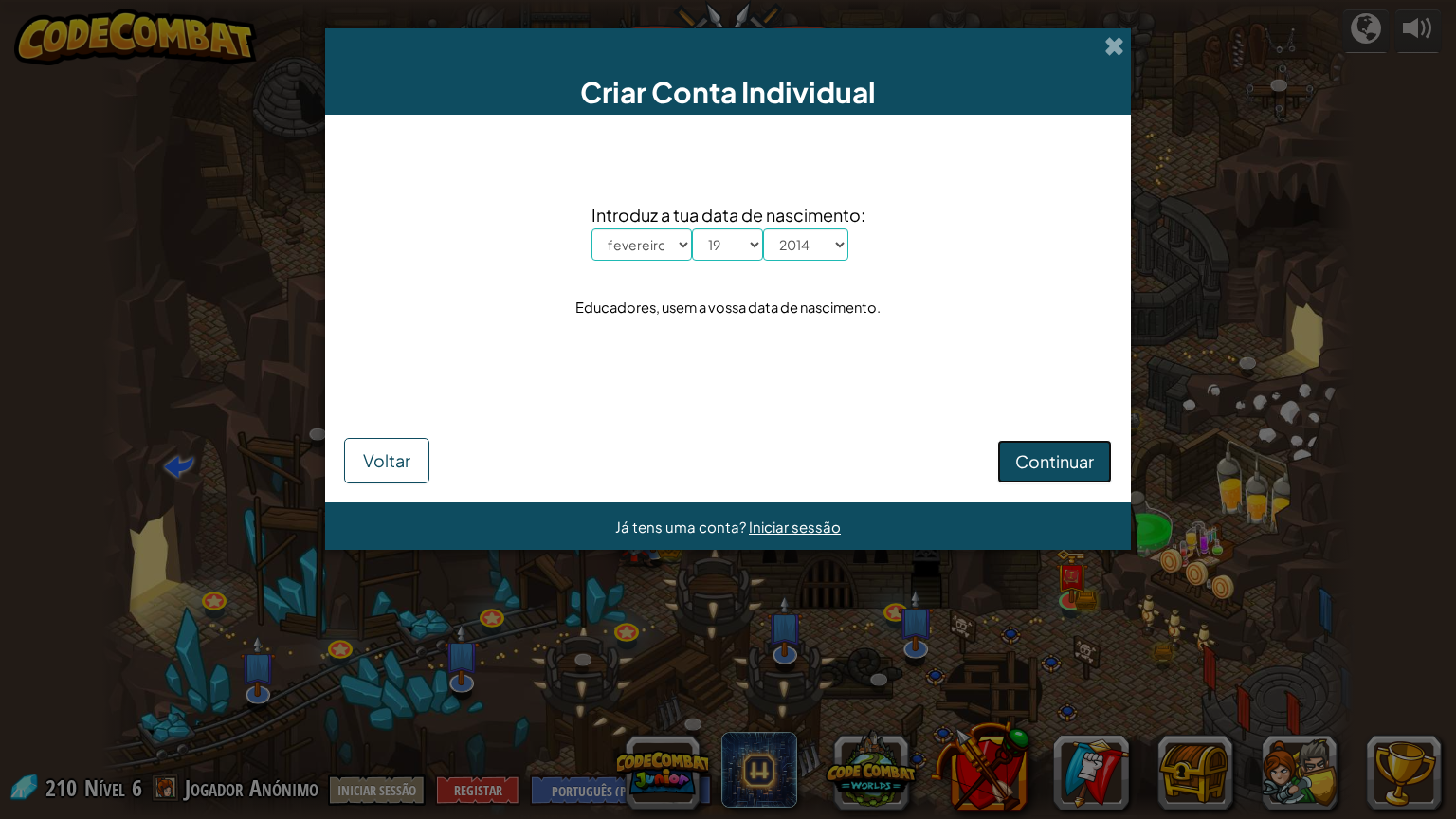 click on "Continuar" at bounding box center [1054, 461] 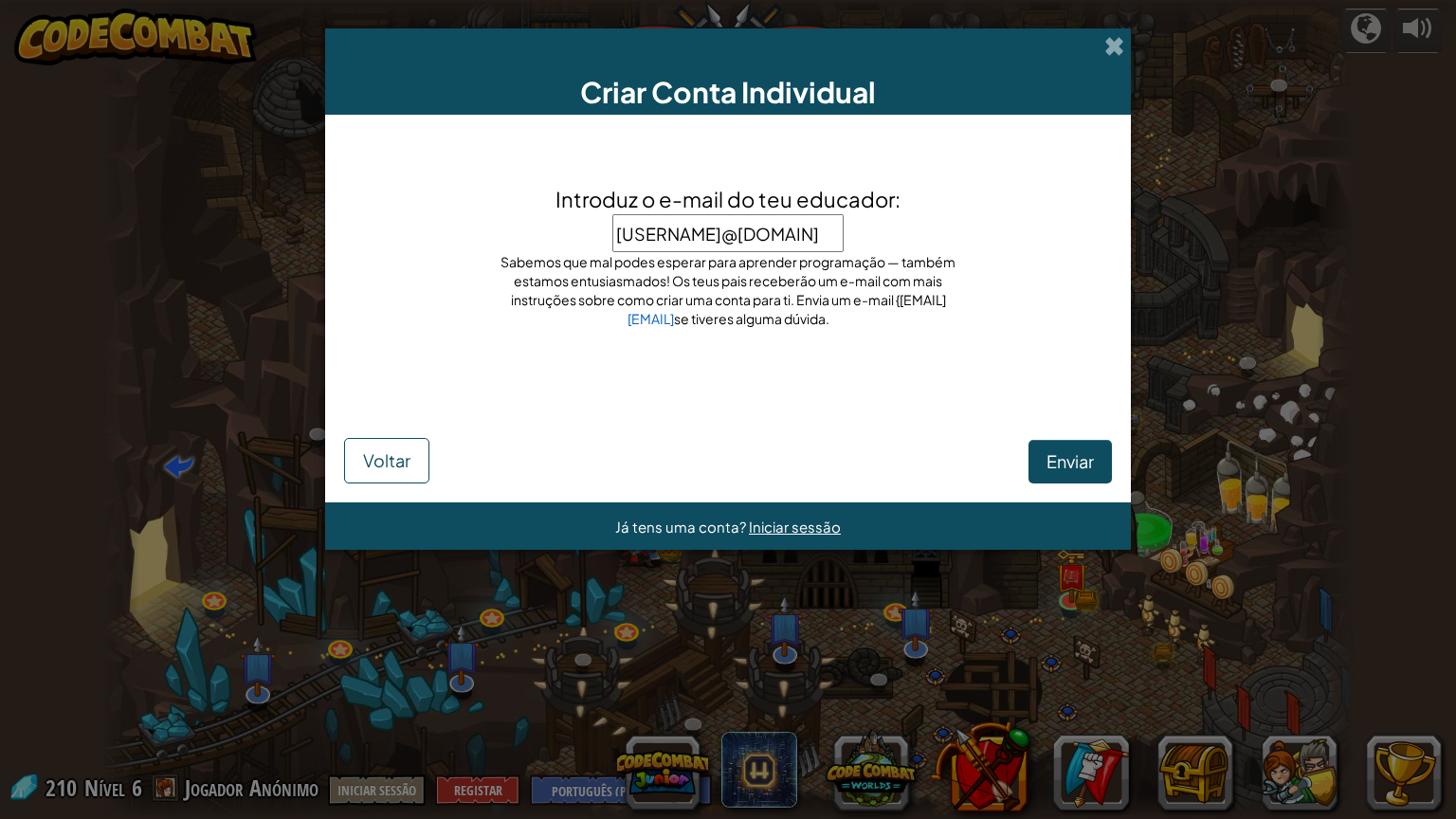 type on "[USERNAME]@[DOMAIN]" 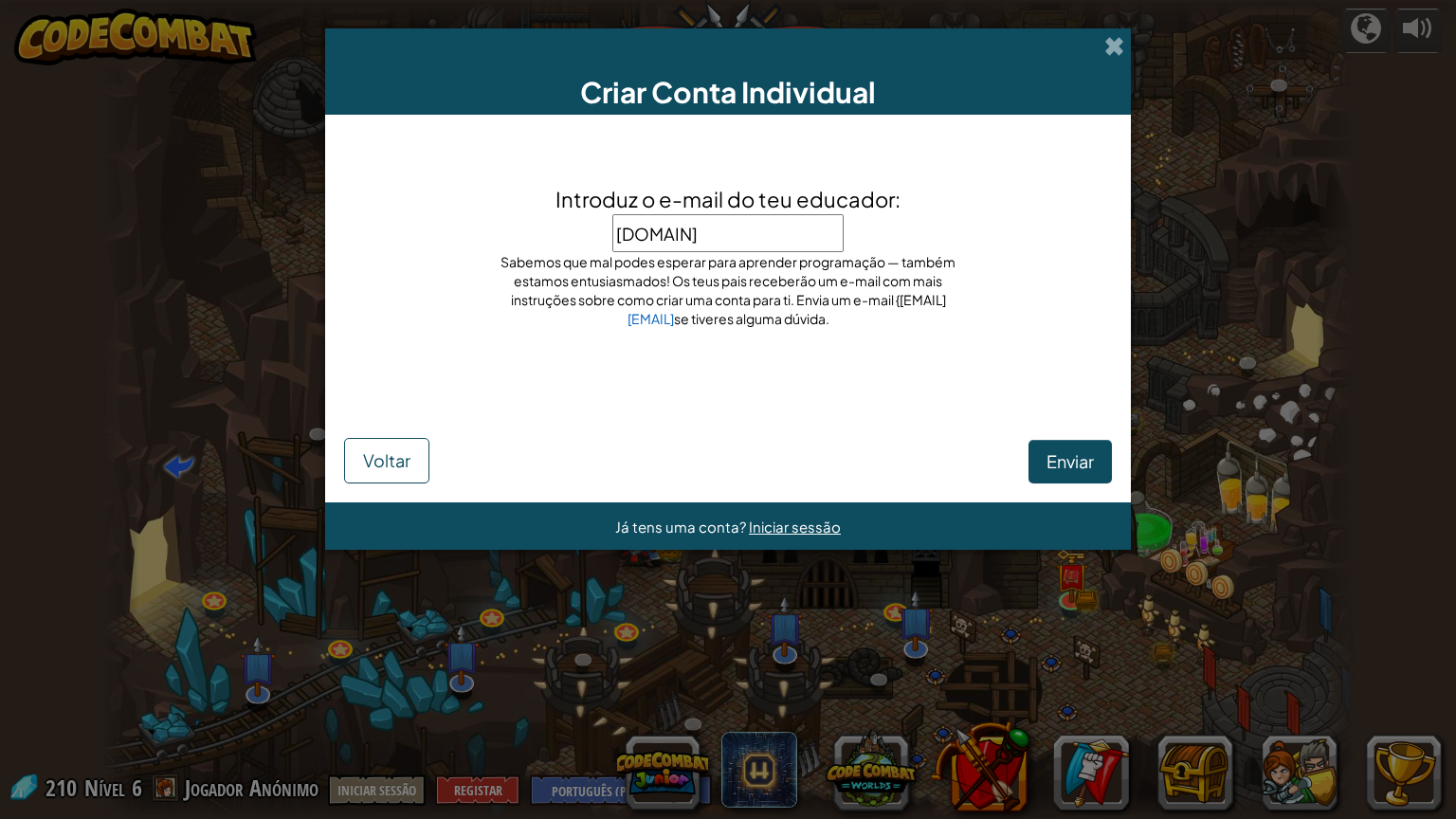 scroll, scrollTop: 0, scrollLeft: 0, axis: both 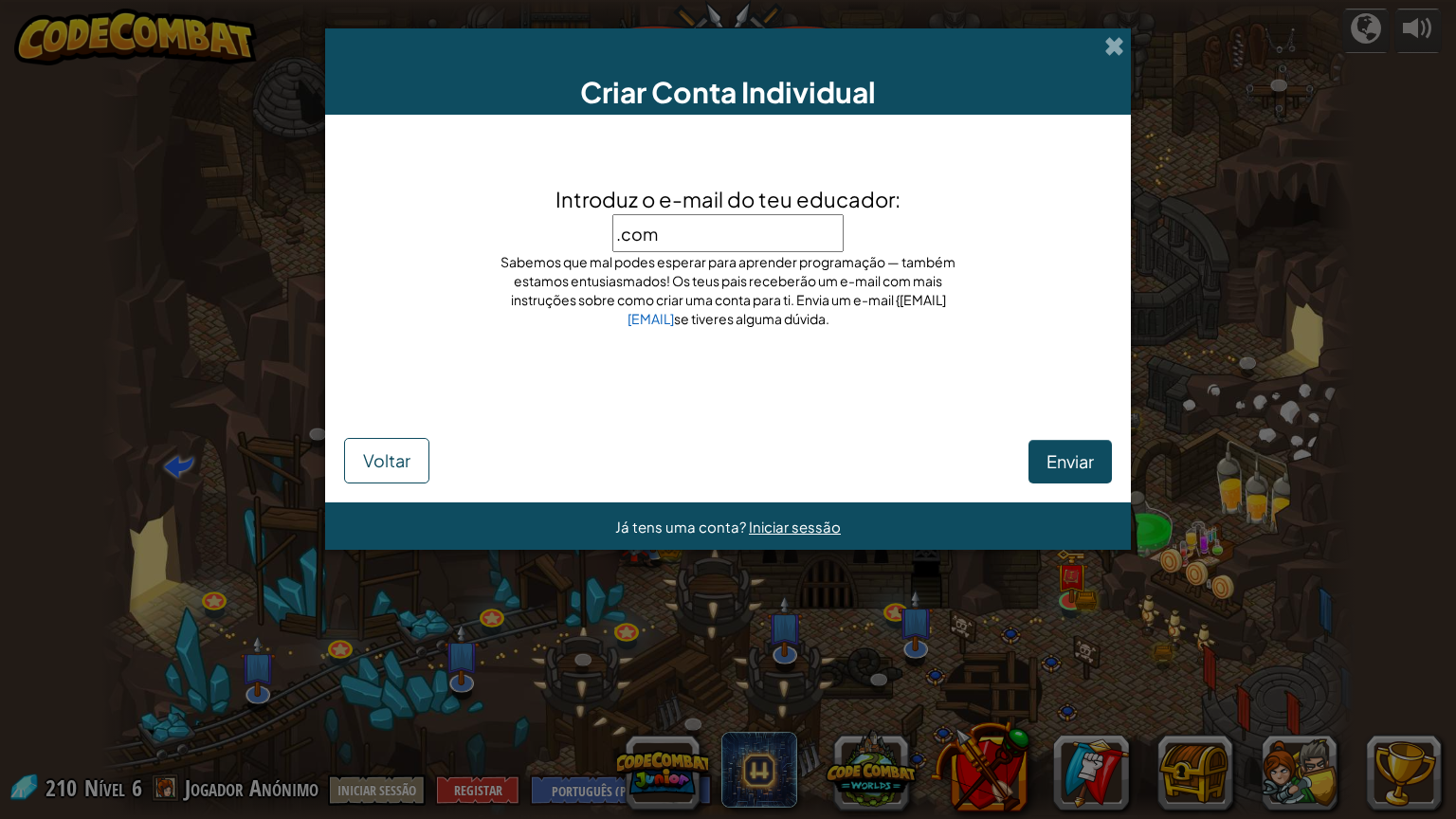 click on ".com" at bounding box center [728, 233] 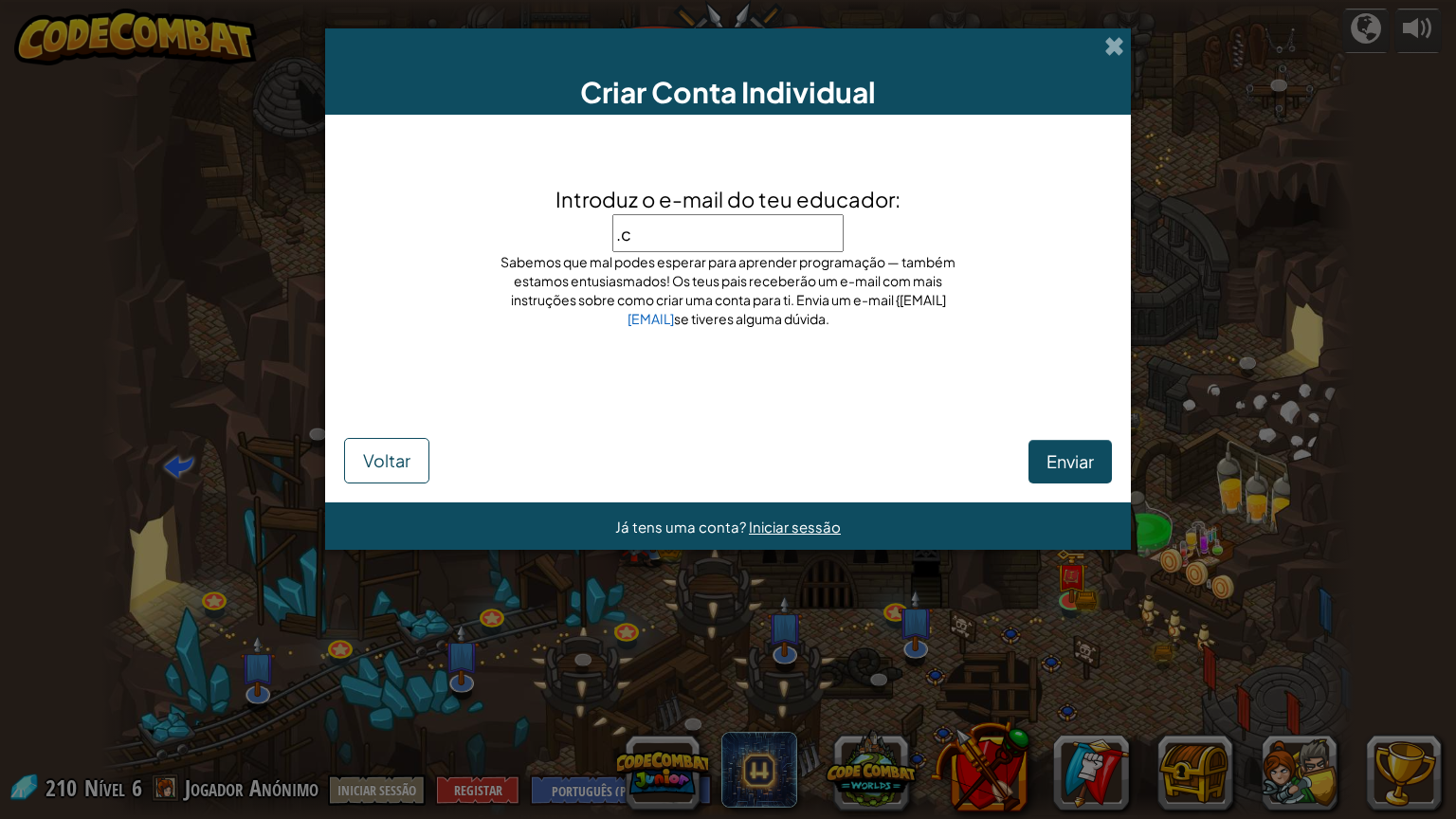 type on "." 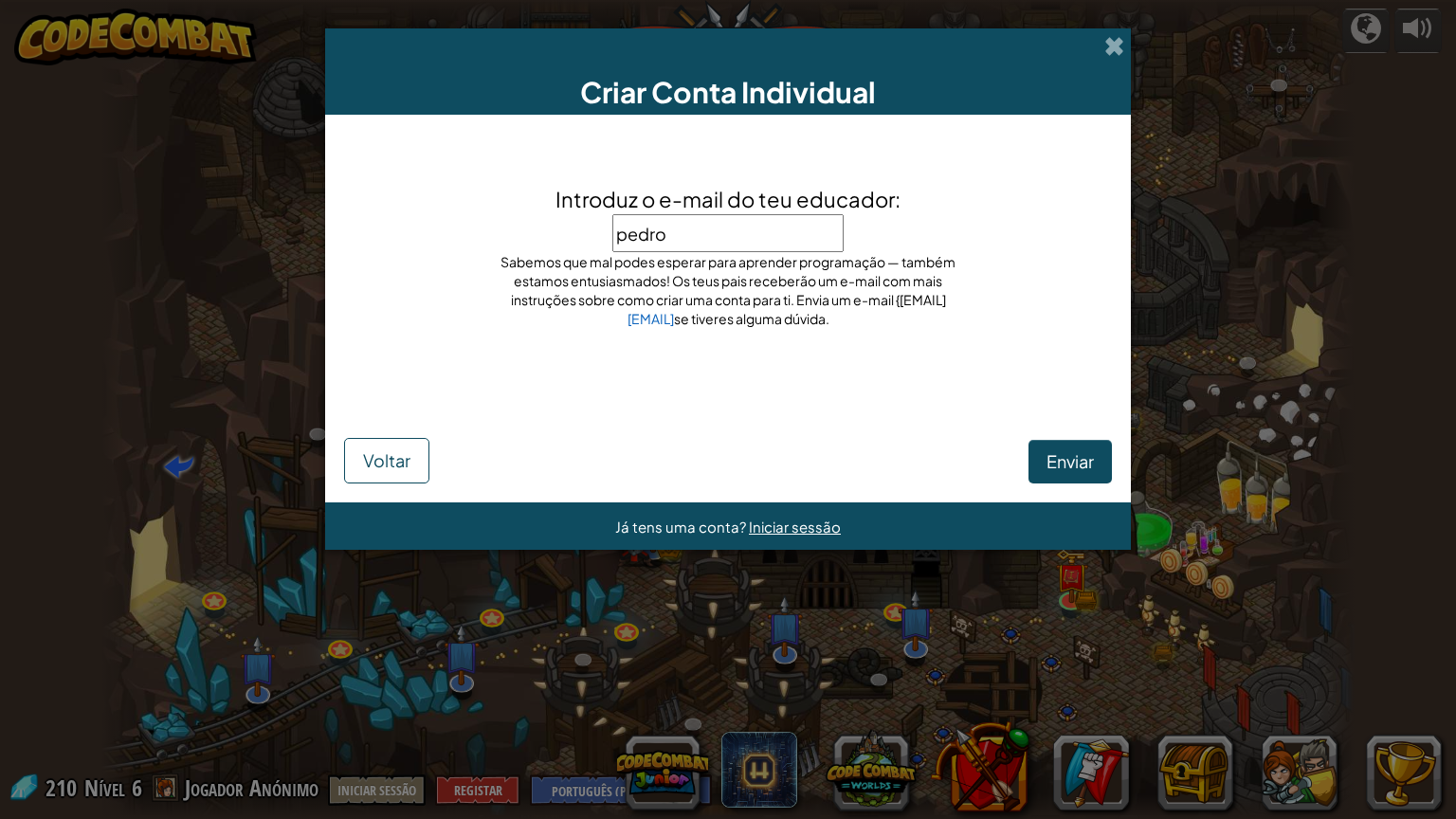 type on "[USERNAME]@[DOMAIN]" 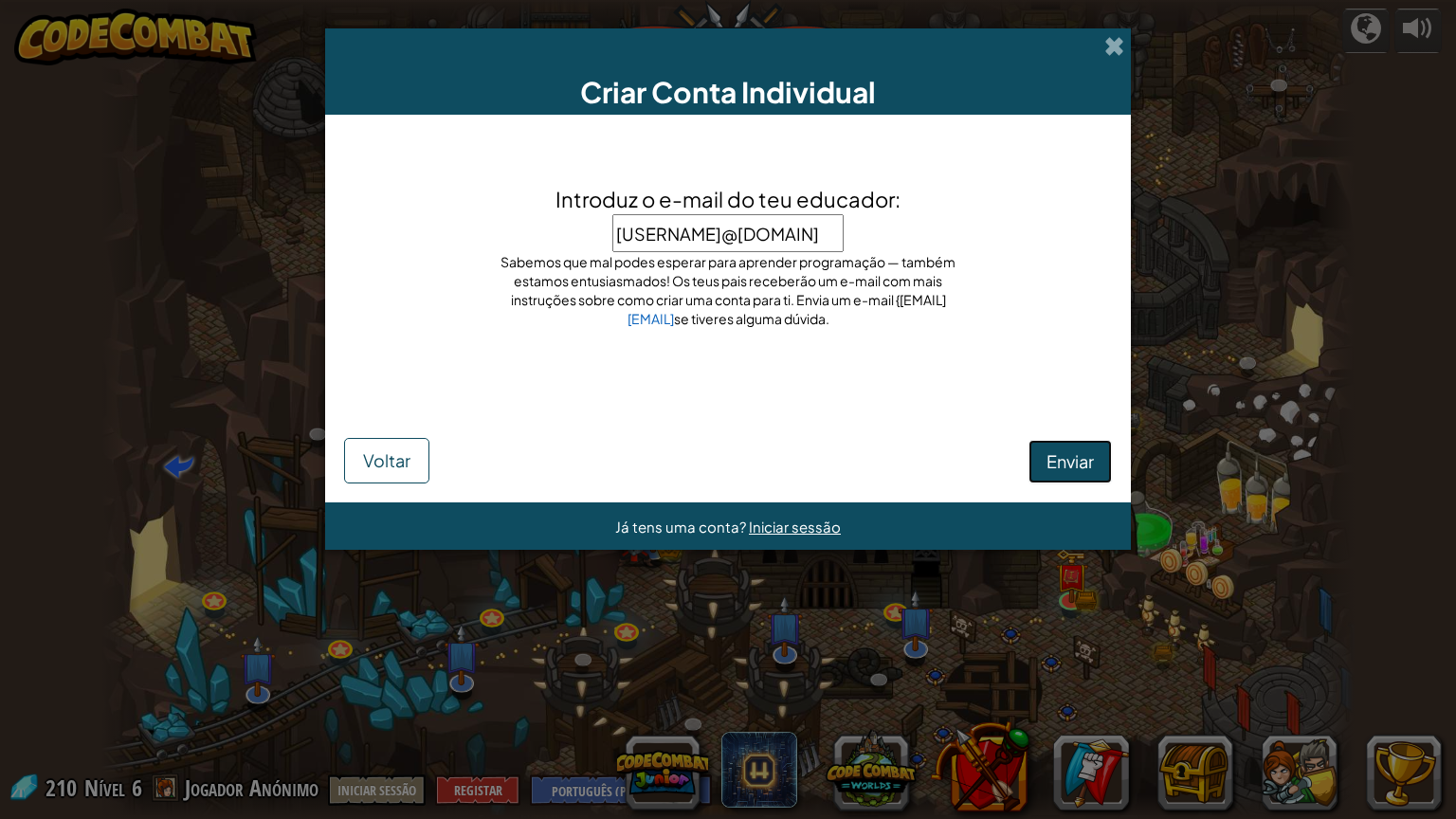click on "Enviar" at bounding box center (1070, 461) 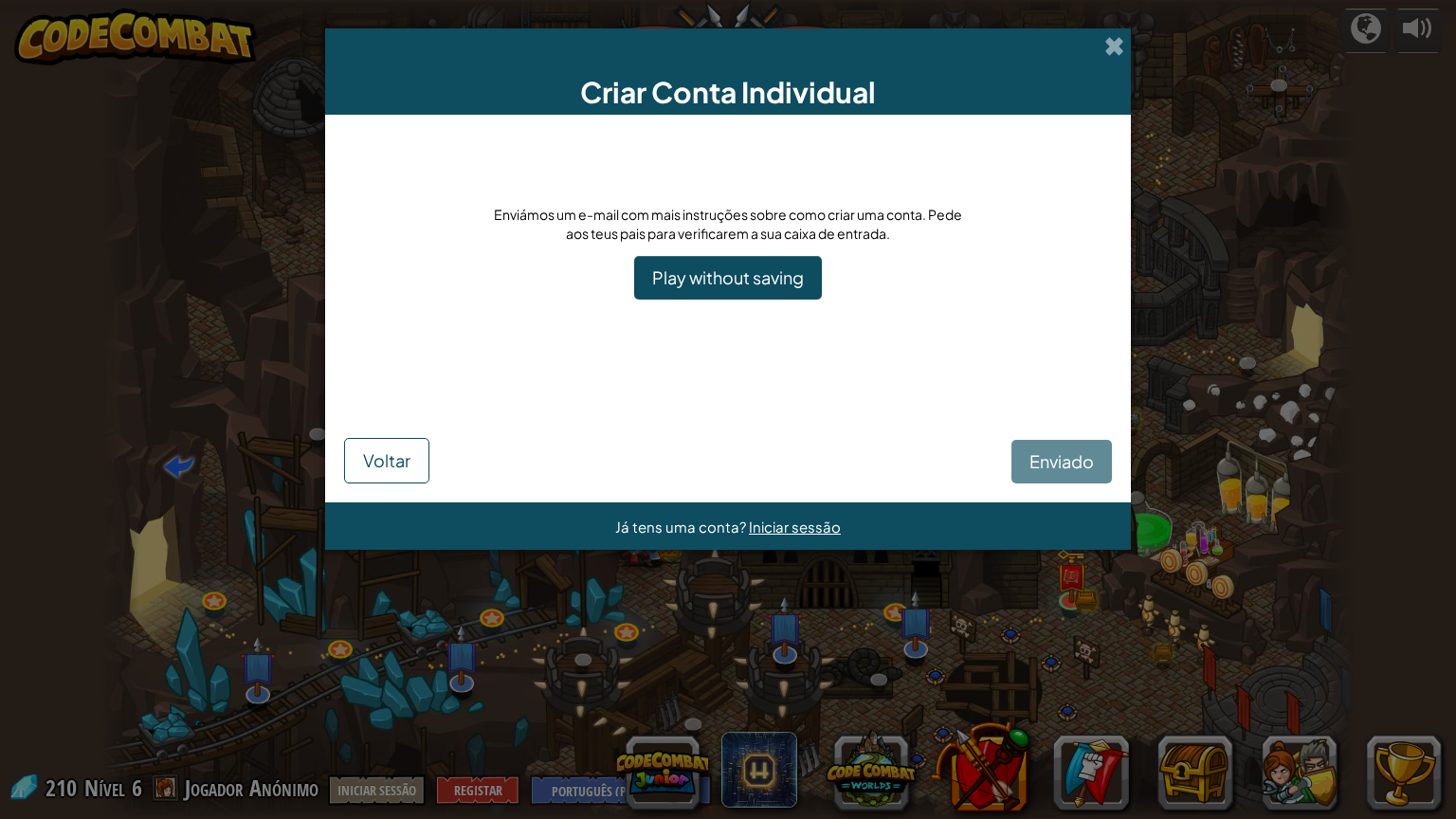 click on "Enviado Voltar" at bounding box center [728, 434] 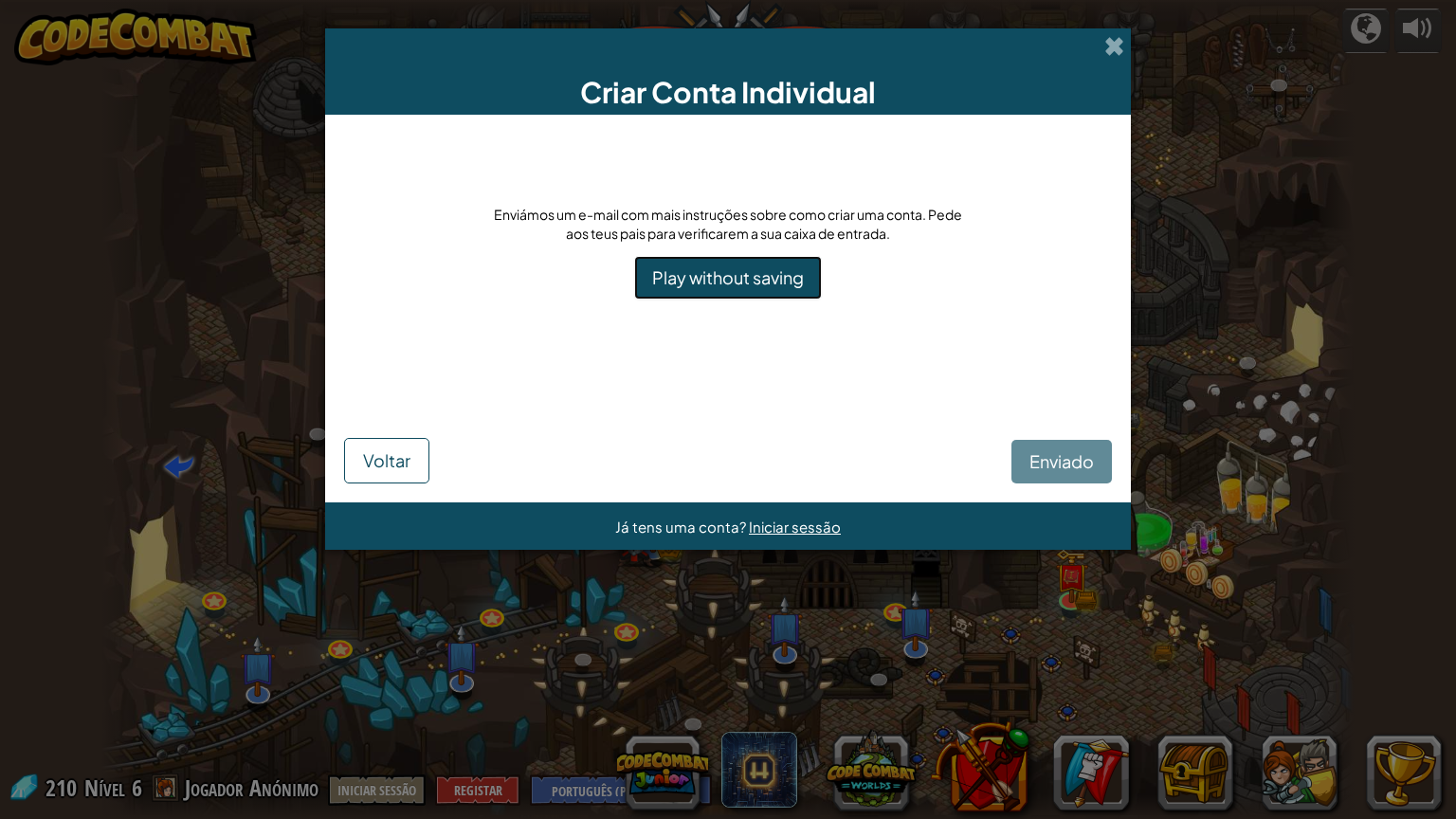 click on "Play without saving" at bounding box center [728, 278] 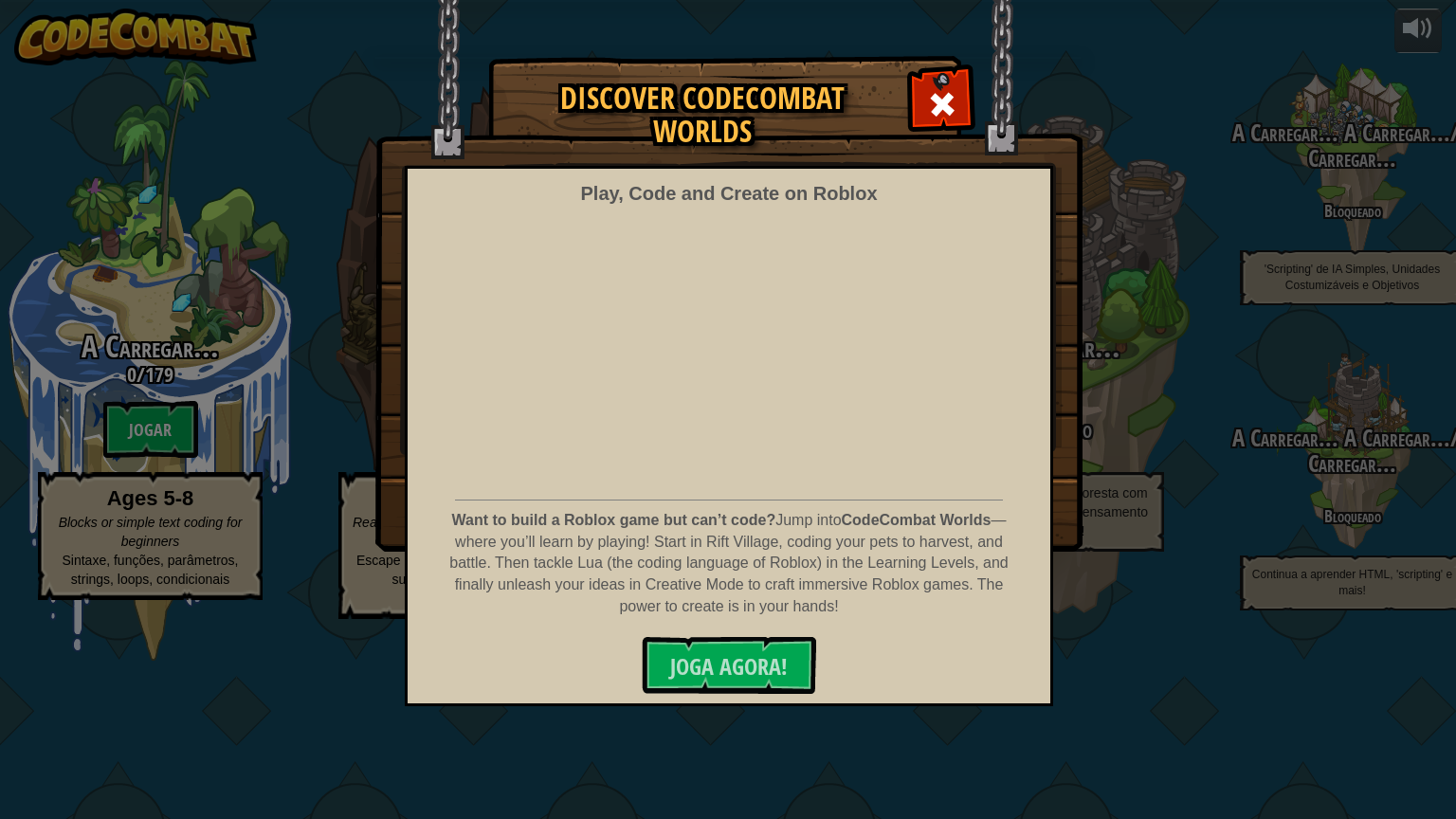 select on "pt-PT" 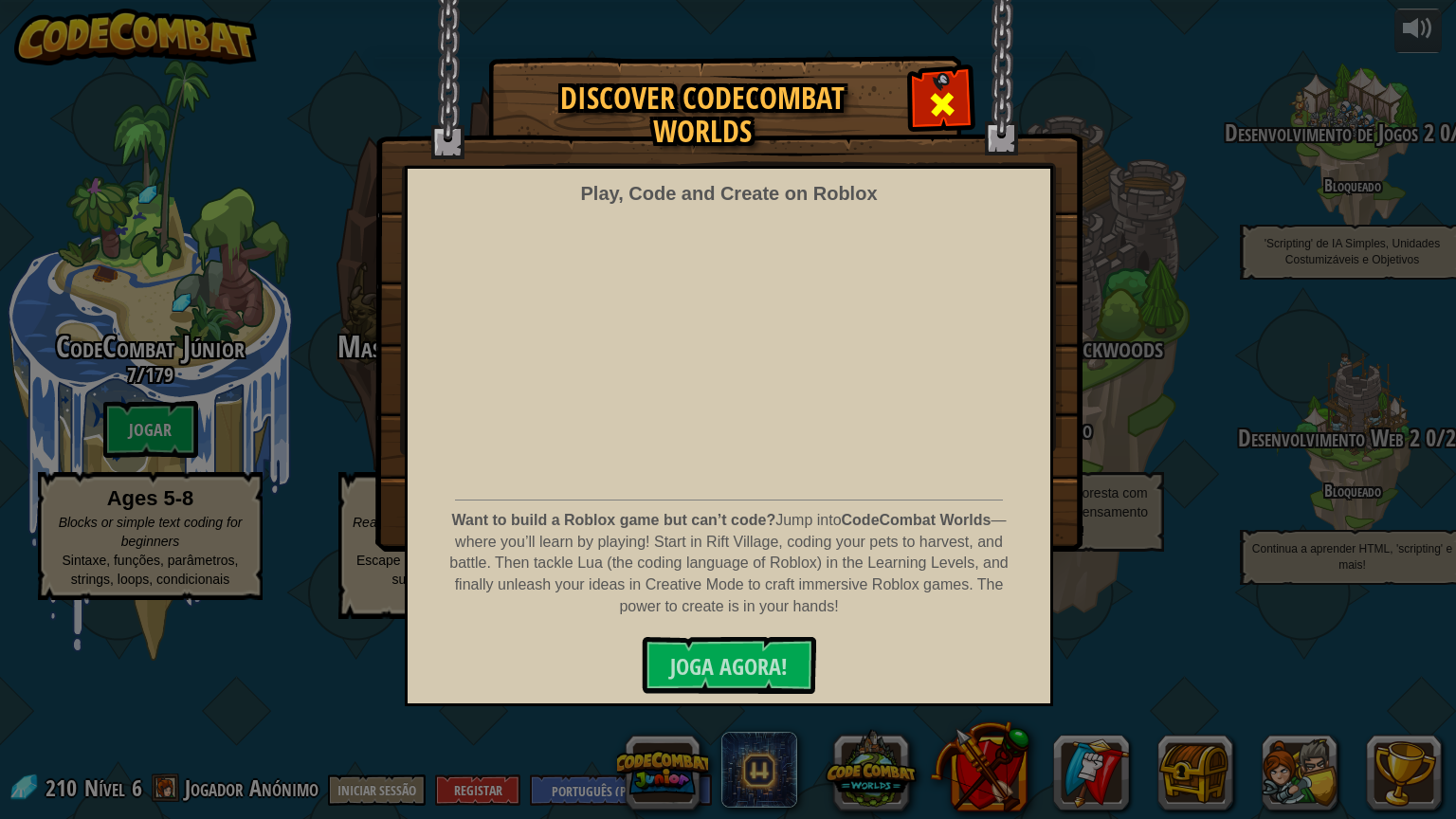 click at bounding box center [942, 104] 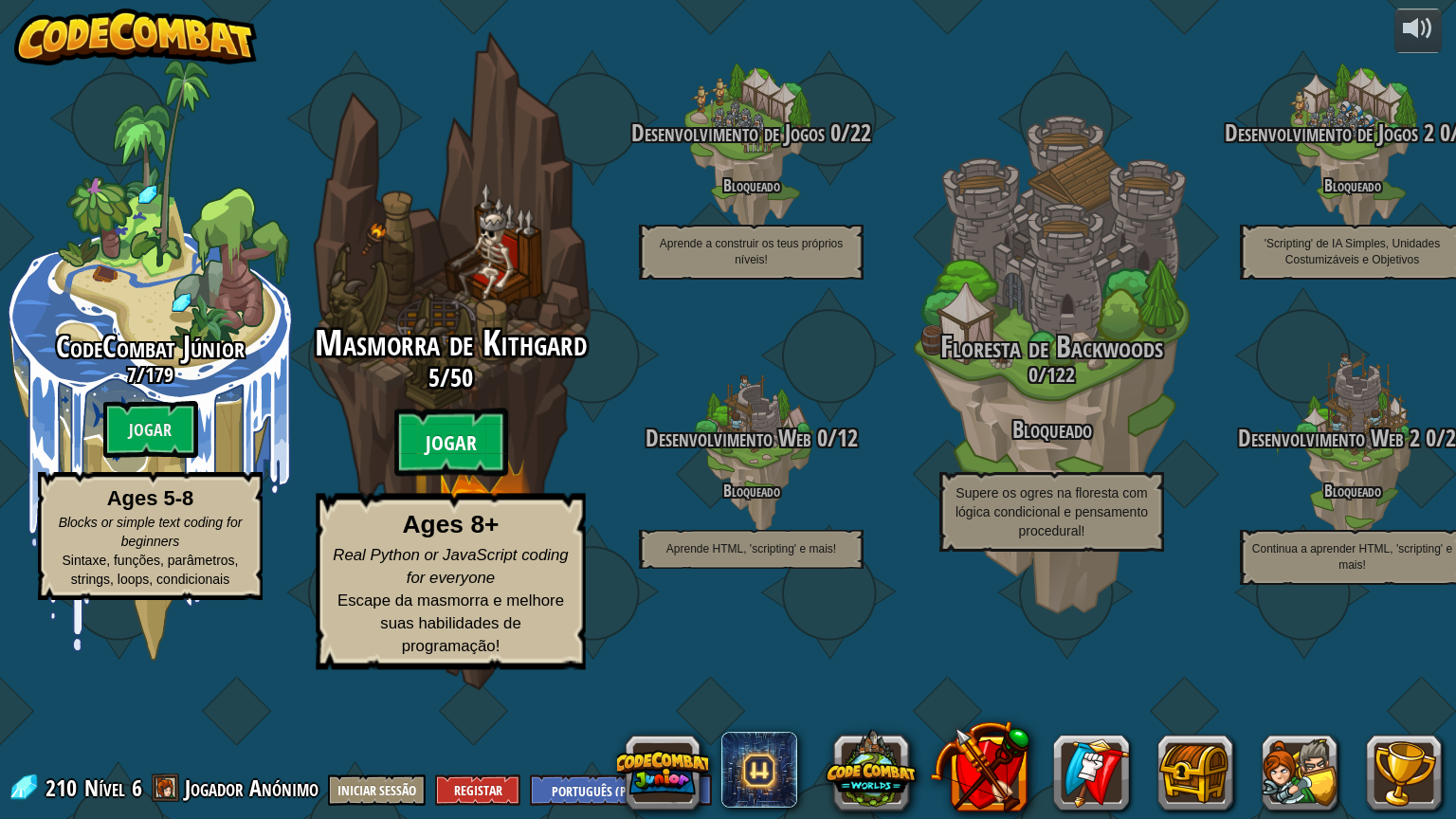 click on "Jogar" at bounding box center [451, 443] 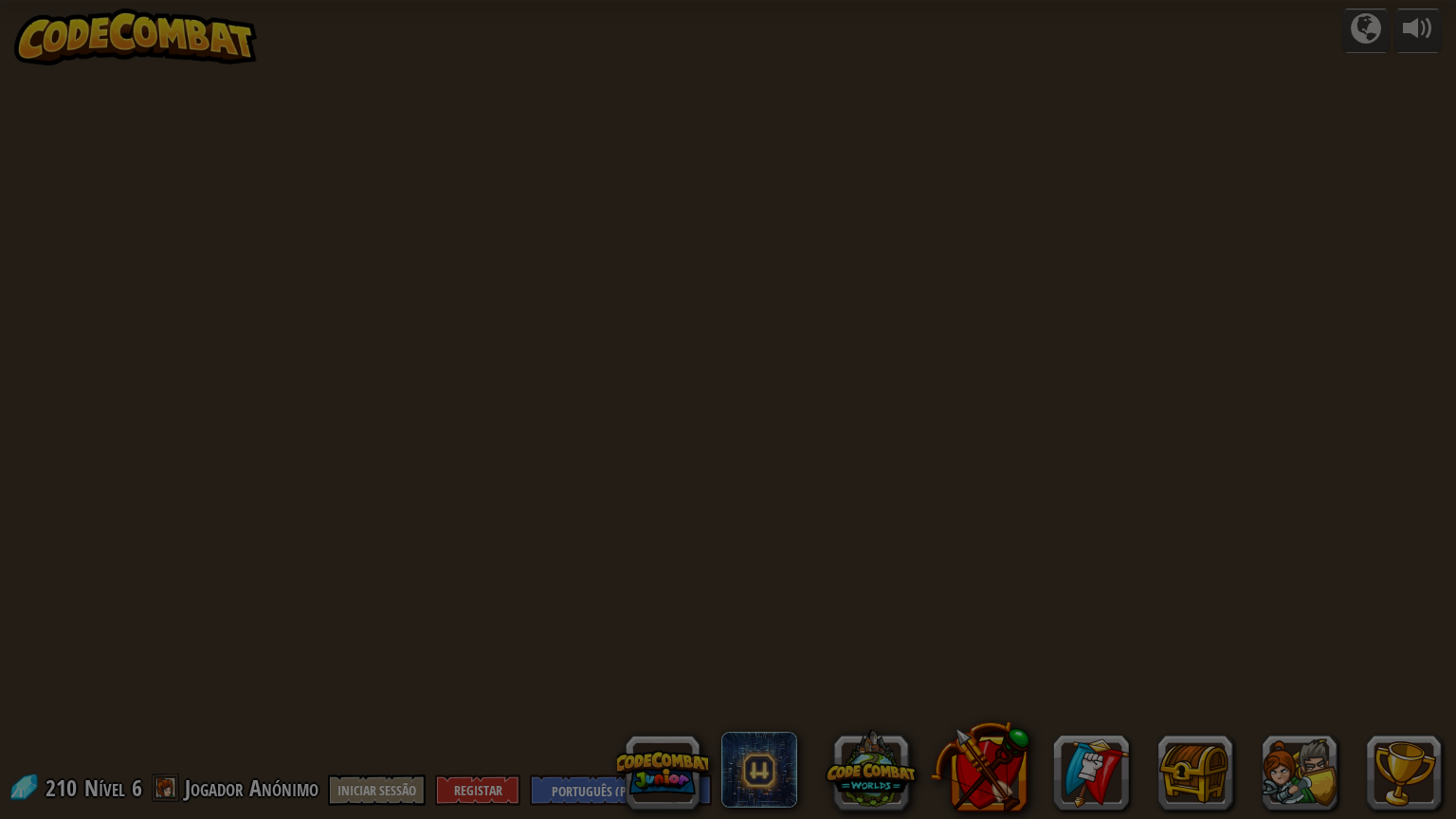 select on "pt-PT" 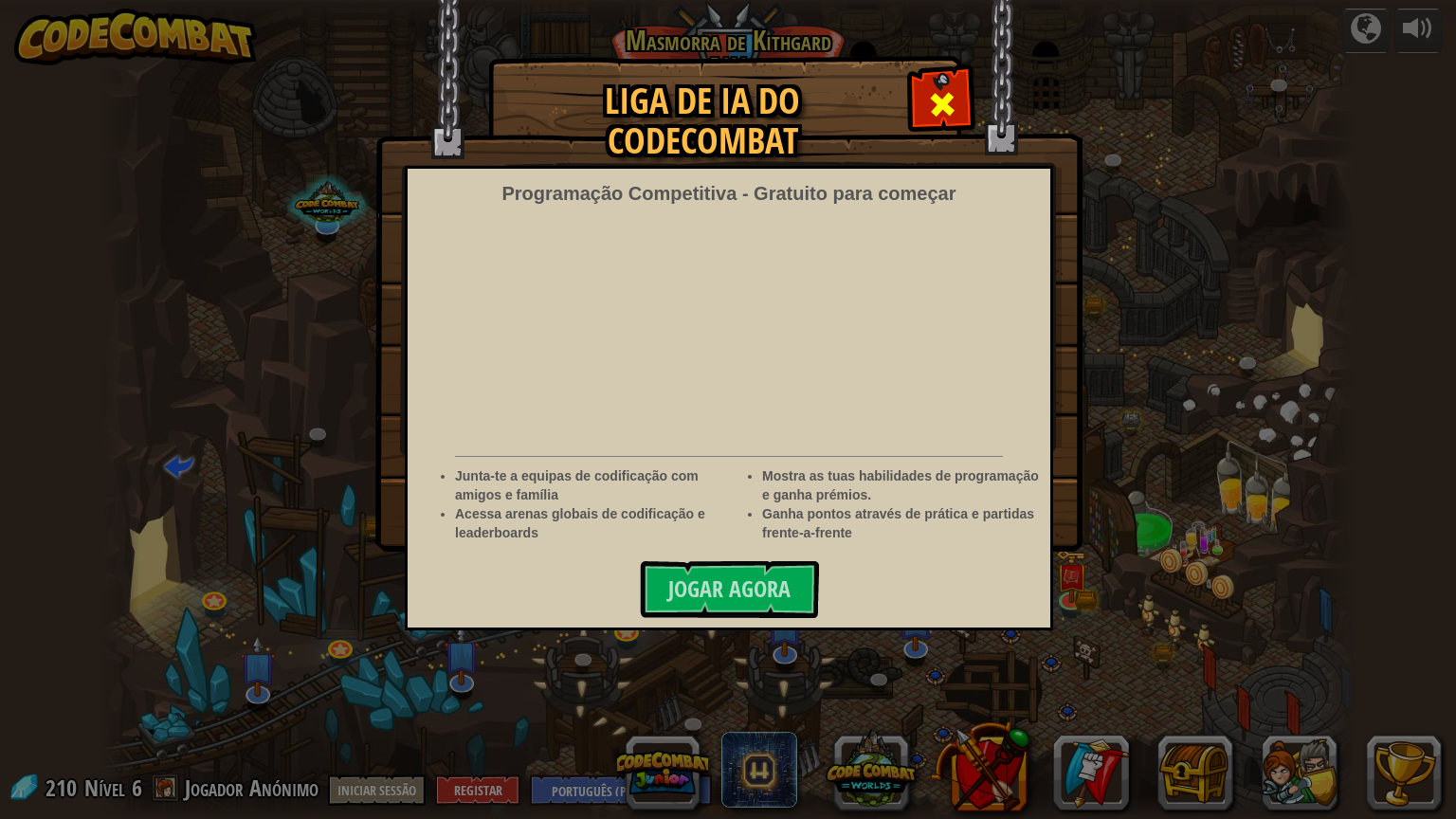 click on "Liga de IA do CodeCombat Programação Competitiva - Gratuito para começar Junta-te a equipas de codificação com amigos e família Acessa arenas globais de codificação e leaderboards Mostra as tuas habilidades de programação e ganha prémios. Ganha pontos através de prática e partidas frente-a-frente Jogar Agora" at bounding box center [728, 58] 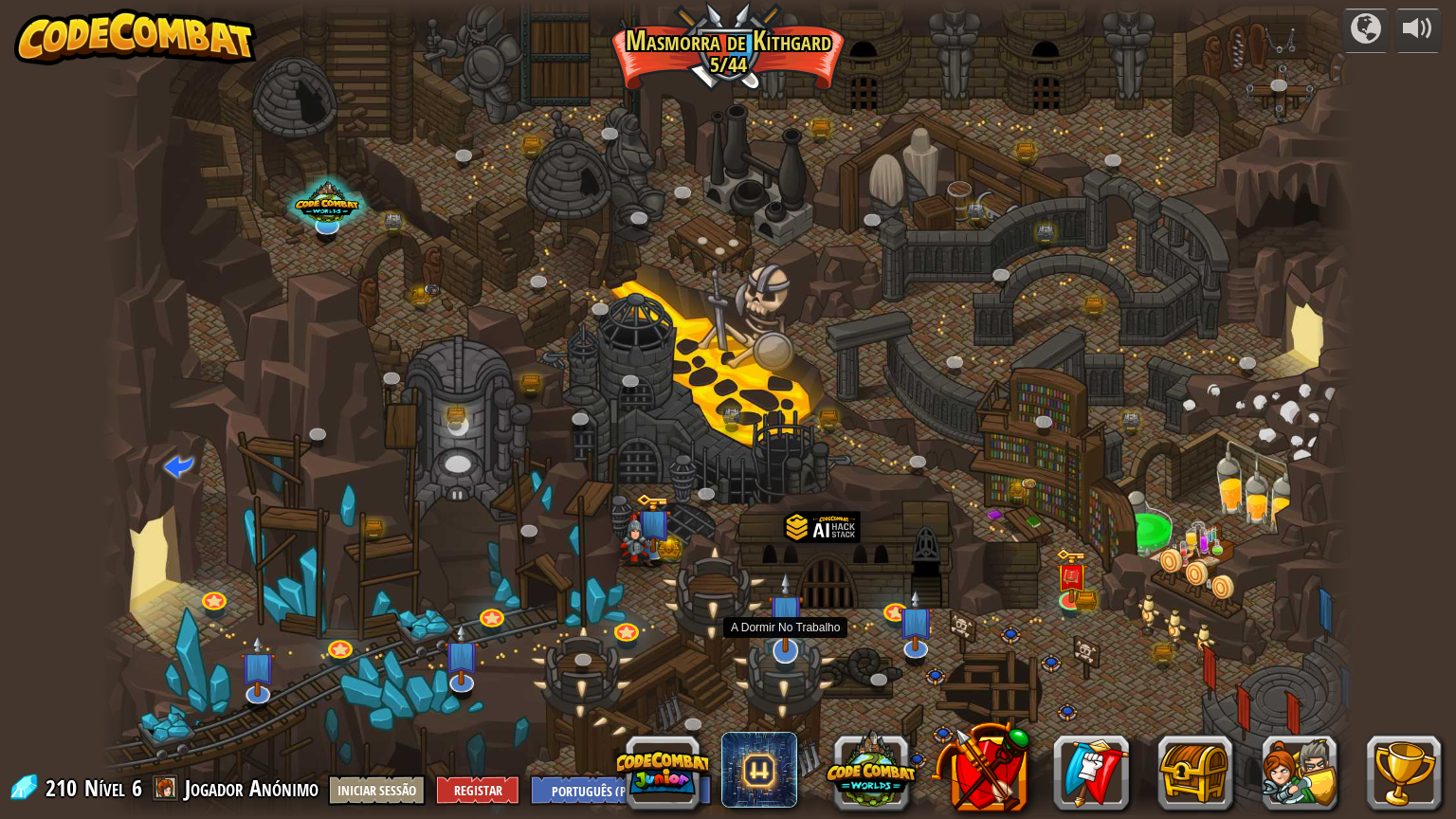 click at bounding box center [786, 612] 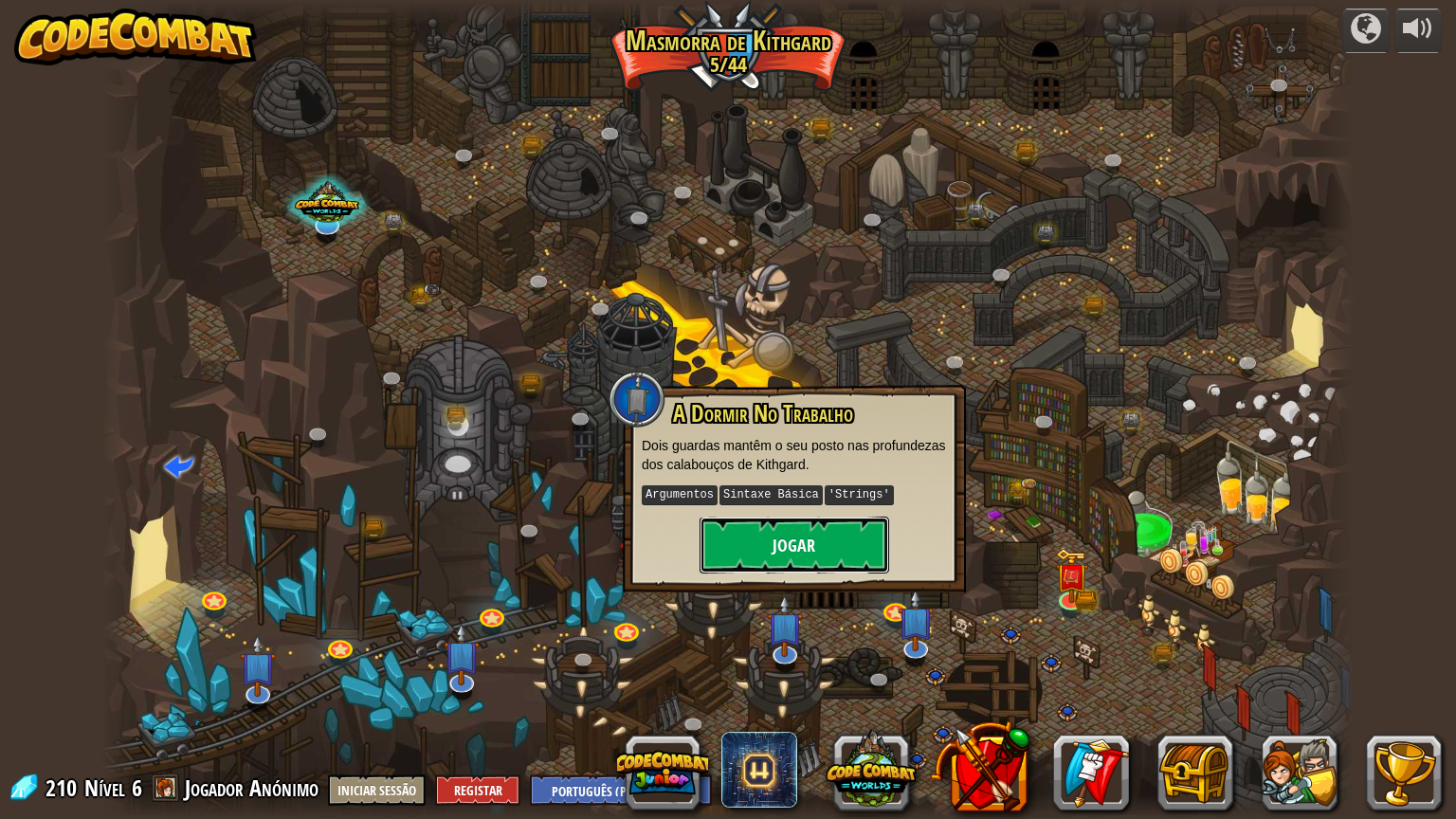 click on "Jogar" at bounding box center [794, 545] 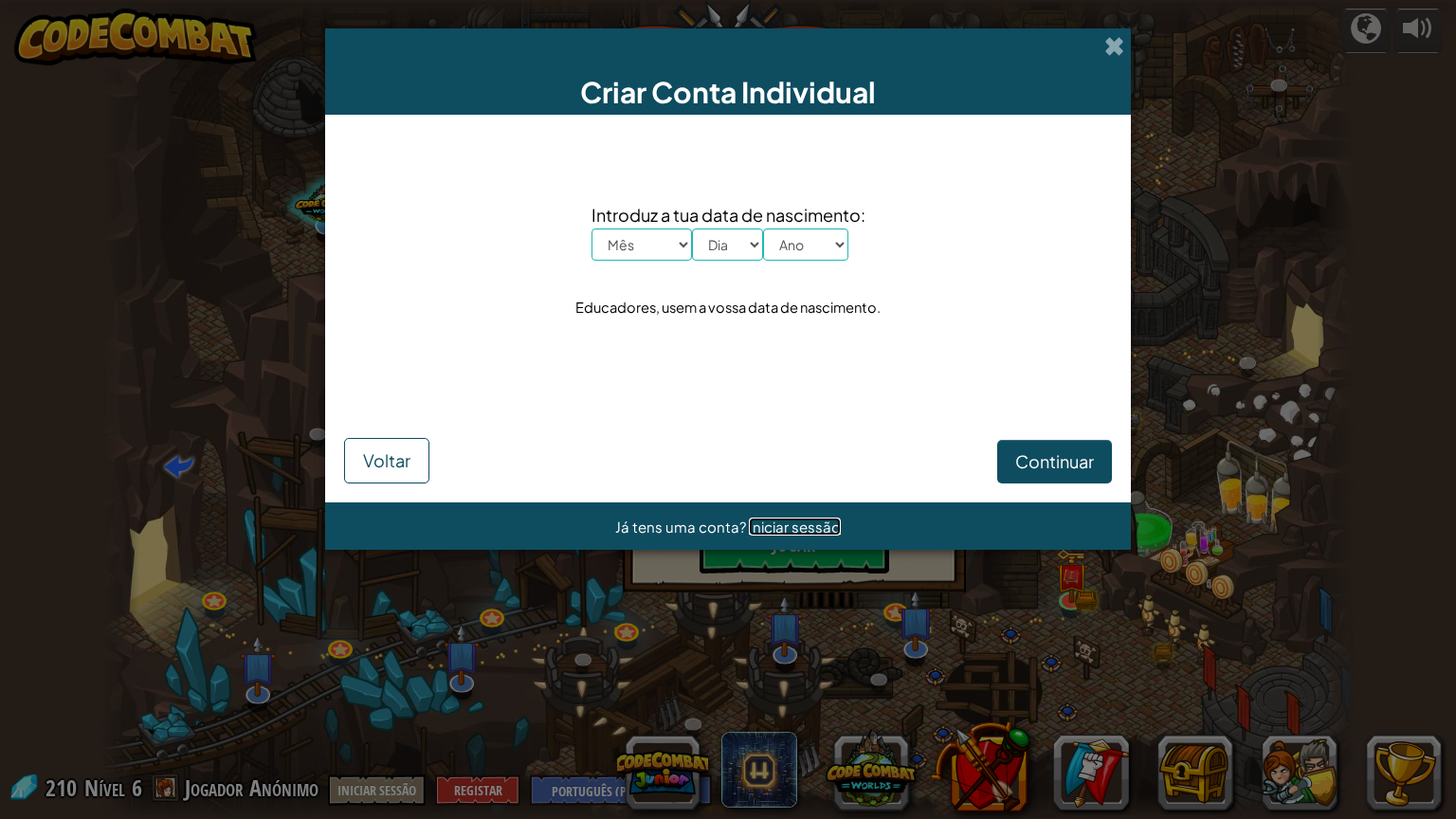 click on "Iniciar sessão" at bounding box center [794, 526] 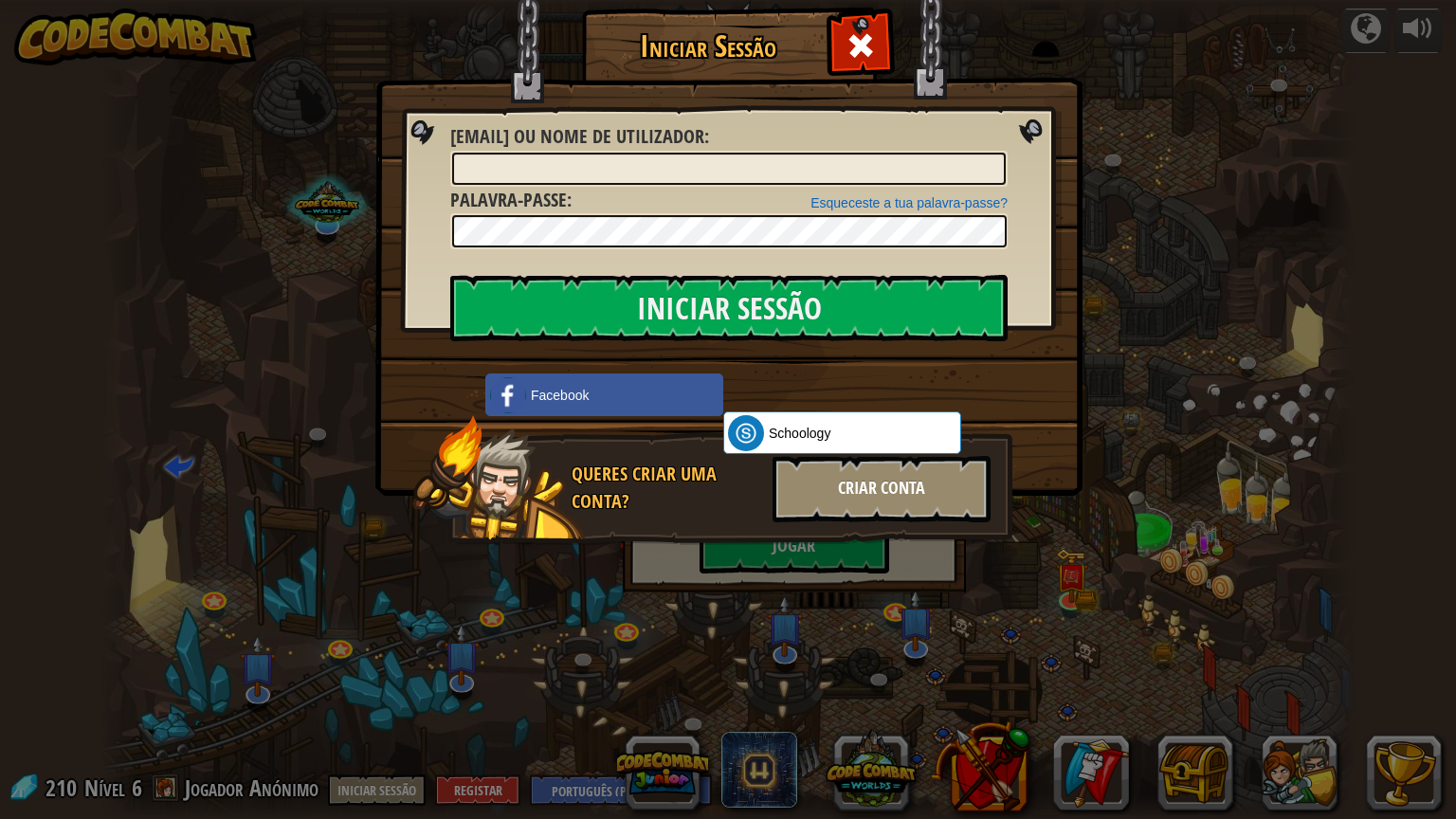 click on "Criar Conta" at bounding box center (882, 489) 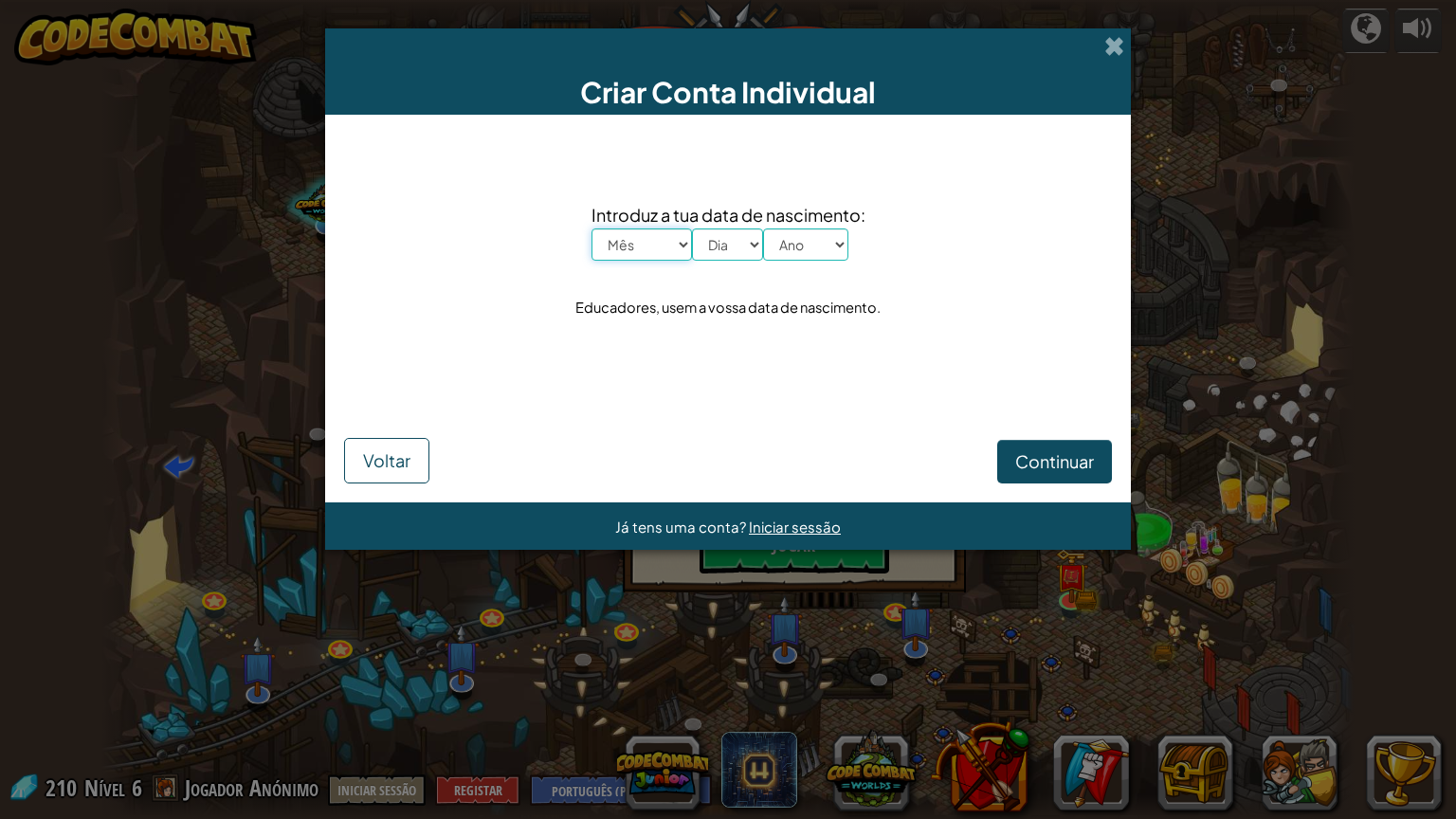 click on "Mês janeiro fevereiro março abril maio junho julho agosto setembro outubro novembro dezembro" at bounding box center (642, 245) 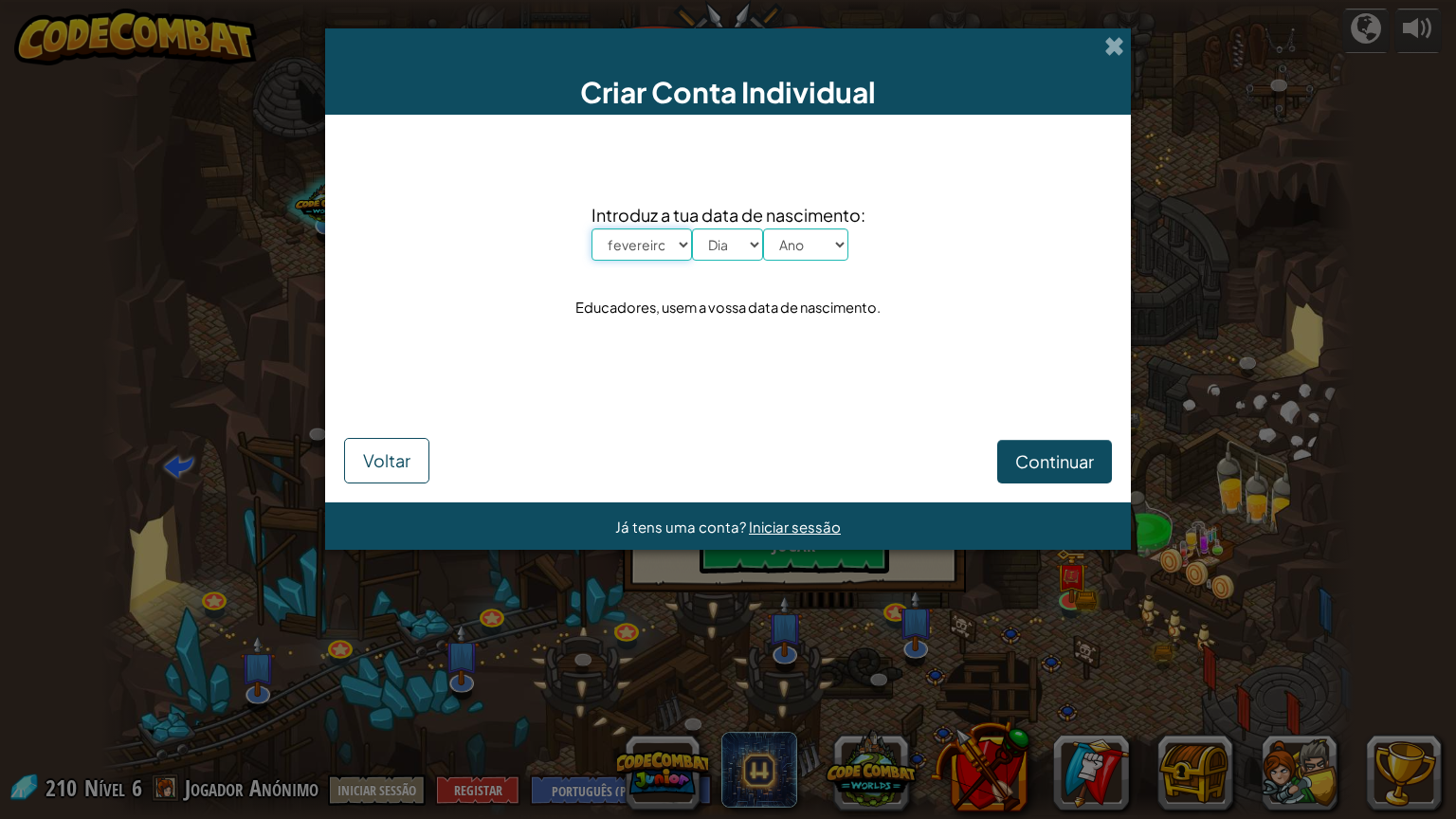 click on "Mês janeiro fevereiro março abril maio junho julho agosto setembro outubro novembro dezembro" at bounding box center [642, 245] 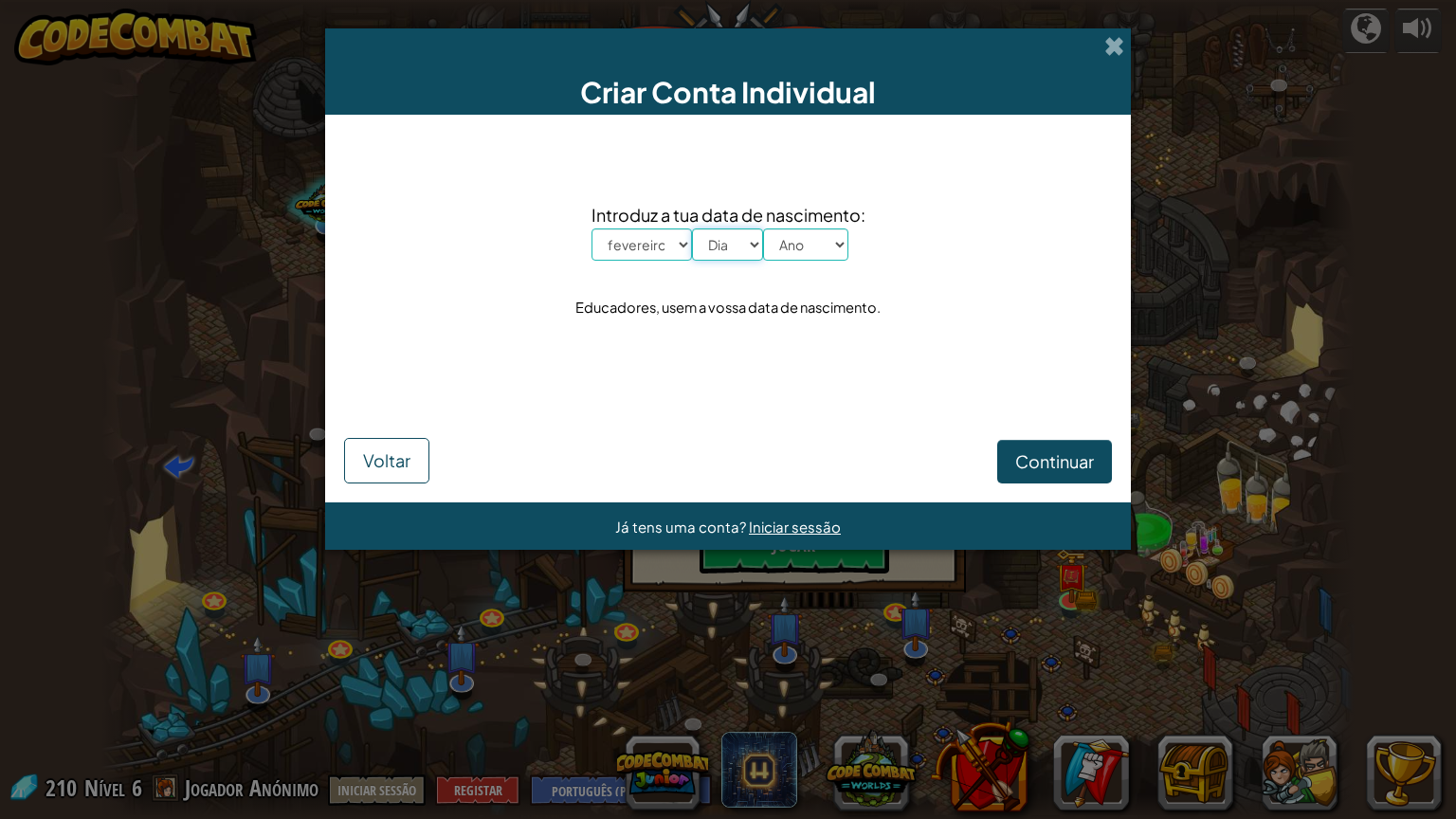 click on "Dia 1 2 3 4 5 6 7 8 9 10 11 12 13 14 15 16 17 18 19 20 21 22 23 24 25 26 27 28 29 30 31" at bounding box center [727, 245] 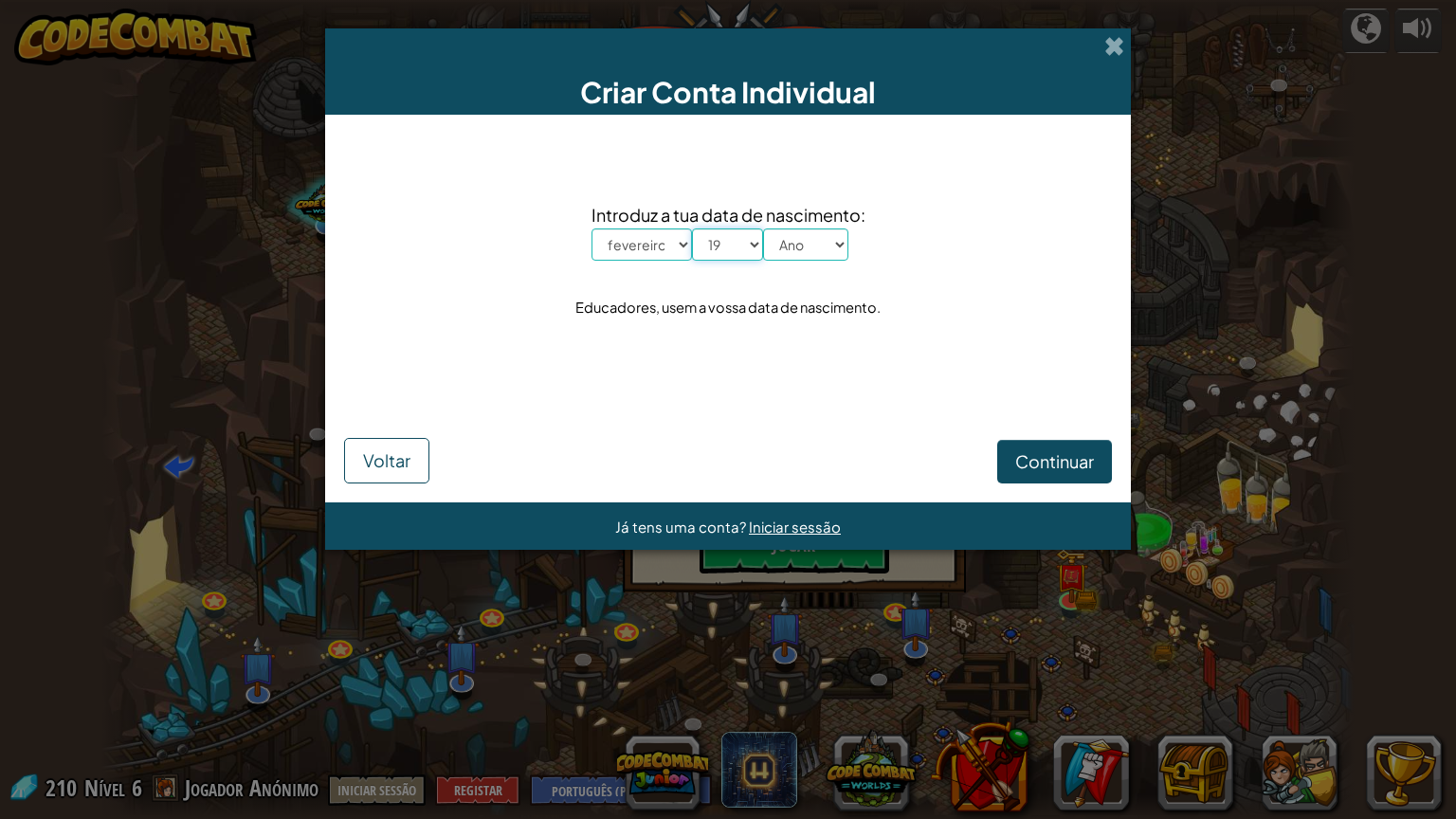 click on "Dia 1 2 3 4 5 6 7 8 9 10 11 12 13 14 15 16 17 18 19 20 21 22 23 24 25 26 27 28 29 30 31" at bounding box center [727, 245] 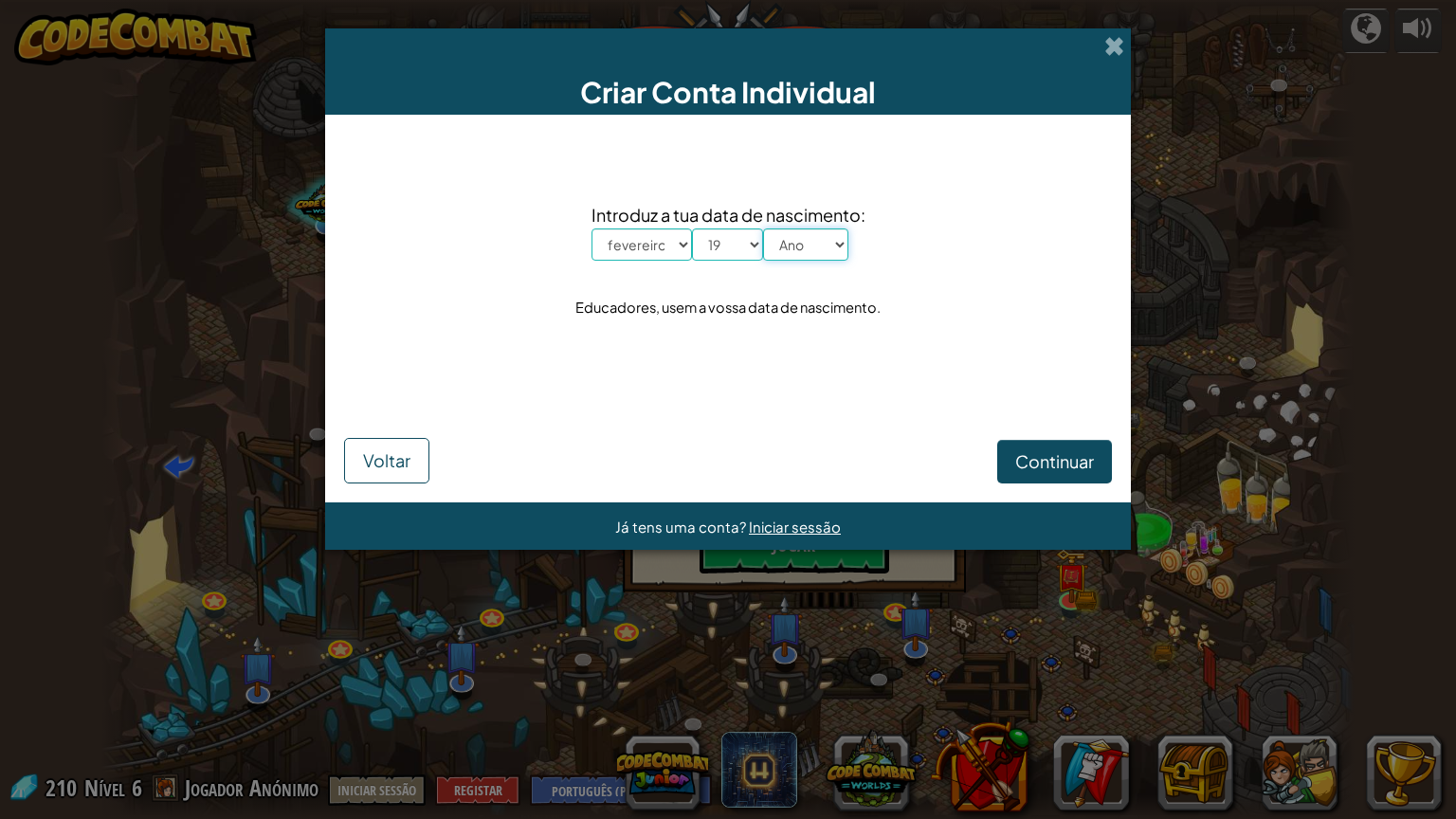 click on "Ano 2025 2024 2023 2022 2021 2020 2019 2018 2017 2016 2015 2014 2013 2012 2011 2010 2009 2008 2007 2006 2005 2004 2003 2002 2001 2000 1999 1998 1997 1996 1995 1994 1993 1992 1991 1990 1989 1988 1987 1986 1985 1984 1983 1982 1981 1980 1979 1978 1977 1976 1975 1974 1973 1972 1971 1970 1969 1968 1967 1966 1965 1964 1963 1962 1961 1960 1959 1958 1957 1956 1955 1954 1953 1952 1951 1950 1949 1948 1947 1946 1945 1944 1943 1942 1941 1940 1939 1938 1937 1936 1935 1934 1933 1932 1931 1930 1929 1928 1927 1926" at bounding box center [806, 245] 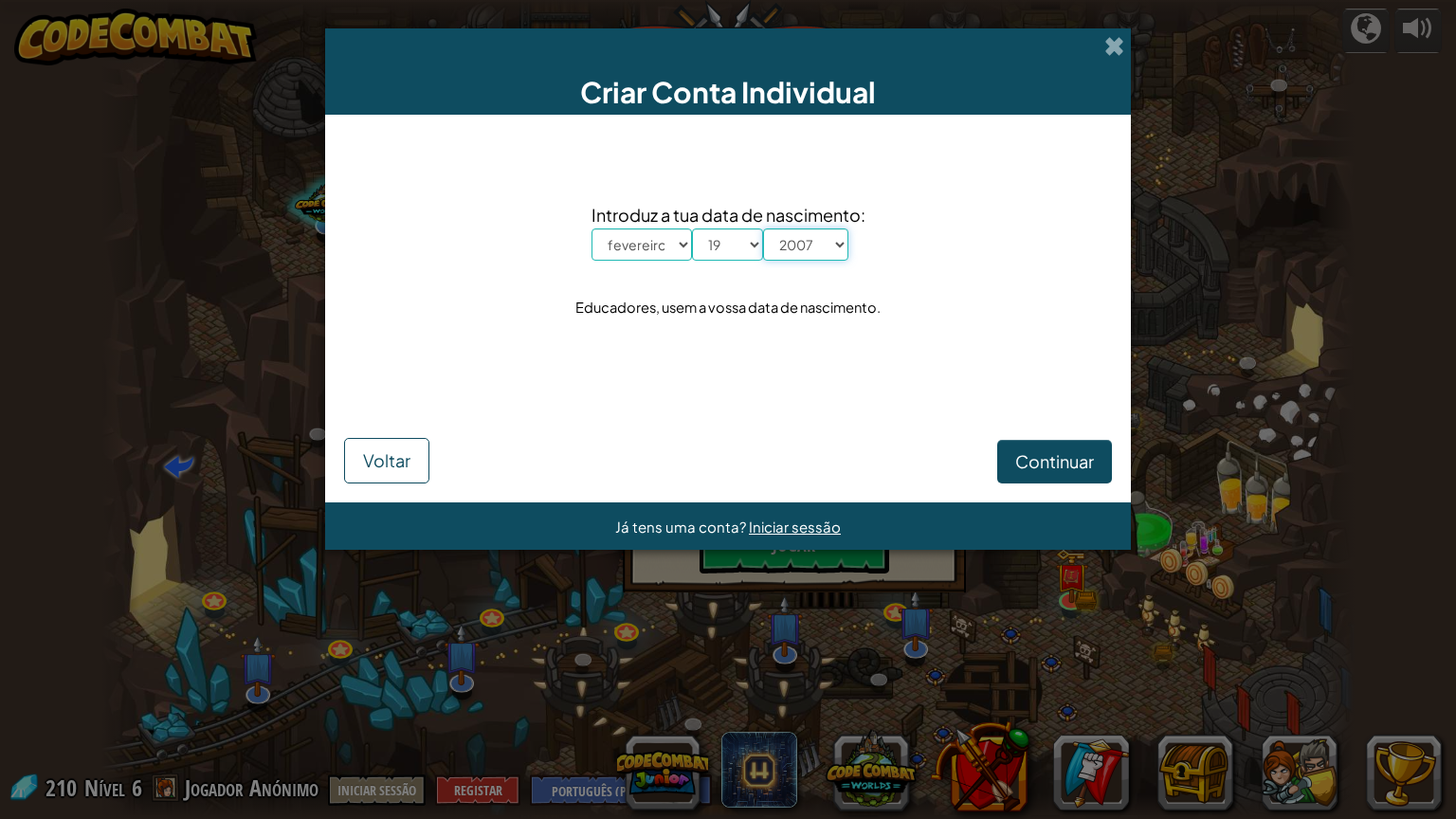 click on "Ano 2025 2024 2023 2022 2021 2020 2019 2018 2017 2016 2015 2014 2013 2012 2011 2010 2009 2008 2007 2006 2005 2004 2003 2002 2001 2000 1999 1998 1997 1996 1995 1994 1993 1992 1991 1990 1989 1988 1987 1986 1985 1984 1983 1982 1981 1980 1979 1978 1977 1976 1975 1974 1973 1972 1971 1970 1969 1968 1967 1966 1965 1964 1963 1962 1961 1960 1959 1958 1957 1956 1955 1954 1953 1952 1951 1950 1949 1948 1947 1946 1945 1944 1943 1942 1941 1940 1939 1938 1937 1936 1935 1934 1933 1932 1931 1930 1929 1928 1927 1926" at bounding box center [806, 245] 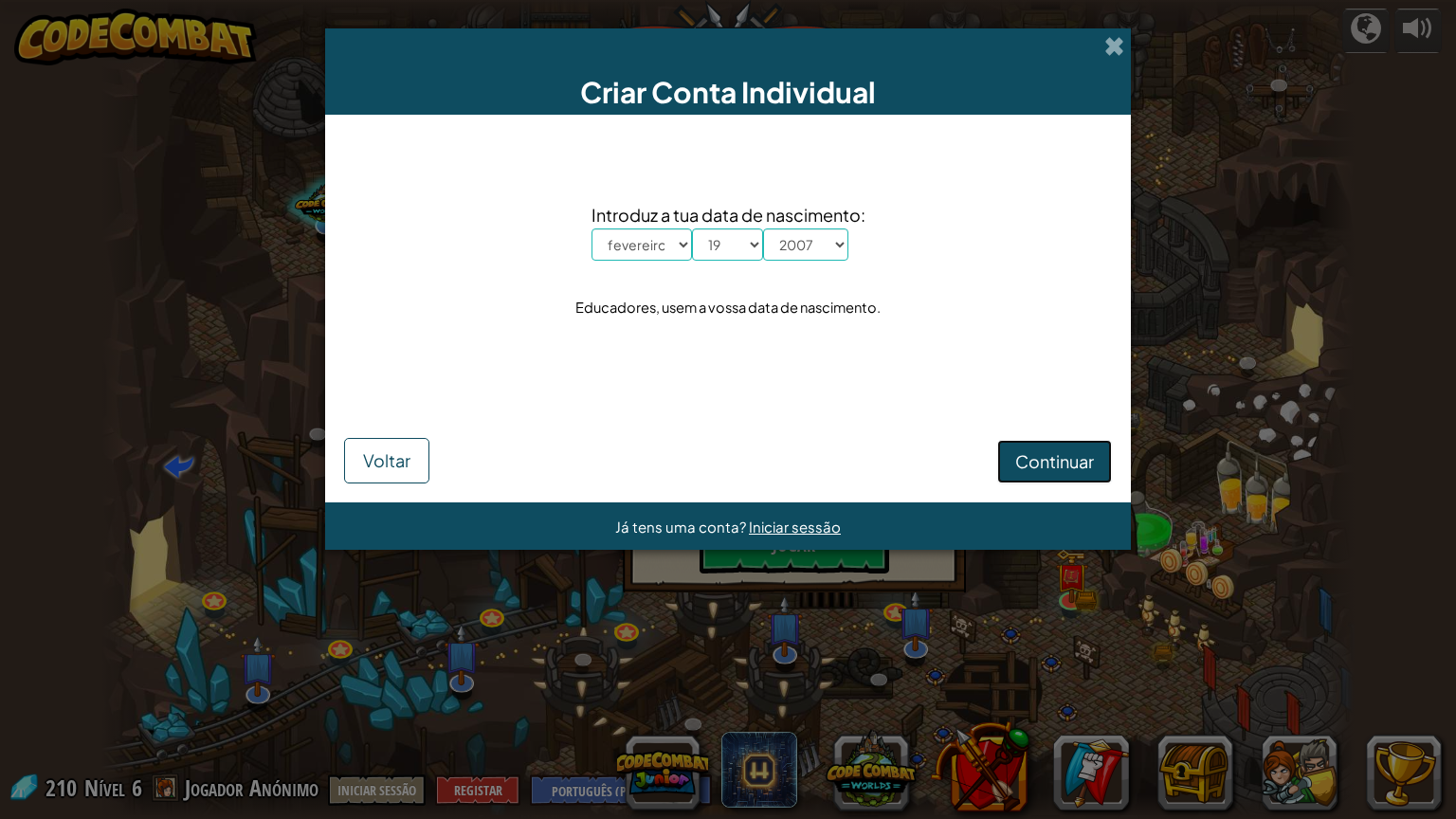 click on "Continuar" at bounding box center (1054, 461) 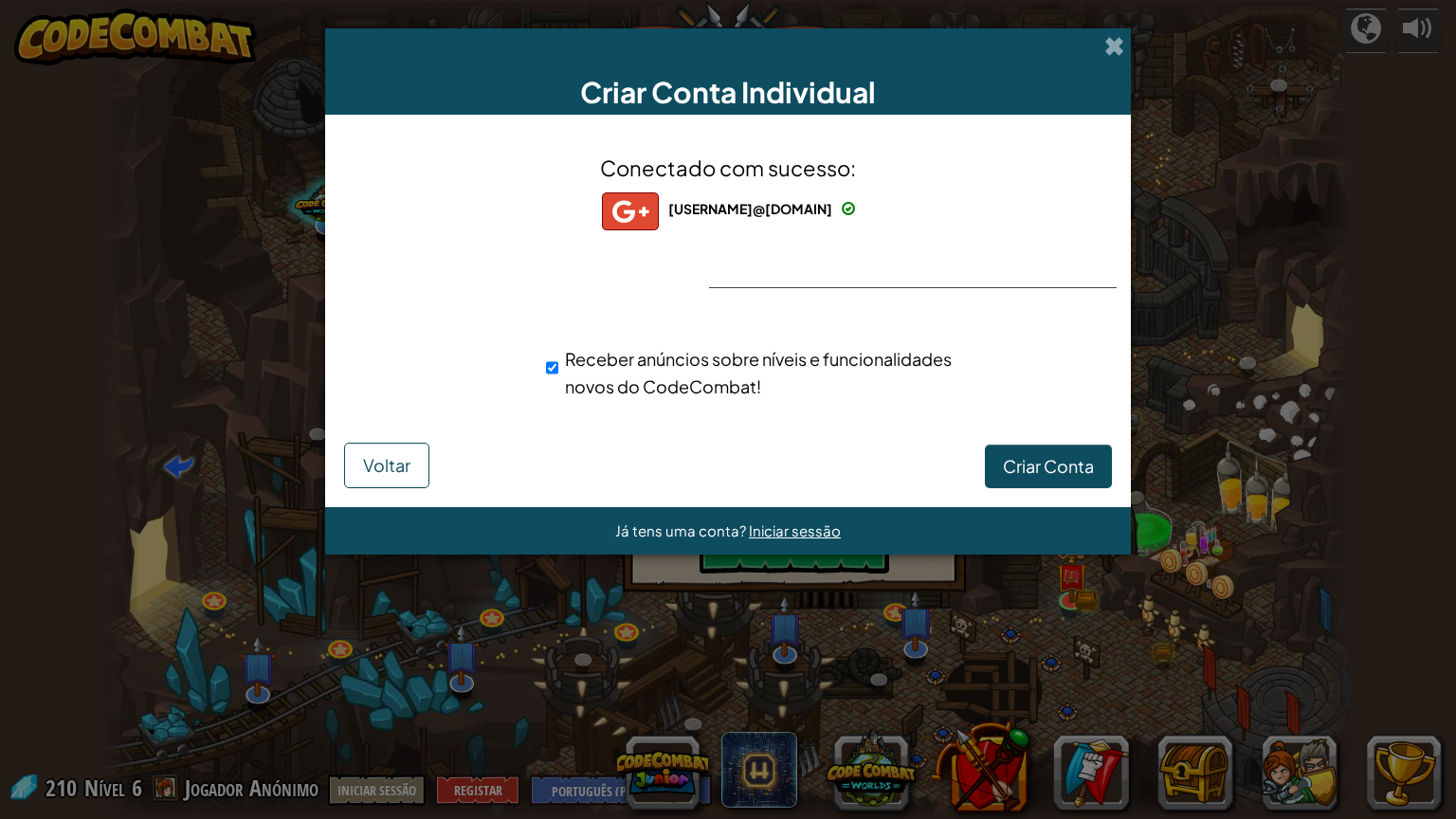 click on "Conectado com sucesso: [EMAIL] [EMAIL] [USERNAME] Receber anúncios sobre níveis e funcionalidades novos do CodeCombat!" at bounding box center (728, 288) 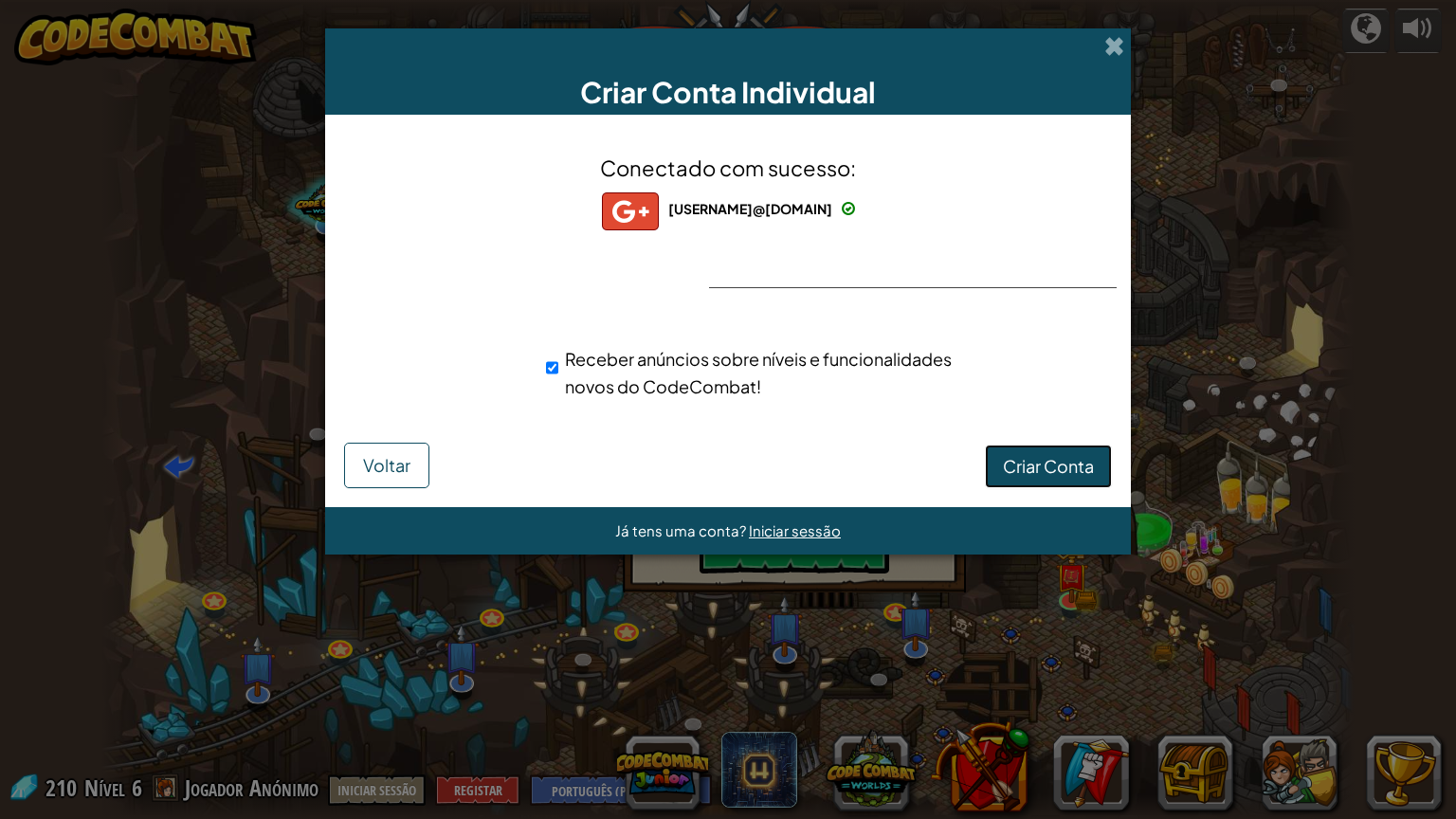 click on "Criar Conta" at bounding box center [1048, 465] 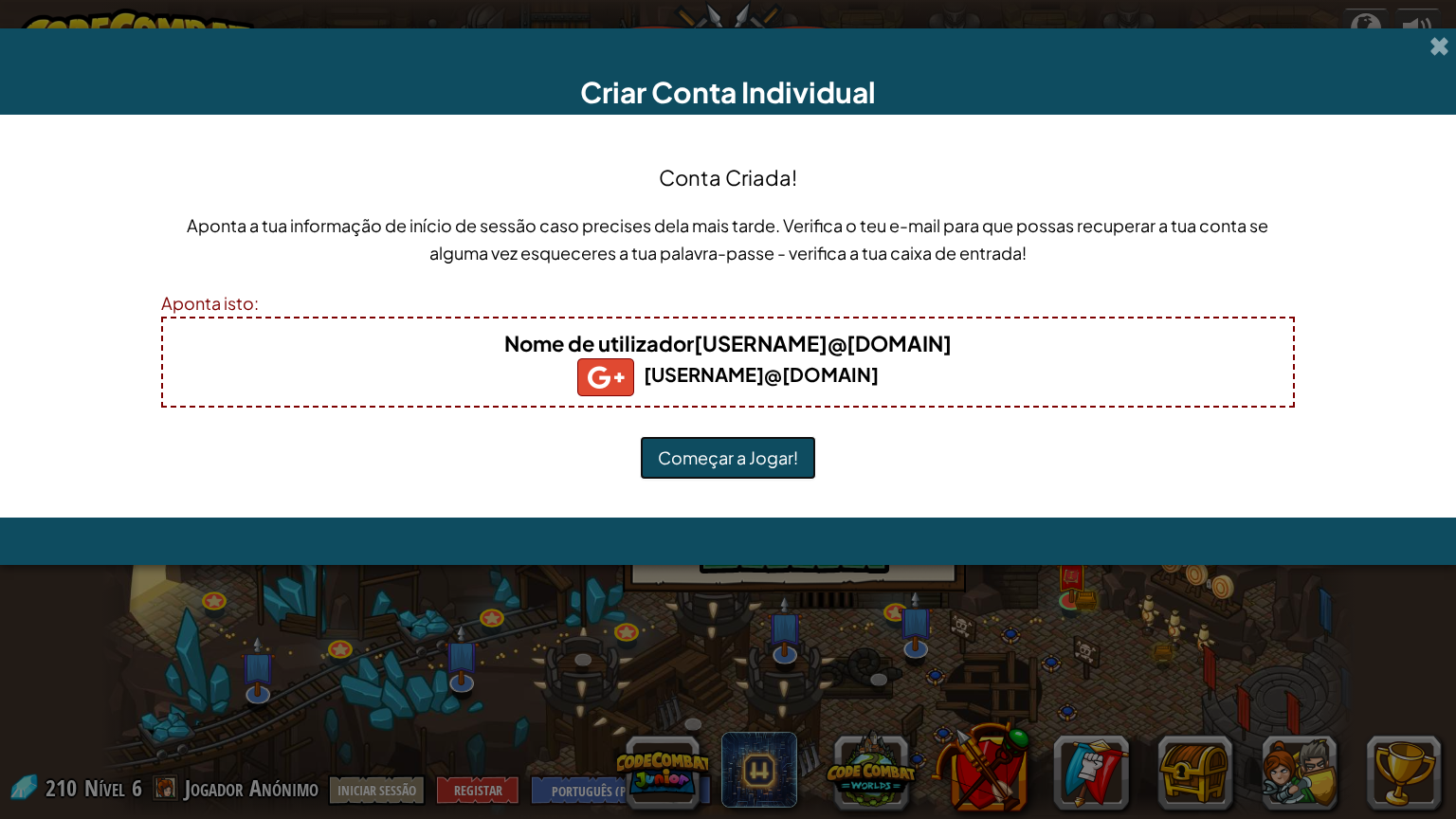 click on "Começar a Jogar!" at bounding box center (728, 458) 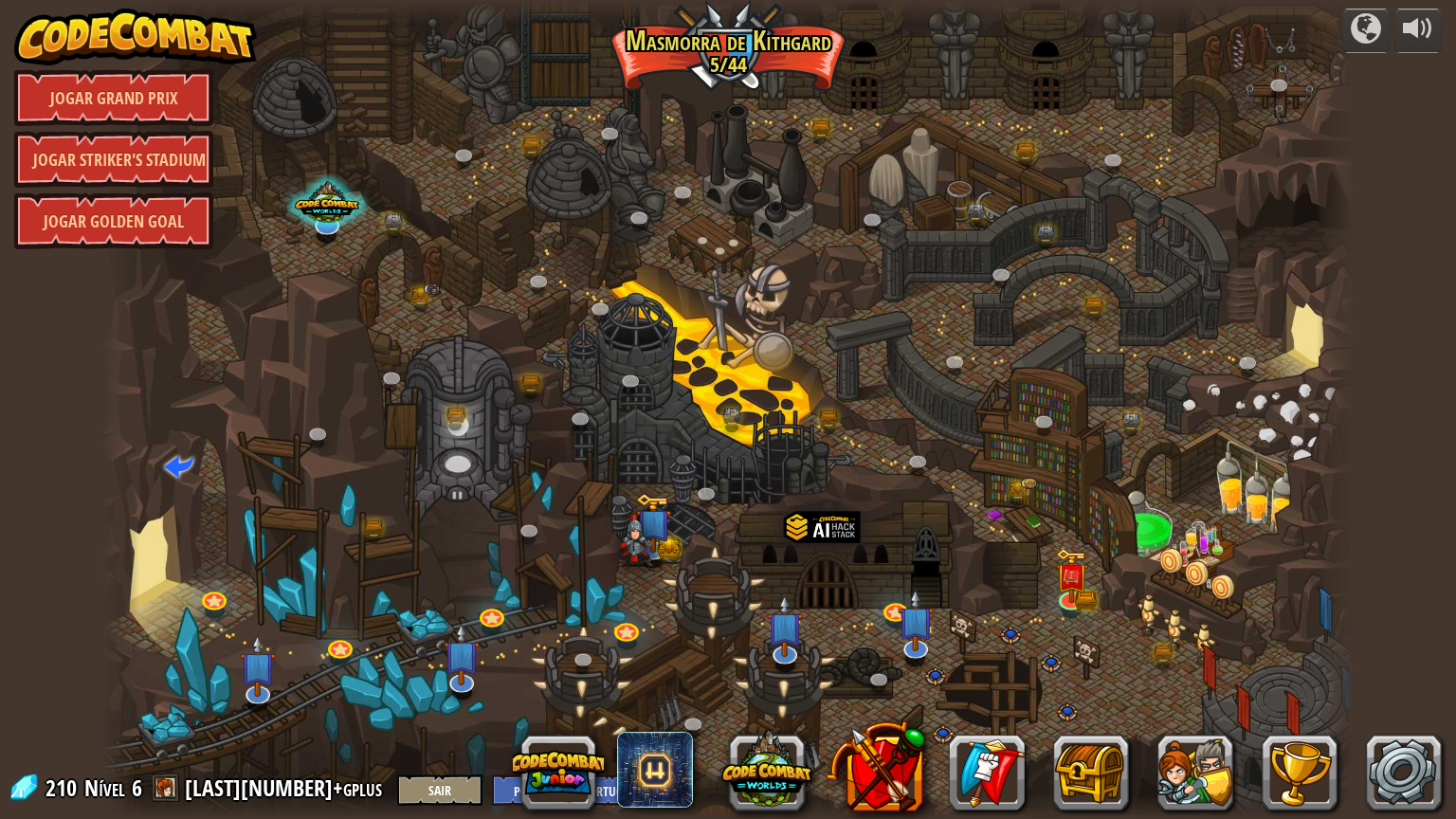 select on "pt-PT" 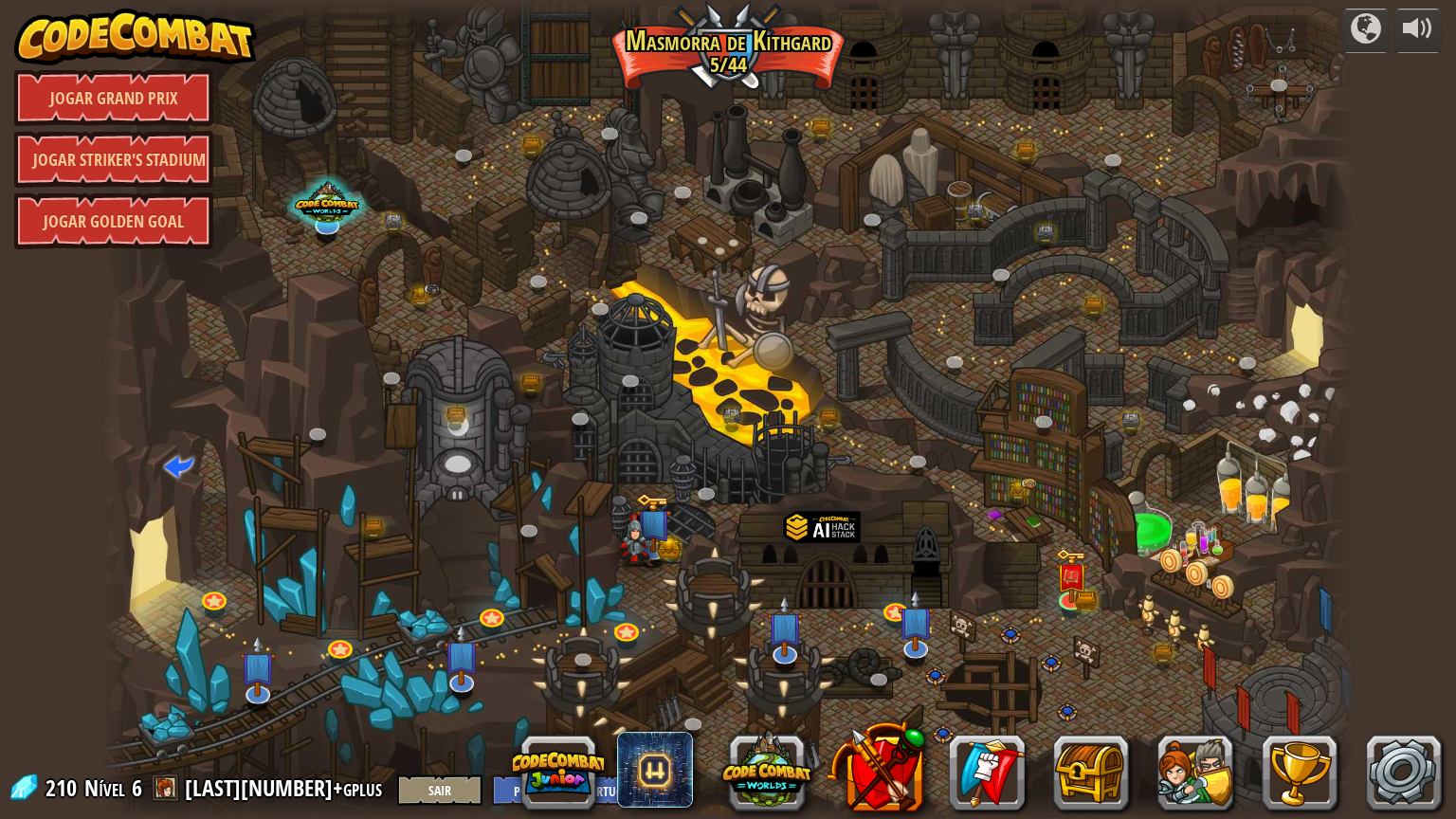 scroll, scrollTop: 0, scrollLeft: 0, axis: both 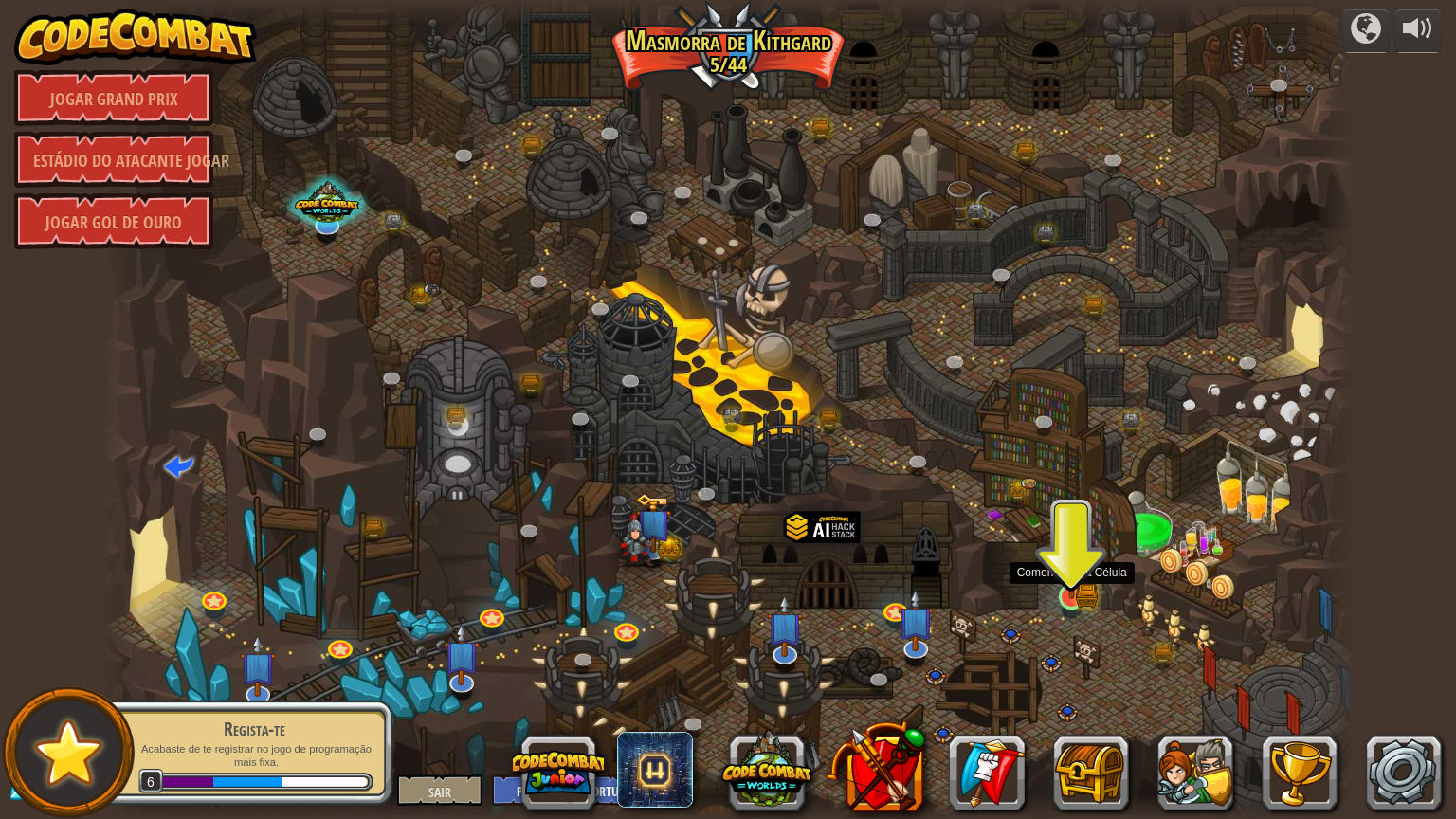 click at bounding box center (1071, 563) 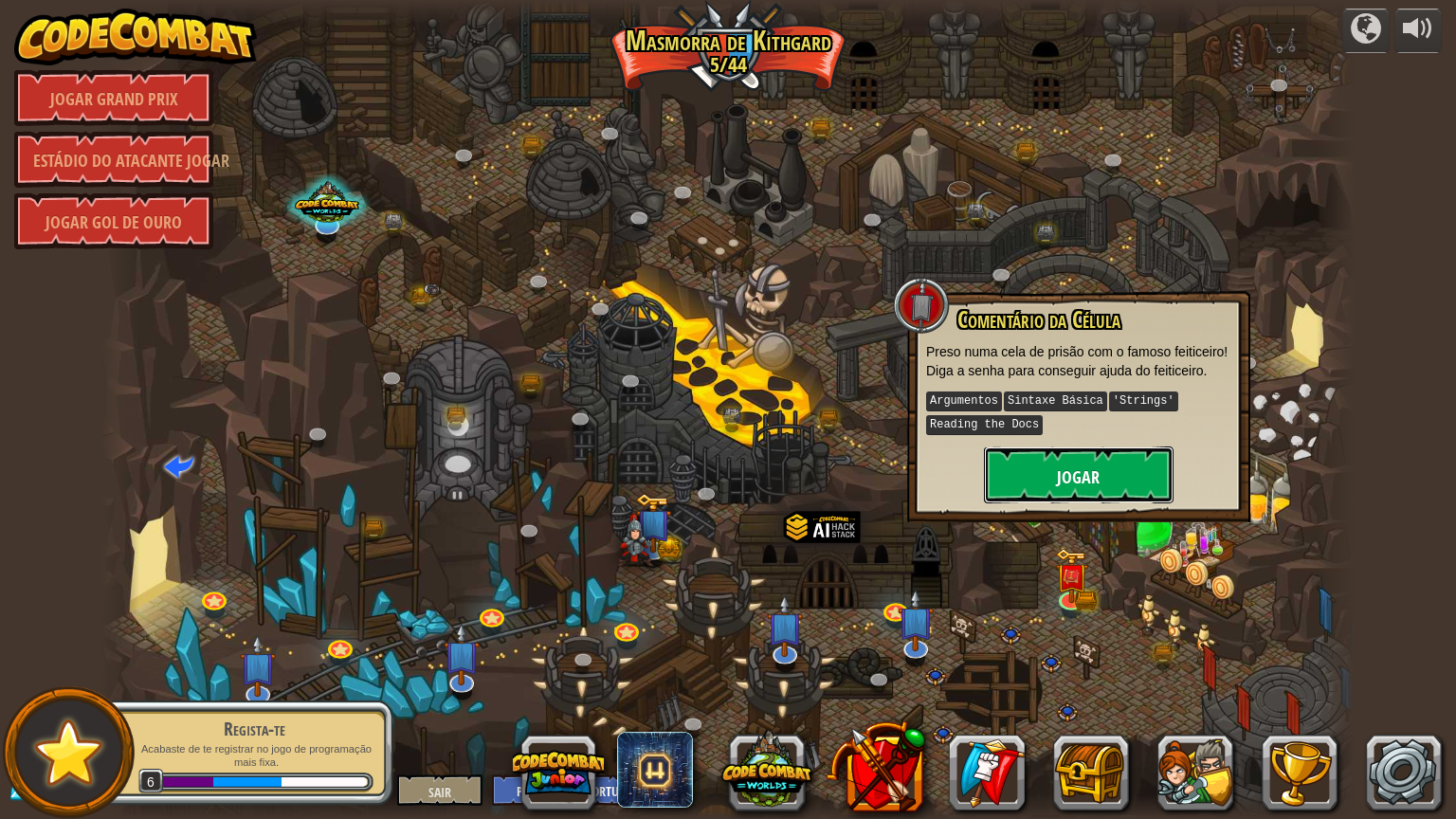 click on "Jogar" at bounding box center [1078, 477] 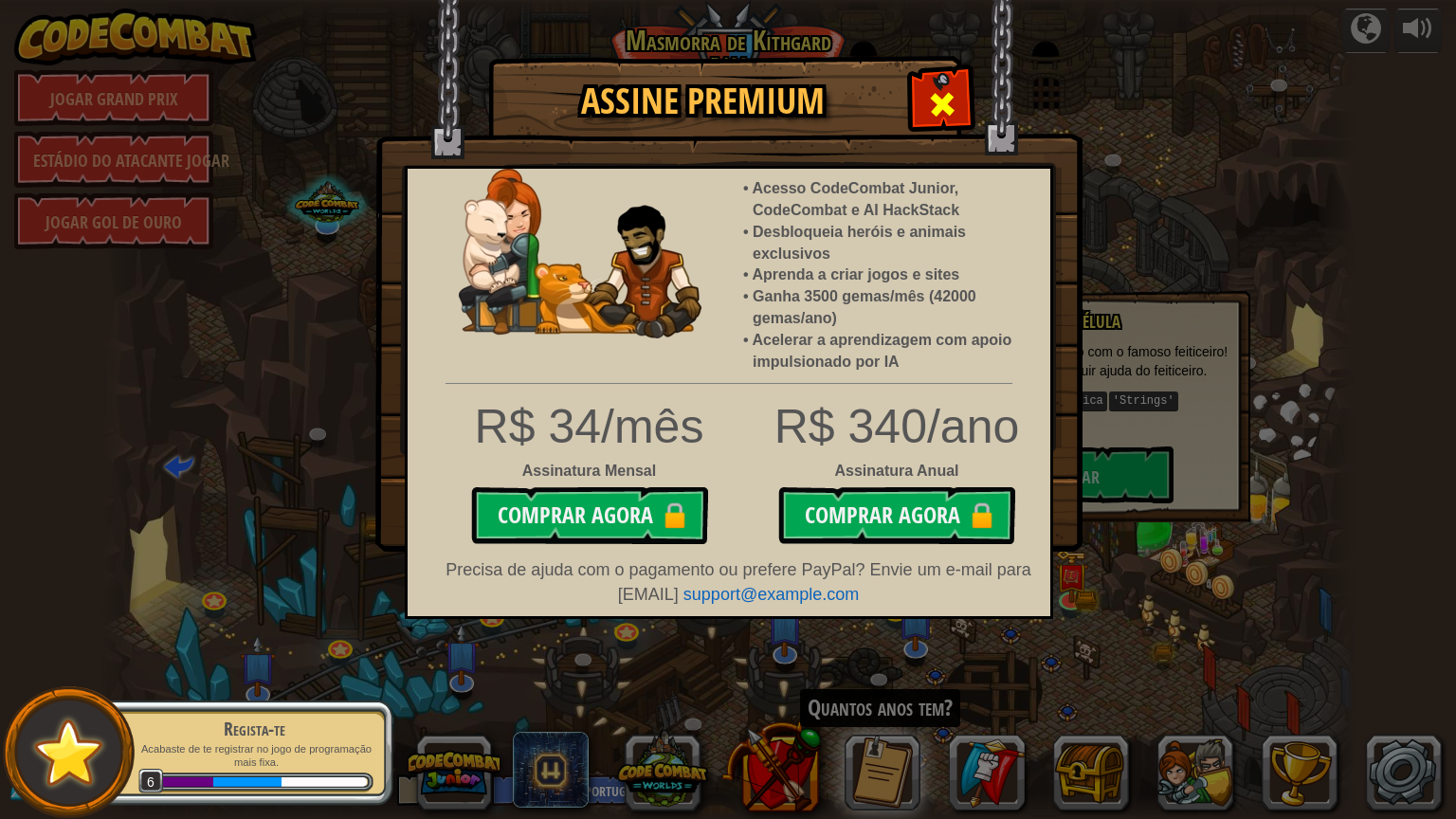 click at bounding box center [942, 104] 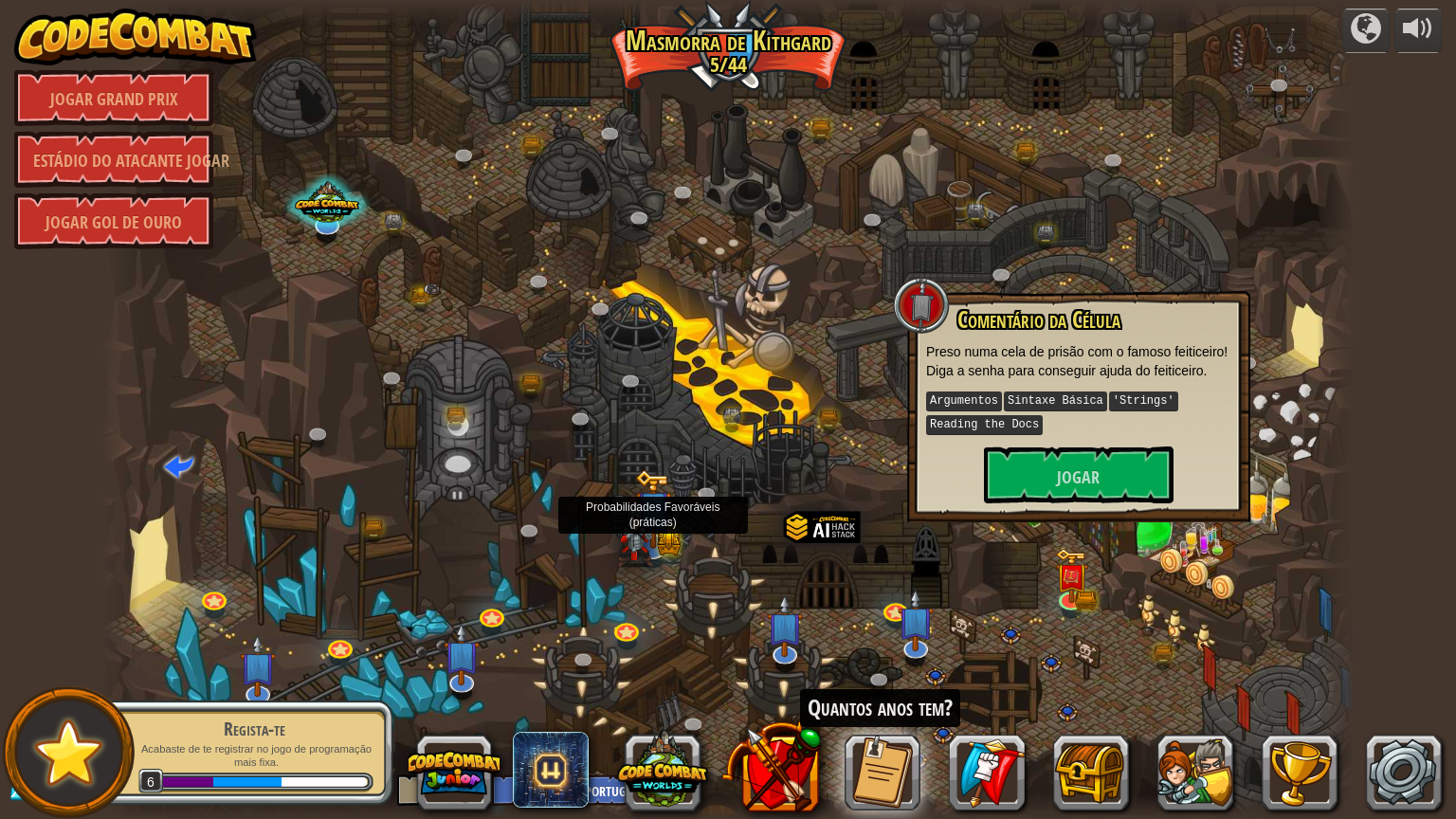 click at bounding box center (653, 509) 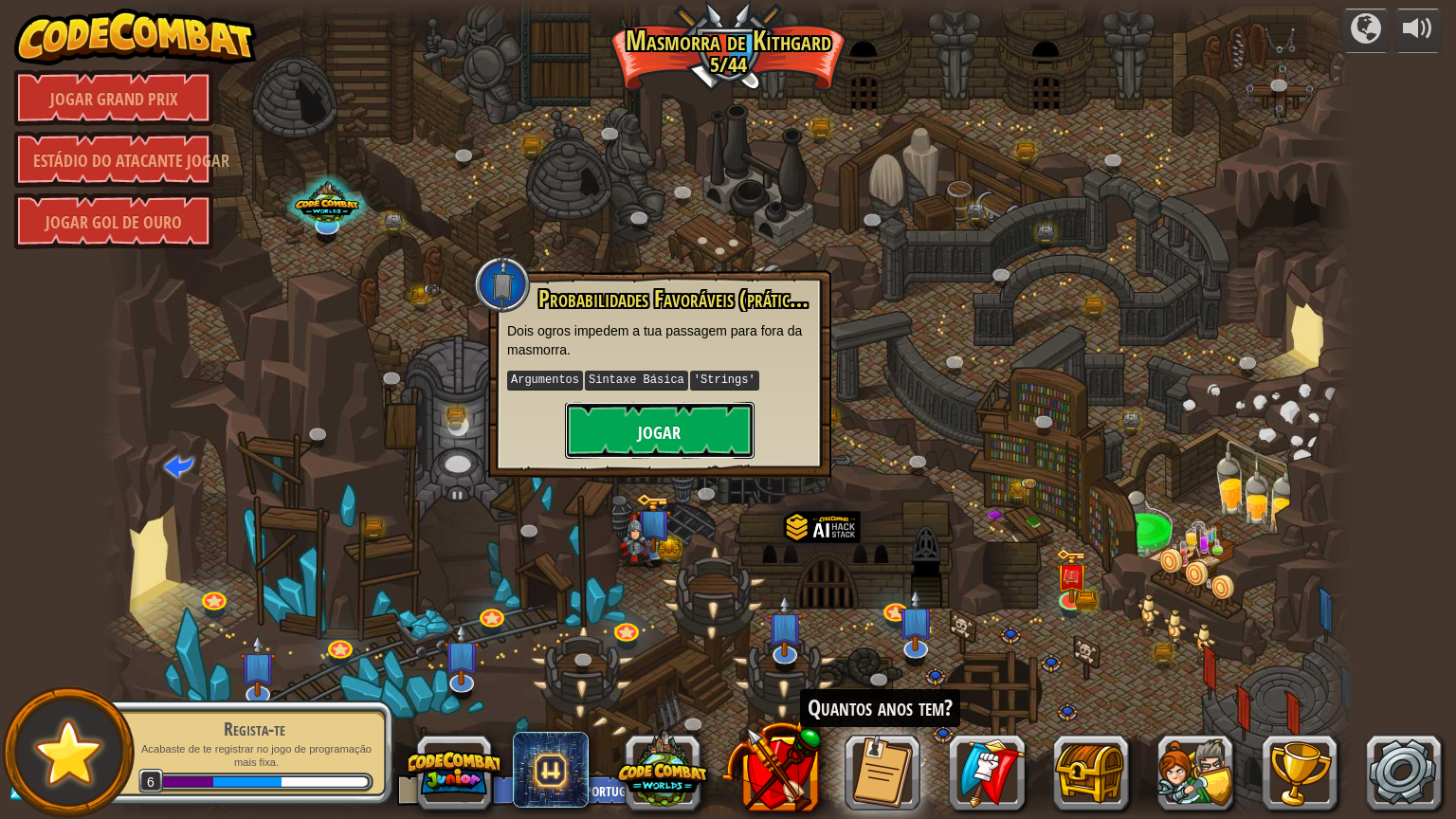 click on "Jogar" at bounding box center [659, 432] 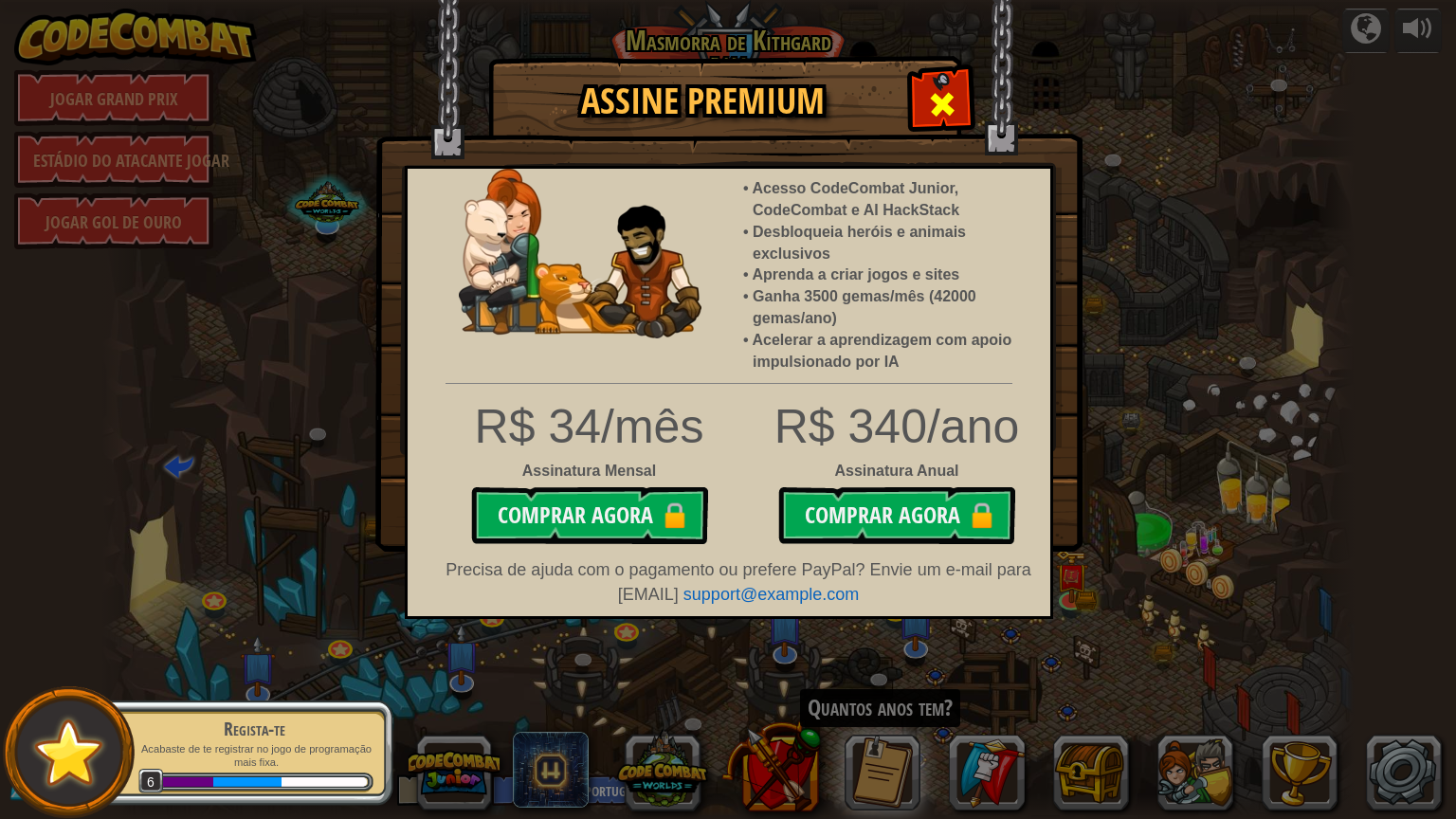 click at bounding box center (941, 101) 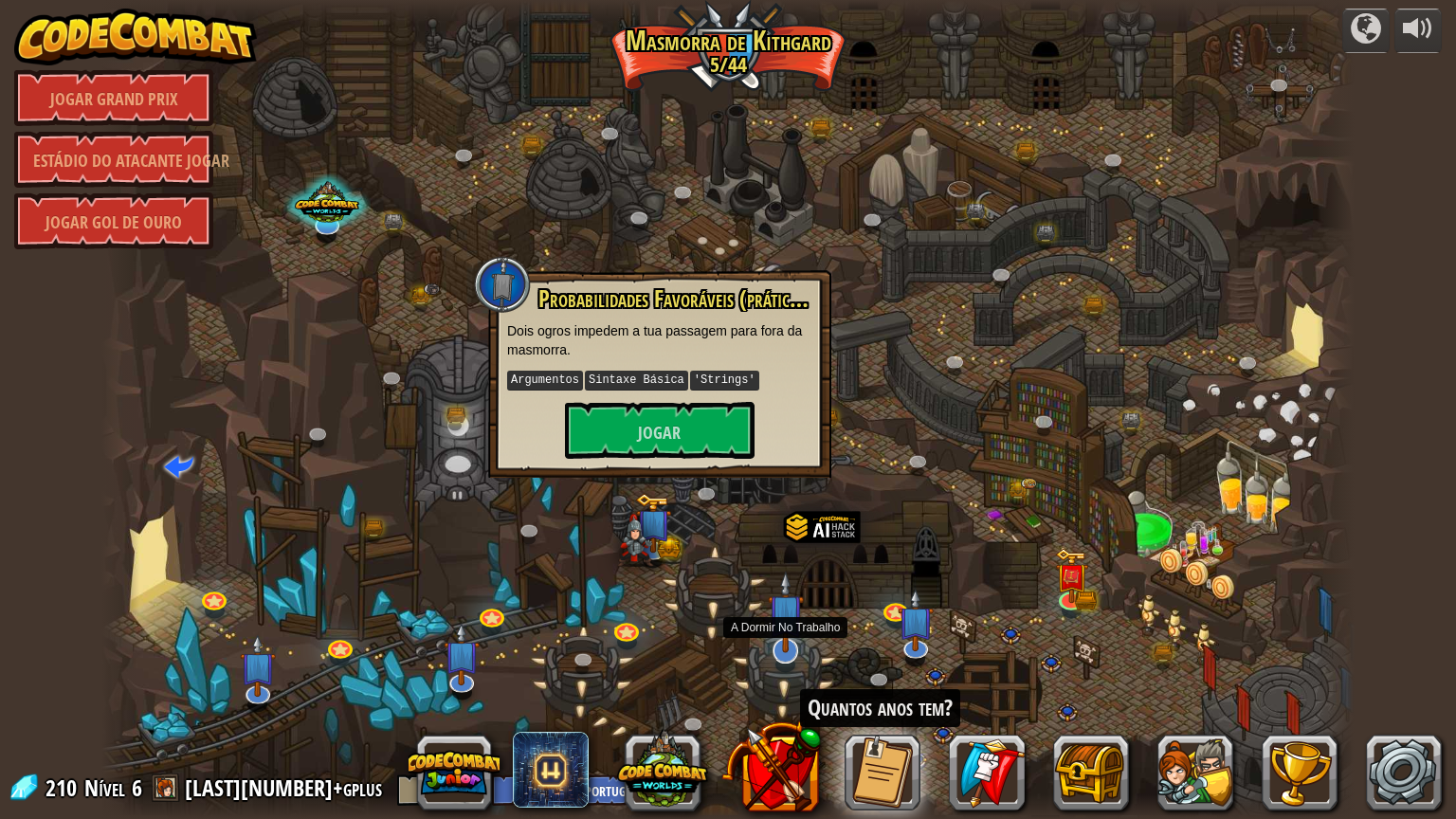 click at bounding box center (786, 612) 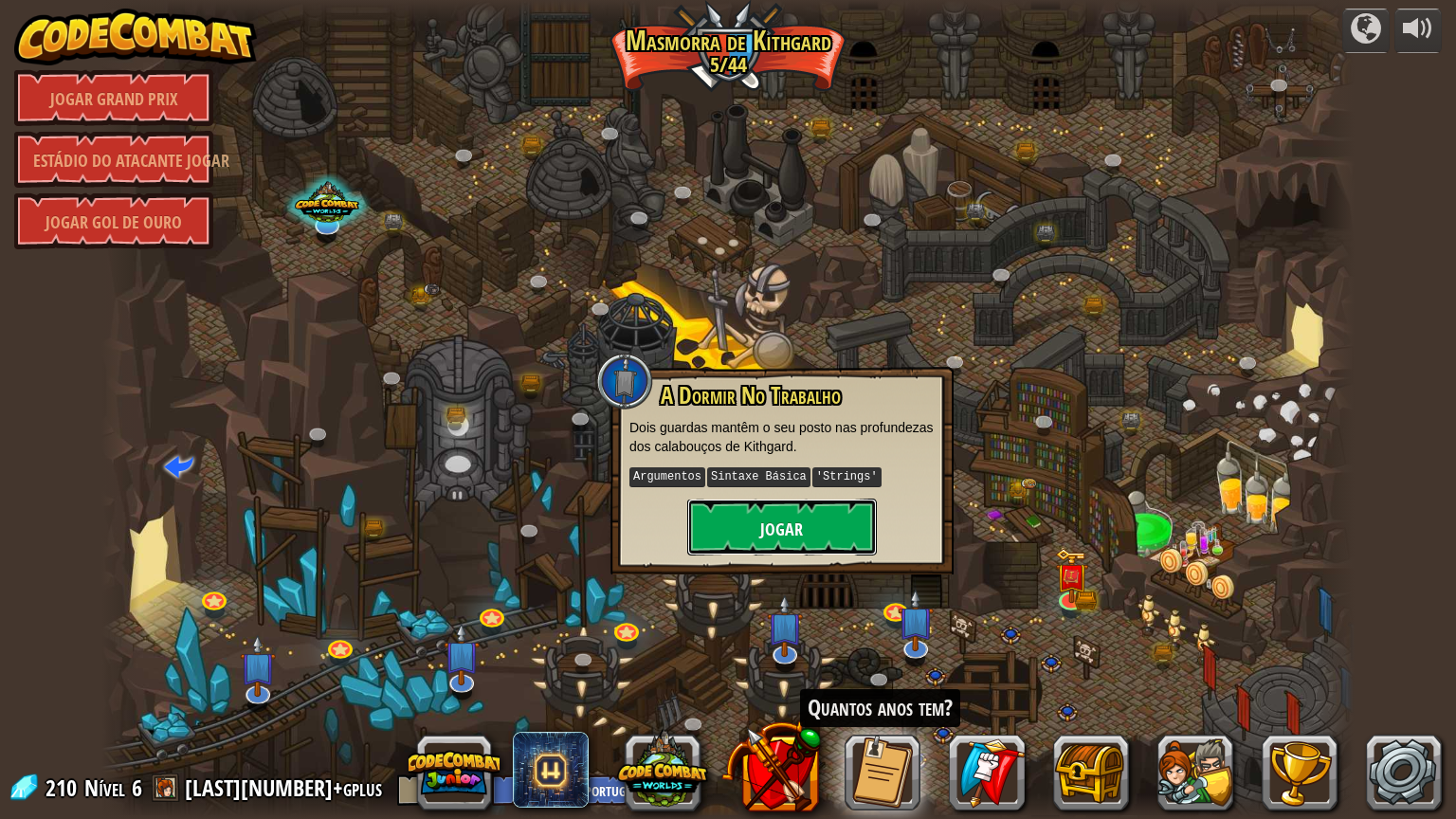 click on "Jogar" at bounding box center [782, 527] 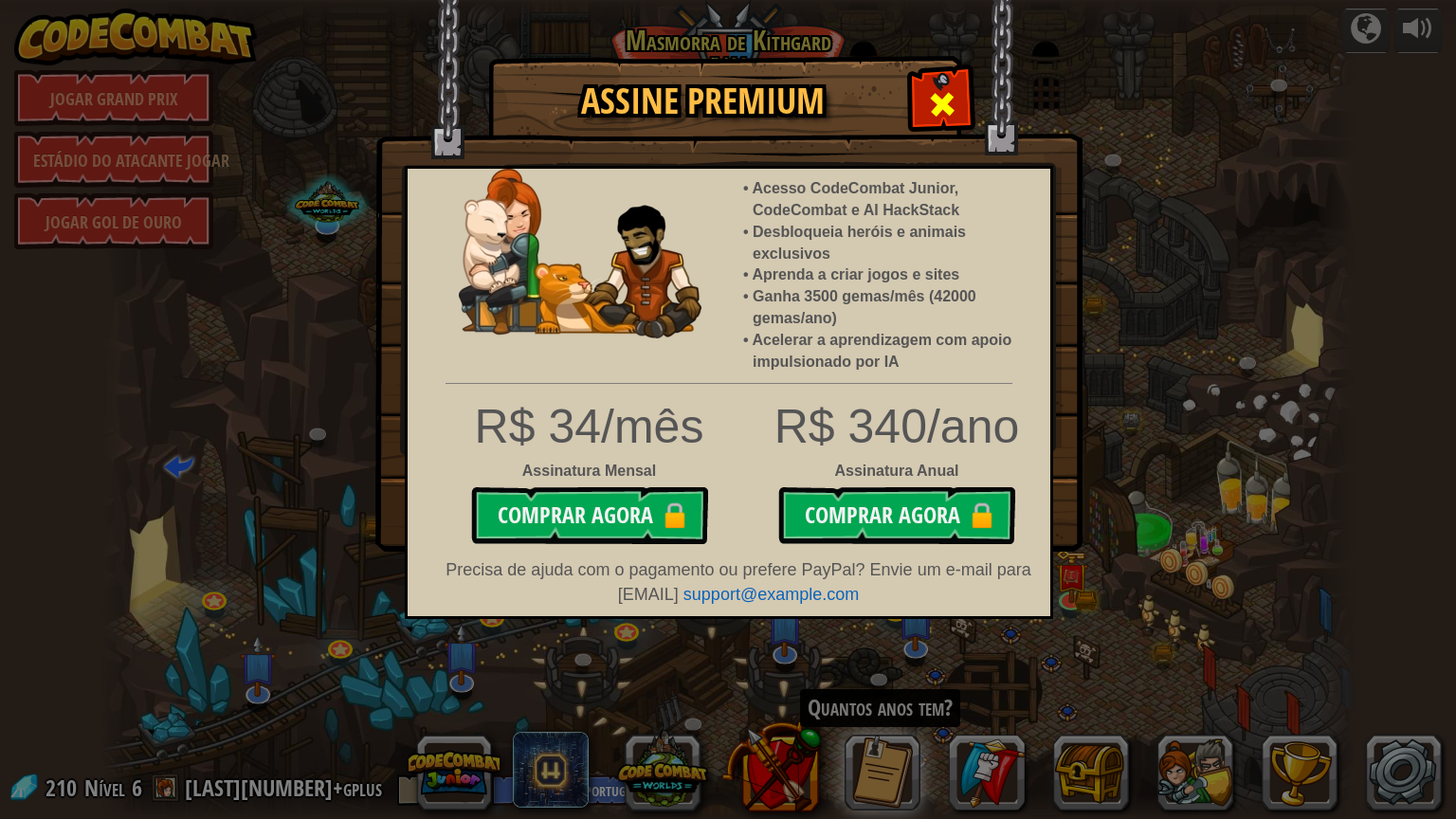 click at bounding box center (942, 104) 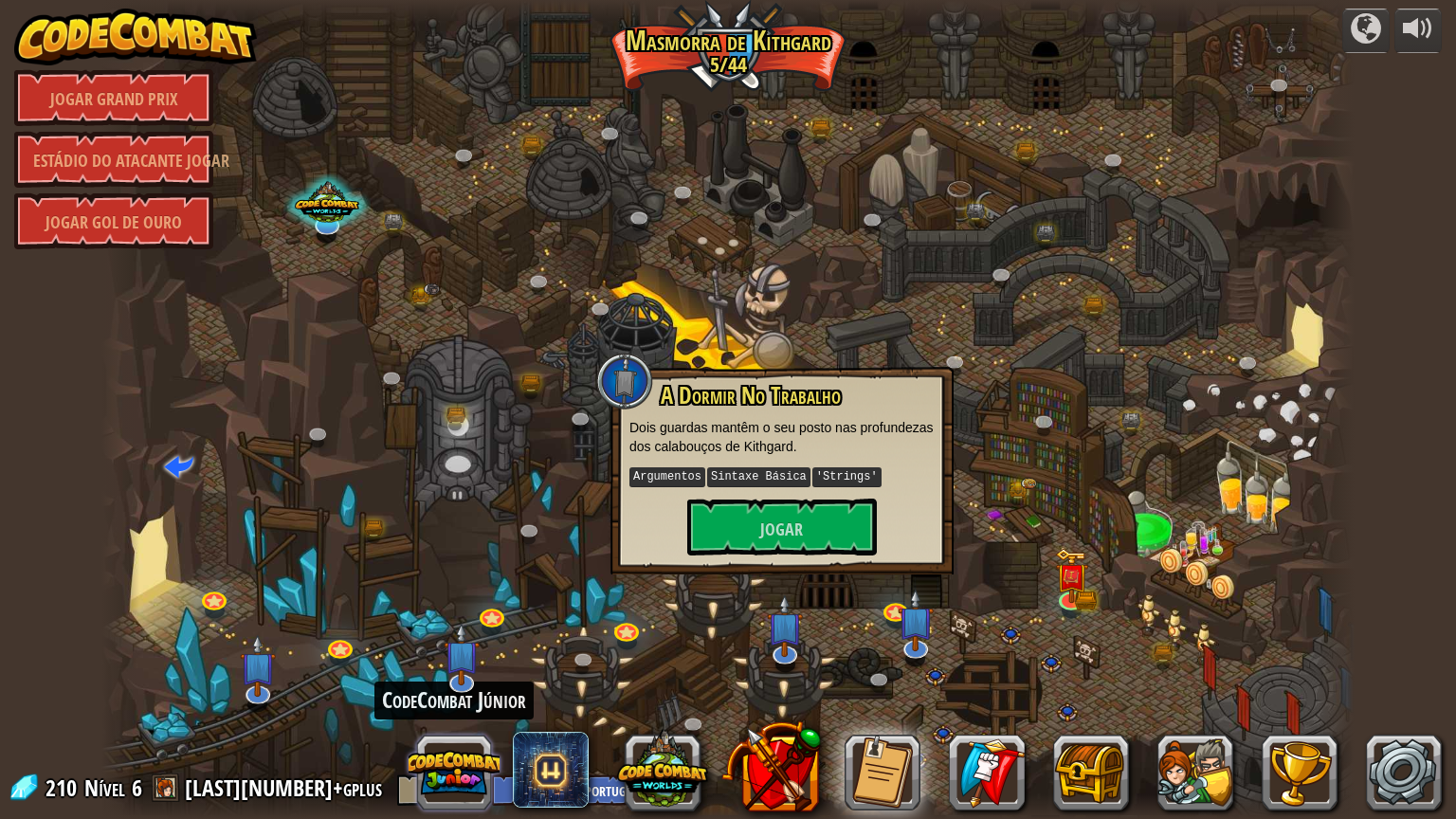 click at bounding box center [454, 773] 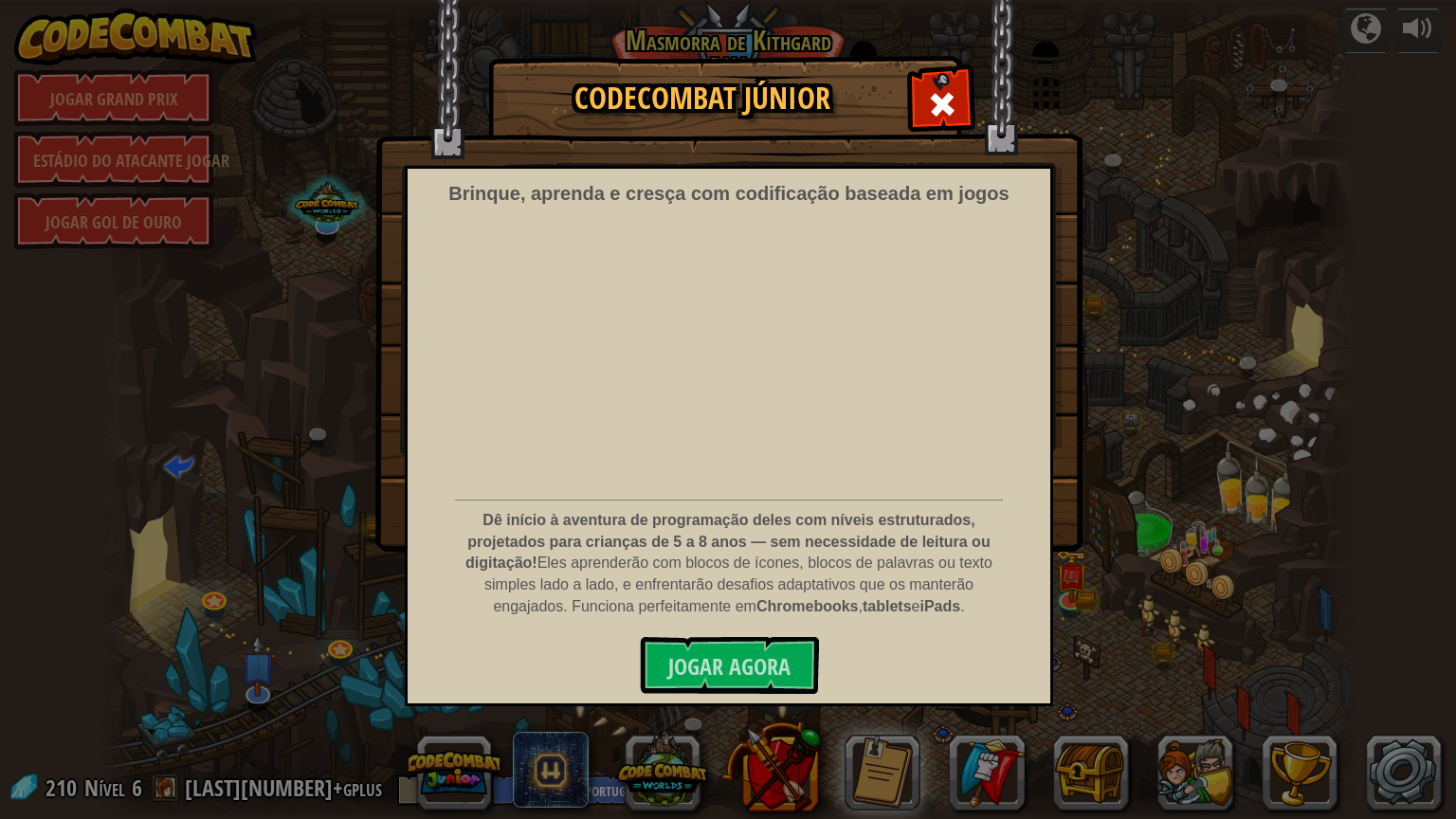 click at bounding box center (942, 104) 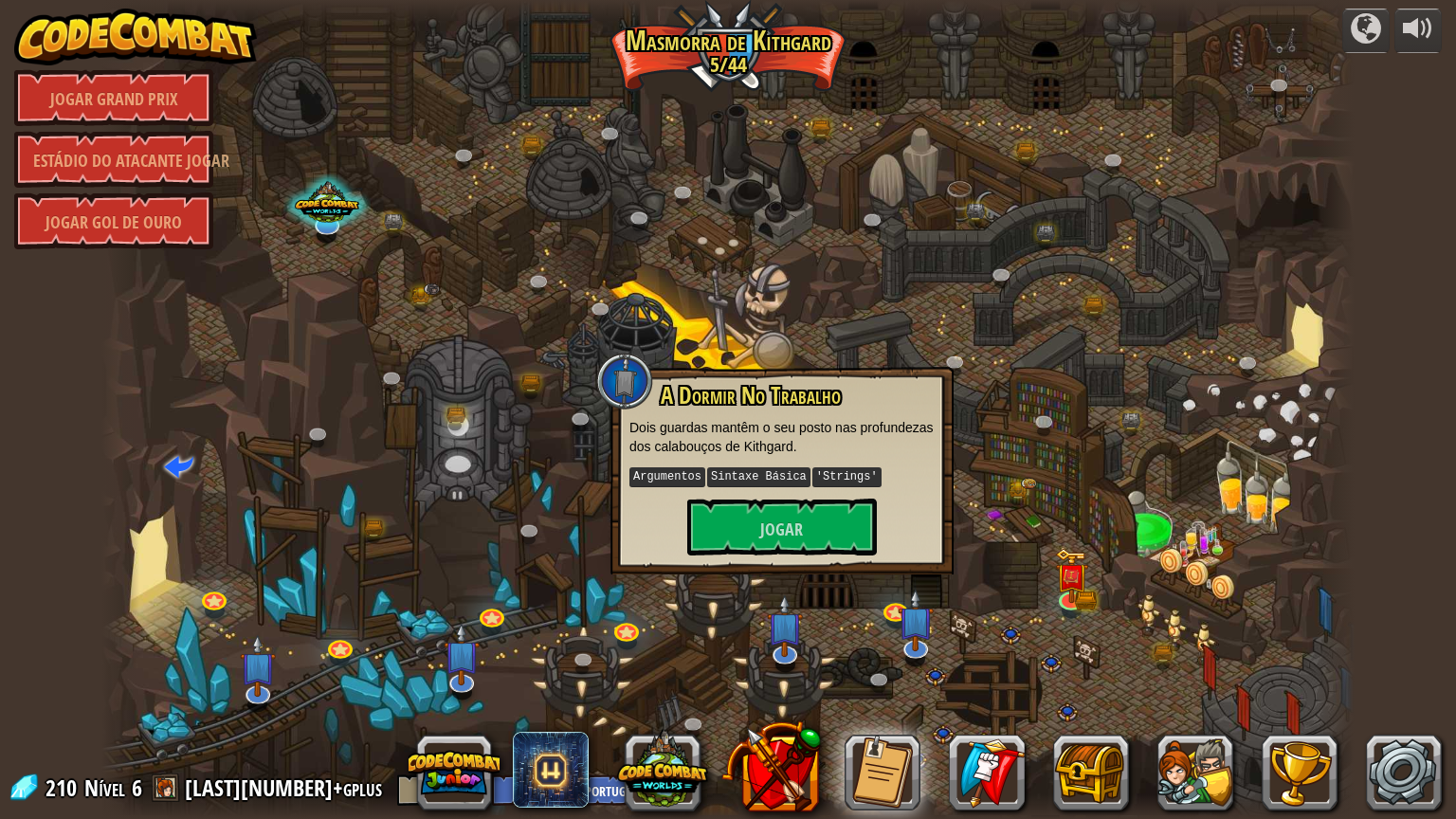 click at bounding box center (728, 410) 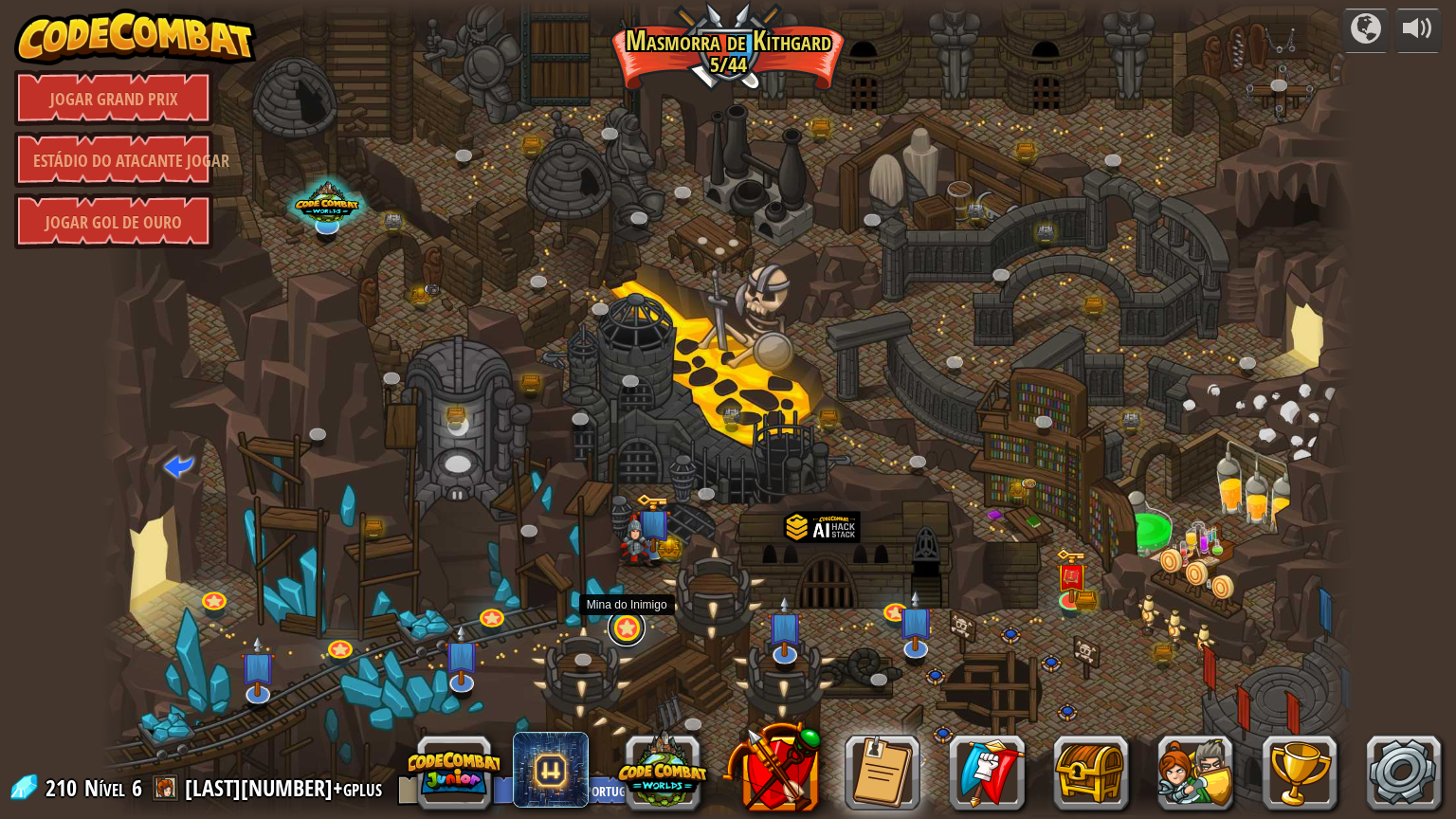 click at bounding box center (627, 628) 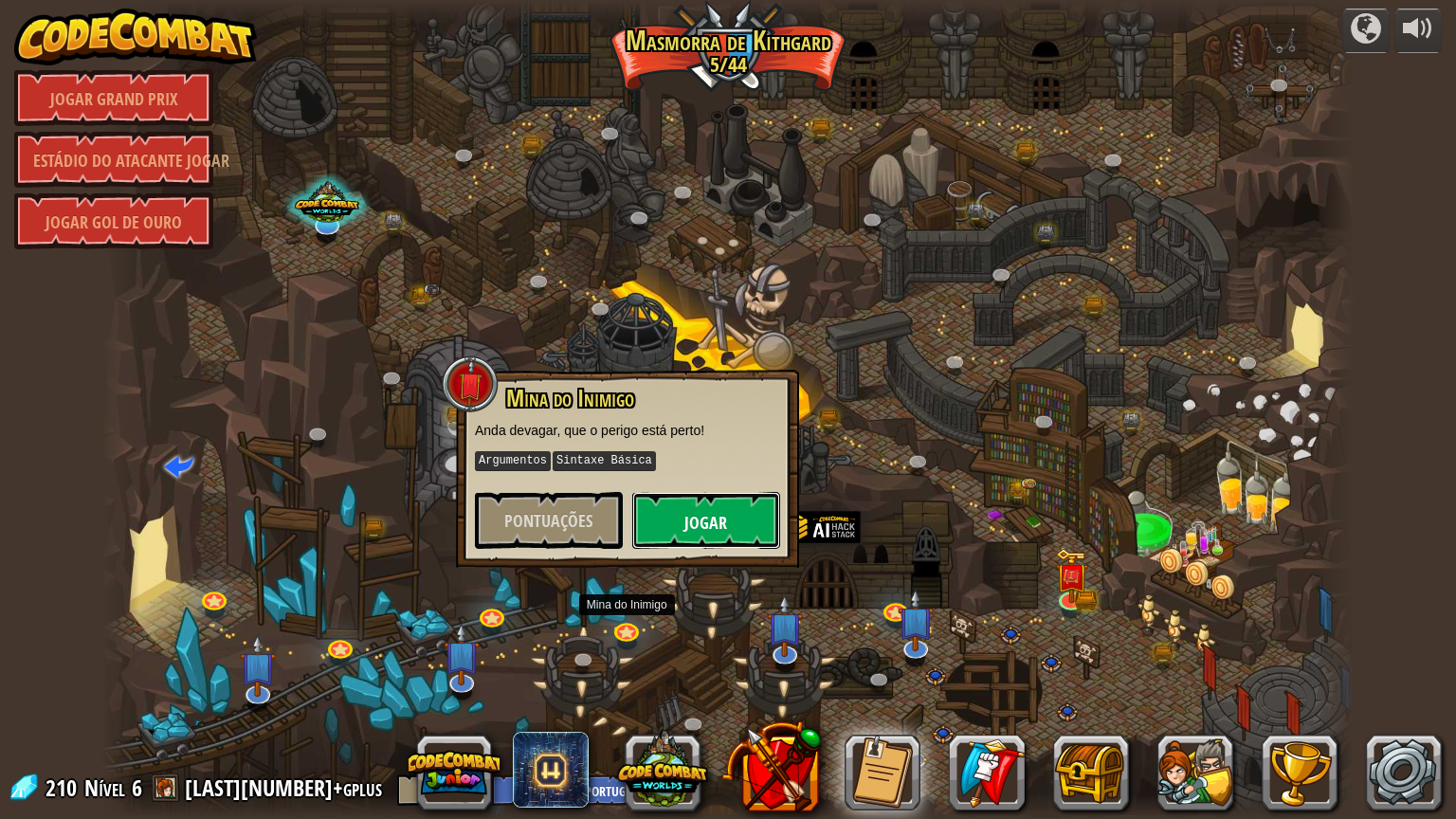 click on "Jogar" at bounding box center (706, 520) 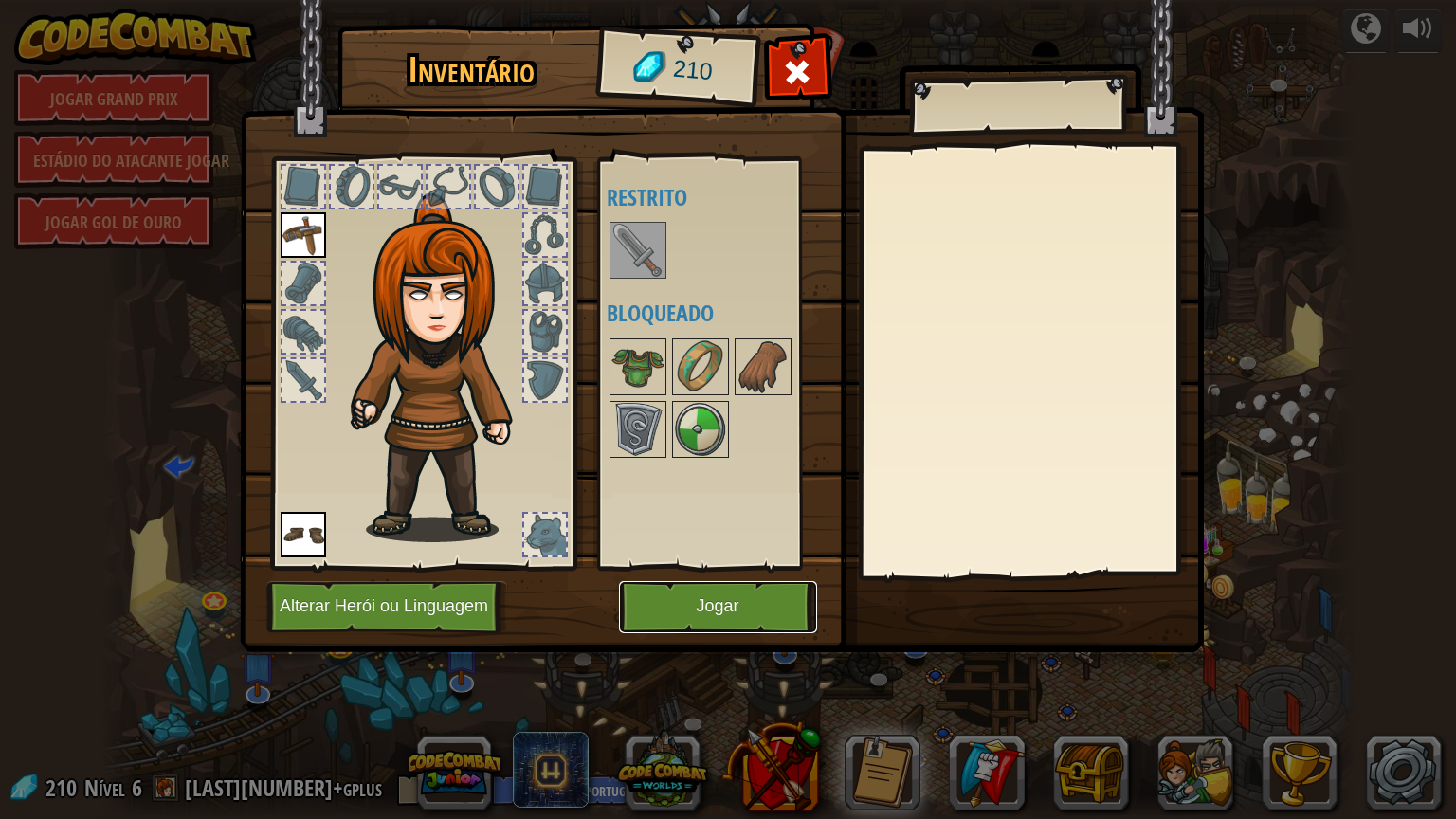 click on "Jogar" at bounding box center (717, 607) 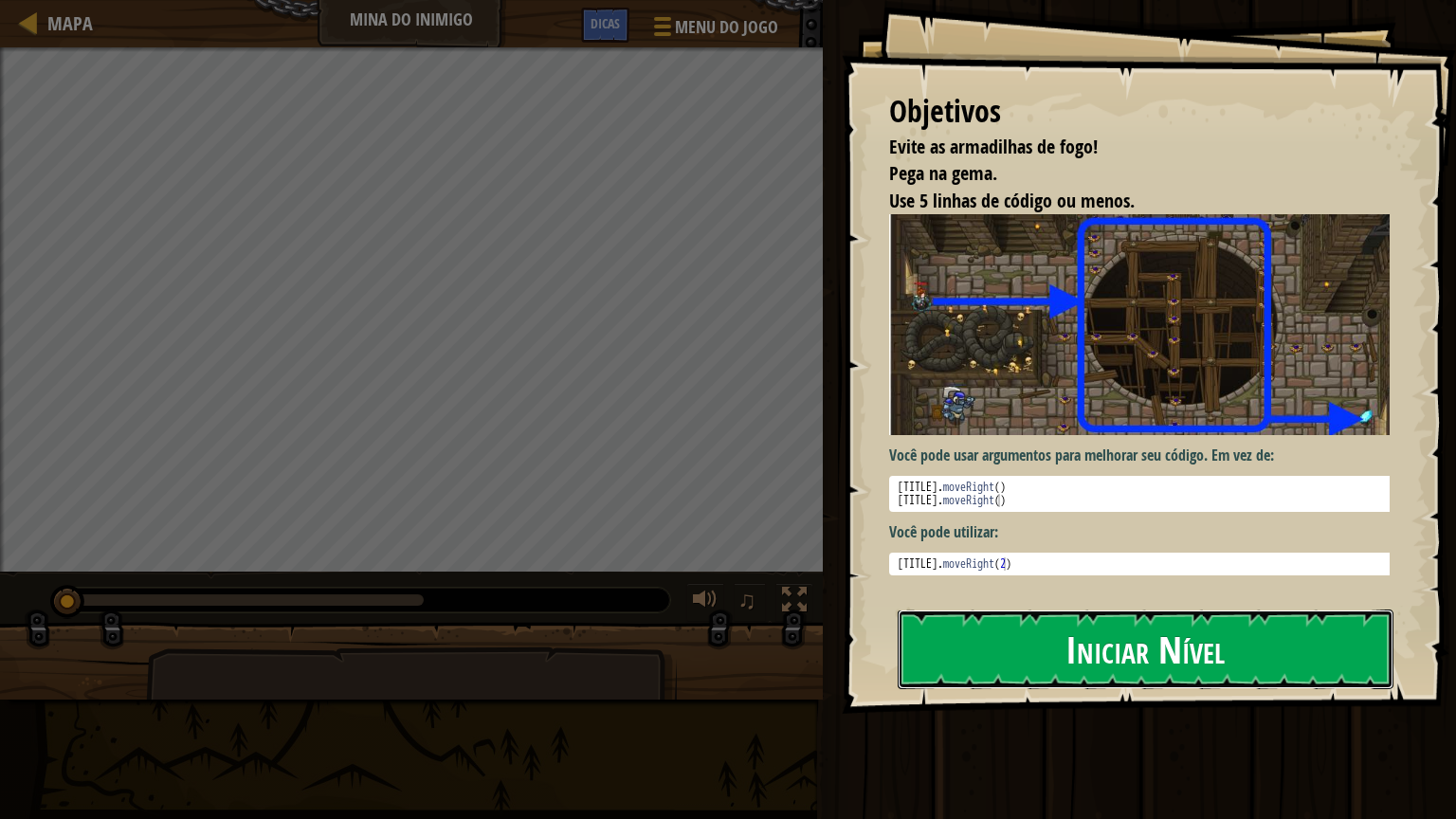 click on "Iniciar Nível" at bounding box center (1145, 648) 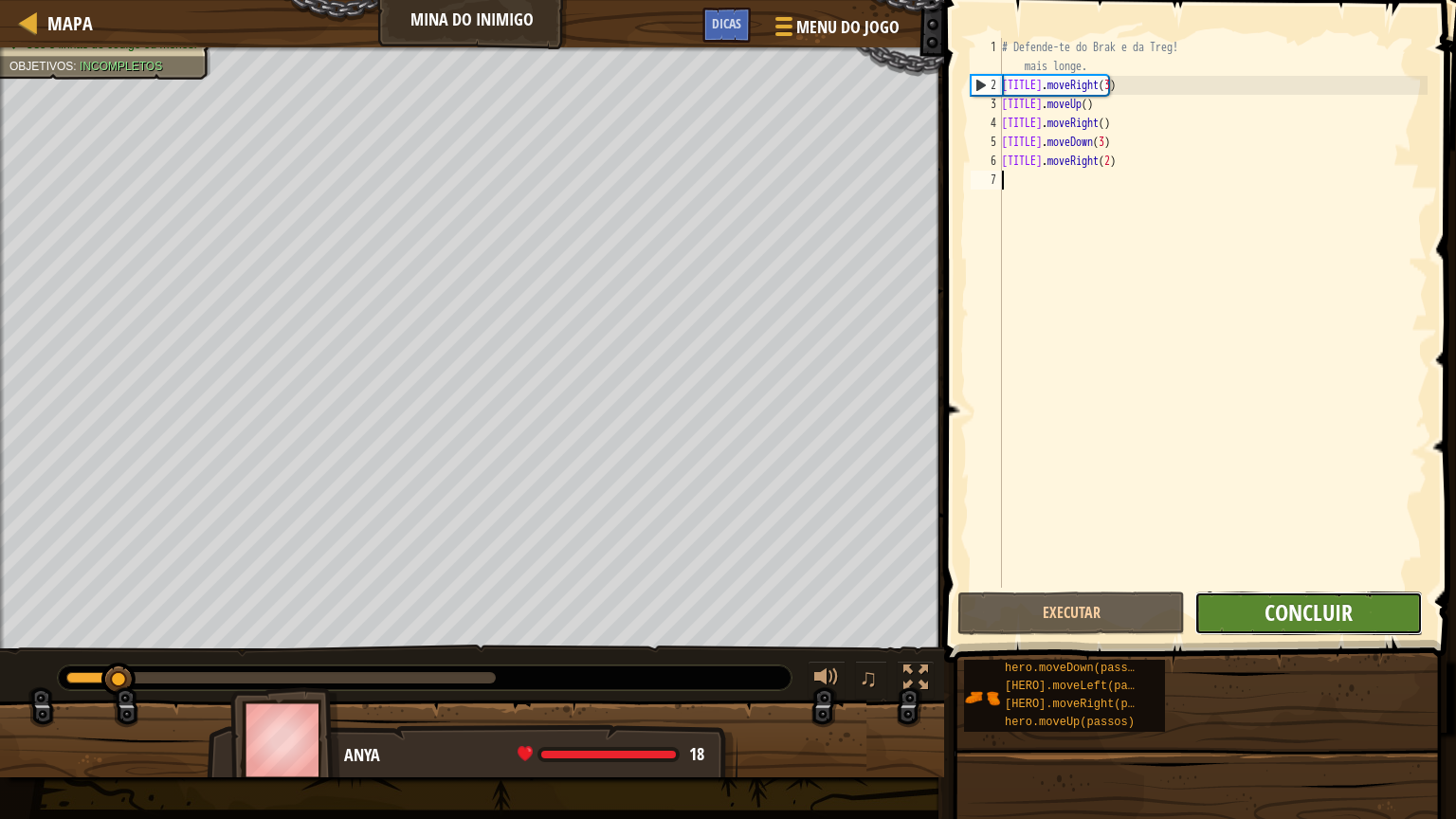 click on "Concluir" at bounding box center (1308, 612) 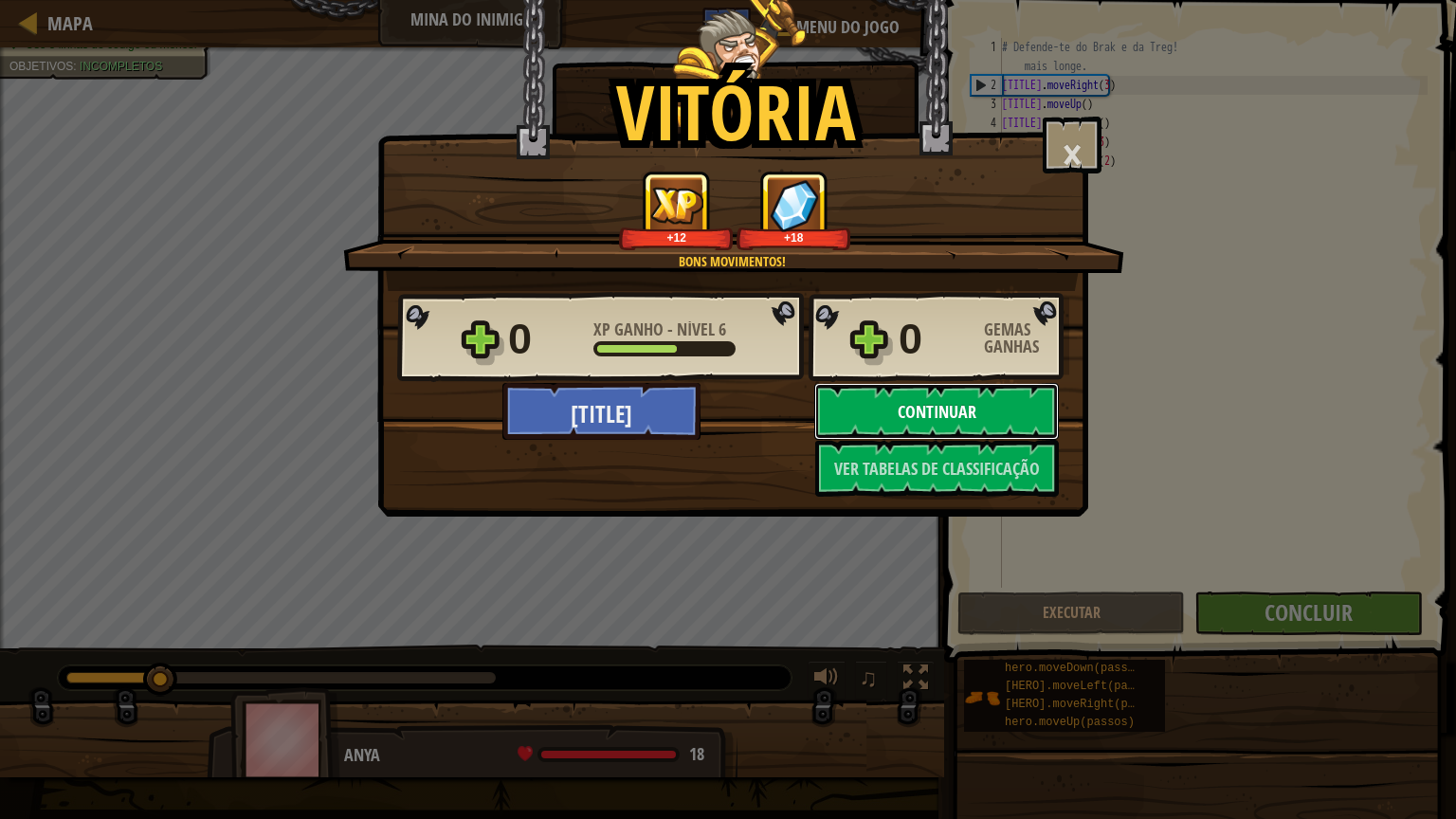 click on "Continuar" at bounding box center [937, 411] 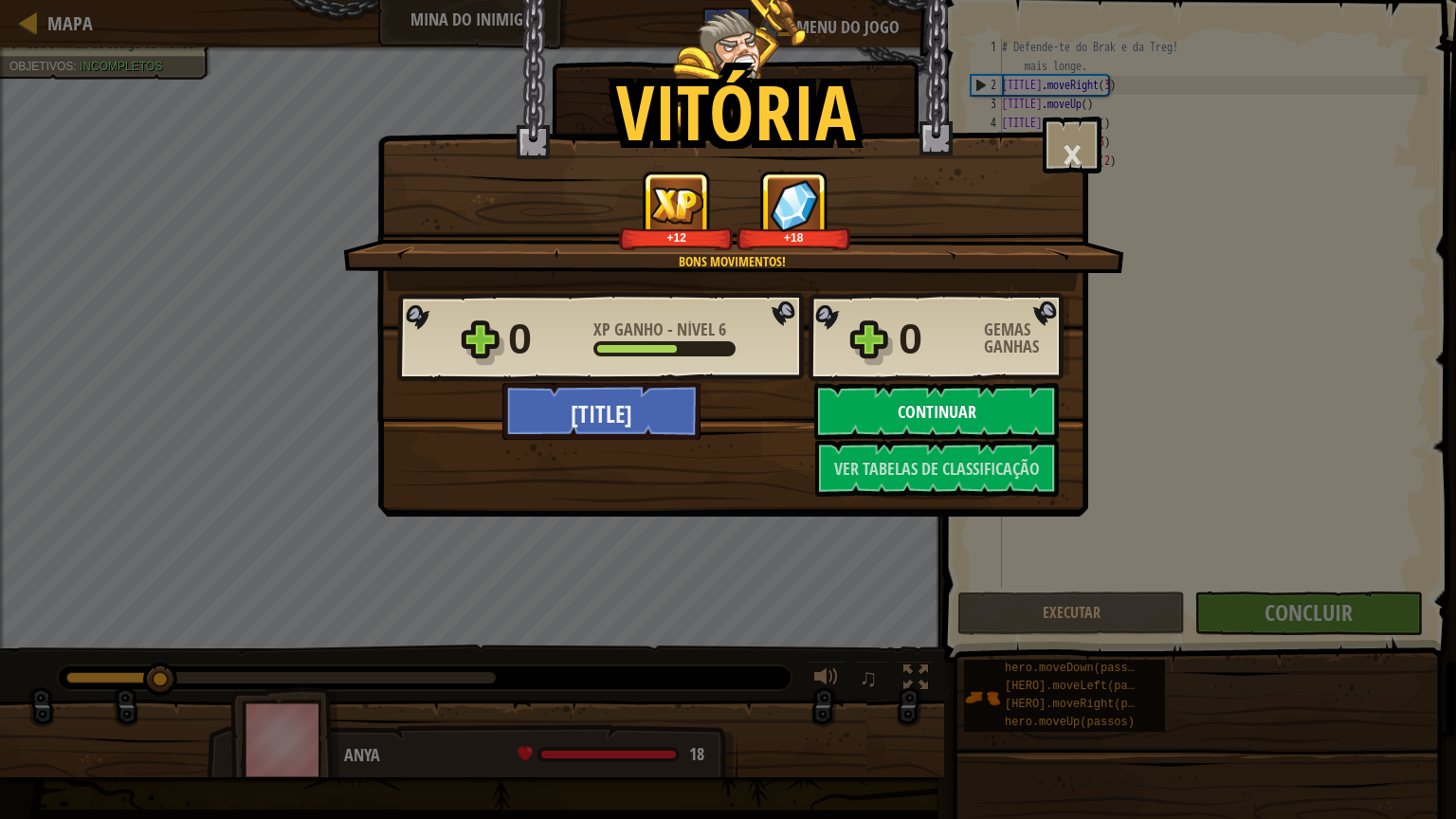 select on "pt-PT" 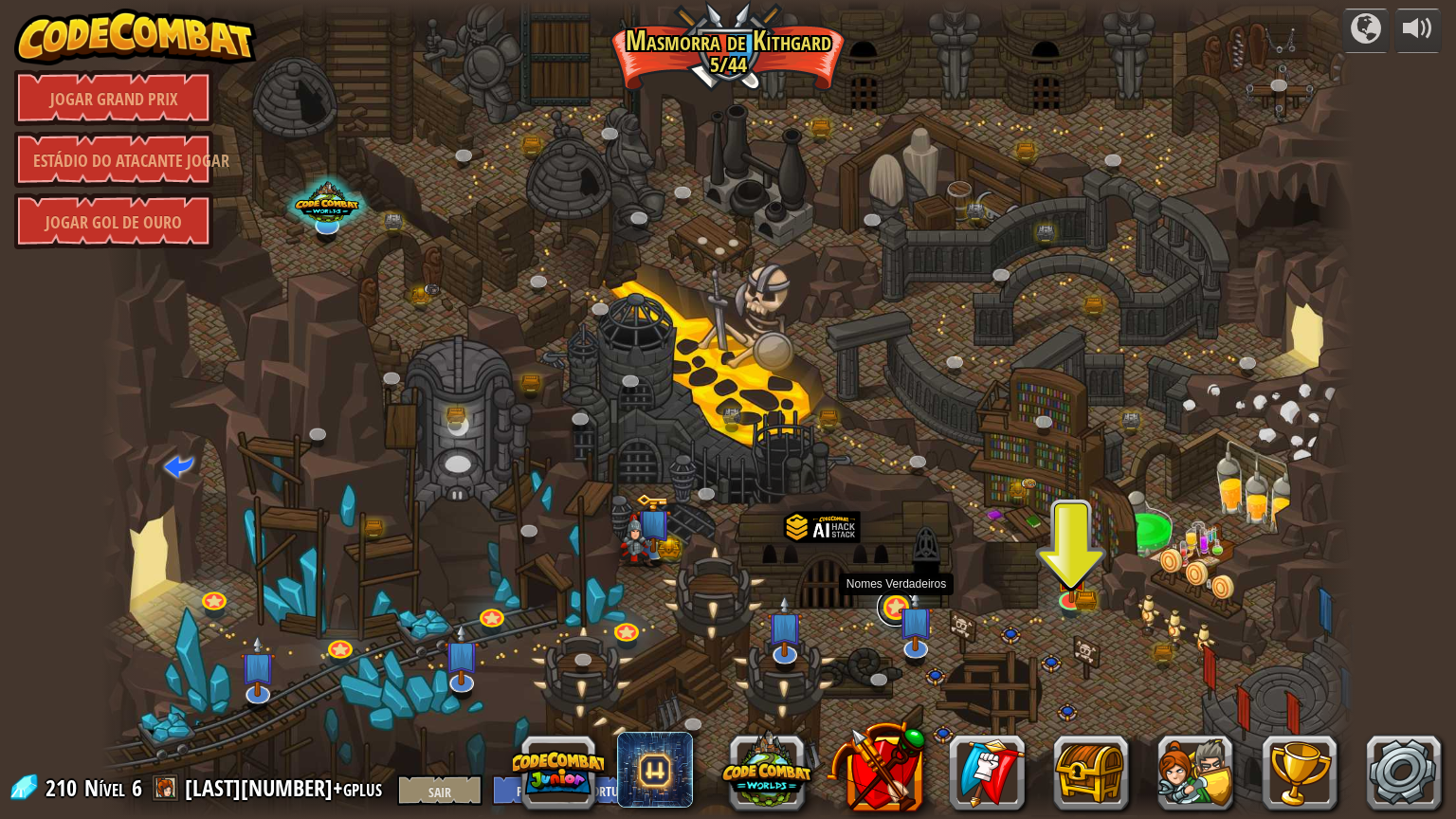 click at bounding box center (896, 608) 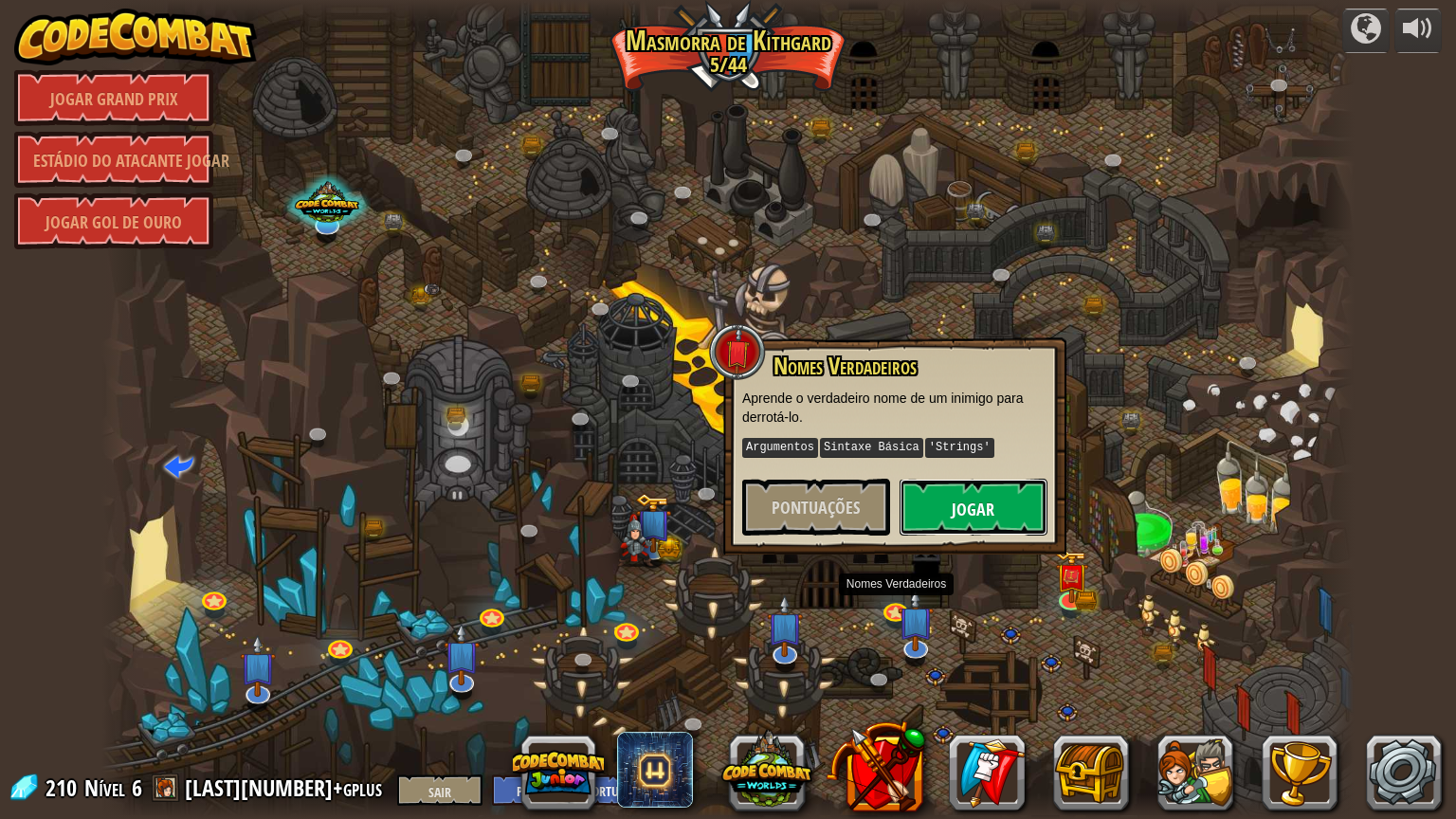 click on "Jogar" at bounding box center (974, 507) 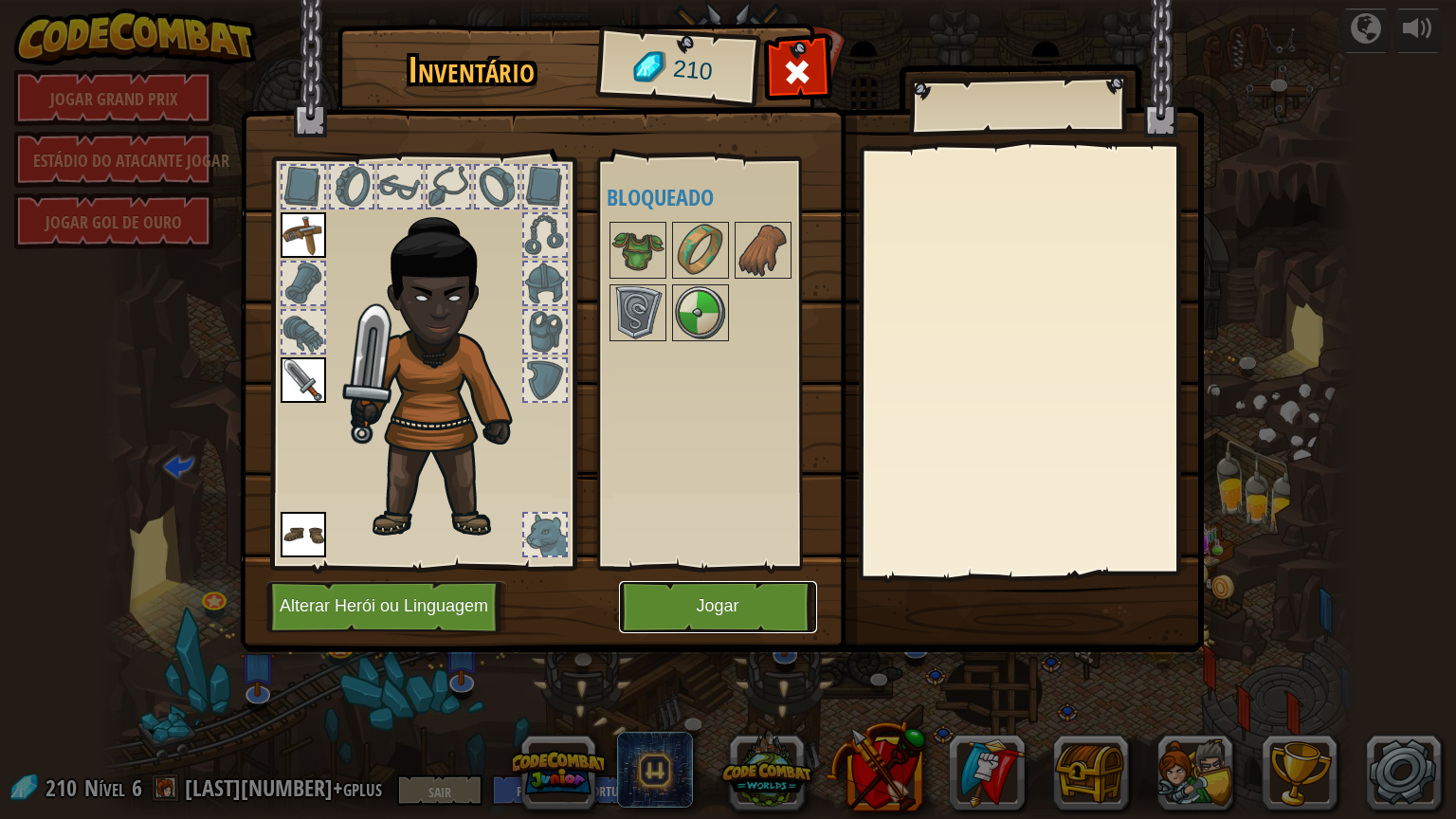 click on "Jogar" at bounding box center [718, 607] 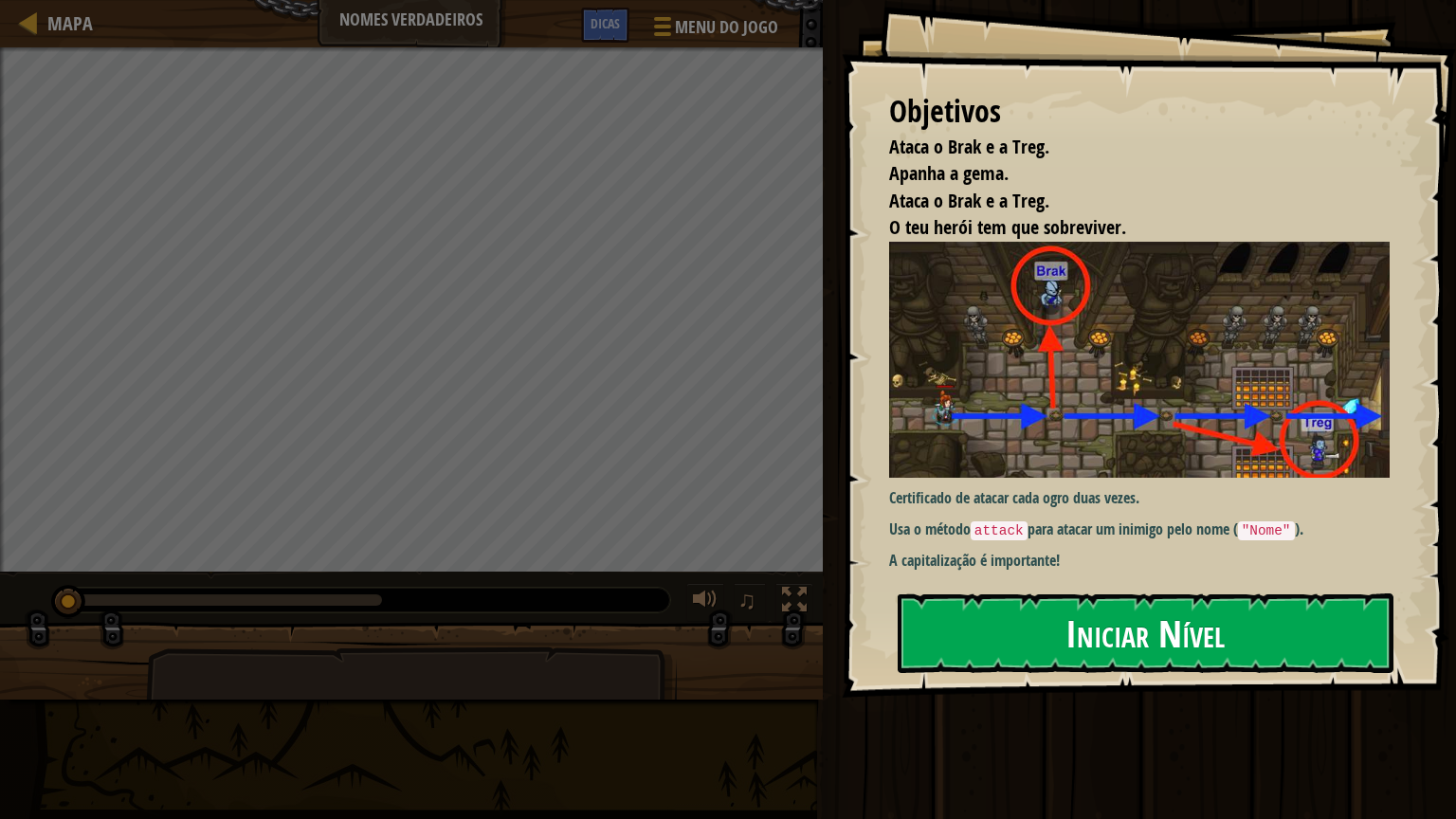 click on "Iniciar Nível" at bounding box center (1145, 632) 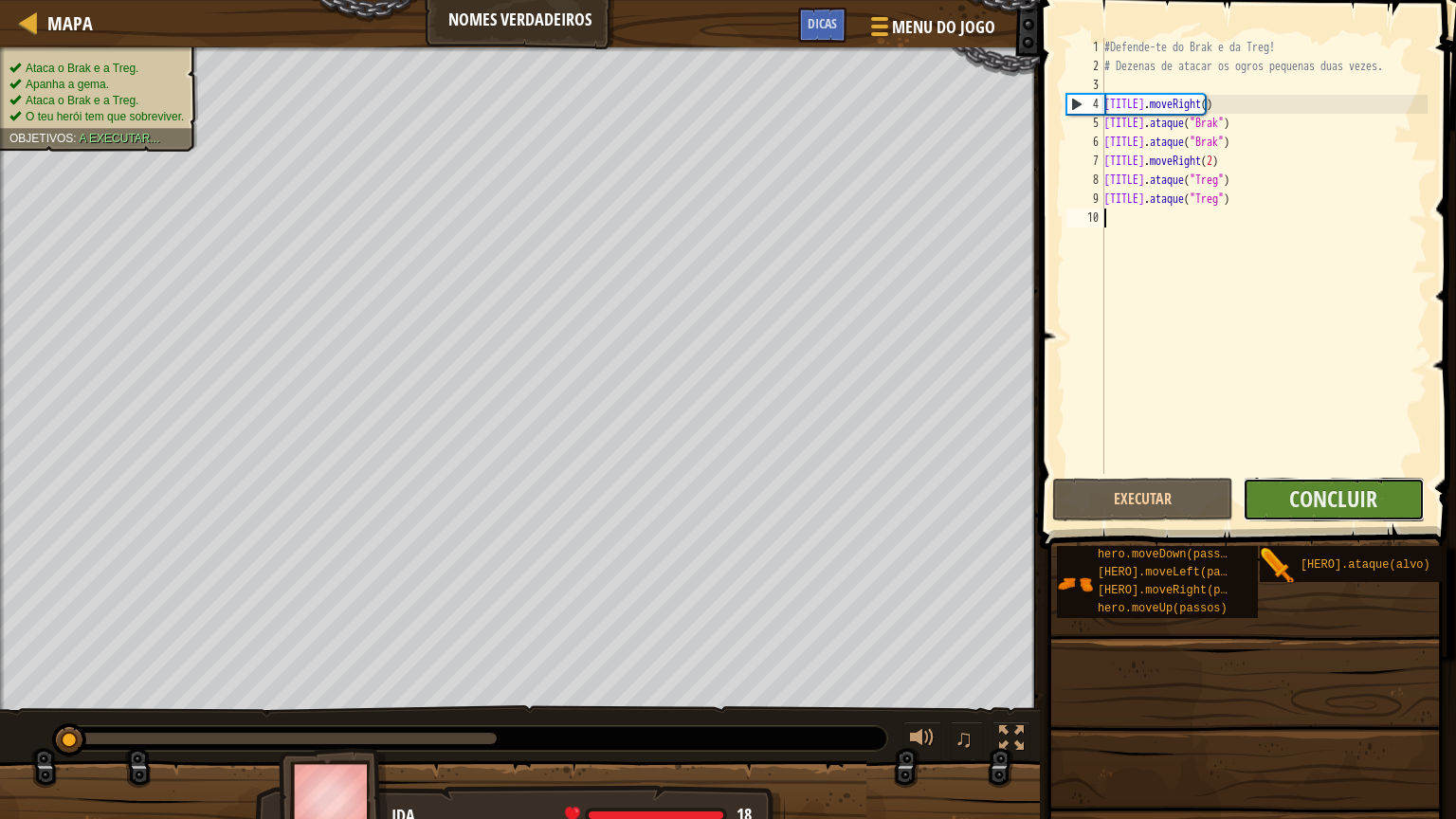 click on "Concluir" at bounding box center [1333, 500] 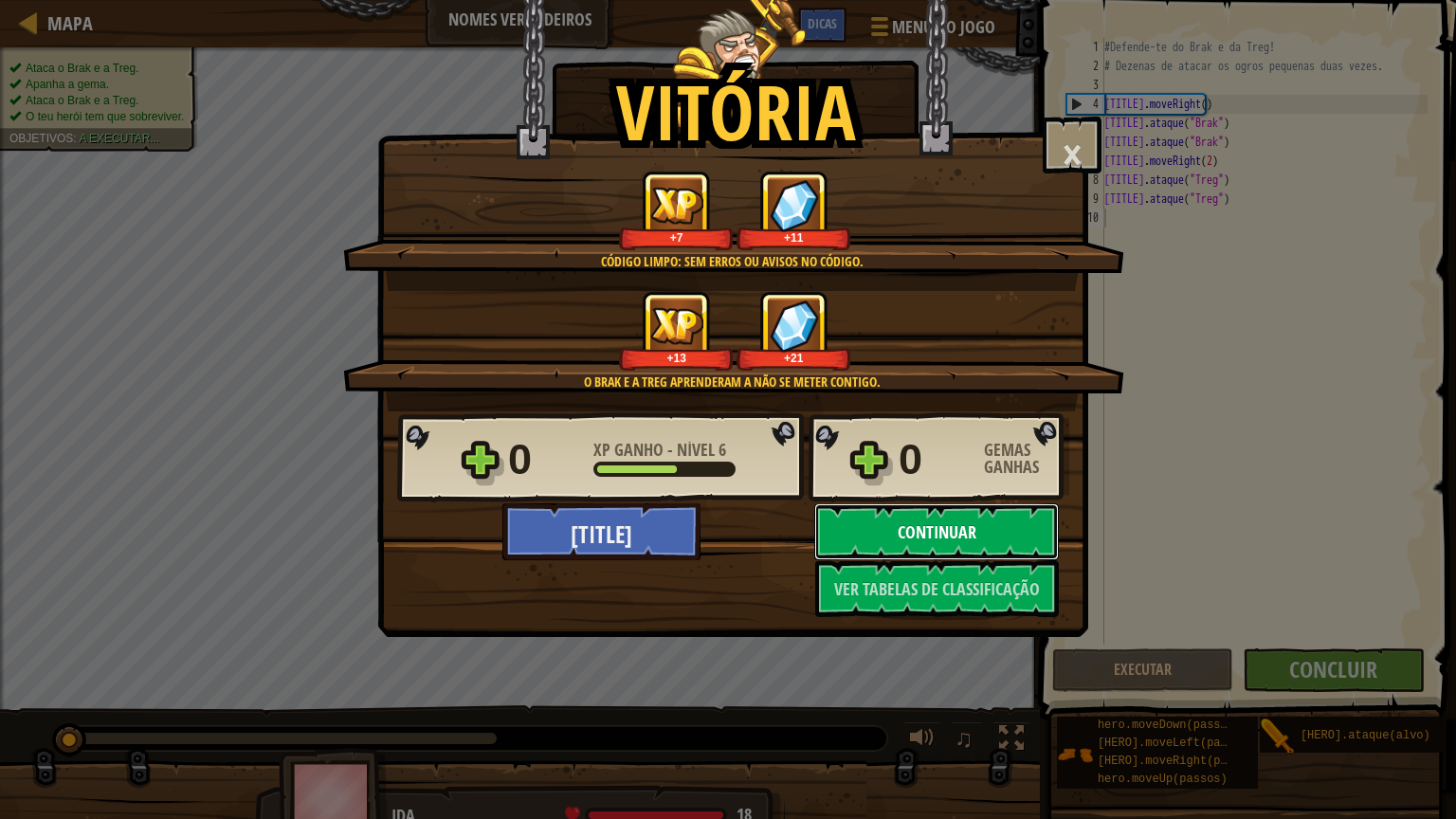 click on "Continuar" at bounding box center [937, 532] 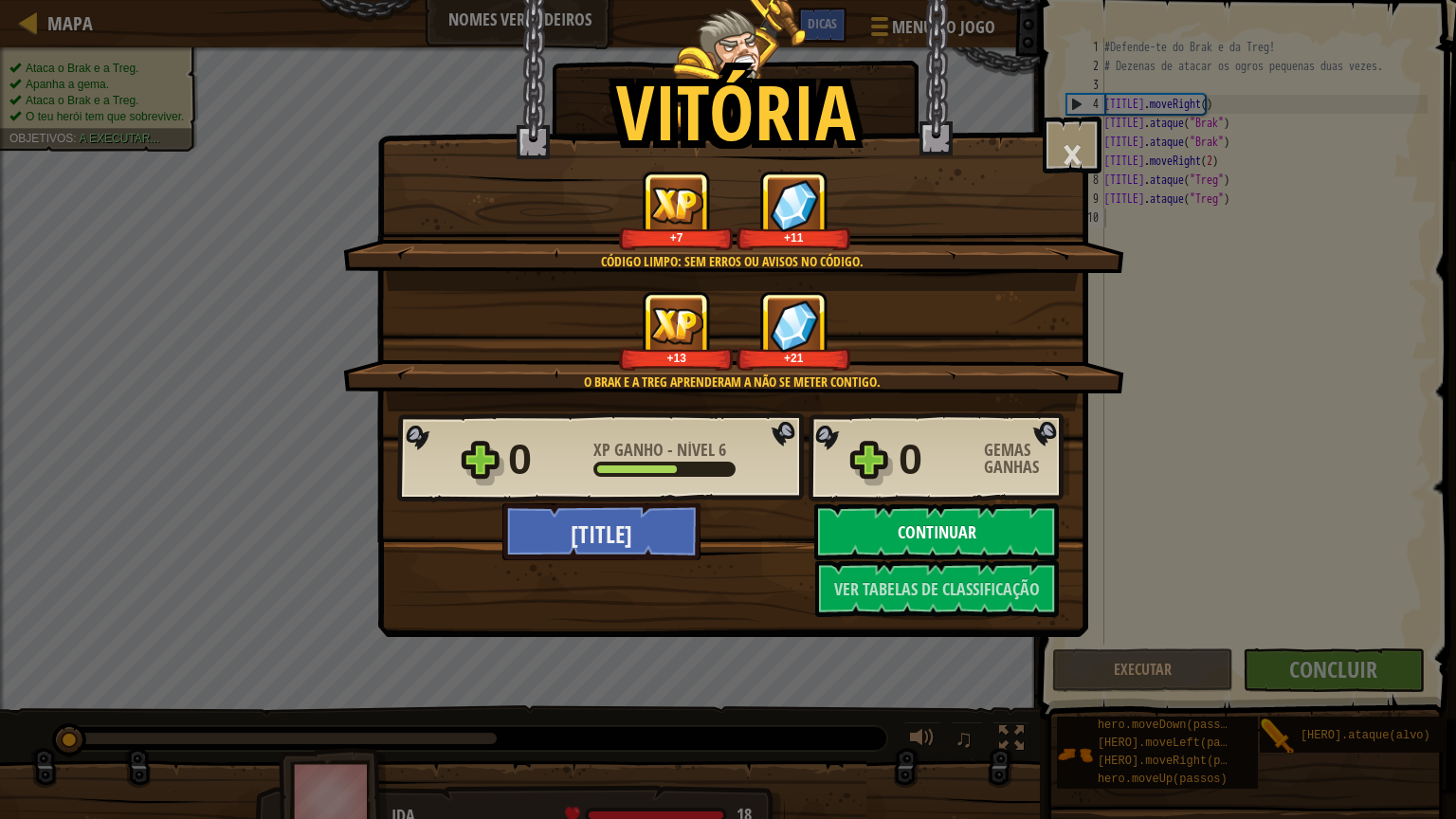 select on "pt-PT" 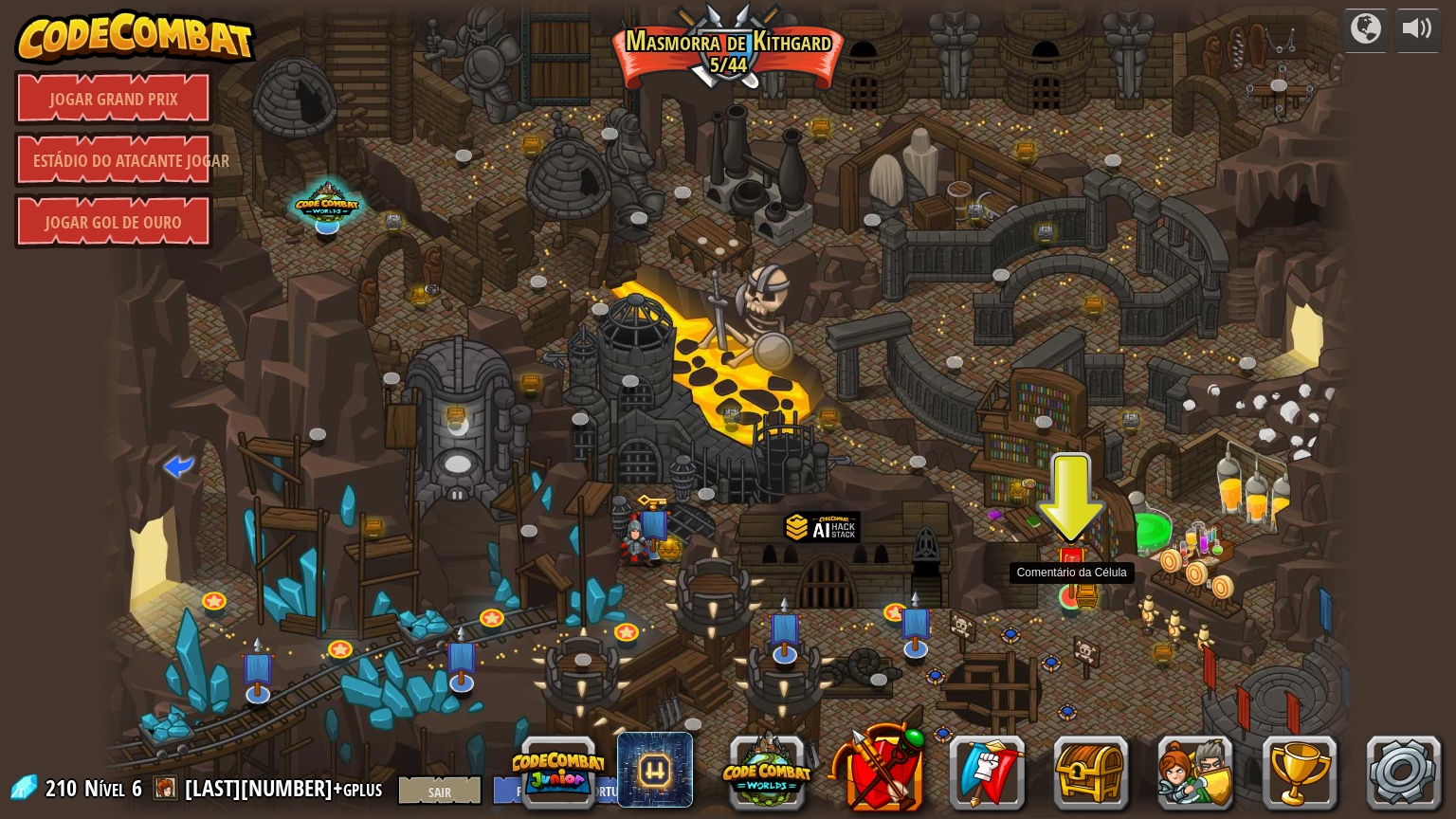 click at bounding box center [1071, 562] 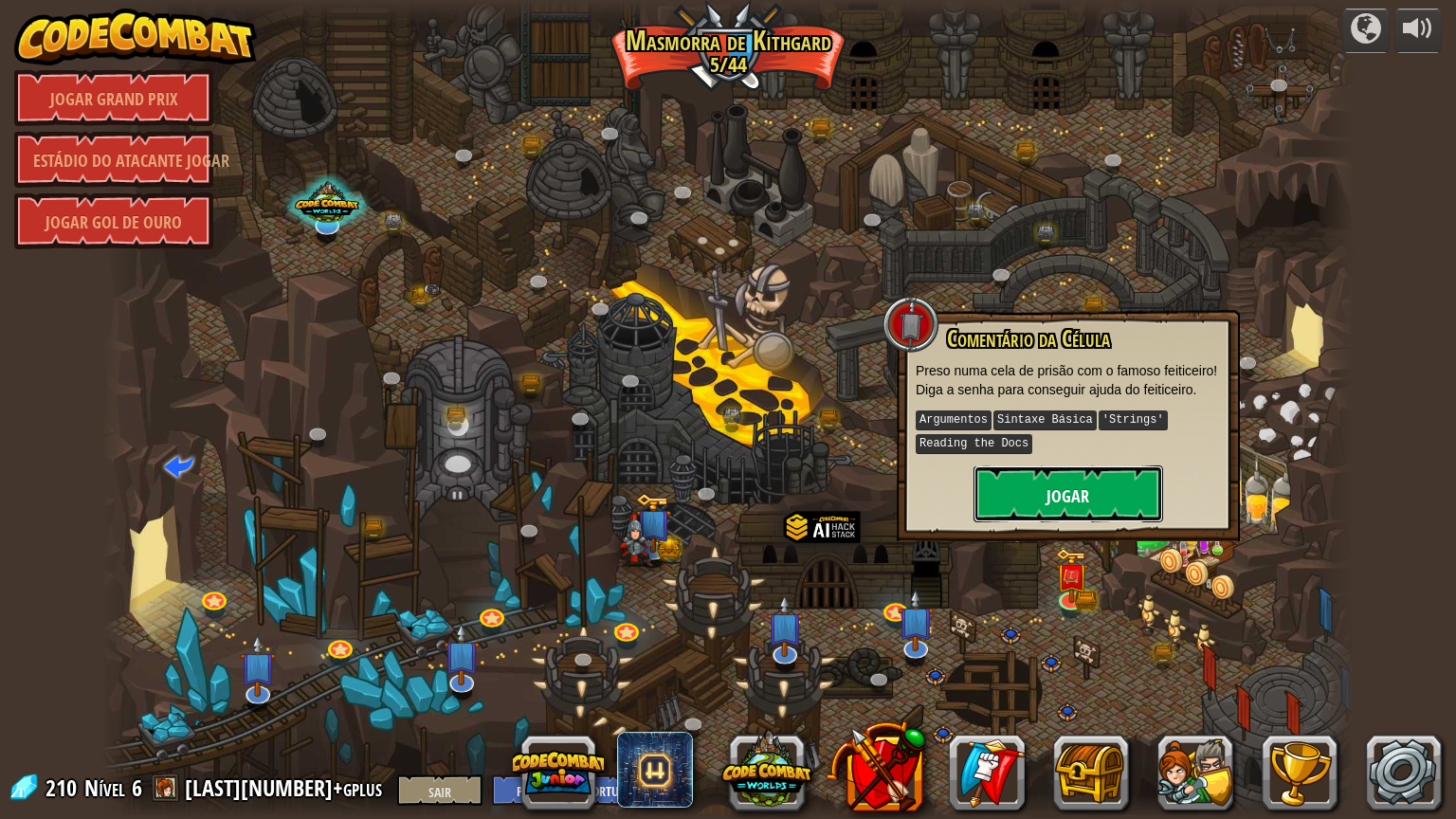 click on "Jogar" at bounding box center (1067, 496) 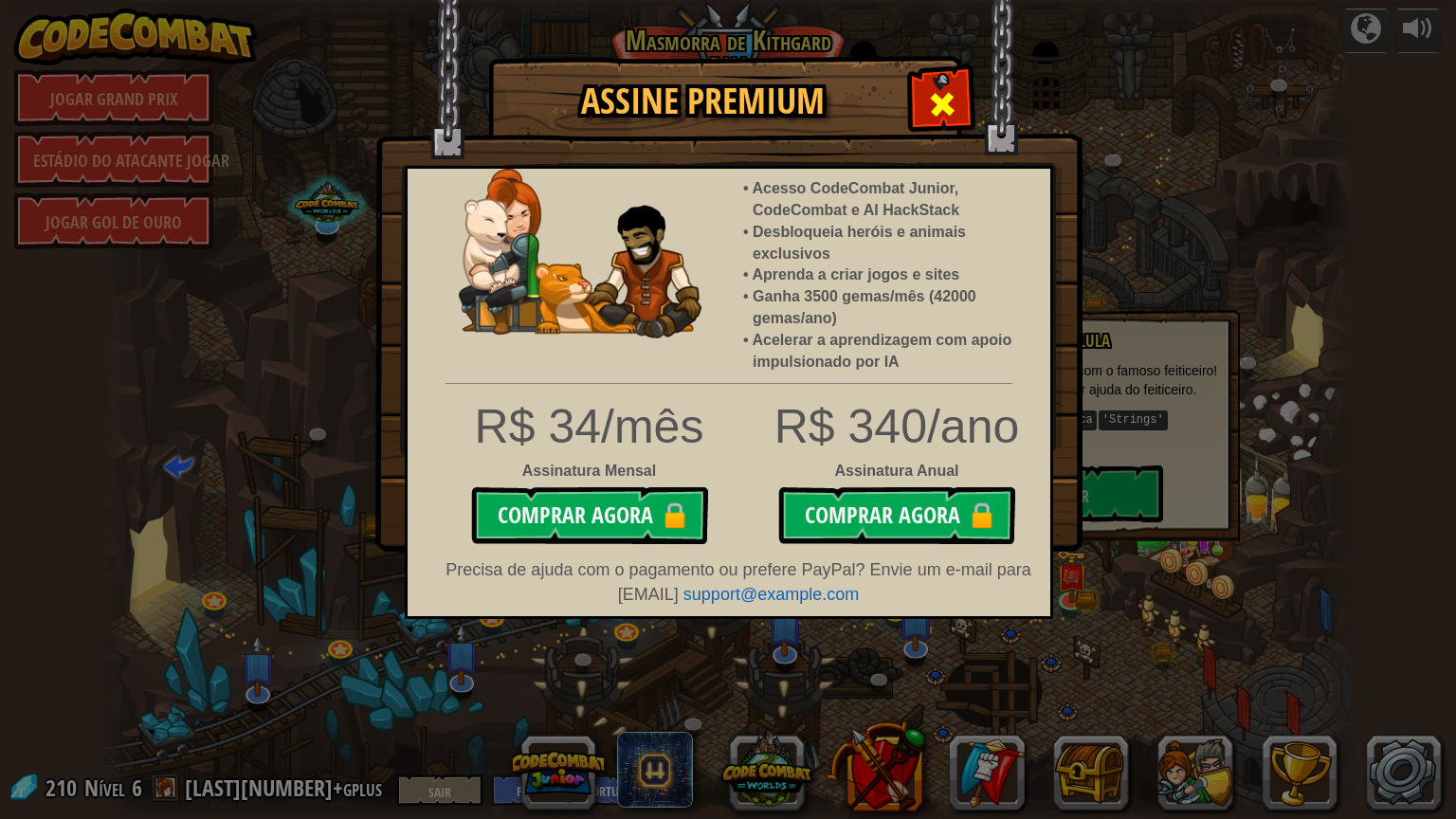 click at bounding box center [942, 104] 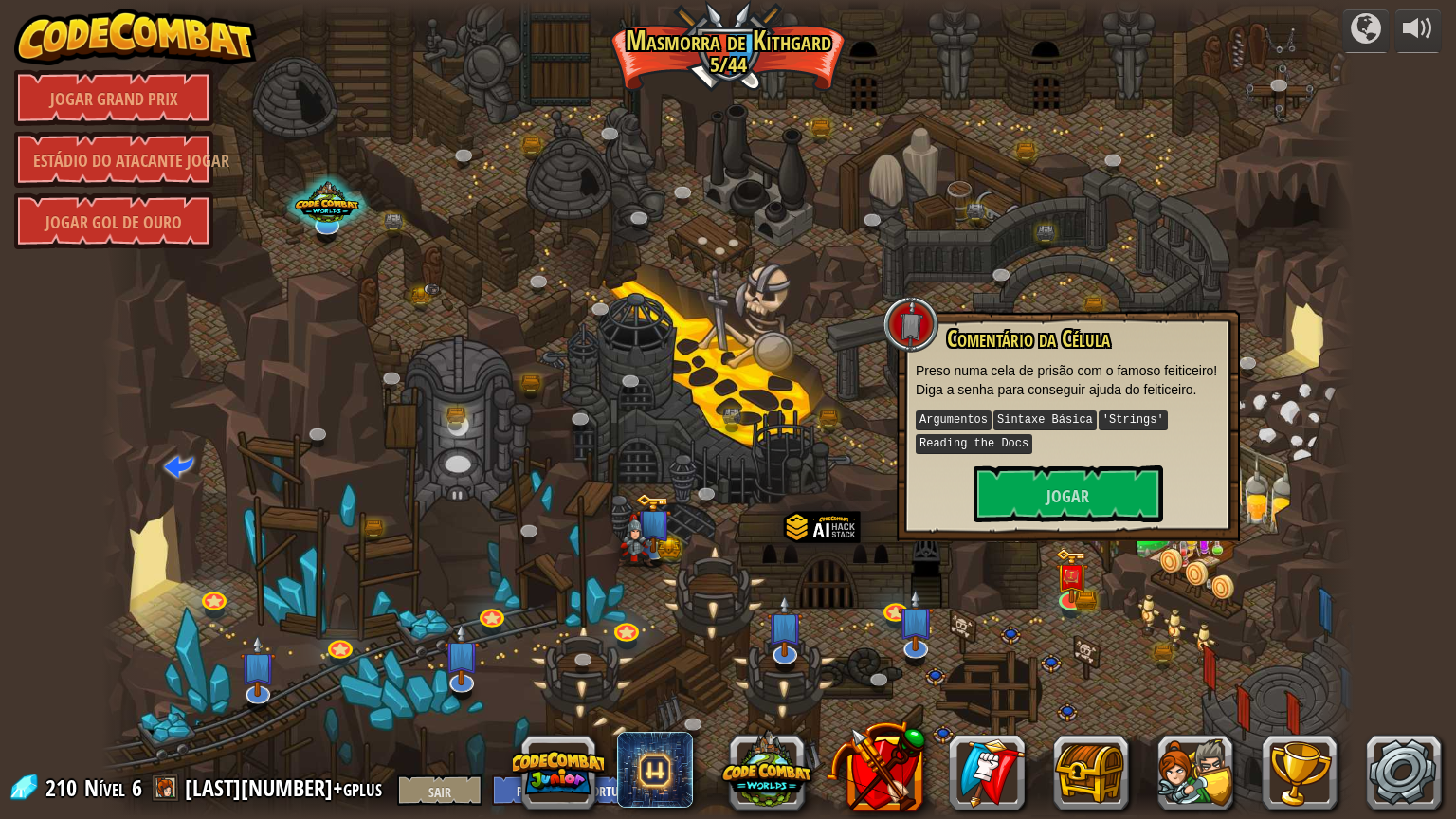 drag, startPoint x: 1206, startPoint y: 580, endPoint x: 1182, endPoint y: 580, distance: 24 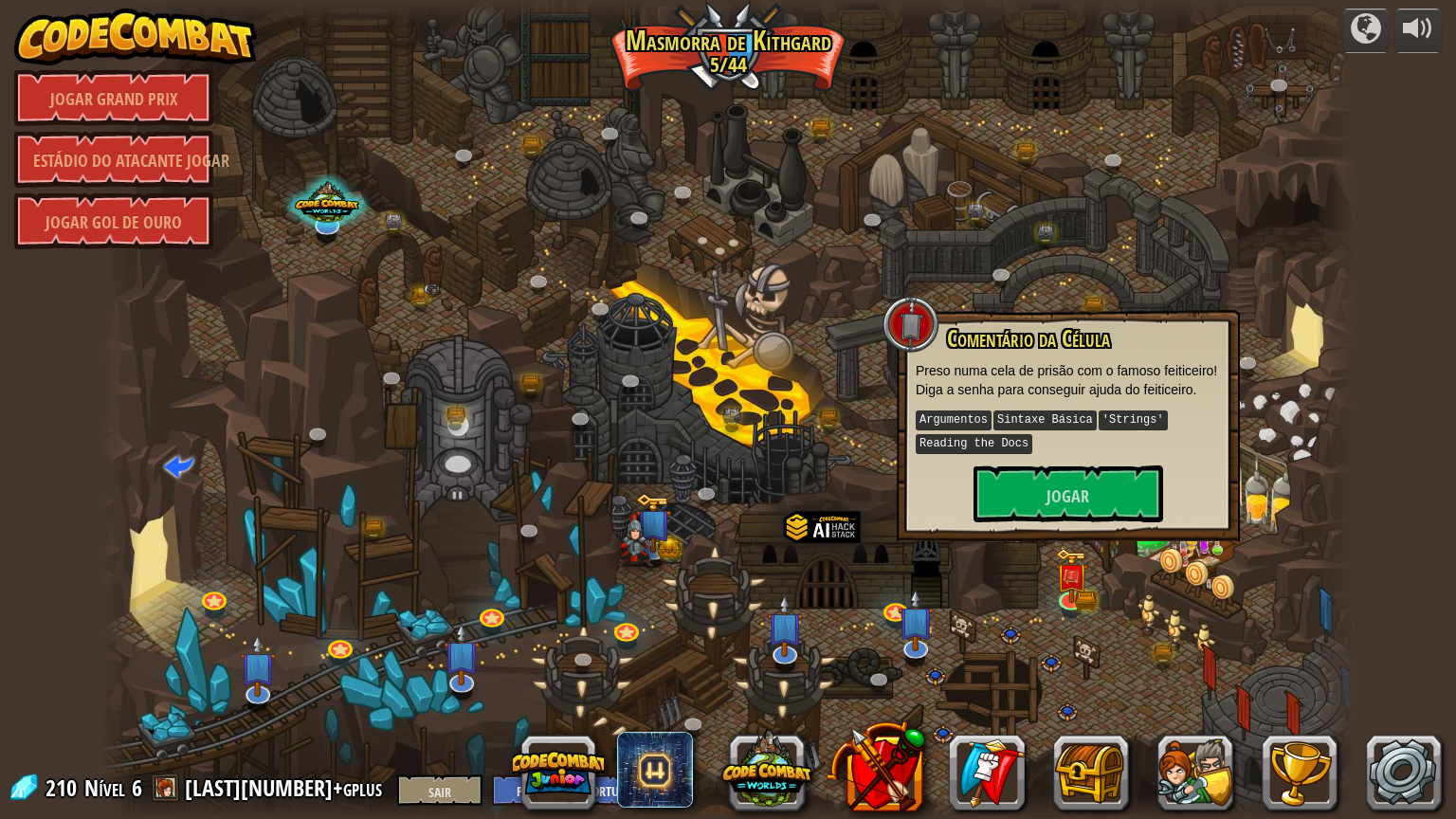 click at bounding box center [728, 410] 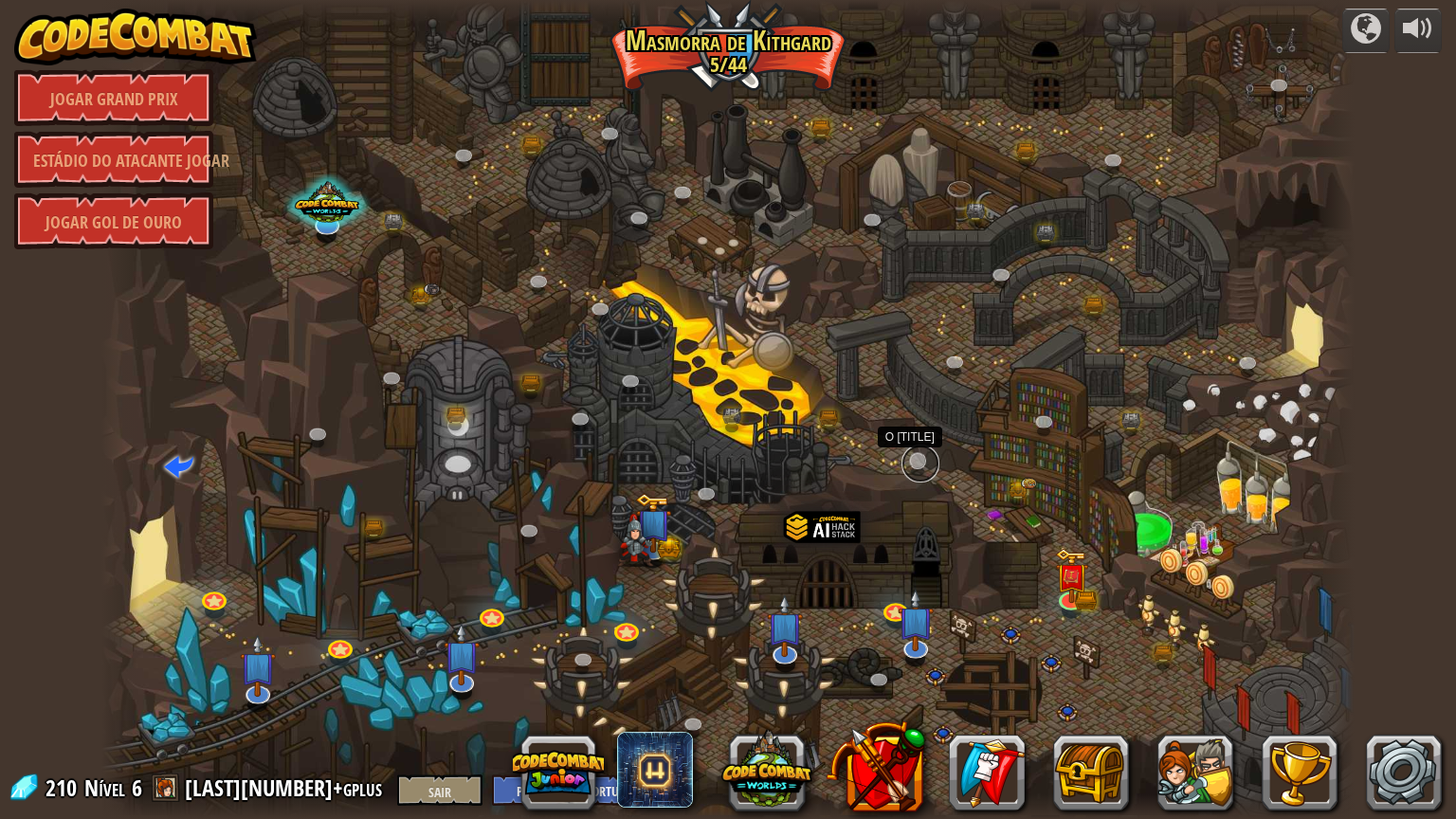click at bounding box center (920, 464) 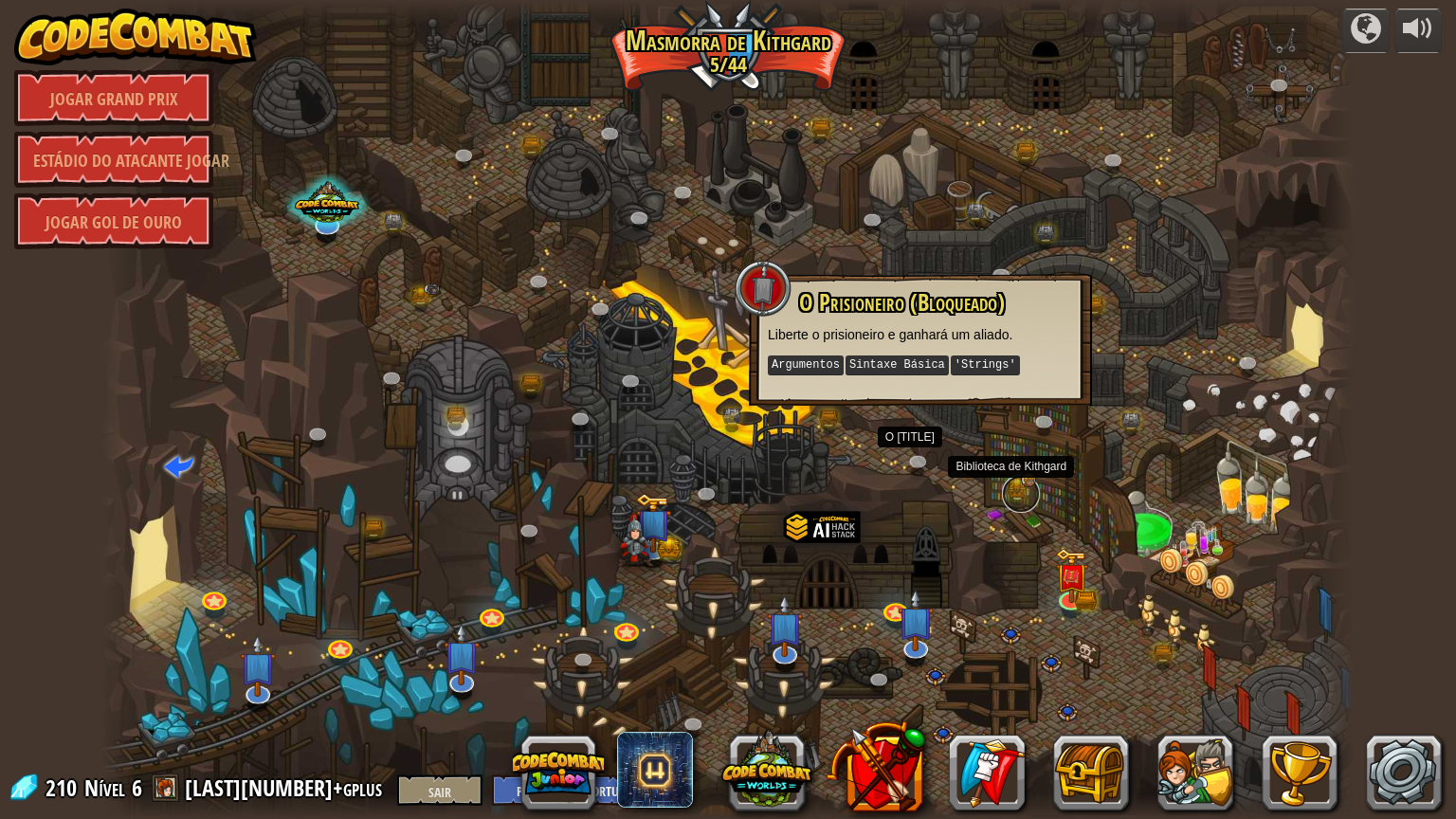 click at bounding box center [1021, 494] 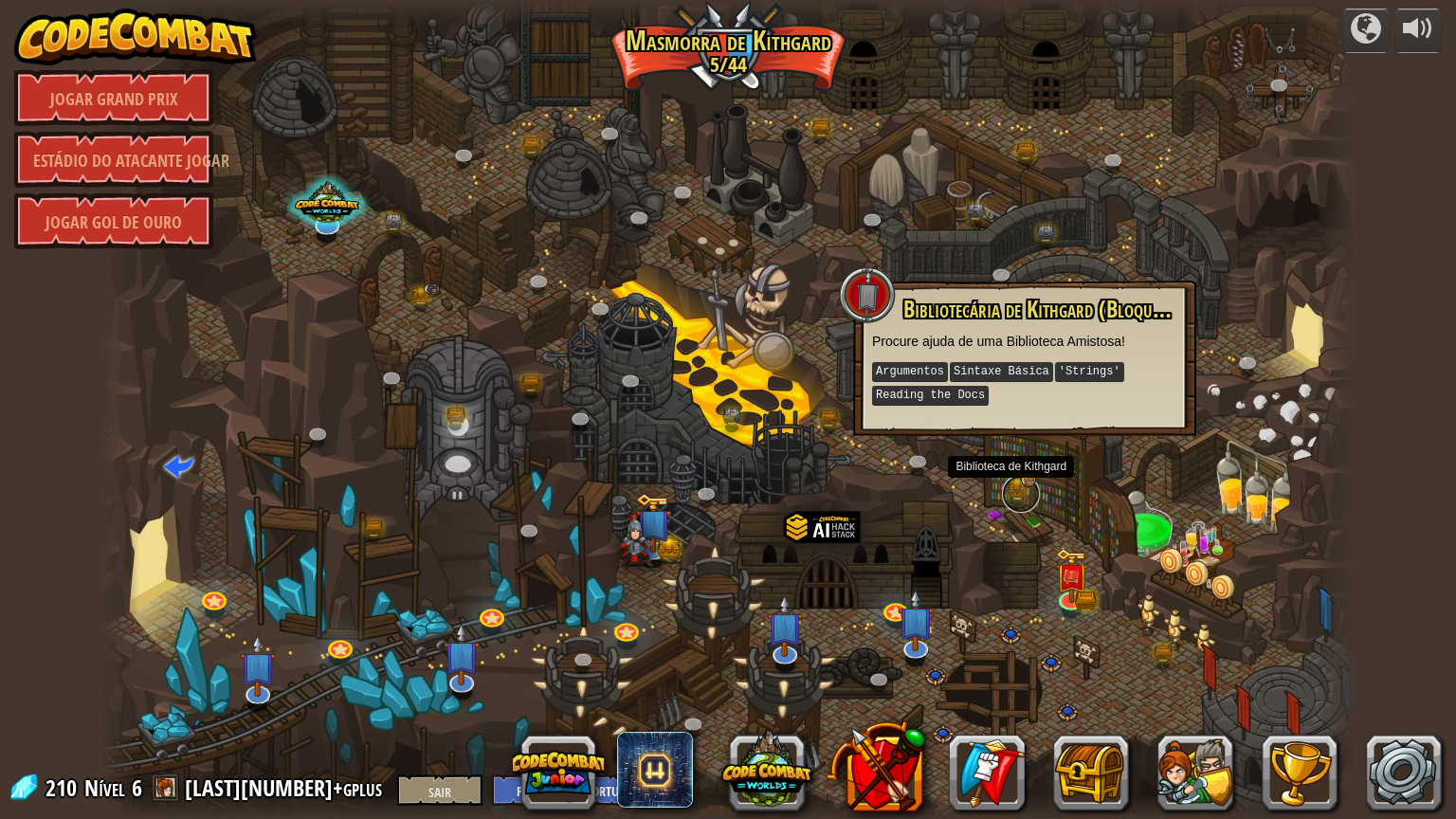 click at bounding box center [1021, 494] 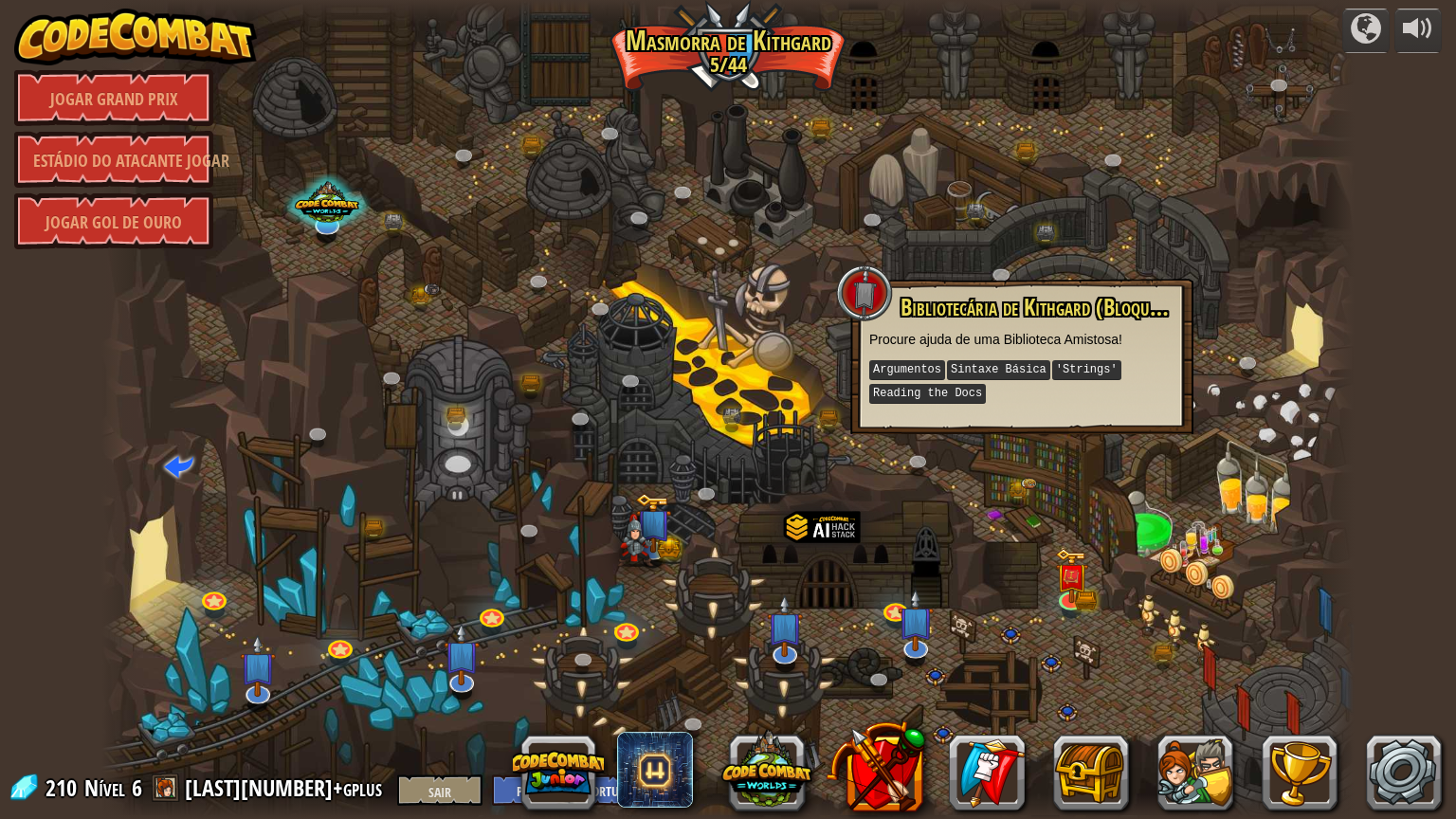 click at bounding box center (728, 410) 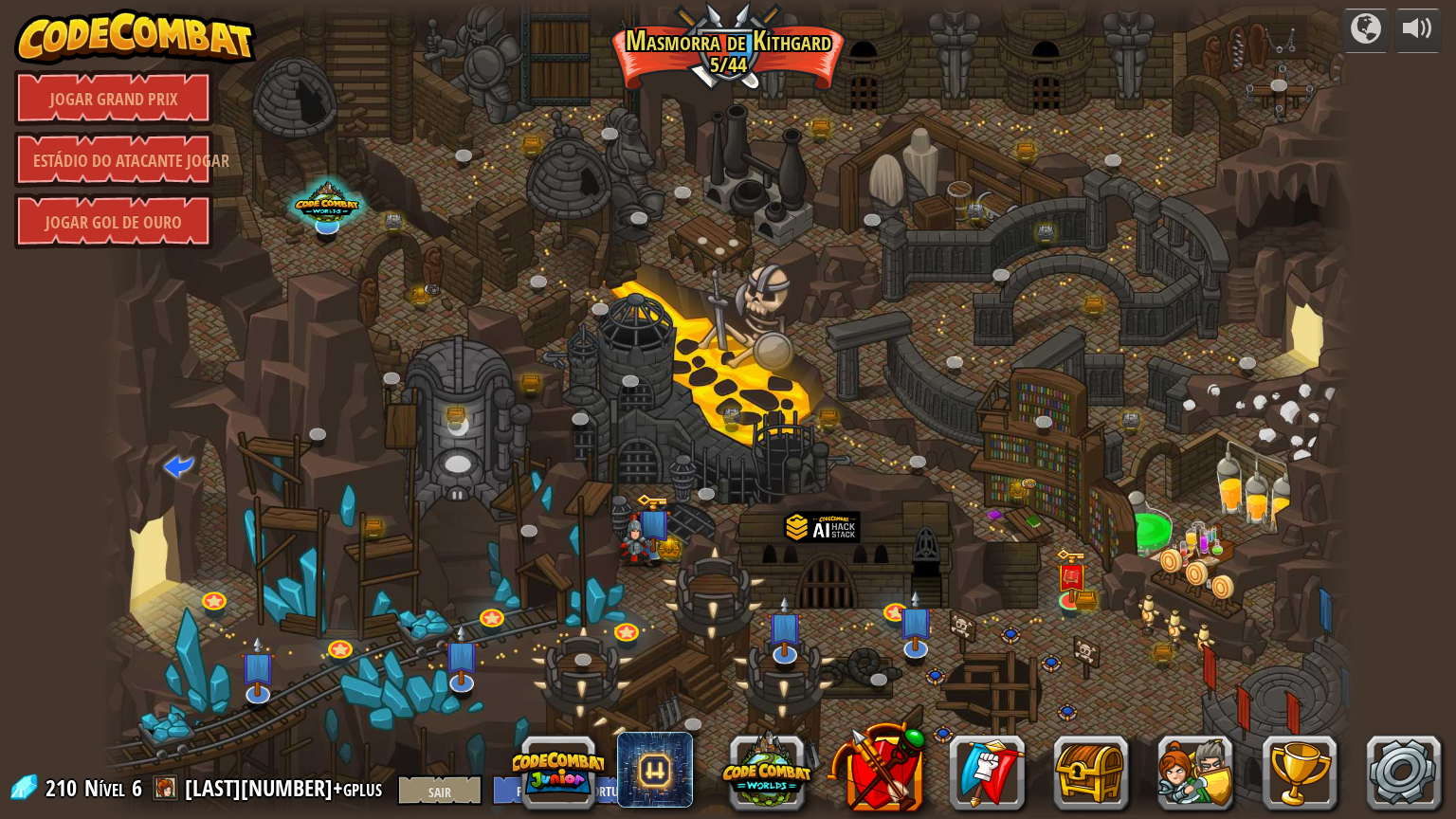 click at bounding box center [728, 410] 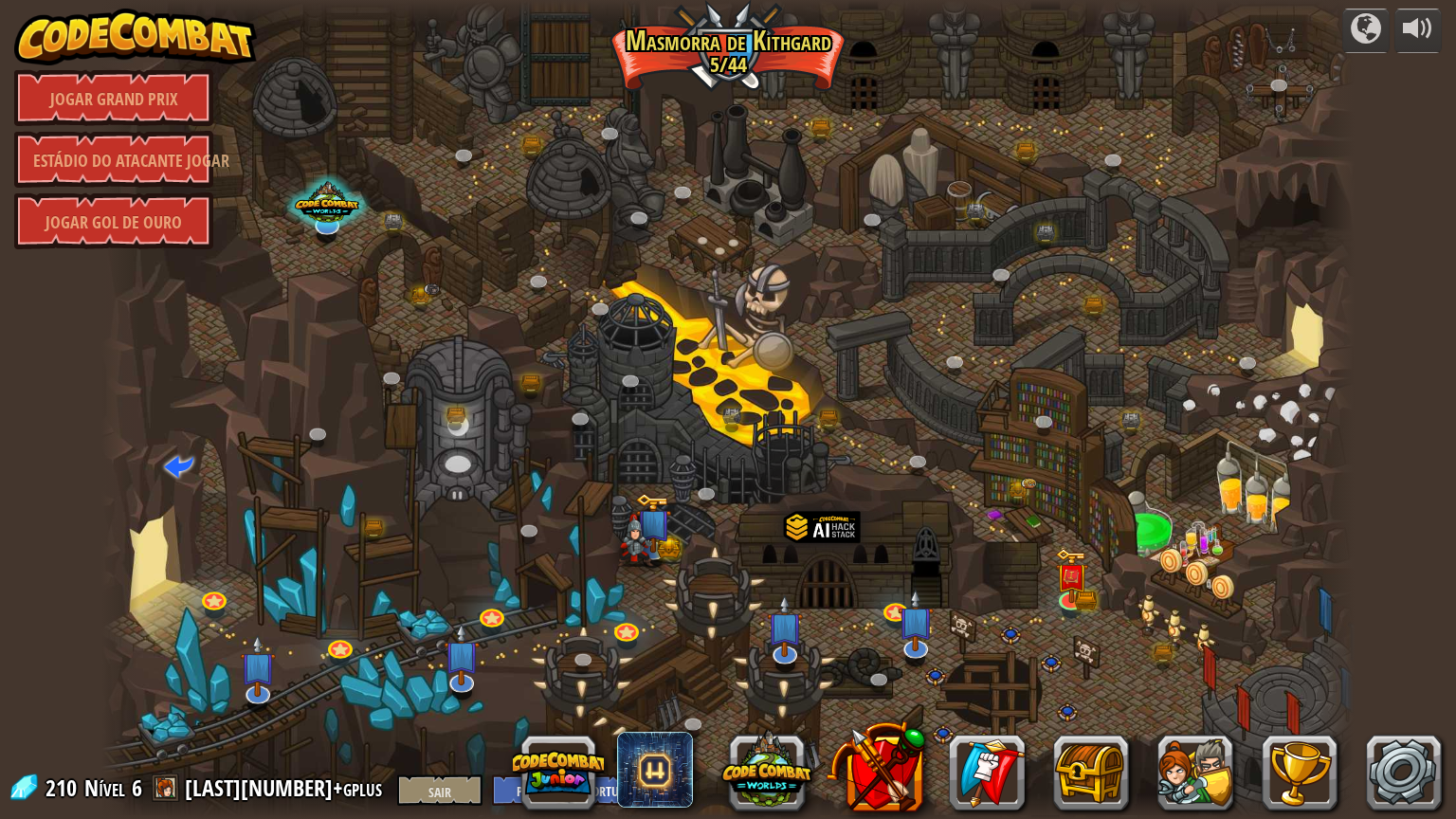 click at bounding box center [728, 410] 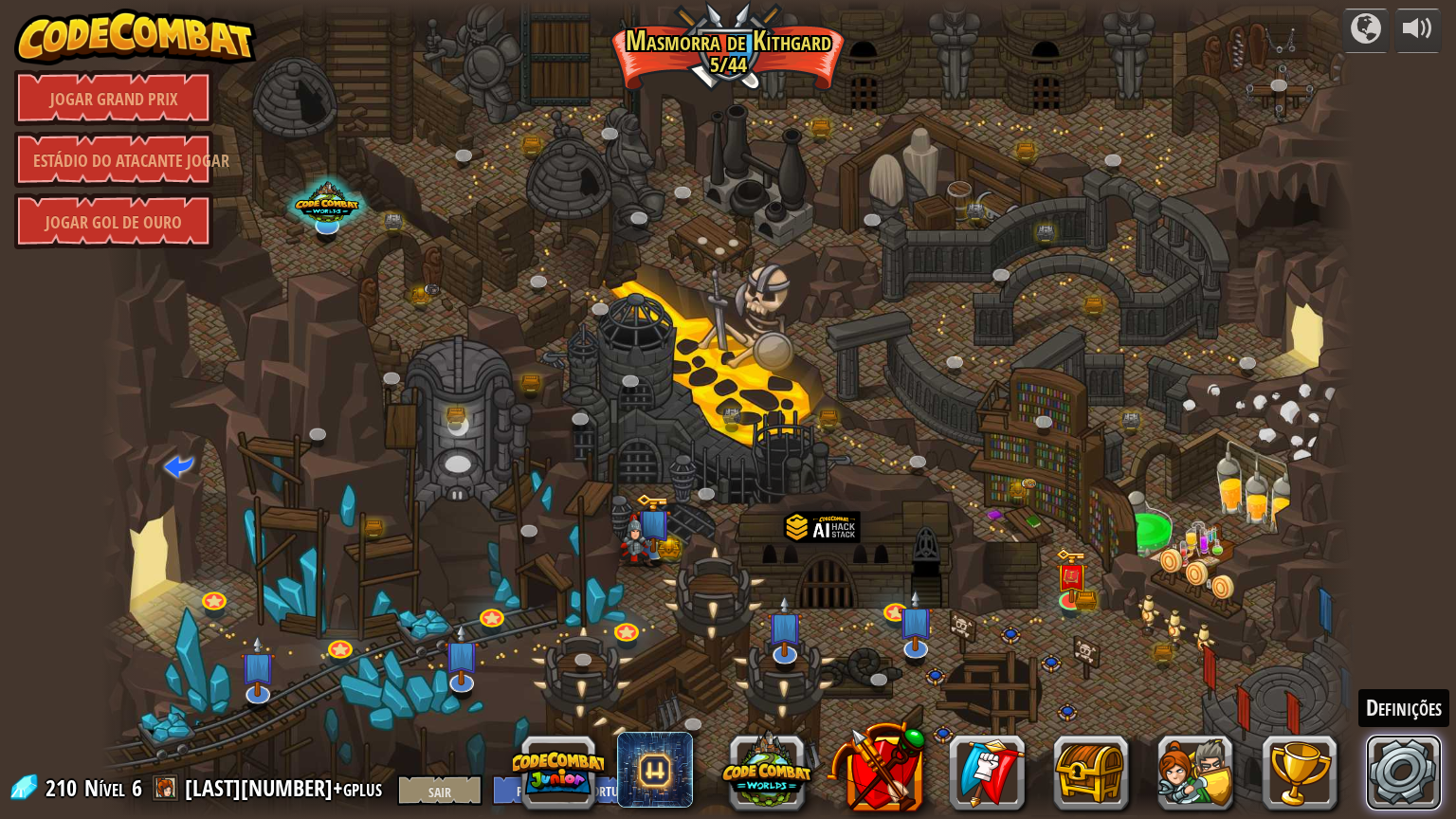 click at bounding box center [1404, 773] 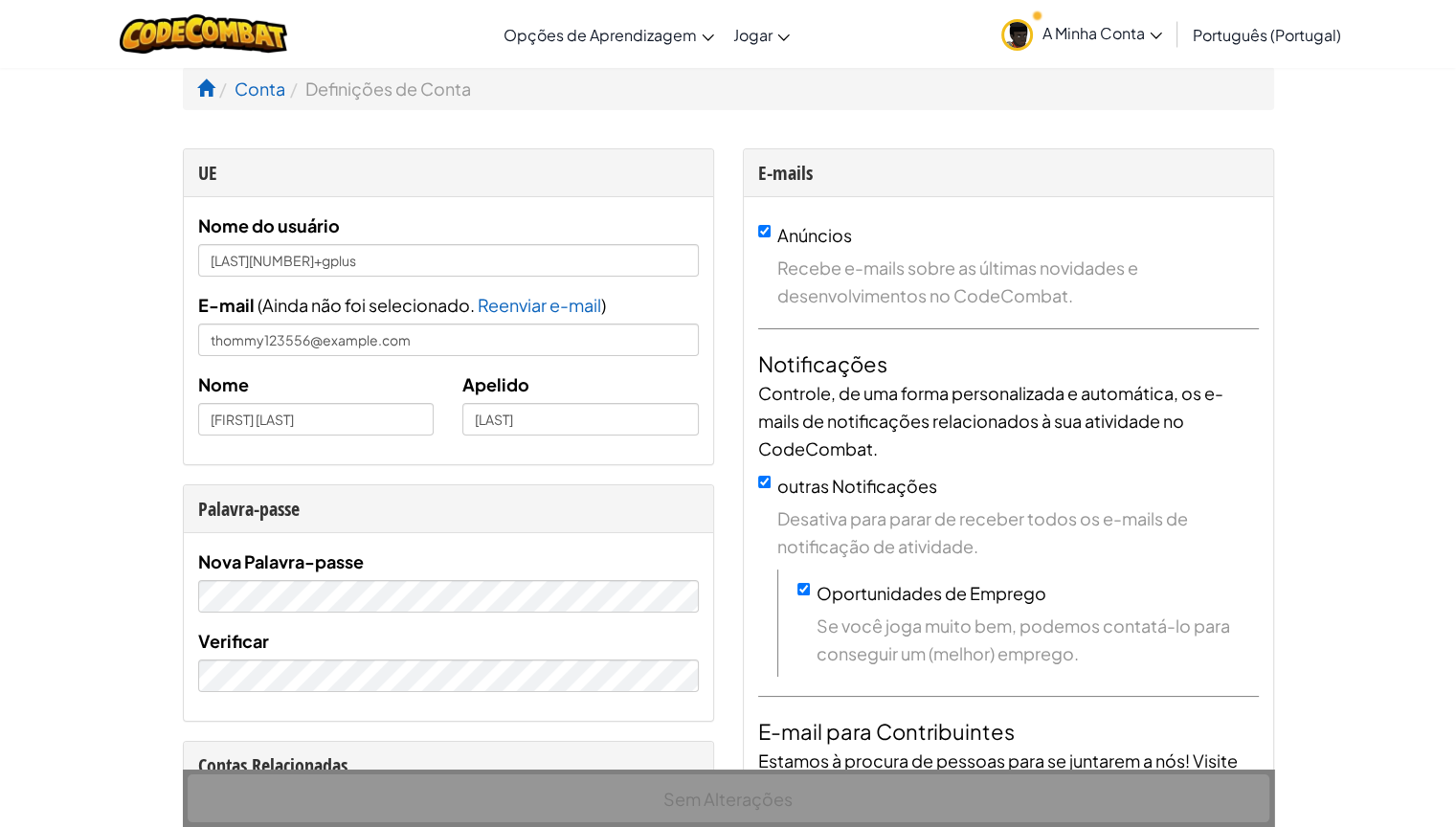 click on "Alternar navegação Opções de Aprendizagem Aulas Online ao Vivo Autoaprendizagem Premium Jogar Página Inicial do CodeCombat CodeCombat Júnior Esports da Liga de IA Mundos do CodeCombat no Roblox HackStack de IA AI Júnior (Beta) A Minha Conta José Arthur Thompson Jado Perfil Definições Gerir Pagamentos Notificações 1 Sair Português (Portugal) Inglês (EUA) Inglês (Reino Unido) 简体中文 繁體中文 russo espanhol (ES) espanhol (América Latina) francês Português (Portugal) Português (Brasil) Al-Assad Azərbaycan Díli български език Catalão Cestina dinamarquês Alemão (Alemanha) Alemão (Österreich) Alemão (Suíça) Eesti Elonioquia esperanto Filipino Fessal Galego 한국어 ʻŌlelo Havaí עברית hrvatski jezik magiar Bahasa Indonésia Italiano қазақ тілі Lietuvių kalba Letônia te reo Māori Macedônios मानक हिन्दी Mongol chel Bahasa Melayu မြန်မာစကား Holanda (Bélgica) Nederlands (Nederland) 日本語 Norsk Bokmål" at bounding box center [728, 34] 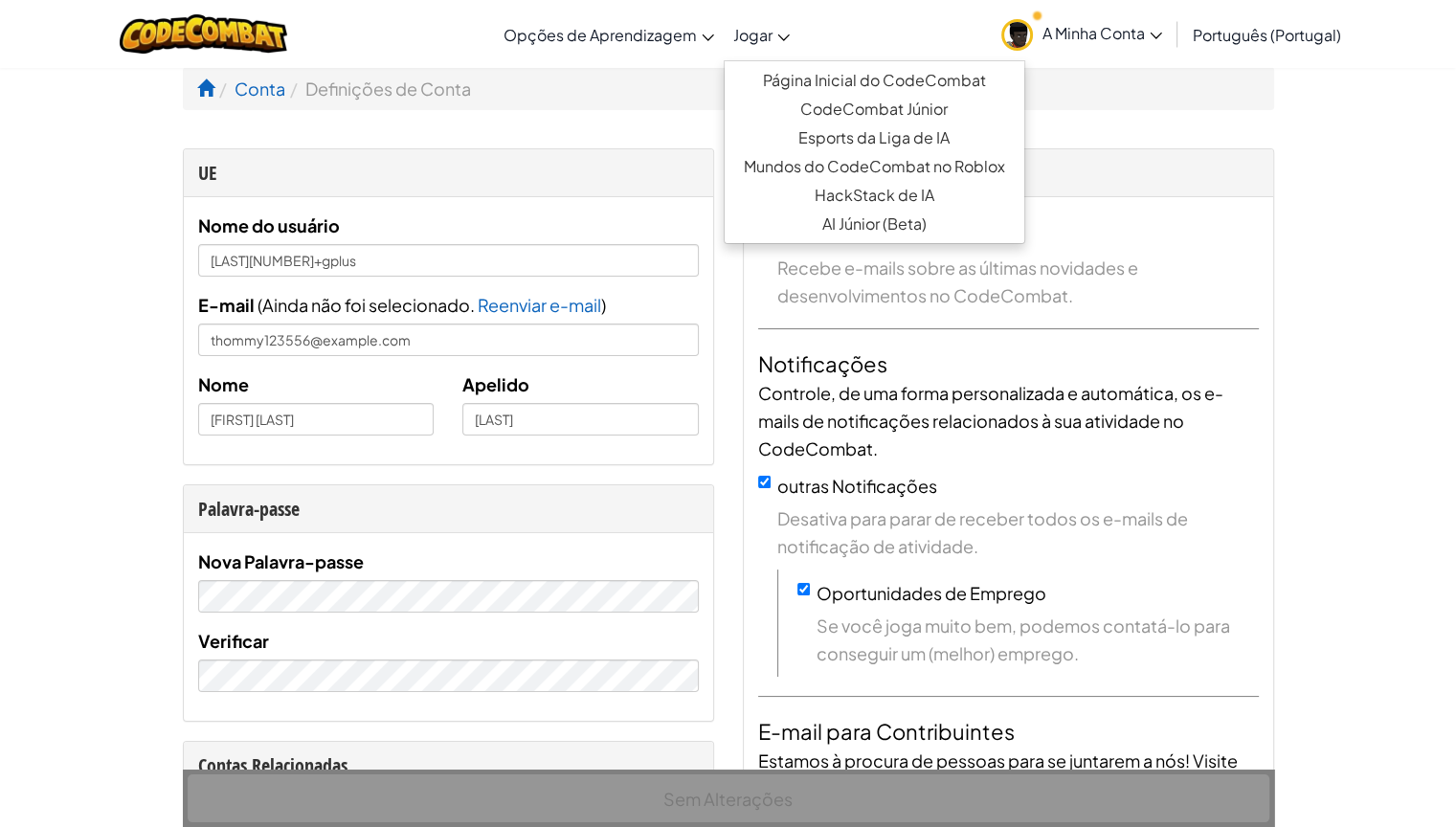 click on "Jogar" at bounding box center [761, 34] 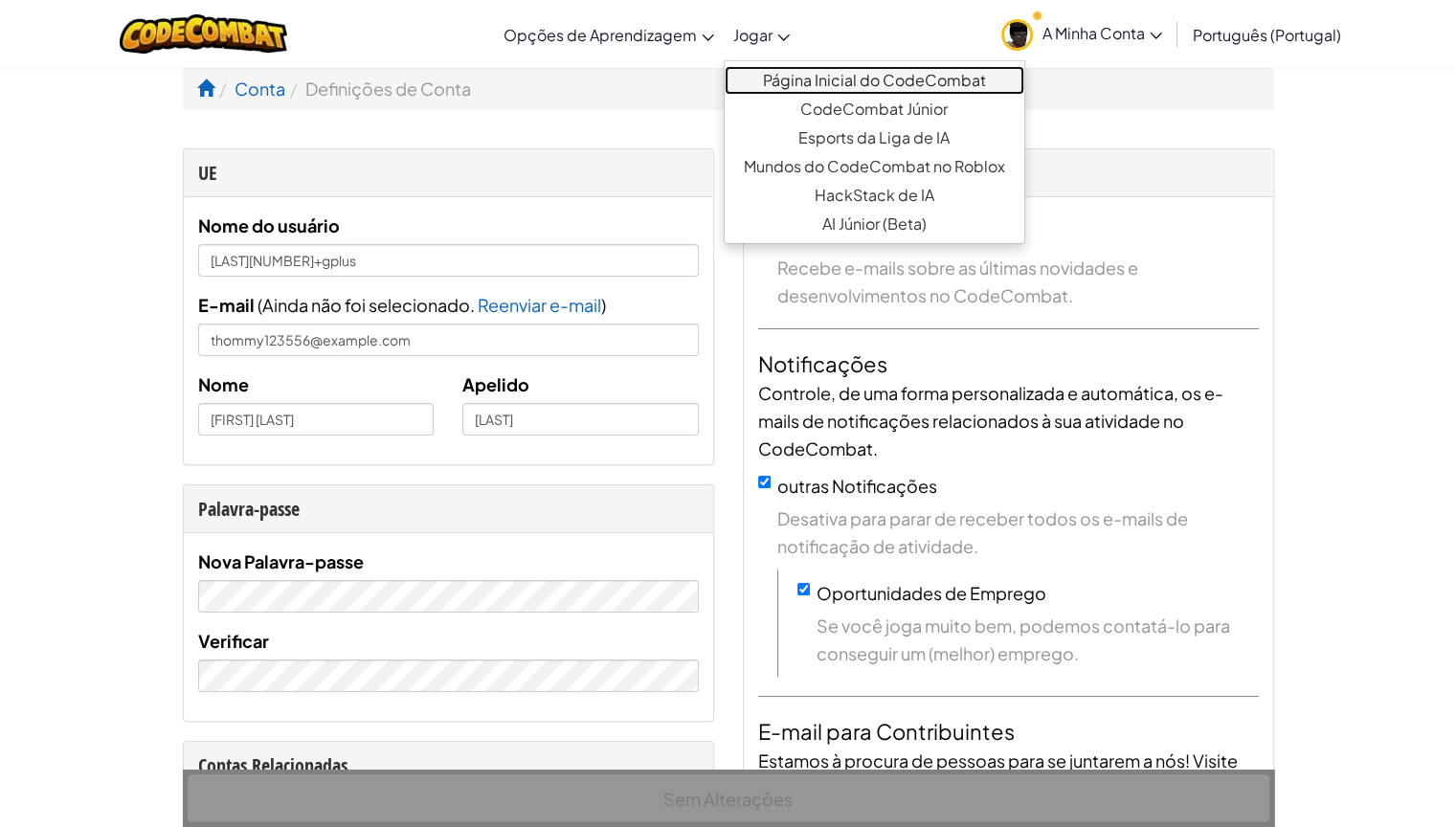 click on "Página Inicial do CodeCombat" at bounding box center [874, 79] 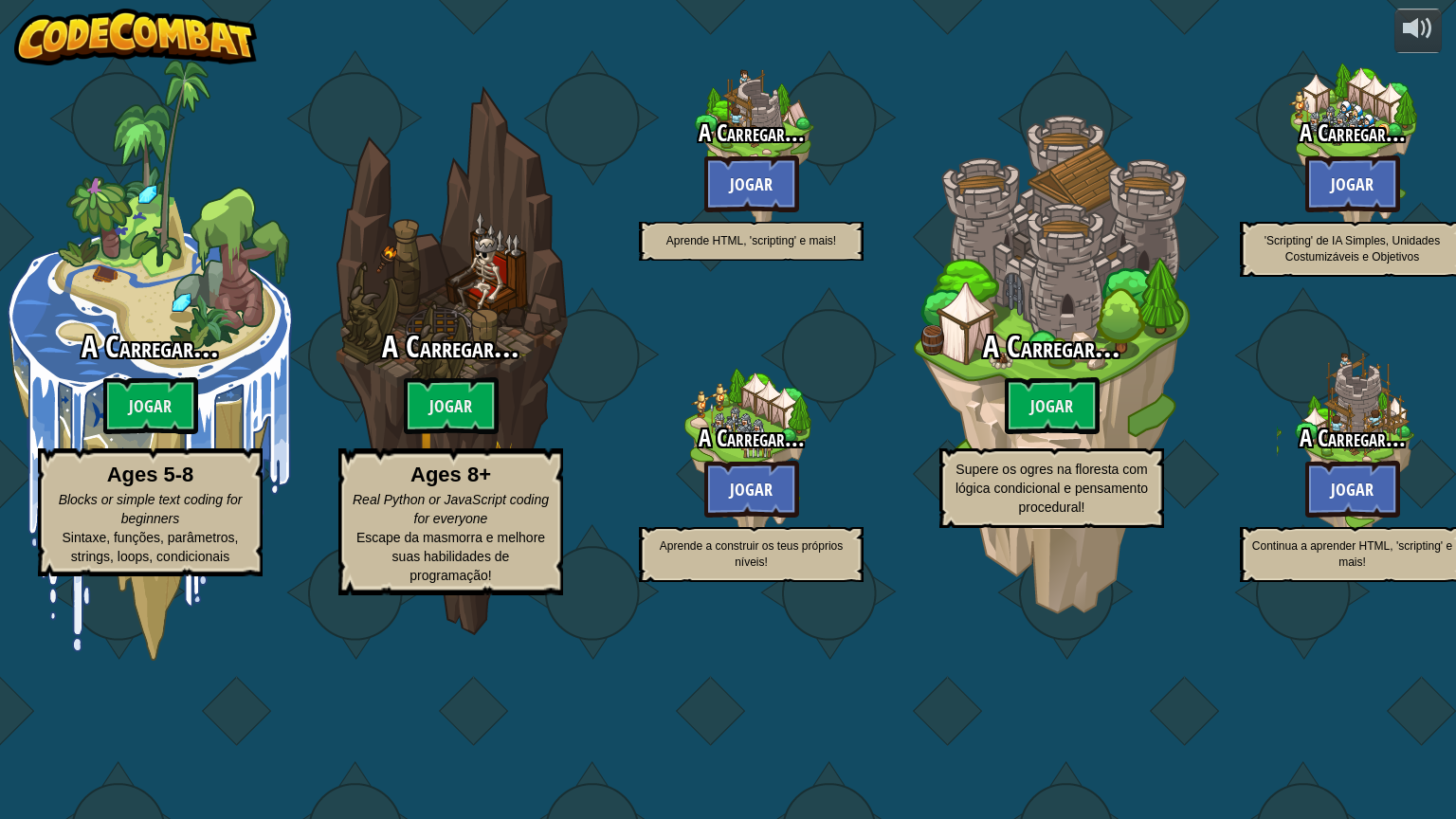 select on "pt-PT" 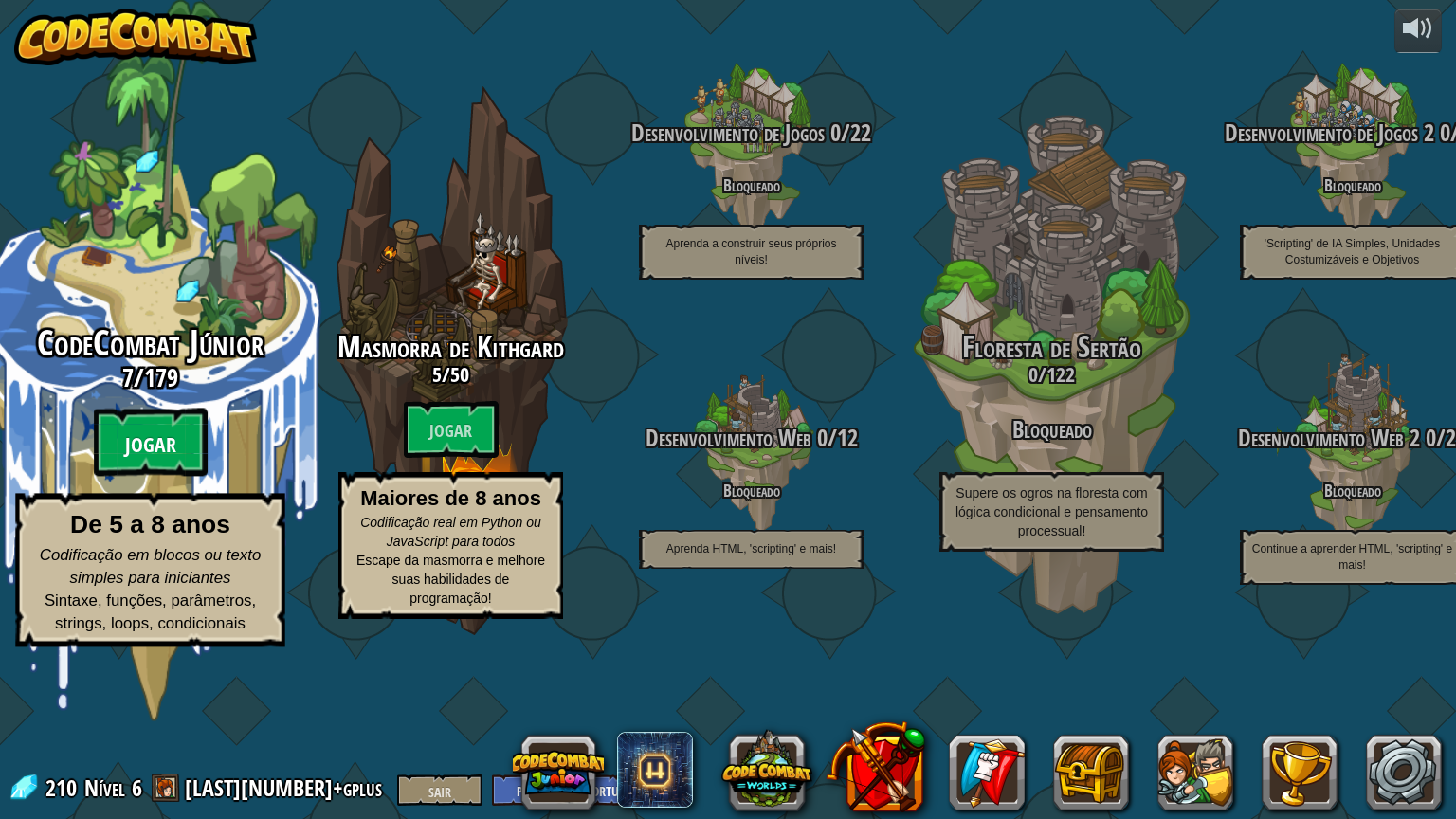 click on "Jogar" at bounding box center [151, 446] 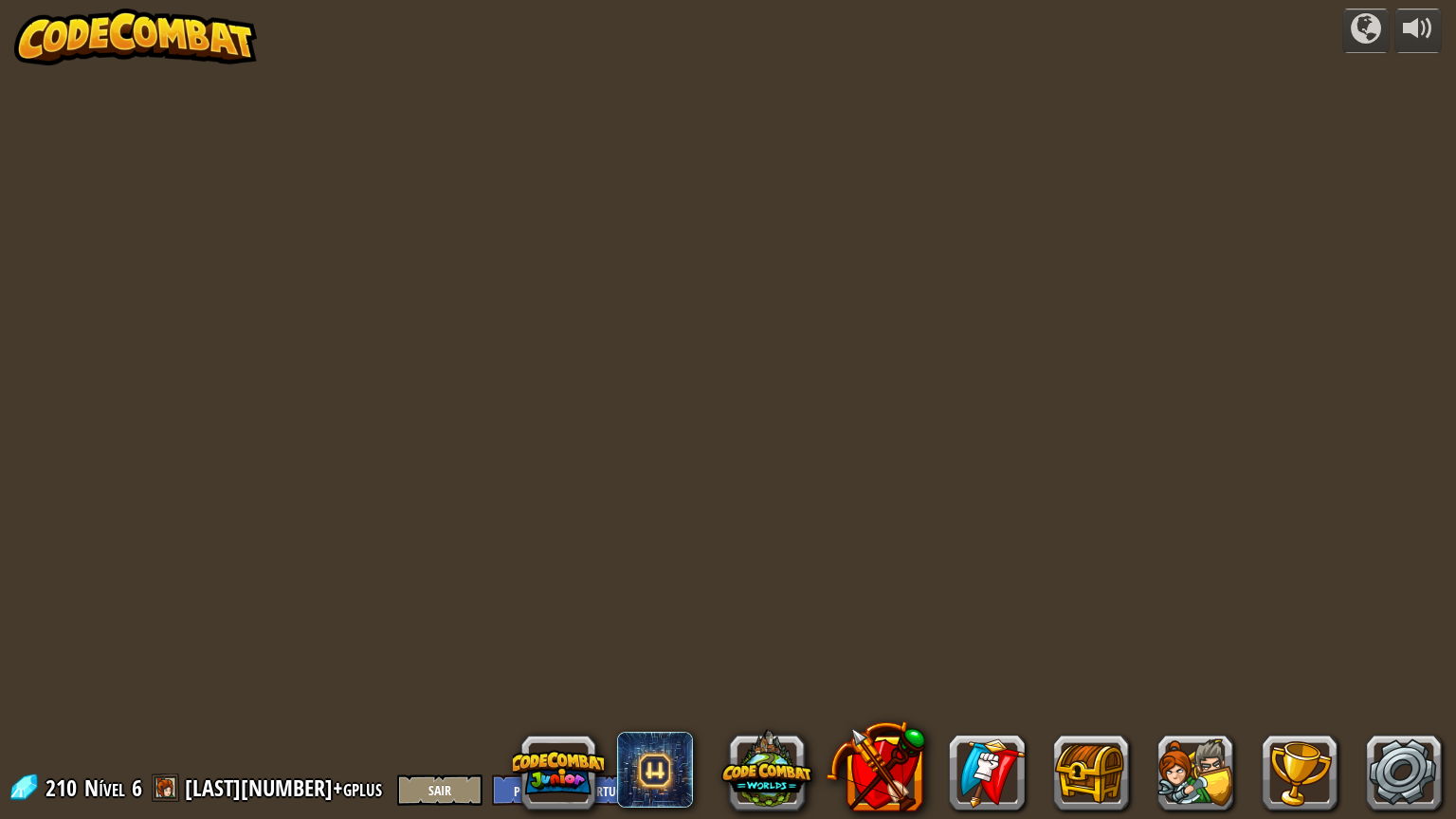 select on "pt-PT" 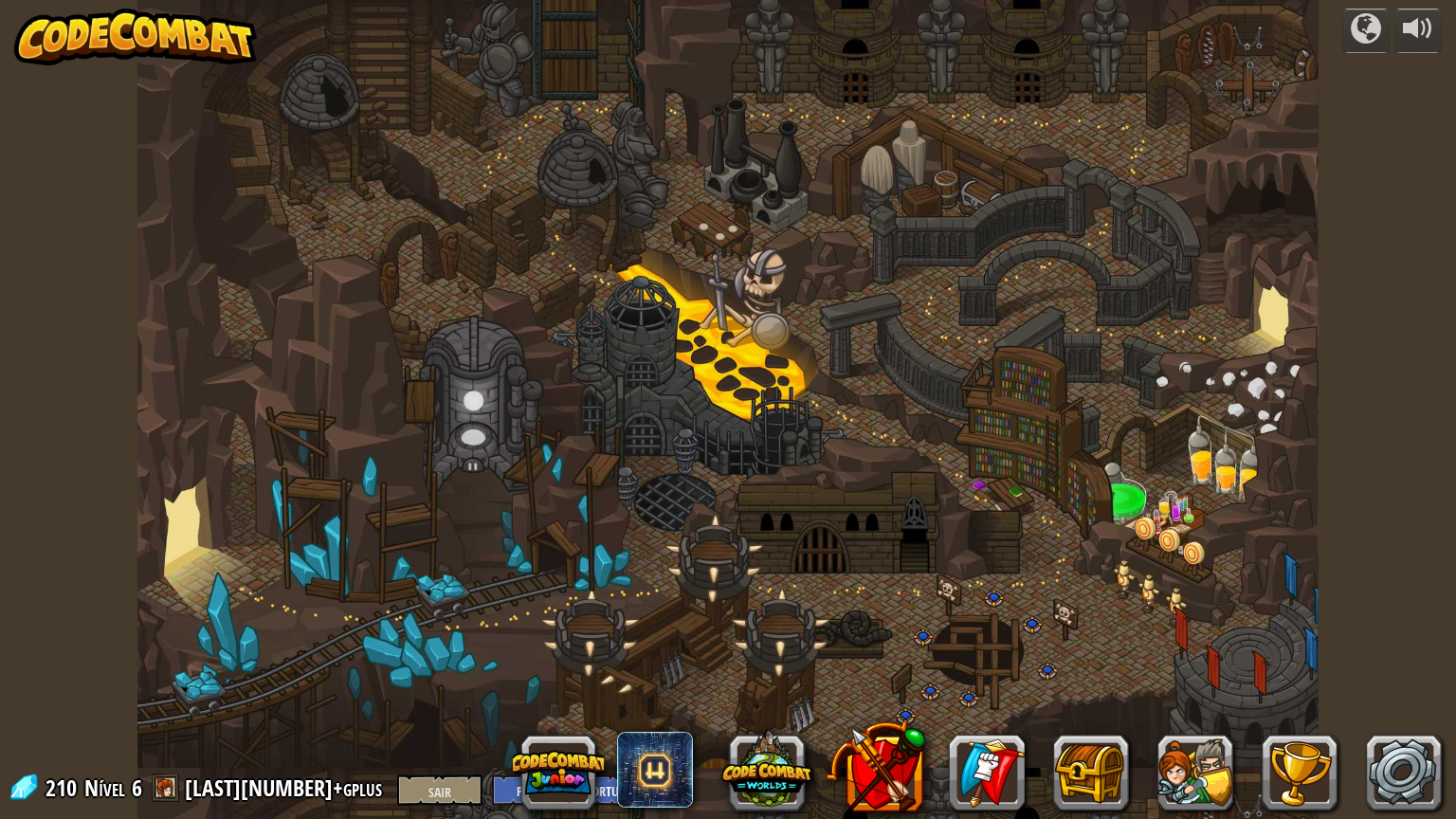 select on "pt-PT" 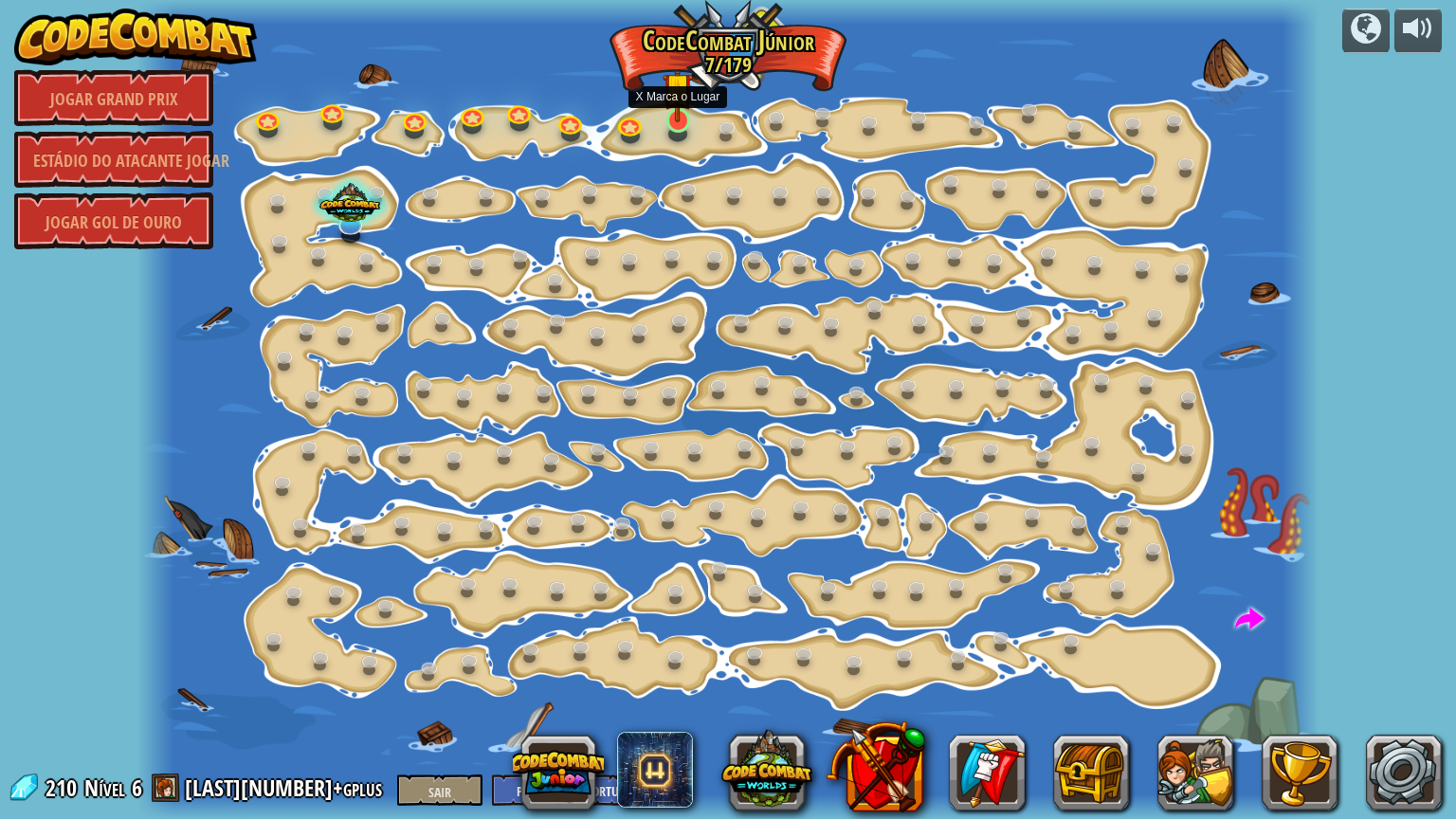 click at bounding box center [678, 88] 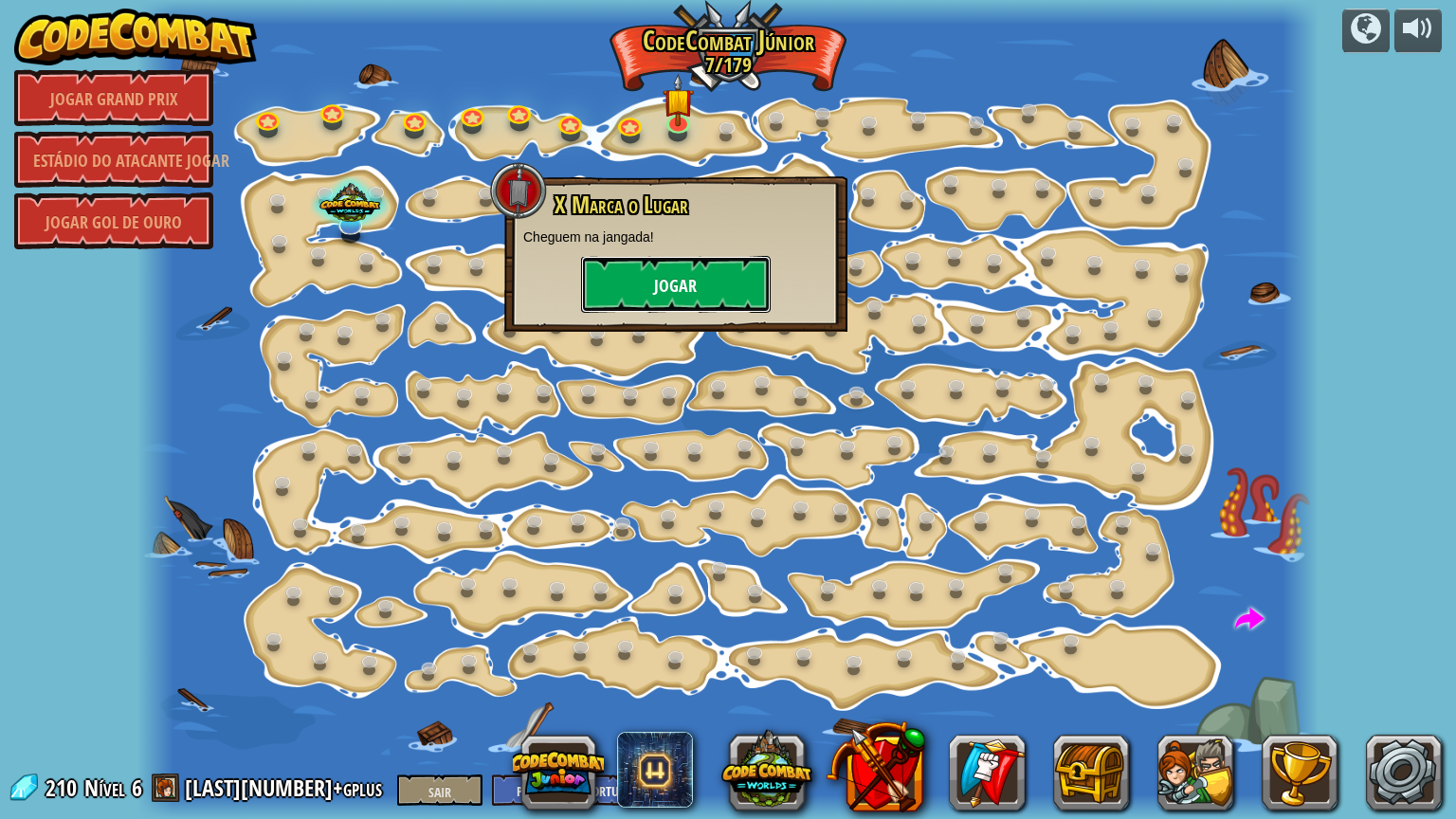 click on "Jogar" at bounding box center (676, 284) 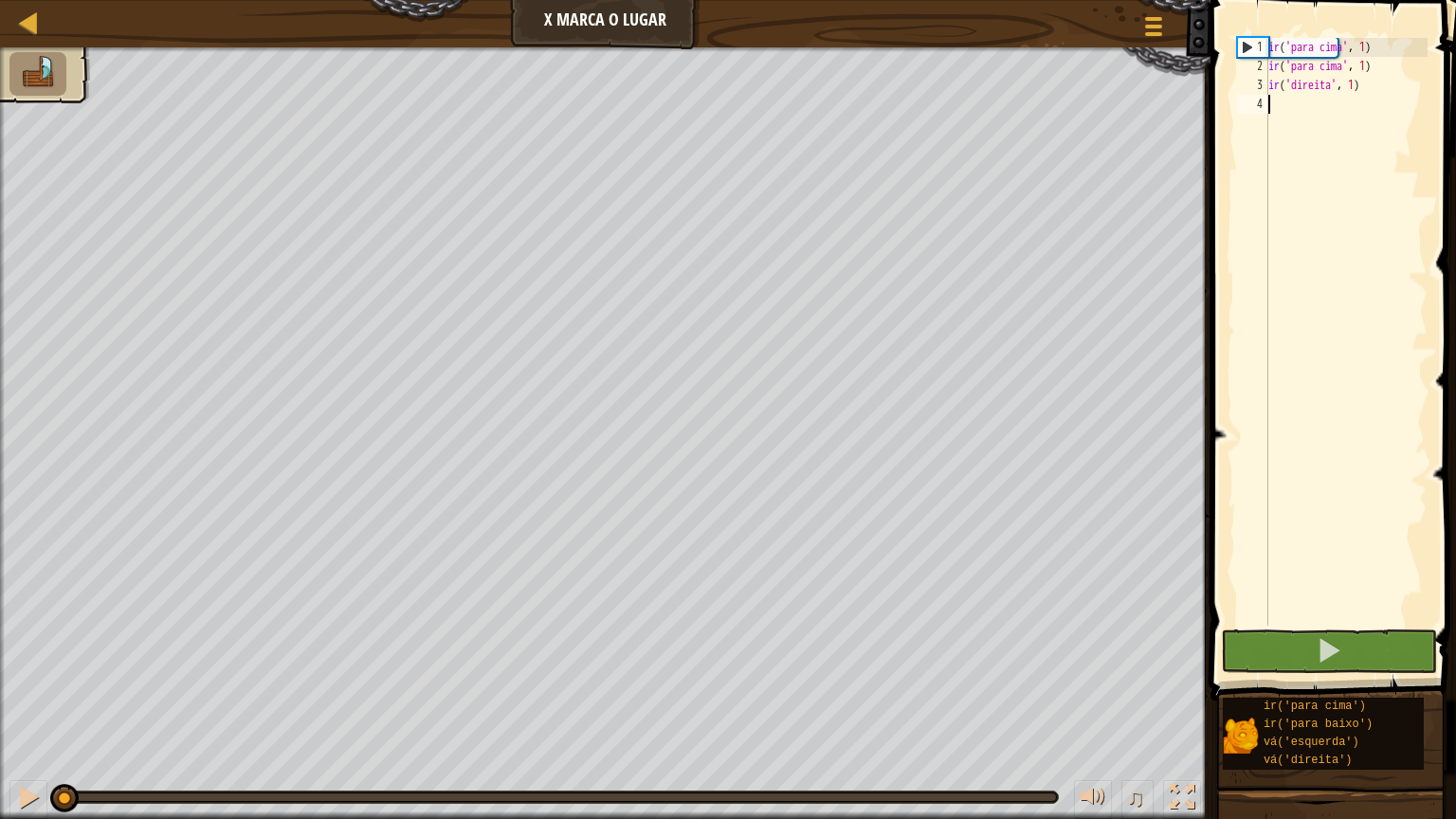 click on "ir  (  'para cima'  ,    1  ) ir  (  'para cima'  ,    1  ) ir  (  'direita'  ,    1  )" at bounding box center [1346, 351] 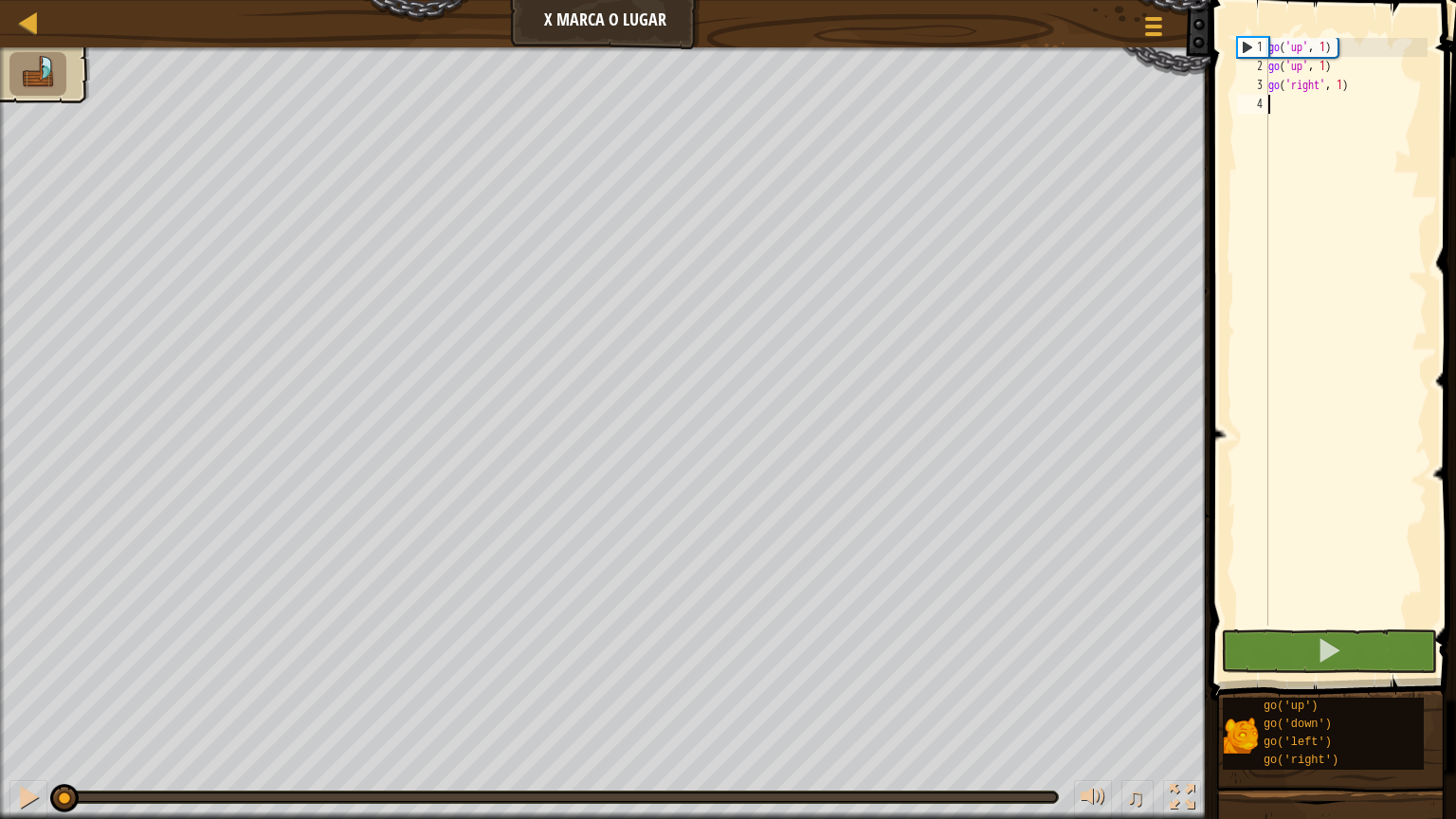 click on "go ( 'up' ,   1 ) go ( 'up' ,   1 ) go ( 'right' ,   1 )" at bounding box center [1346, 351] 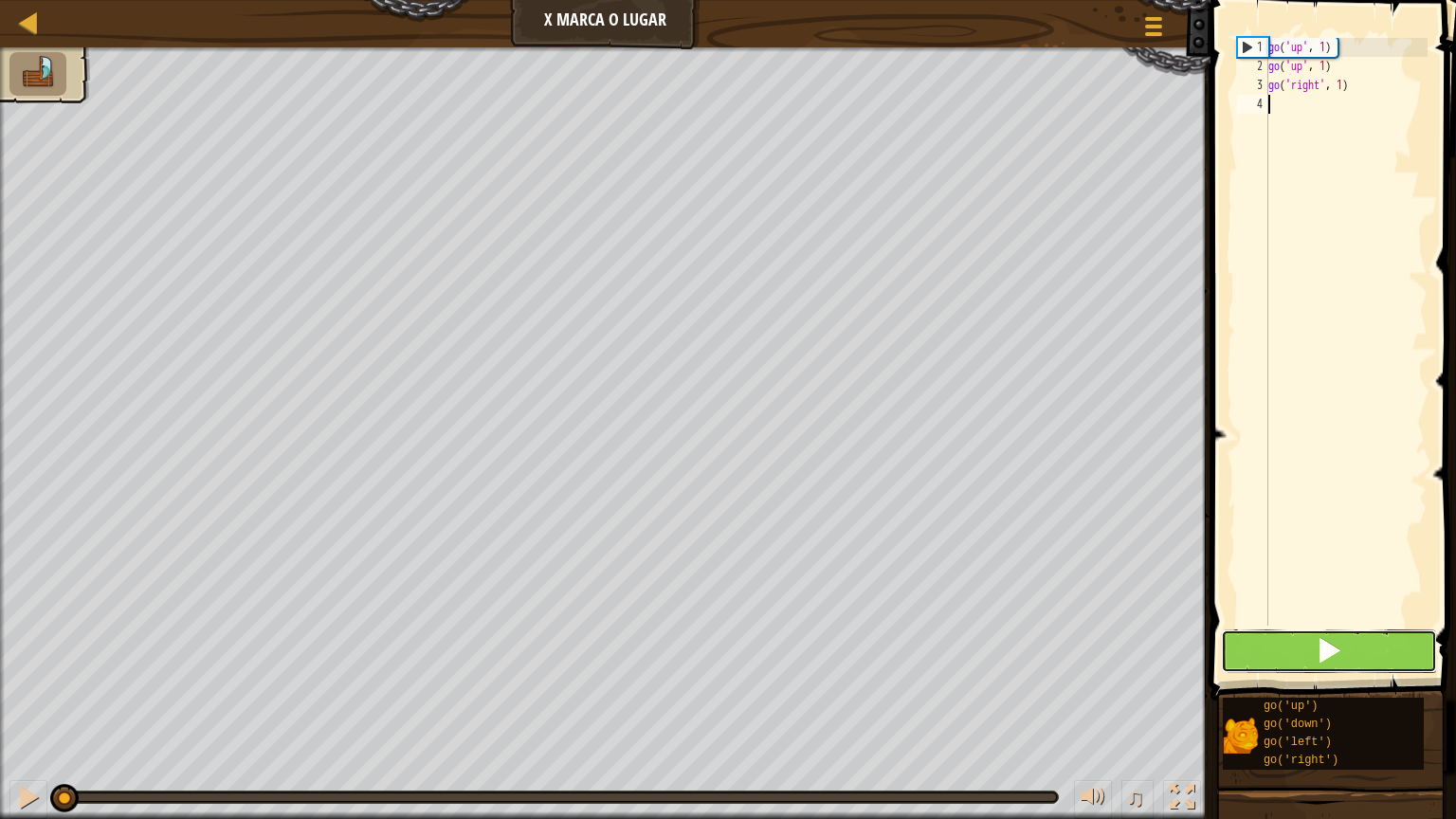 click at bounding box center (1329, 651) 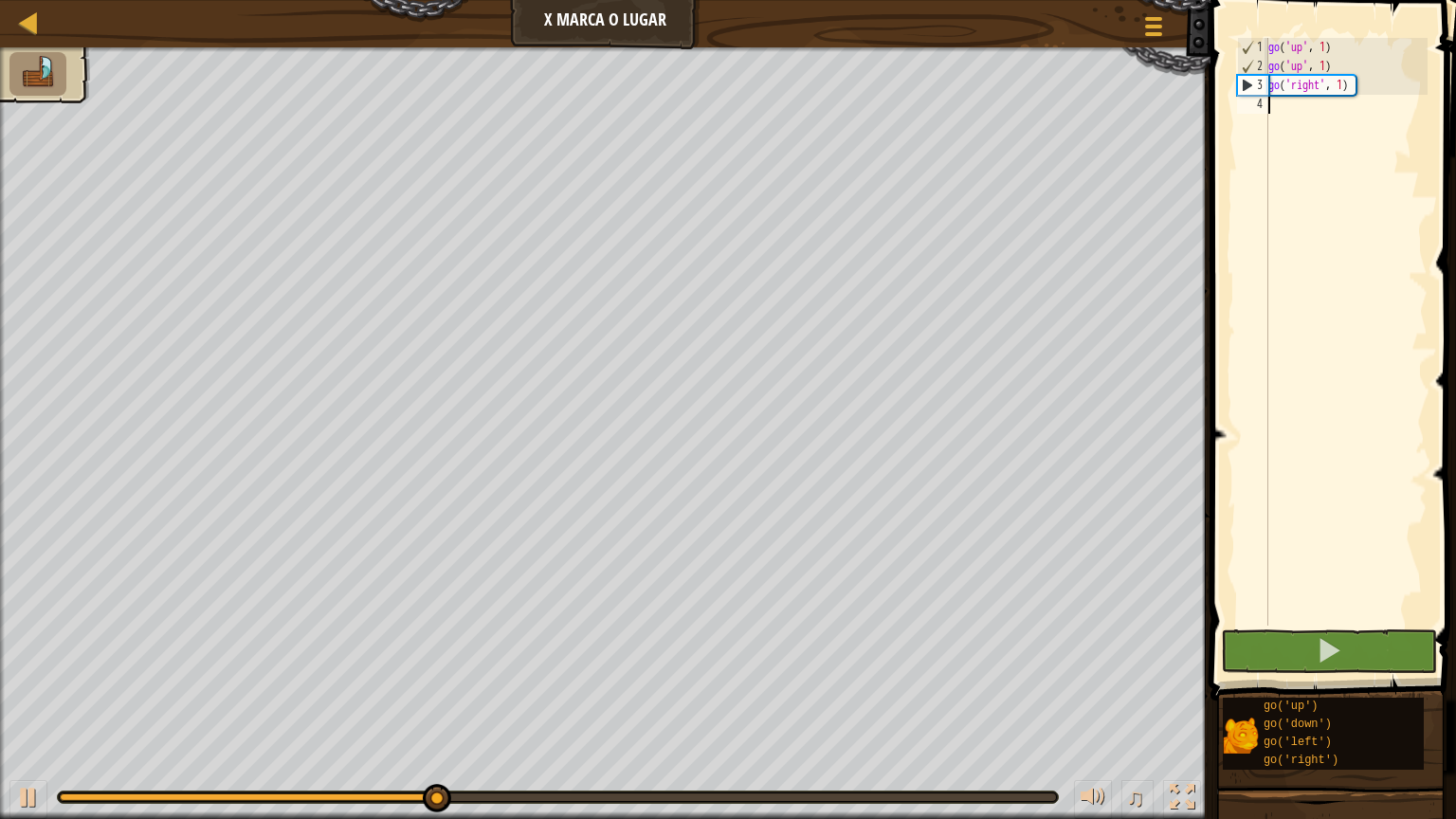 click on "go ( 'up' ,   1 ) go ( 'up' ,   1 ) go ( 'right' ,   1 )" at bounding box center (1346, 351) 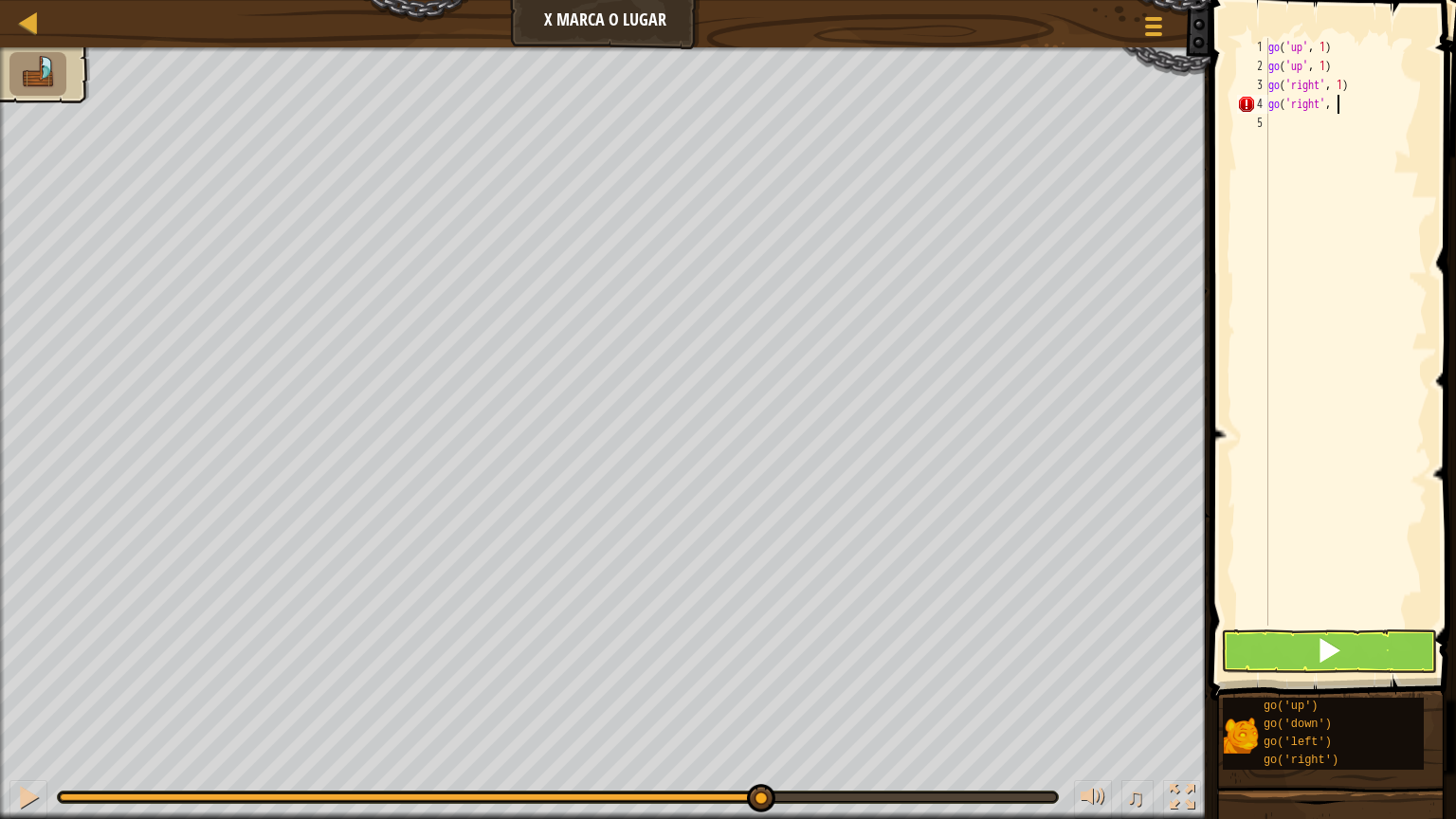 scroll, scrollTop: 5, scrollLeft: 42, axis: both 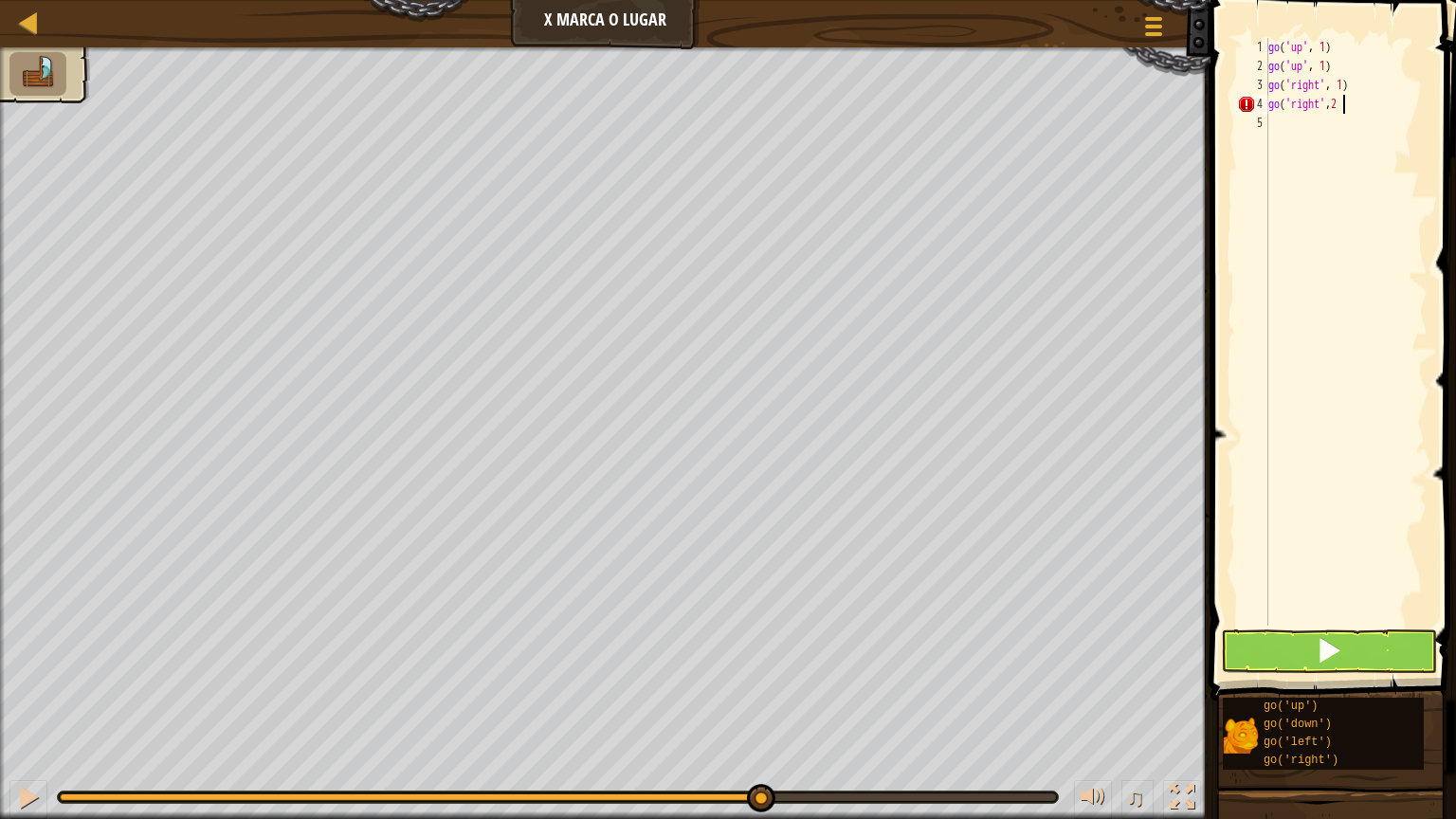type on "go('right',2)" 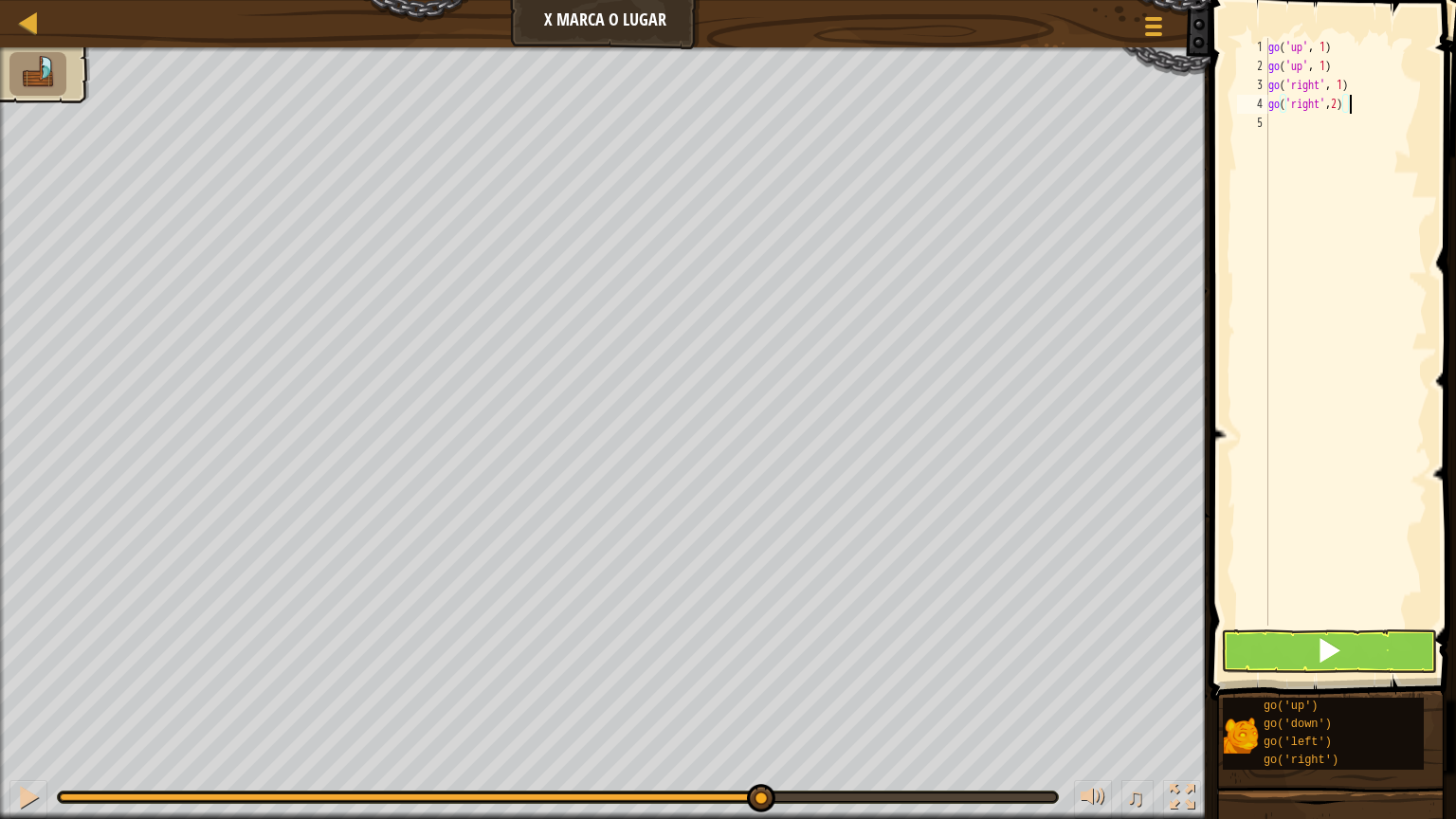 click on "5" at bounding box center (1252, 123) 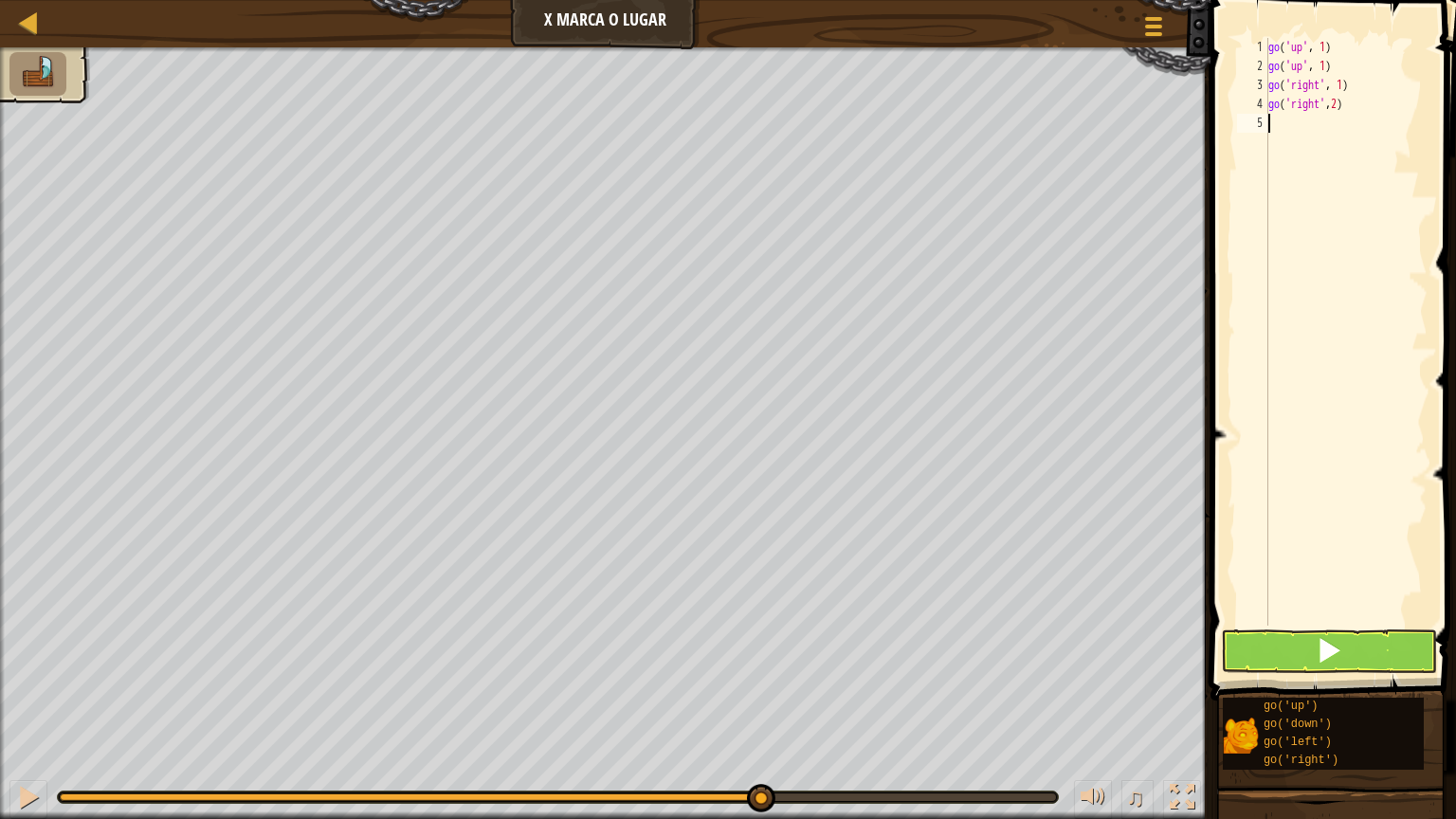 scroll, scrollTop: 5, scrollLeft: 0, axis: vertical 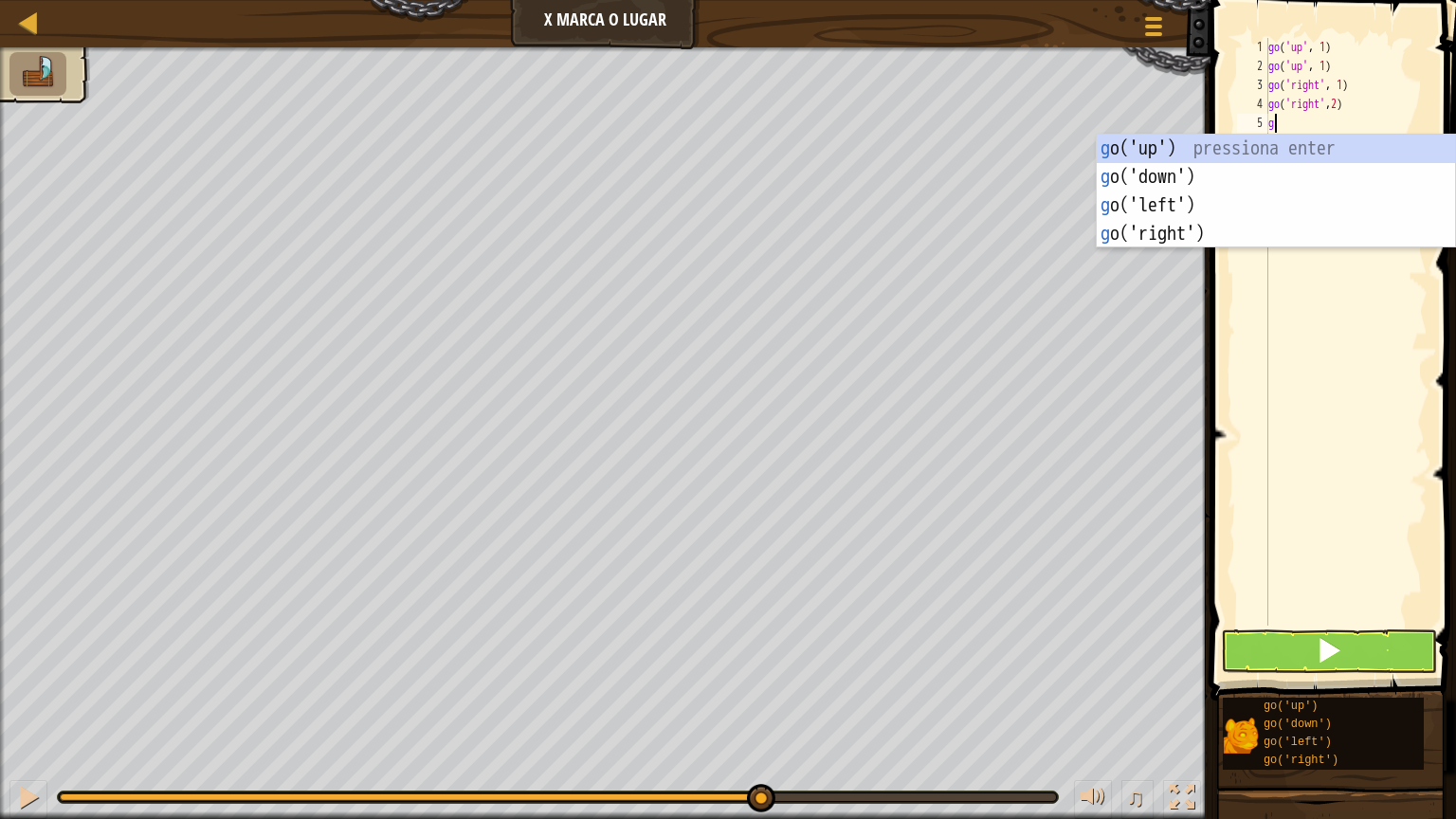 type on "go" 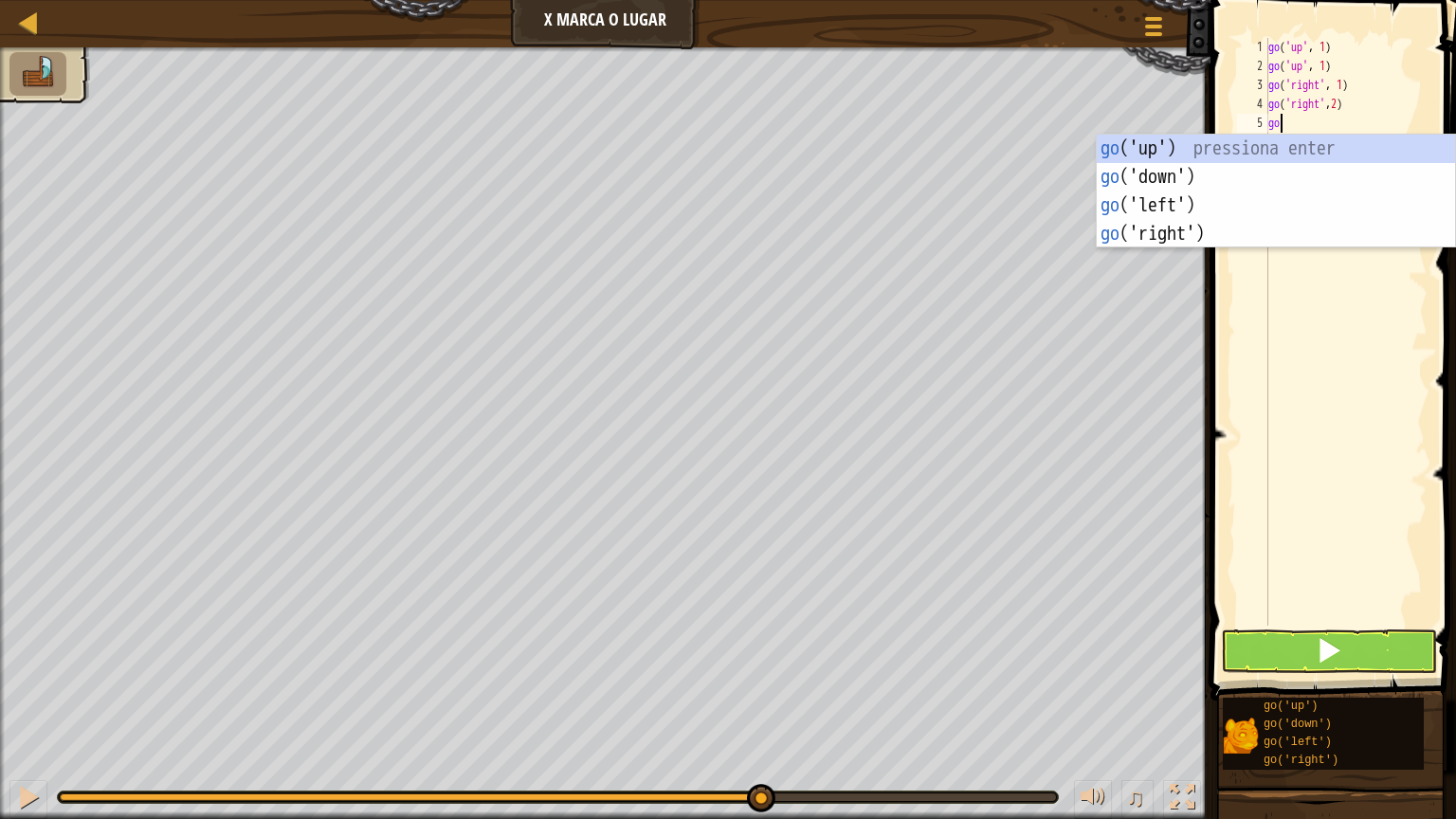 scroll, scrollTop: 5, scrollLeft: 6, axis: both 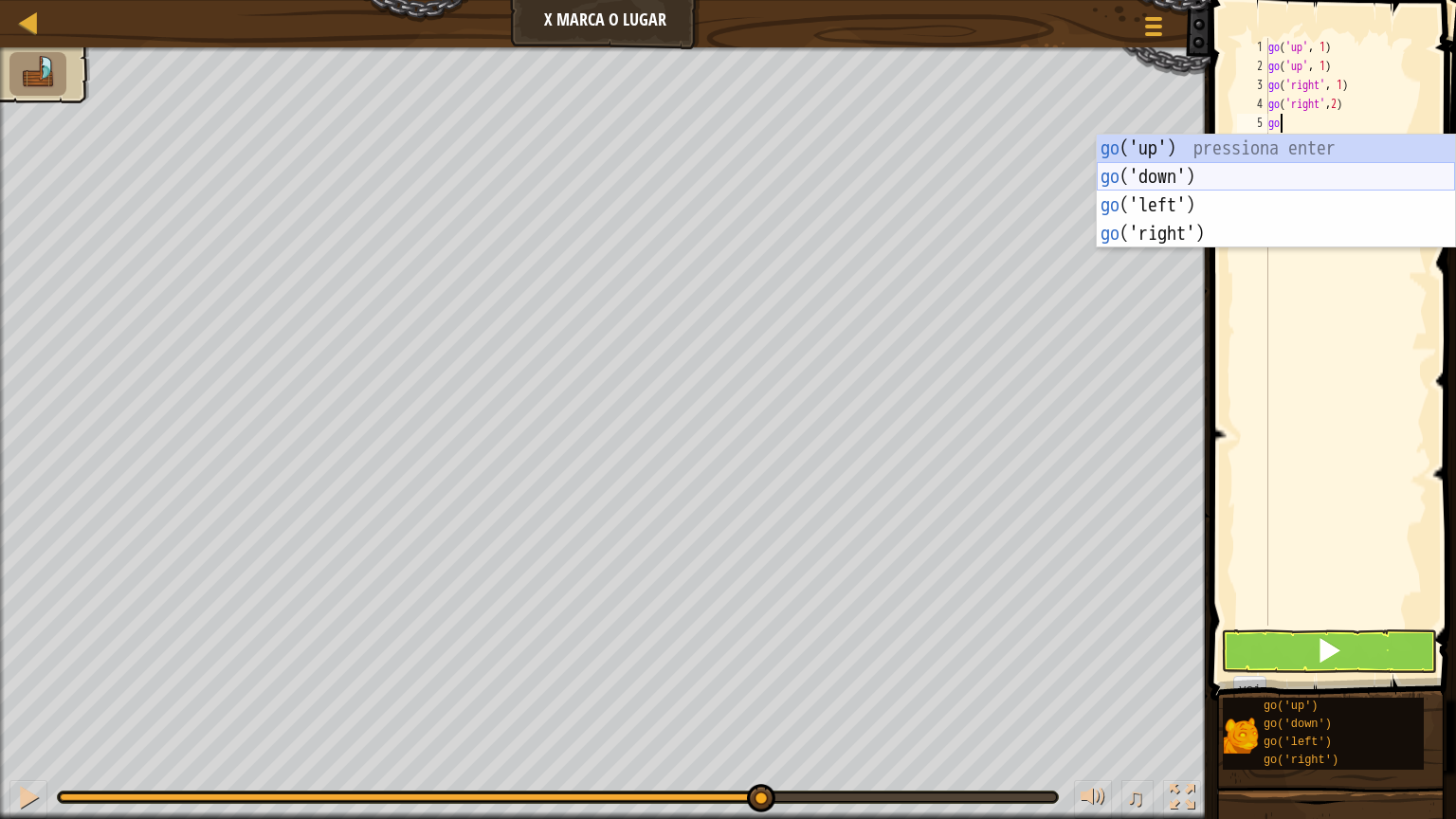 click on "go ('up') pressiona enter go ('down') pressiona enter go ('left') pressiona enter go ('right') pressiona enter" at bounding box center [1276, 220] 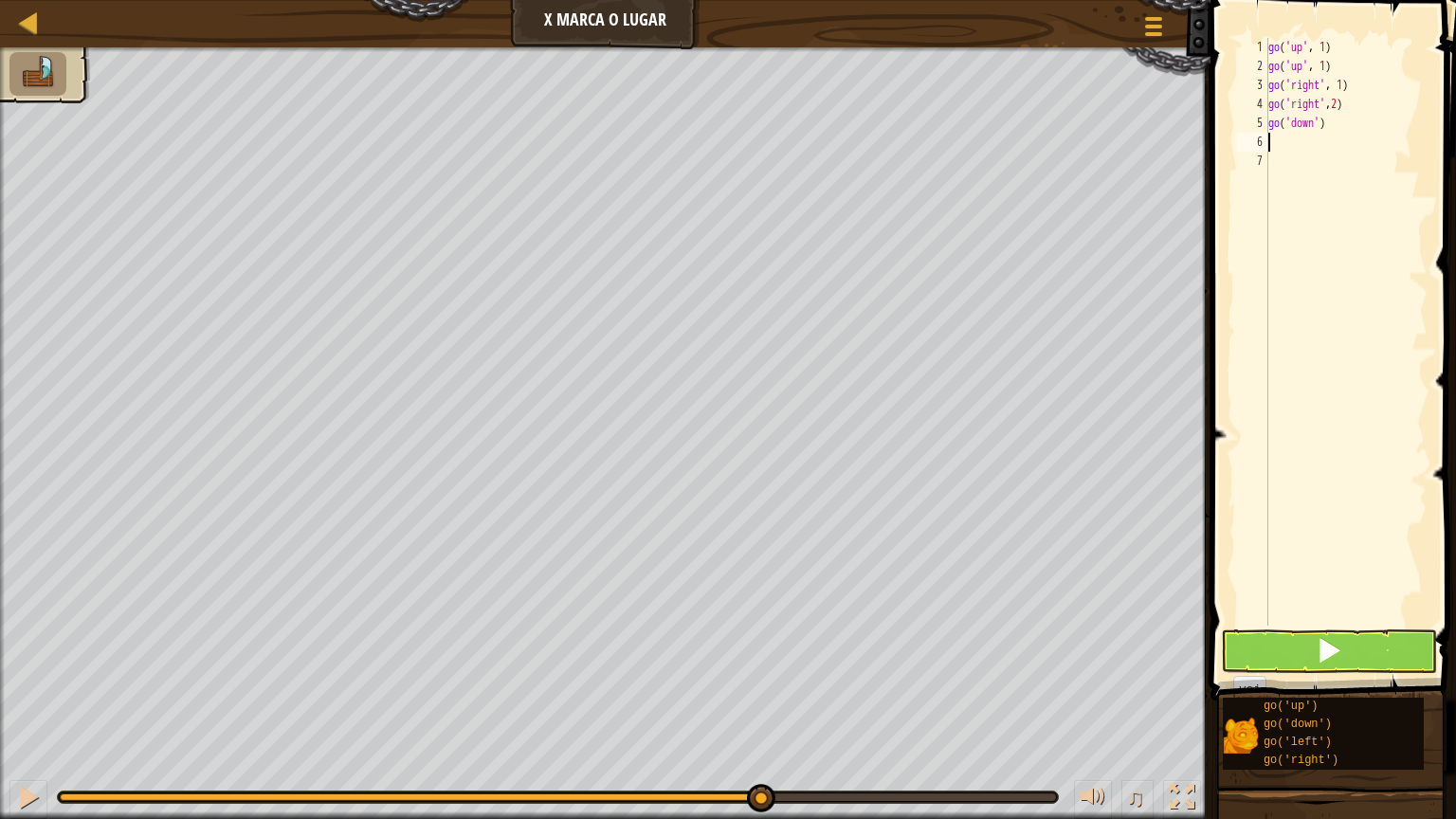 scroll, scrollTop: 5, scrollLeft: 0, axis: vertical 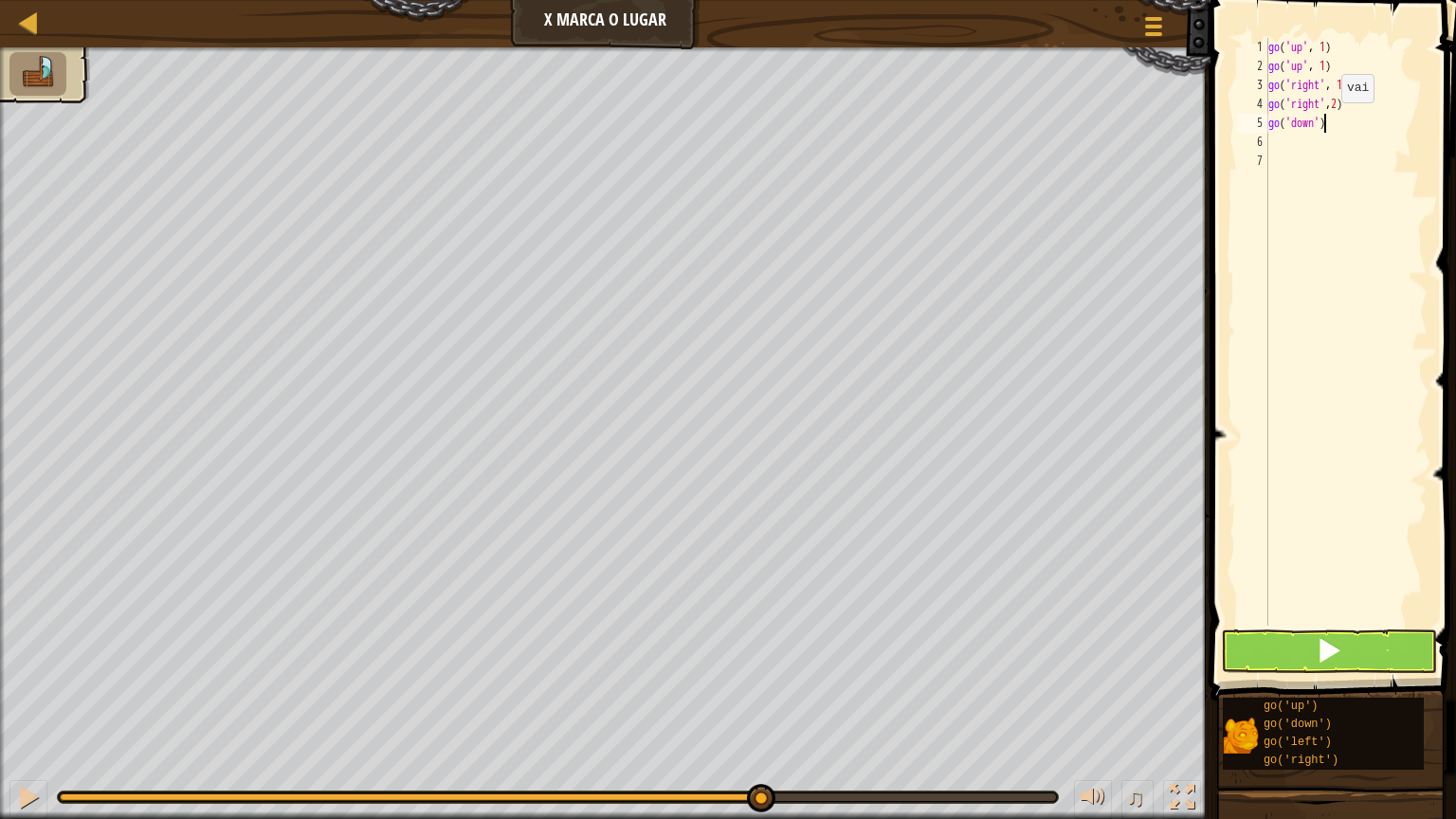 click on "go ( 'up' ,   1 ) go ( 'up' ,   1 ) go ( 'right' ,   1 ) go ( 'right' , 2 ) go ( 'down' )" at bounding box center [1346, 351] 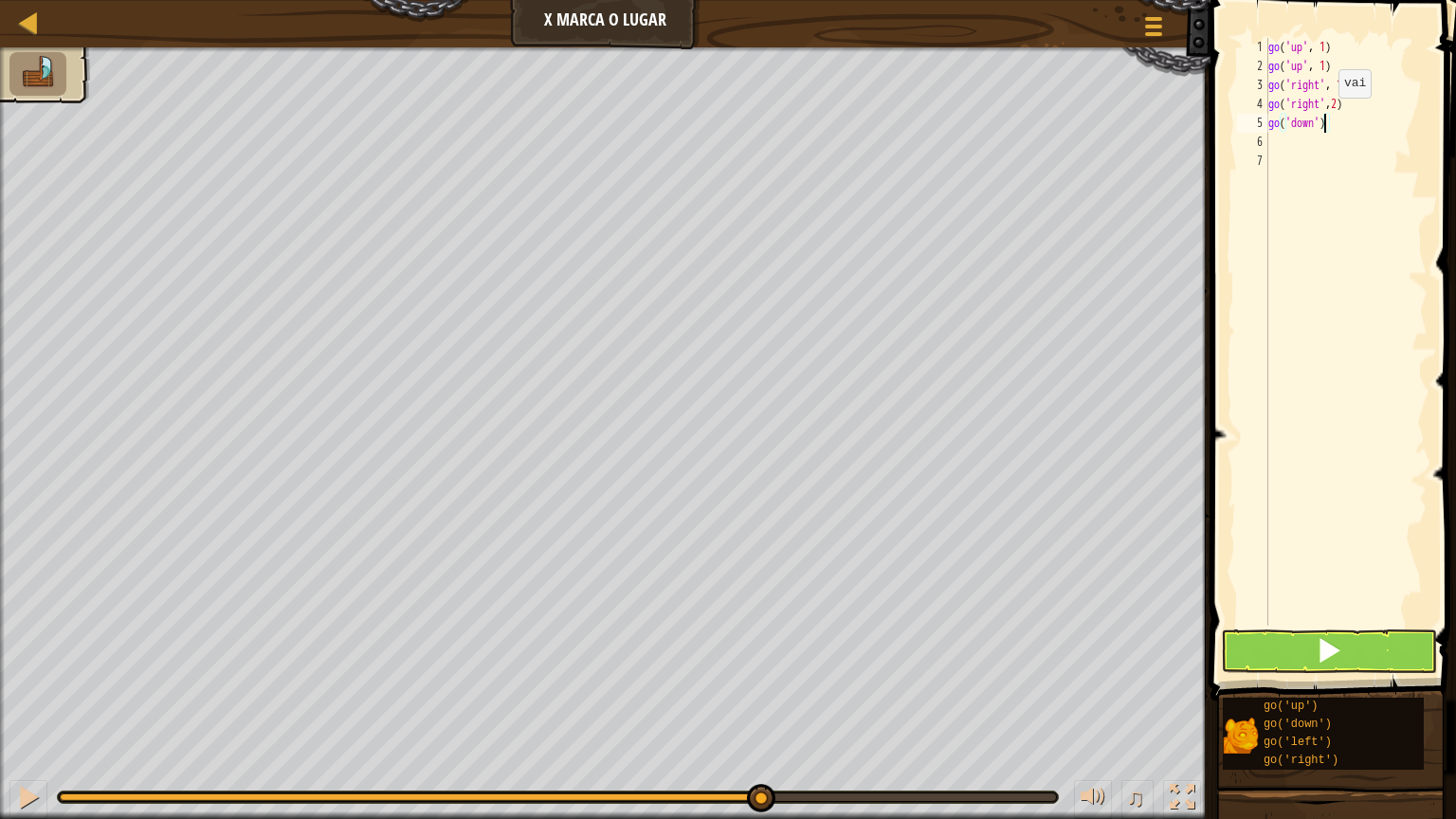 click on "go ( 'up' ,   1 ) go ( 'up' ,   1 ) go ( 'right' ,   1 ) go ( 'right' , 2 ) go ( 'down' )" at bounding box center (1346, 351) 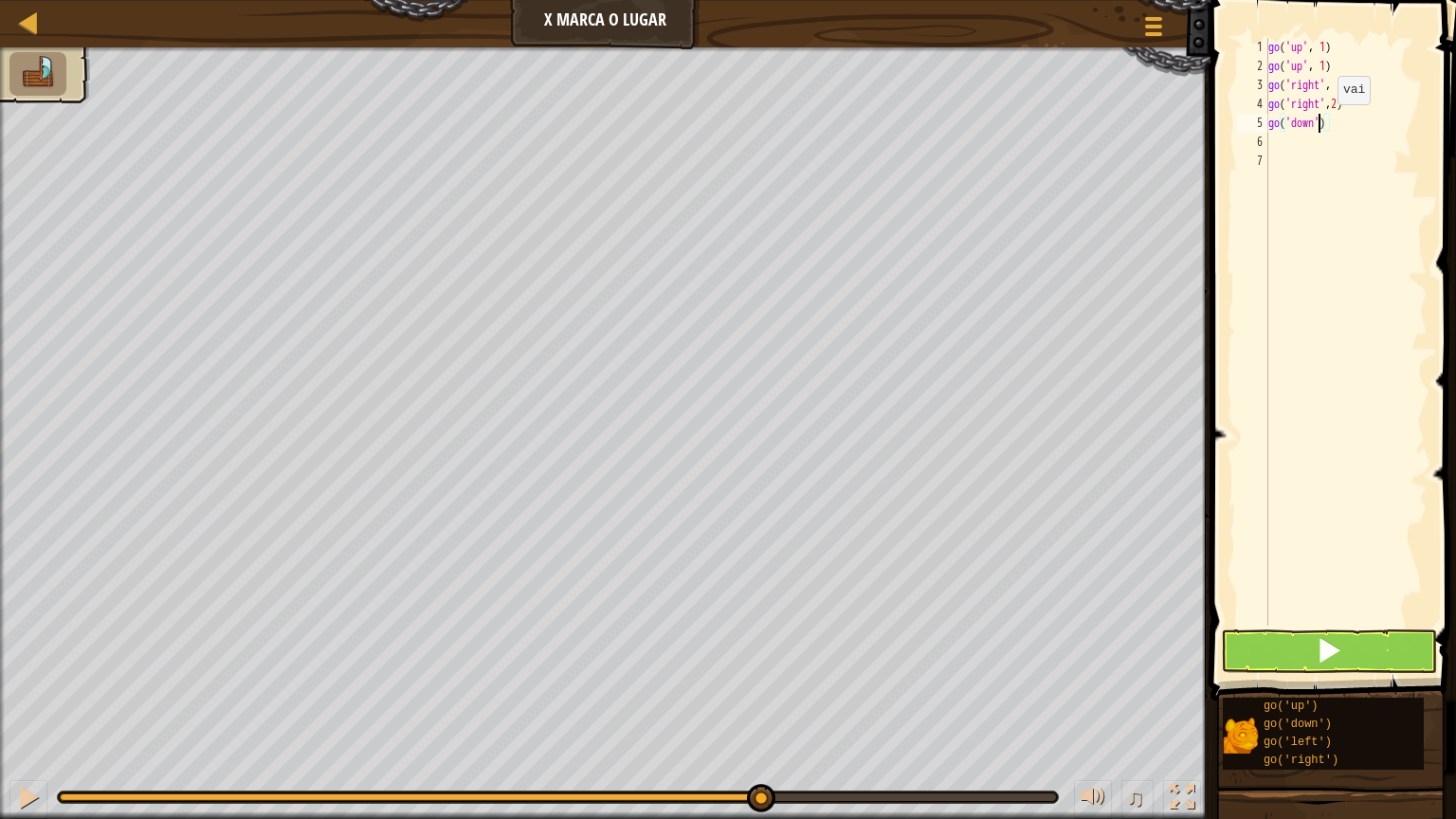 click on "go ( 'up' ,   1 ) go ( 'up' ,   1 ) go ( 'right' ,   1 ) go ( 'right' , 2 ) go ( 'down' )" at bounding box center [1346, 351] 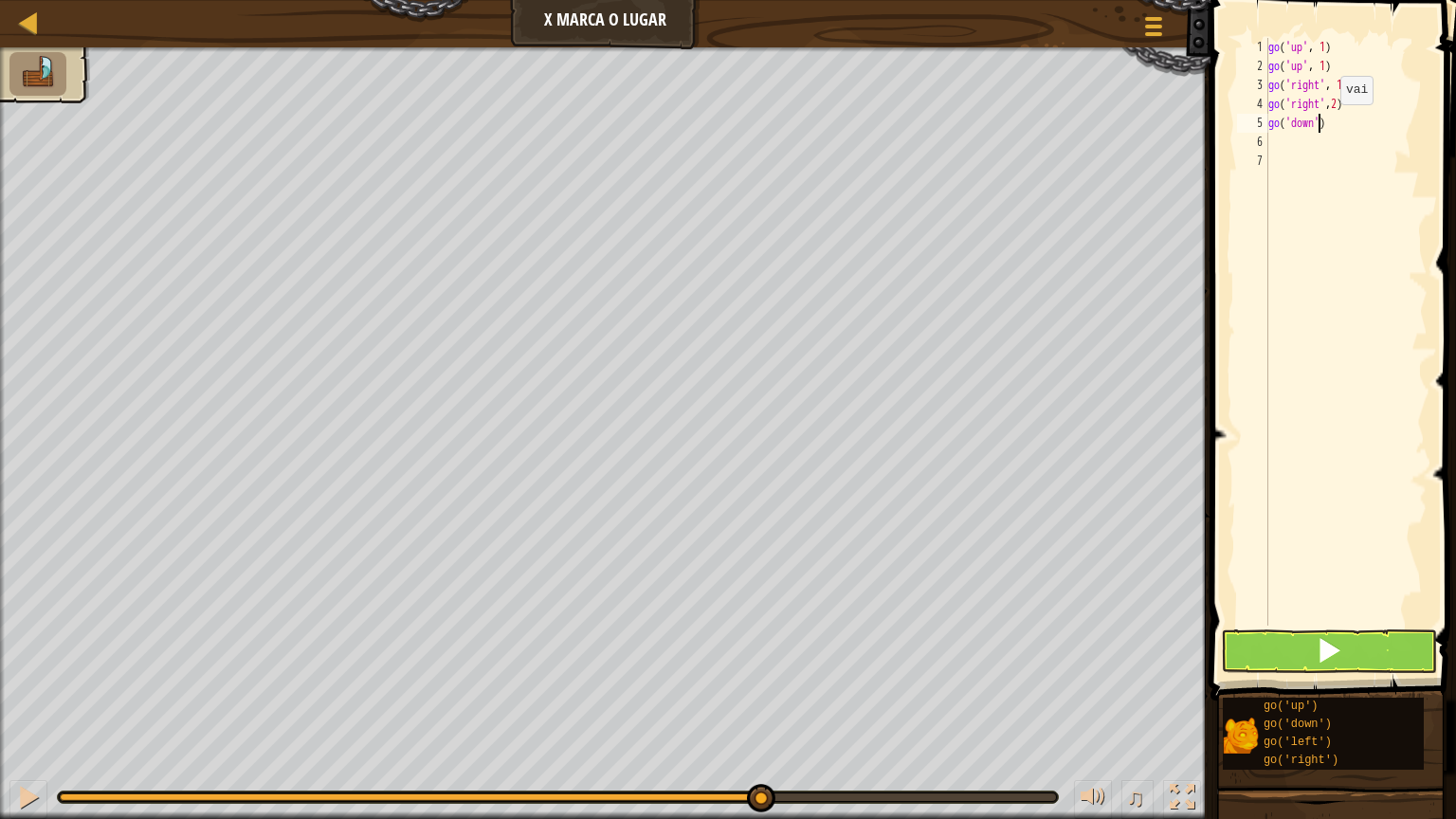 click on "go ( 'up' ,   1 ) go ( 'up' ,   1 ) go ( 'right' ,   1 ) go ( 'right' , 2 ) go ( 'down' )" at bounding box center (1346, 351) 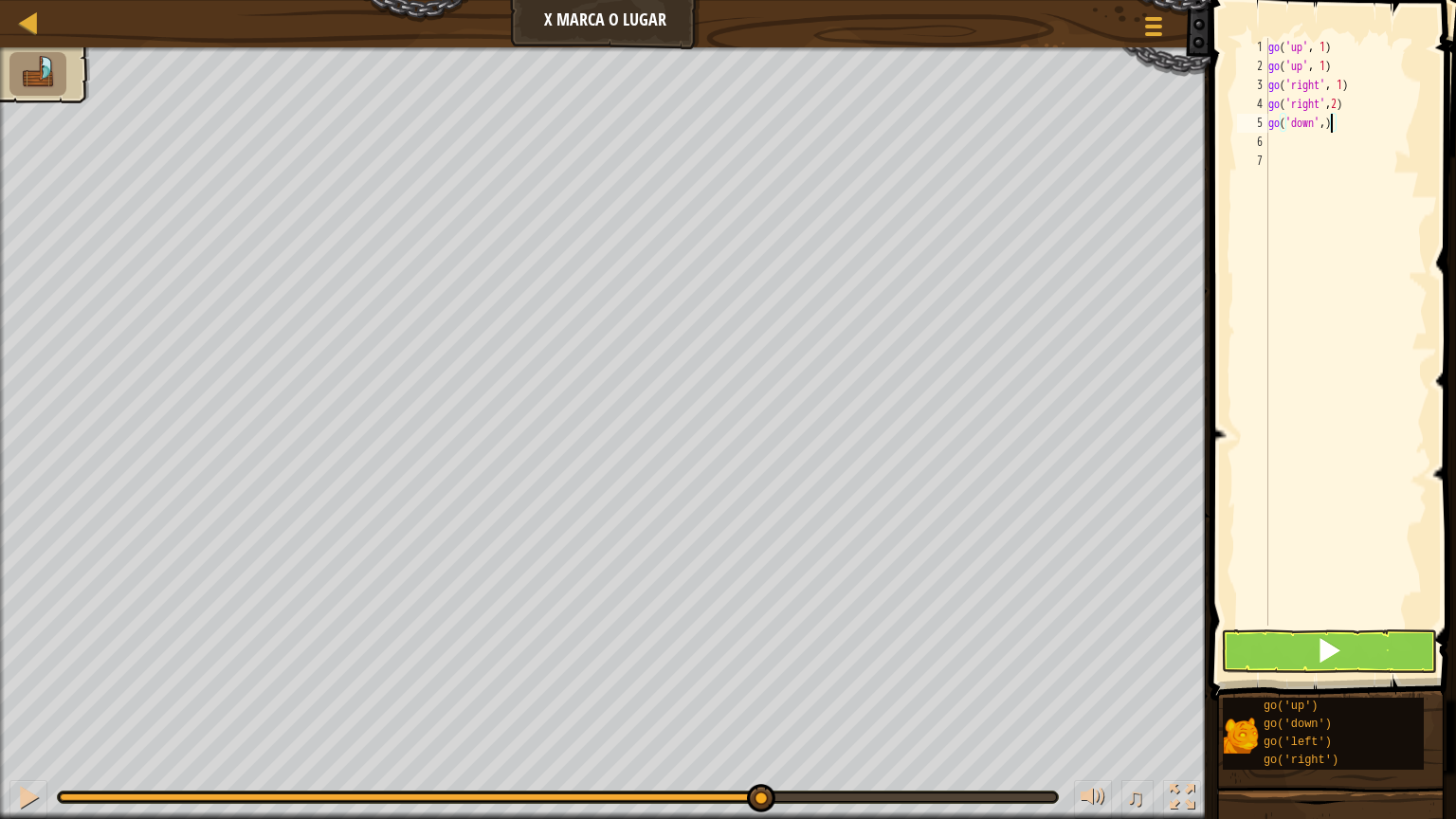 scroll, scrollTop: 5, scrollLeft: 36, axis: both 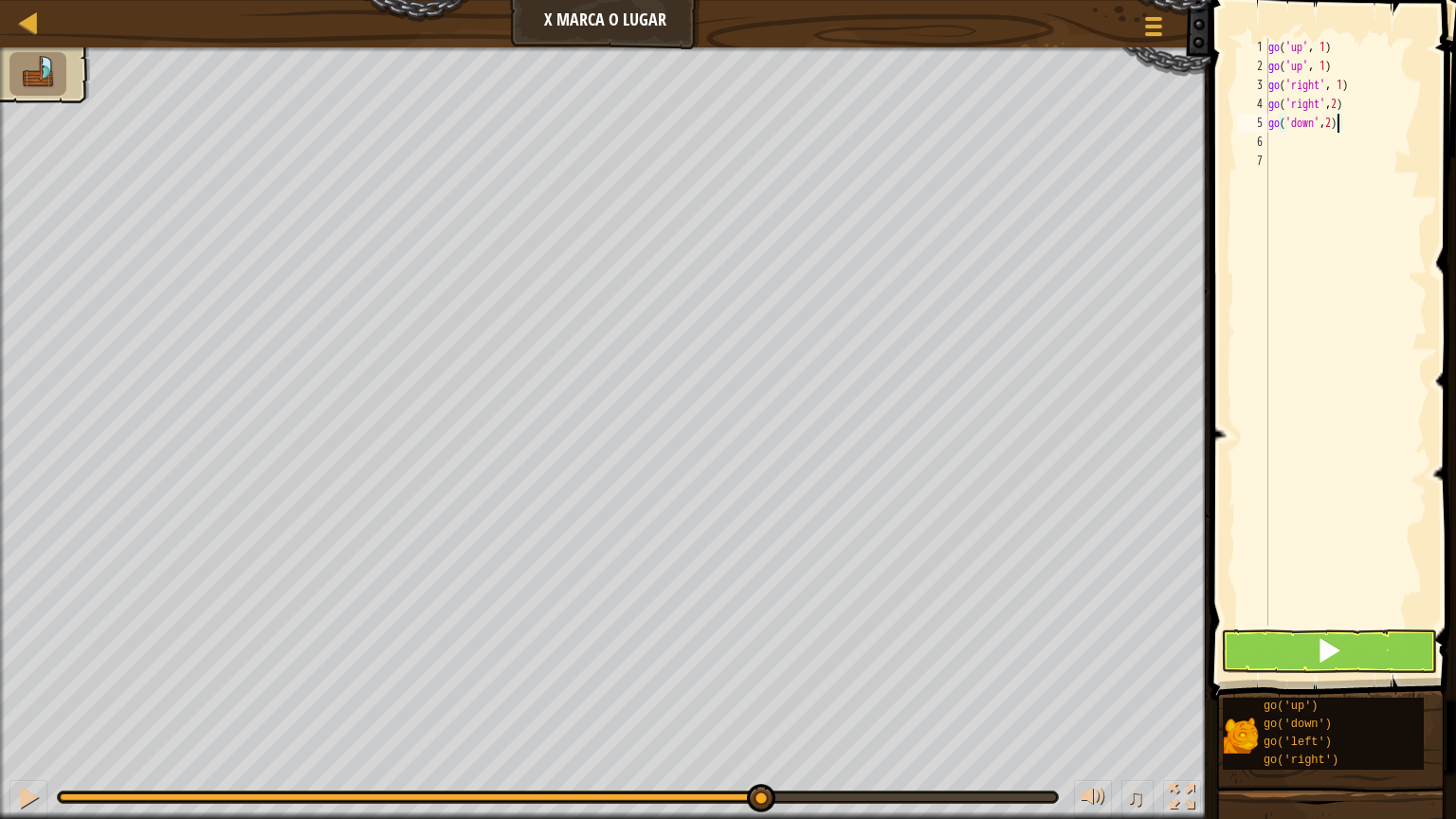 click on "go ( 'up' ,   1 ) go ( 'up' ,   1 ) go ( 'right' ,   1 ) go ( 'right' , 2 ) go ( 'down' , 2 )" at bounding box center [1346, 351] 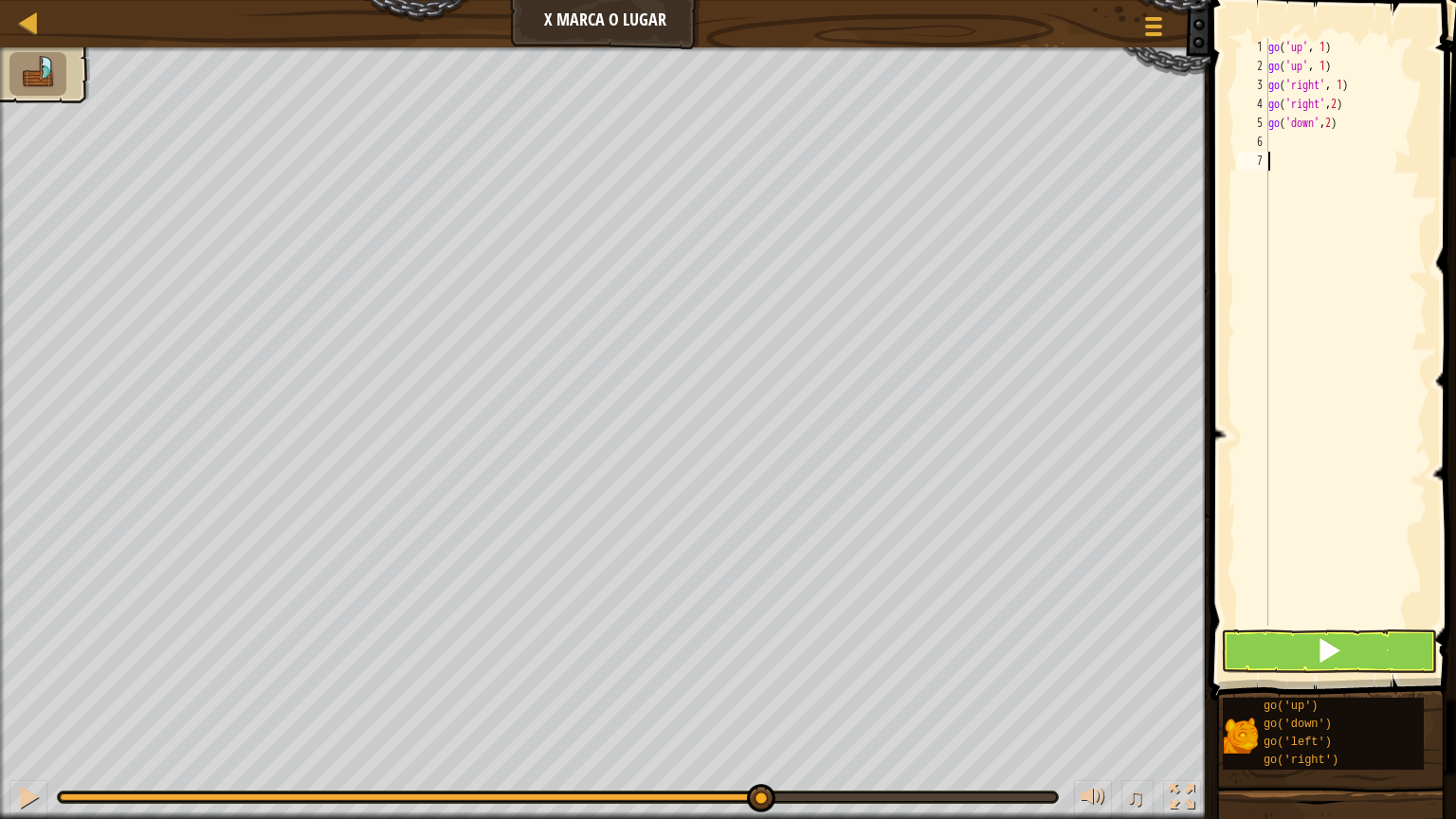 scroll, scrollTop: 5, scrollLeft: 0, axis: vertical 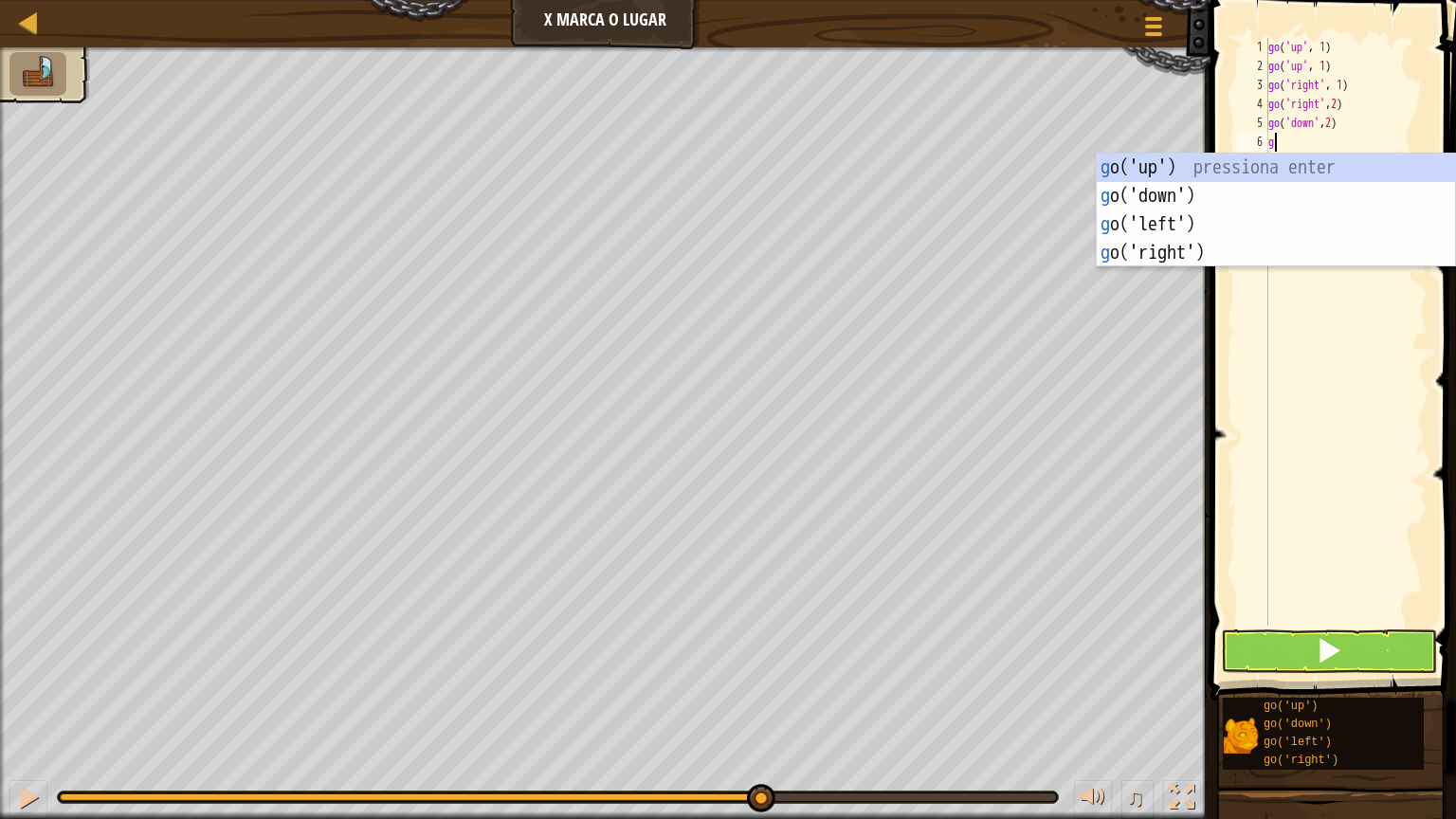 type on "go" 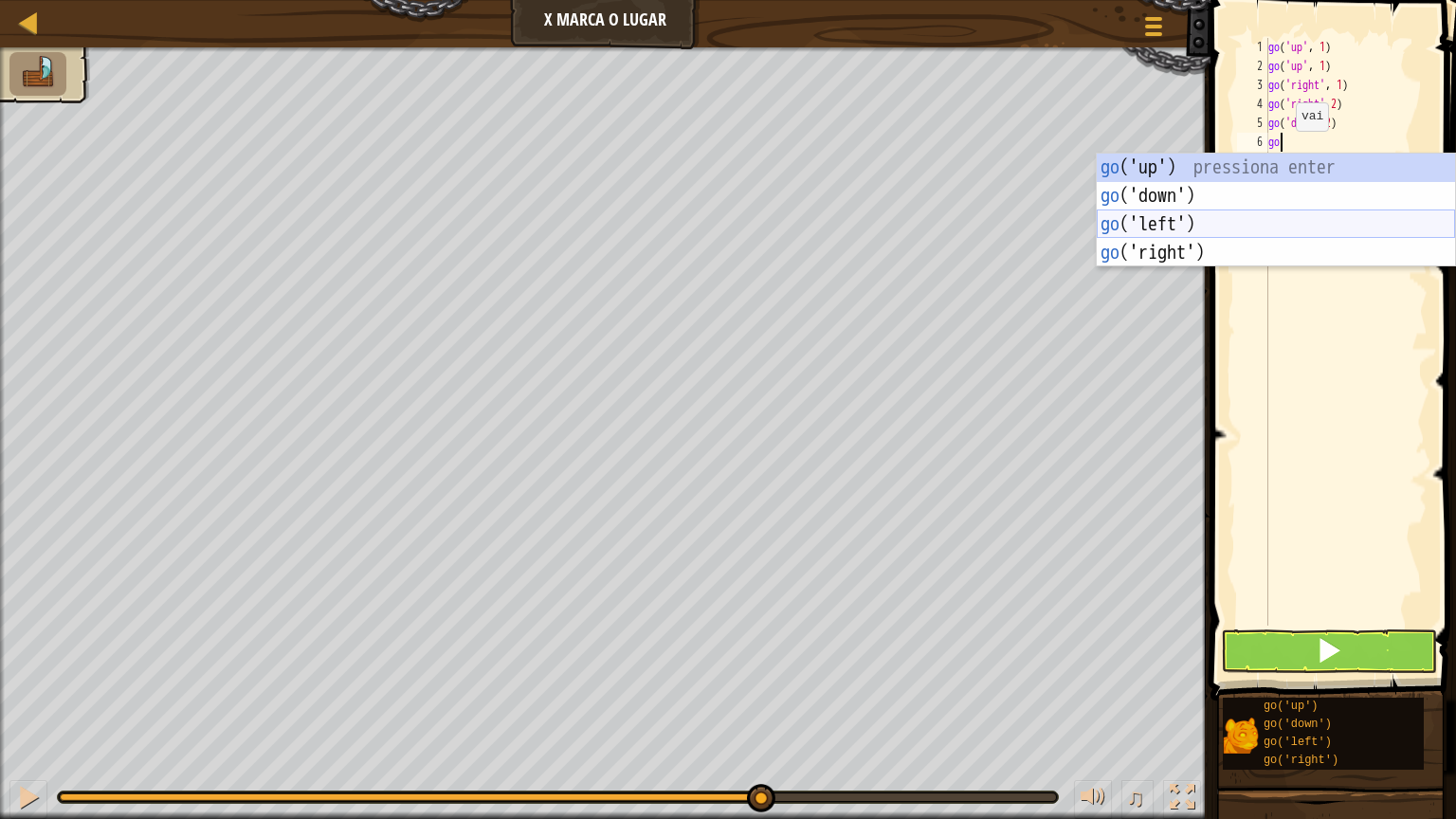 click on "go ('up') pressiona enter go ('down') pressiona enter go ('left') pressiona enter go ('right') pressiona enter" at bounding box center (1276, 239) 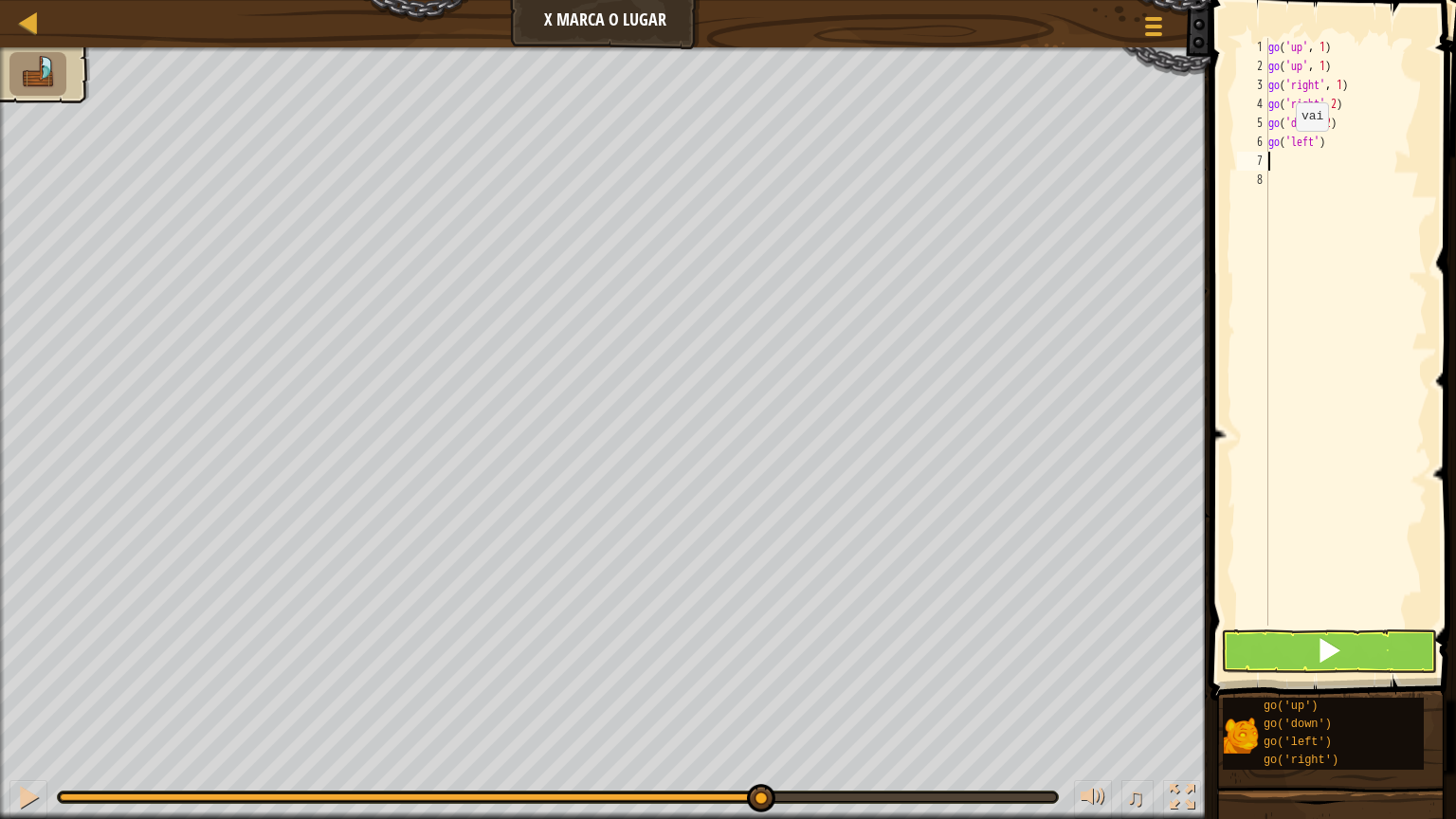 scroll, scrollTop: 5, scrollLeft: 0, axis: vertical 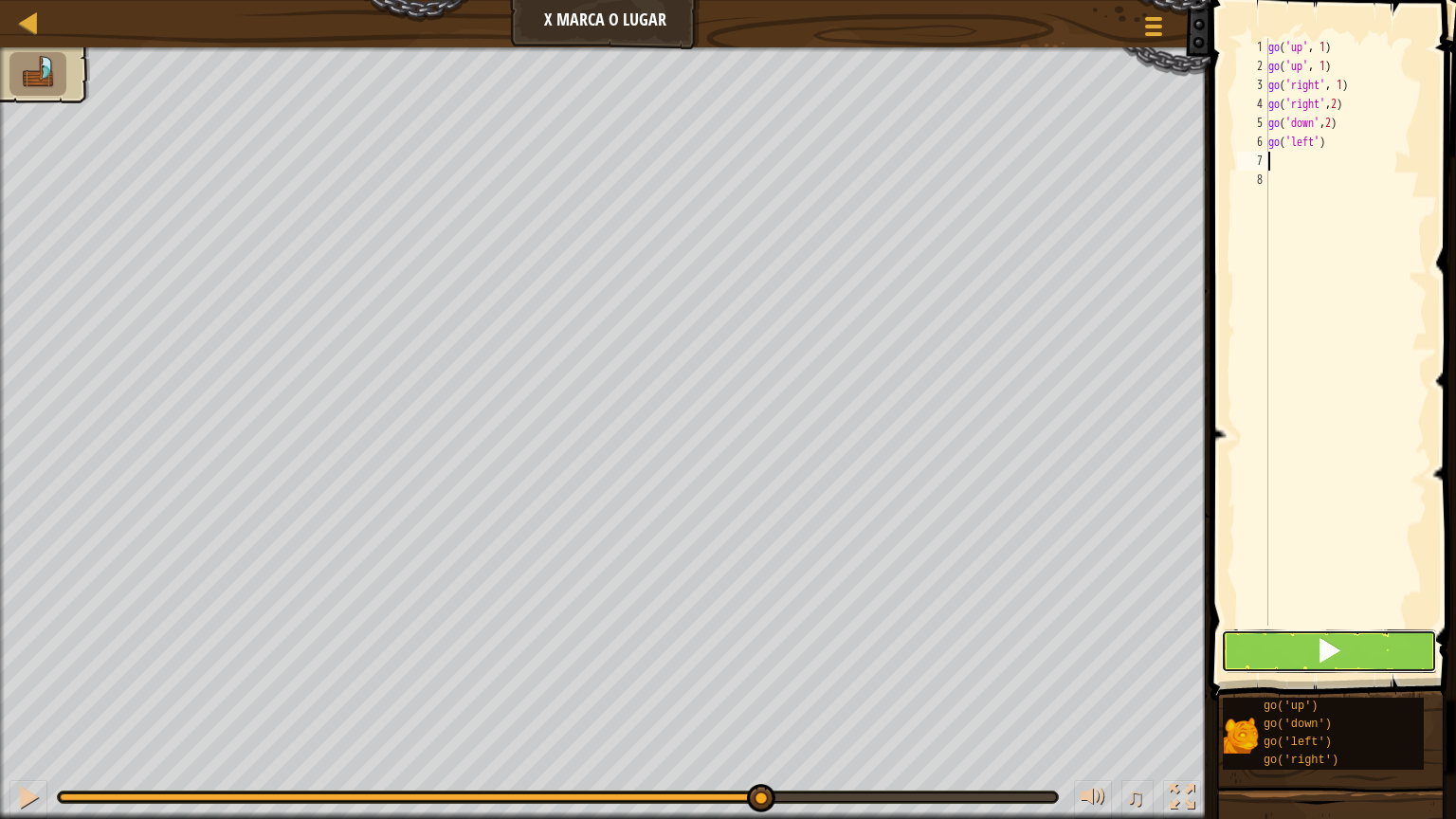 click at bounding box center [1329, 651] 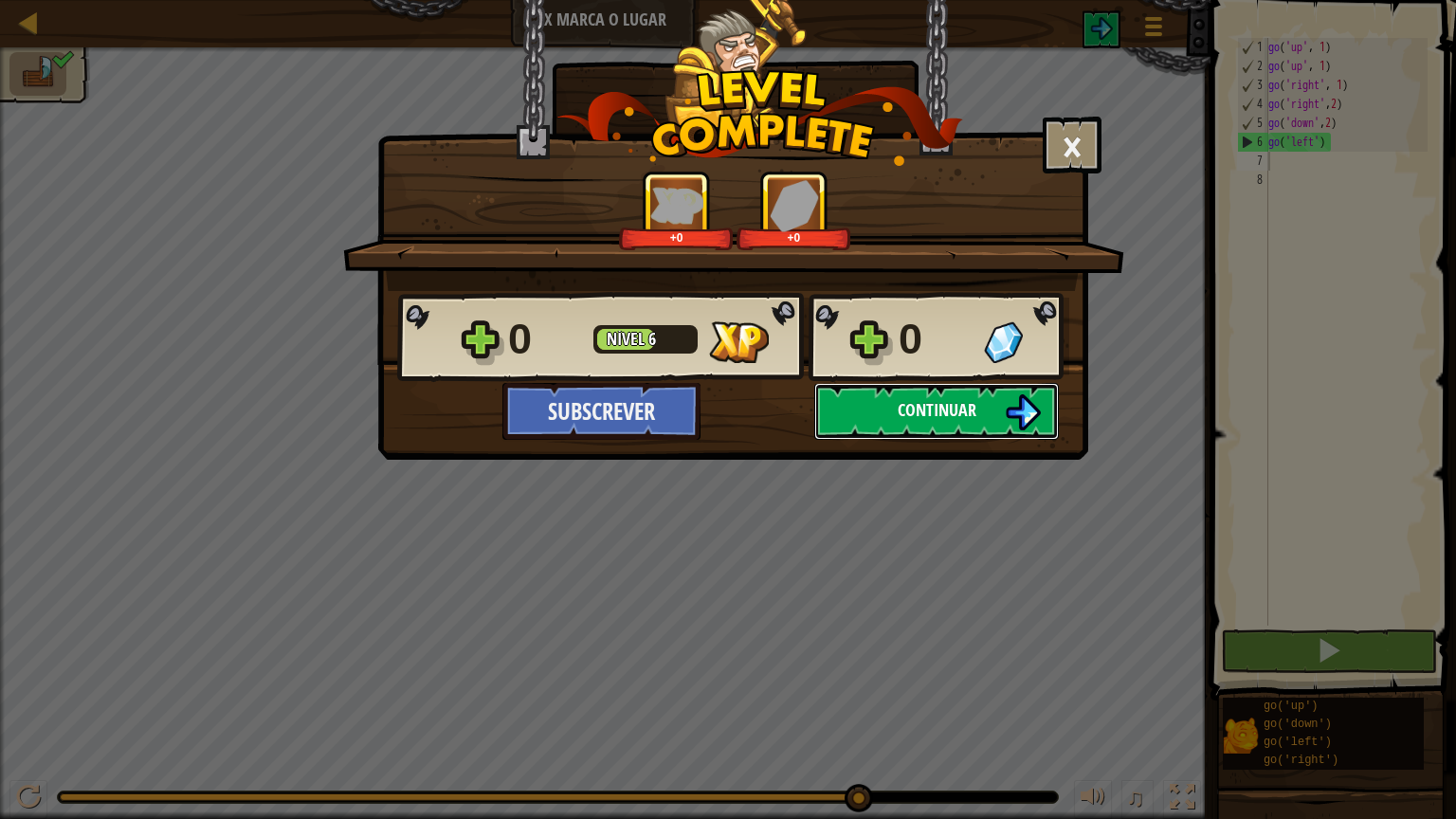 click on "Continuar" at bounding box center (937, 411) 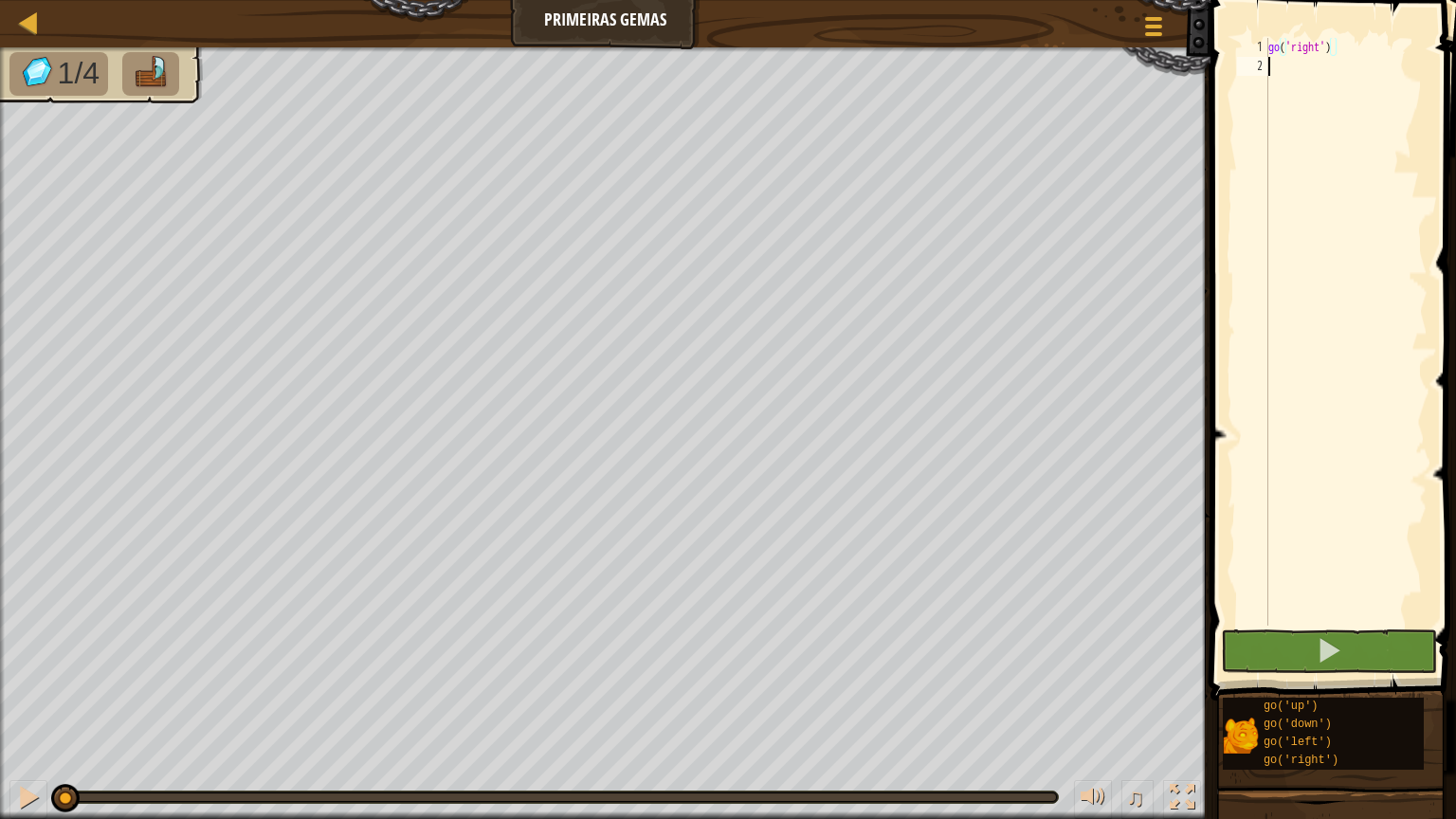 click on "go ( 'right' )" at bounding box center (1346, 351) 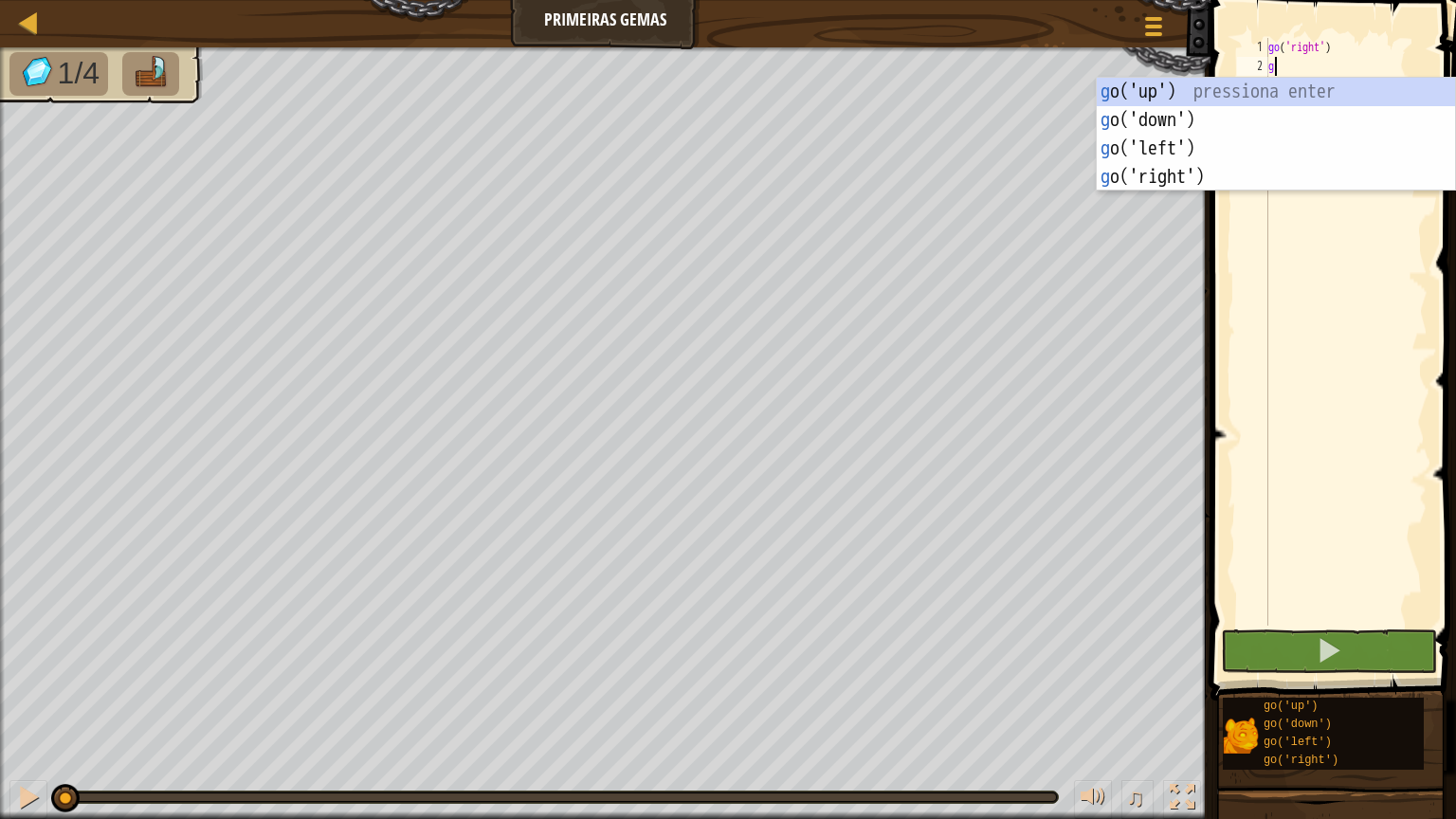 type on "go" 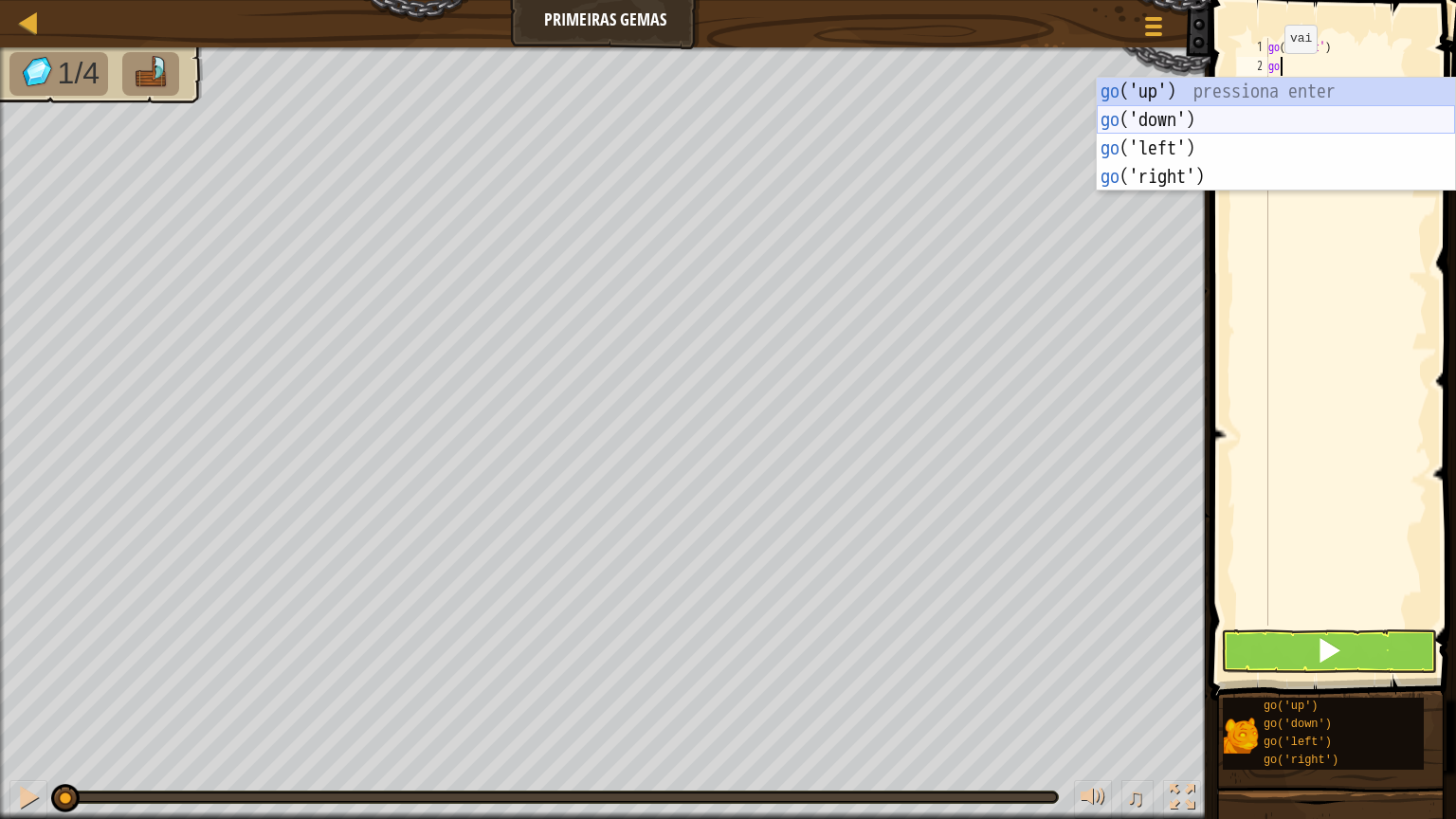 click on "go ('up') pressiona enter go ('down') pressiona enter go ('left') pressiona enter go ('right') pressiona enter" at bounding box center [1276, 163] 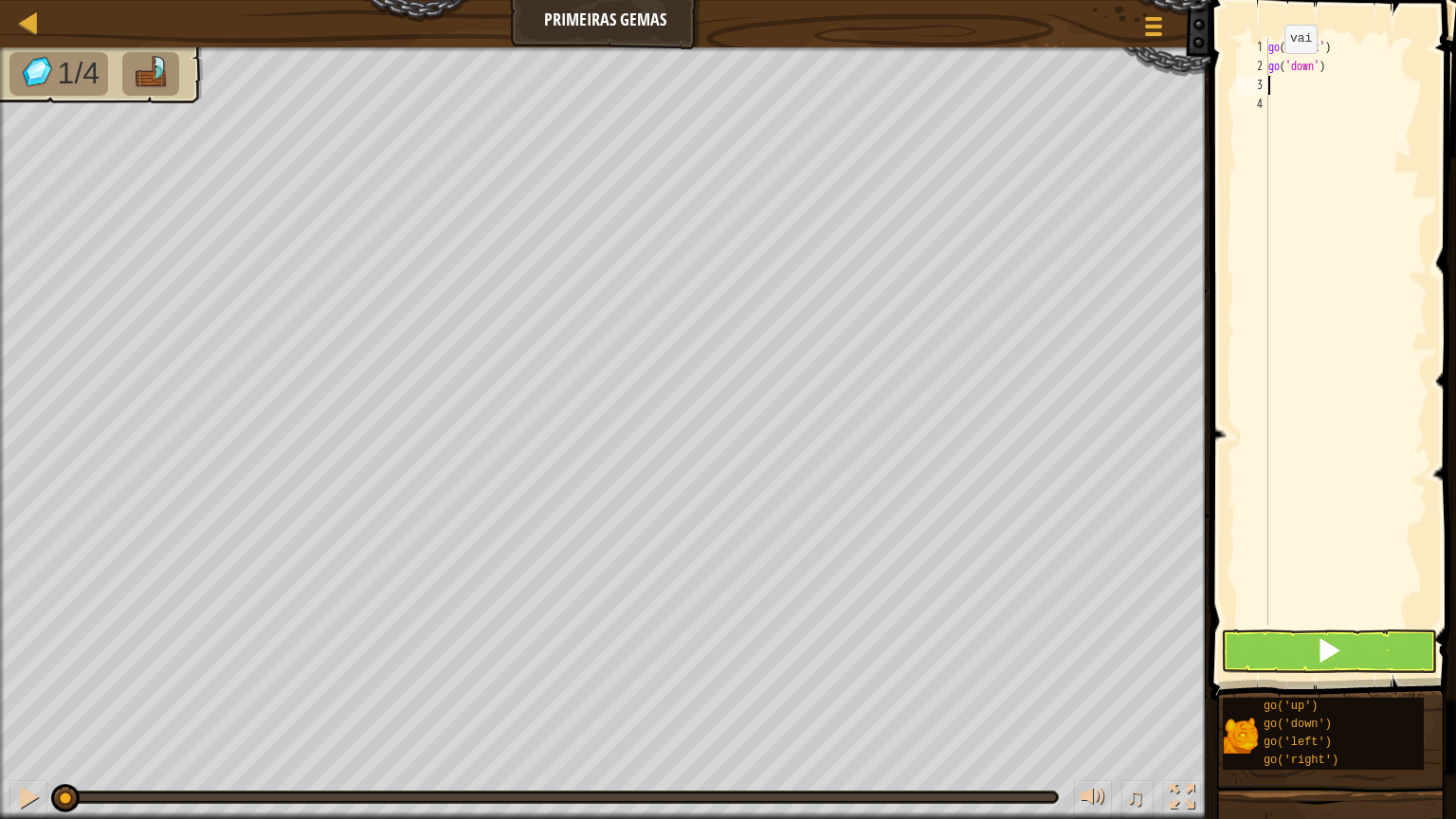 scroll, scrollTop: 5, scrollLeft: 0, axis: vertical 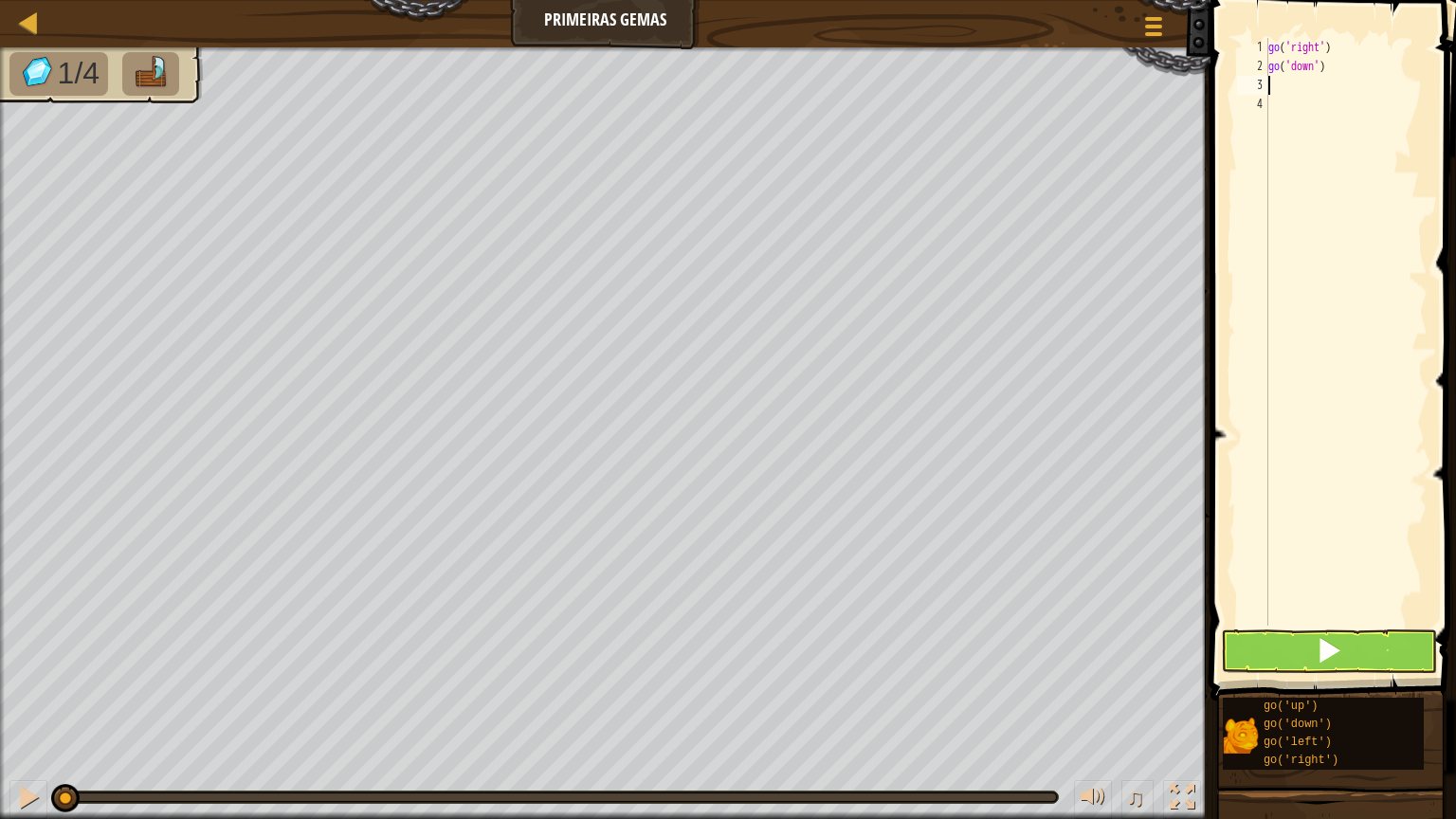 type on "go" 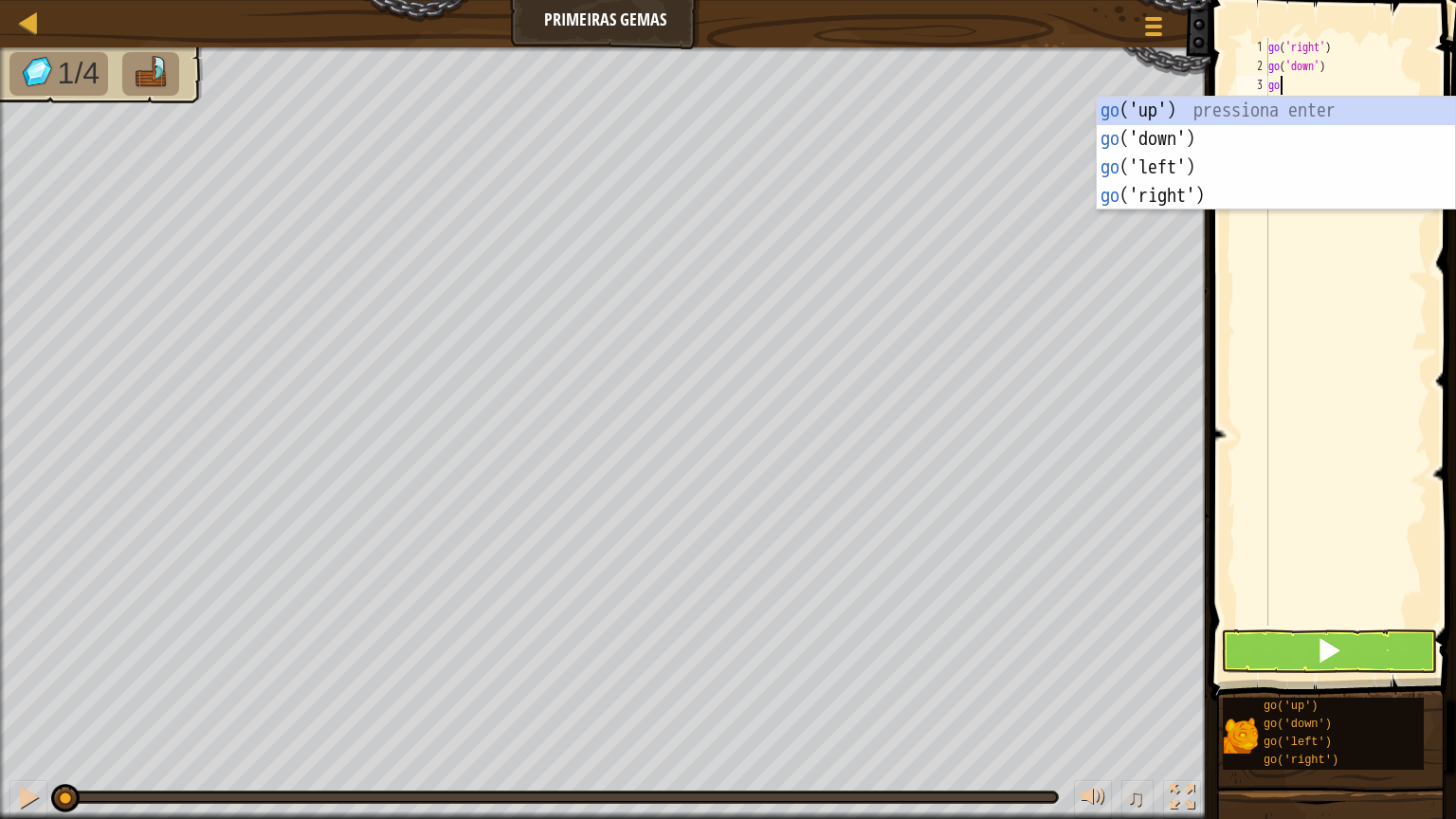 scroll, scrollTop: 5, scrollLeft: 6, axis: both 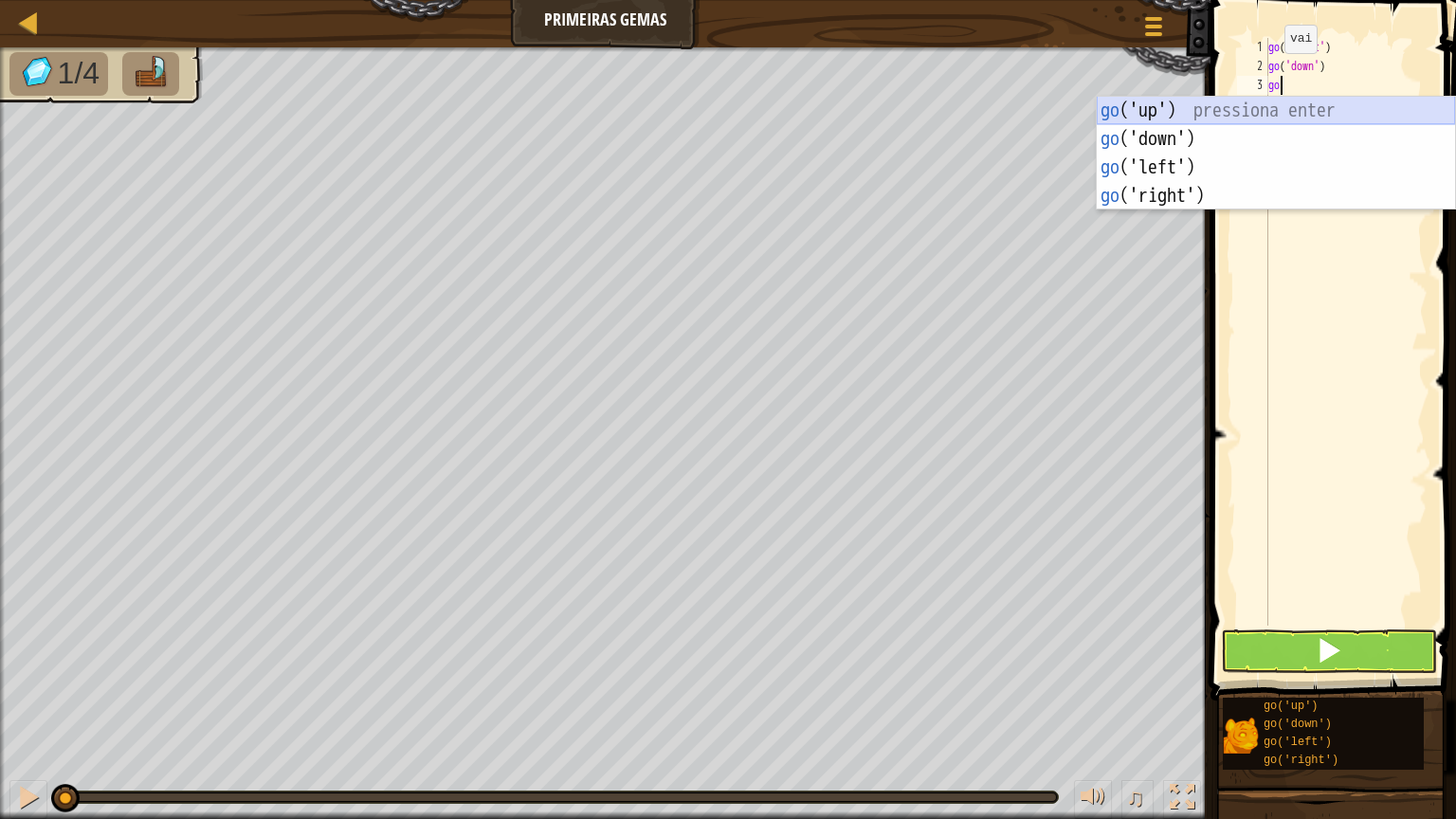 click on "go ('up') pressiona enter go ('down') pressiona enter go ('left') pressiona enter go ('right') pressiona enter" at bounding box center (1276, 182) 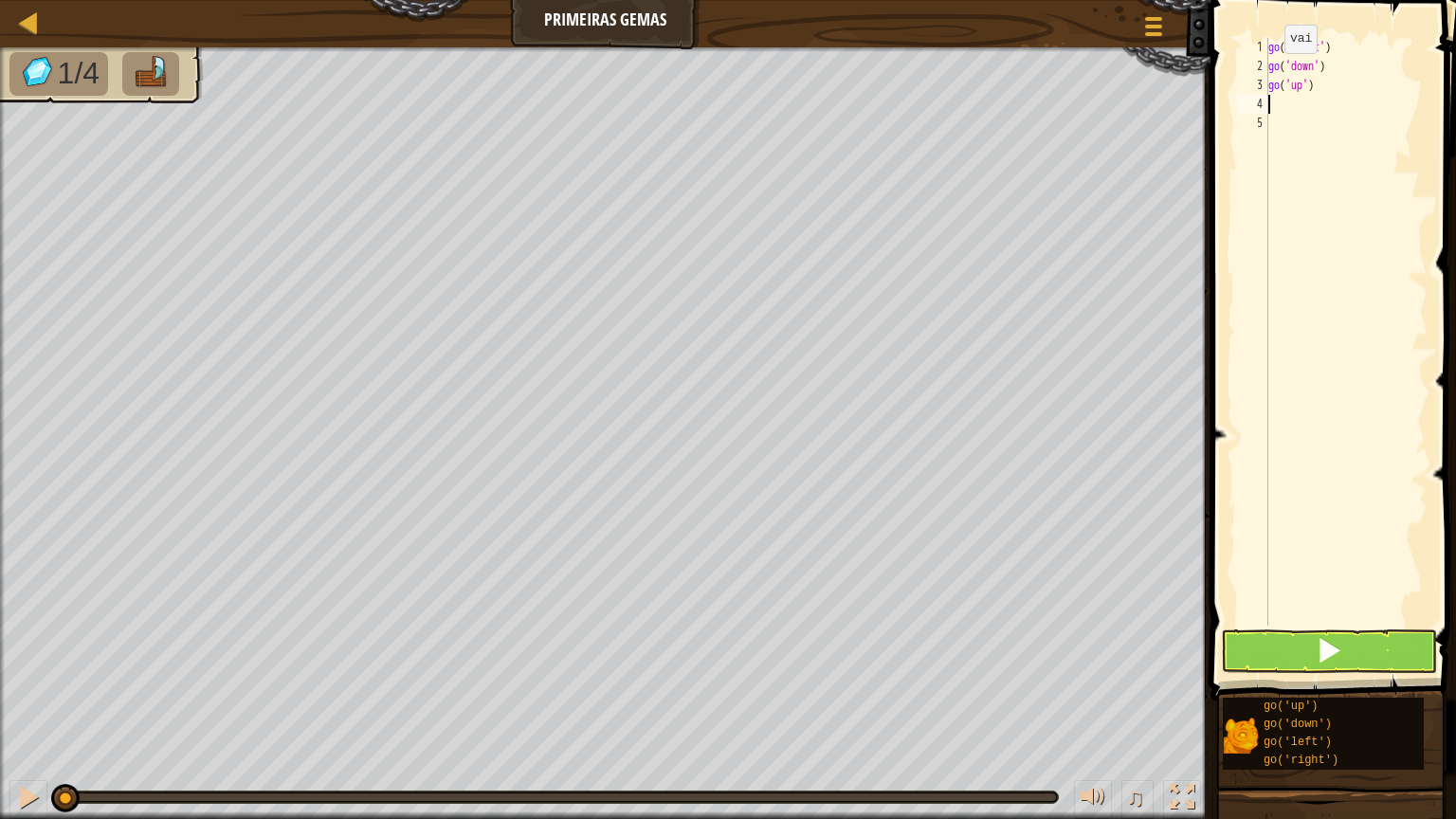 scroll, scrollTop: 5, scrollLeft: 0, axis: vertical 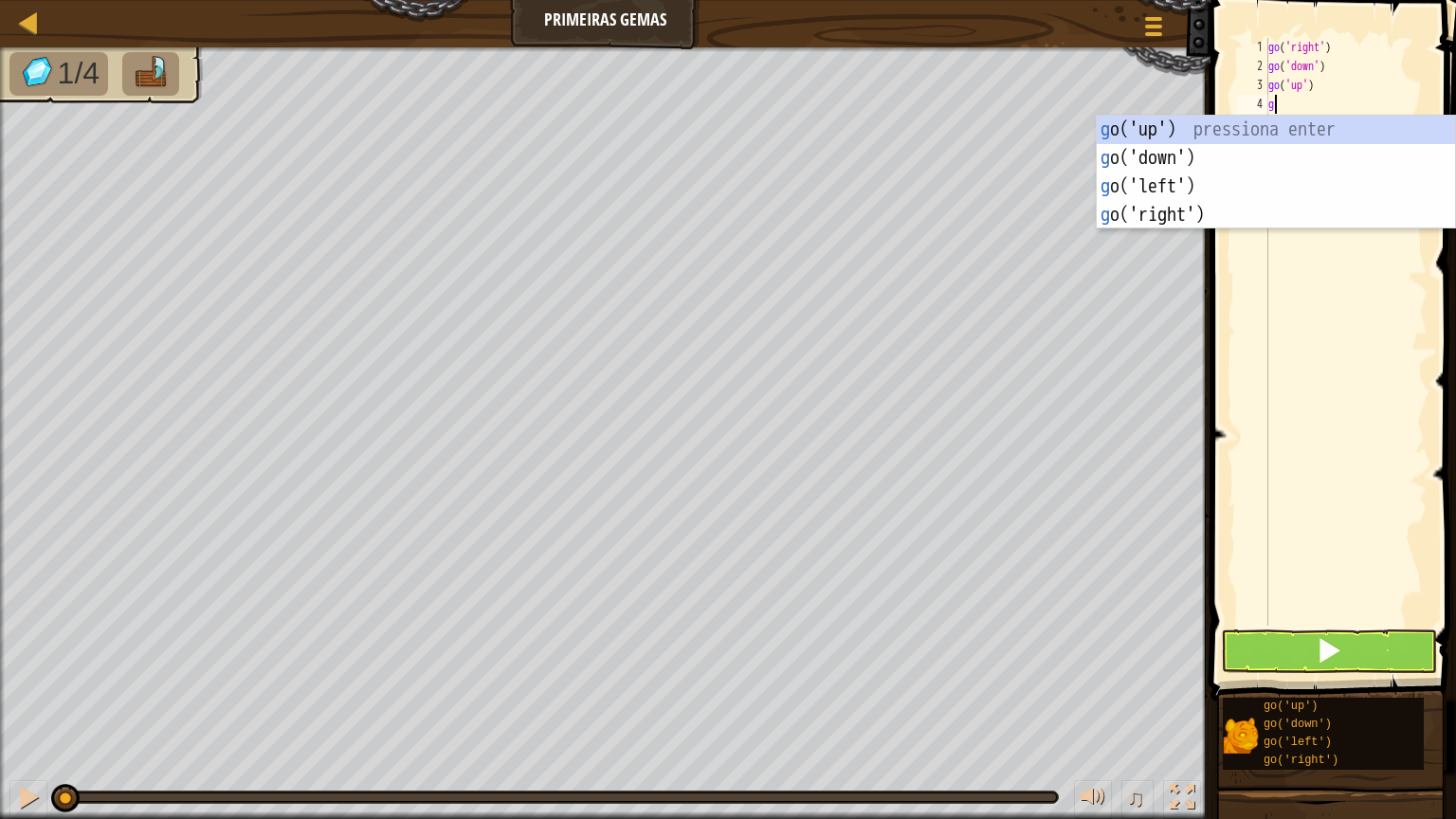 type on "go" 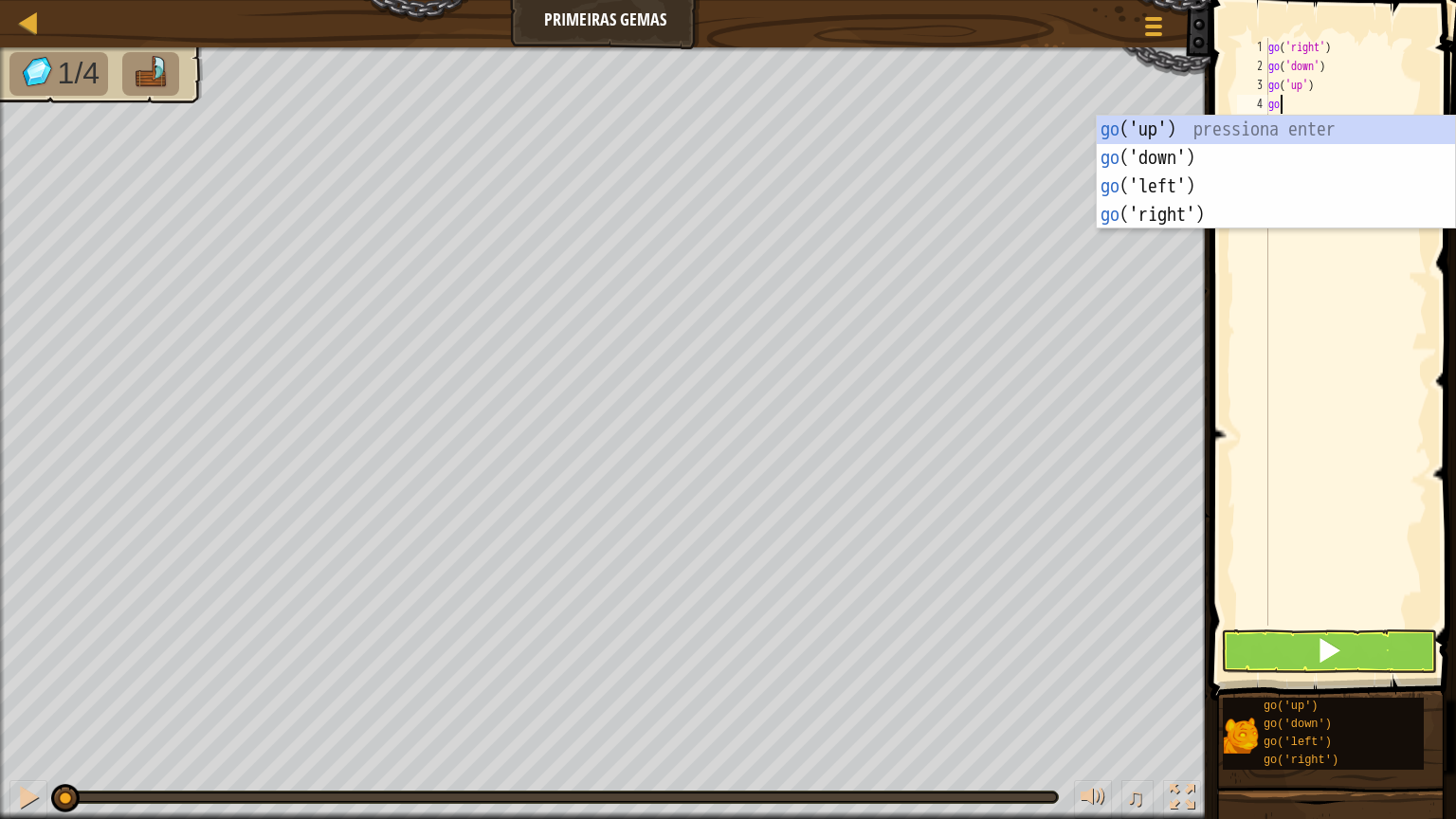 scroll, scrollTop: 5, scrollLeft: 6, axis: both 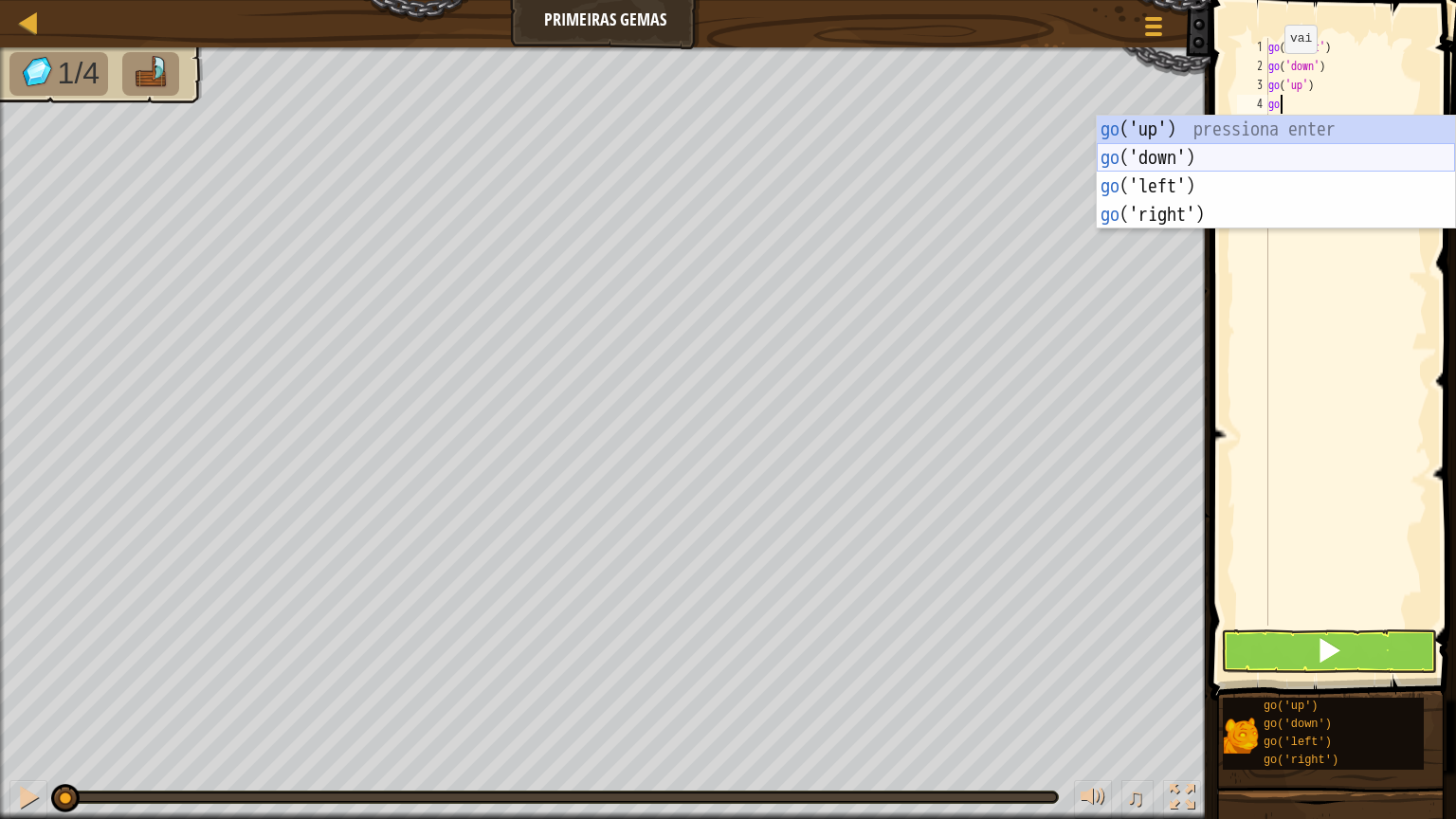 click on "go ('up') pressiona enter go ('down') pressiona enter go ('left') pressiona enter go ('right') pressiona enter" at bounding box center [1276, 201] 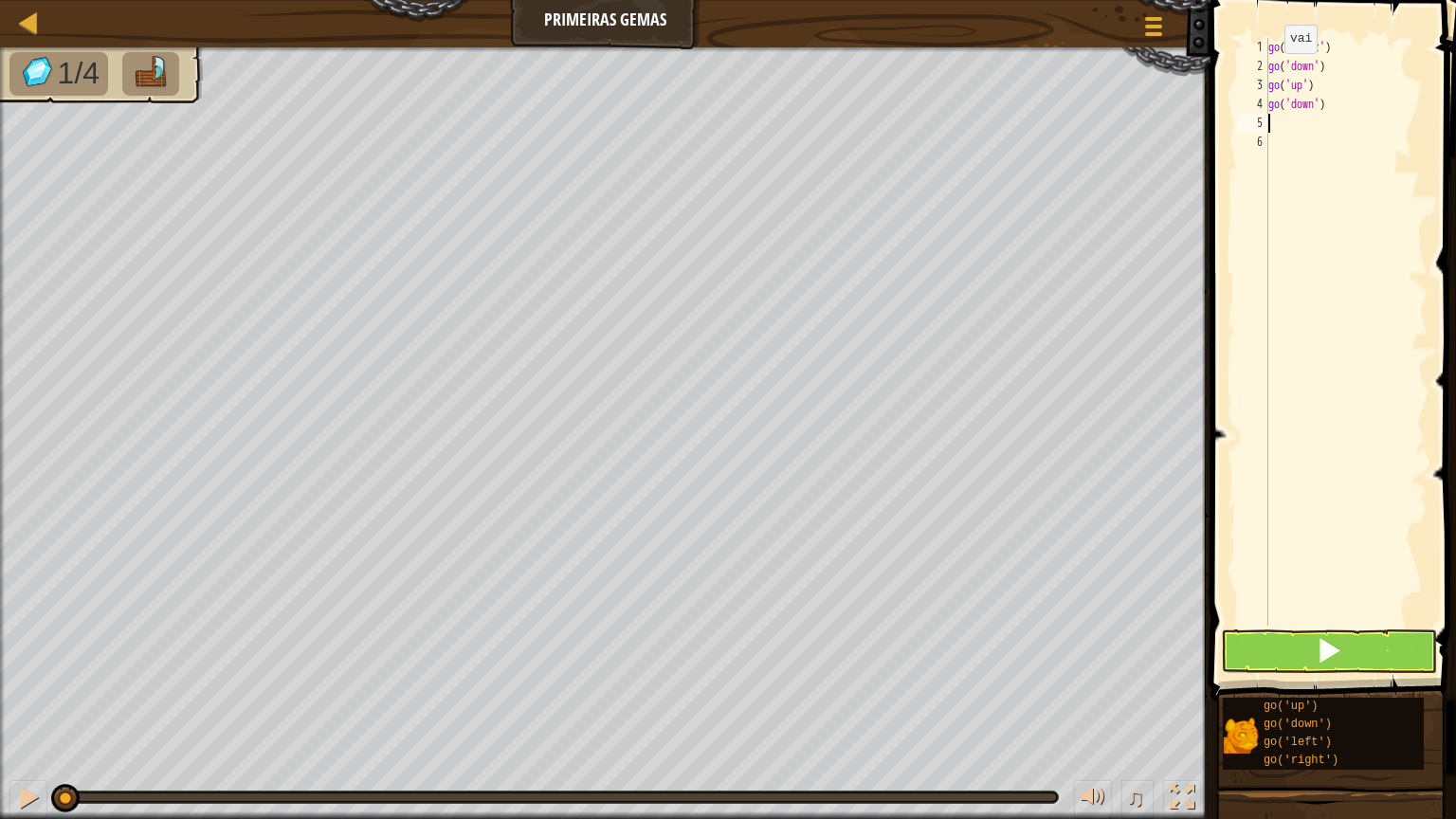 scroll, scrollTop: 5, scrollLeft: 0, axis: vertical 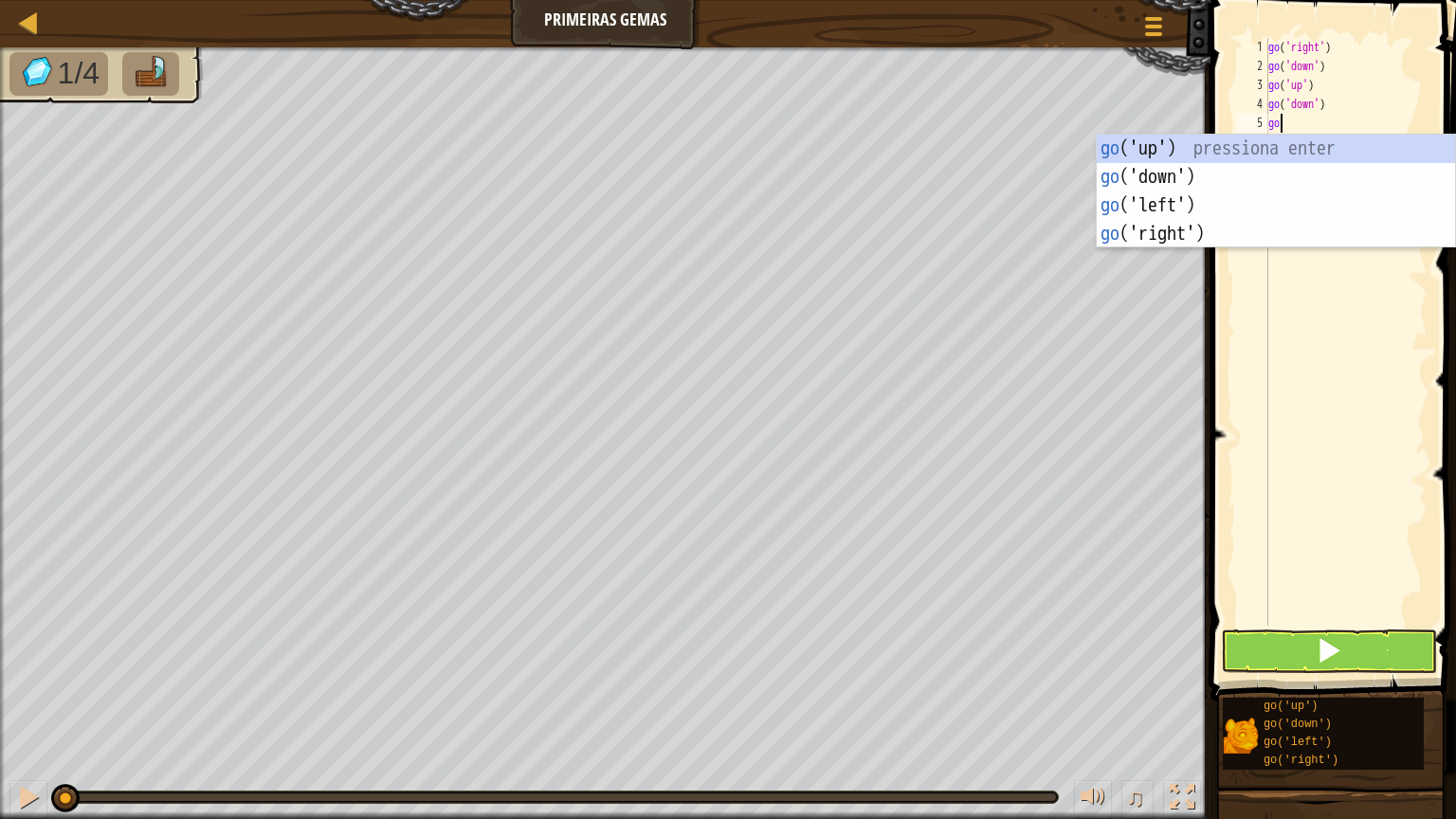 type on "go" 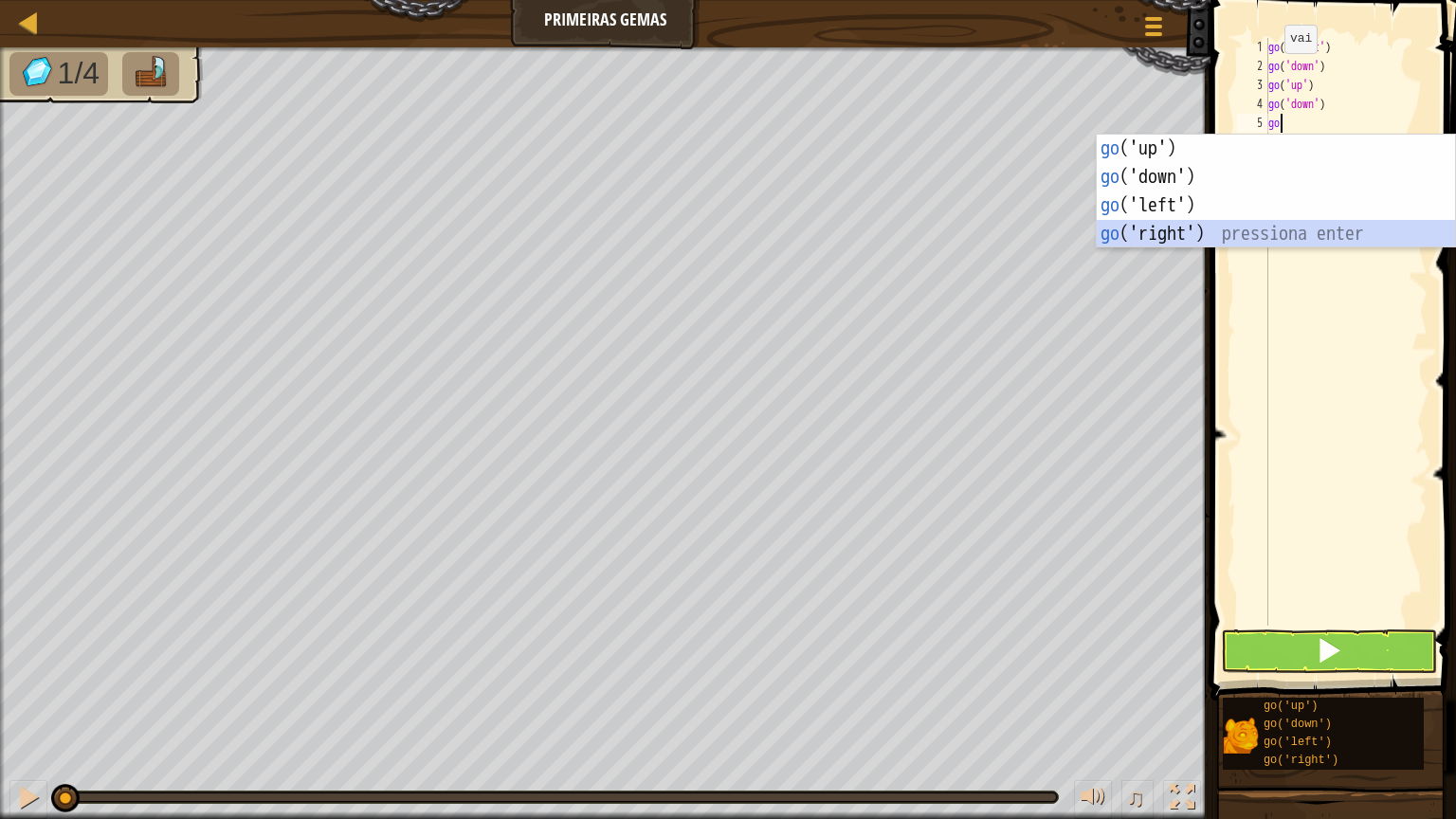 click on "go ('up') pressiona enter go ('down') pressiona enter go ('left') pressiona enter go ('right') pressiona enter" at bounding box center [1276, 220] 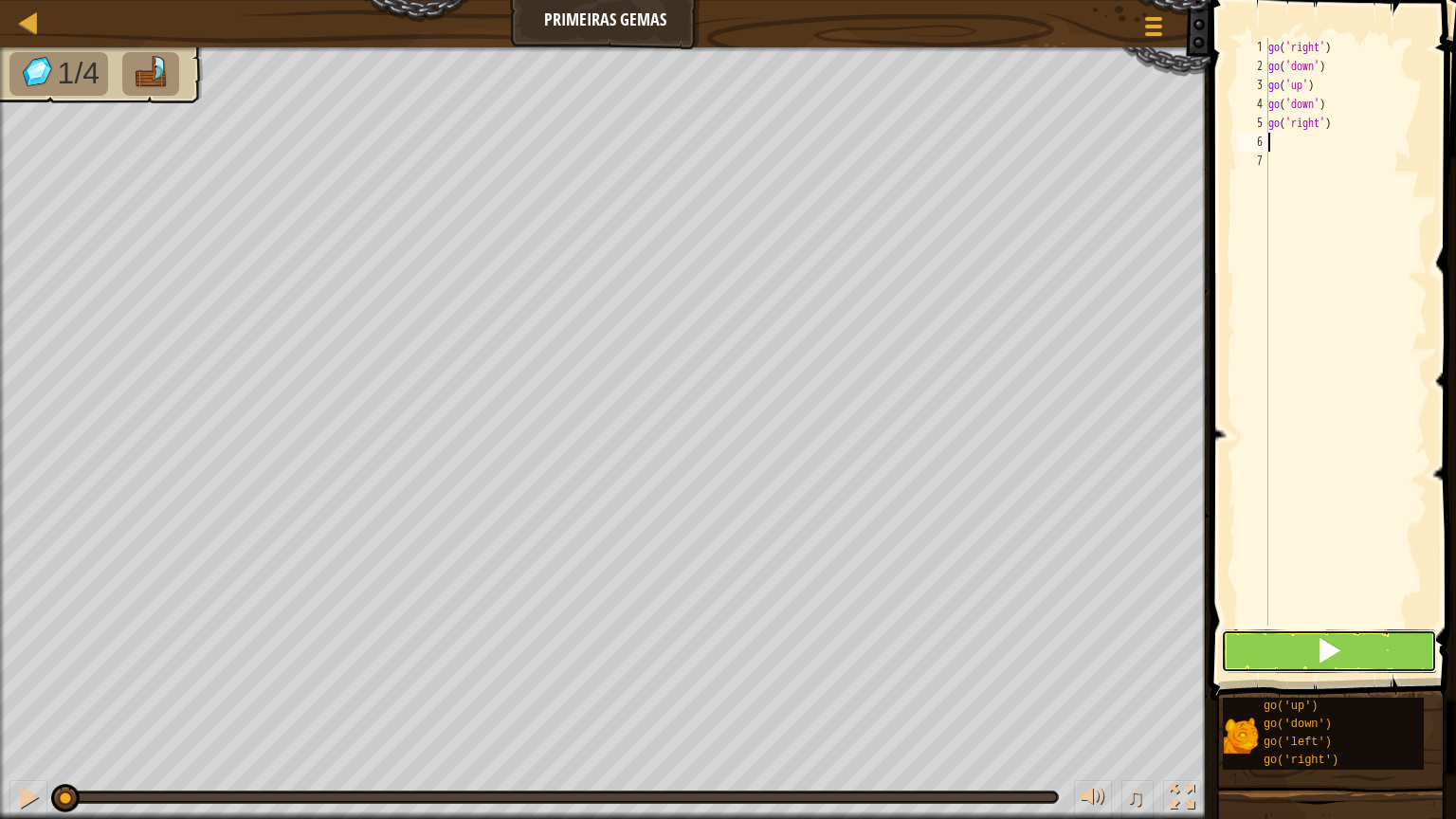 click at bounding box center (1329, 650) 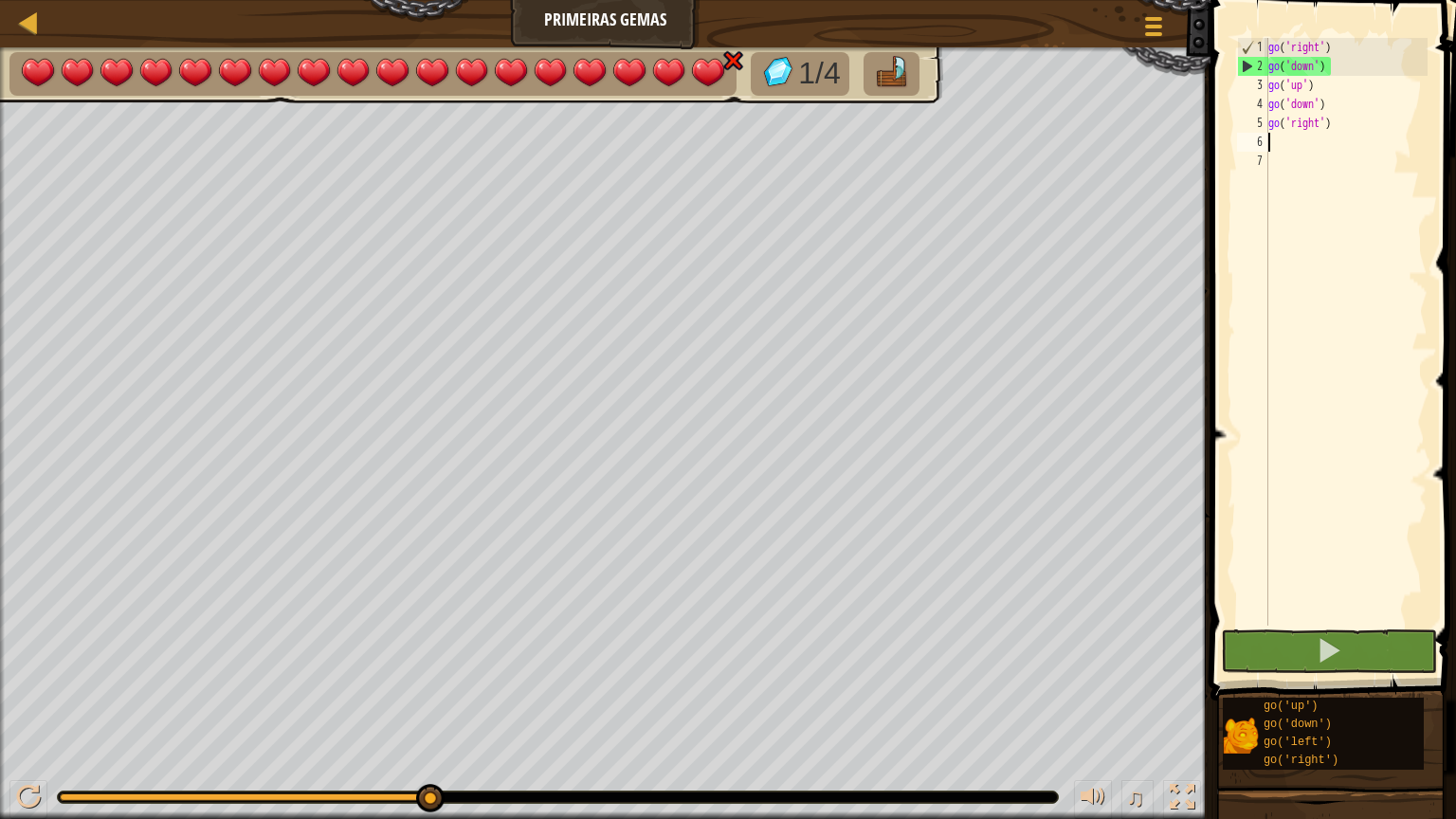 click on "go ( 'right' ) go ( 'down' ) go ( 'up' ) go ( 'down' ) go ( 'right' )" at bounding box center [1346, 351] 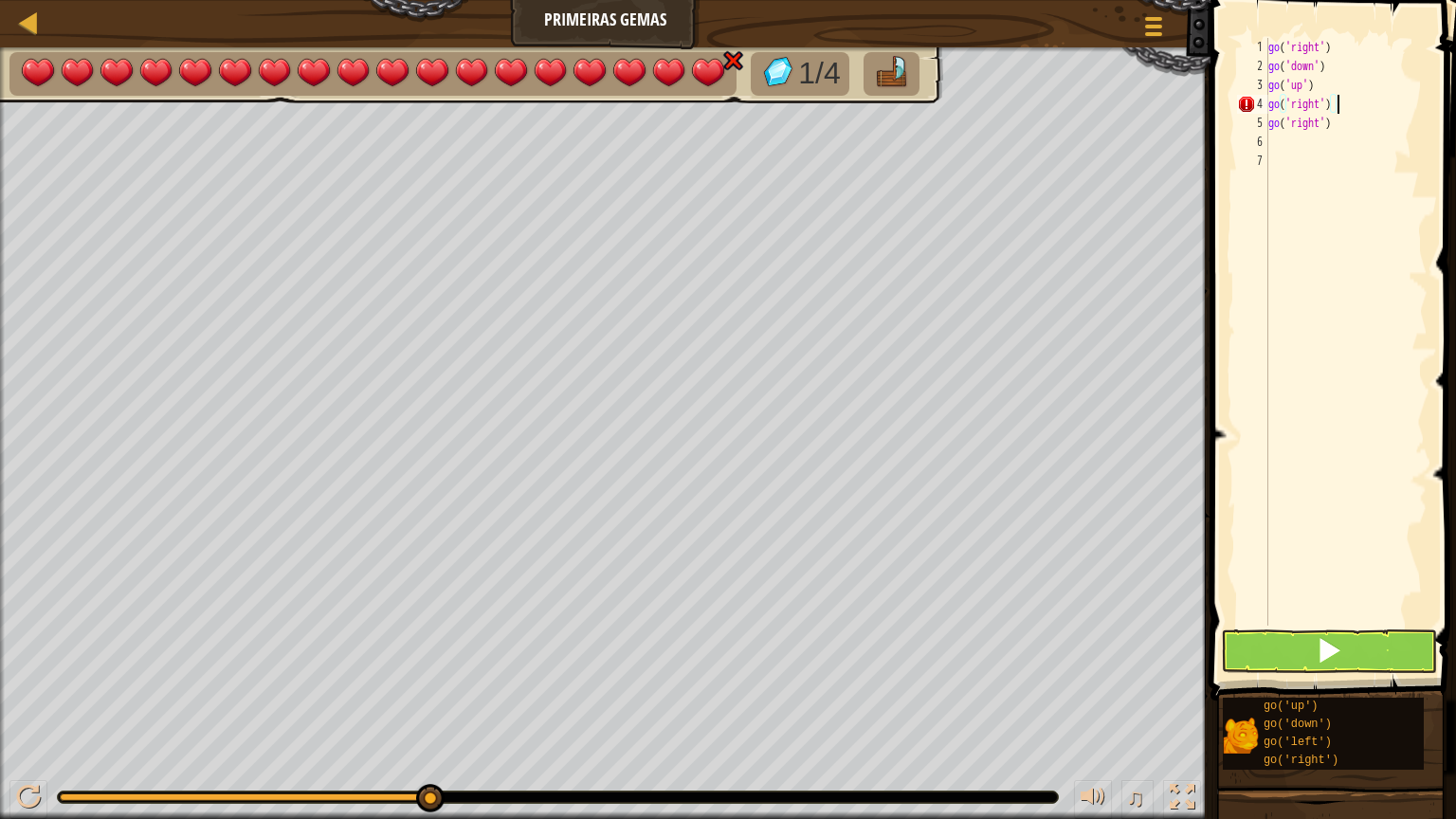 scroll, scrollTop: 5, scrollLeft: 38, axis: both 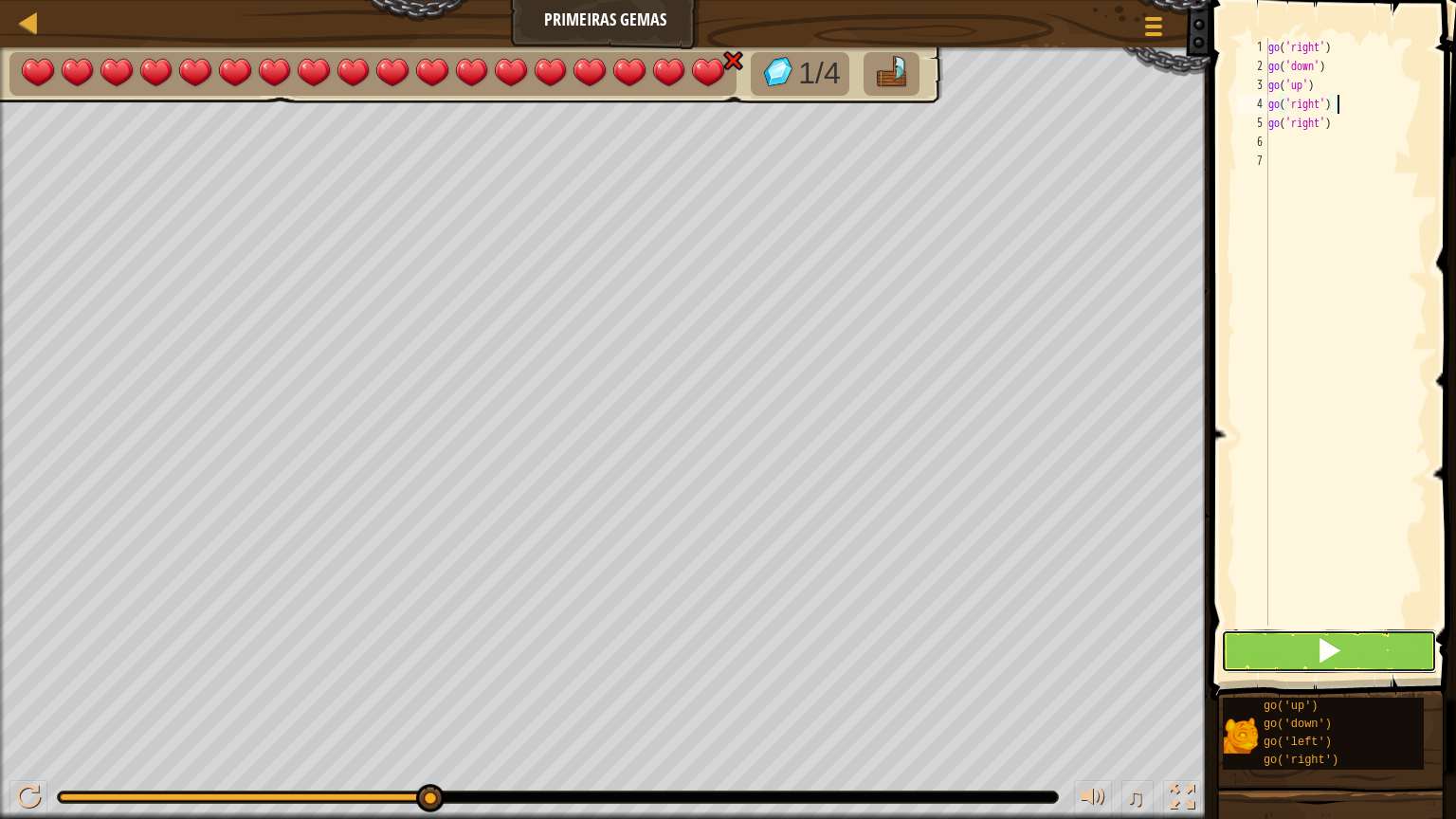 click at bounding box center [1329, 651] 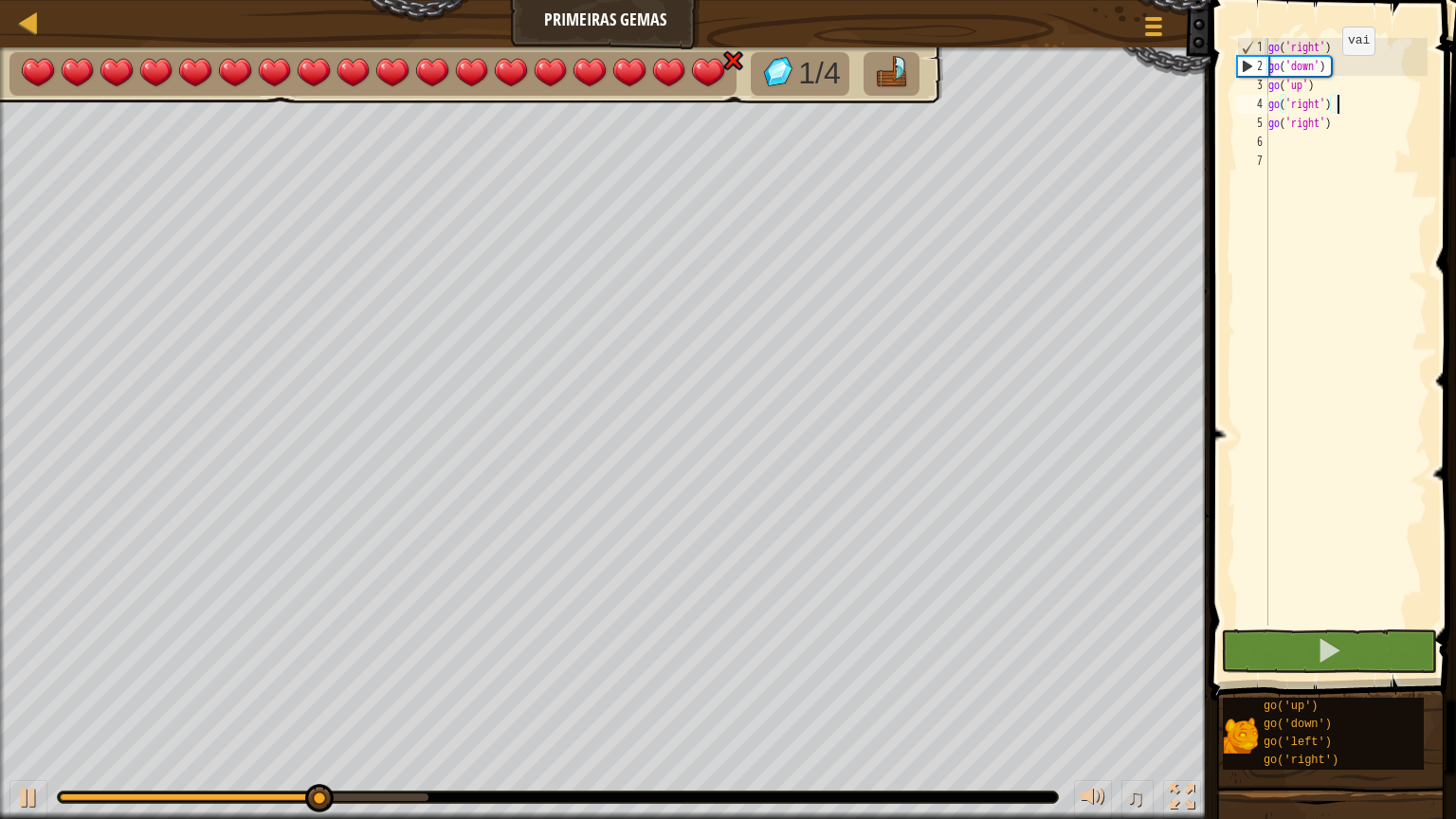 click on "go ( 'right' ) go ( 'down' ) go ( 'up' ) go ( 'right' ) go ( 'right' )" at bounding box center (1346, 351) 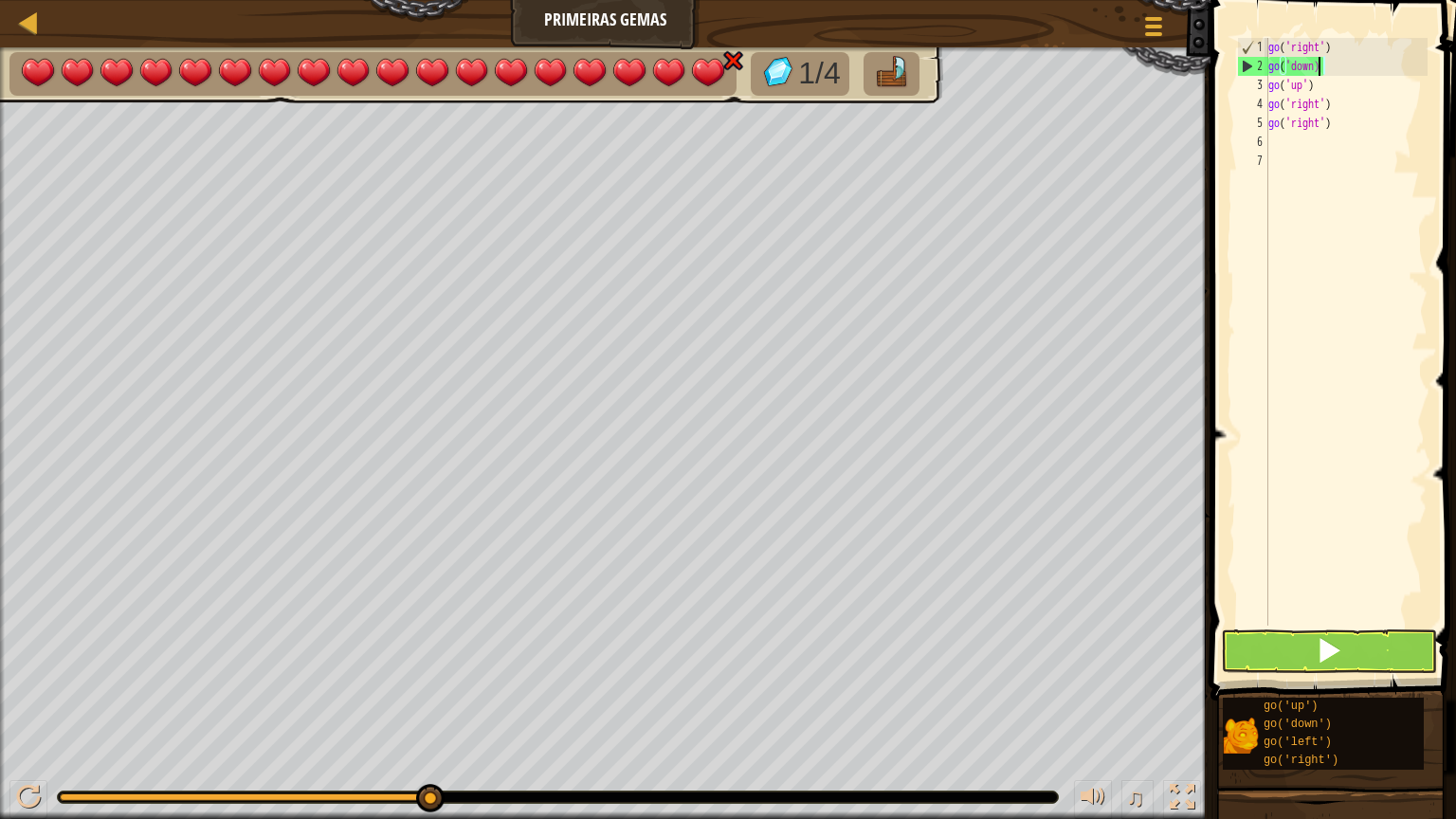 scroll, scrollTop: 5, scrollLeft: 31, axis: both 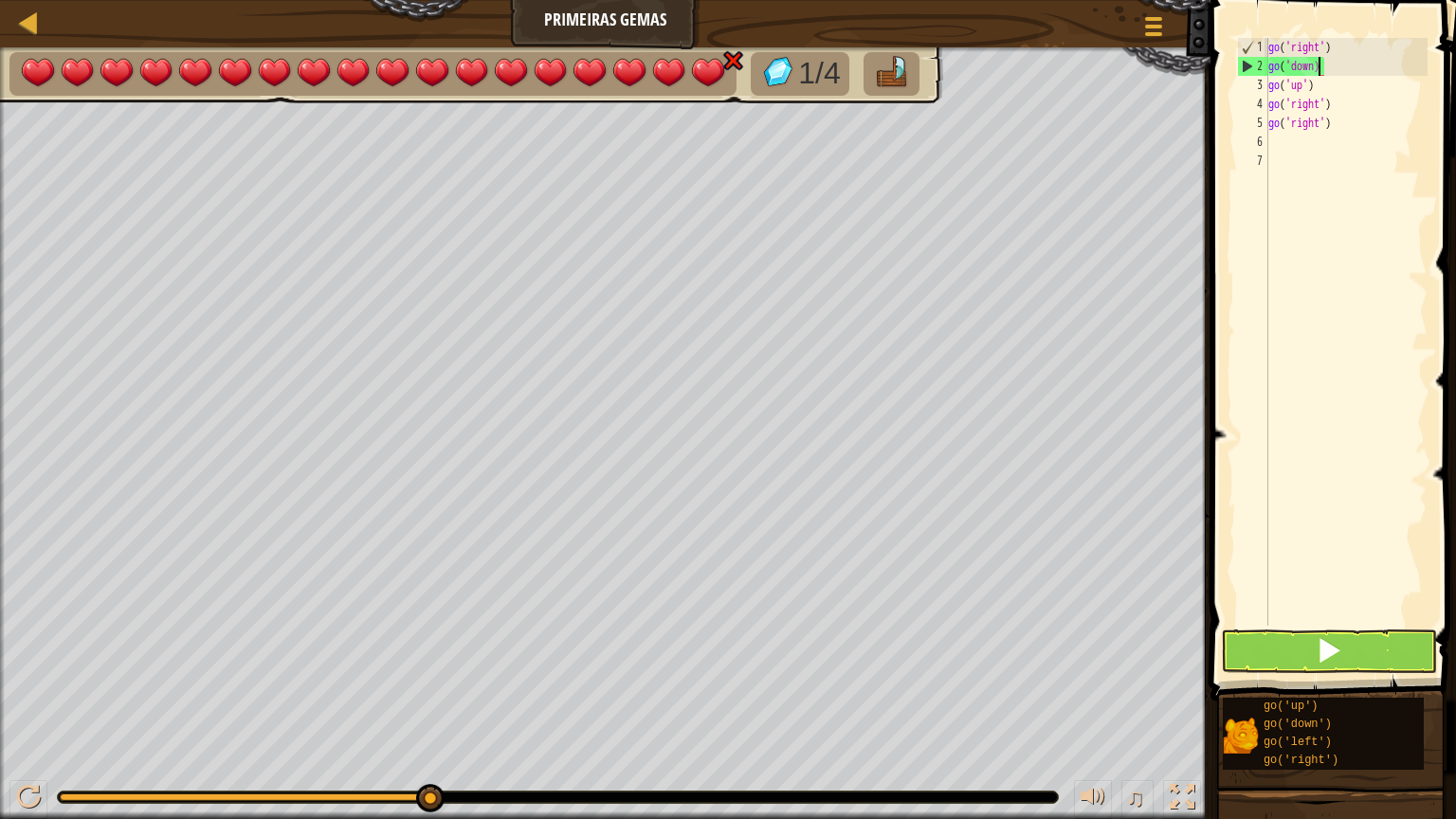 type on "go()" 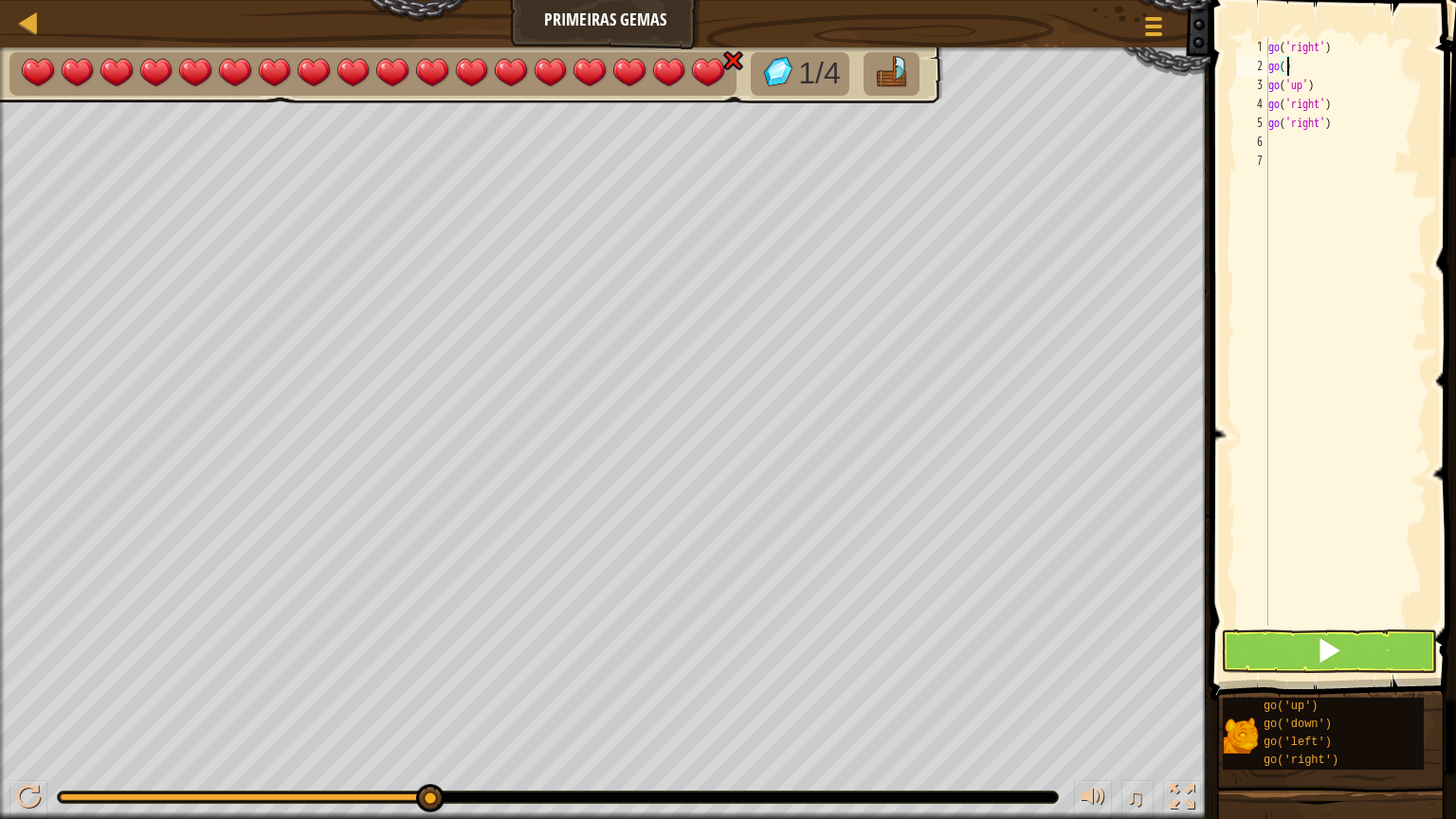 scroll, scrollTop: 5, scrollLeft: 13, axis: both 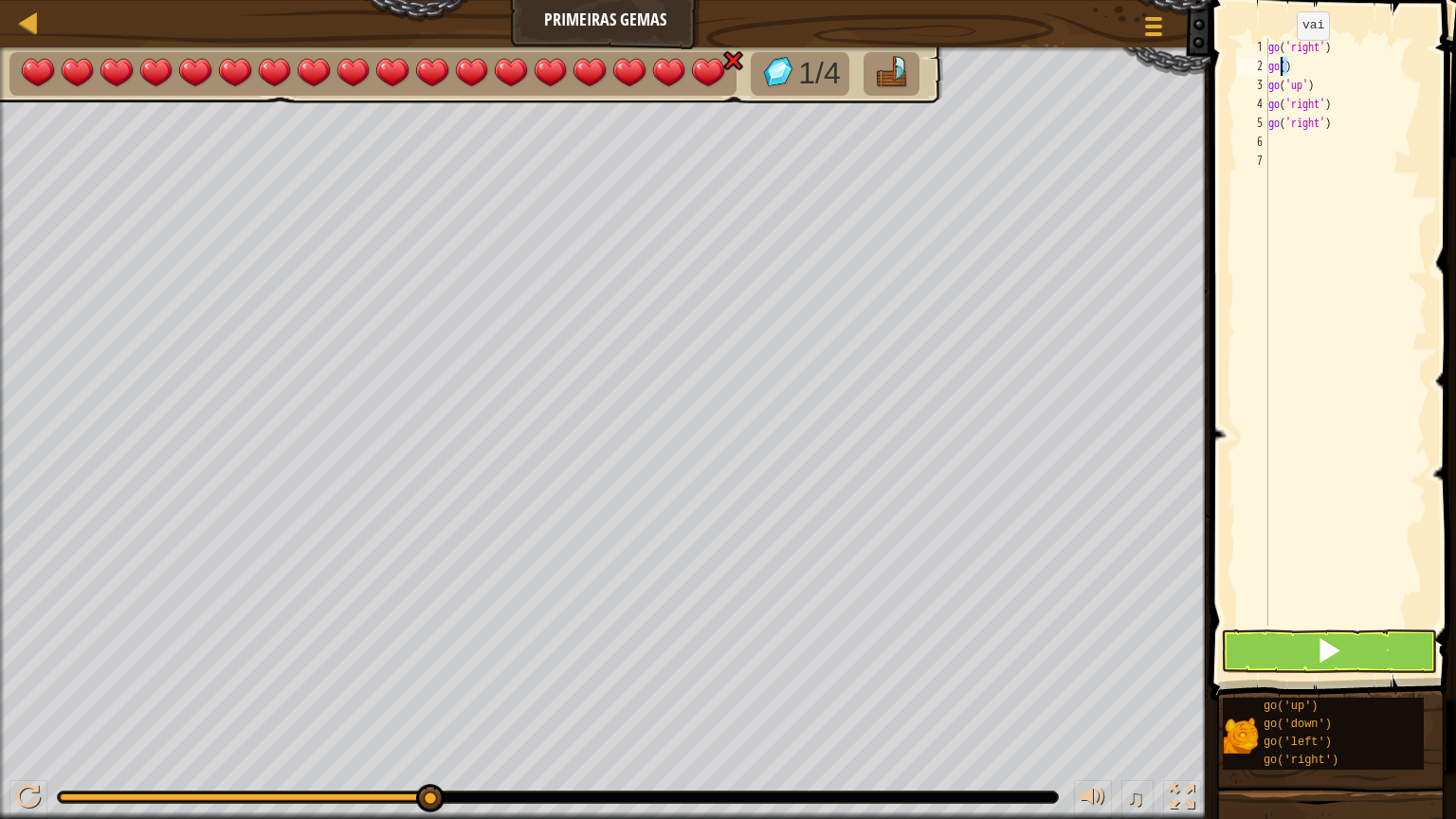 drag, startPoint x: 1290, startPoint y: 58, endPoint x: 1281, endPoint y: 59, distance: 9.055385 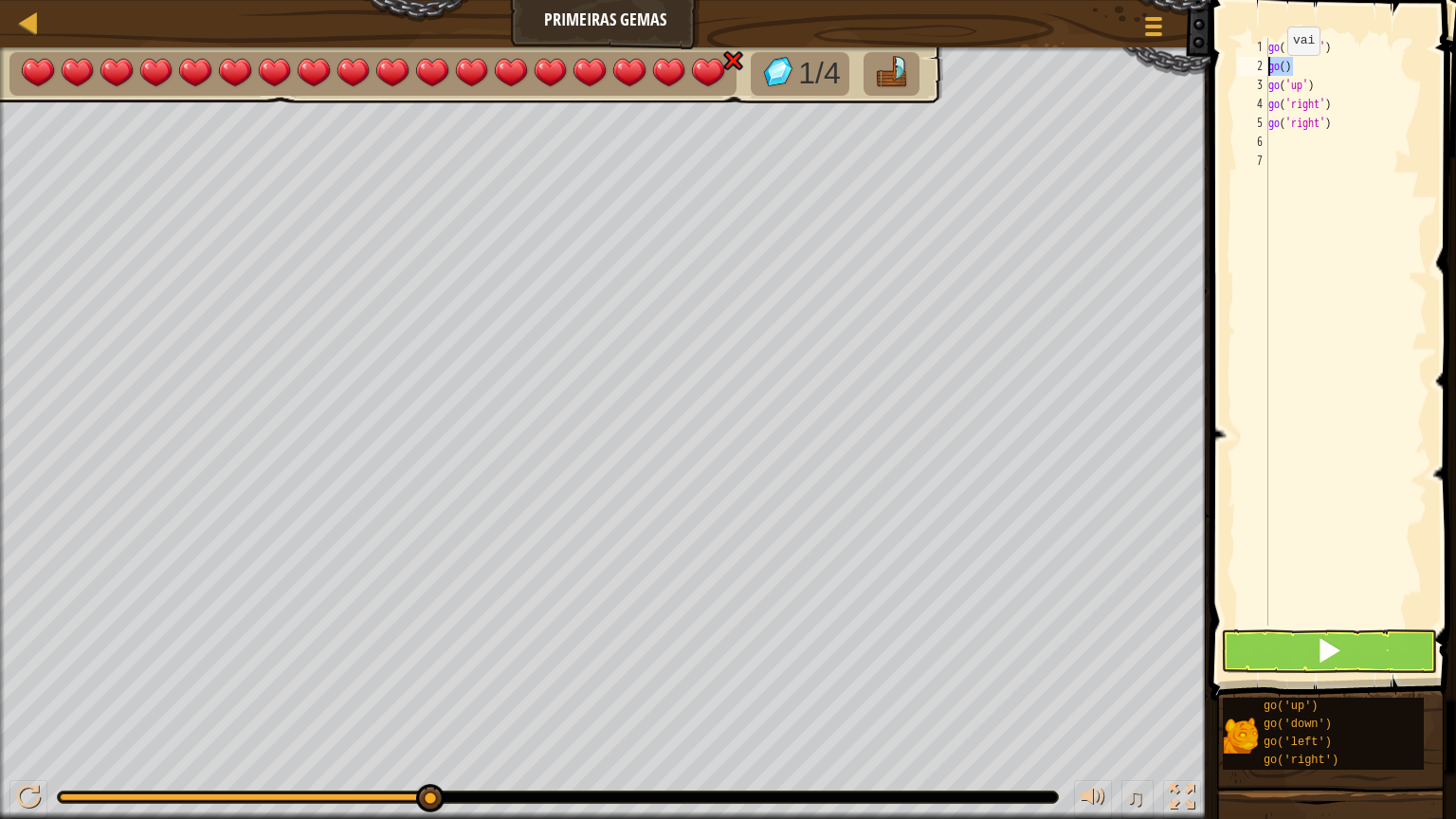 drag, startPoint x: 1308, startPoint y: 74, endPoint x: 1263, endPoint y: 73, distance: 45.01111 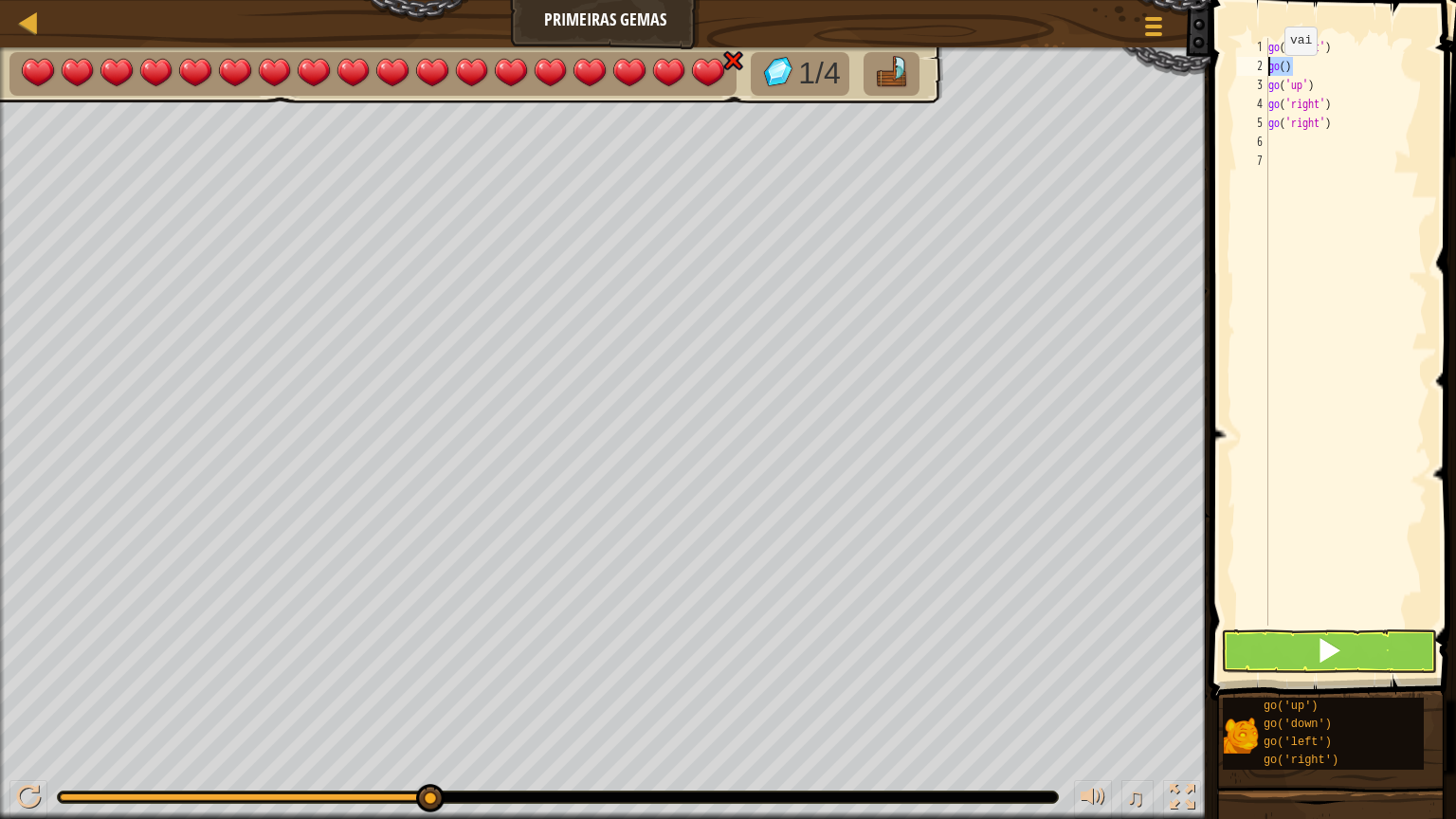 scroll, scrollTop: 5, scrollLeft: 0, axis: vertical 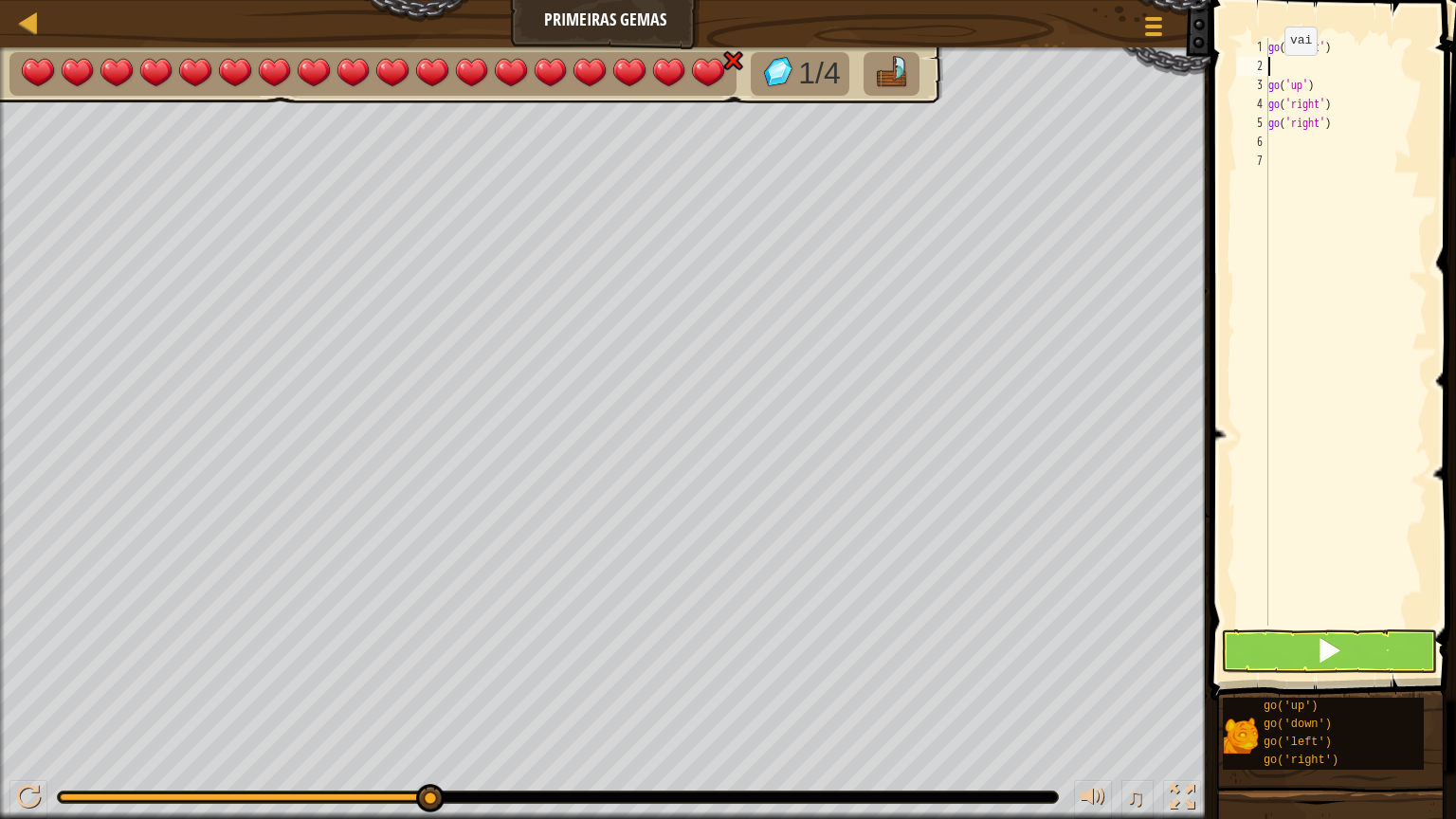 type on "go" 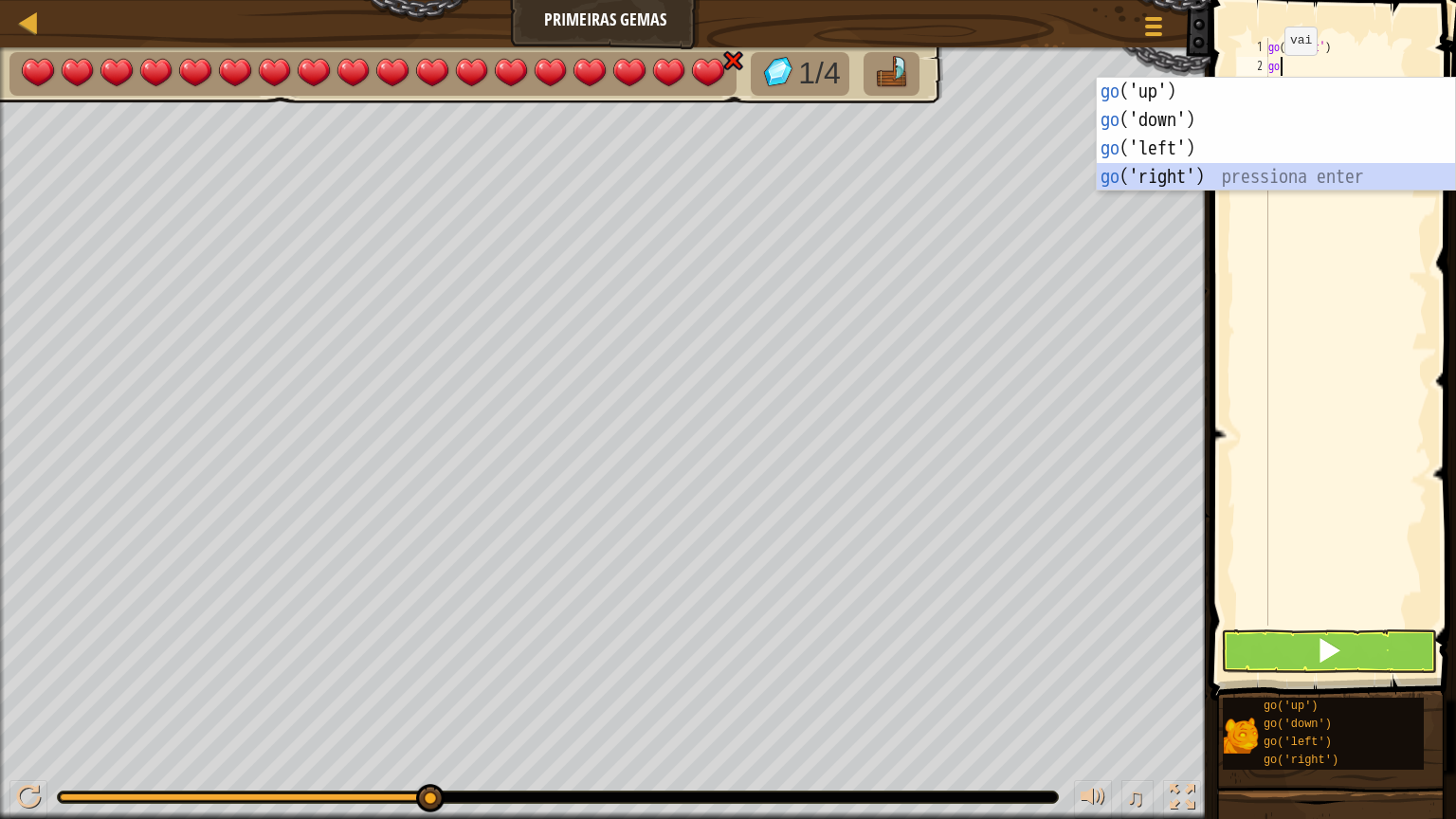 click on "go ('up') pressiona enter go ('down') pressiona enter go ('left') pressiona enter go ('right') pressiona enter" at bounding box center [1276, 163] 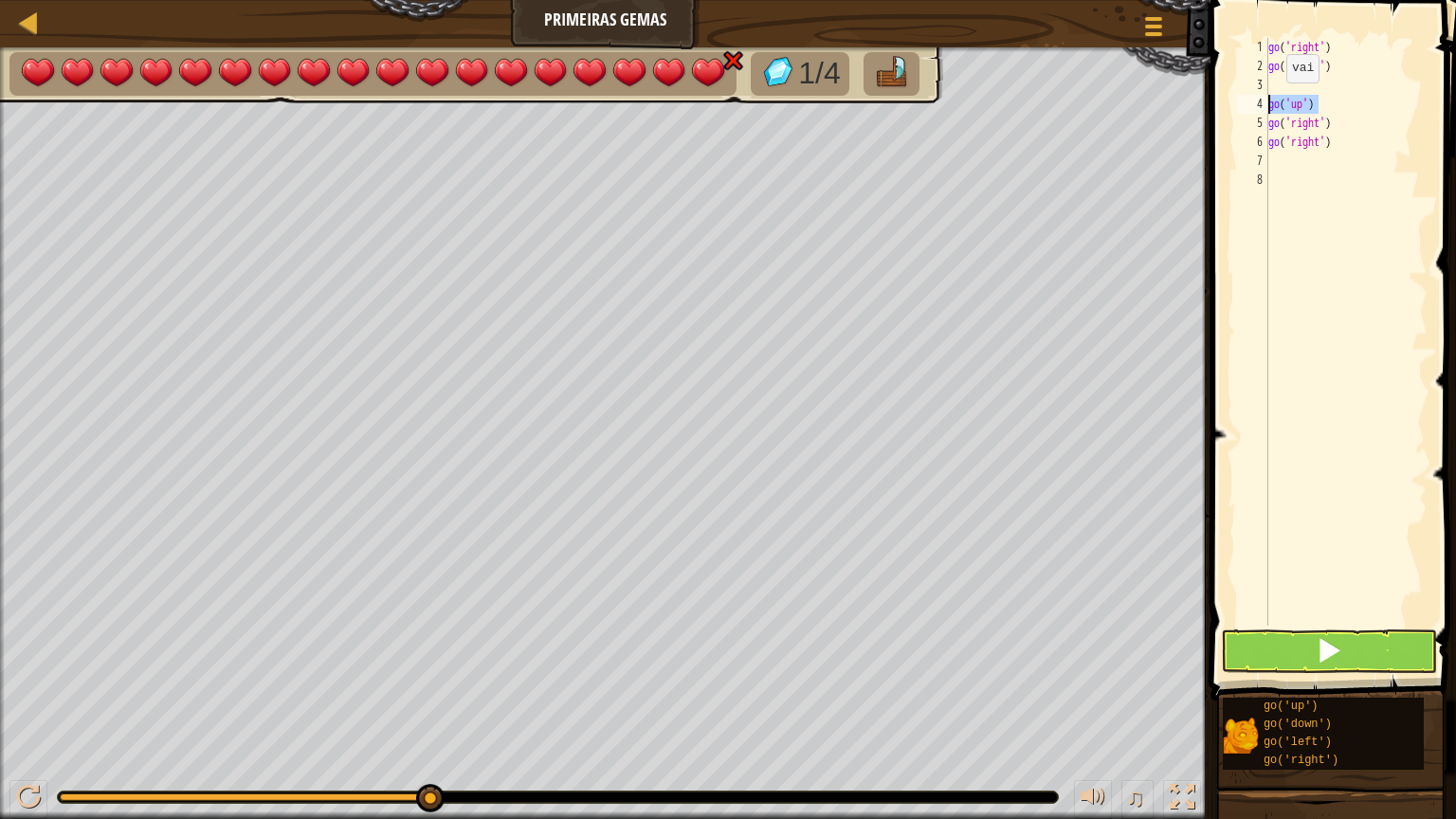 drag, startPoint x: 1314, startPoint y: 101, endPoint x: 1268, endPoint y: 101, distance: 46 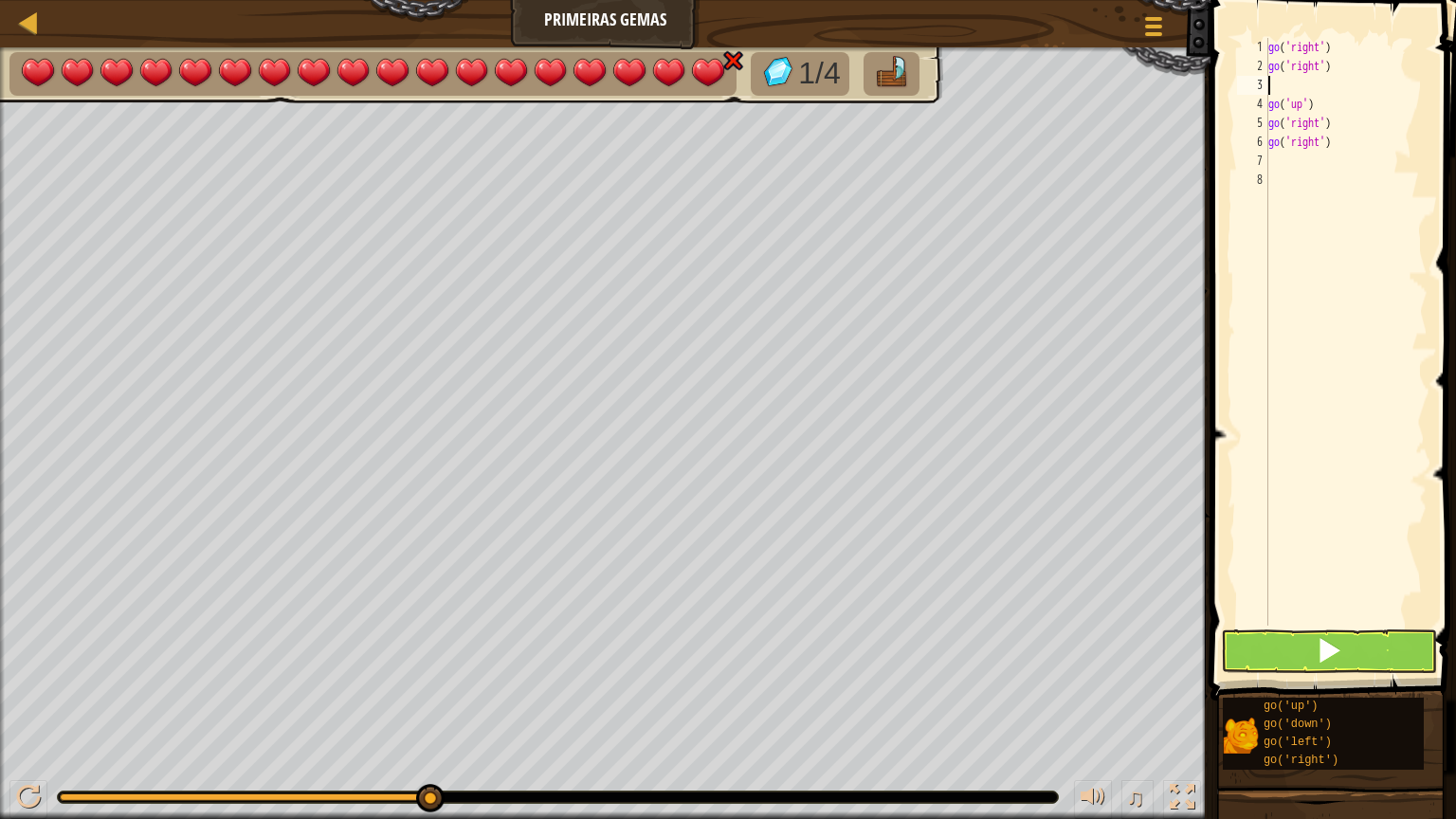 click on "go ( 'right' ) go ( 'right' ) go ( 'up' ) go ( 'right' ) go ( 'right' )" at bounding box center [1346, 351] 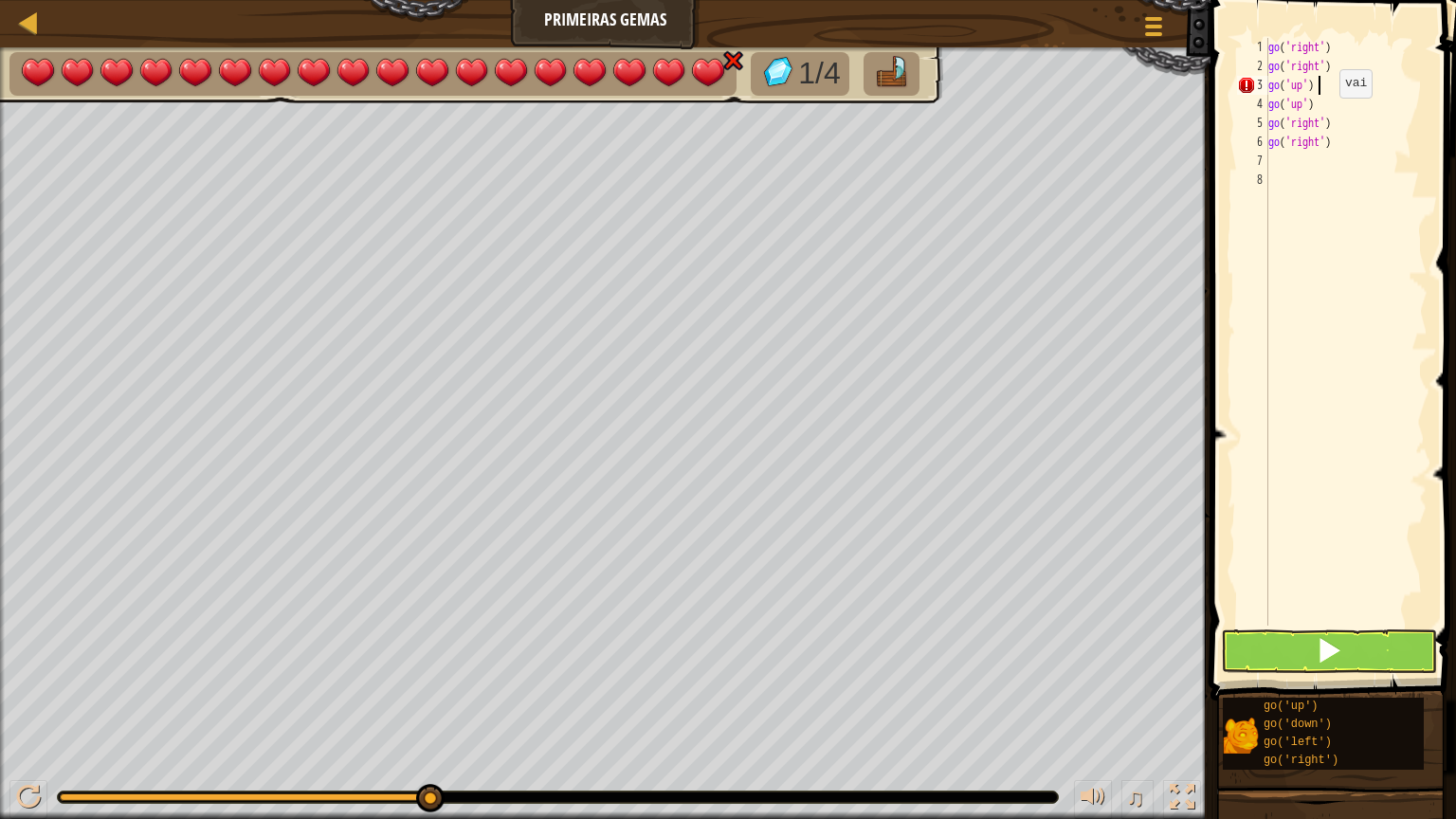 scroll, scrollTop: 5, scrollLeft: 27, axis: both 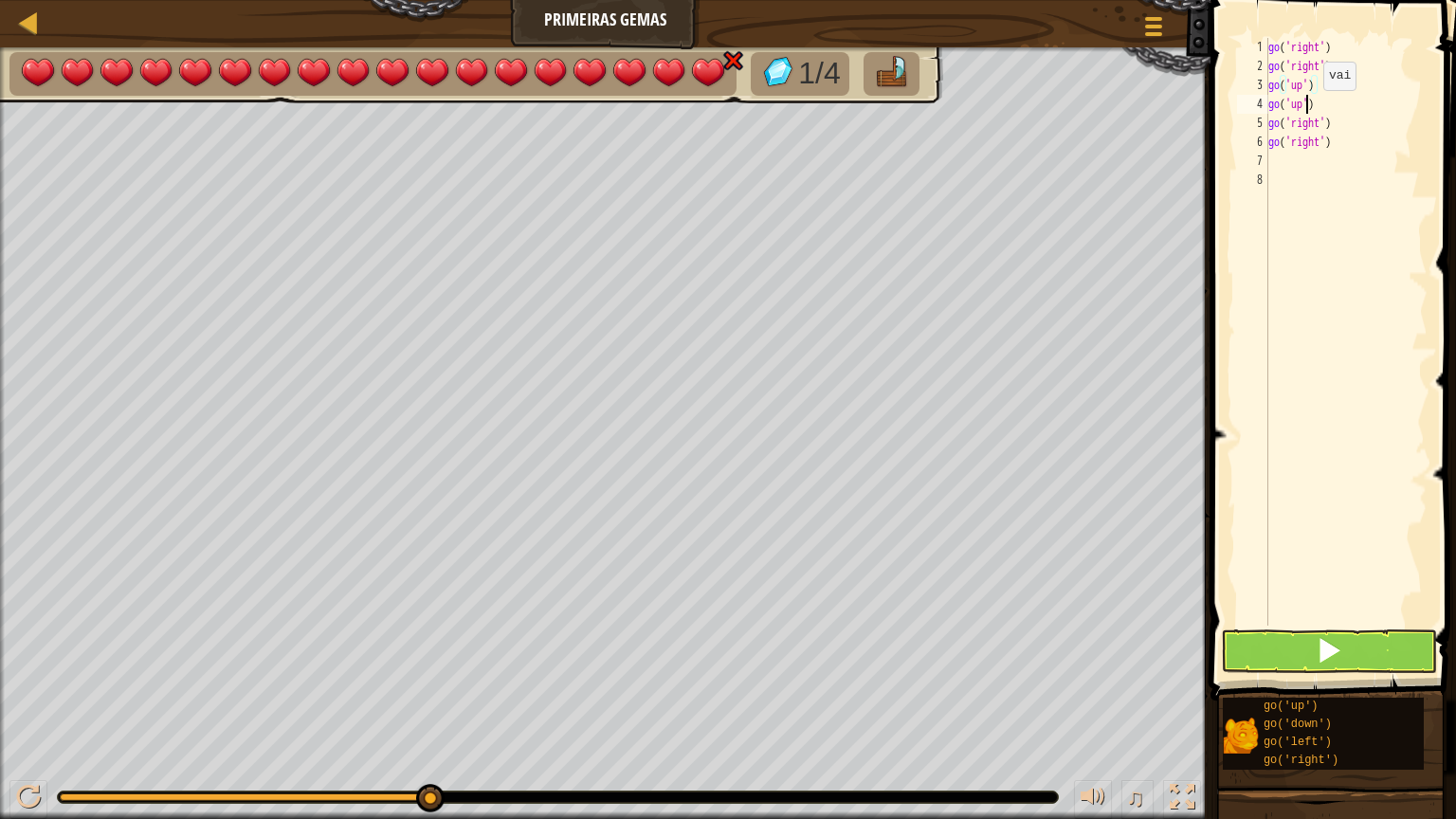 click on "go ( 'right' ) go ( 'right' ) go ( 'up' ) go ( 'up' ) go ( 'right' ) go ( 'right' )" at bounding box center (1346, 351) 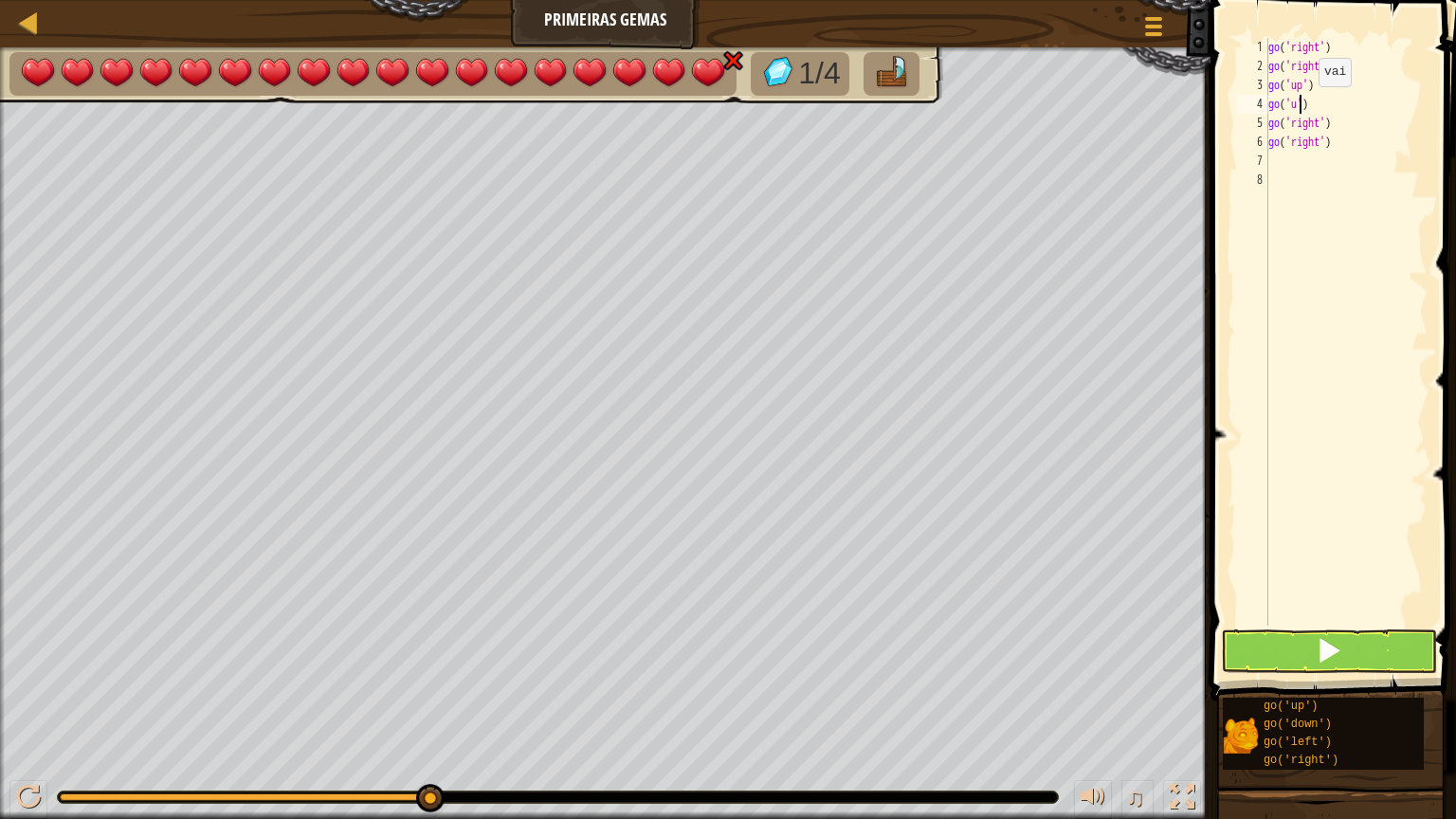 scroll, scrollTop: 5, scrollLeft: 20, axis: both 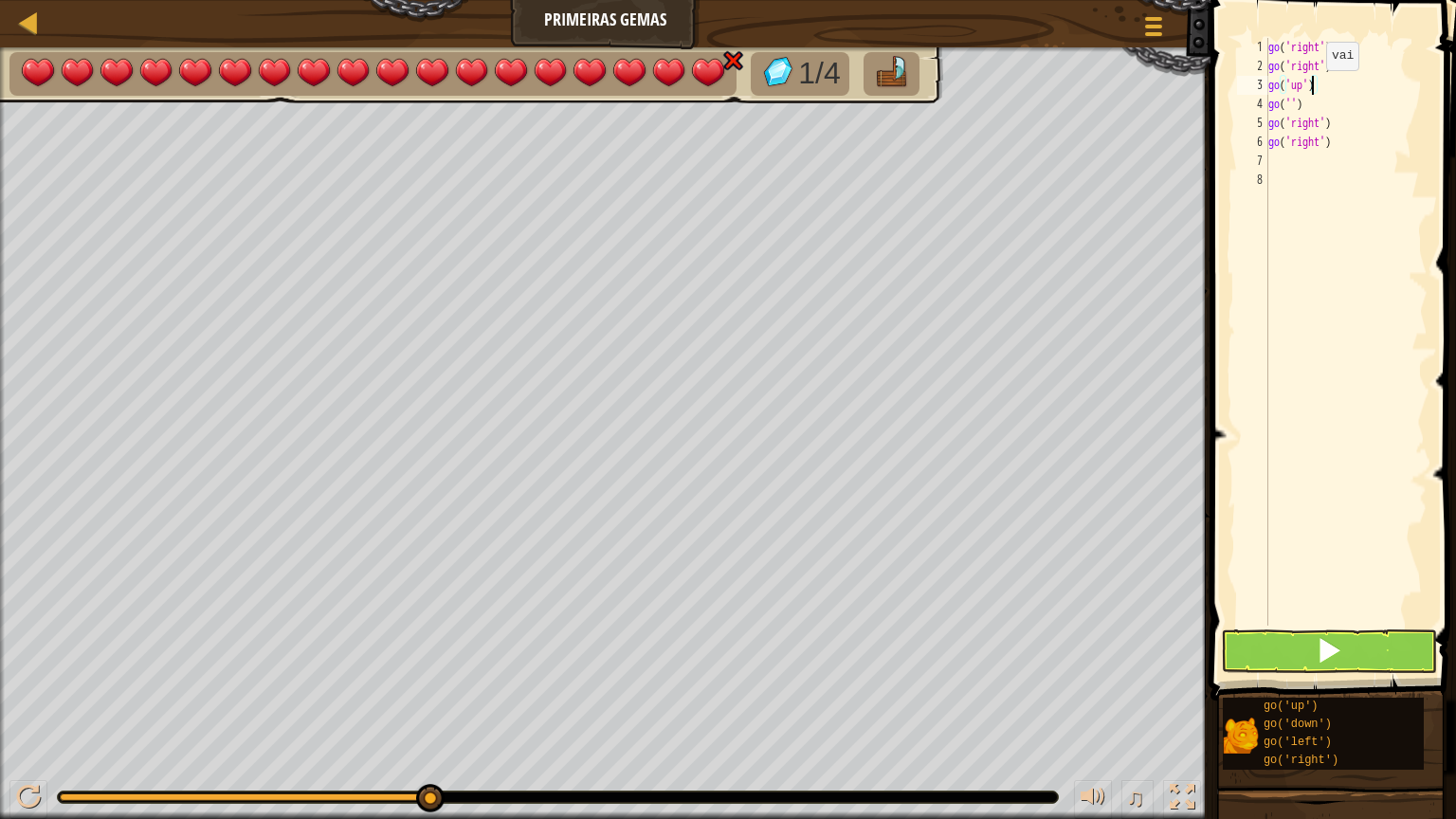 click on "go ( 'right' ) go ( 'right' ) go ( 'up' ) go ( '' ) go ( 'right' ) go ( 'right' )" at bounding box center (1346, 351) 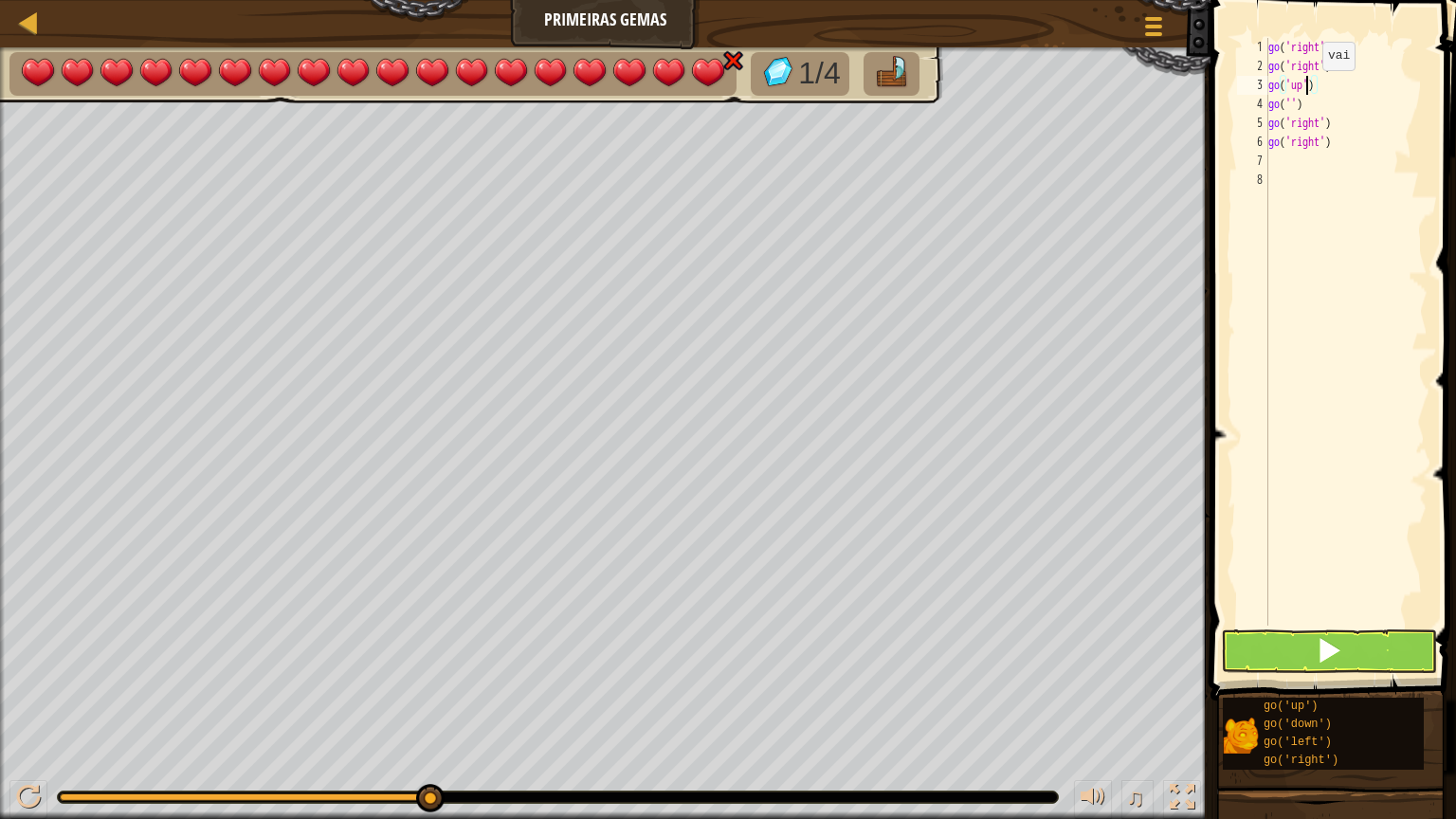 click on "go ( 'right' ) go ( 'right' ) go ( 'up' ) go ( '' ) go ( 'right' ) go ( 'right' )" at bounding box center (1346, 351) 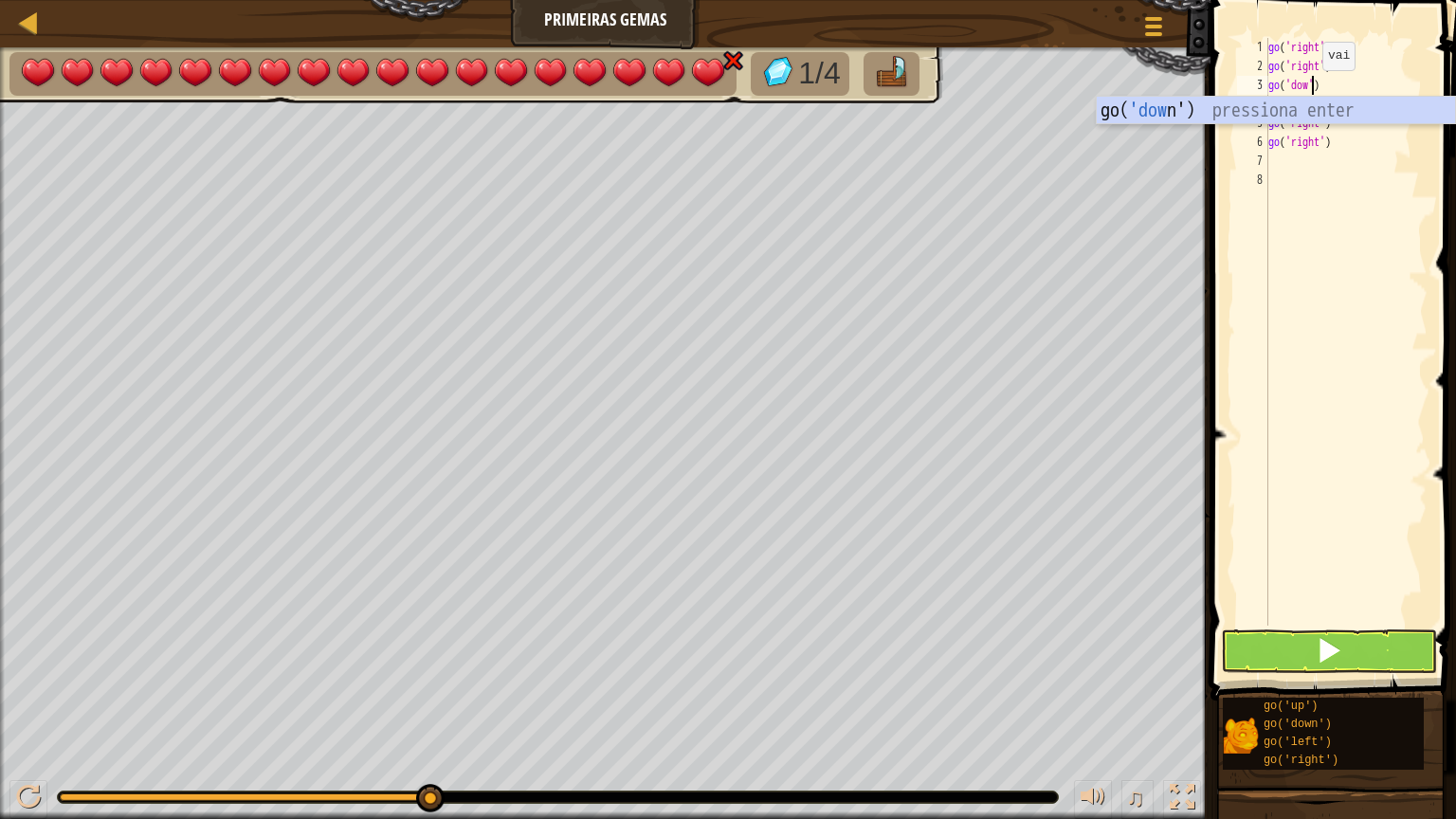 scroll, scrollTop: 5, scrollLeft: 28, axis: both 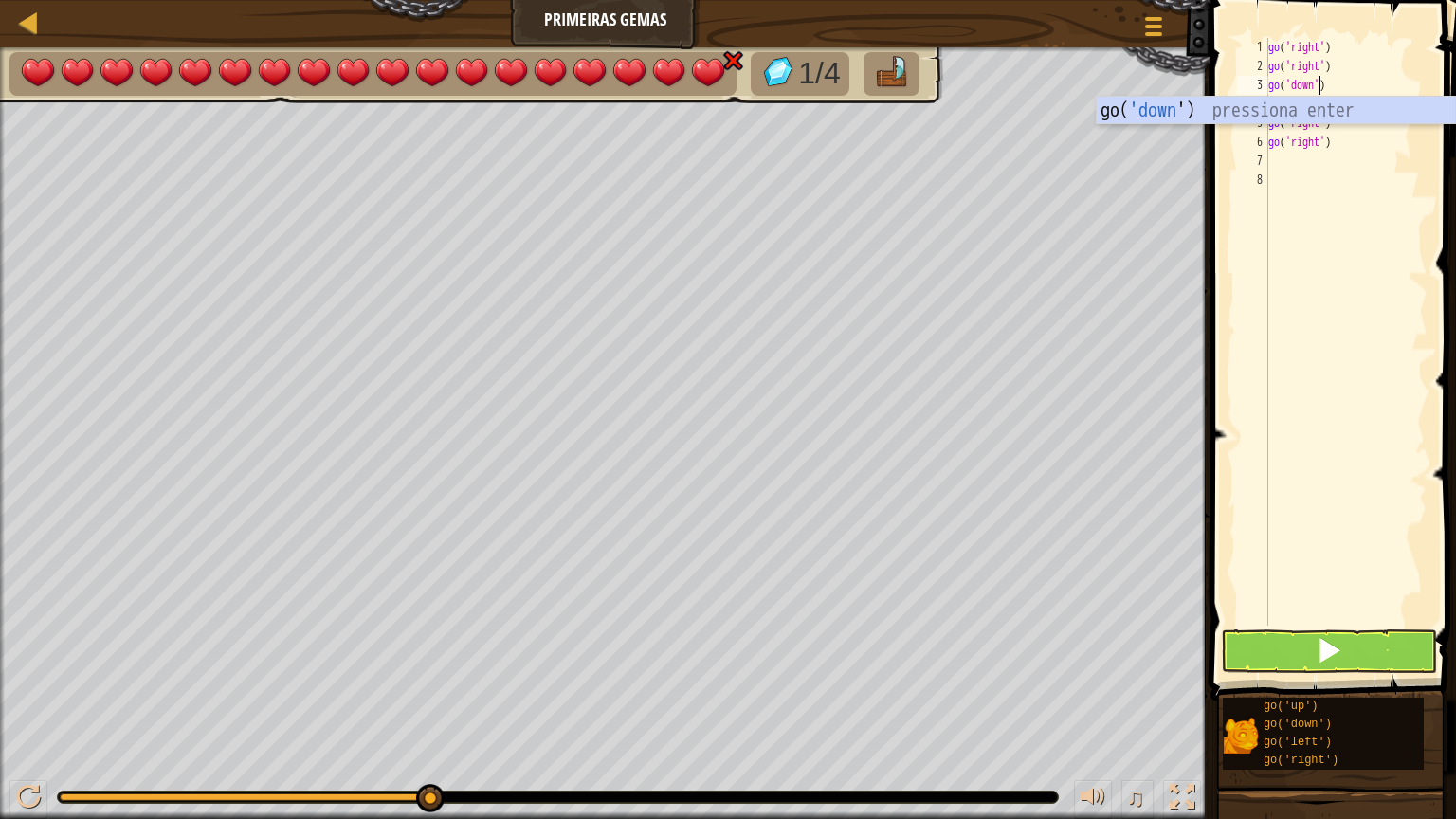 click on "go ( 'right' ) go ( 'right' ) go ( 'down' ) go ( '' ) go ( 'right' ) go ( 'right' )" at bounding box center (1346, 351) 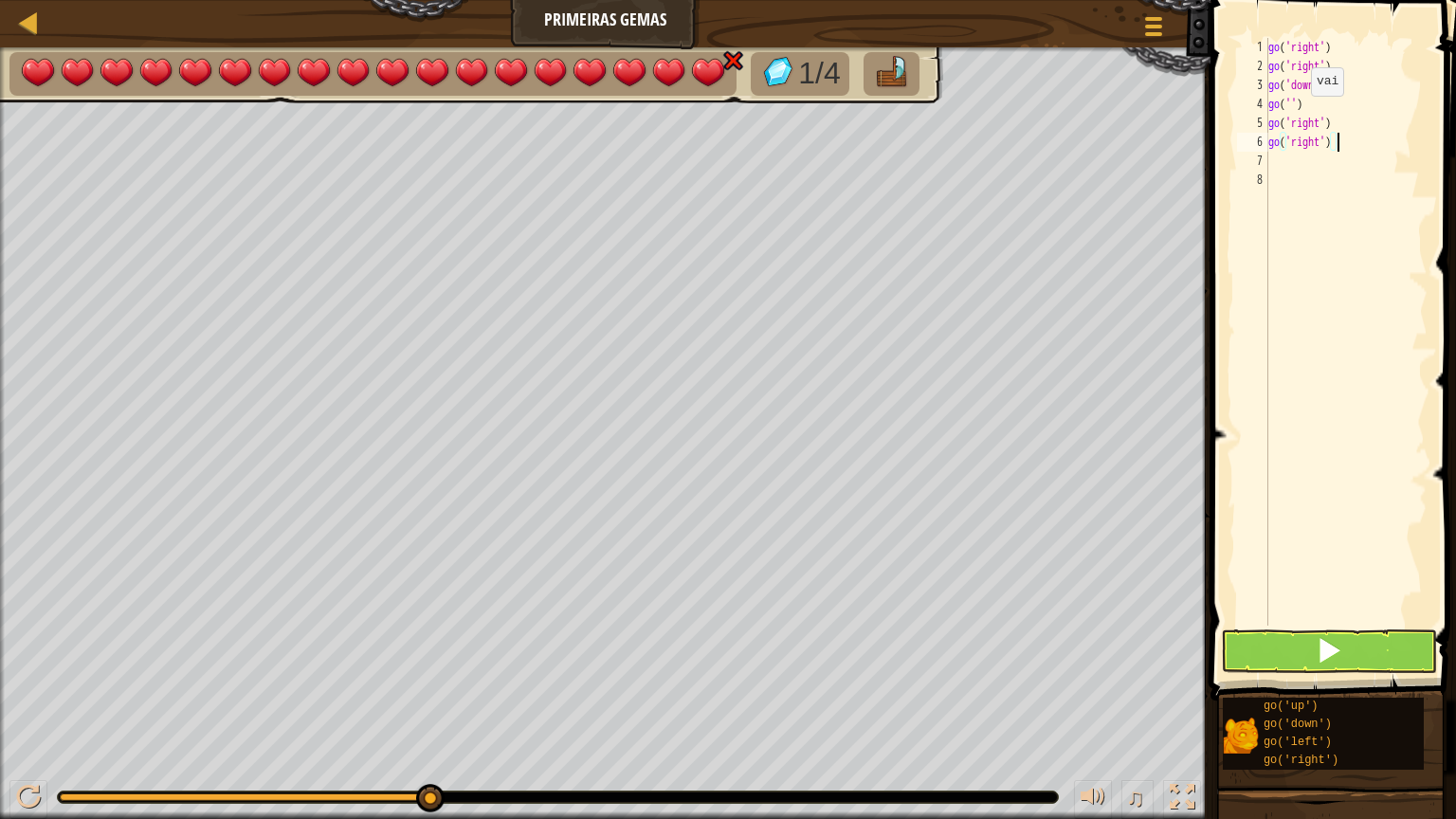 click on "go ( 'right' ) go ( 'right' ) go ( 'down' ) go ( '' ) go ( 'right' ) go ( 'right' )" at bounding box center (1346, 351) 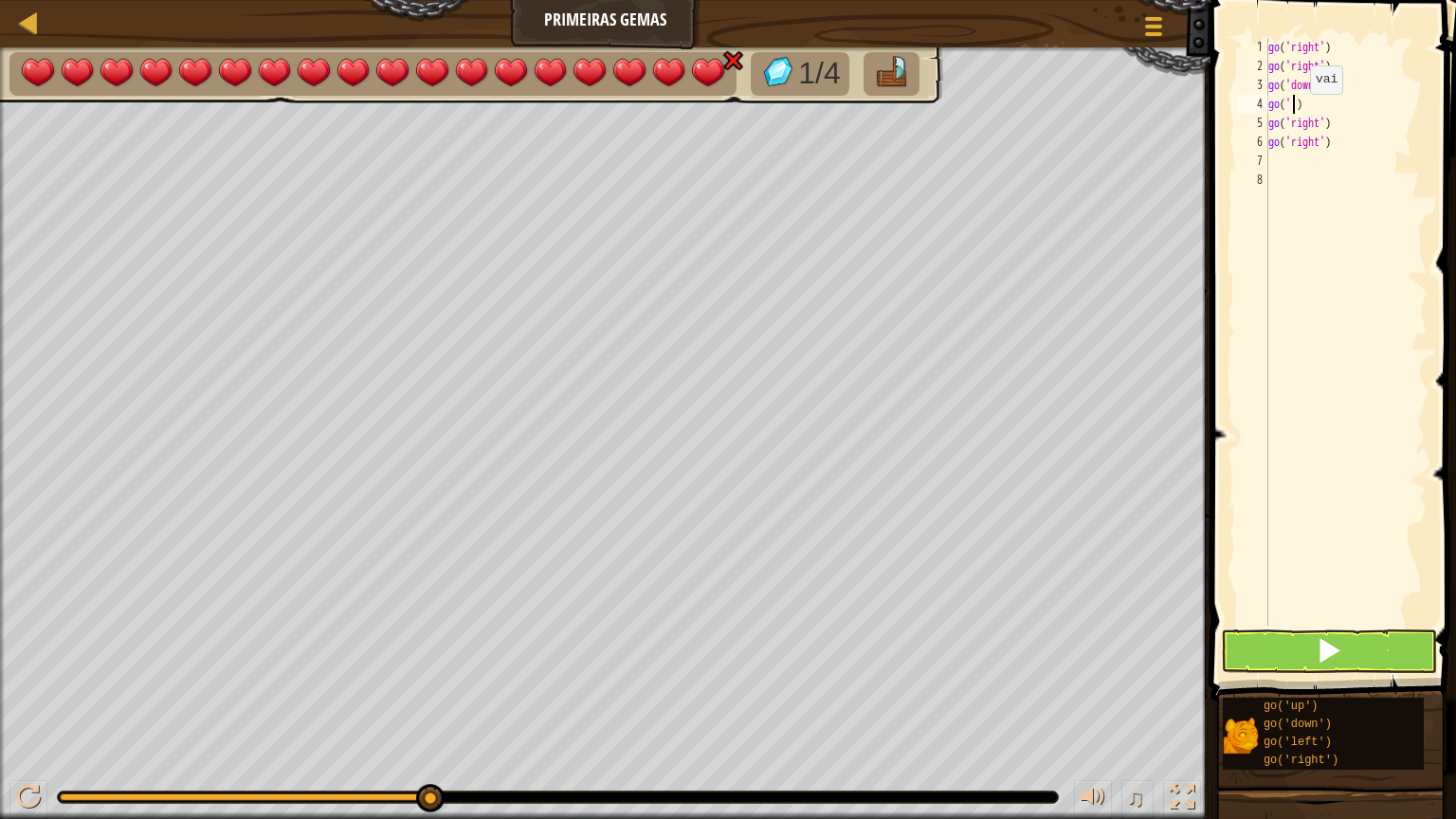 click on "go ( 'right' ) go ( 'right' ) go ( 'down' ) go ( '' ) go ( 'right' ) go ( 'right' )" at bounding box center [1346, 351] 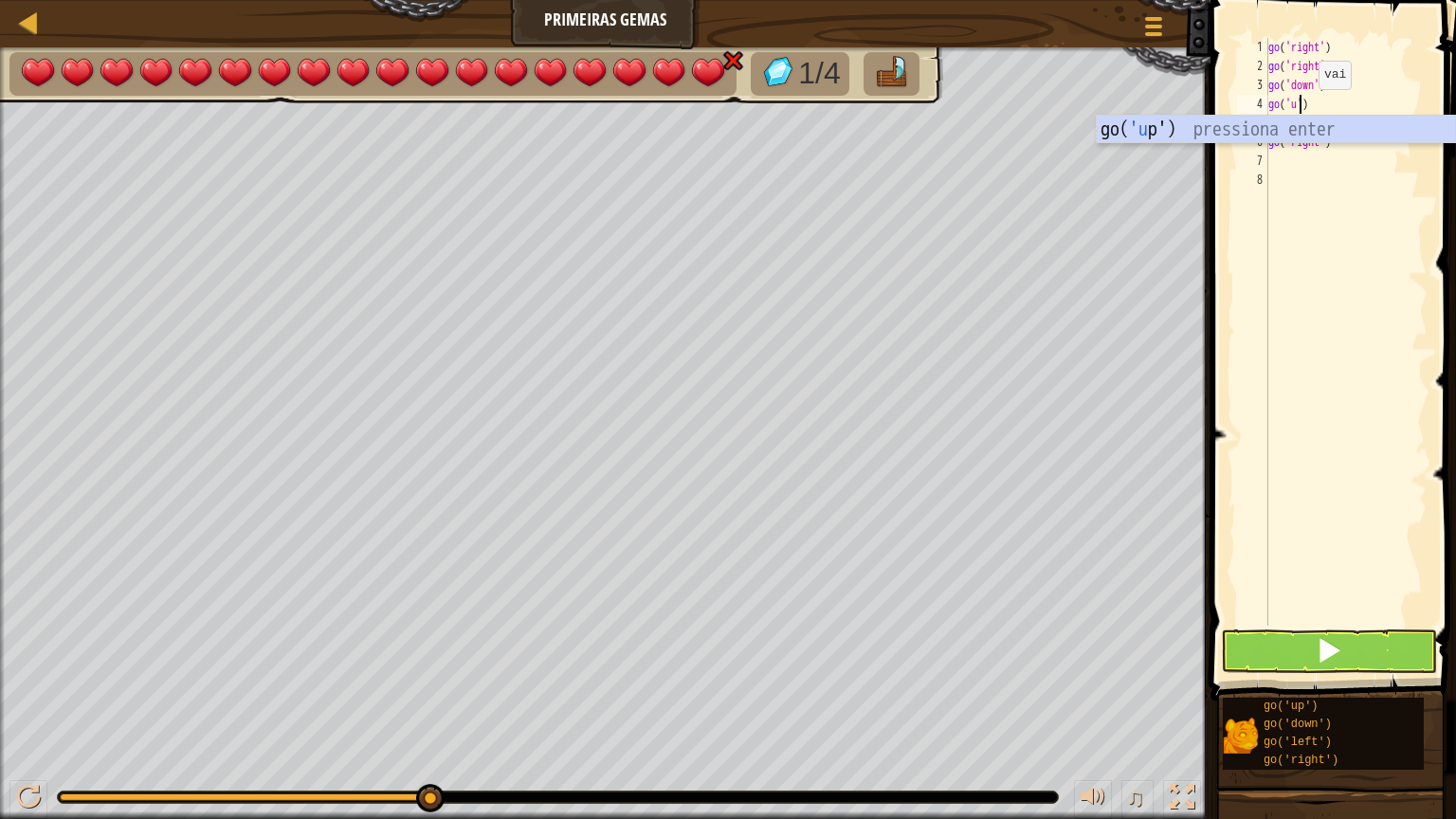 type on "go('up')" 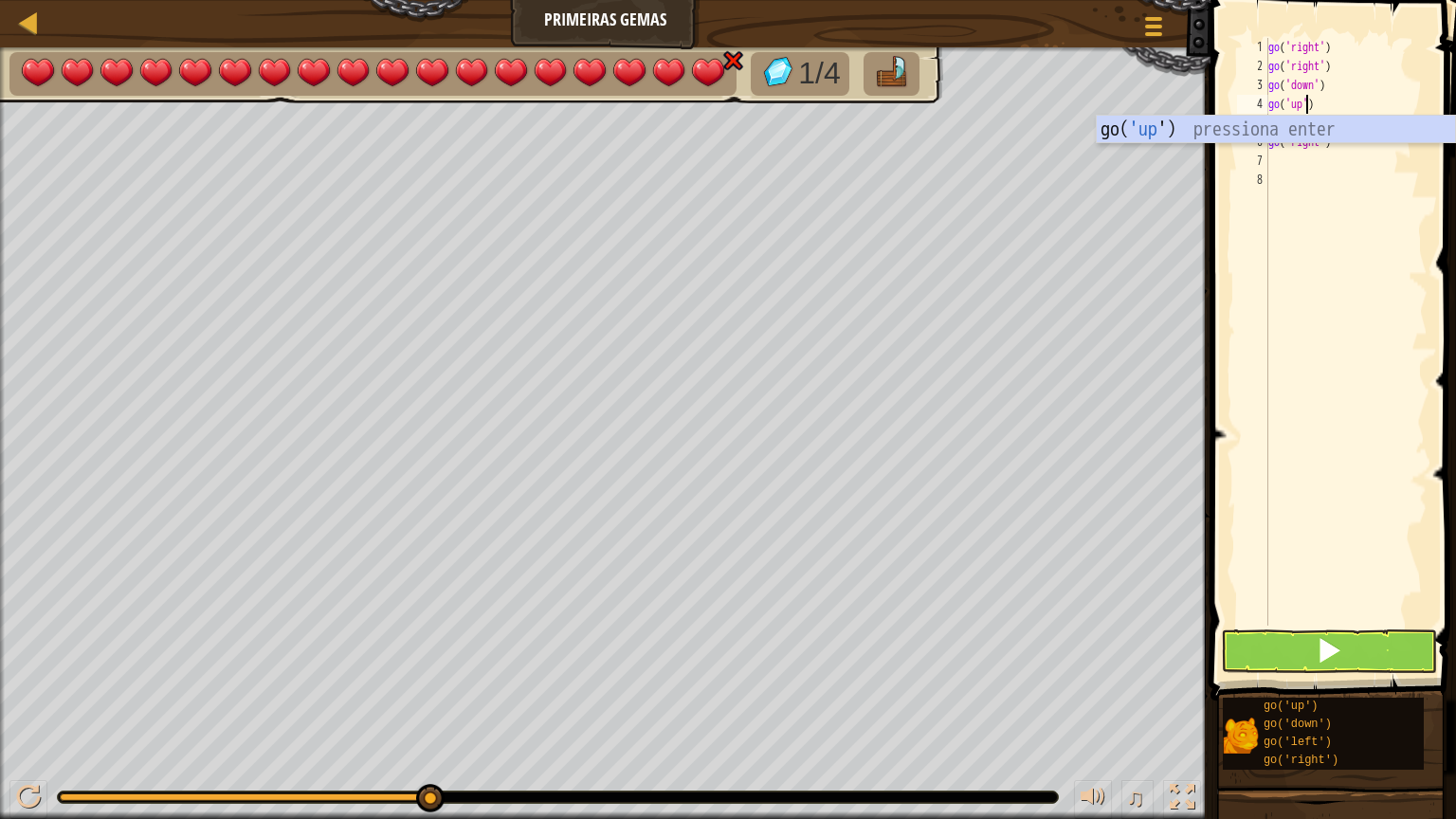 click on "go ( 'right' ) go ( 'right' ) go ( 'down' ) go ( 'up' ) go ( 'right' ) go ( 'right' )" at bounding box center (1346, 351) 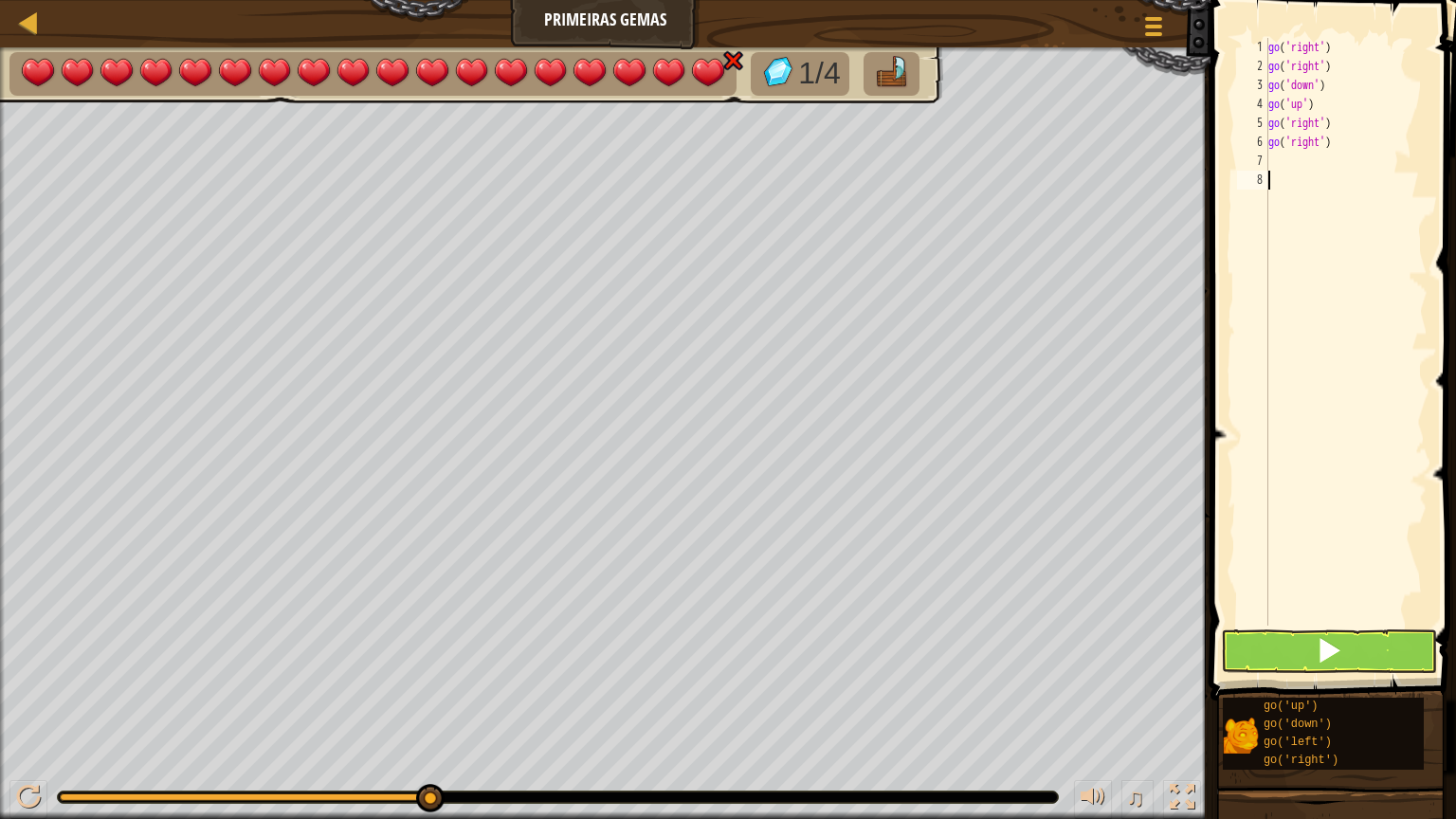 scroll, scrollTop: 5, scrollLeft: 0, axis: vertical 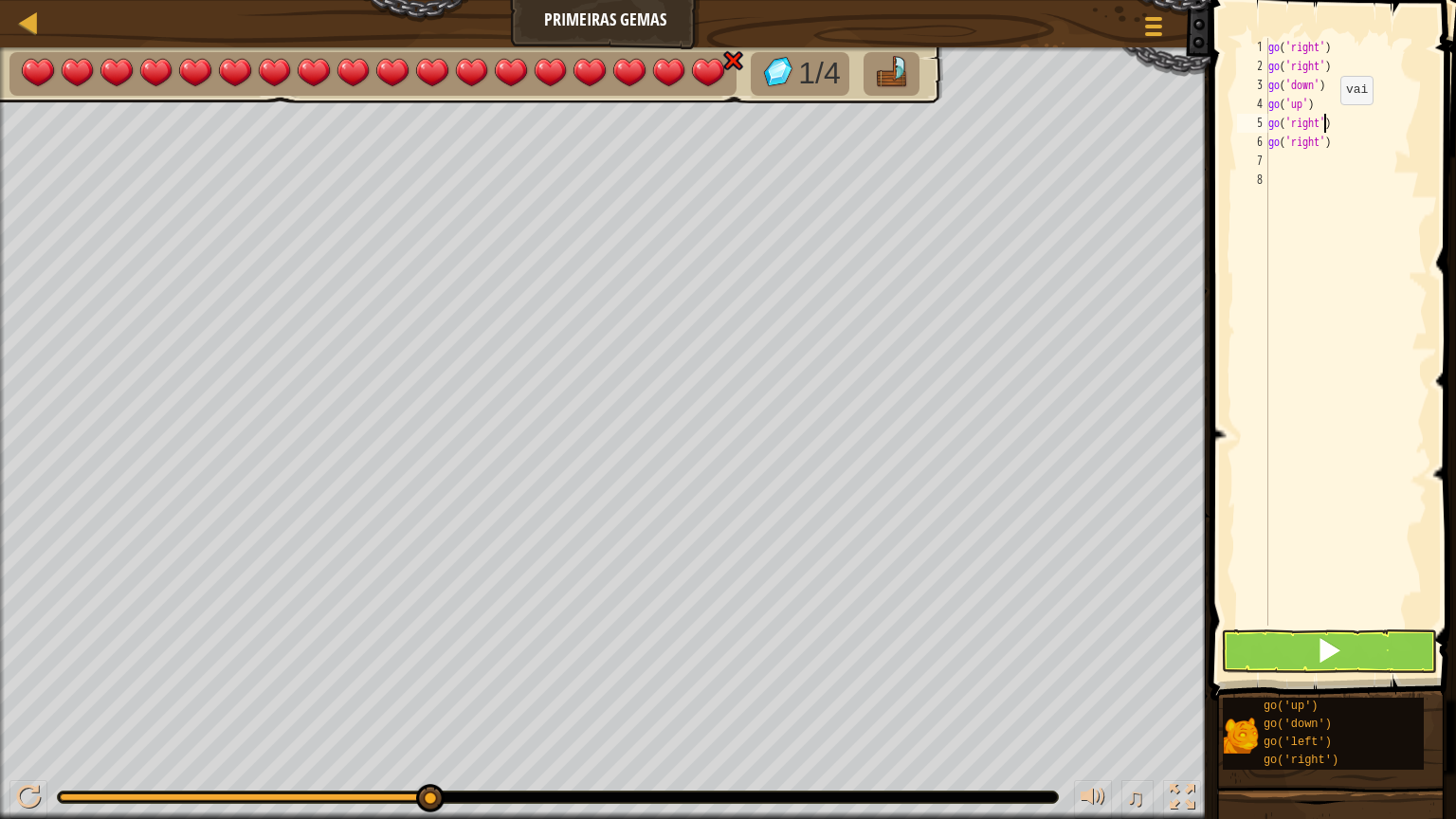 click on "go ( 'right' ) go ( 'right' ) go ( 'down' ) go ( 'up' ) go ( 'right' ) go ( 'right' )" at bounding box center (1346, 351) 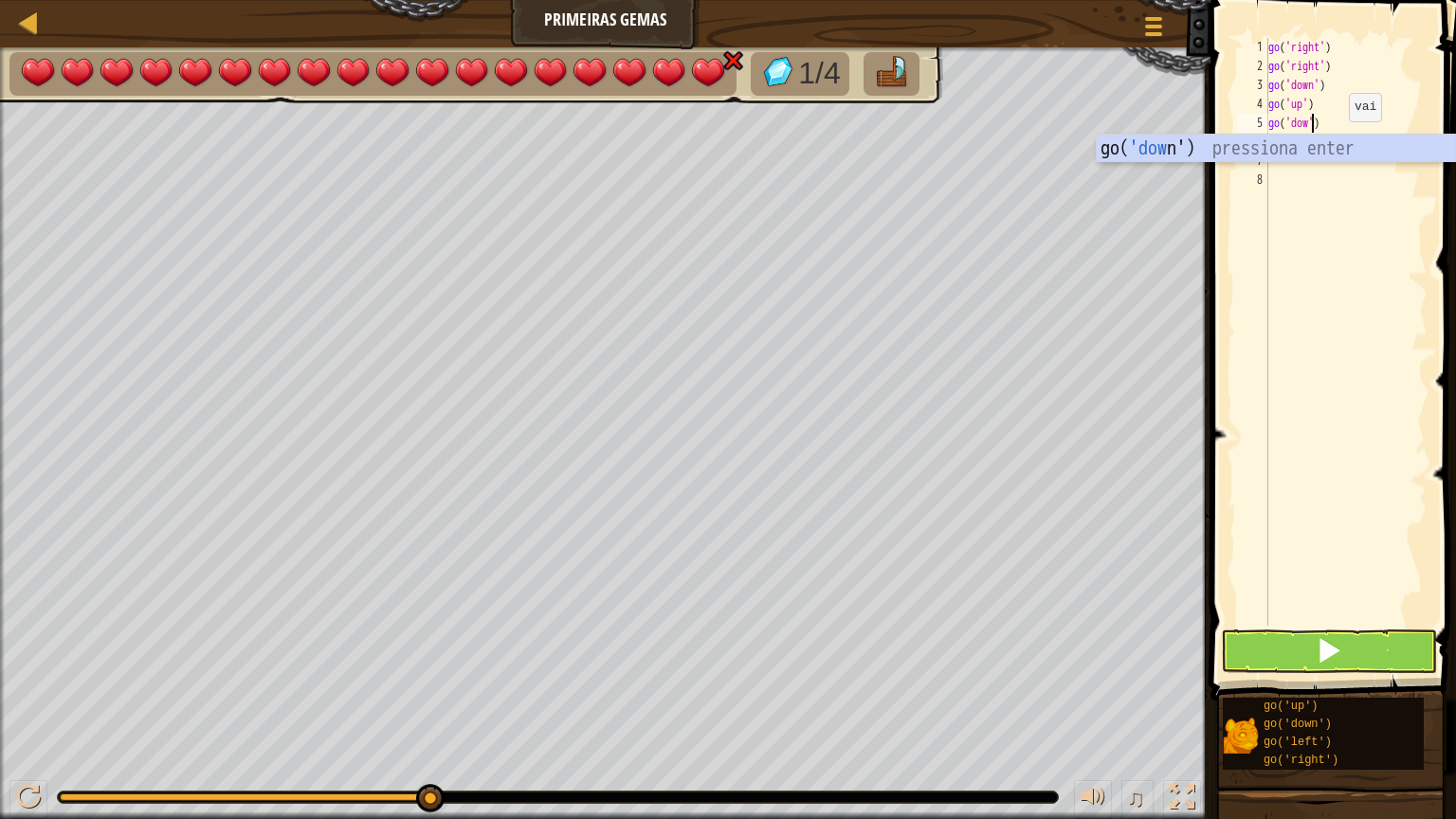 type on "go('down')" 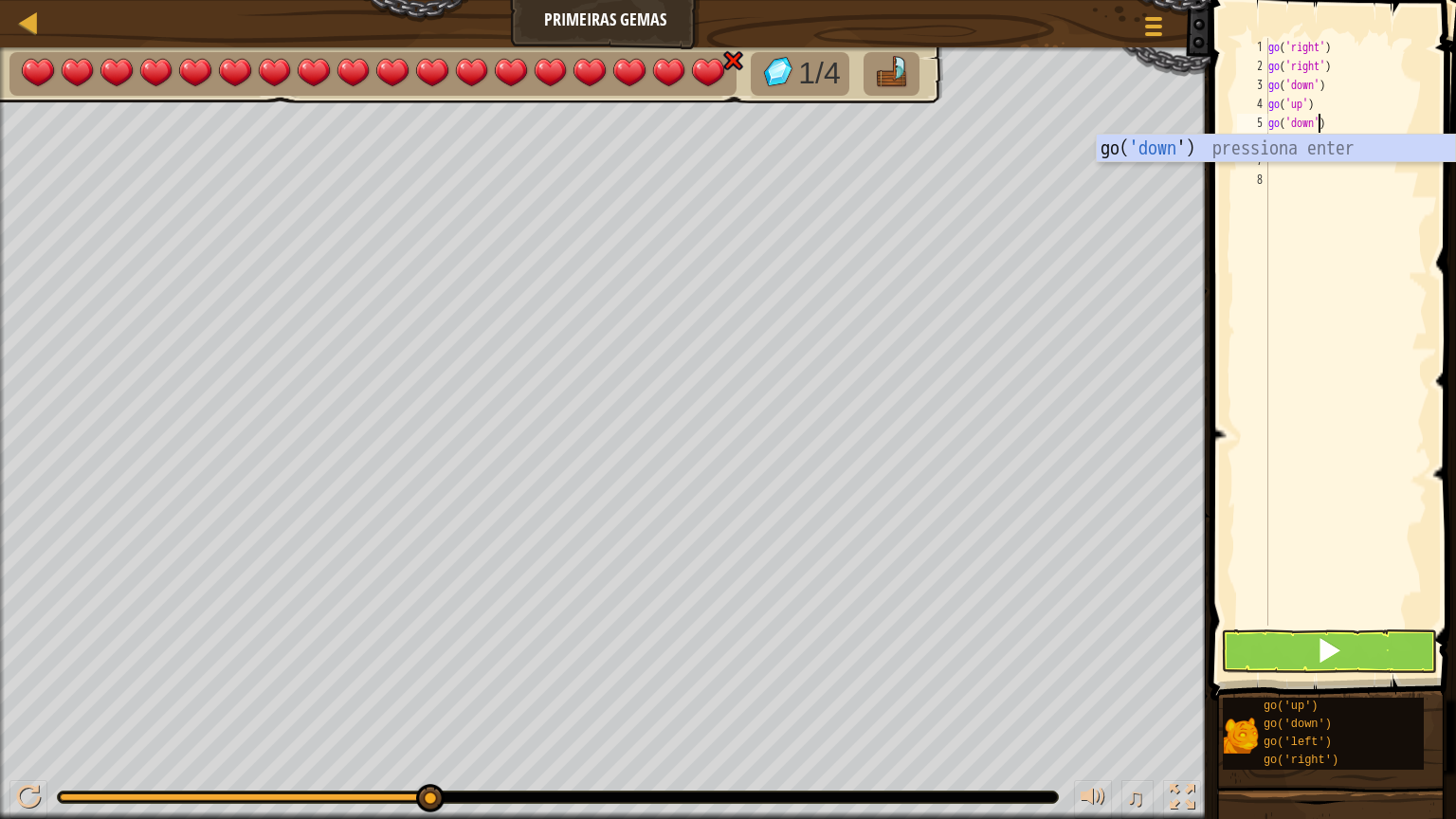 click on "go ( 'right' ) go ( 'right' ) go ( 'down' ) go ( 'up' ) go ( 'down' ) go ( 'right' )" at bounding box center (1346, 351) 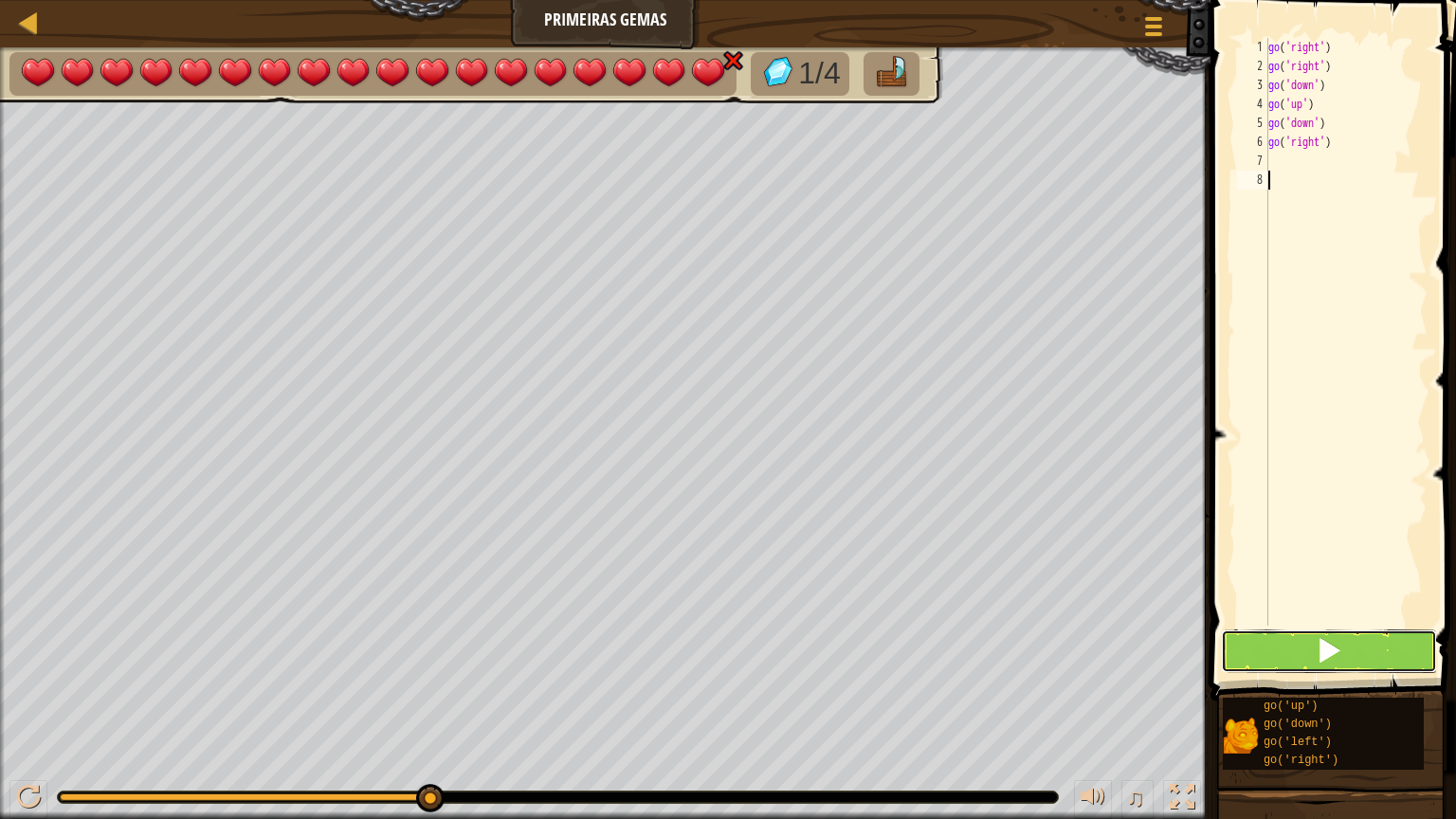 click at bounding box center (1329, 651) 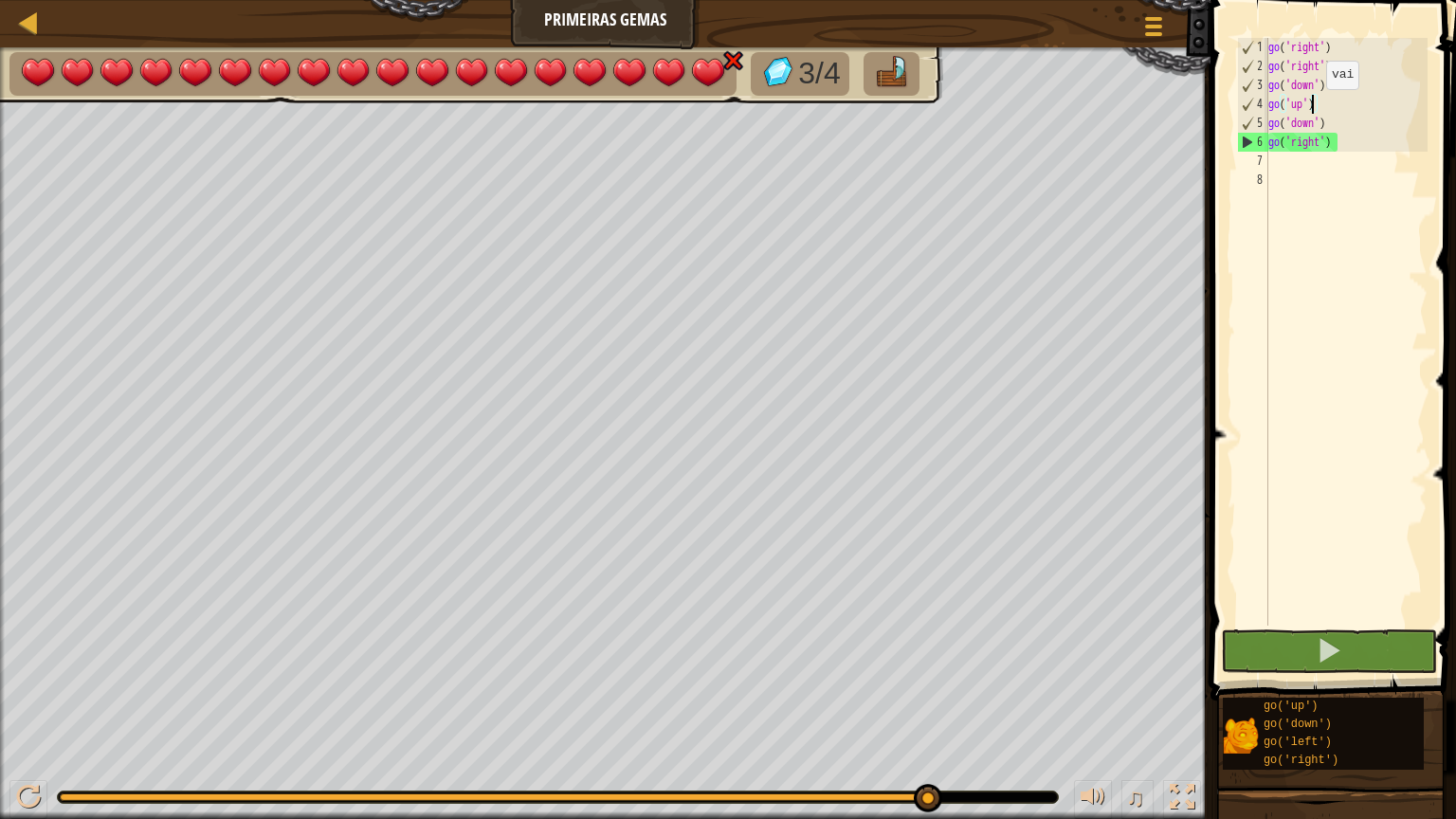 click on "go ( 'right' ) go ( 'right' ) go ( 'down' ) go ( 'up' ) go ( 'down' ) go ( 'right' )" at bounding box center (1346, 351) 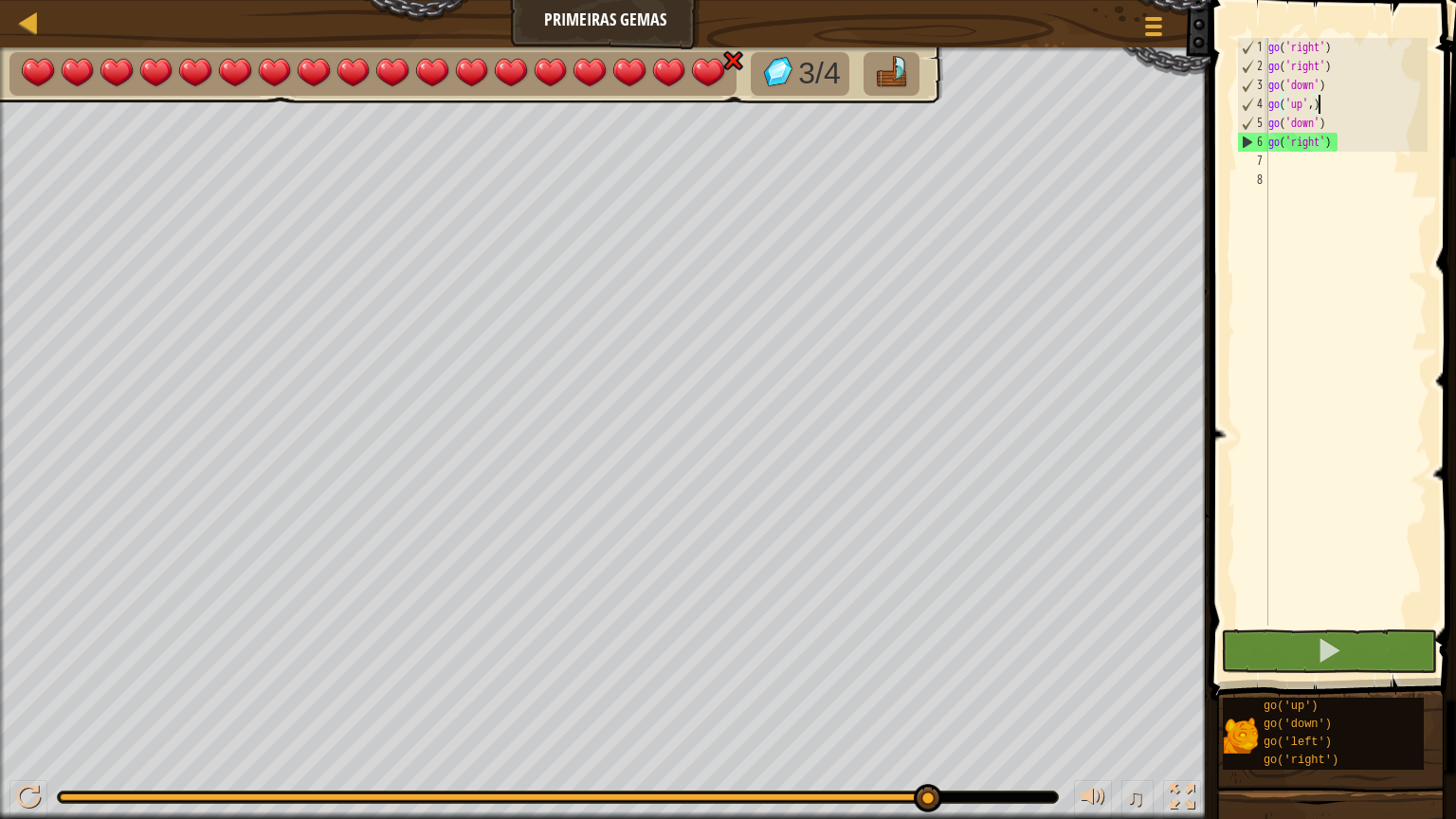 scroll, scrollTop: 5, scrollLeft: 32, axis: both 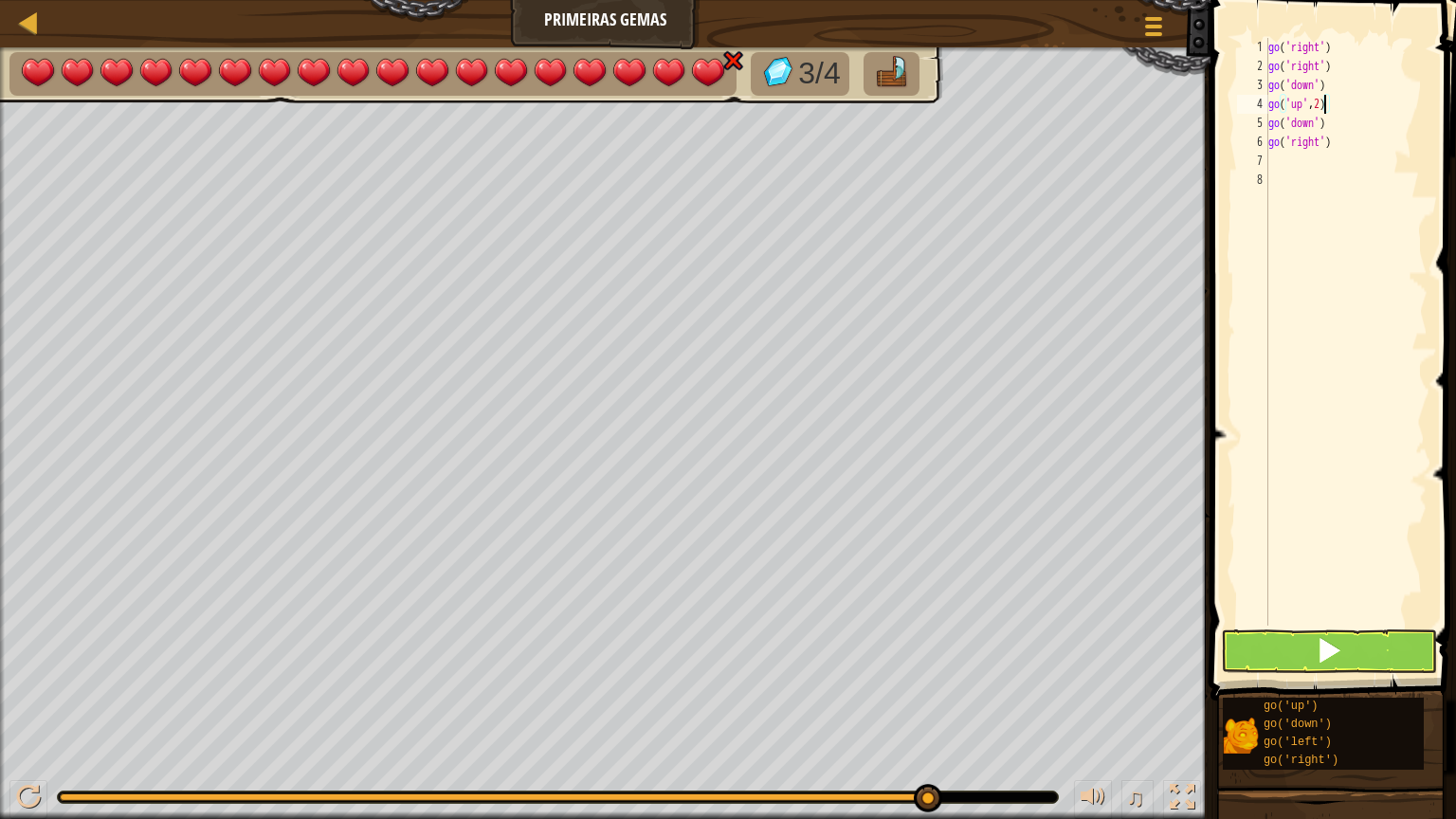 type on "go('up',2)" 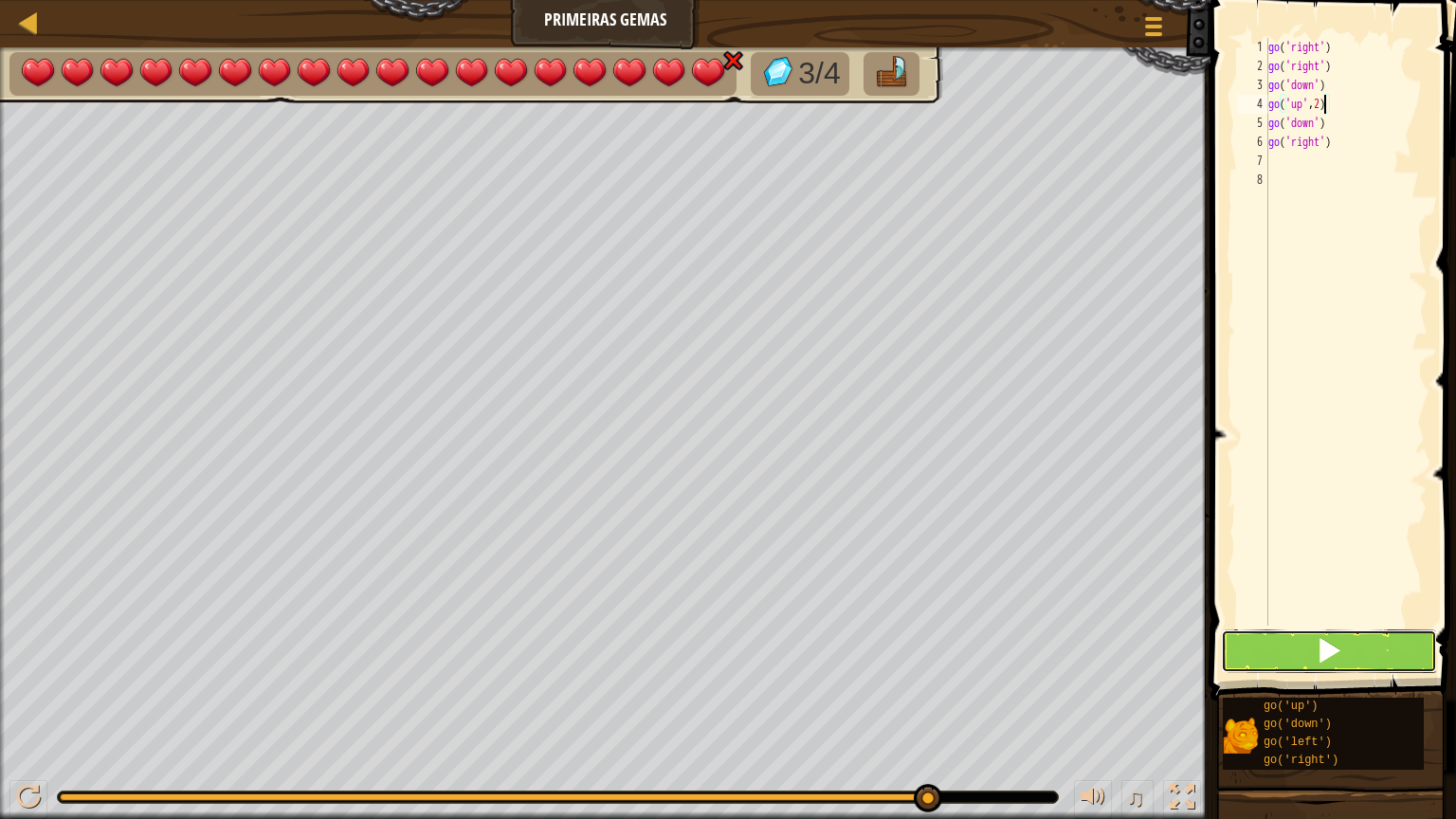 click at bounding box center [1329, 651] 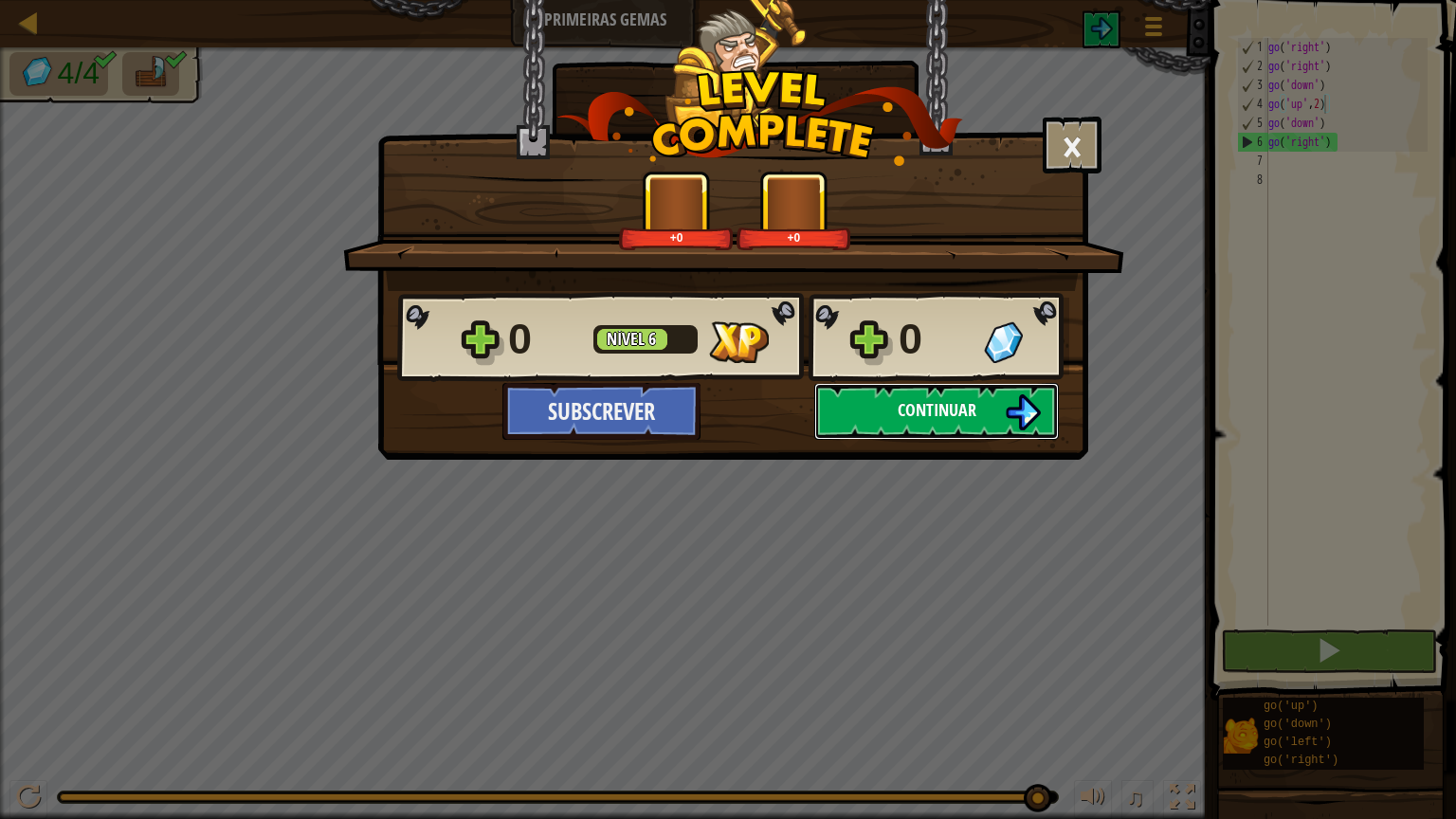 click on "Continuar" at bounding box center [937, 411] 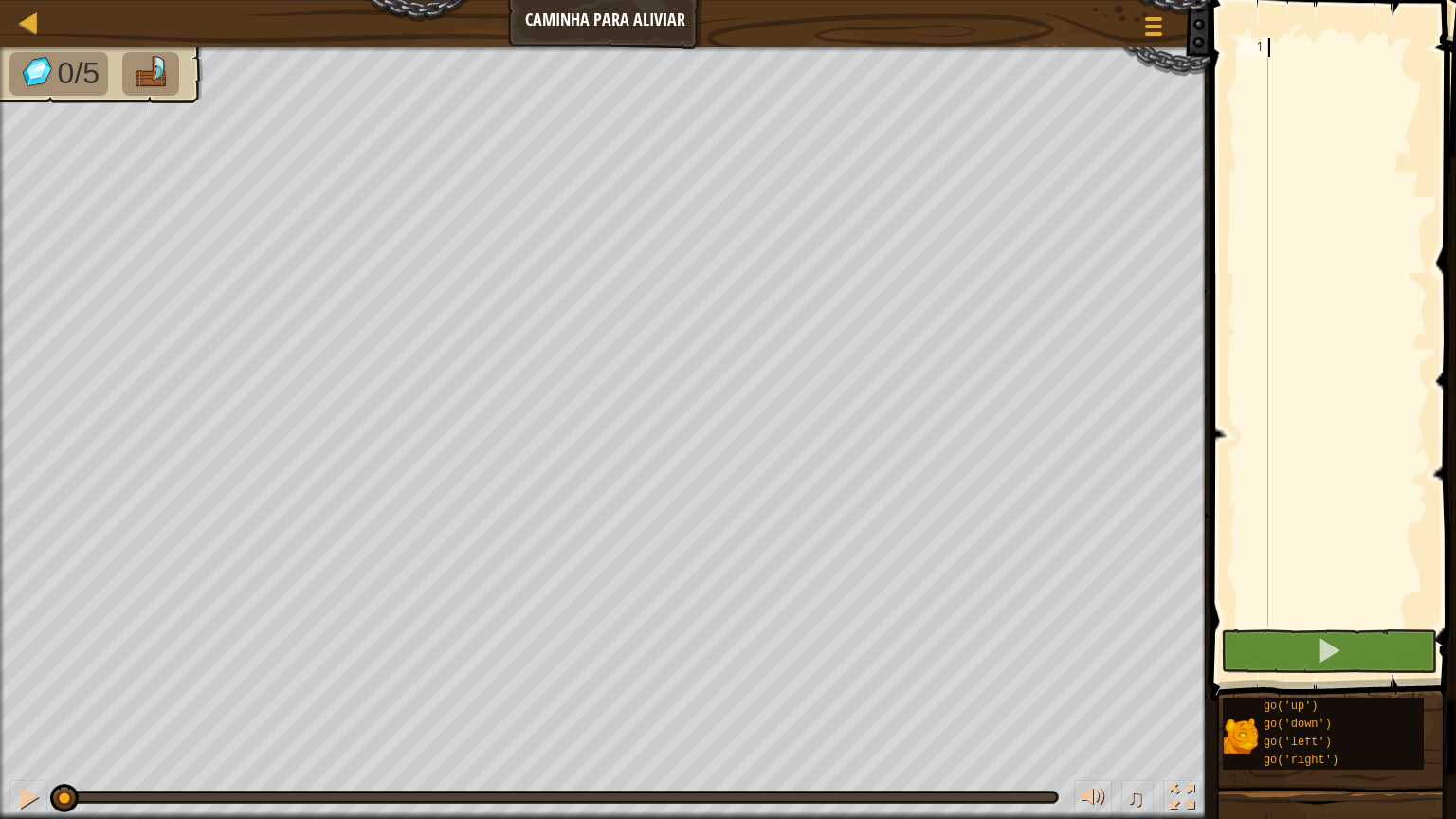 click at bounding box center [1346, 351] 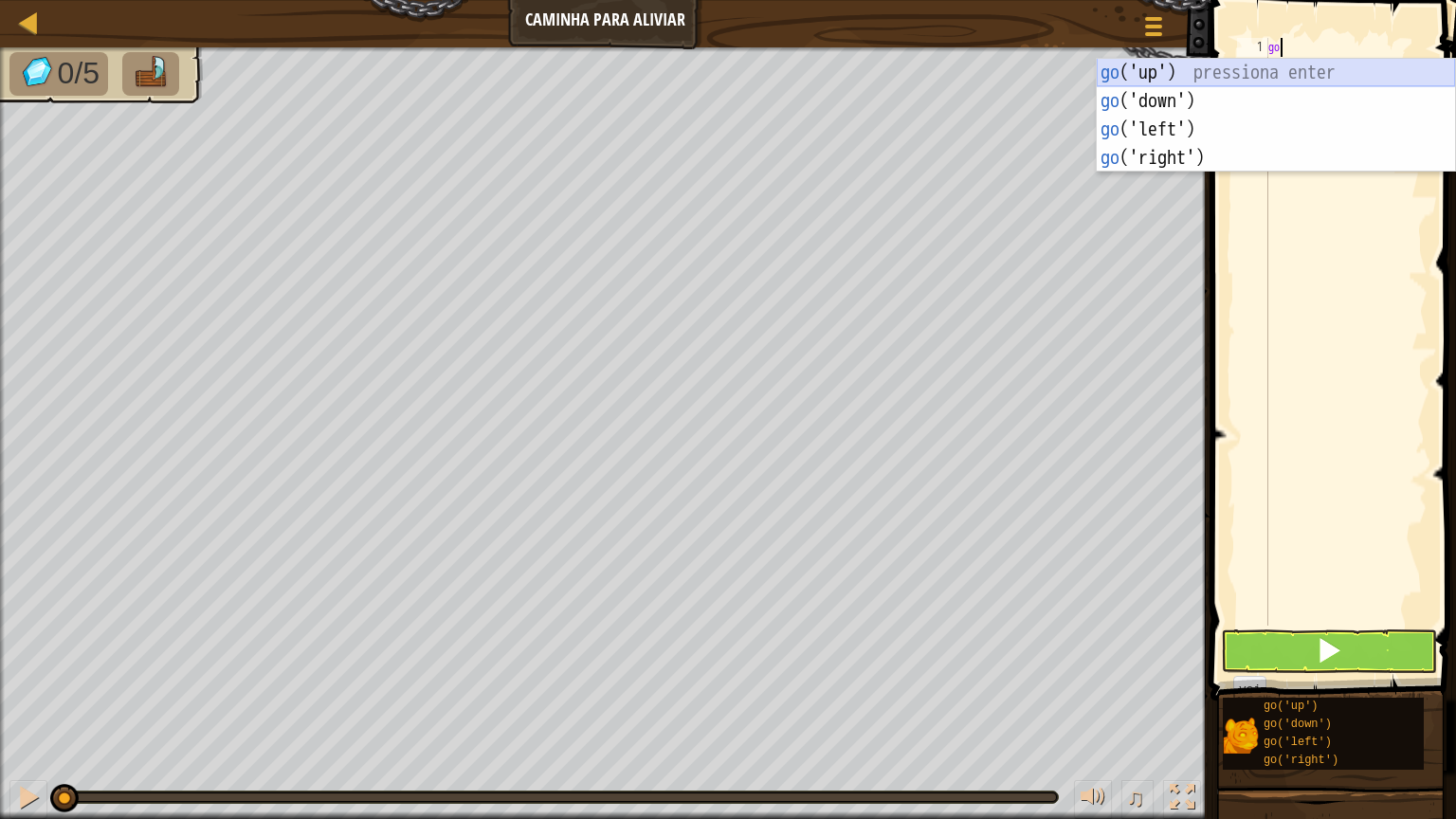 scroll, scrollTop: 5, scrollLeft: 0, axis: vertical 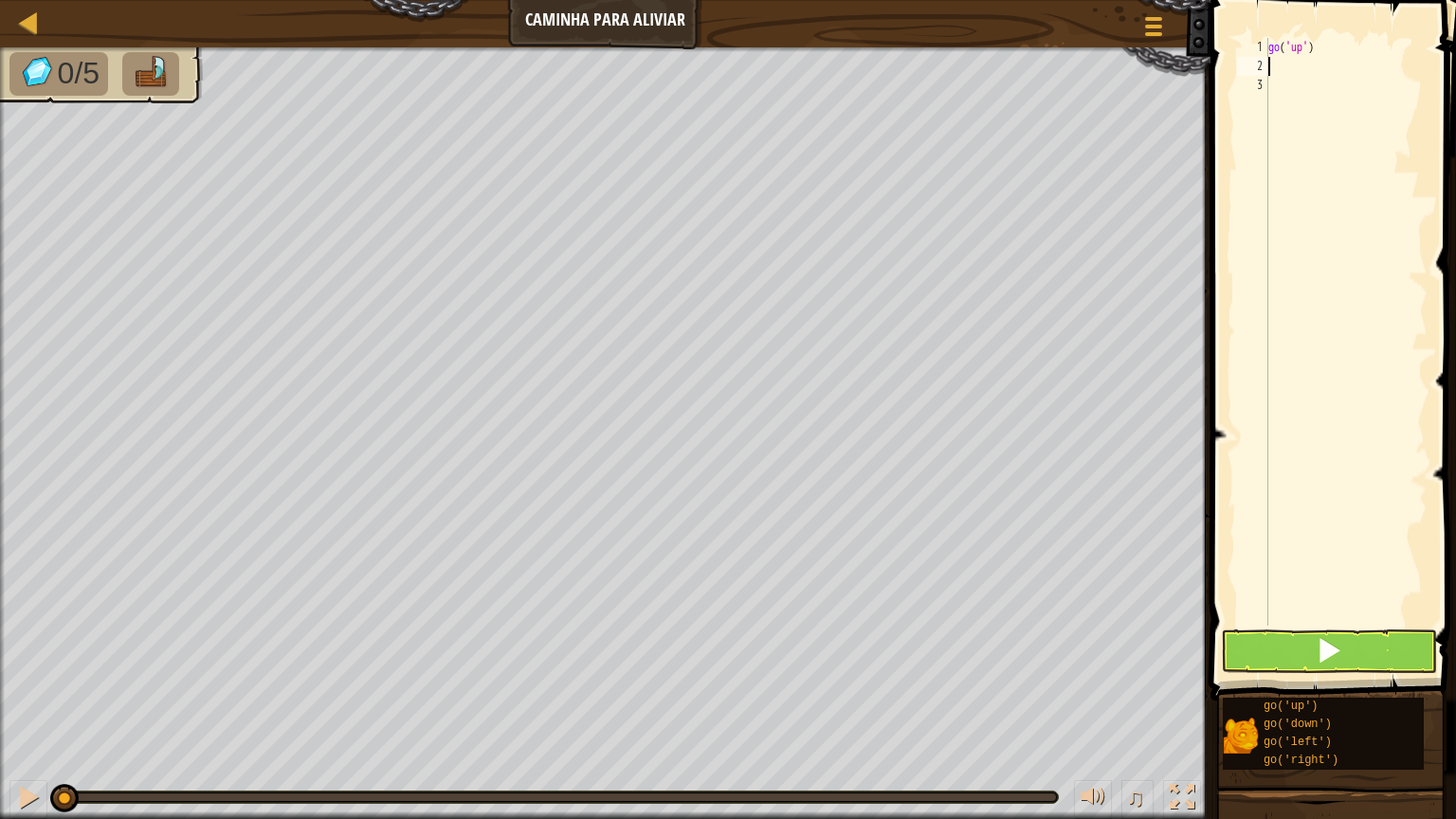 click on "go ( 'up' )" at bounding box center (1346, 351) 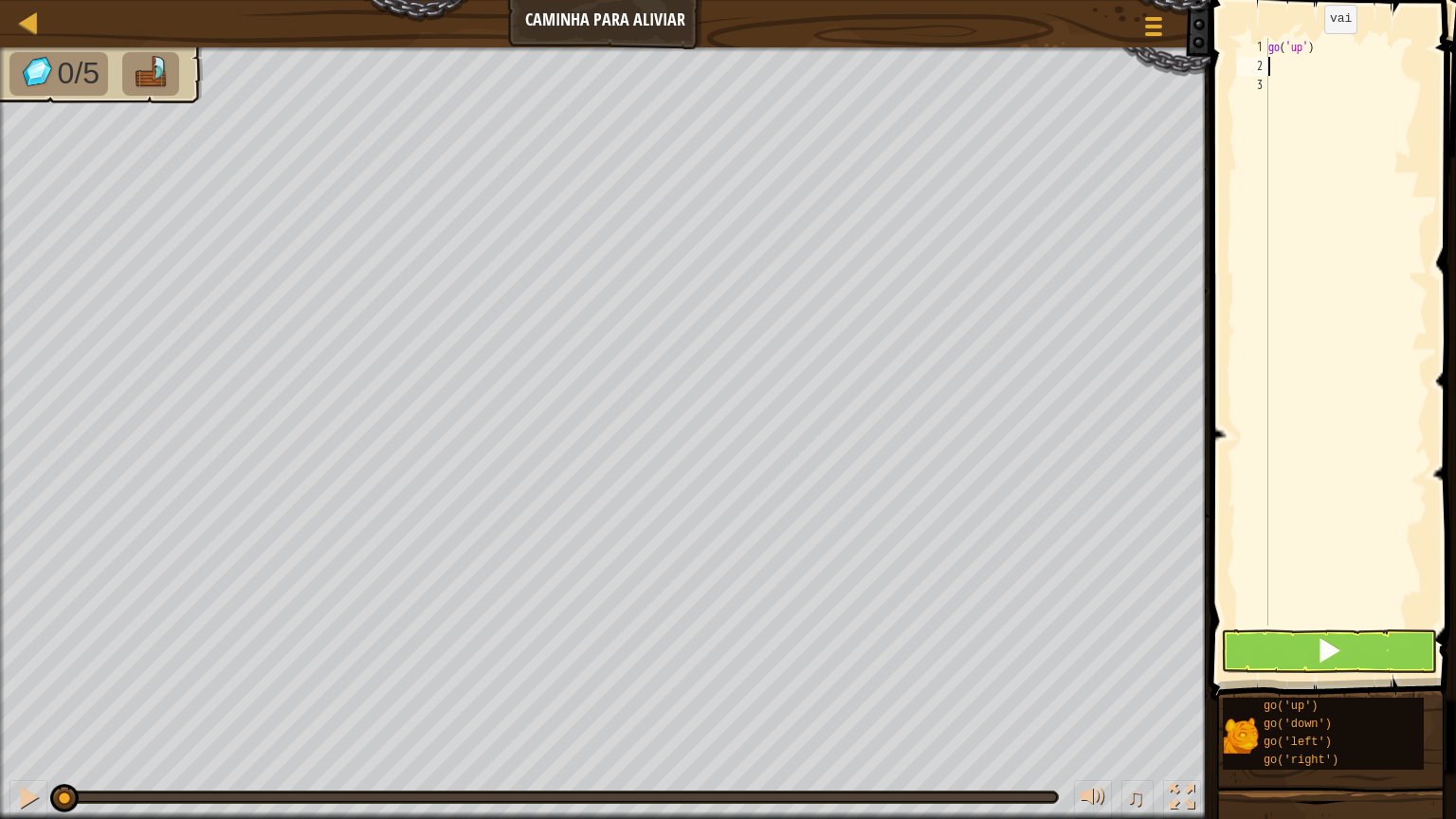 click on "go ( 'up' )" at bounding box center (1346, 351) 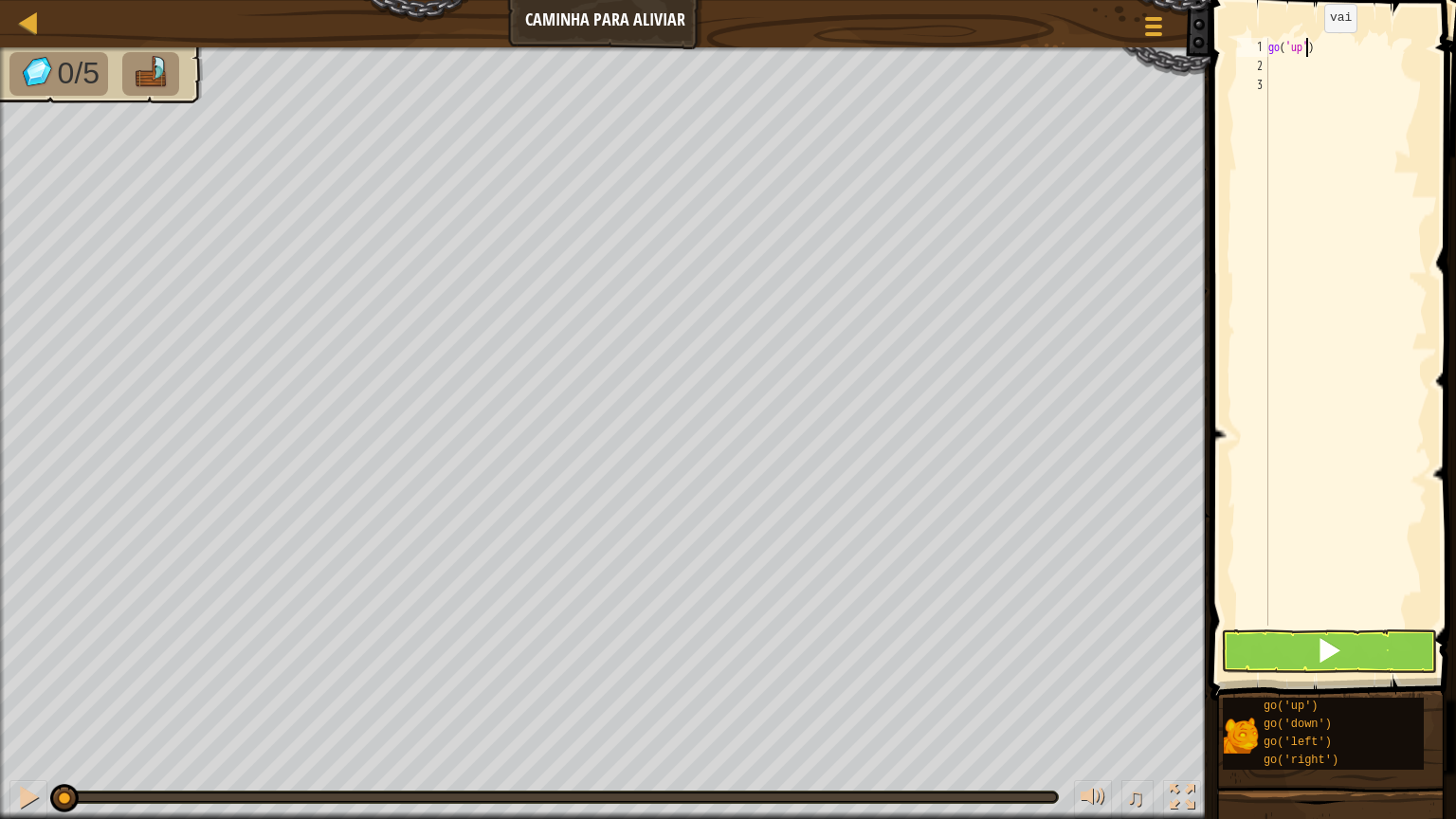 click on "go ( 'up' )" at bounding box center [1346, 351] 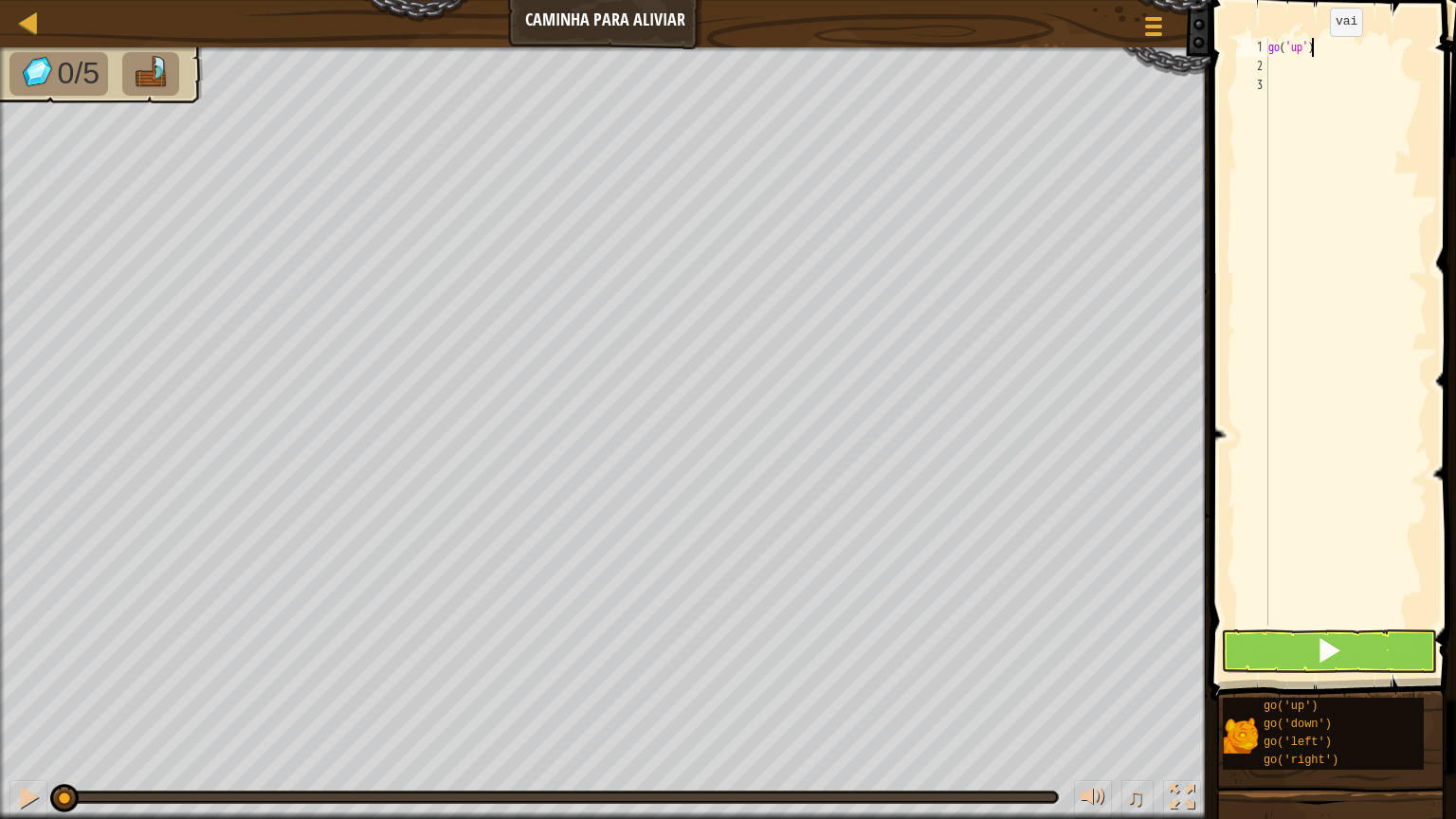 click on "go ( 'up' )" at bounding box center (1346, 351) 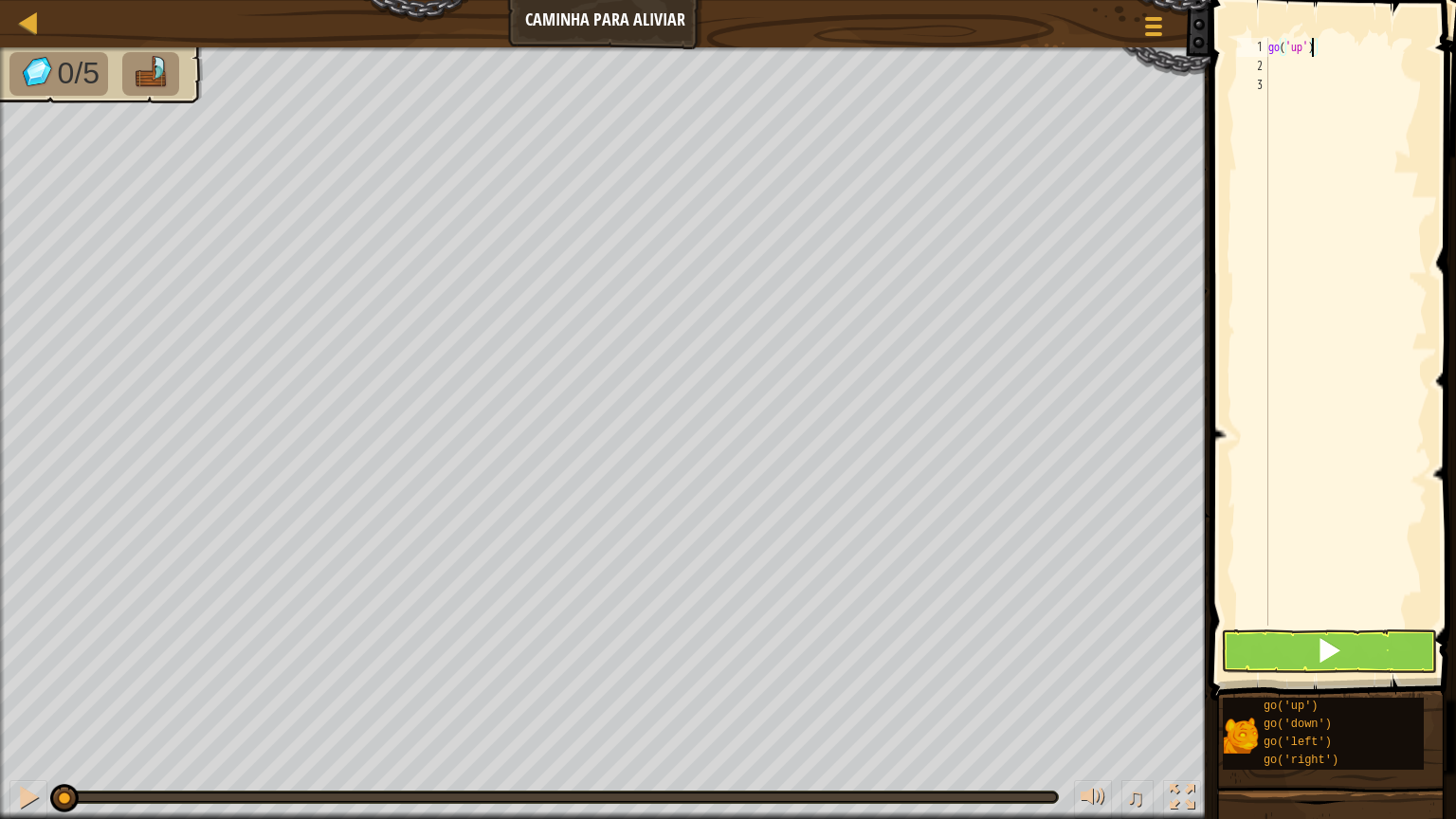 type on "go('up',2)" 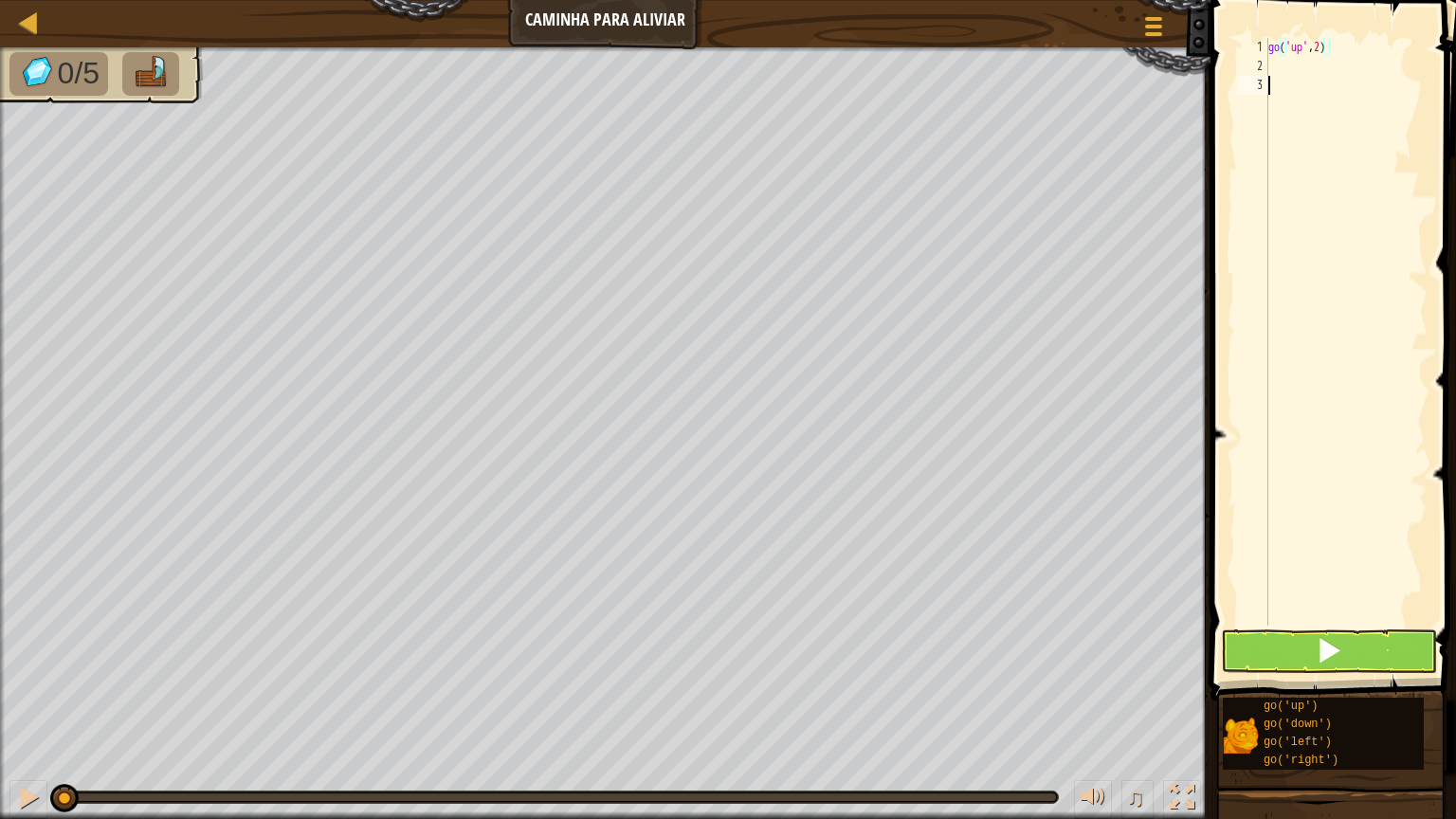click on "go ( 'up' , 2 )" at bounding box center [1346, 351] 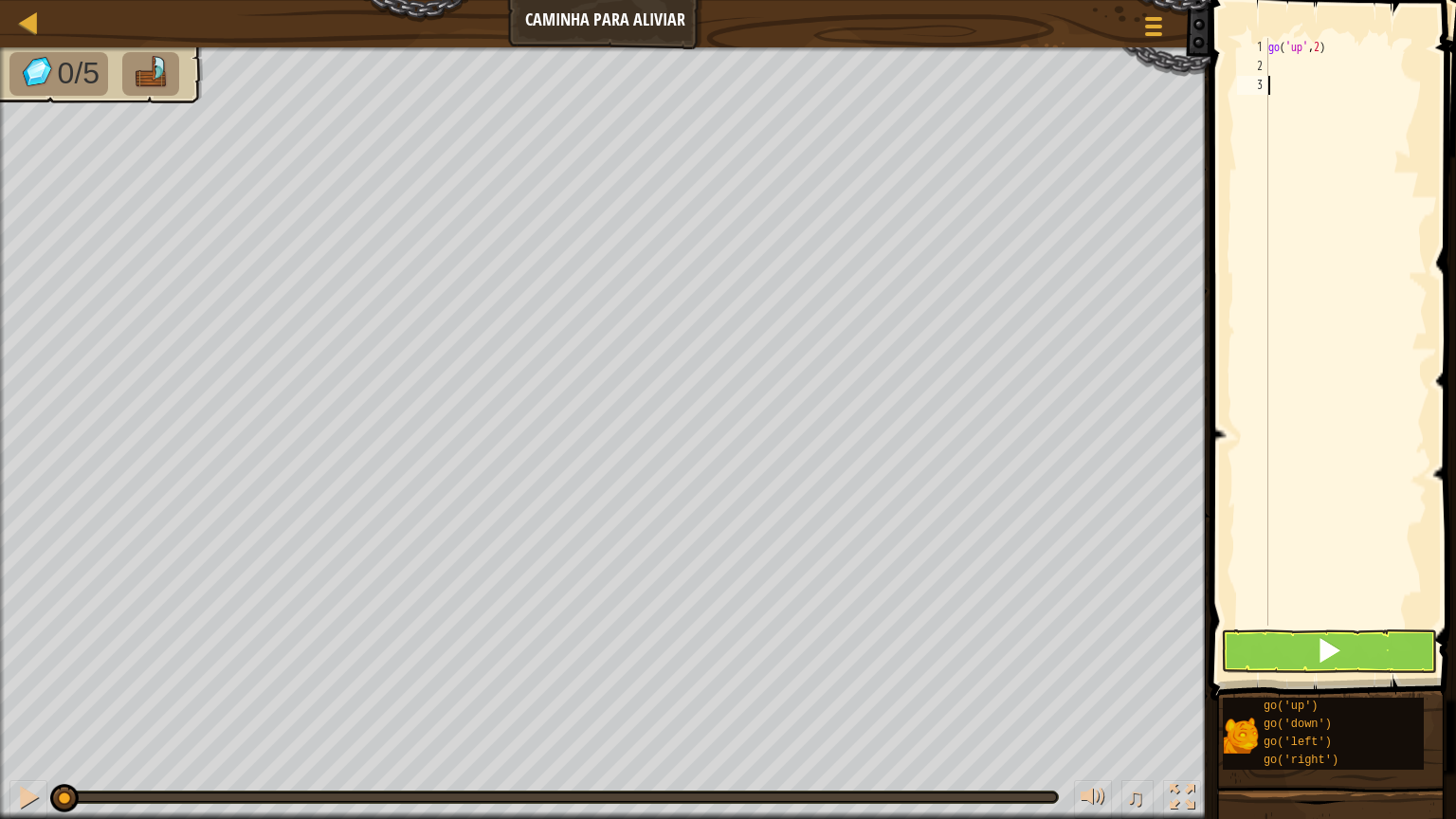 click on "go ( 'up' , 2 )" at bounding box center [1346, 351] 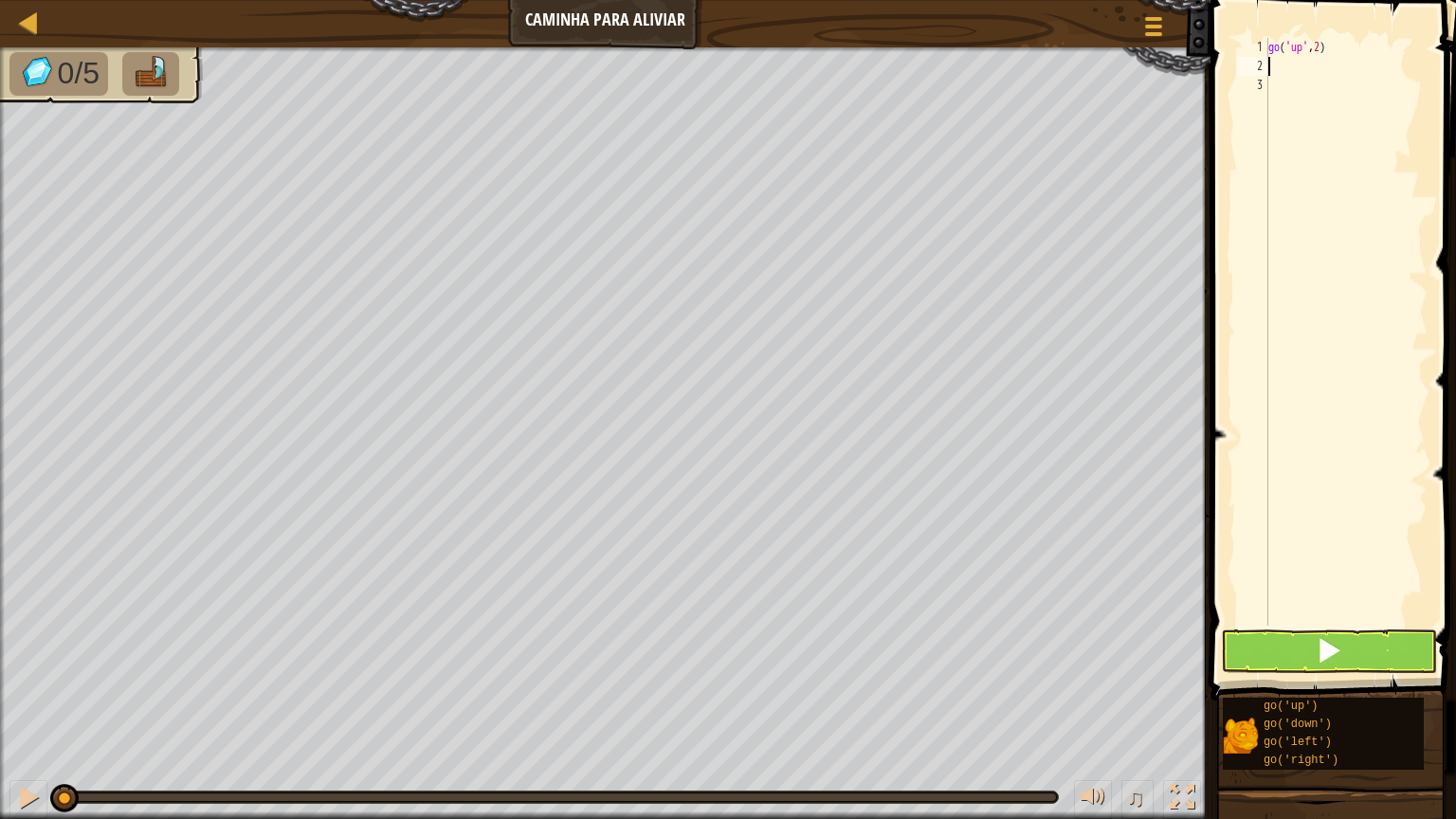 type on "go" 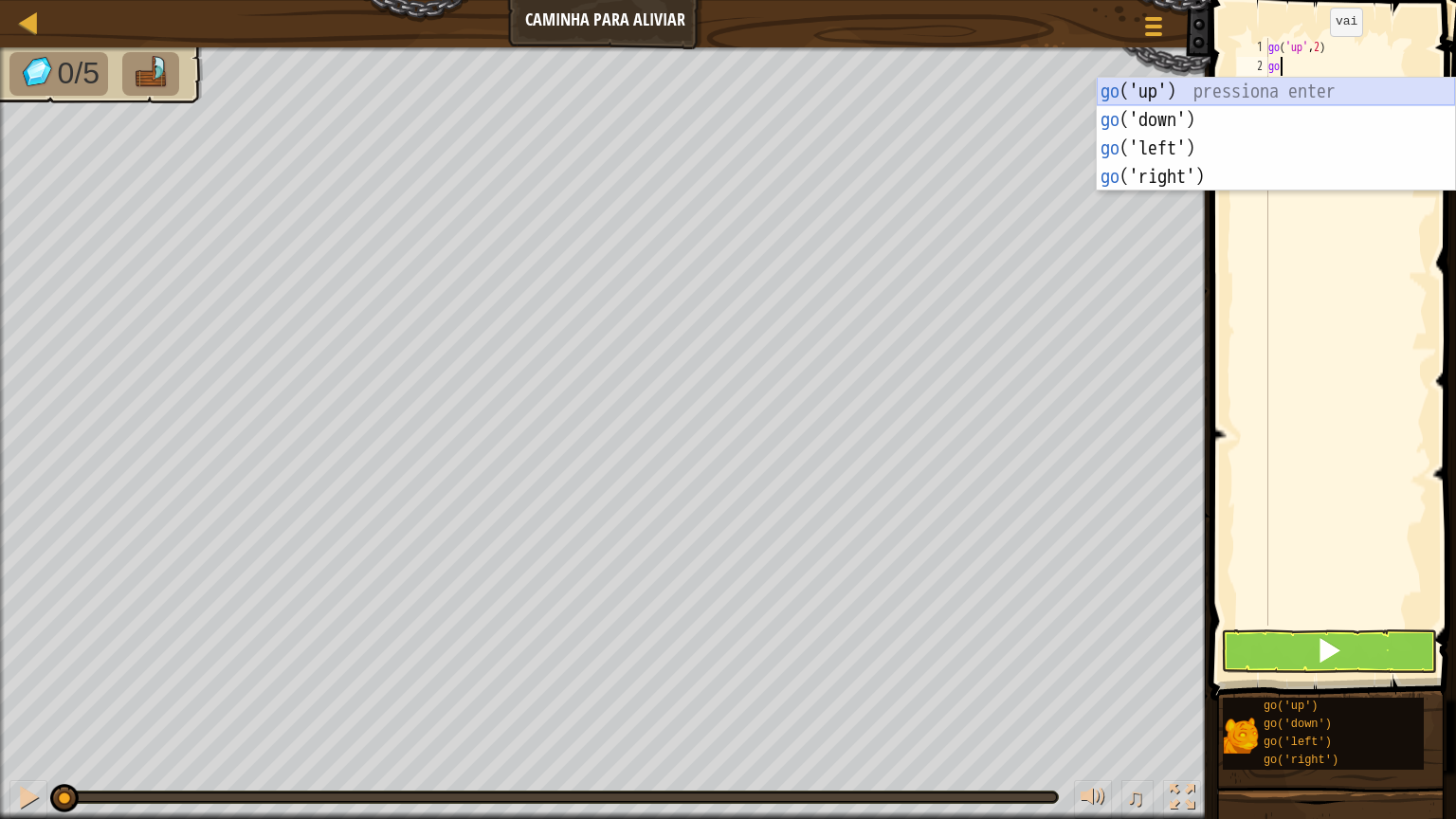 click on "go ('up') pressiona enter go ('down') pressiona enter go ('left') pressiona enter go ('right') pressiona enter" at bounding box center (1276, 163) 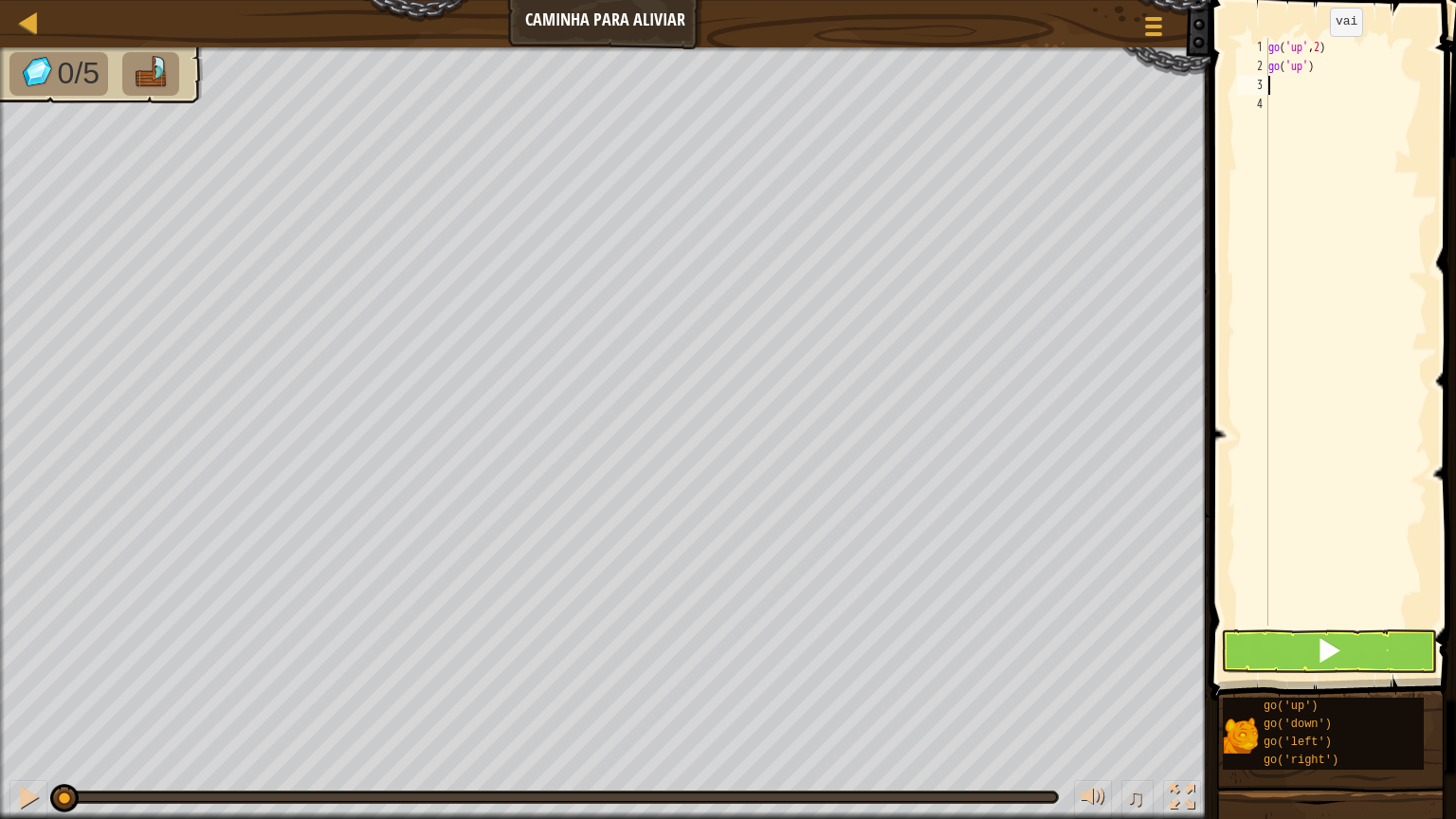 scroll, scrollTop: 5, scrollLeft: 0, axis: vertical 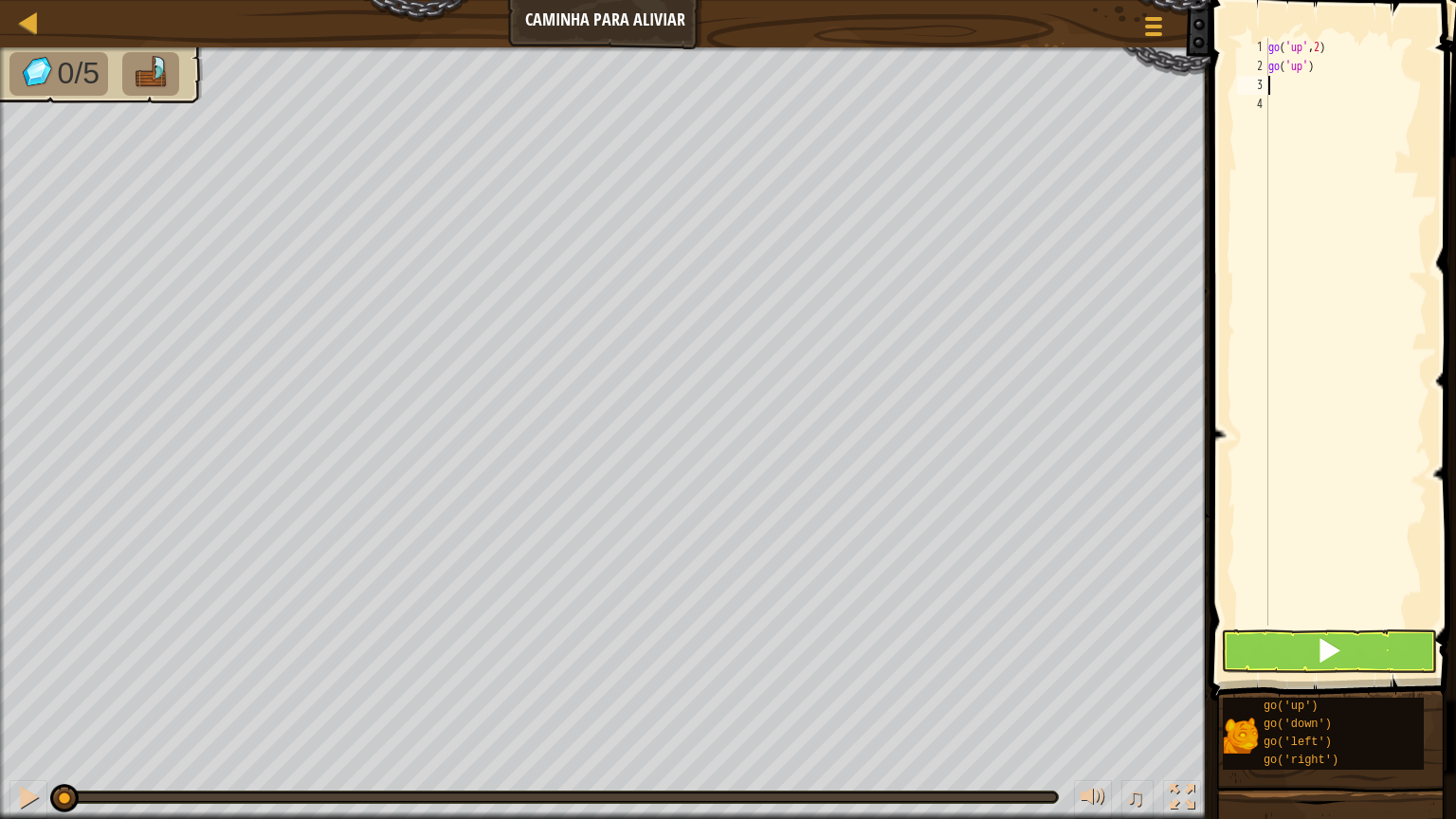 type on "go" 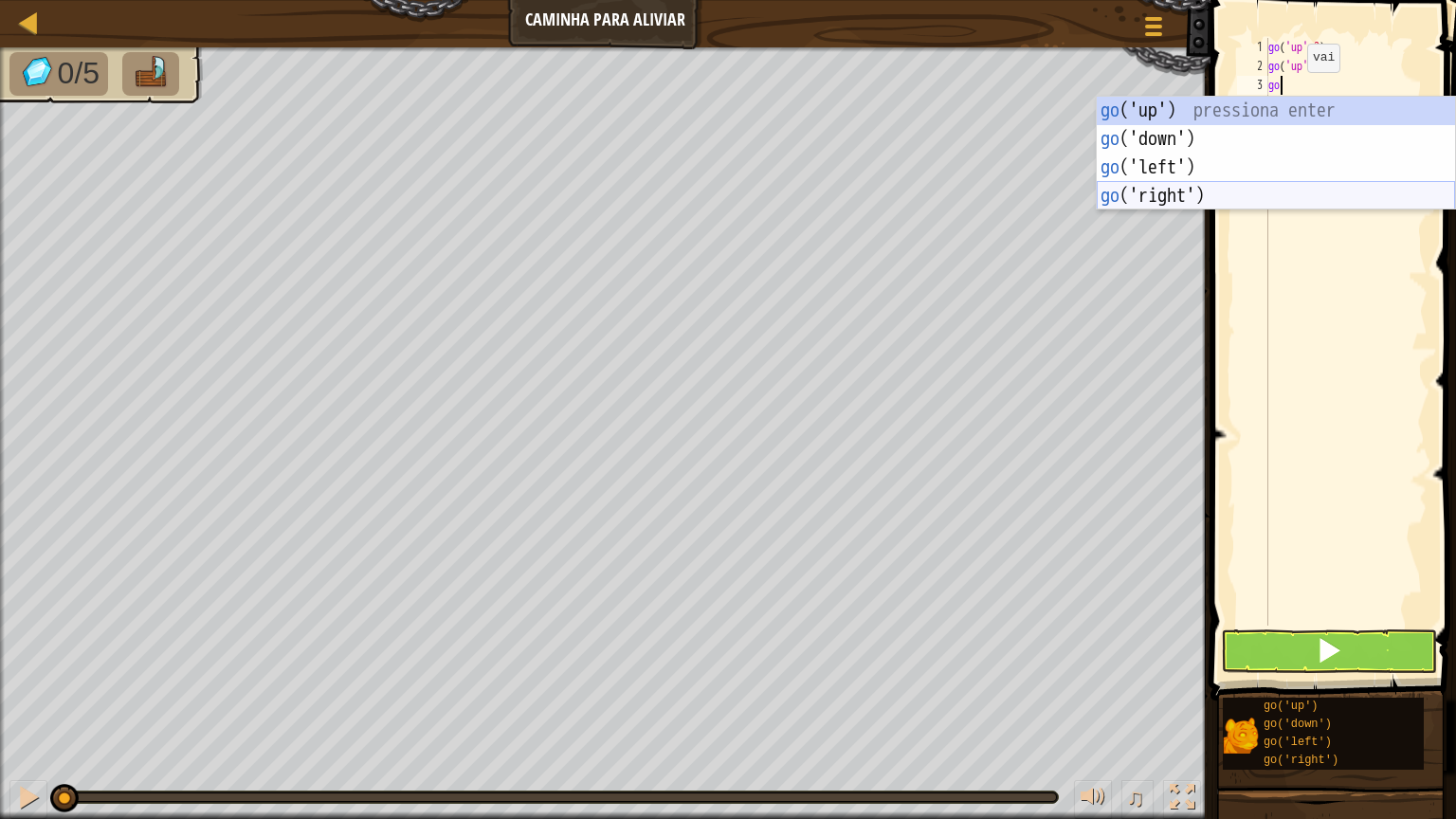 click on "go ('up') pressiona enter go ('down') pressiona enter go ('left') pressiona enter go ('right') pressiona enter" at bounding box center [1276, 182] 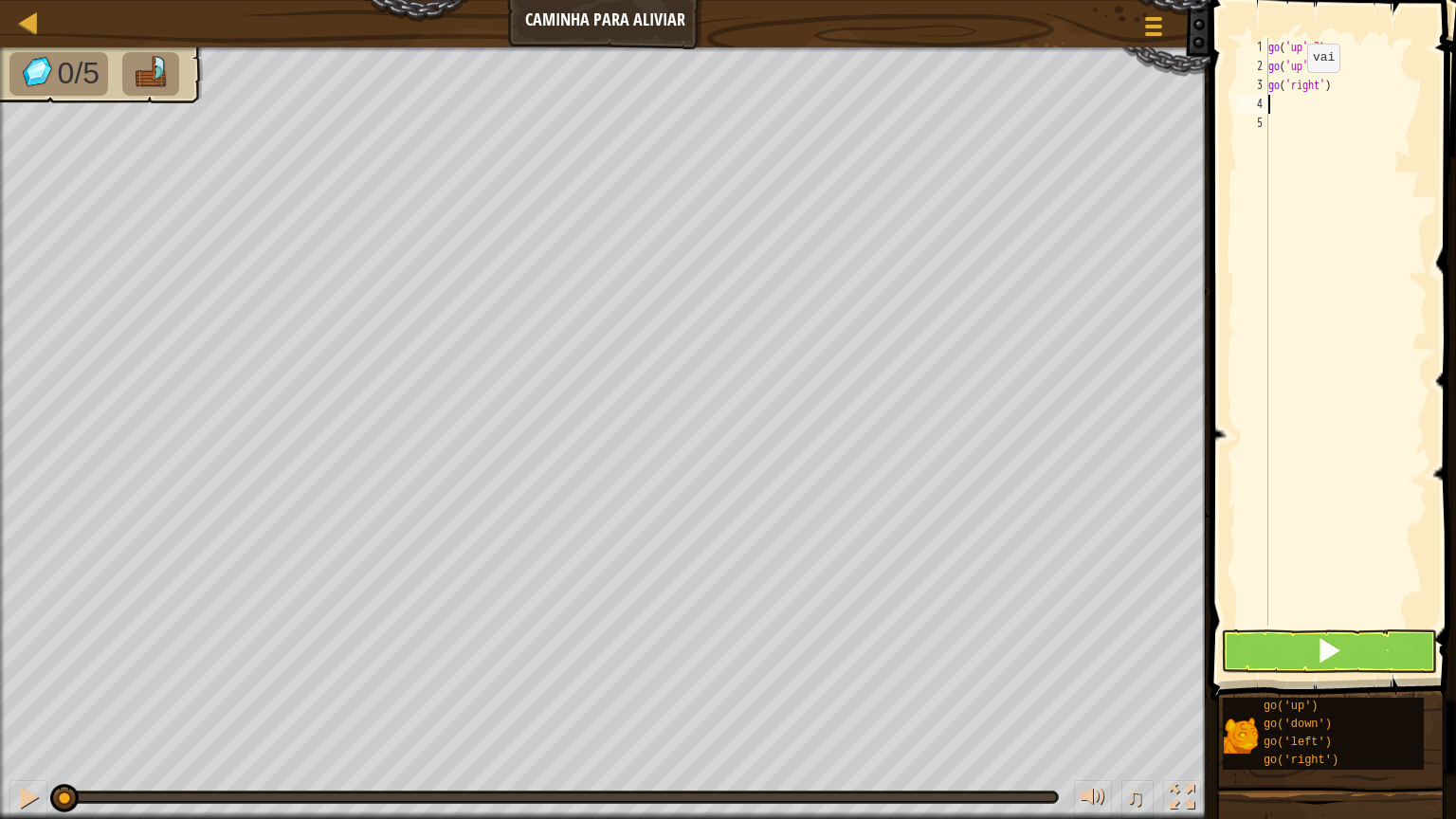 scroll, scrollTop: 5, scrollLeft: 0, axis: vertical 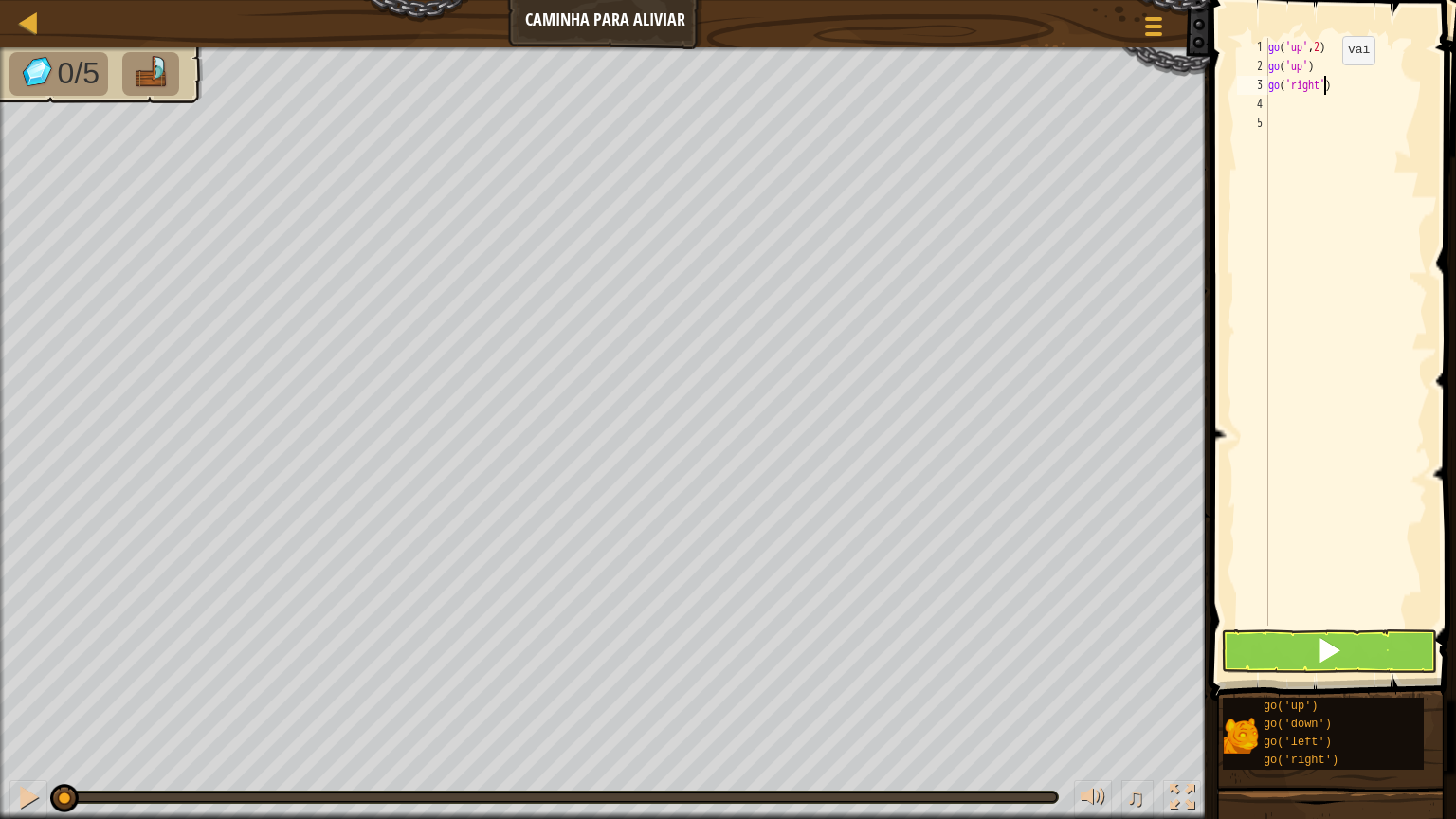 click on "go ( 'up' , 2 ) go ( 'up' ) go ( 'right' )" at bounding box center (1346, 351) 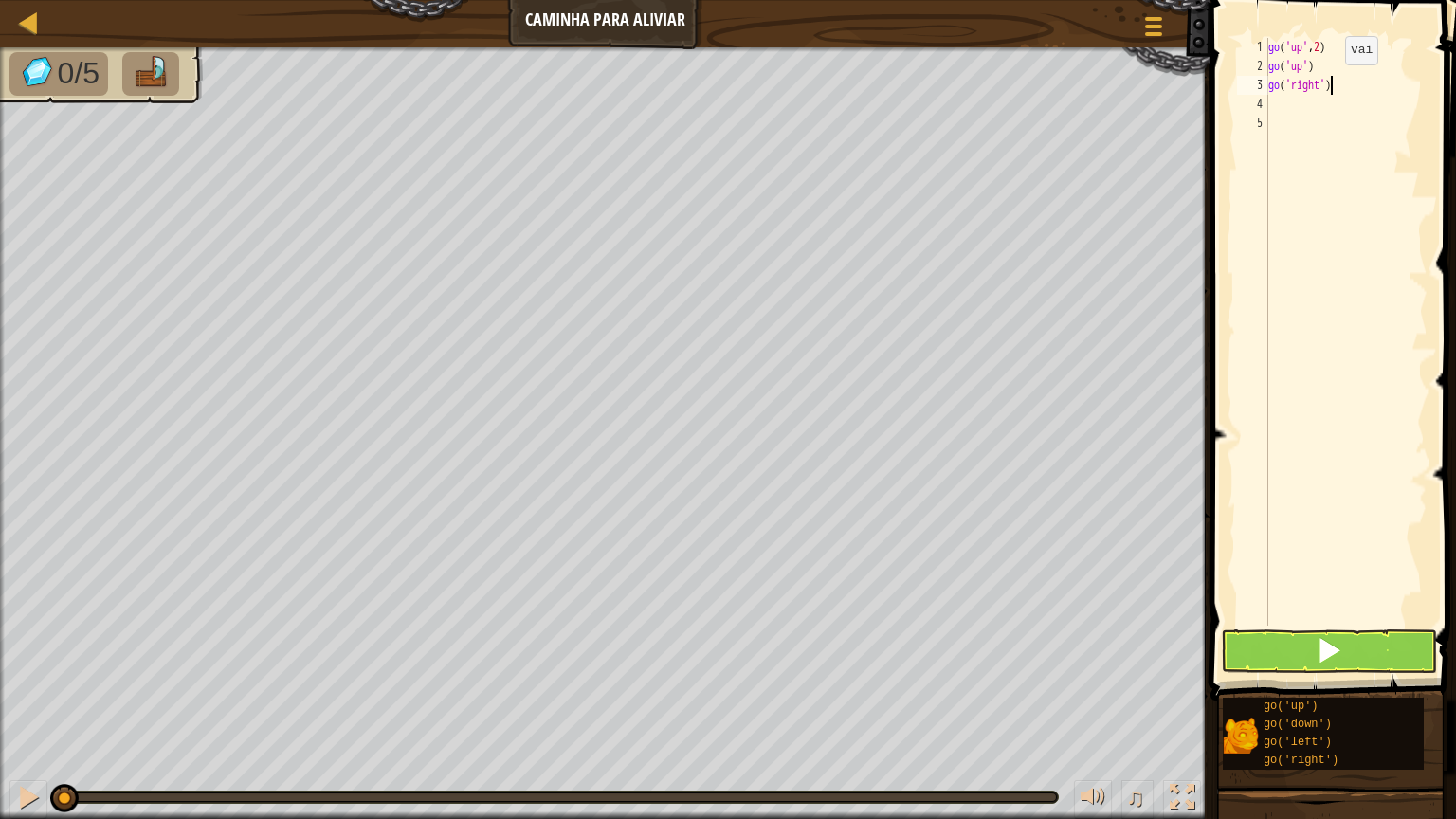 click on "go ( 'up' , 2 ) go ( 'up' ) go ( 'right' )" at bounding box center [1346, 351] 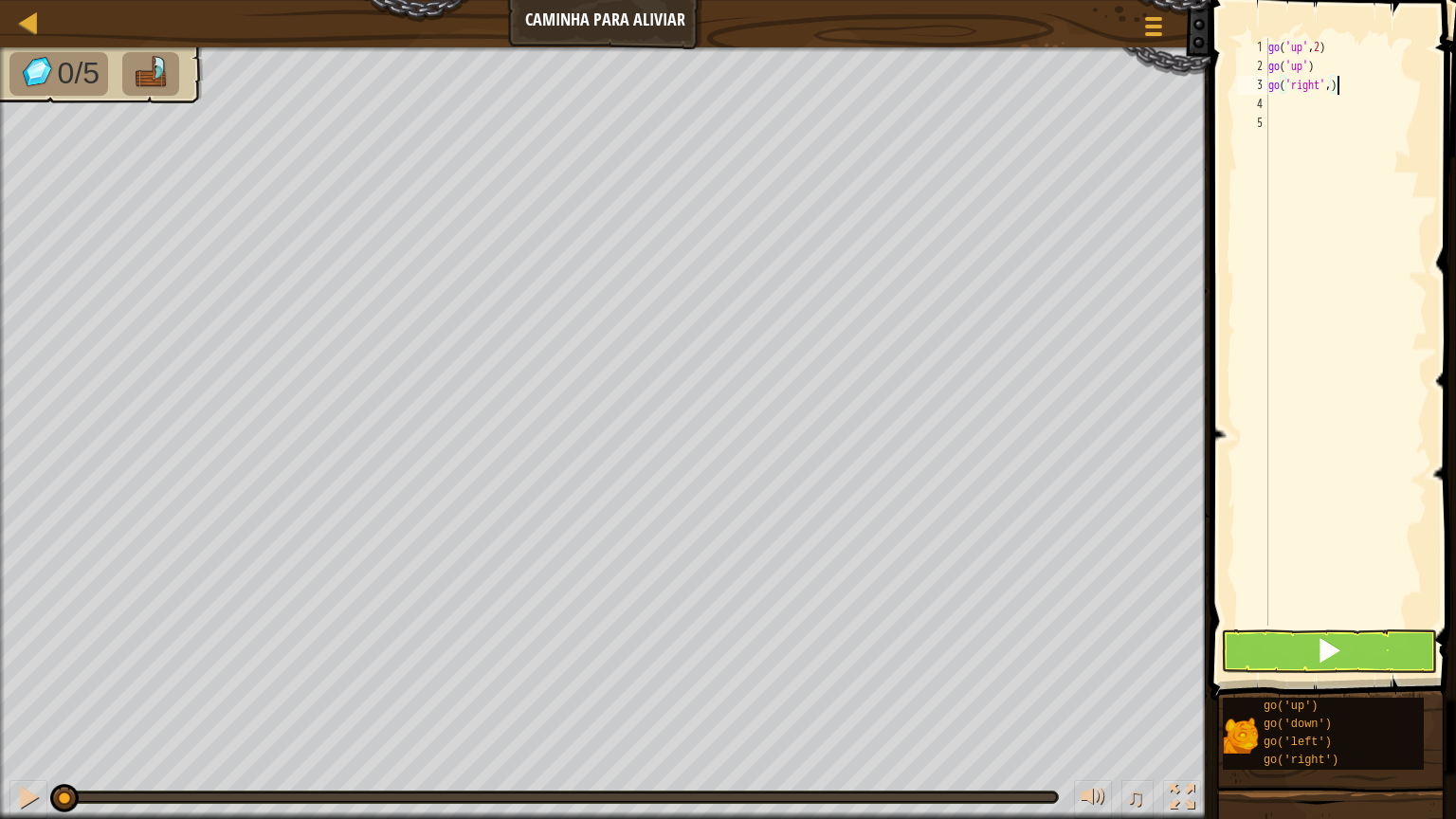 type on "go('right',4)" 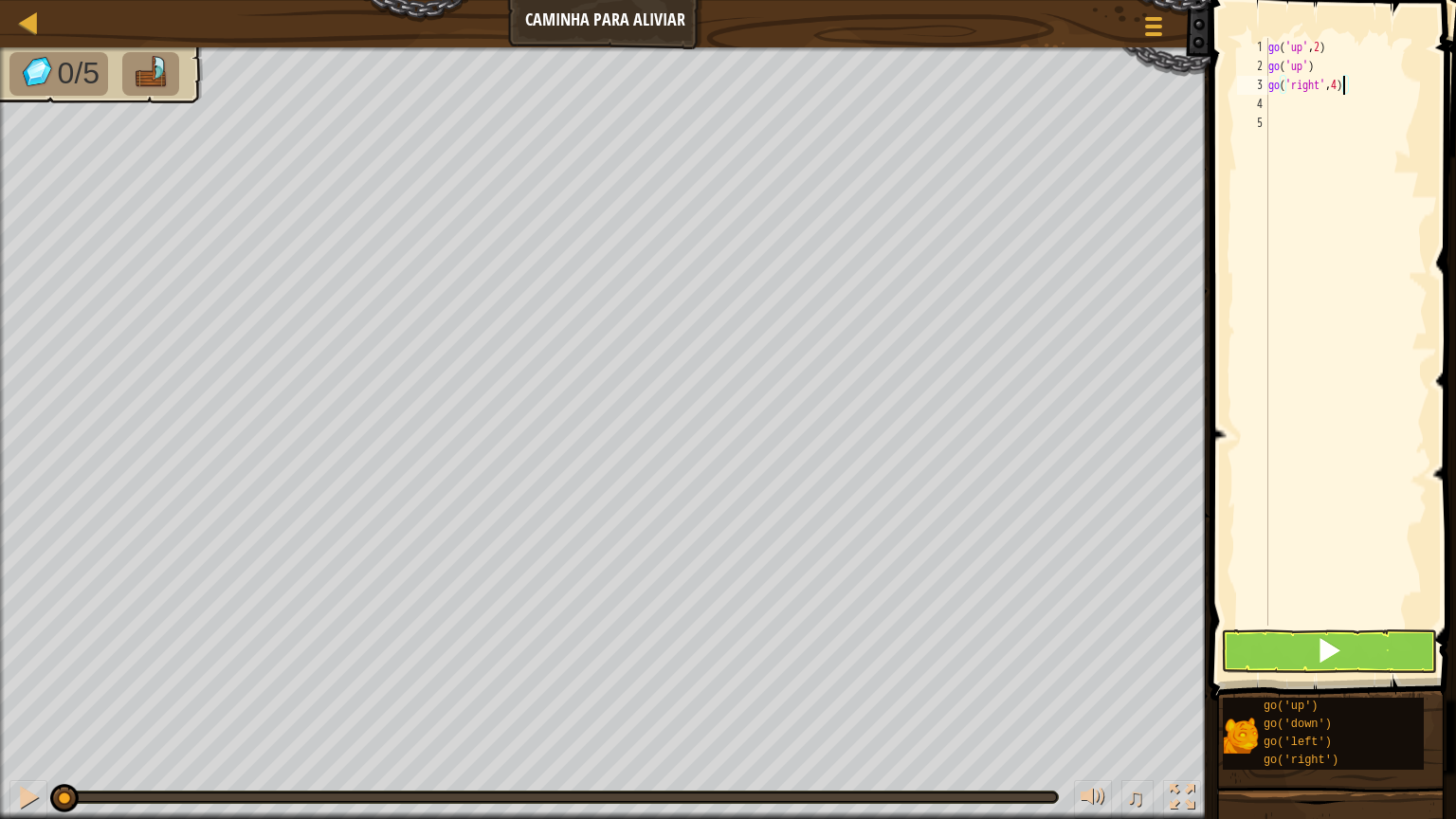 click on "go ( 'up' , 2 ) go ( 'up' ) go ( 'right' , 4 )" at bounding box center [1346, 351] 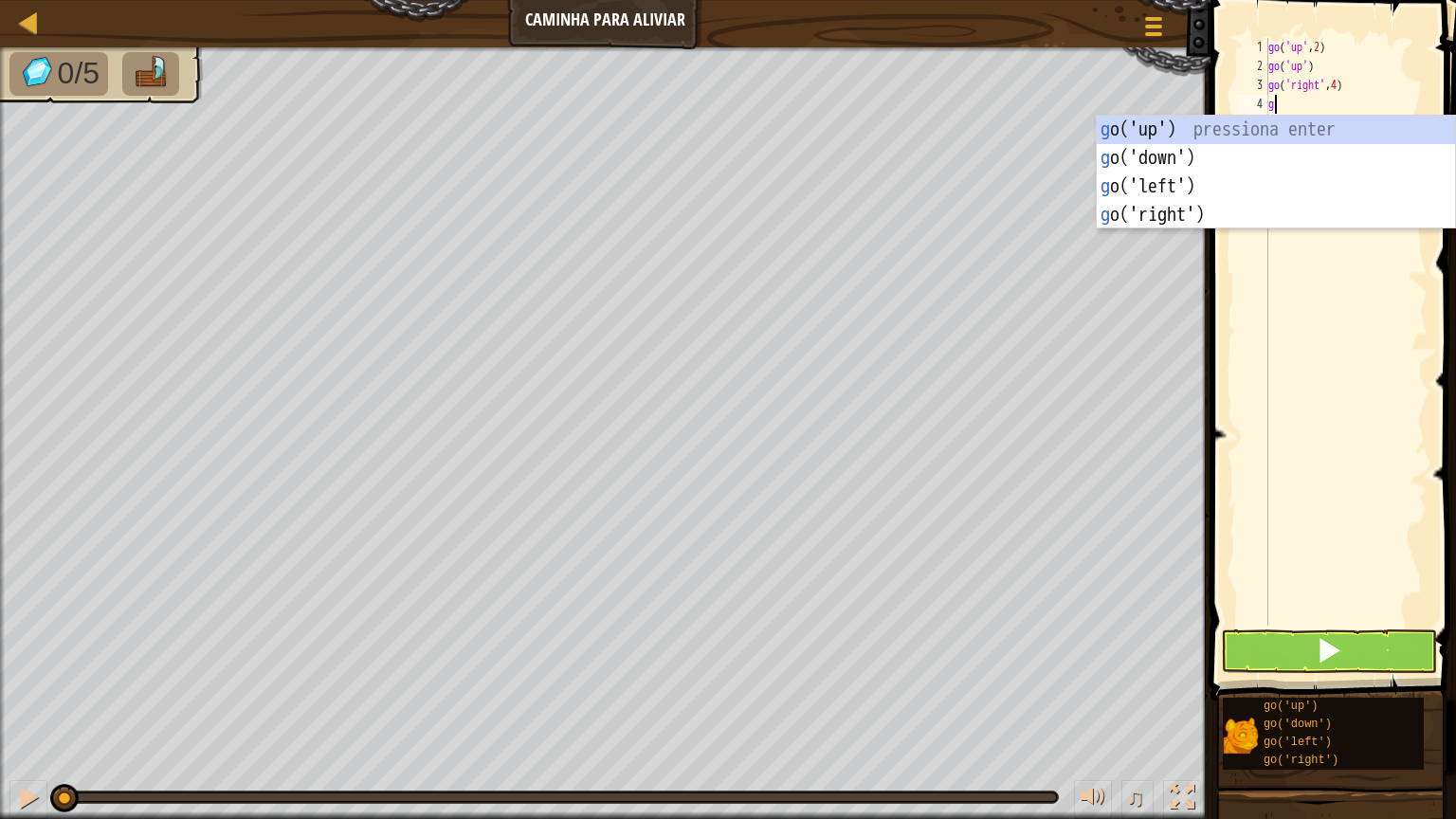 type on "go" 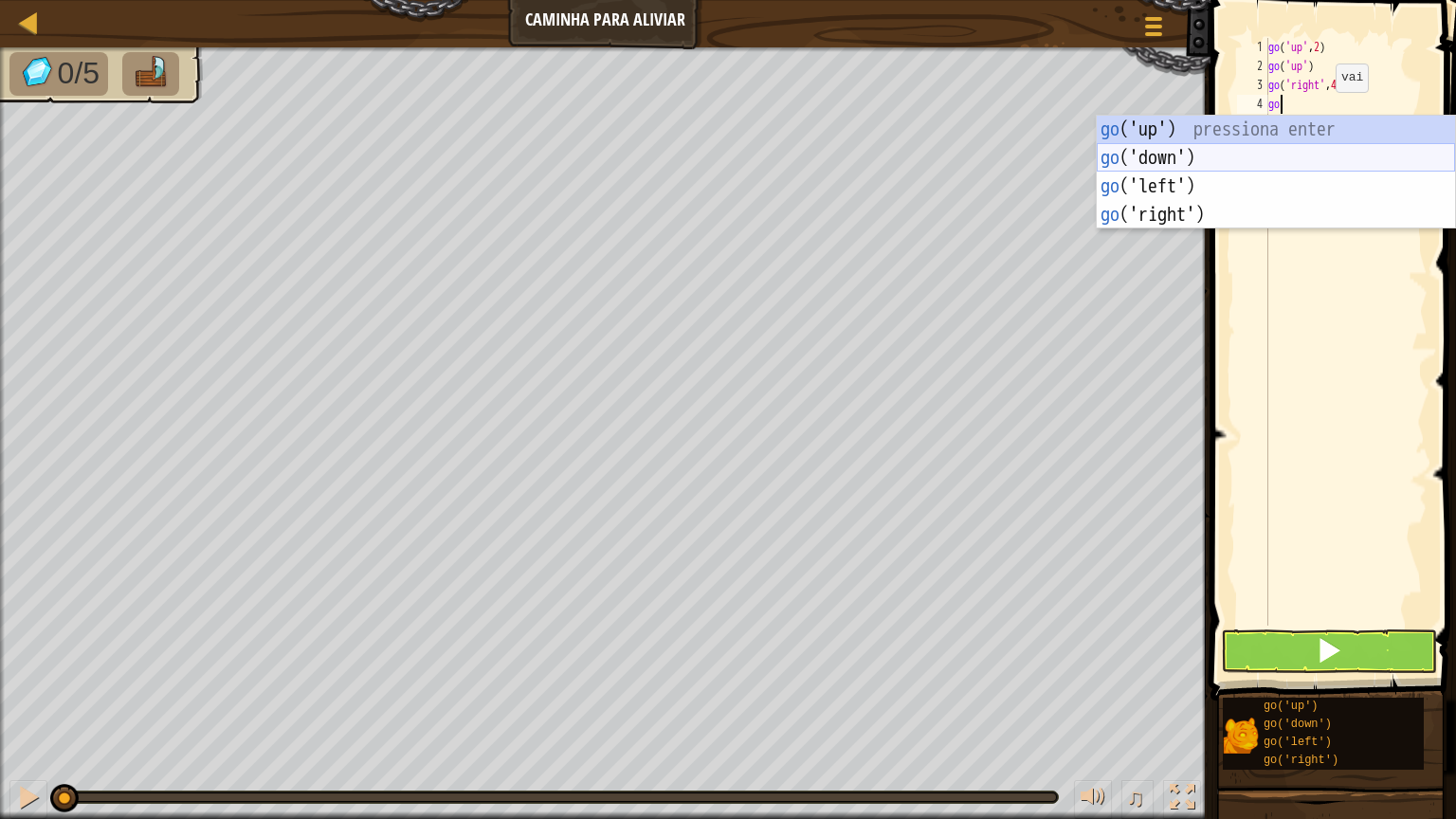 click on "go ('up') pressiona enter go ('down') pressiona enter go ('left') pressiona enter go ('right') pressiona enter" at bounding box center (1276, 201) 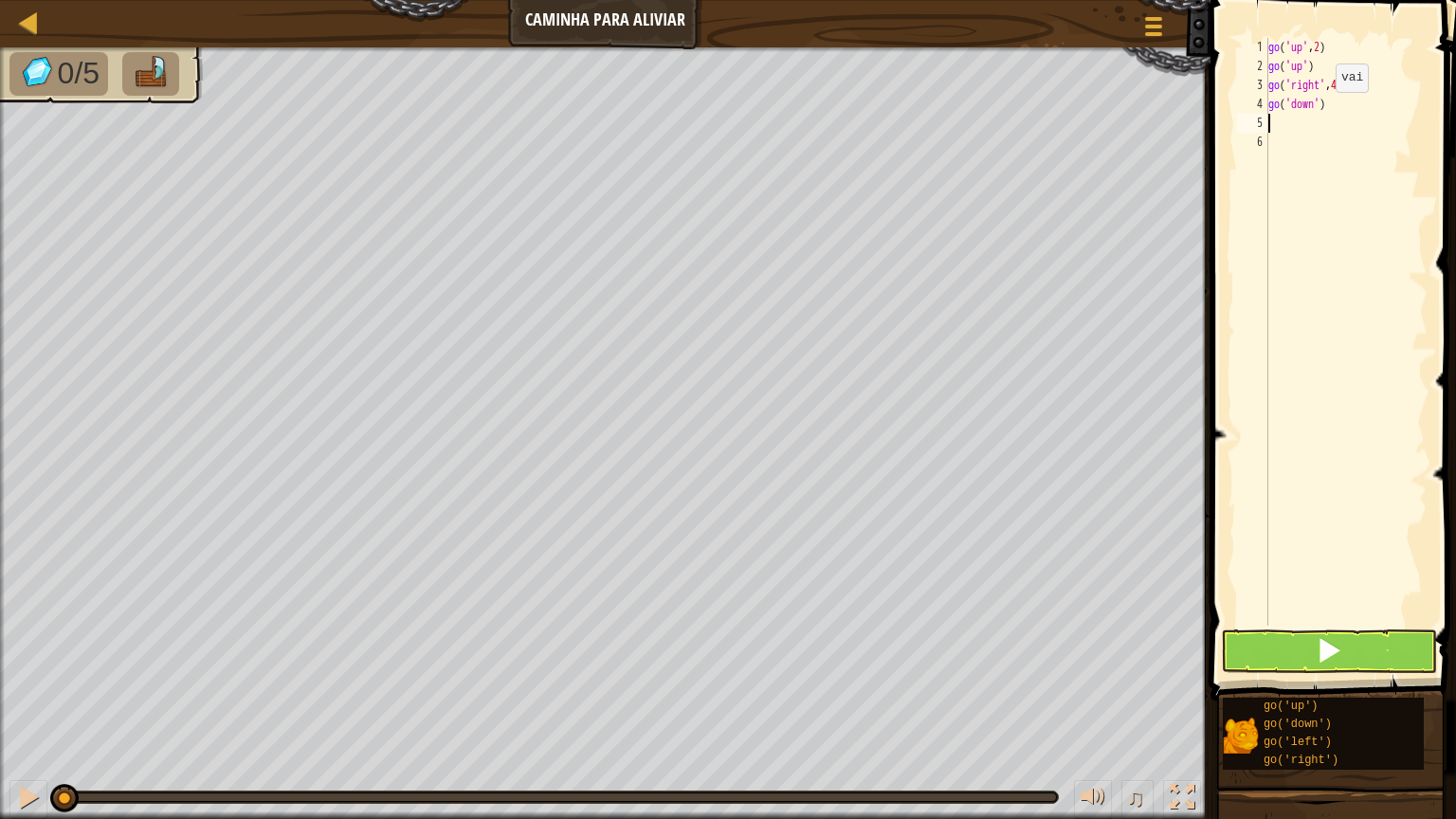 scroll, scrollTop: 5, scrollLeft: 0, axis: vertical 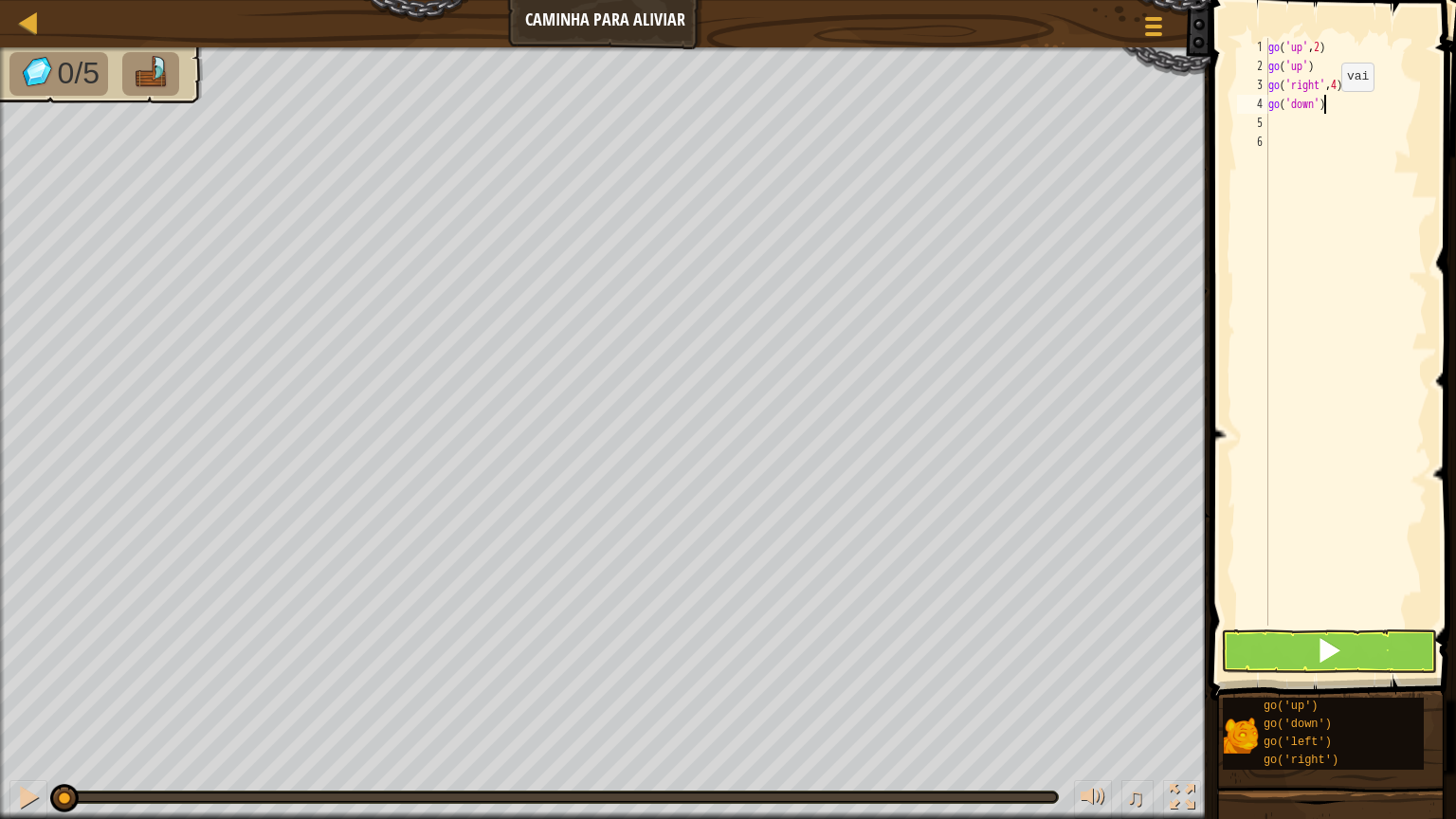 click on "go ( 'up' , 2 ) go ( 'up' ) go ( 'right' , 4 ) go ( 'down' )" at bounding box center [1346, 351] 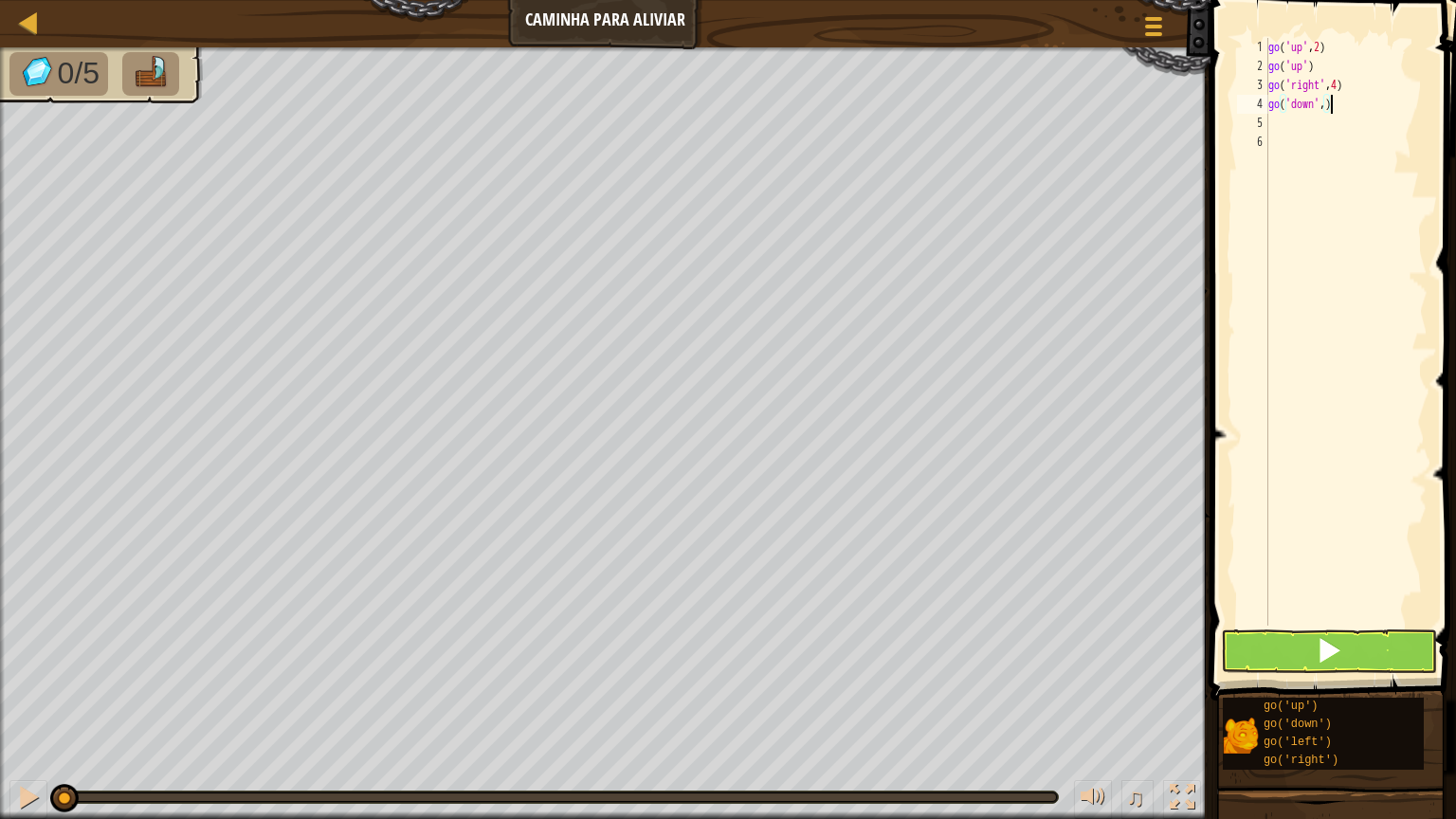 scroll, scrollTop: 5, scrollLeft: 39, axis: both 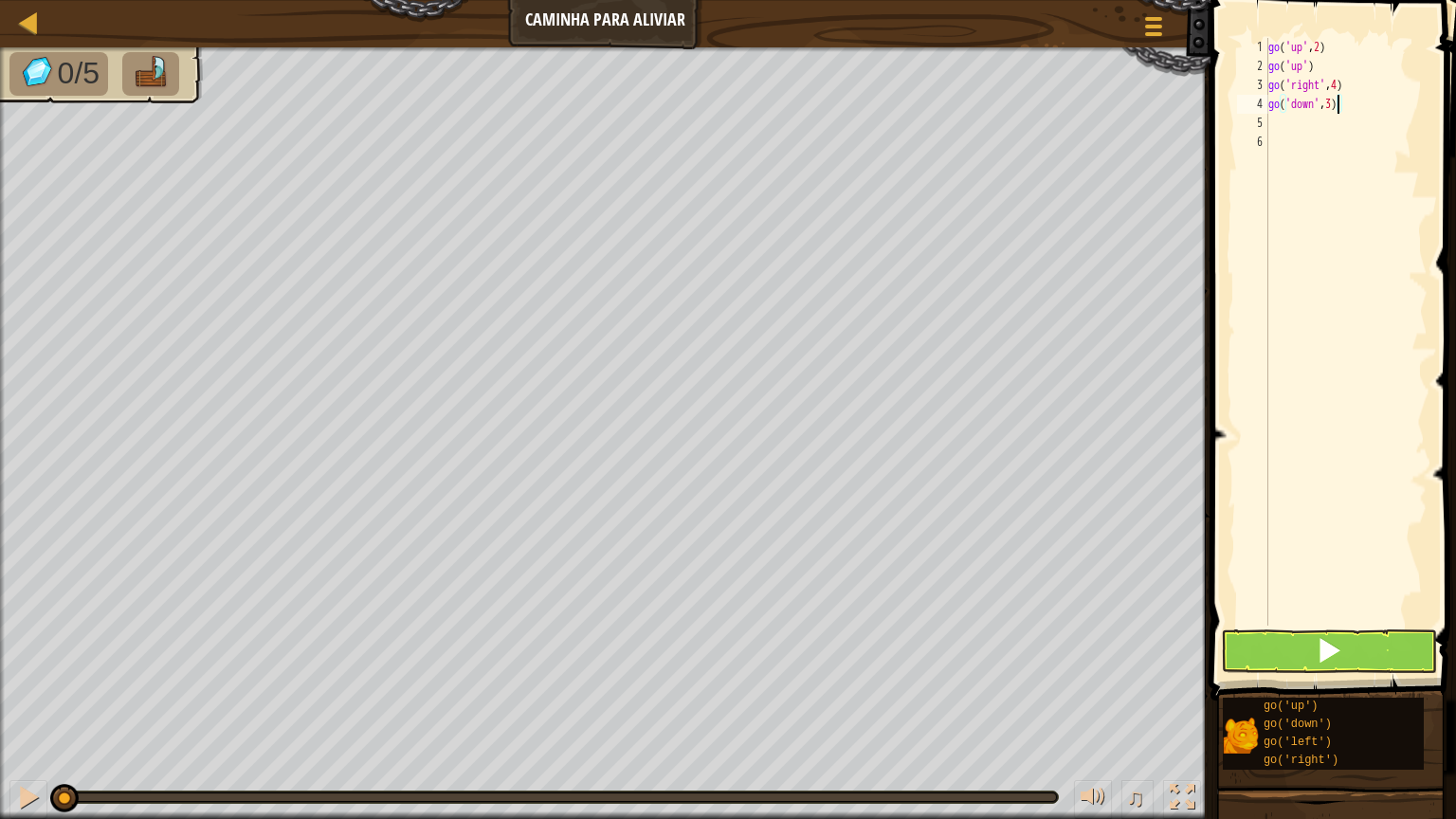click on "go ( 'up' , 2 ) go ( 'up' ) go ( 'right' , 4 ) go ( 'down' , 3 )" at bounding box center (1346, 351) 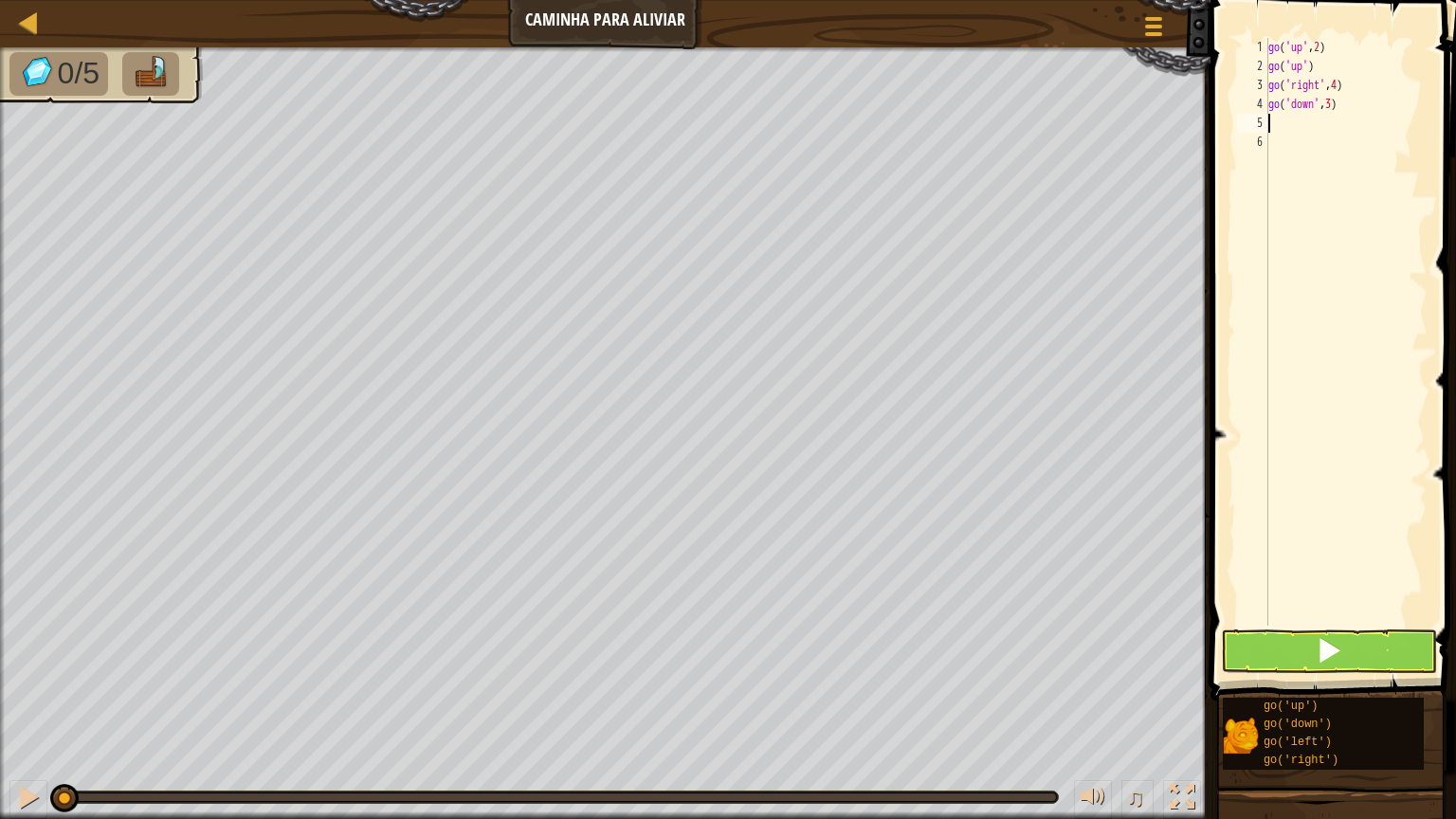 type on "go" 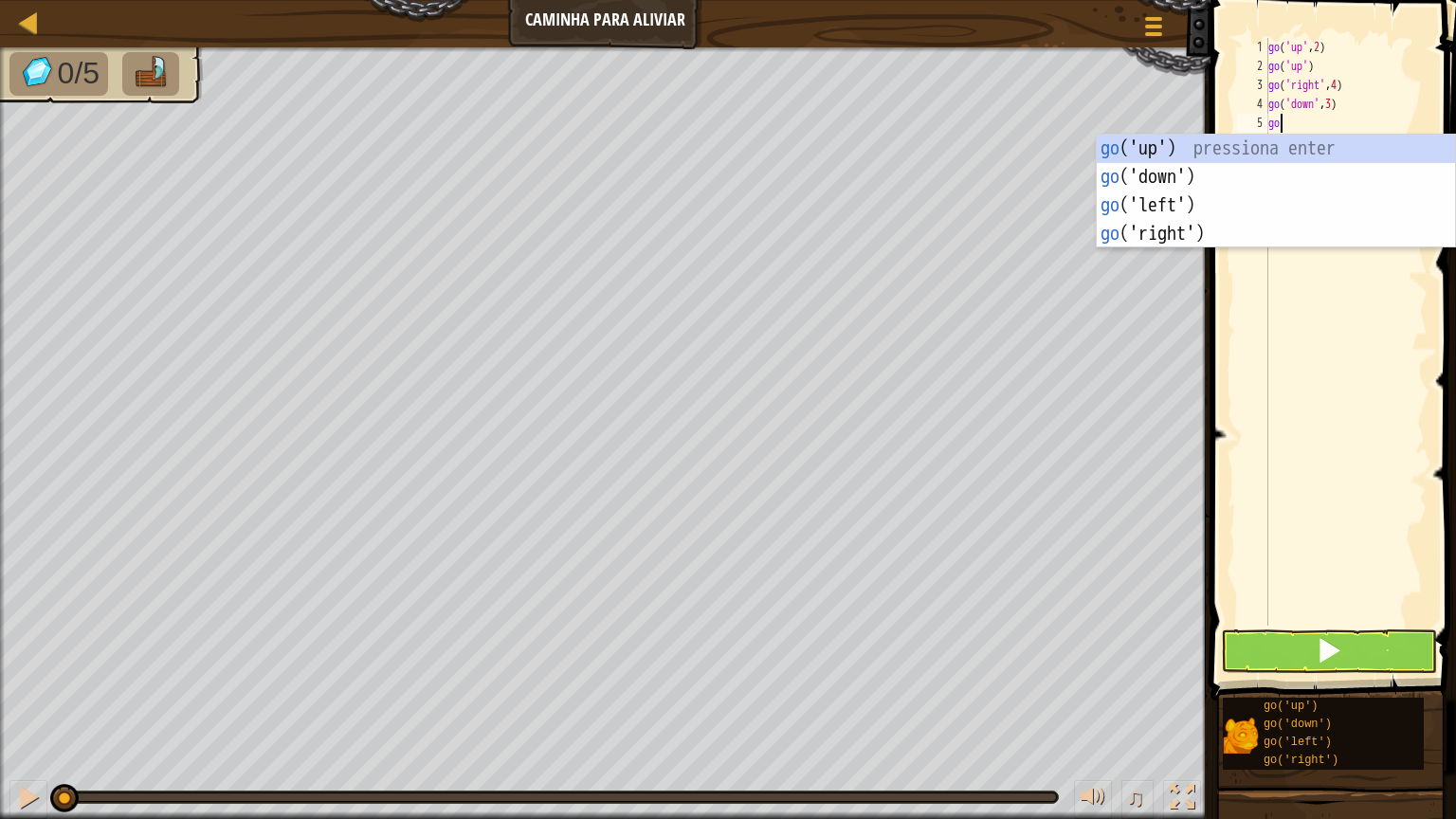 scroll, scrollTop: 5, scrollLeft: 6, axis: both 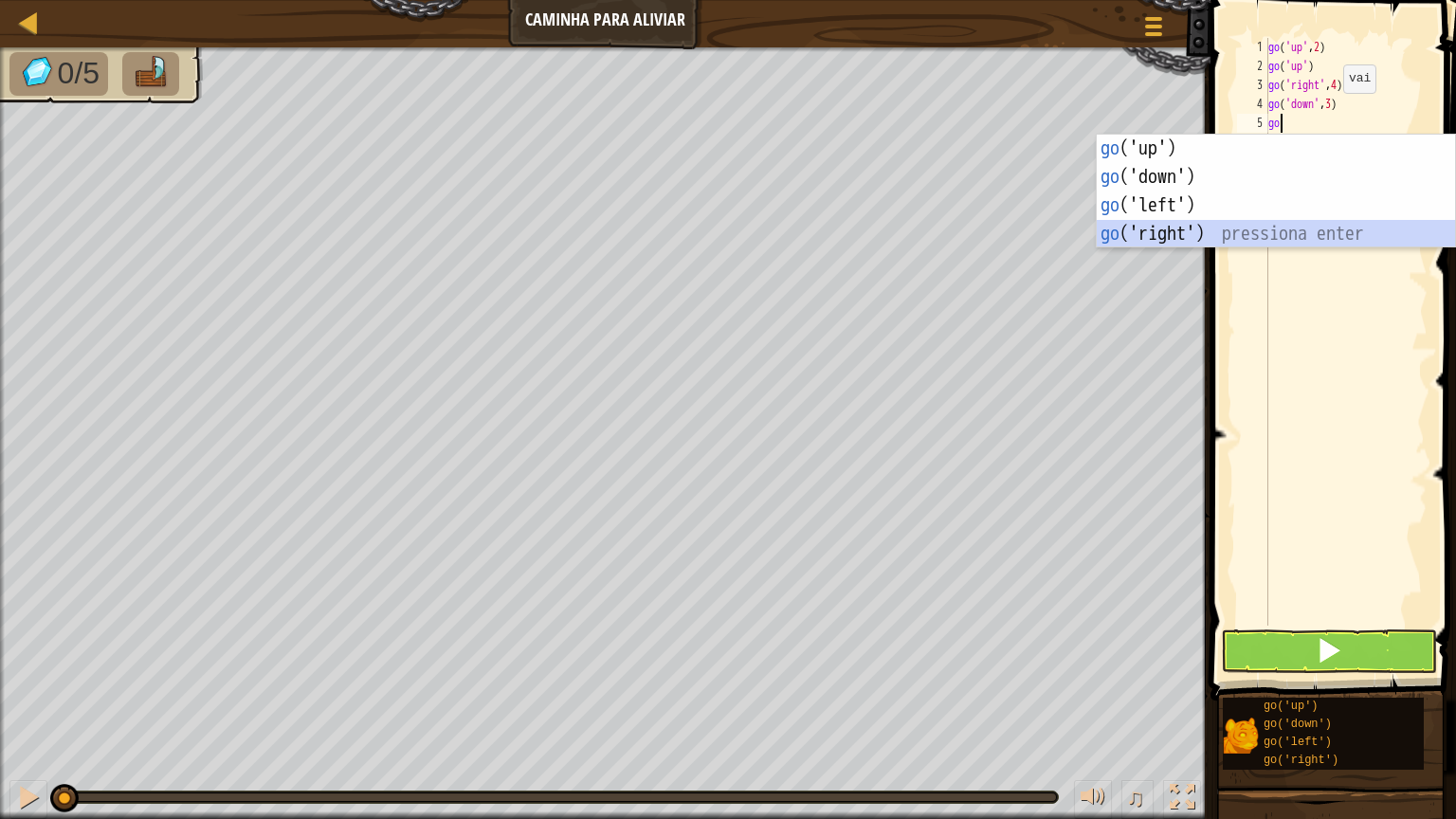 click on "go ('up') pressiona enter go ('down') pressiona enter go ('left') pressiona enter go ('right') pressiona enter" at bounding box center [1276, 220] 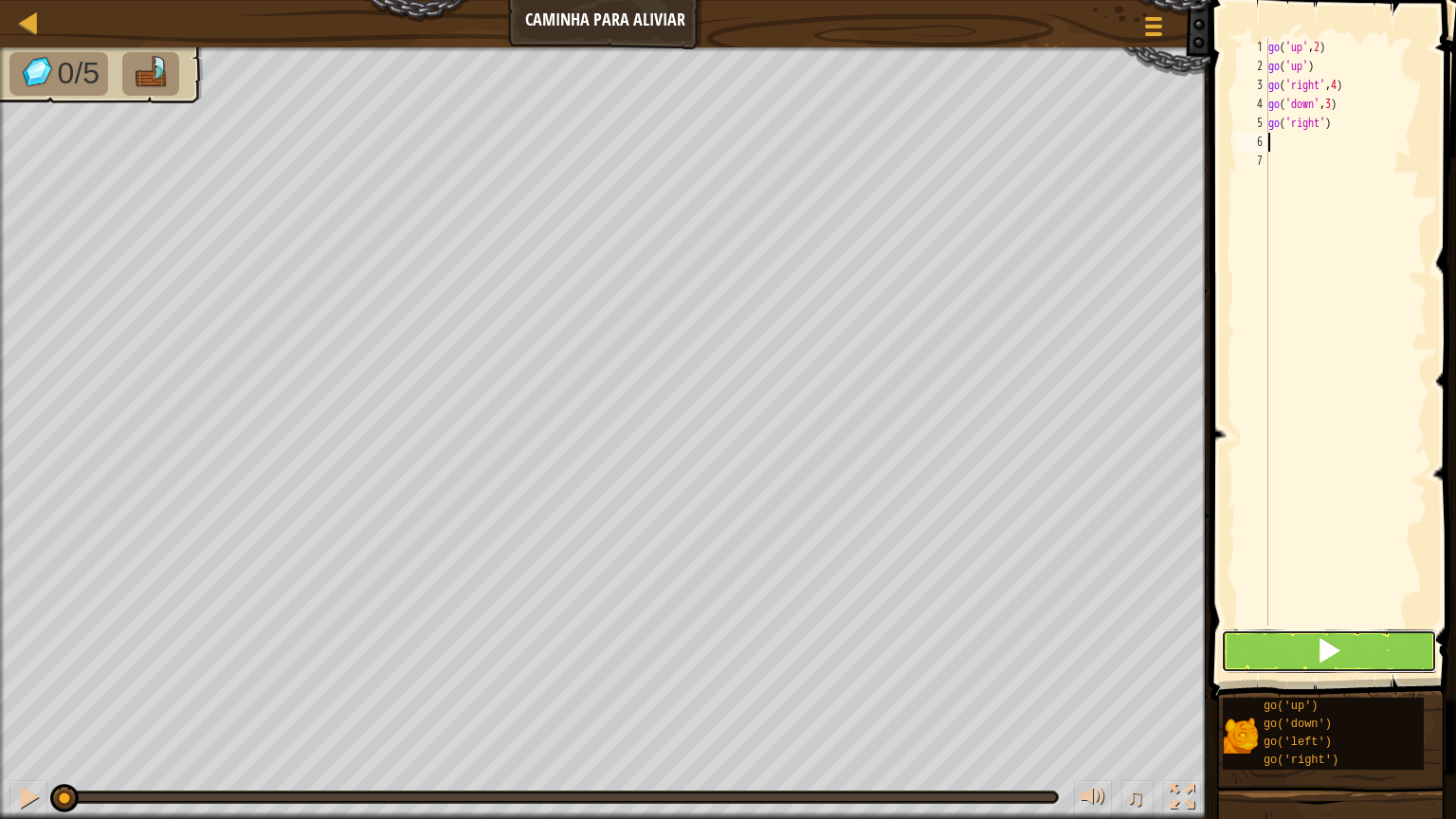 click at bounding box center (1329, 650) 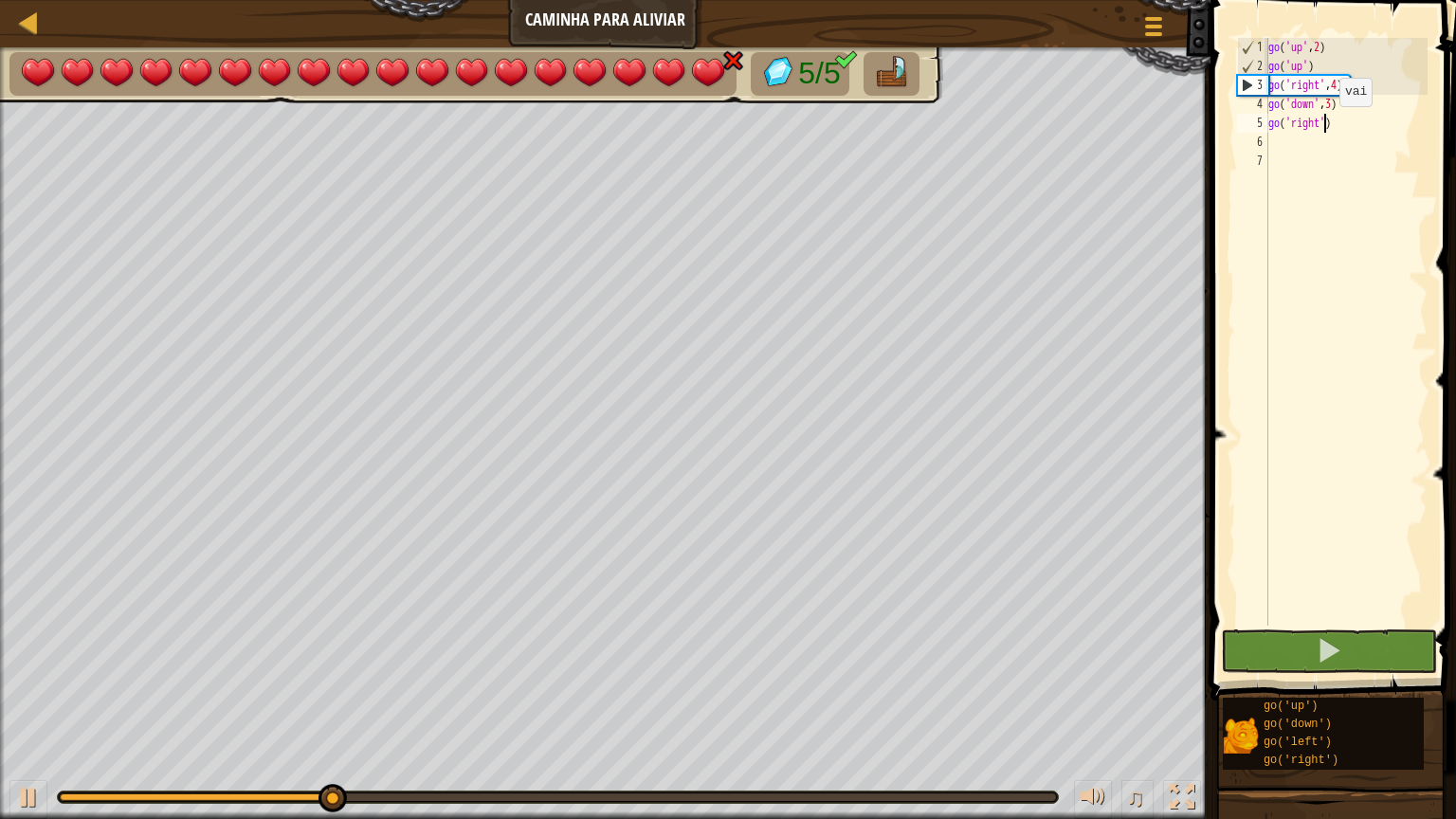 click on "go ( 'up' , 2 ) go ( 'up' ) go ( 'right' , 4 ) go ( 'down' , 3 ) go ( 'right' )" at bounding box center [1346, 351] 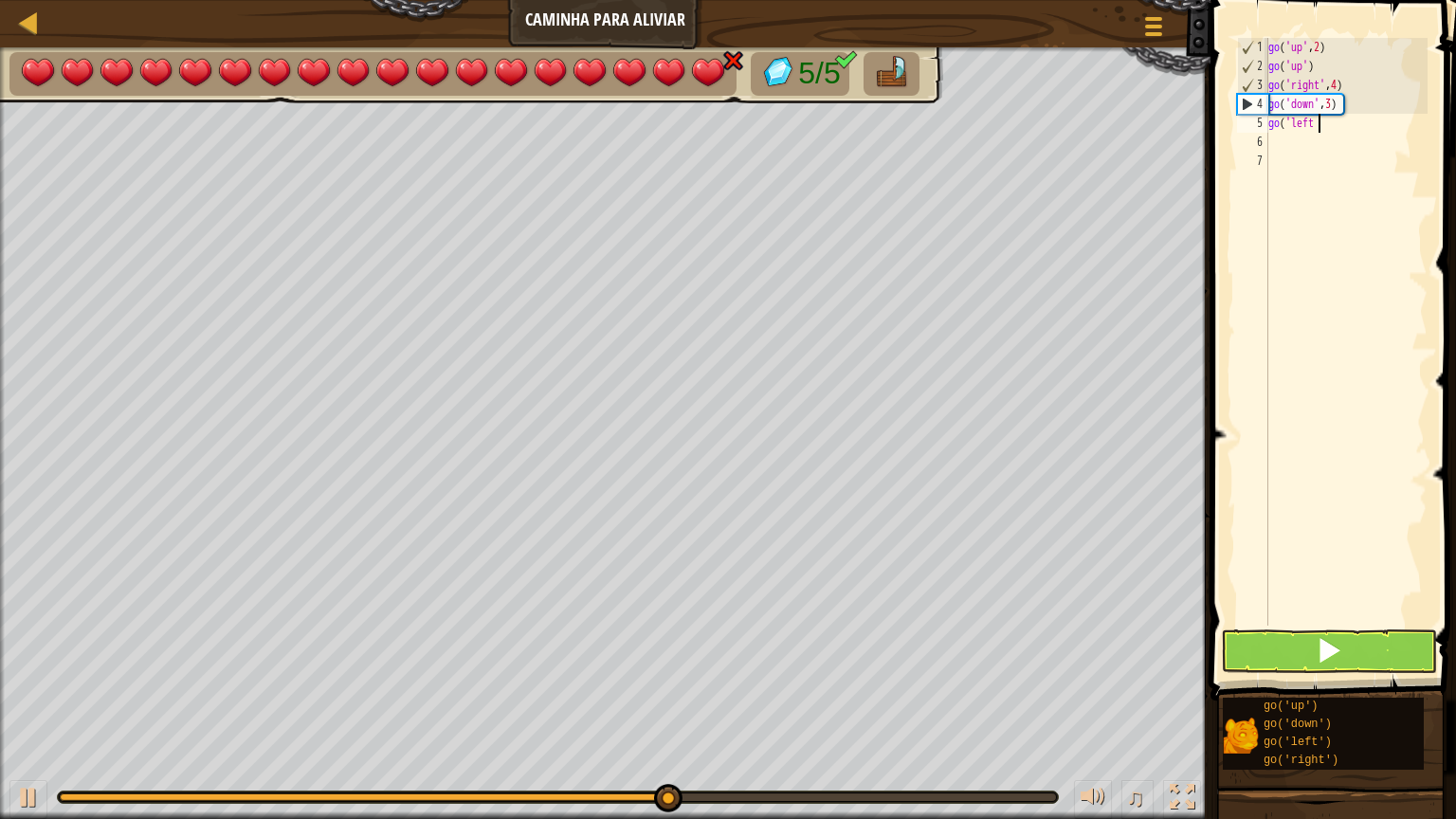 scroll, scrollTop: 5, scrollLeft: 27, axis: both 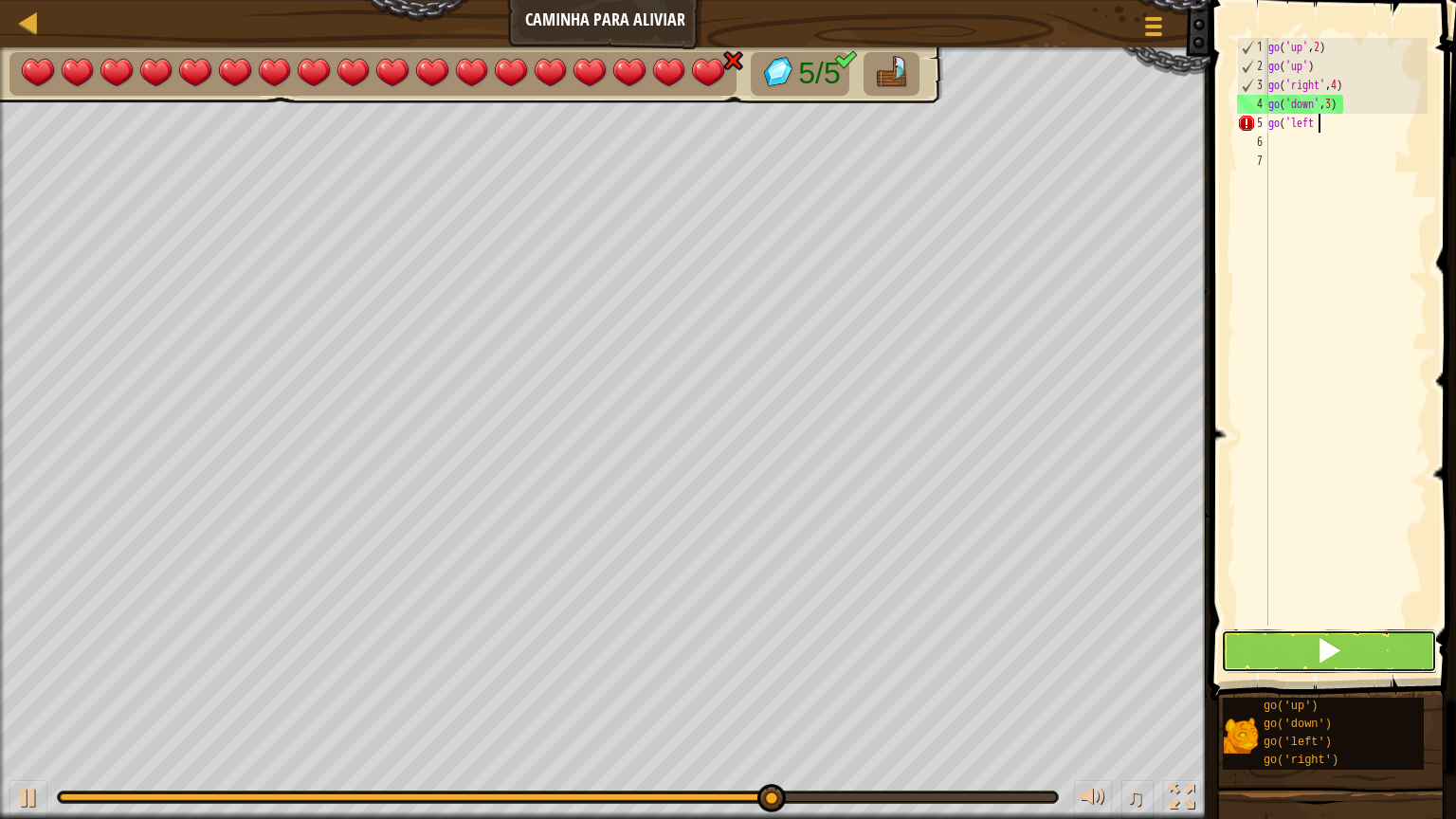 click at bounding box center [1329, 650] 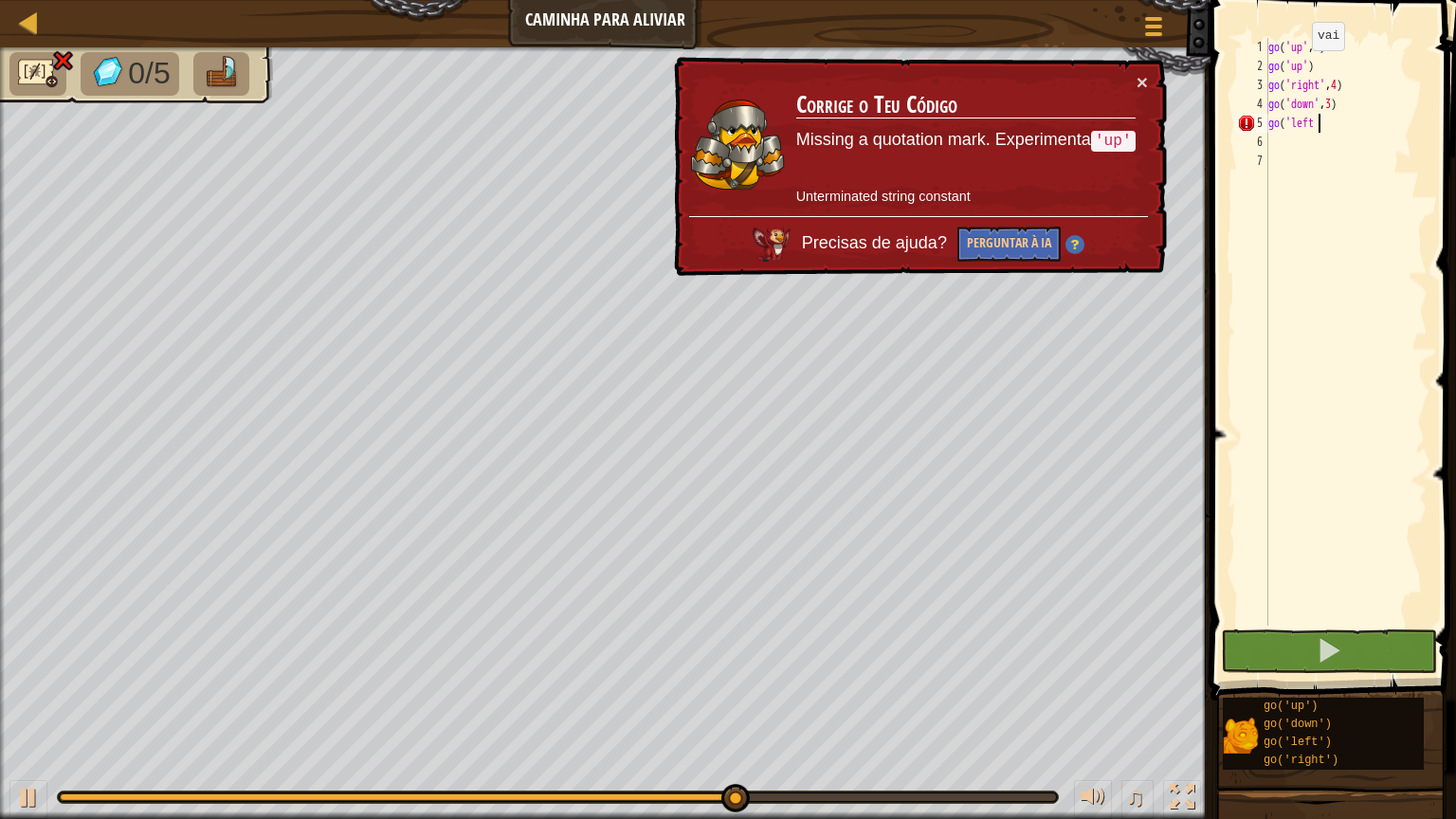 click on "go ( 'up' , 2 ) go ( 'up' ) go ( 'right' , 4 ) go ( 'down' , 3 ) go ( 'left" at bounding box center [1346, 351] 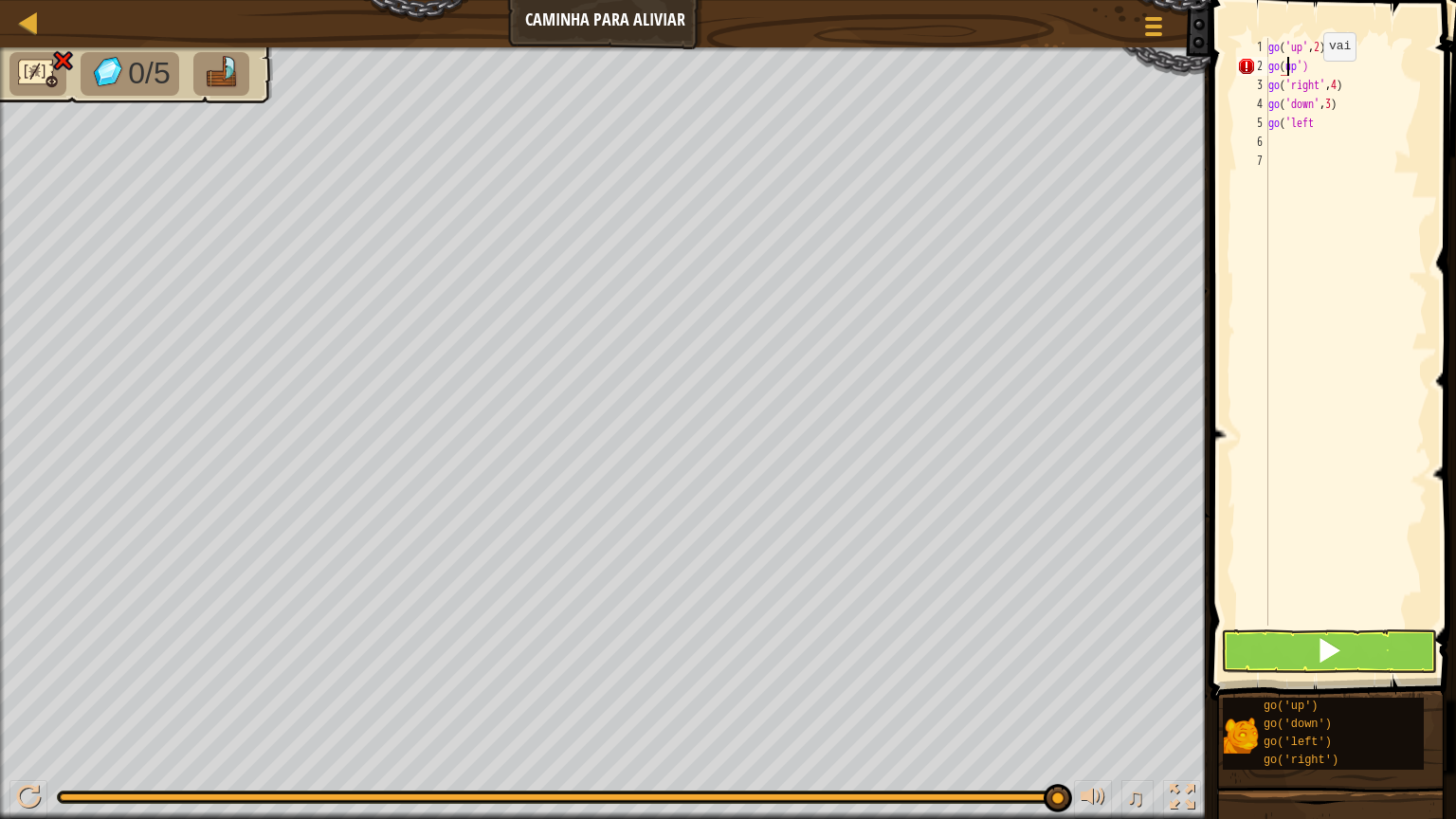 scroll, scrollTop: 5, scrollLeft: 15, axis: both 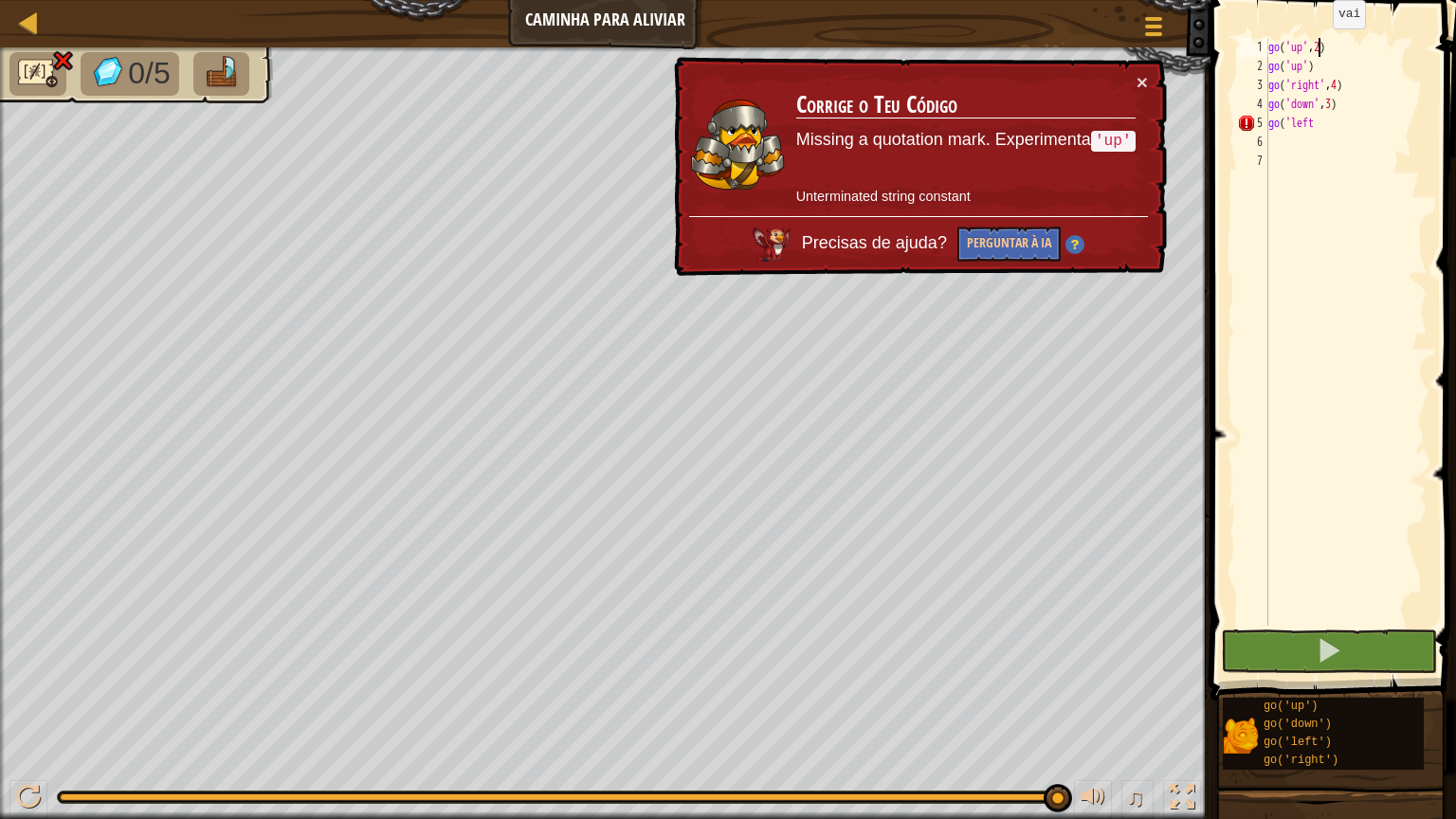 click on "go ( 'up' , 2 ) go ( 'up' ) go ( 'right' , 4 ) go ( 'down' , 3 ) go ( 'left" at bounding box center (1346, 351) 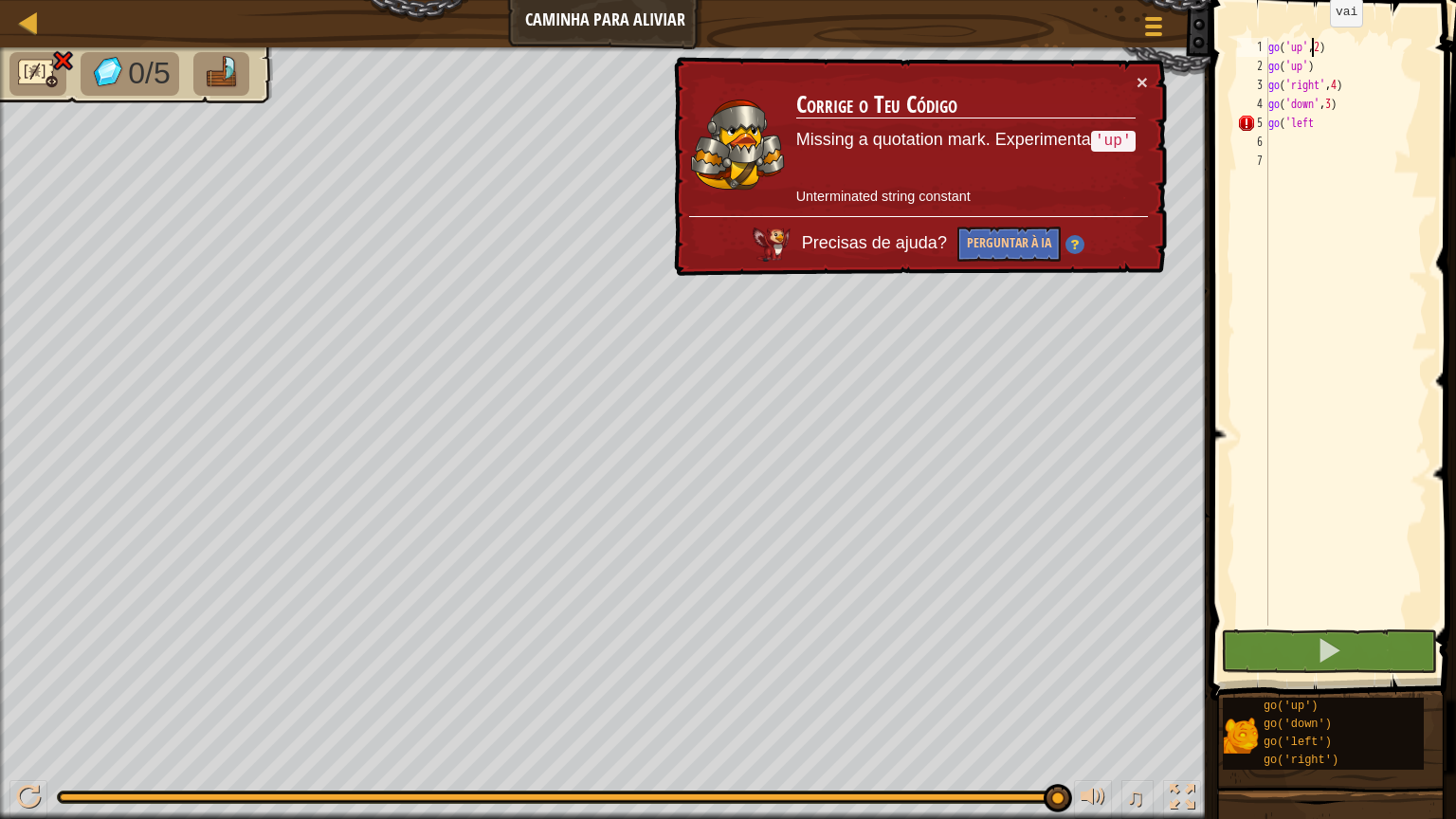 click on "go ( 'up' , 2 ) go ( 'up' ) go ( 'right' , 4 ) go ( 'down' , 3 ) go ( 'left" at bounding box center [1346, 351] 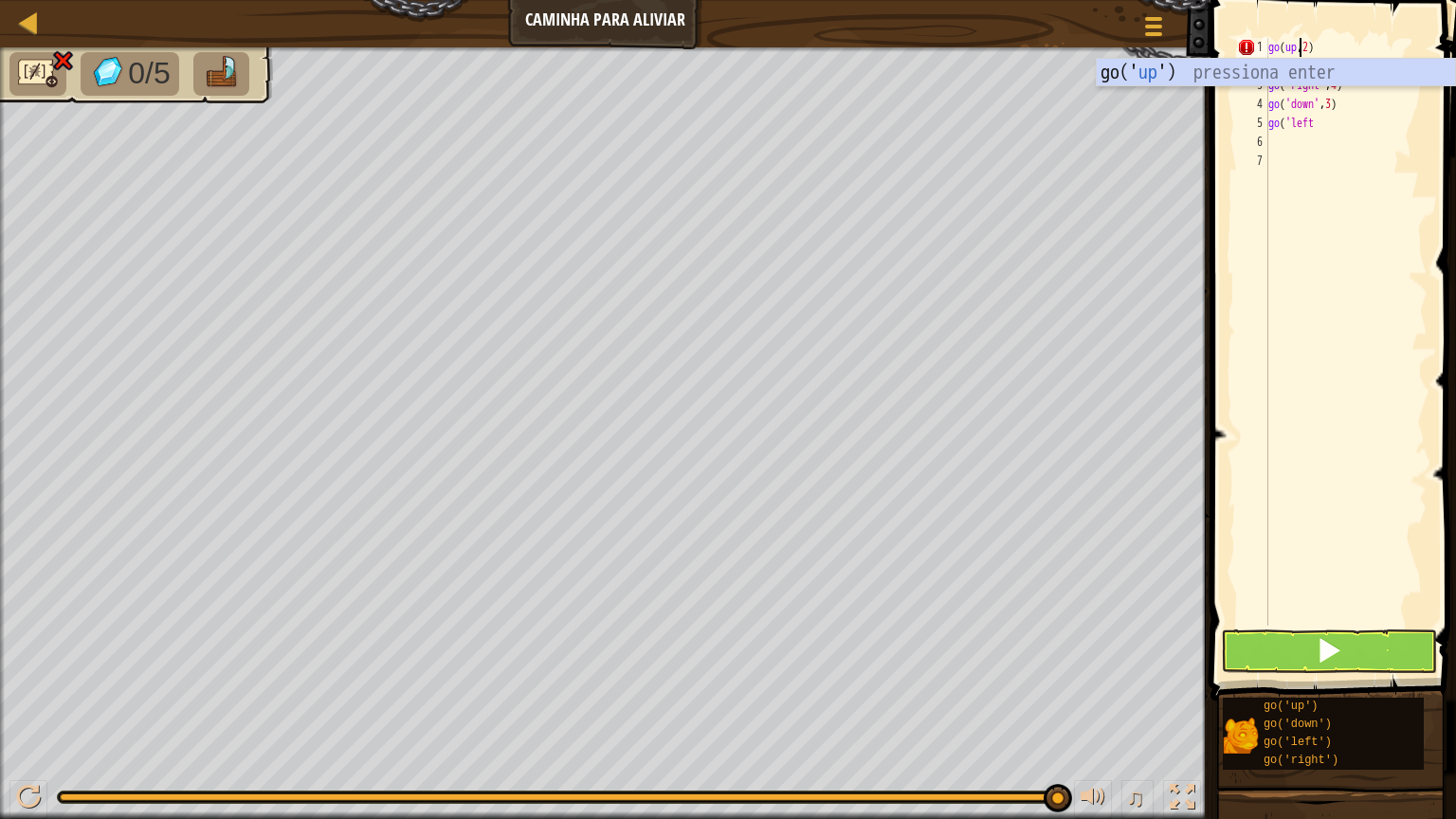 scroll, scrollTop: 5, scrollLeft: 17, axis: both 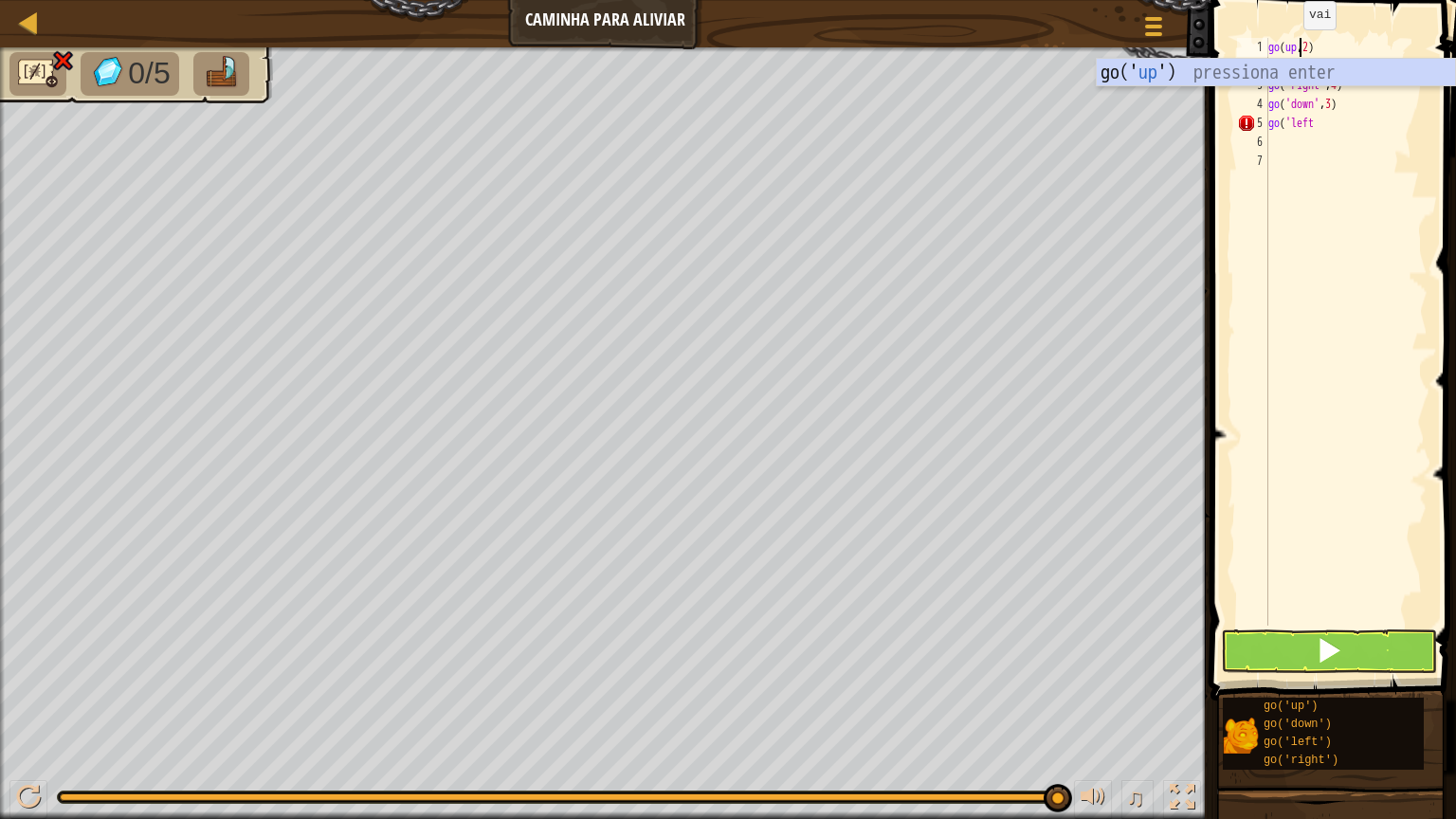 click on "go ( up , 2 ) go ( 'up' ) go ( 'right' , 4 ) go ( 'down' , 3 ) go ( 'left" at bounding box center (1346, 351) 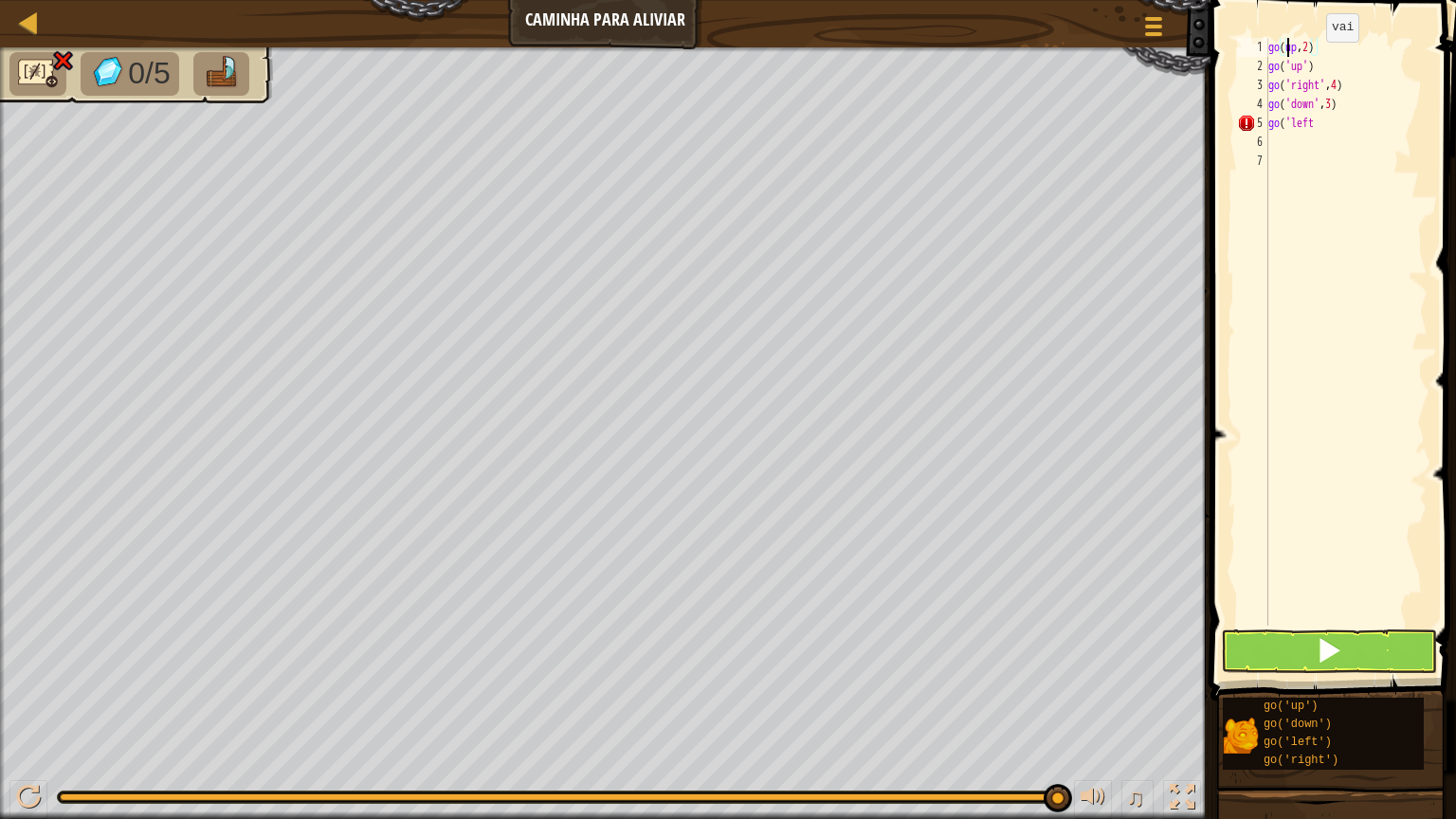 scroll, scrollTop: 5, scrollLeft: 15, axis: both 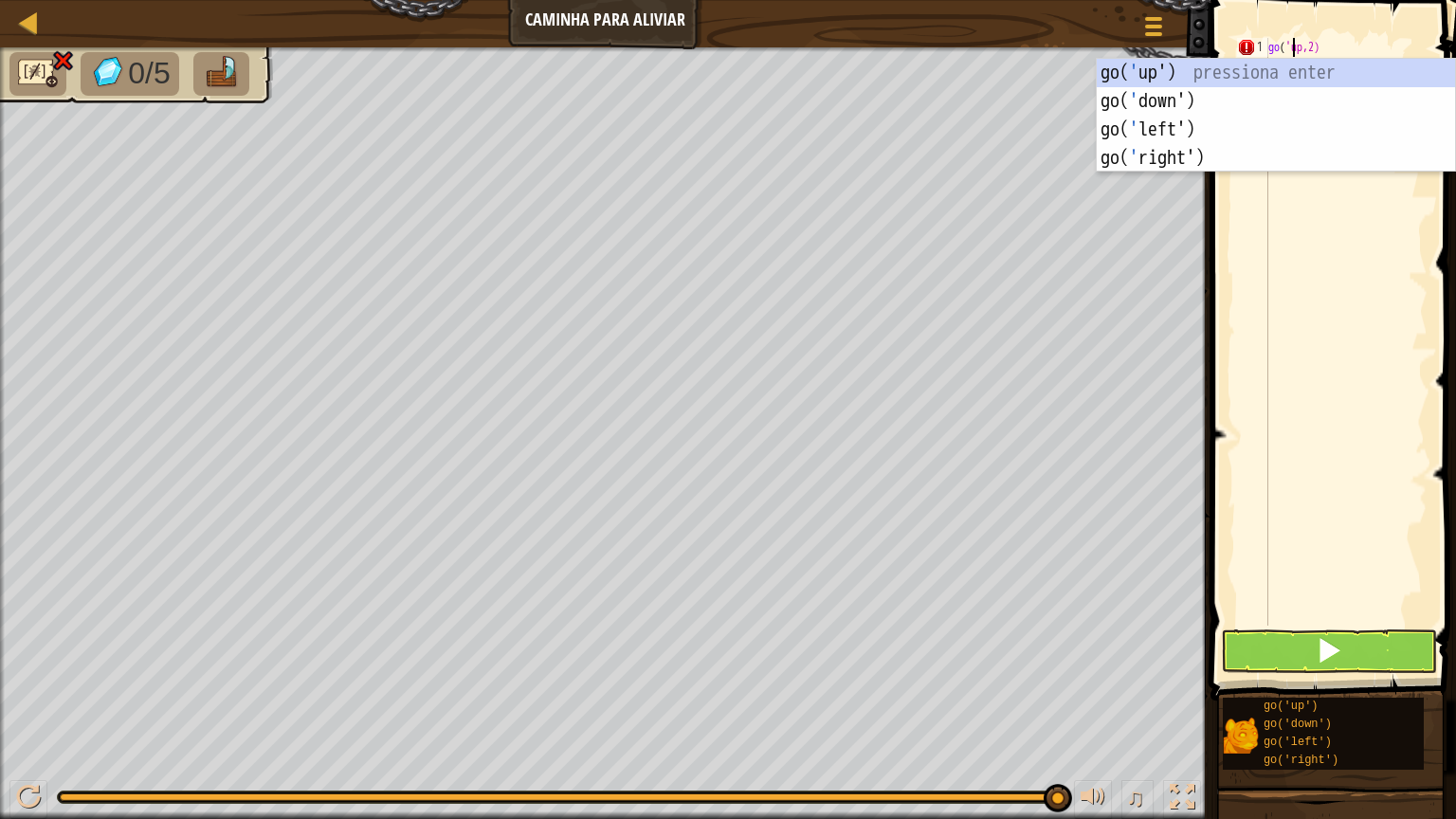 click on "go ( 'up,2) go ( 'up' ) go ( 'right' , 4 ) go ( 'down' , 3 ) go ( 'left" at bounding box center (1346, 351) 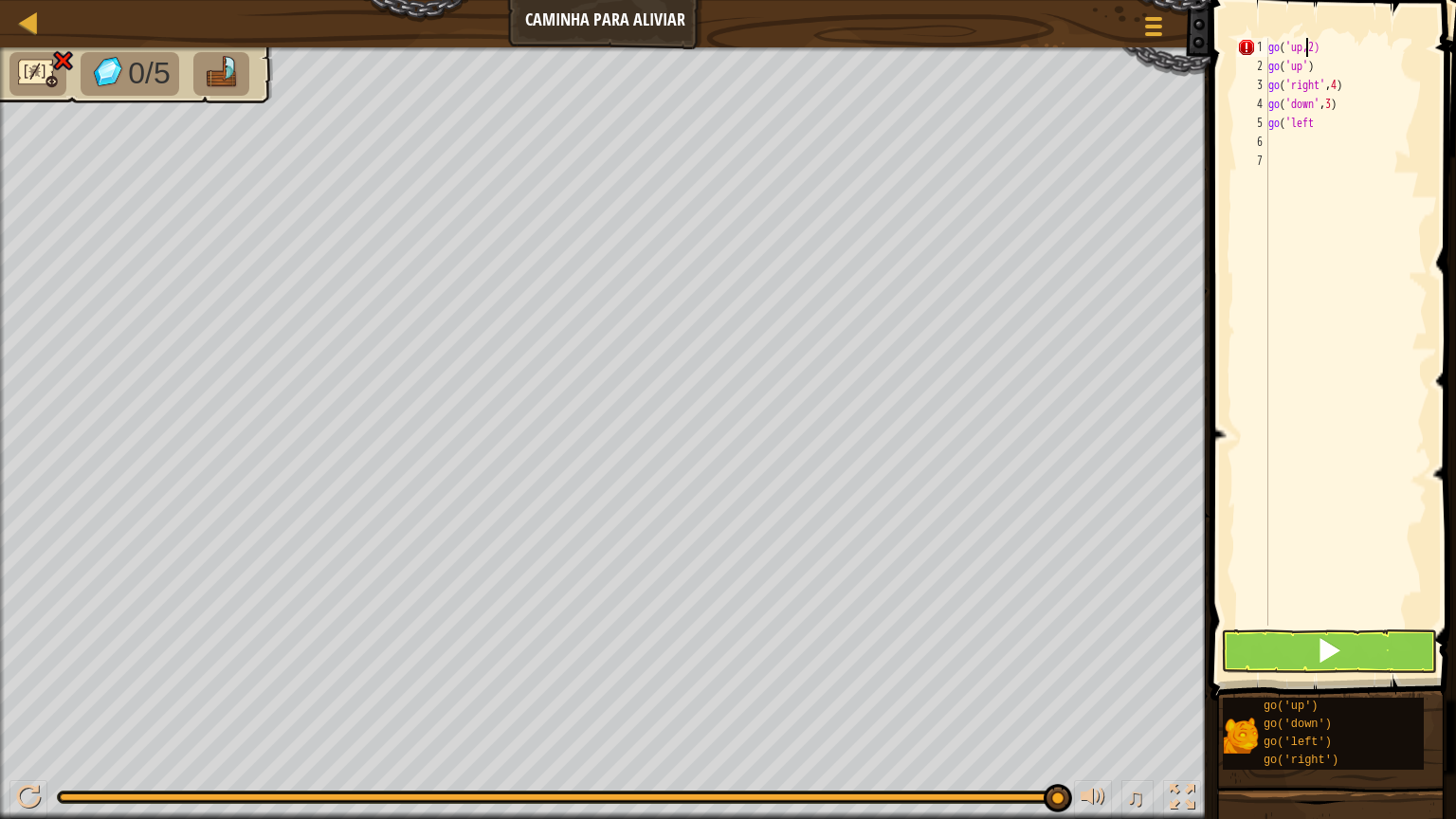 scroll, scrollTop: 5, scrollLeft: 25, axis: both 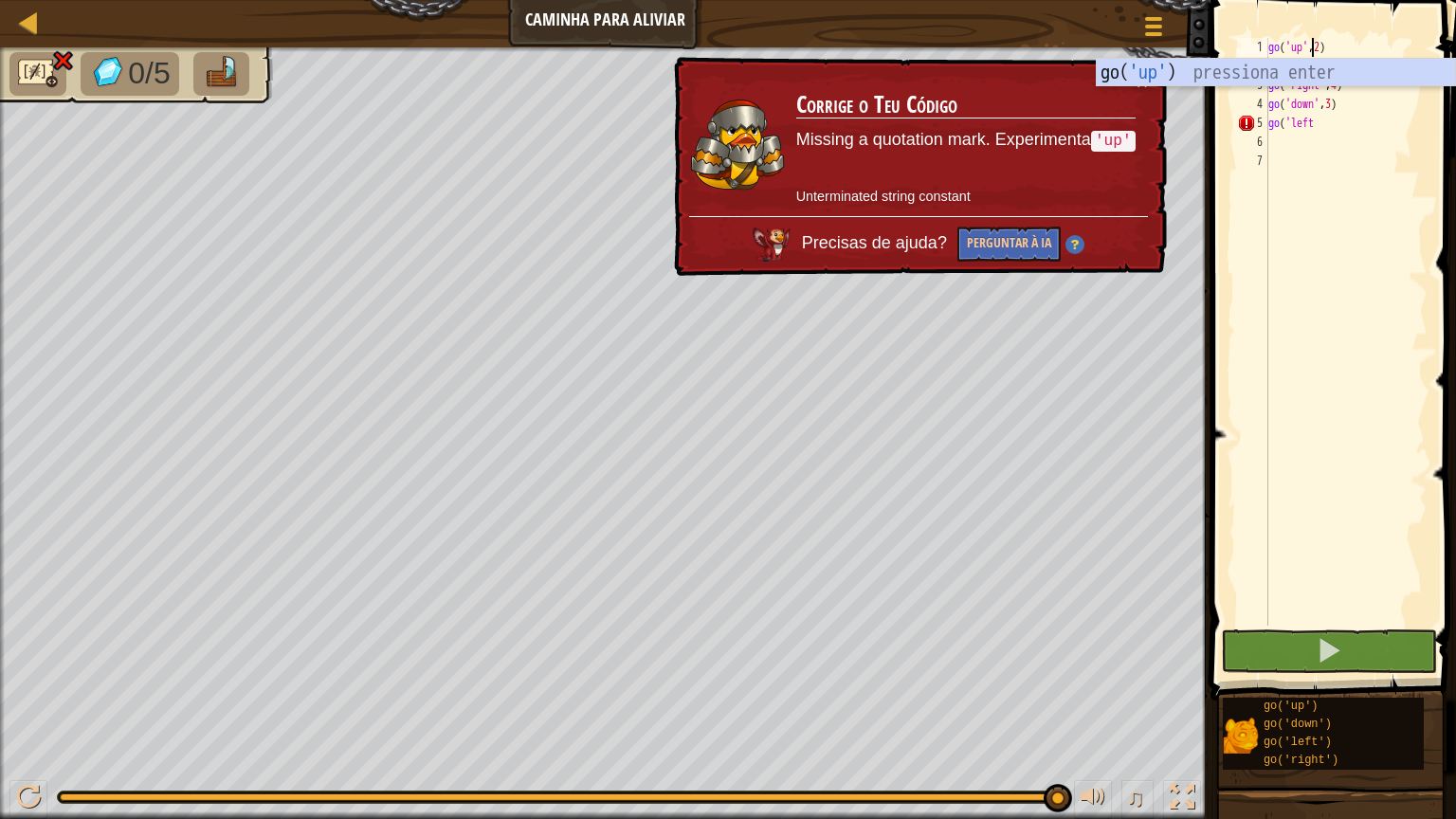 click on "go ( 'up' , 2 ) go ( 'up' ) go ( 'right' , 4 ) go ( 'down' , 3 ) go ( 'left" at bounding box center (1346, 351) 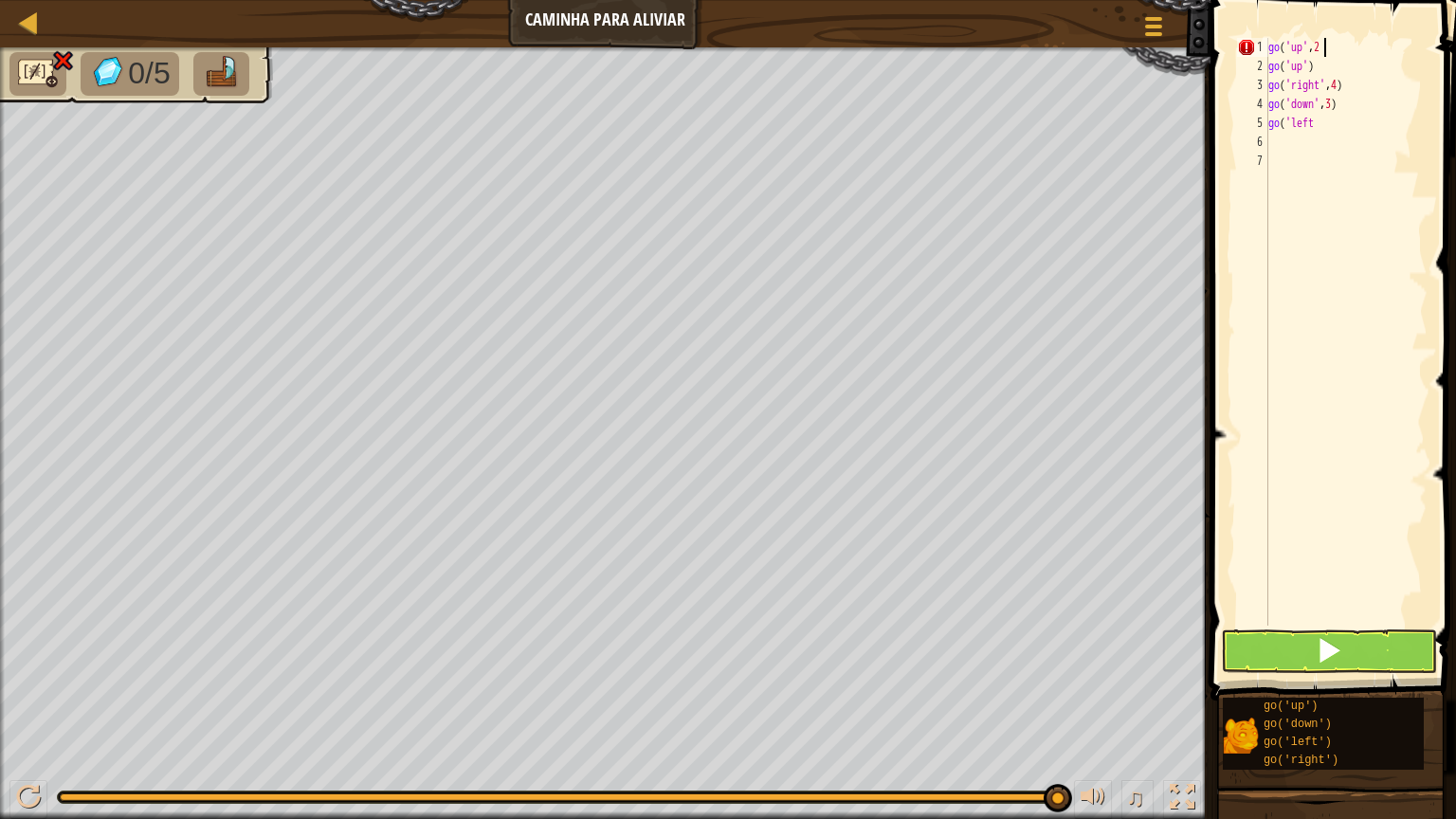 scroll, scrollTop: 5, scrollLeft: 34, axis: both 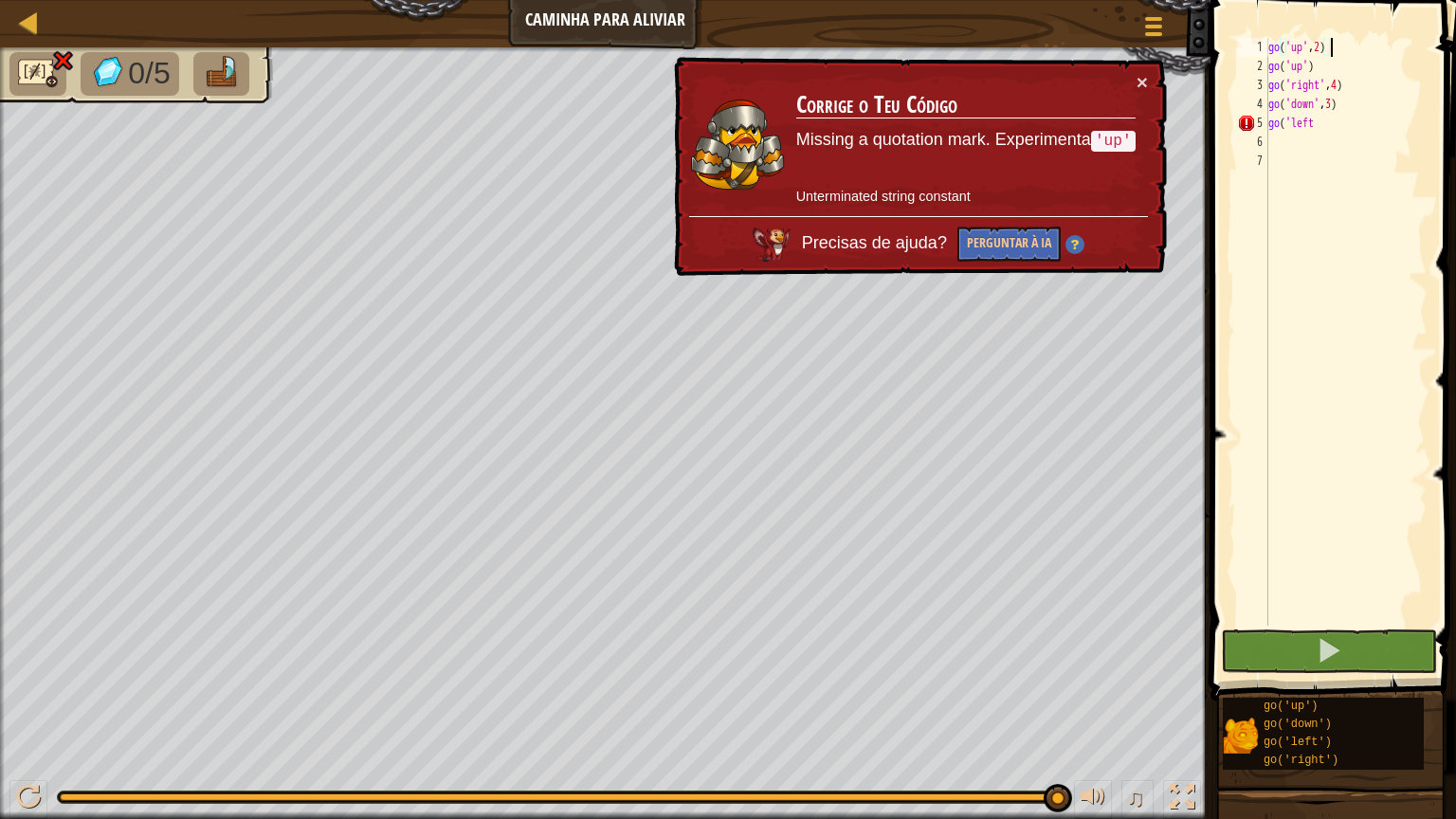 click on "go ( 'up' , 2 ) go ( 'up' ) go ( 'right' , 4 ) go ( 'down' , 3 ) go ( 'left" at bounding box center [1346, 351] 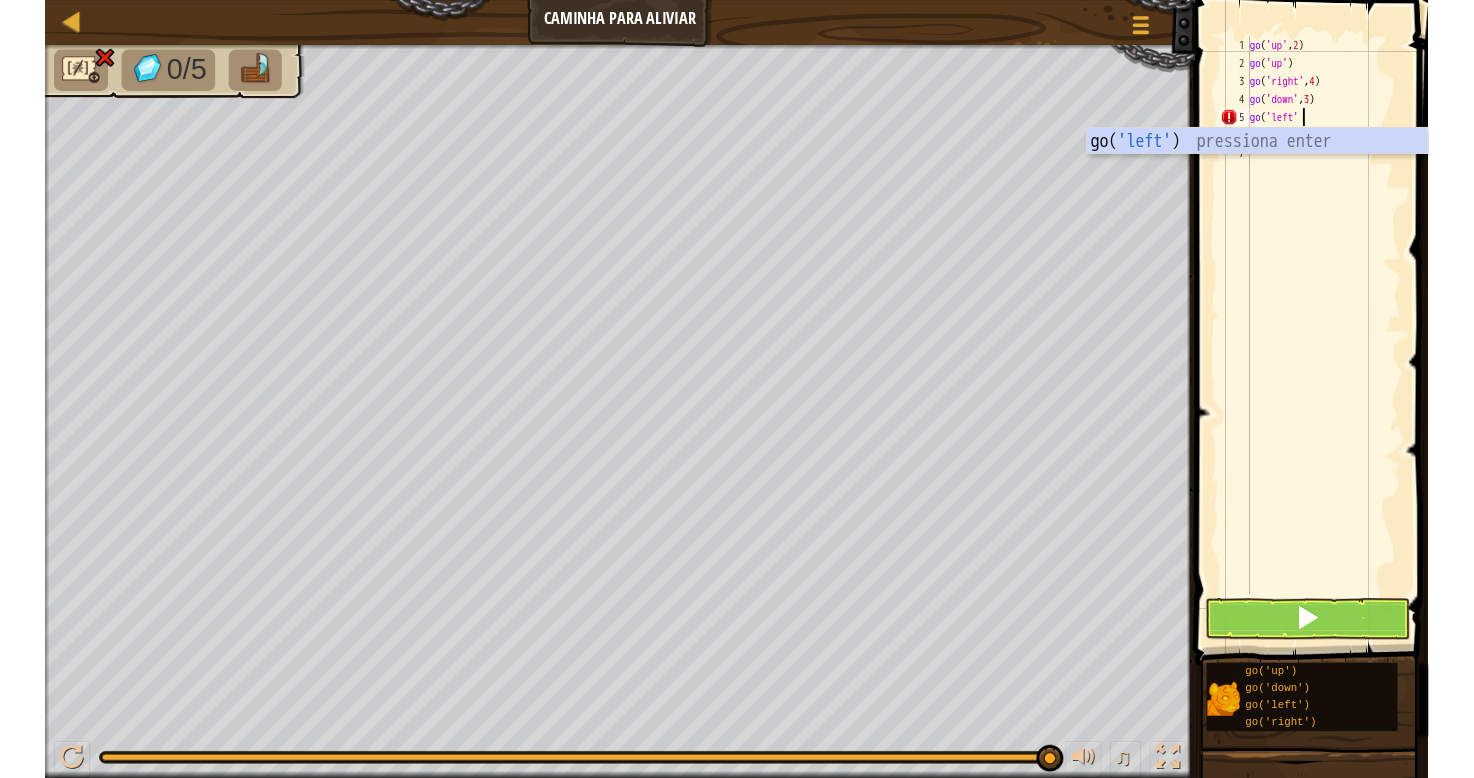 scroll, scrollTop: 5, scrollLeft: 36, axis: both 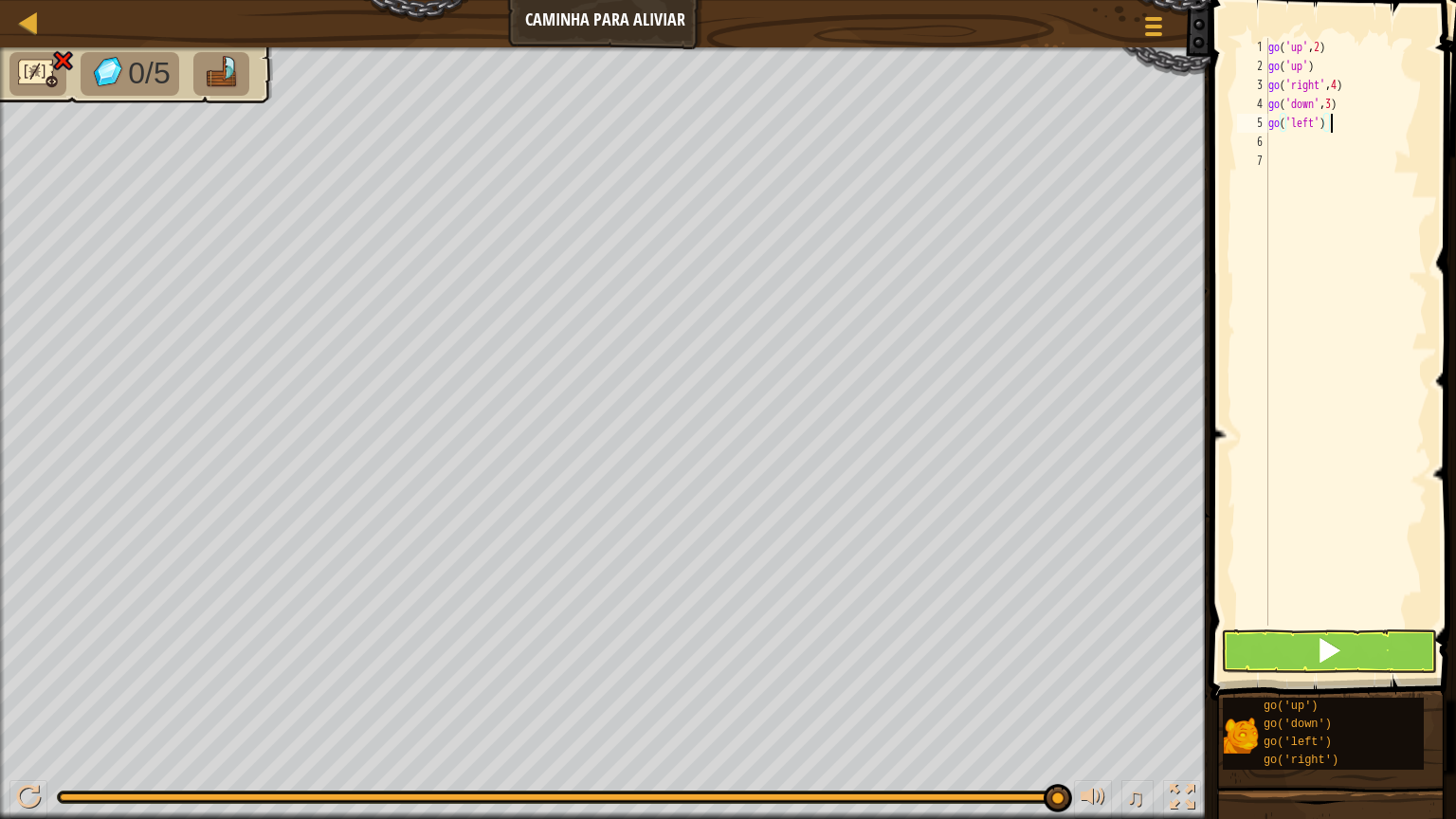 type on "go('left')" 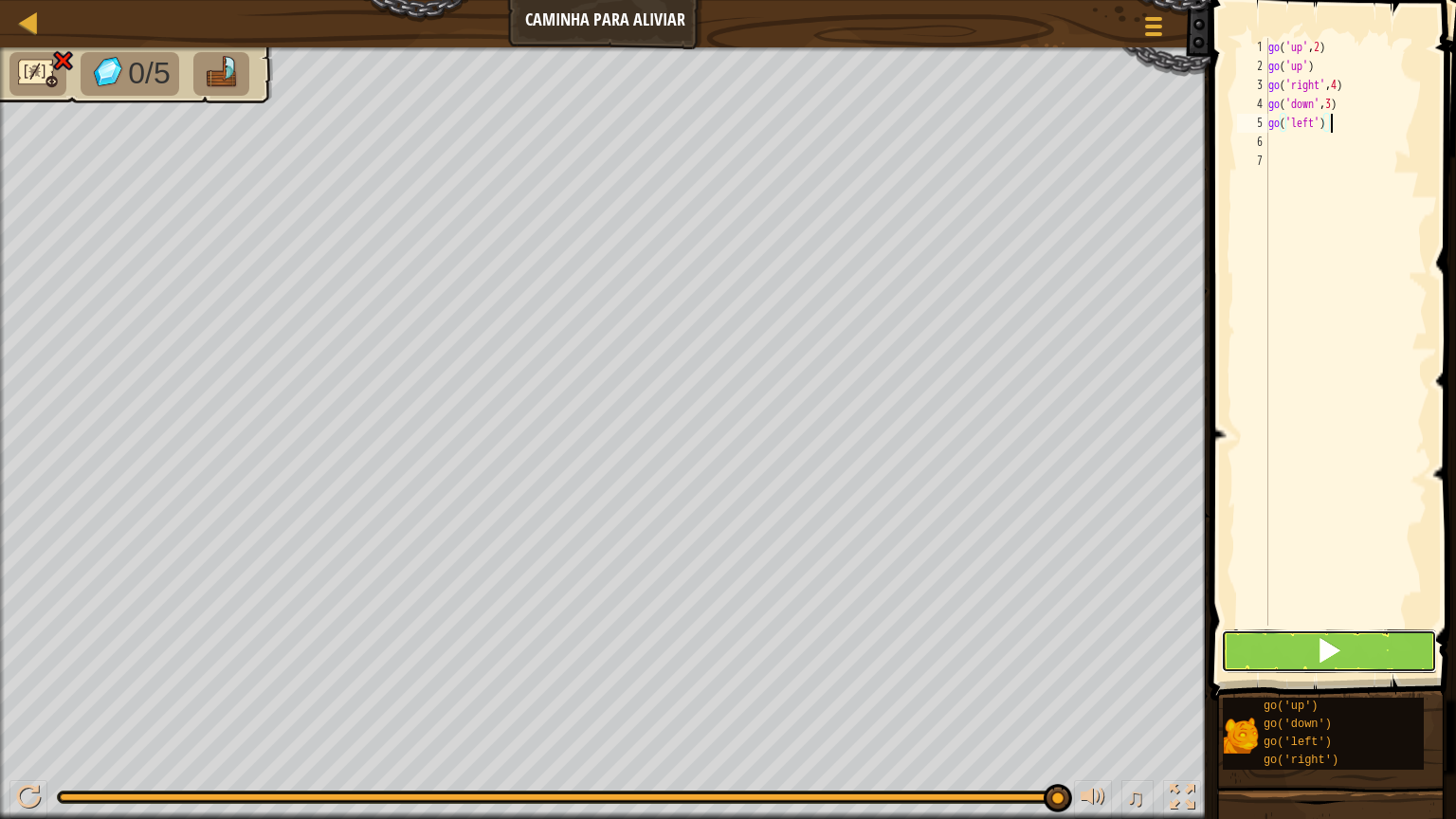 click at bounding box center [1329, 651] 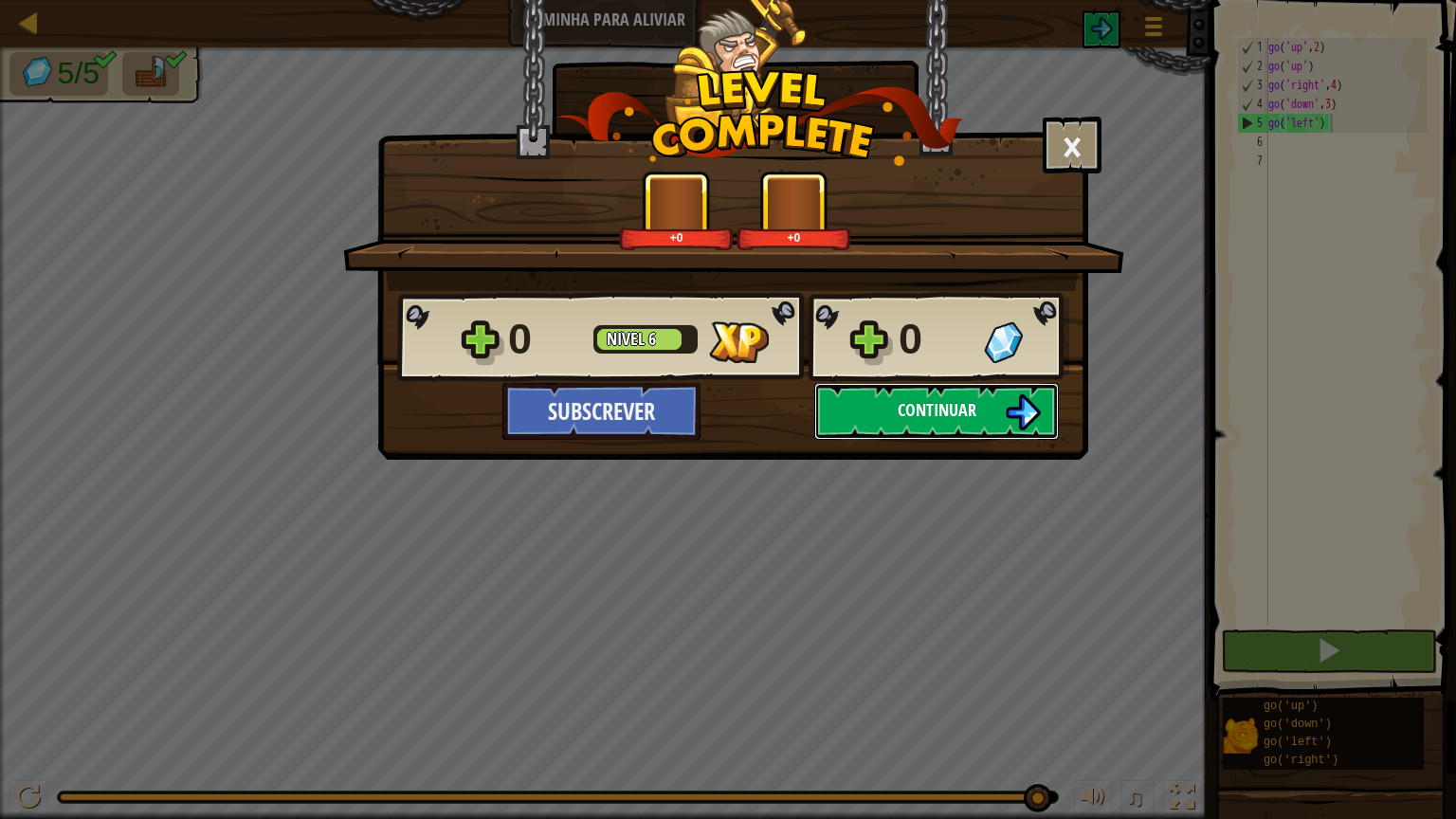 click on "Continuar" at bounding box center [937, 410] 